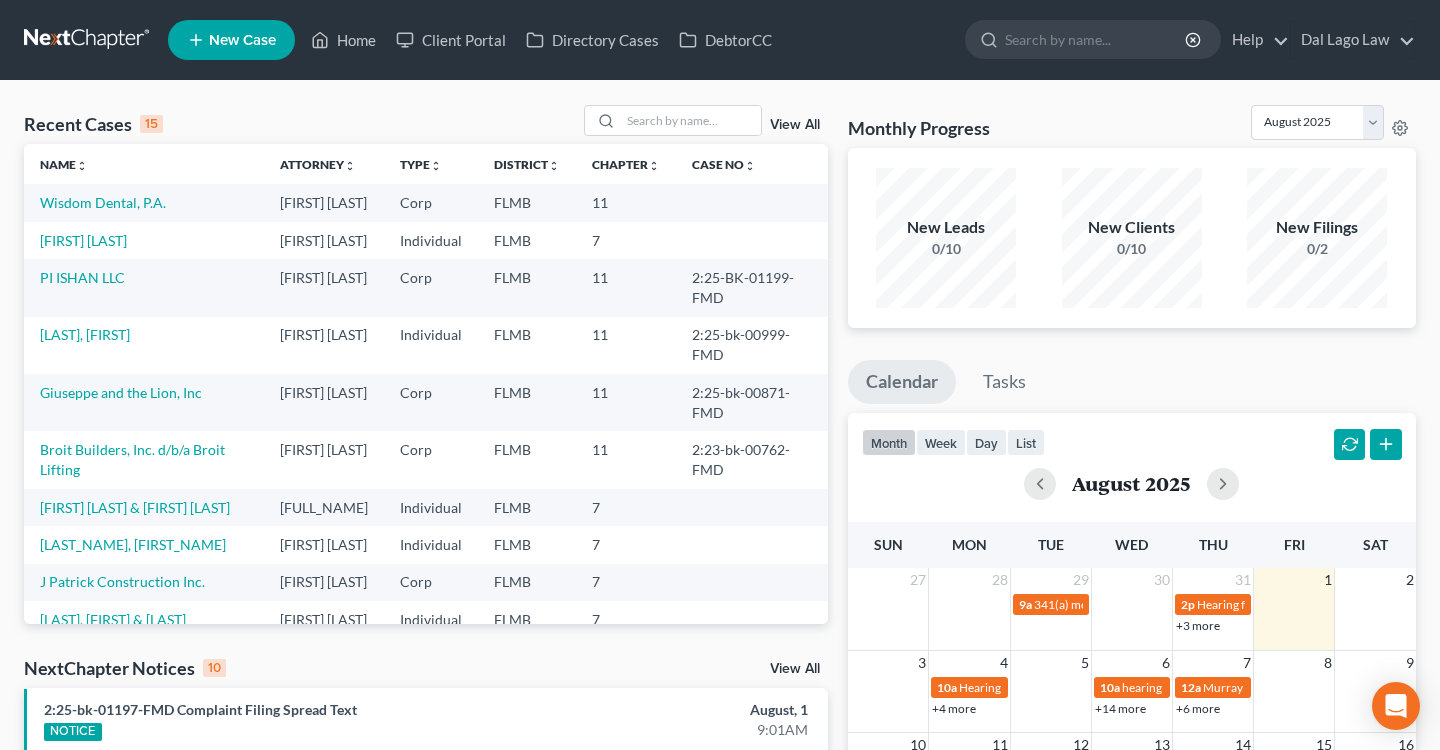 scroll, scrollTop: 0, scrollLeft: 0, axis: both 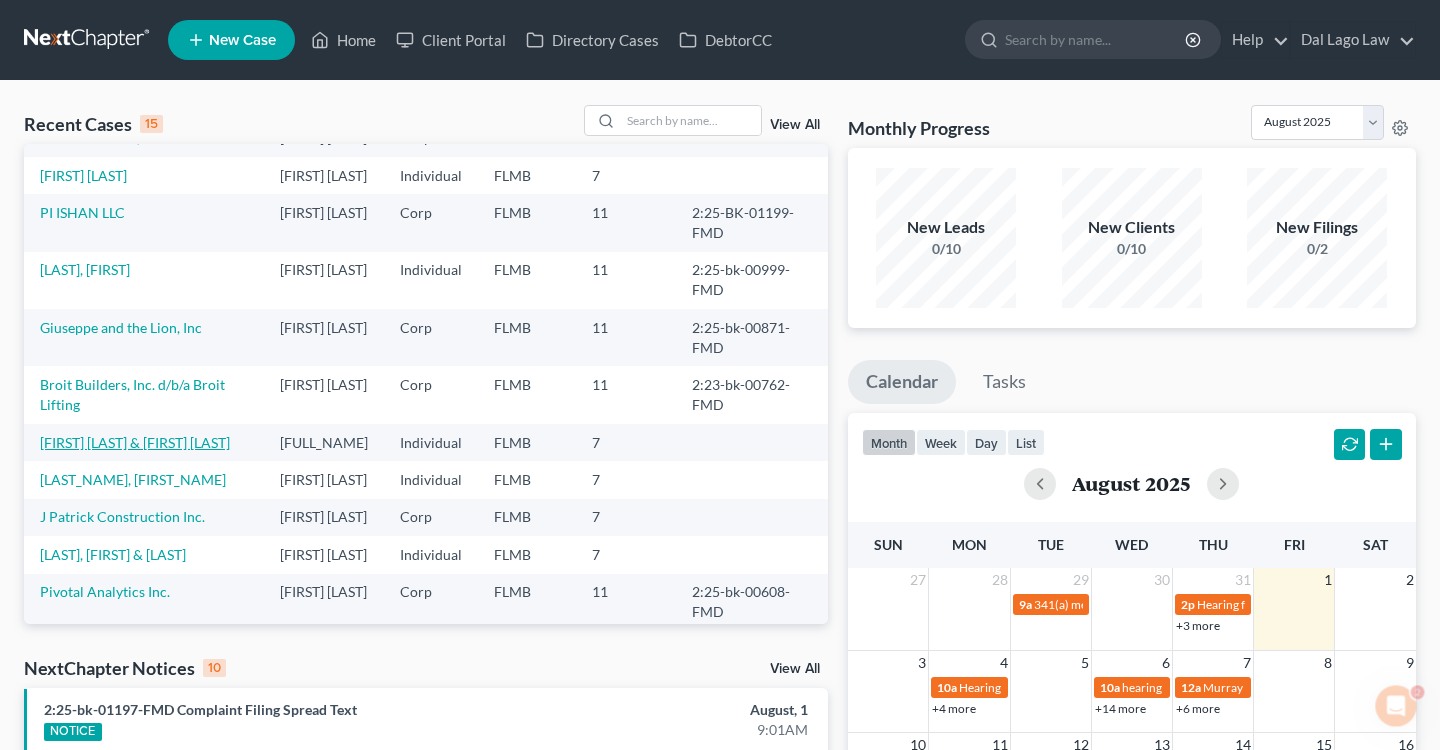 click on "[FIRST] [LAST] & [FIRST] [LAST]" at bounding box center (135, 442) 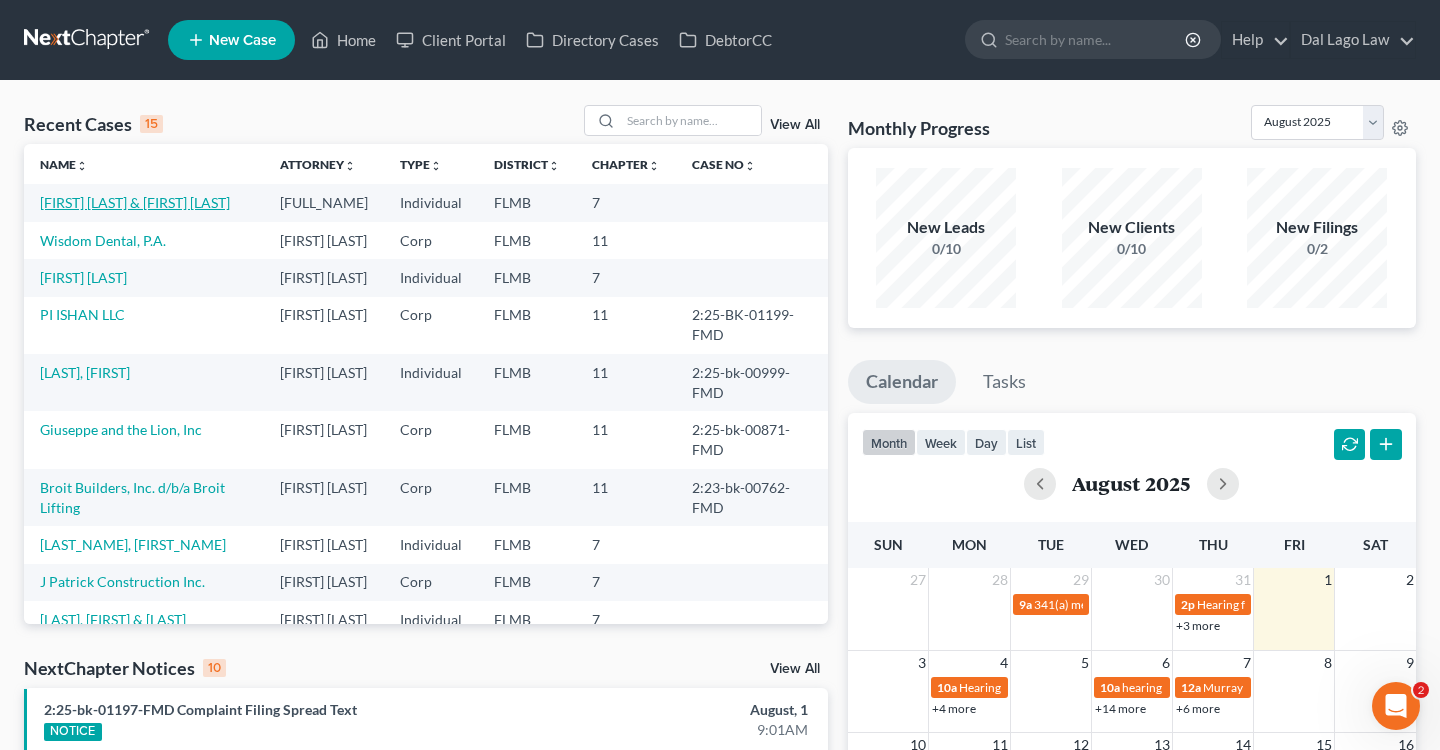 click on "[FIRST] [LAST] & [FIRST] [LAST]" at bounding box center (135, 202) 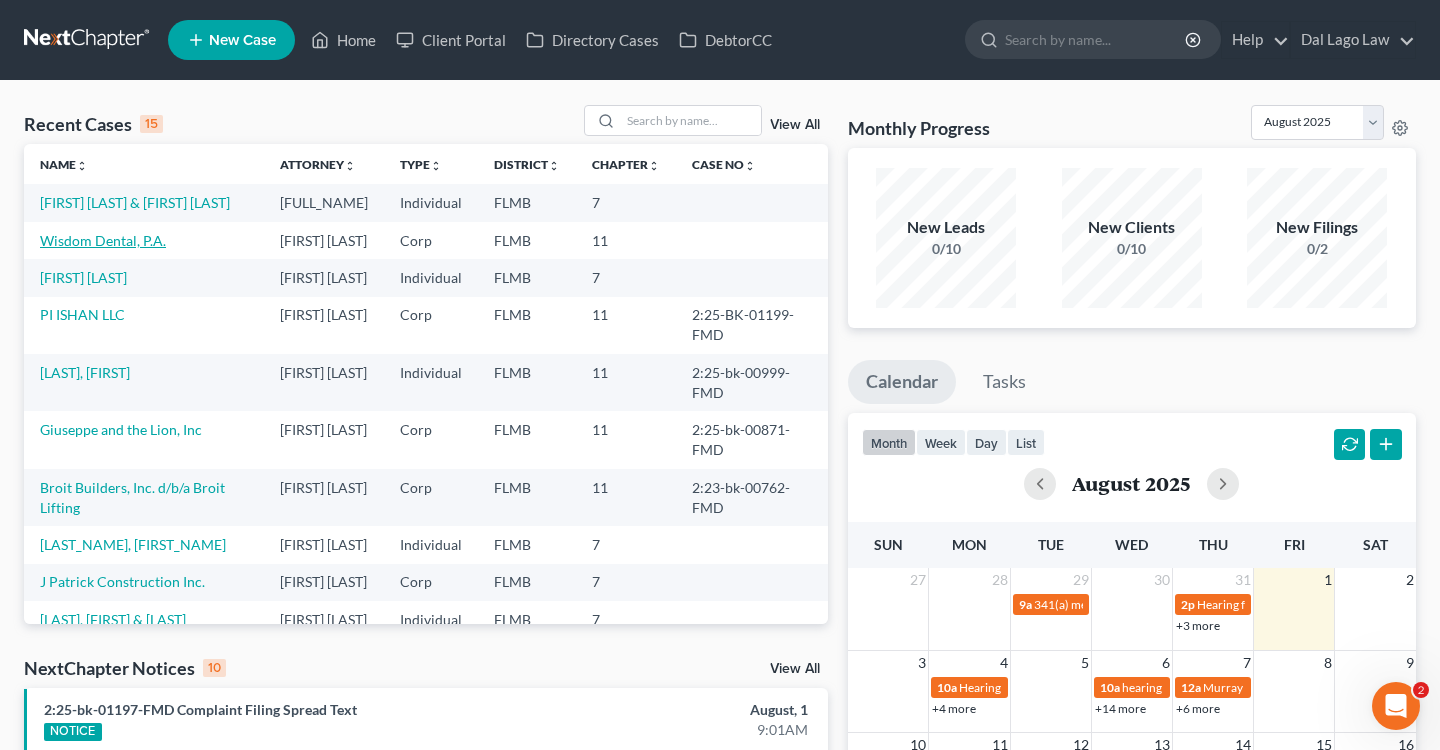 click on "Wisdom Dental, P.A." at bounding box center [103, 240] 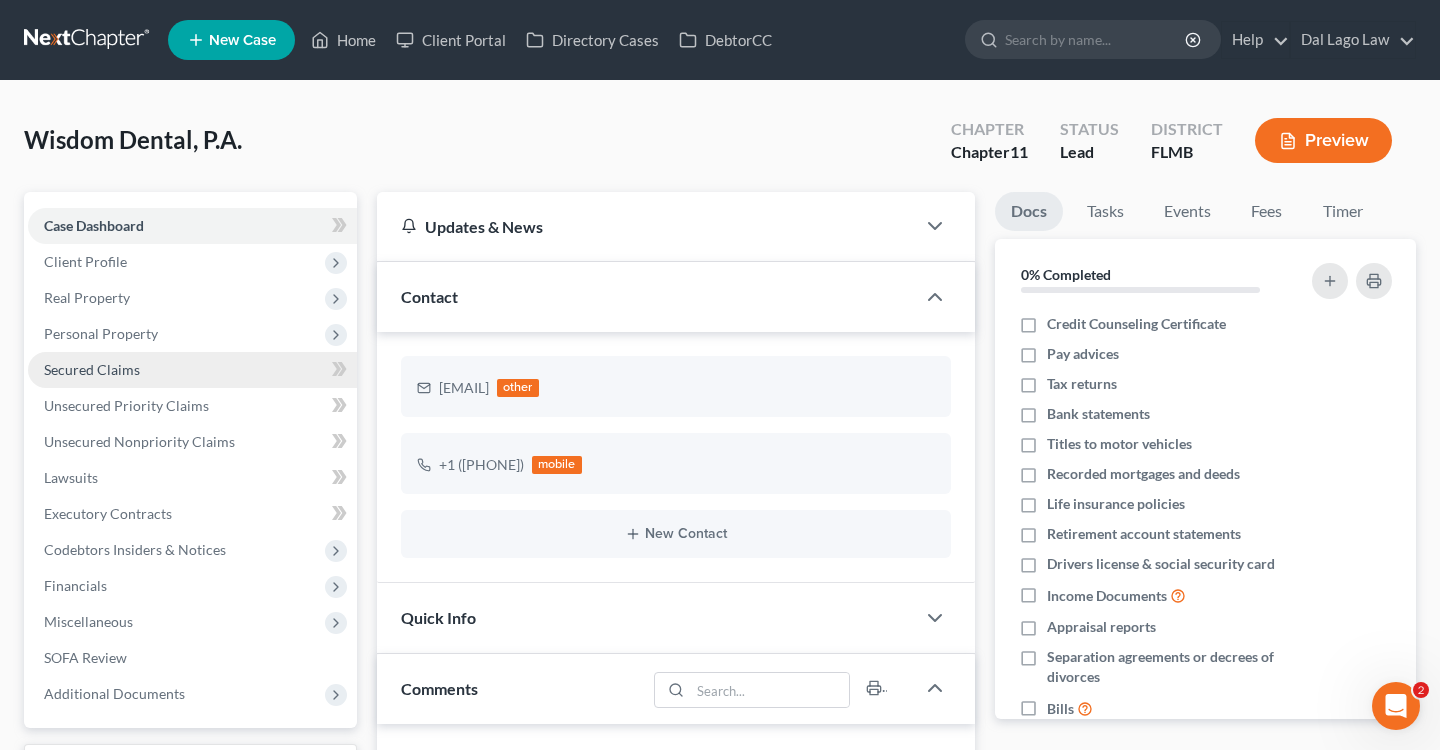 scroll, scrollTop: 788, scrollLeft: 0, axis: vertical 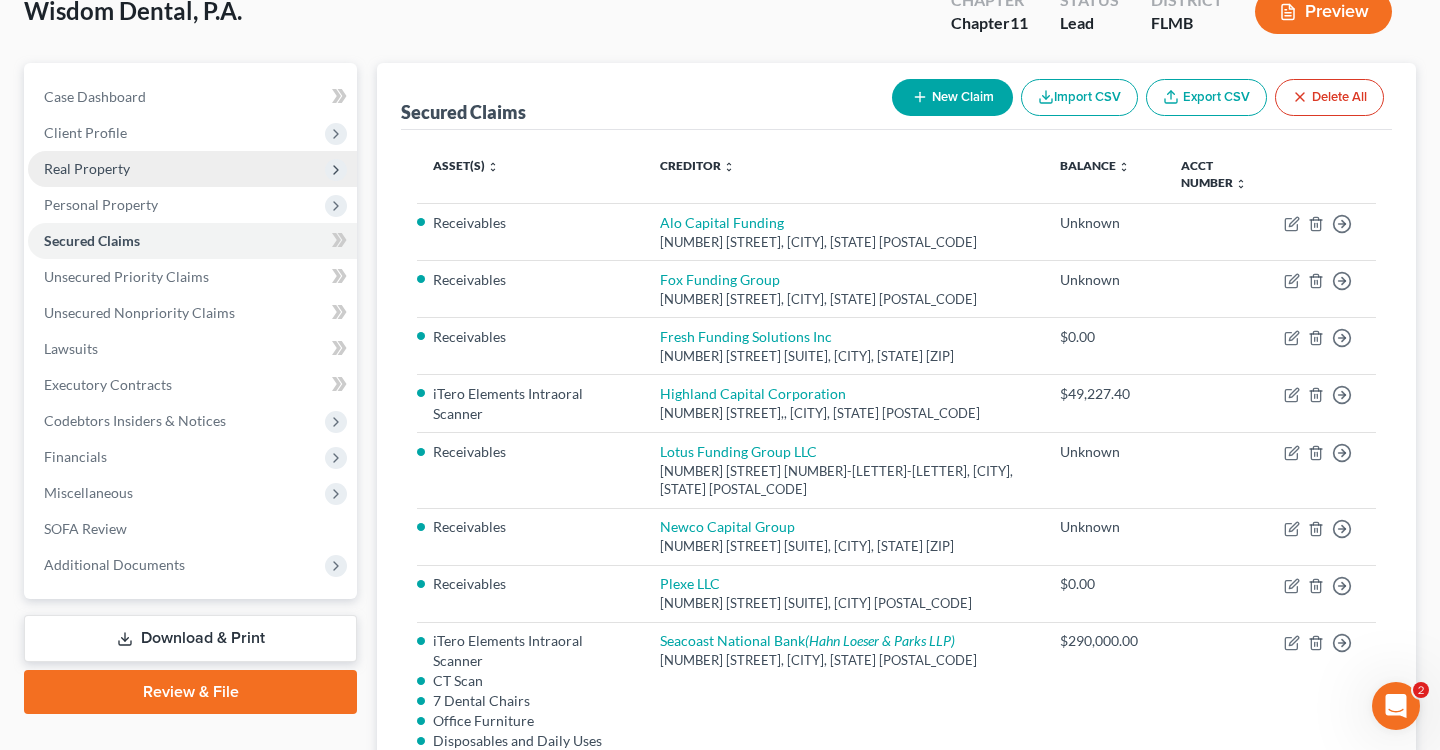 click on "Real Property" at bounding box center [192, 169] 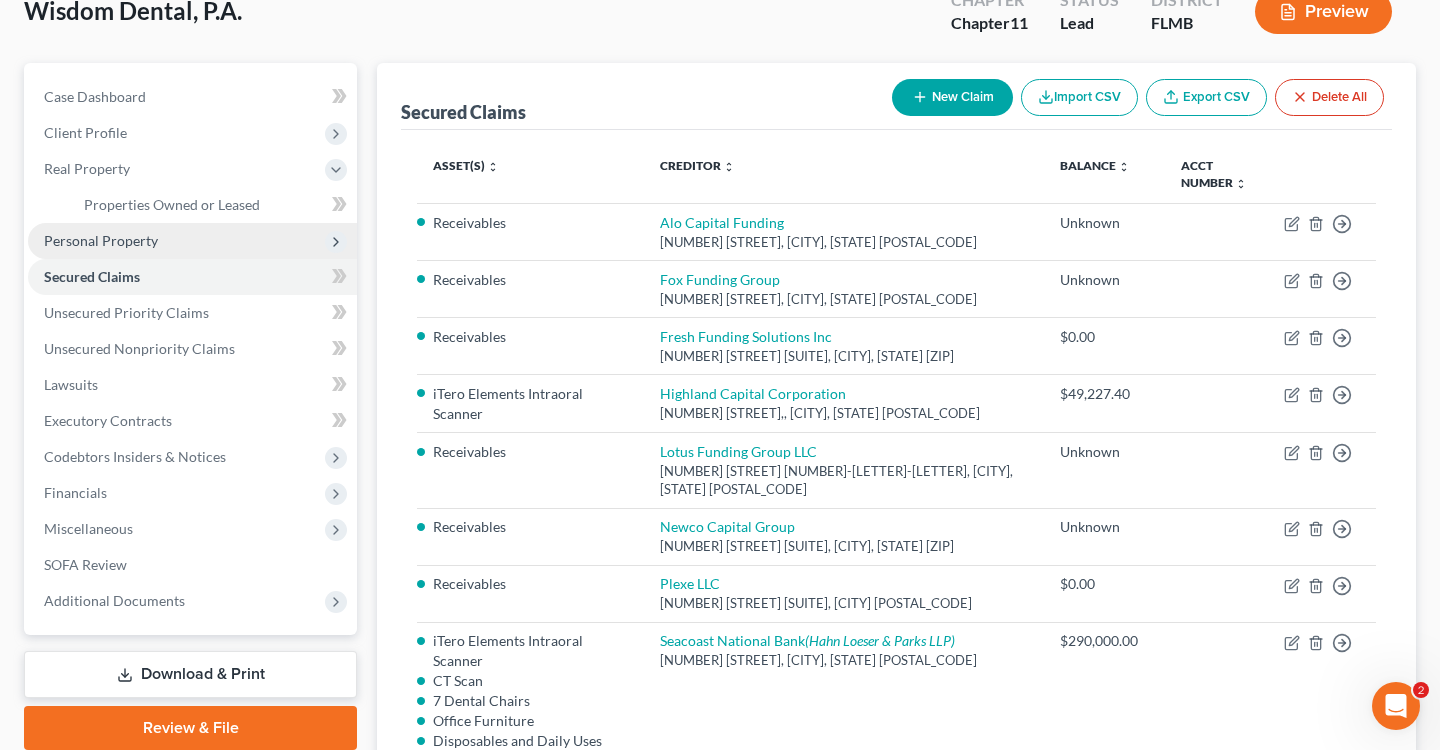 click on "Personal Property" at bounding box center [192, 241] 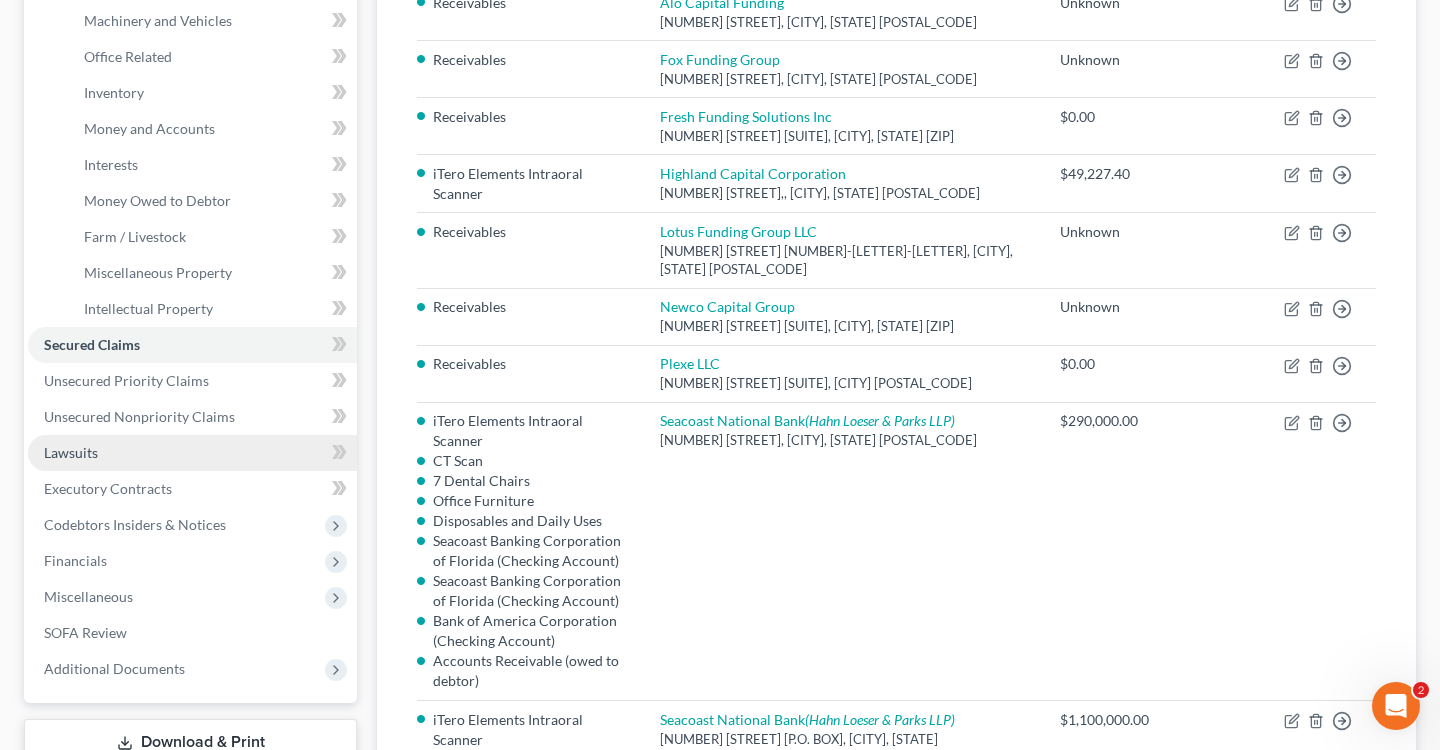click on "Lawsuits" at bounding box center (192, 453) 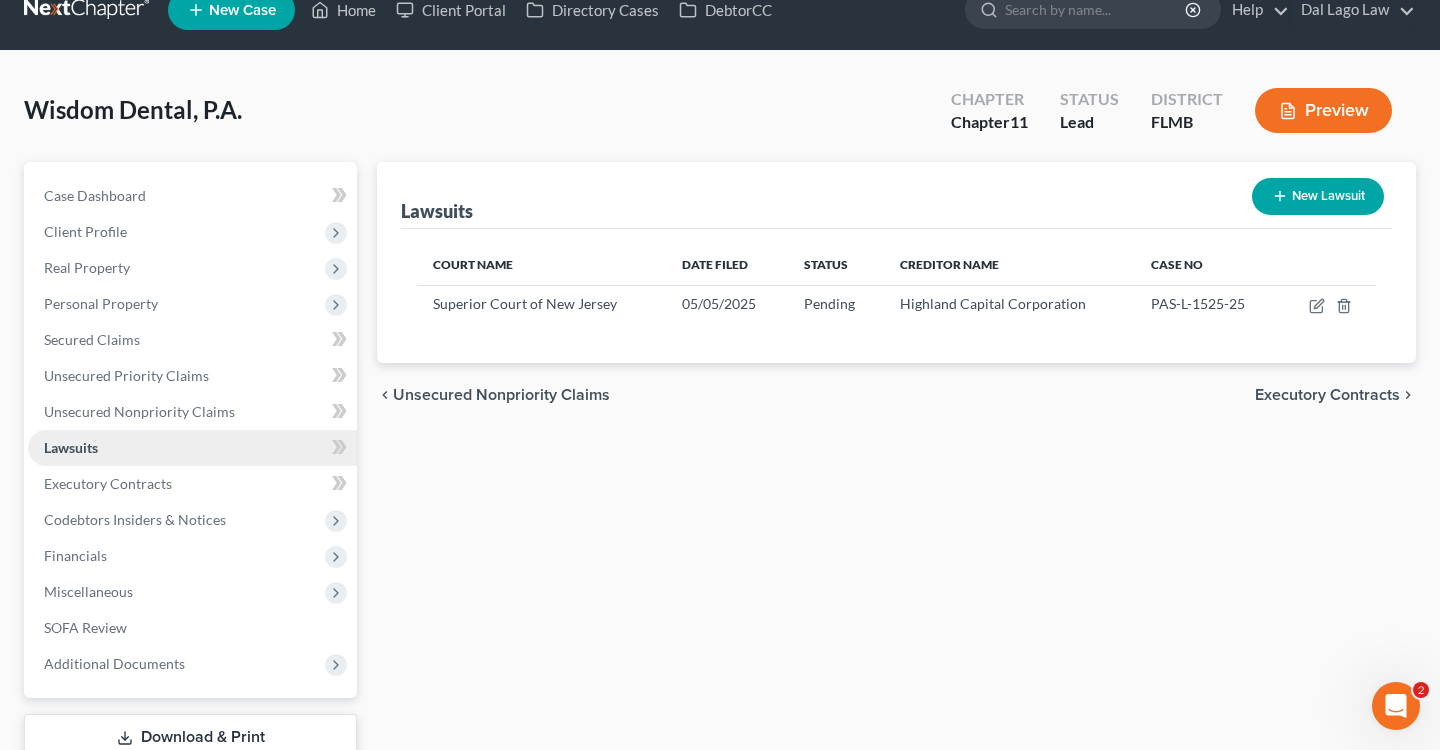 scroll, scrollTop: 0, scrollLeft: 0, axis: both 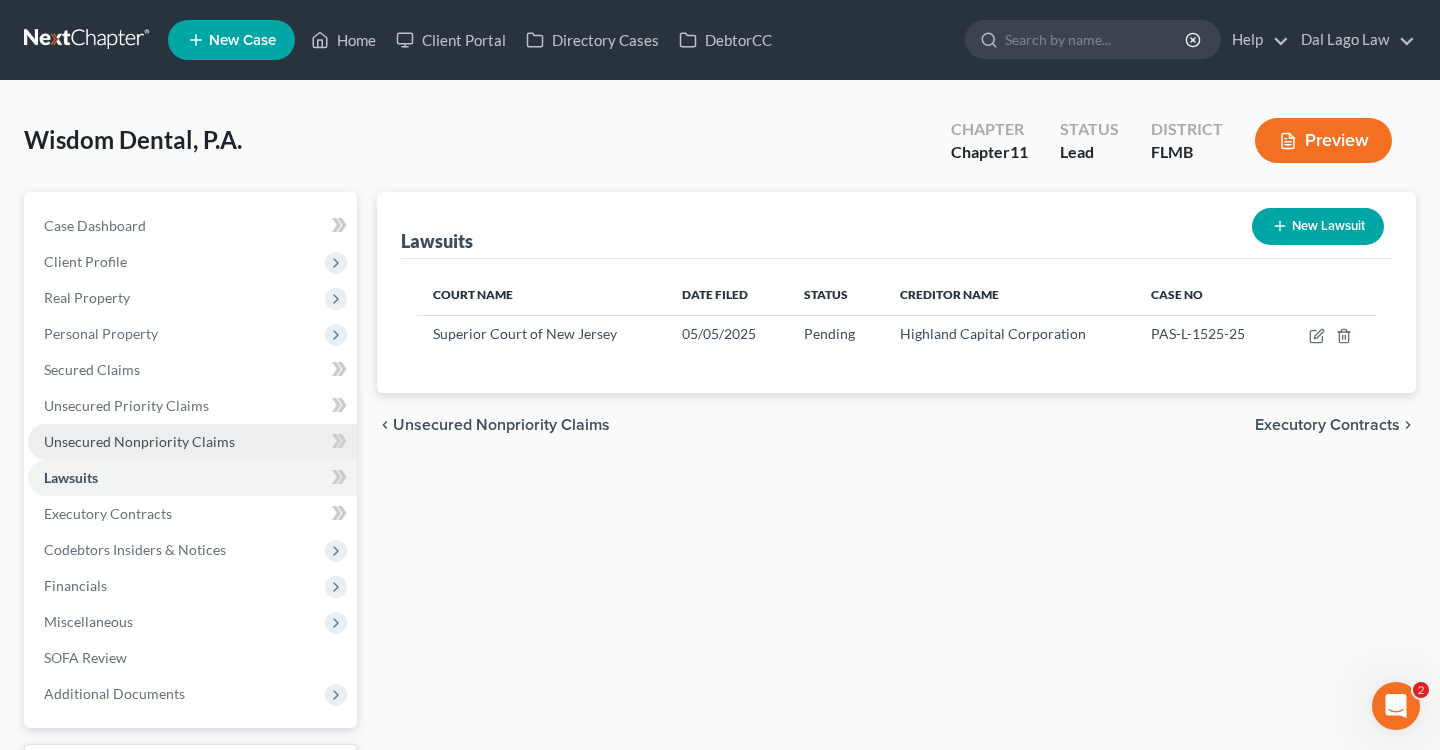 click on "Unsecured Nonpriority Claims" at bounding box center [192, 442] 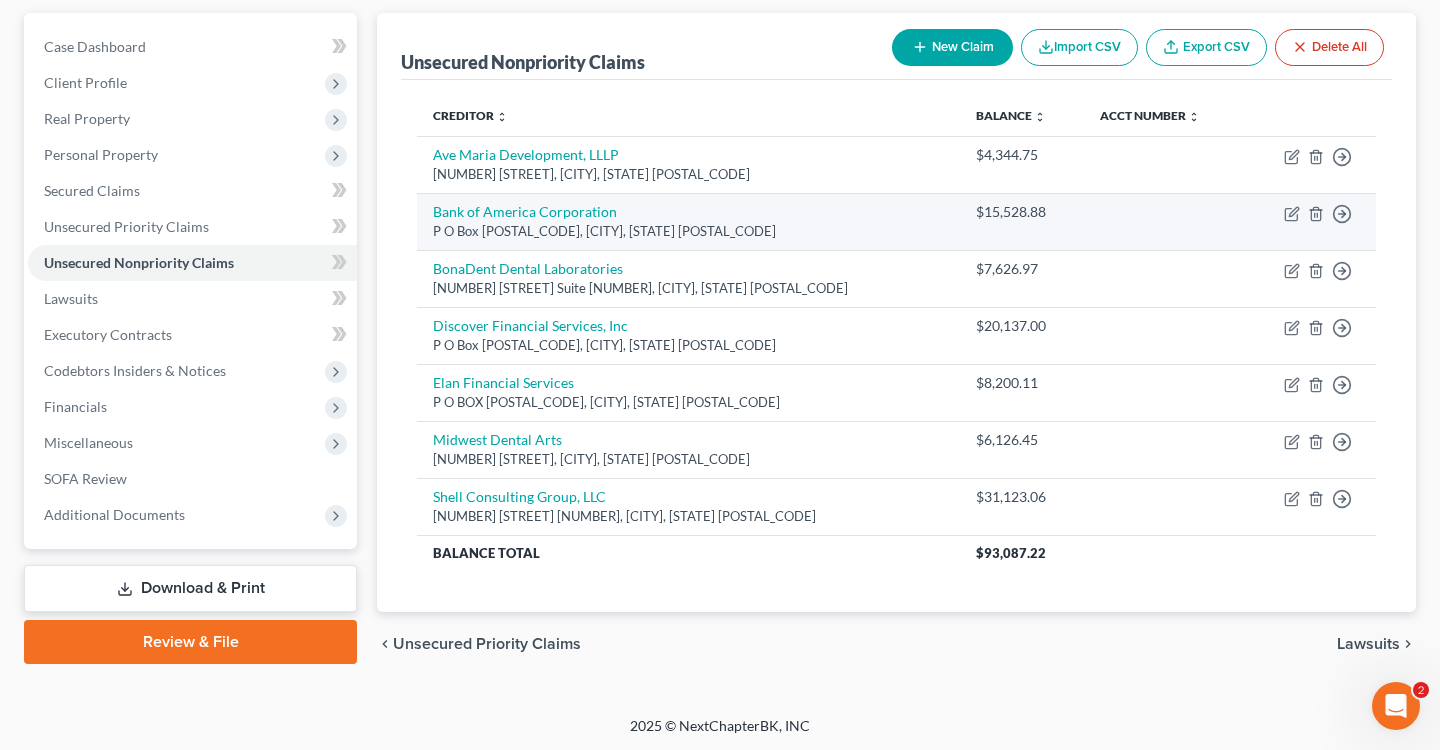 scroll, scrollTop: 179, scrollLeft: 0, axis: vertical 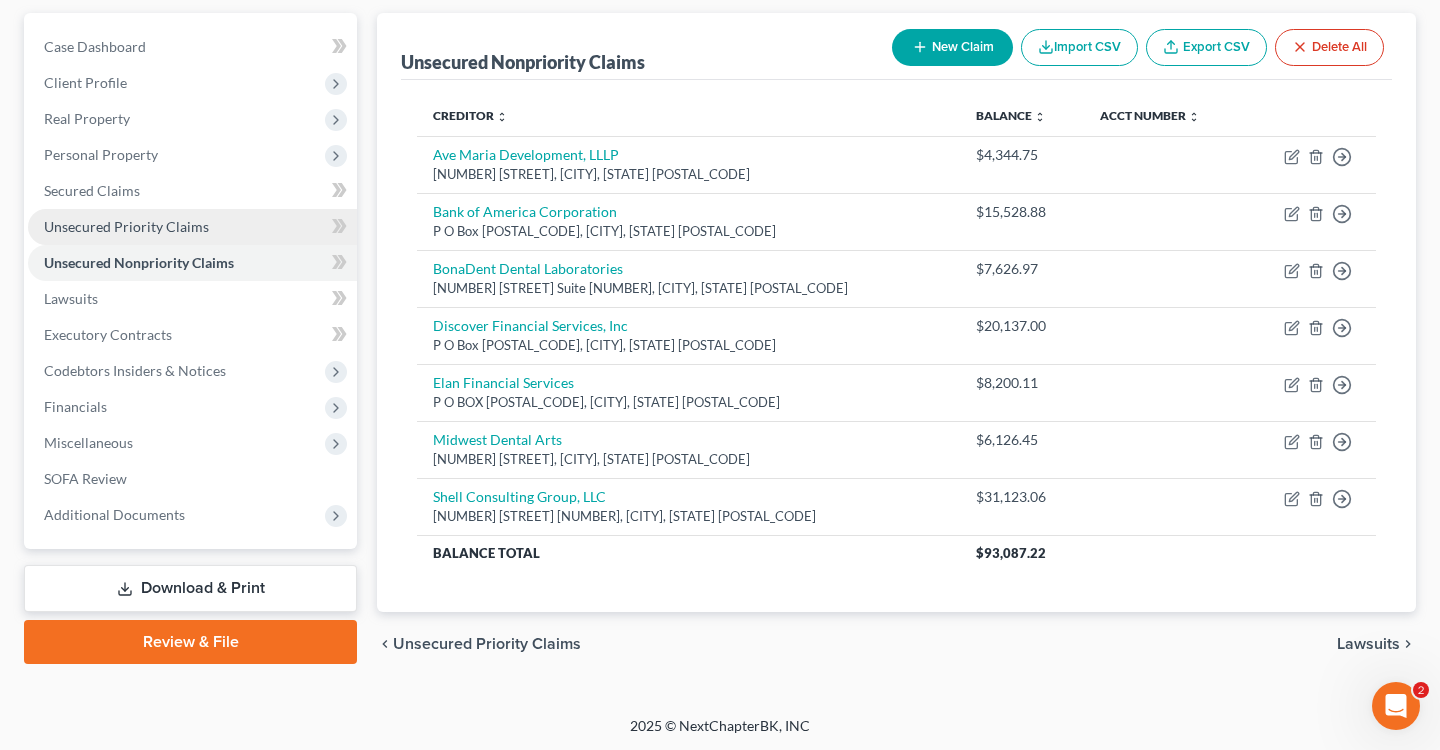 click on "Unsecured Priority Claims" at bounding box center (126, 226) 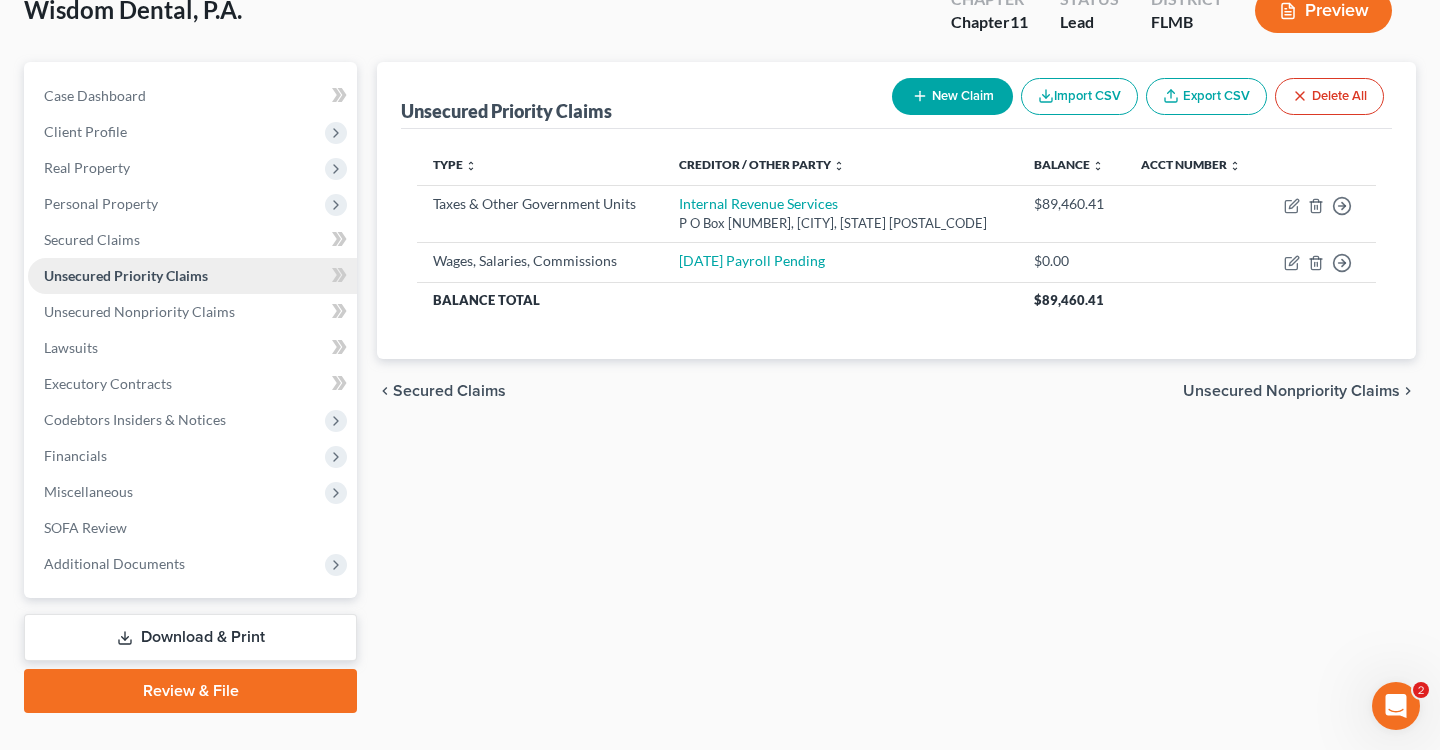scroll, scrollTop: 0, scrollLeft: 0, axis: both 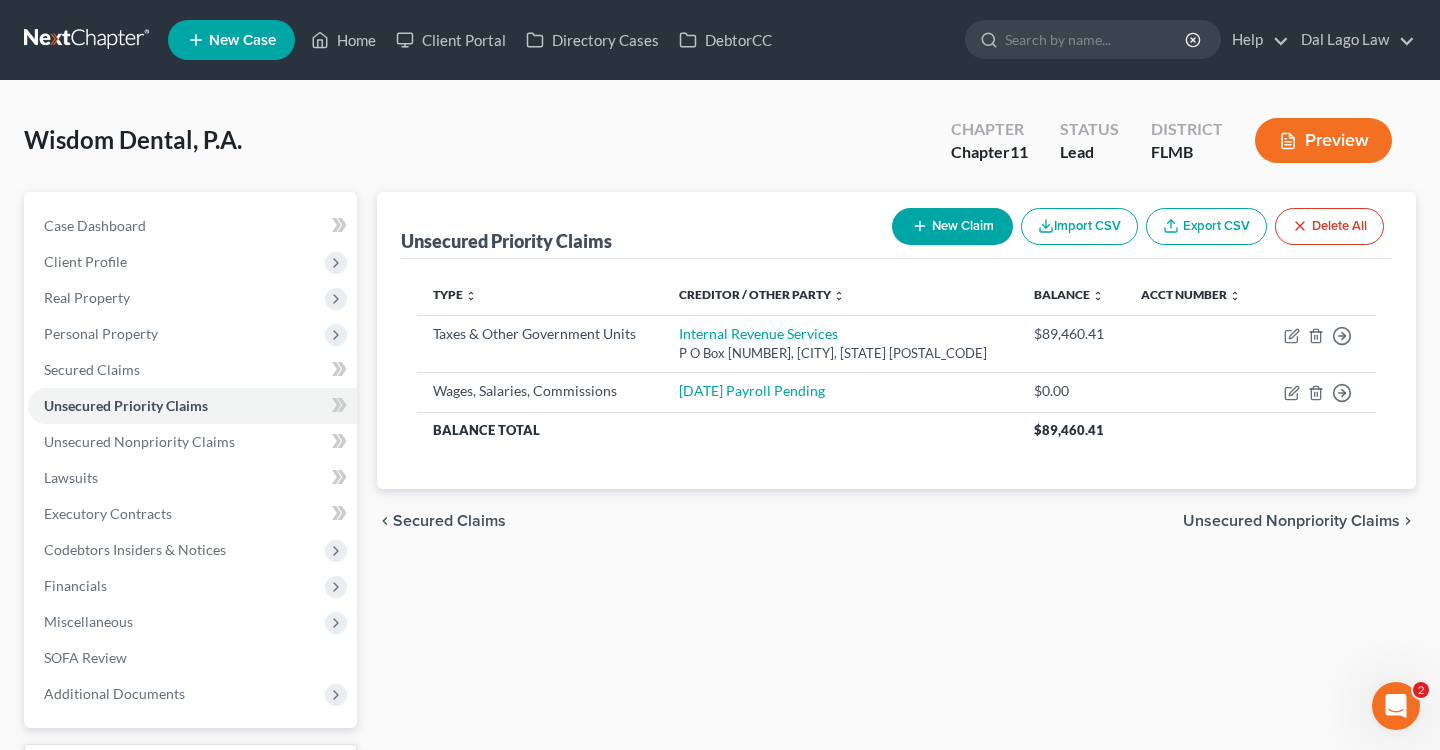 click on "New Case Home Client Portal Directory Cases DebtorCC         - No Result - See all results Or Press Enter... Help Help Center Webinars Training Videos What's new Dal Lago Law Dal Lago Law [EMAIL] My Account Settings Plan + Billing Account Add-Ons Upgrade to Whoa Log out" at bounding box center [792, 40] 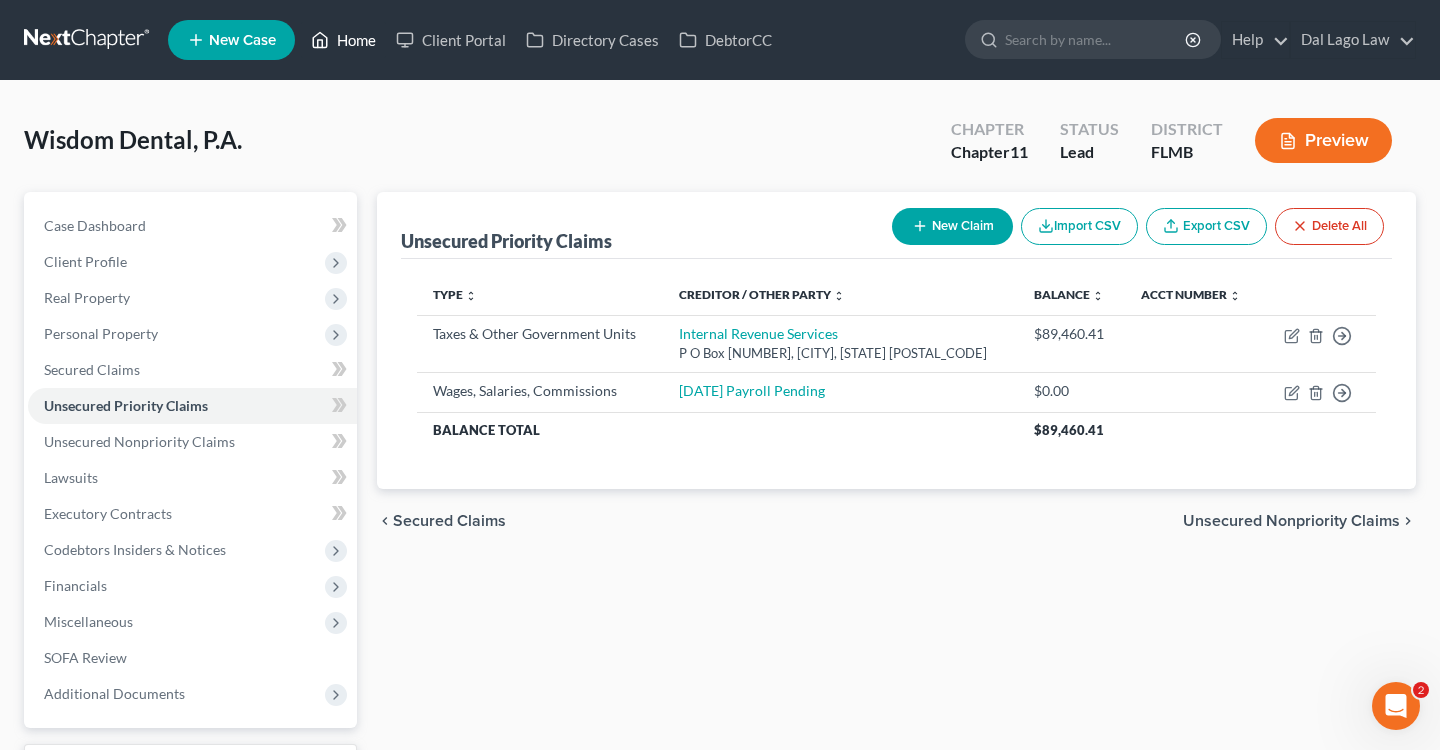 click on "Home" at bounding box center (343, 40) 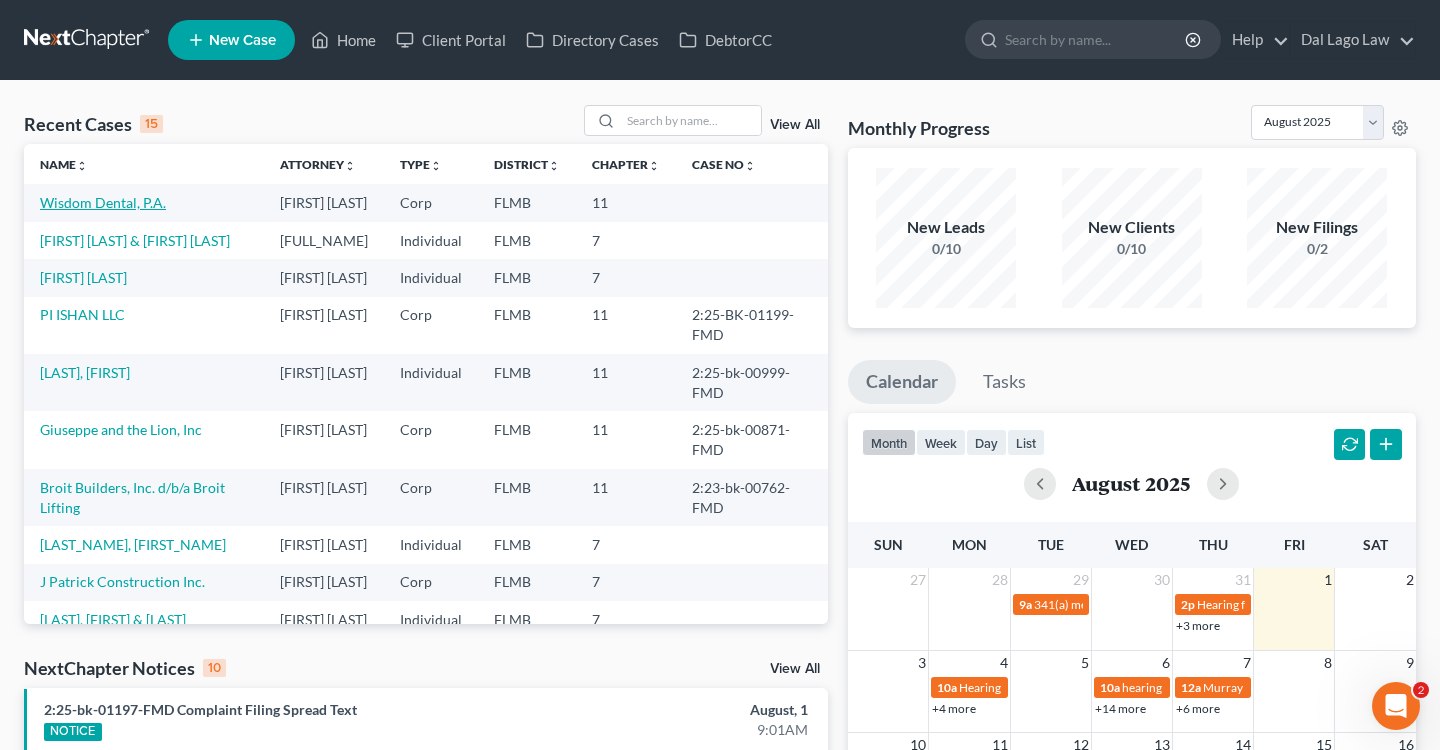 click on "Wisdom Dental, P.A." at bounding box center [103, 202] 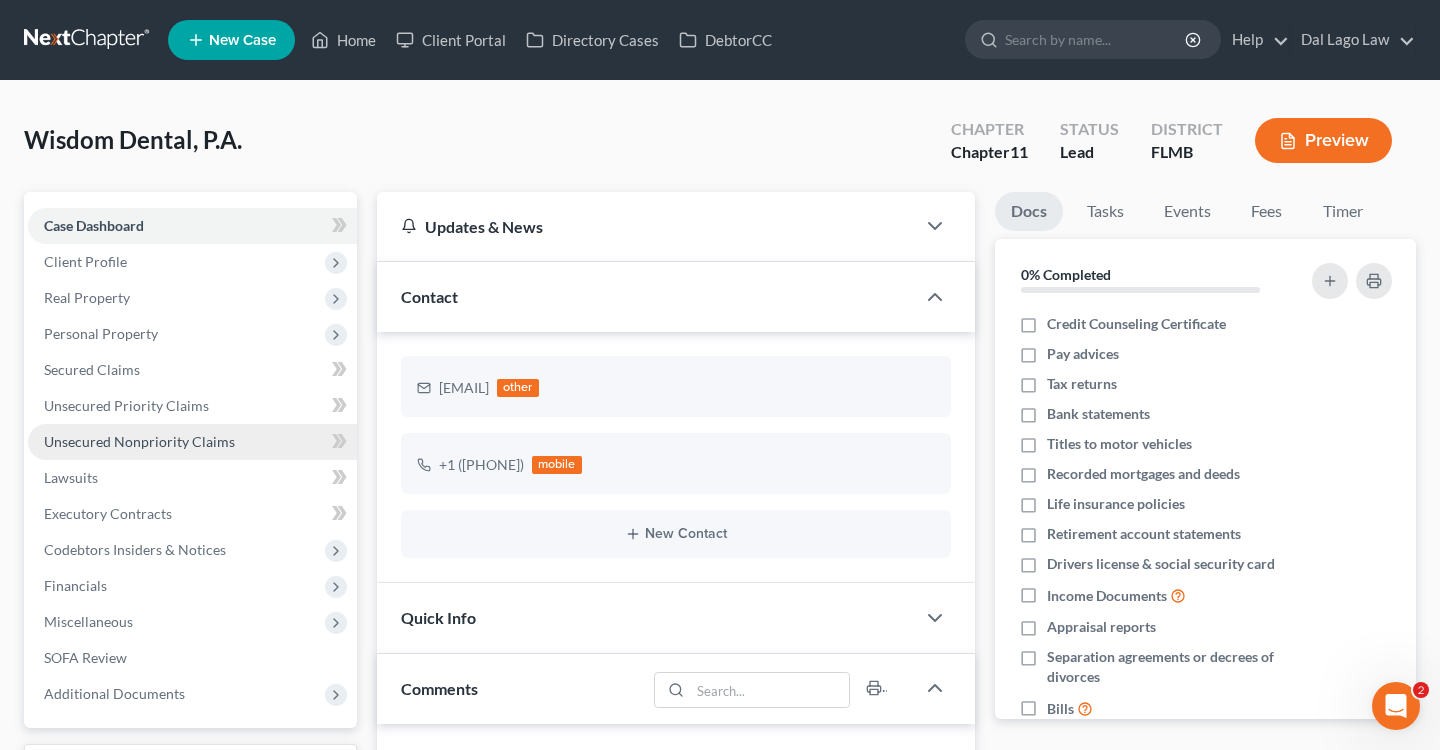scroll, scrollTop: 788, scrollLeft: 0, axis: vertical 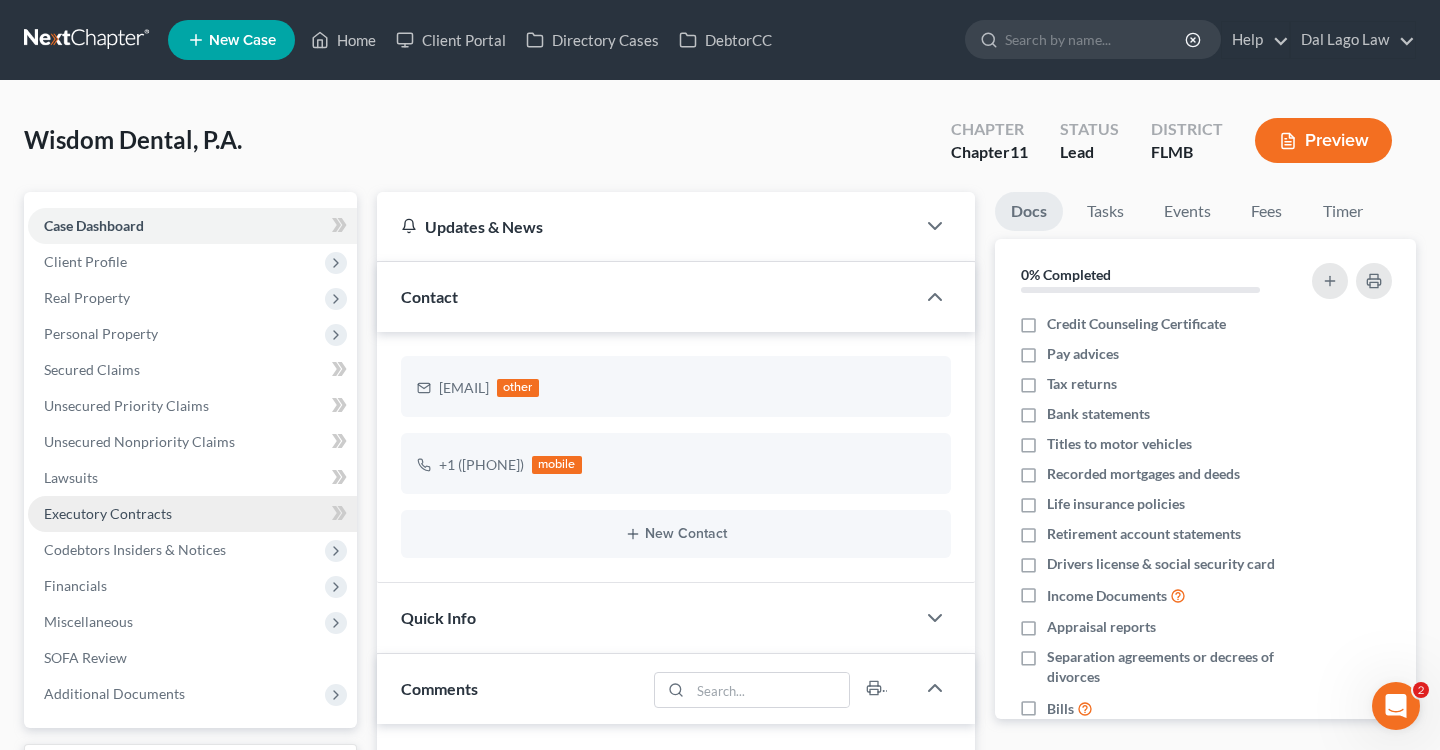 click on "Executory Contracts" at bounding box center (108, 513) 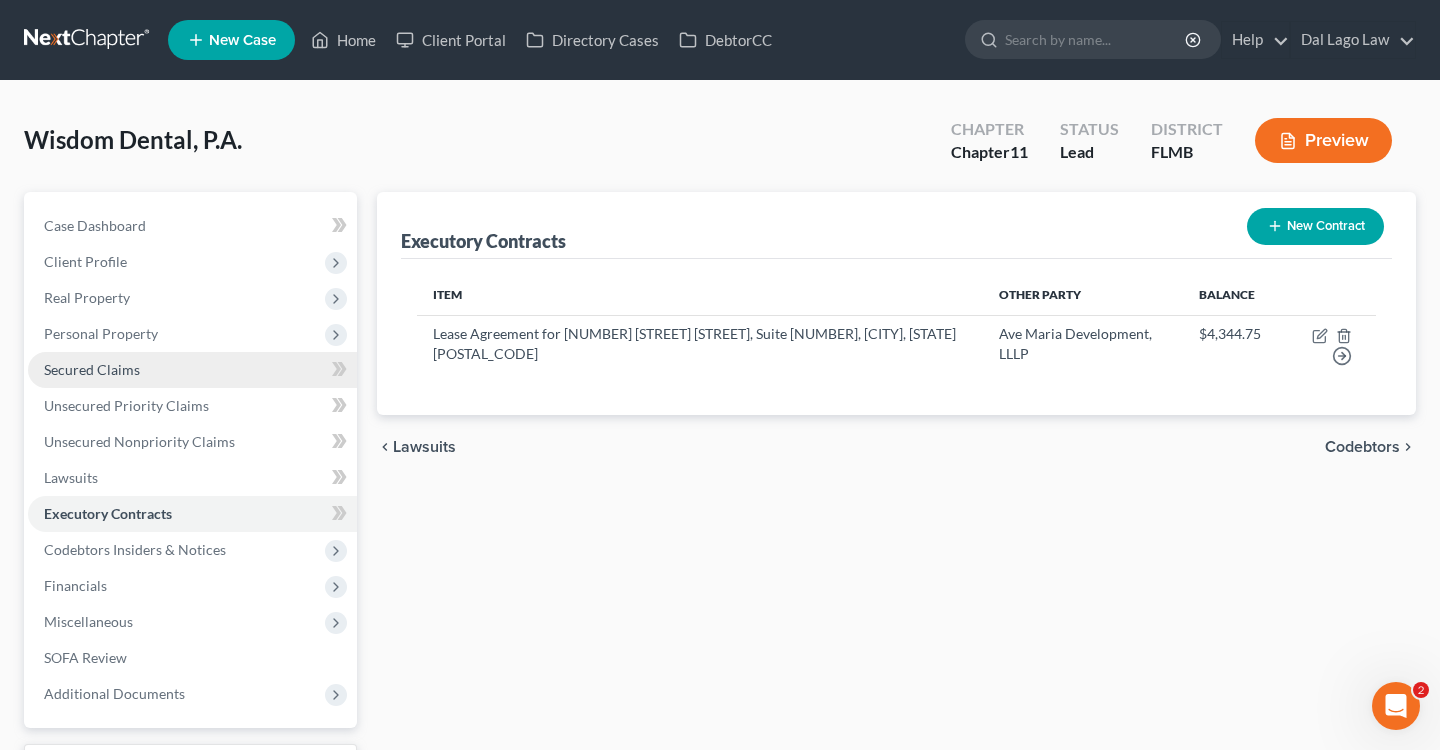 click on "Secured Claims" at bounding box center (192, 370) 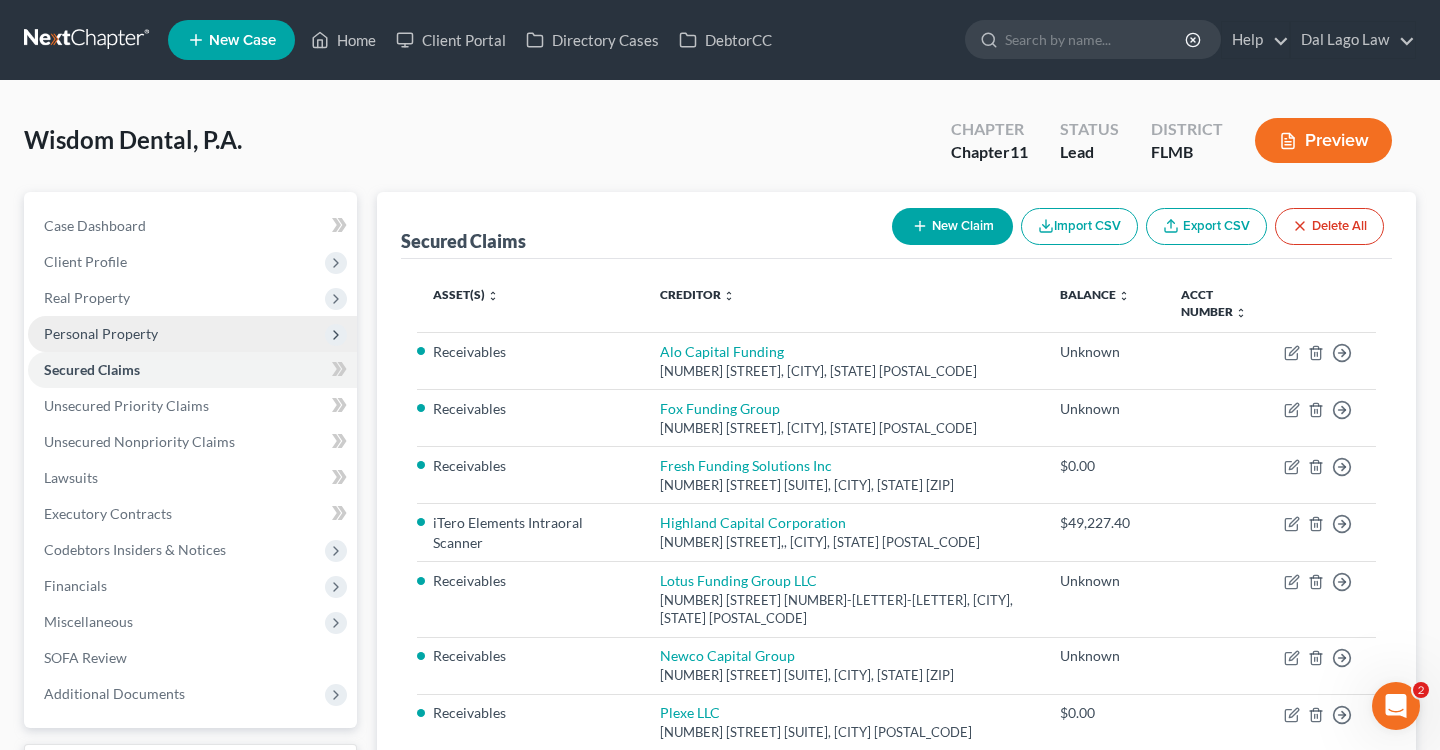 scroll, scrollTop: 1, scrollLeft: 0, axis: vertical 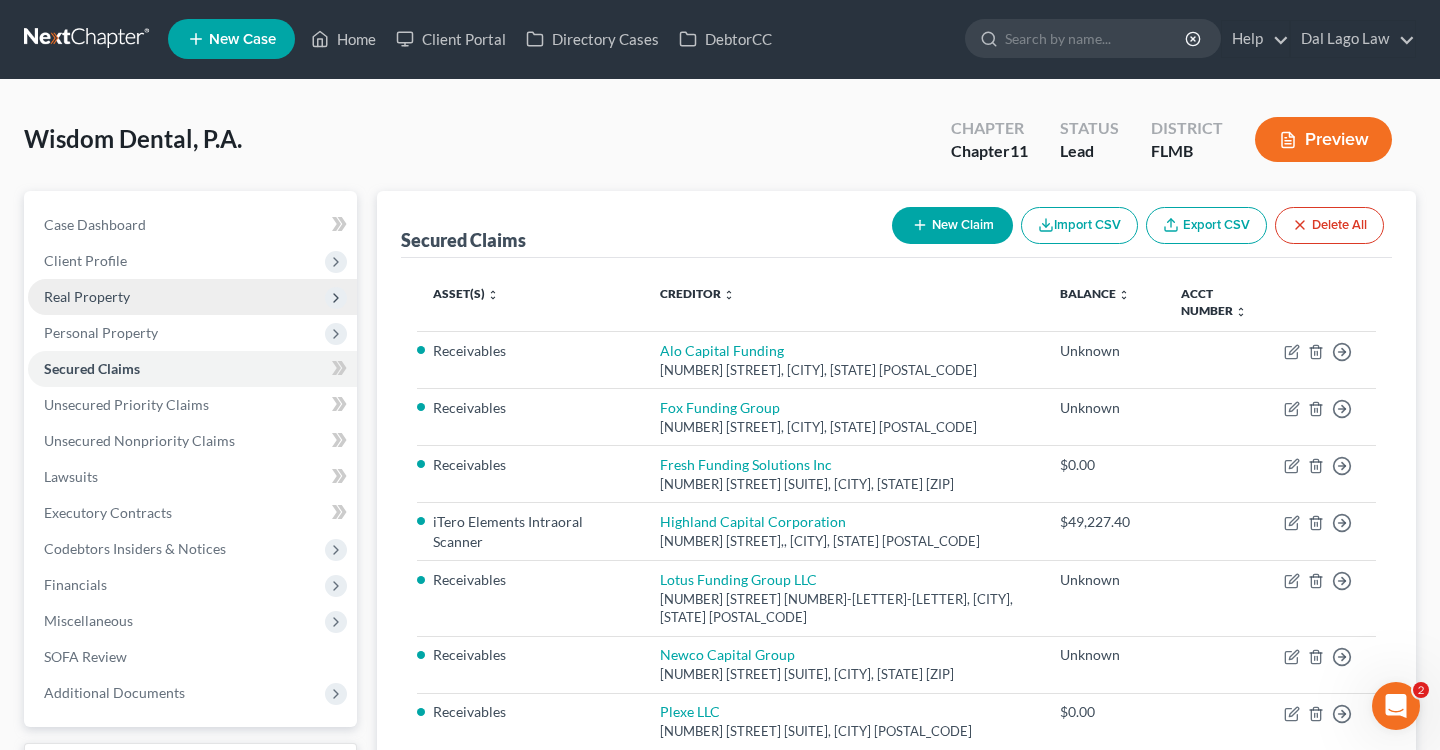 click on "Real Property" at bounding box center [192, 297] 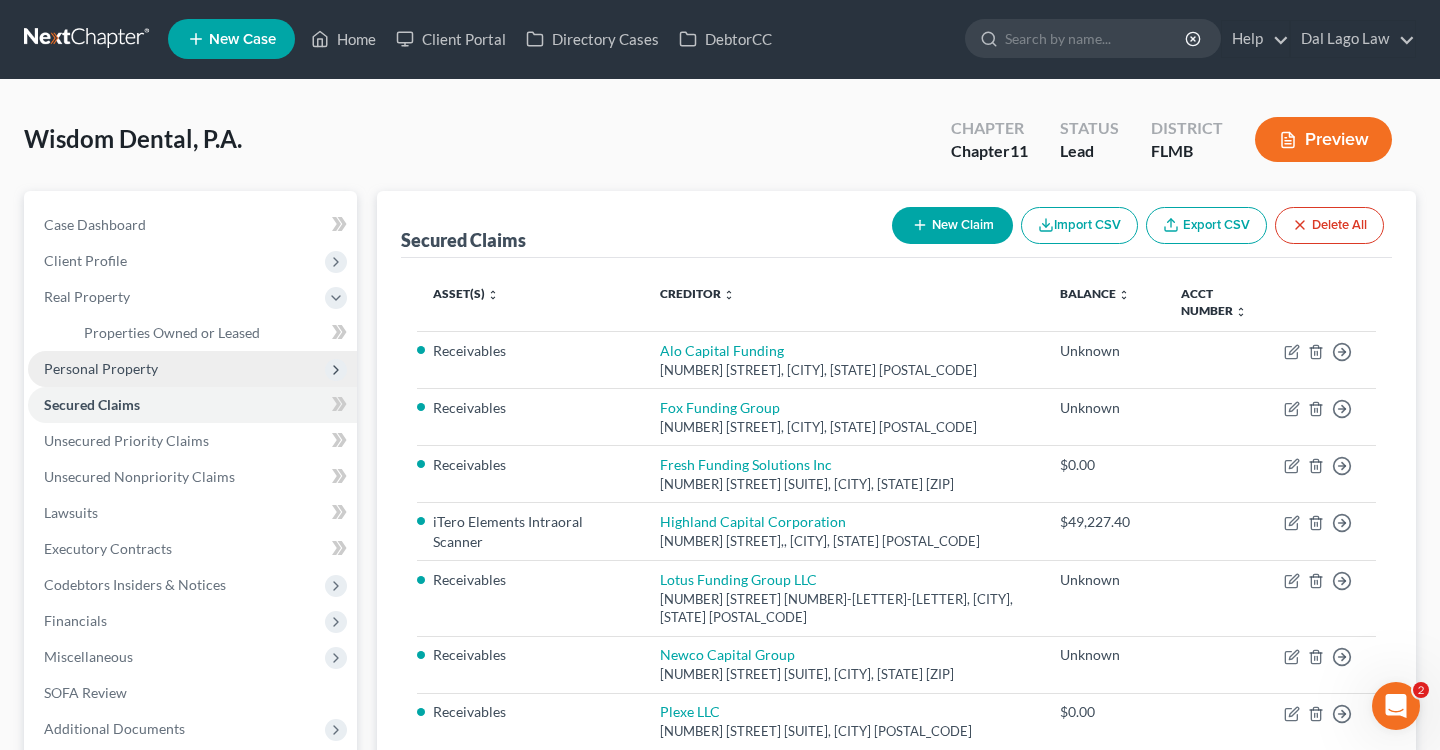 click on "Personal Property" at bounding box center [192, 369] 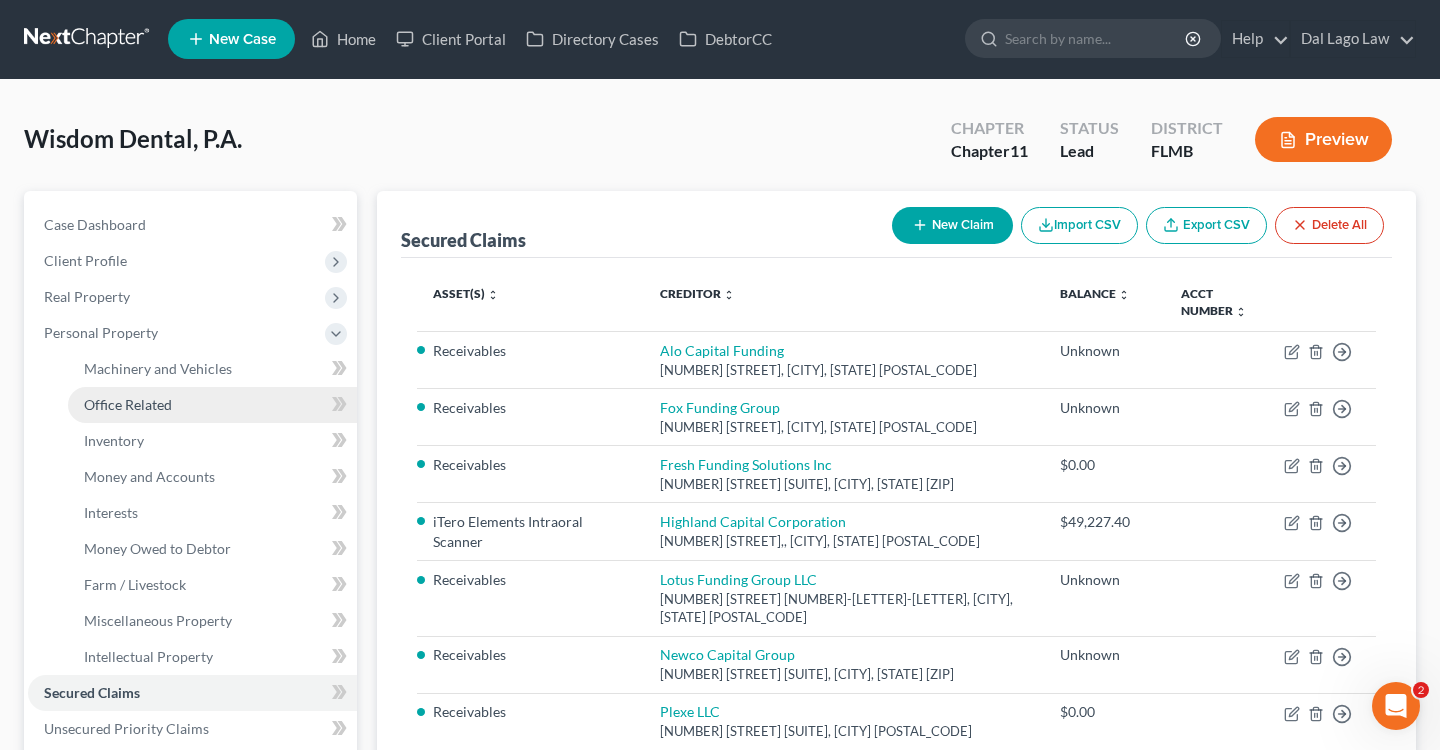 click on "Office Related" at bounding box center (128, 404) 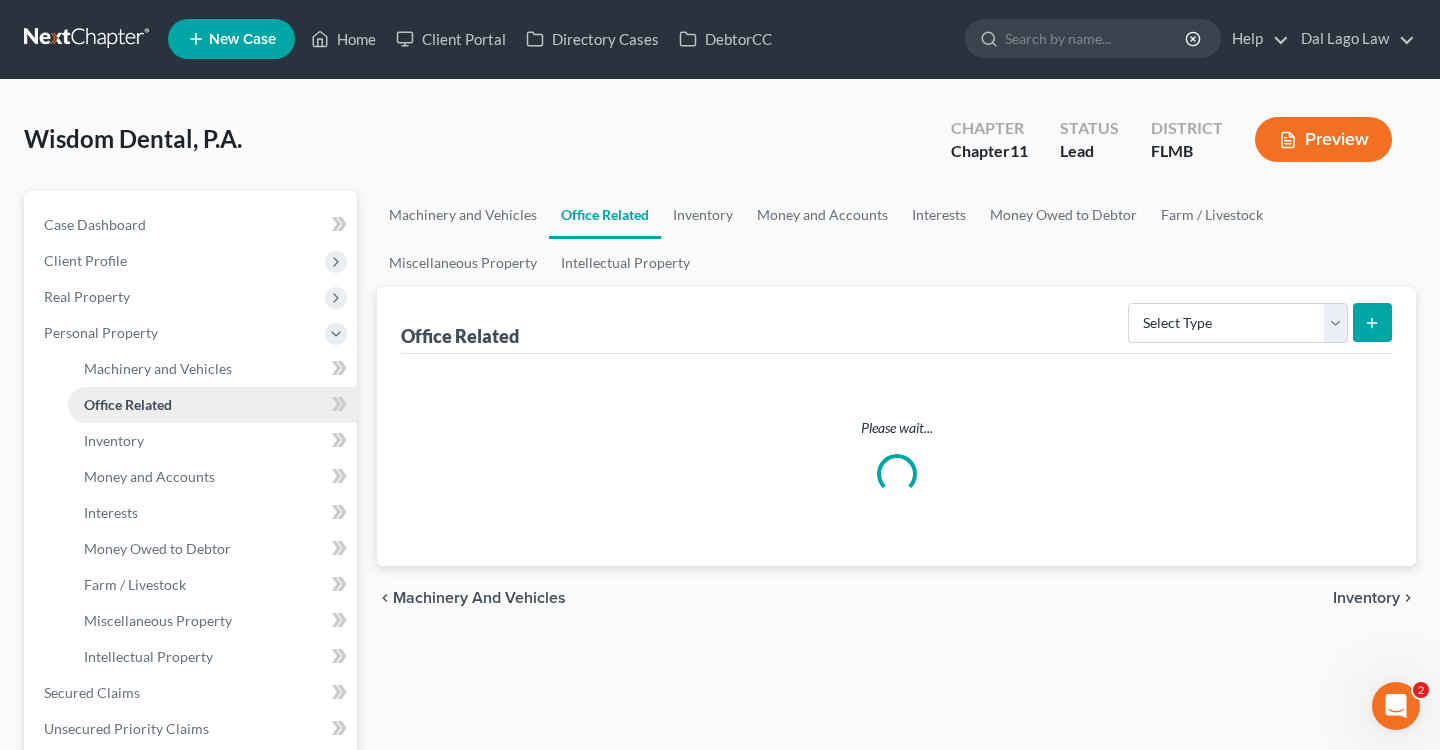 scroll, scrollTop: 0, scrollLeft: 0, axis: both 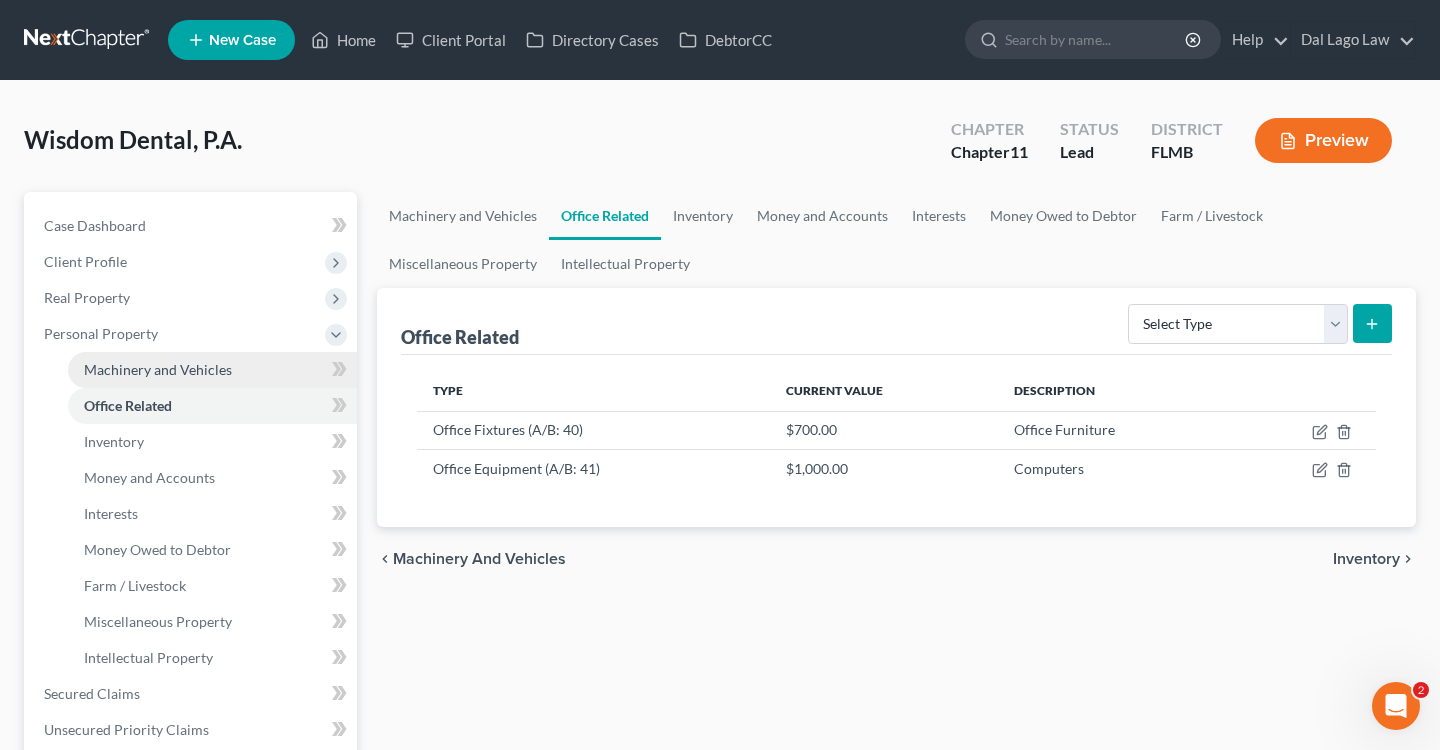 click on "Machinery and Vehicles" at bounding box center (158, 369) 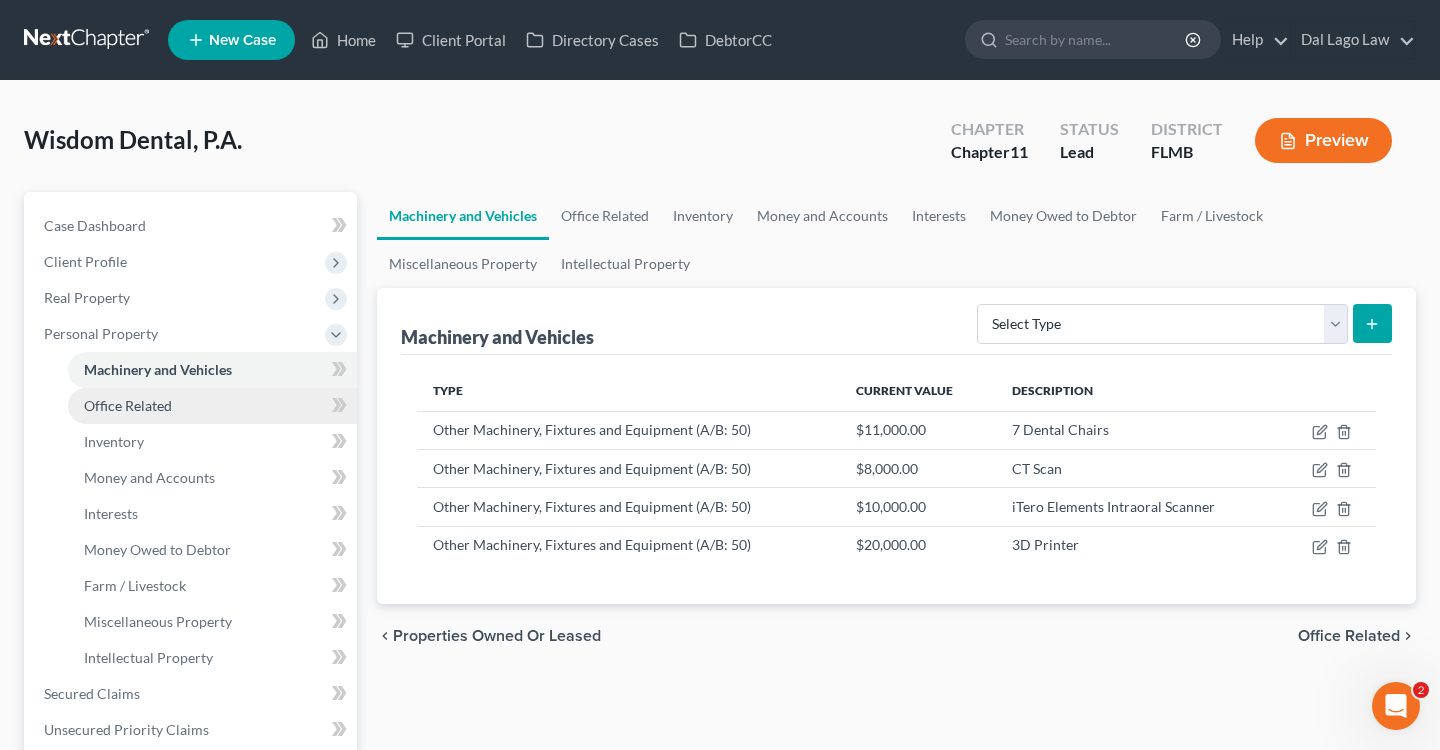 click on "Office Related" at bounding box center (128, 405) 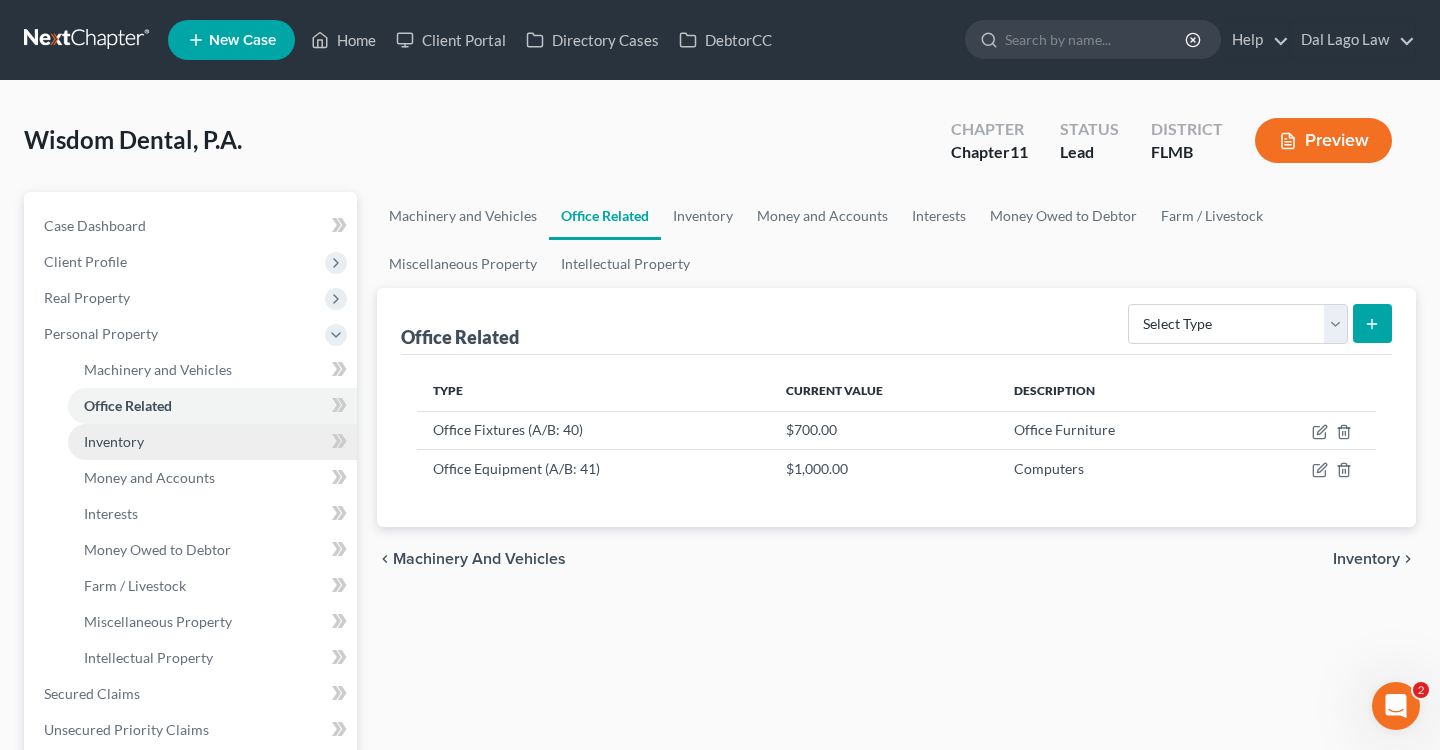 click on "Inventory" at bounding box center [114, 441] 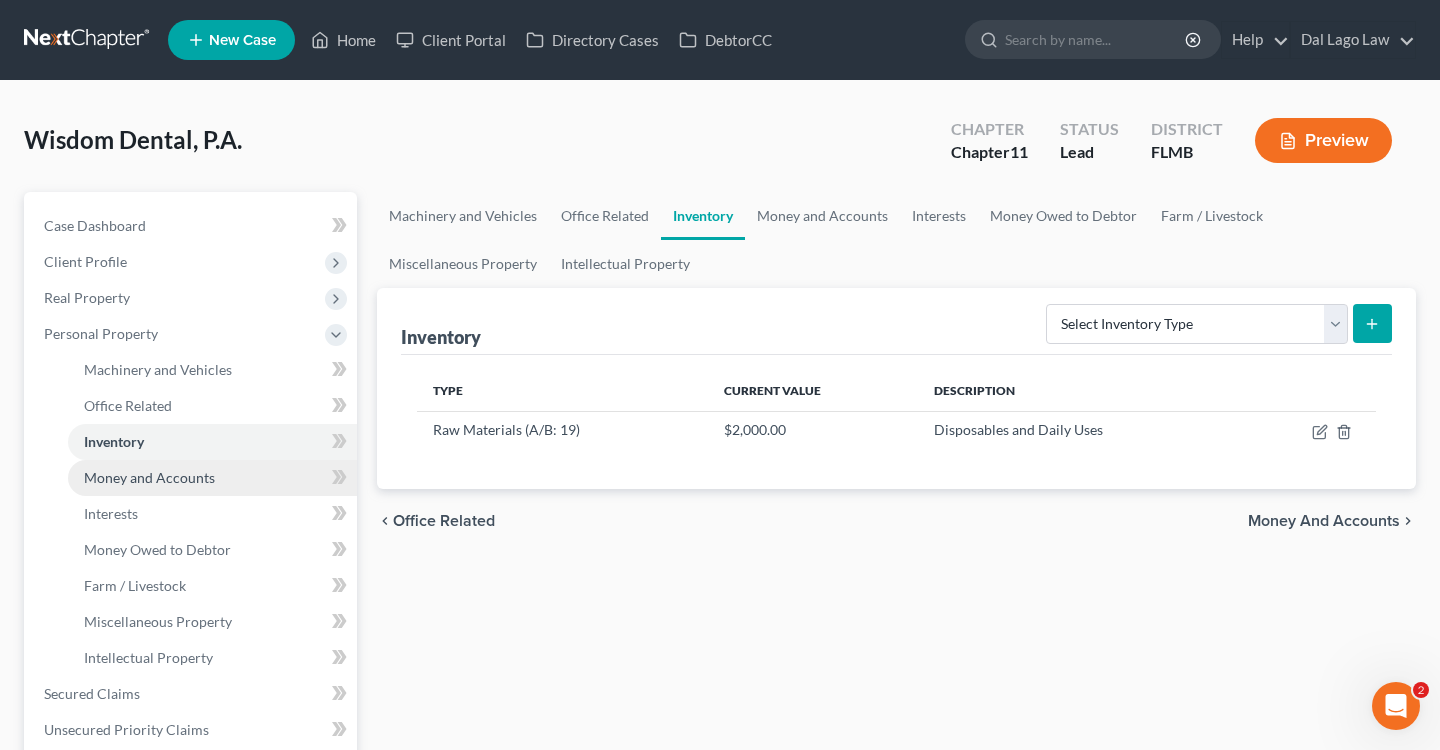 click on "Money and Accounts" at bounding box center (149, 477) 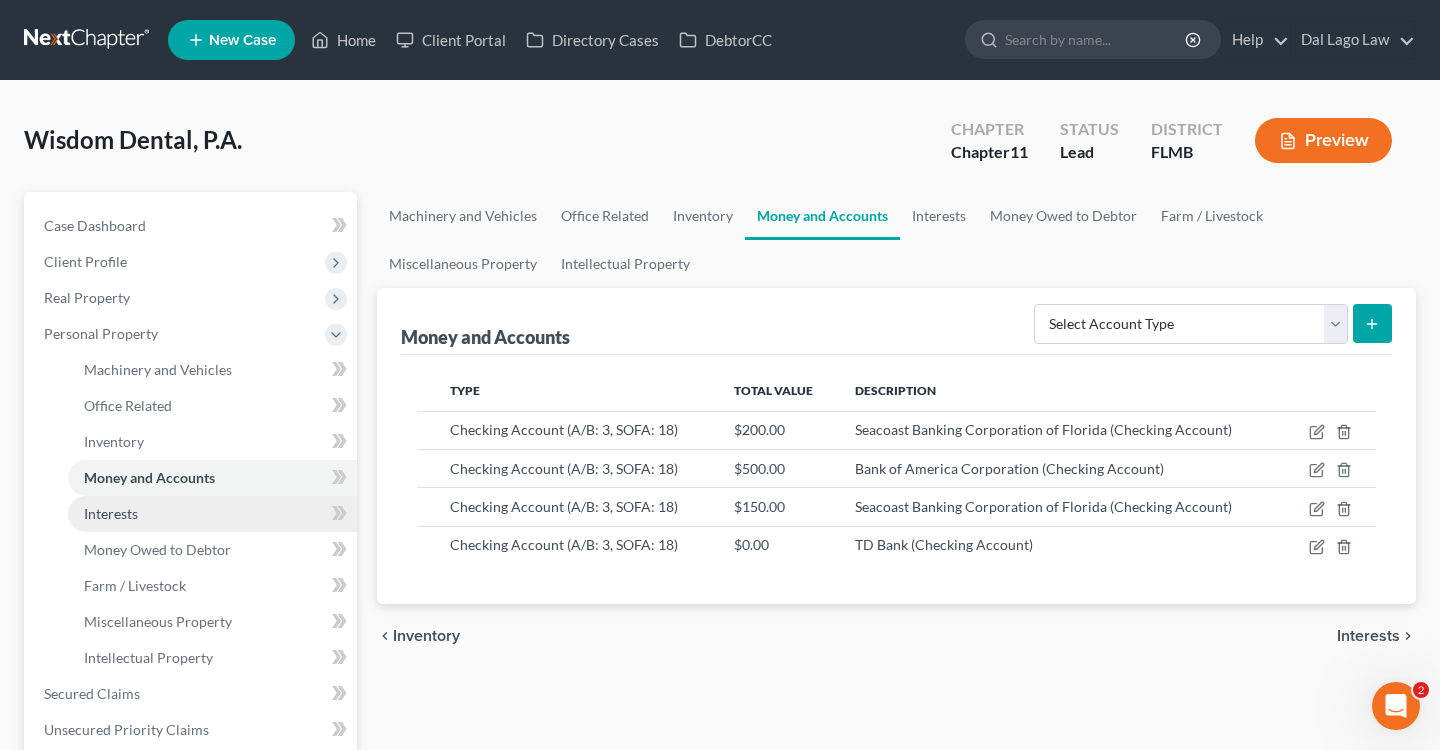 click on "Interests" at bounding box center [111, 513] 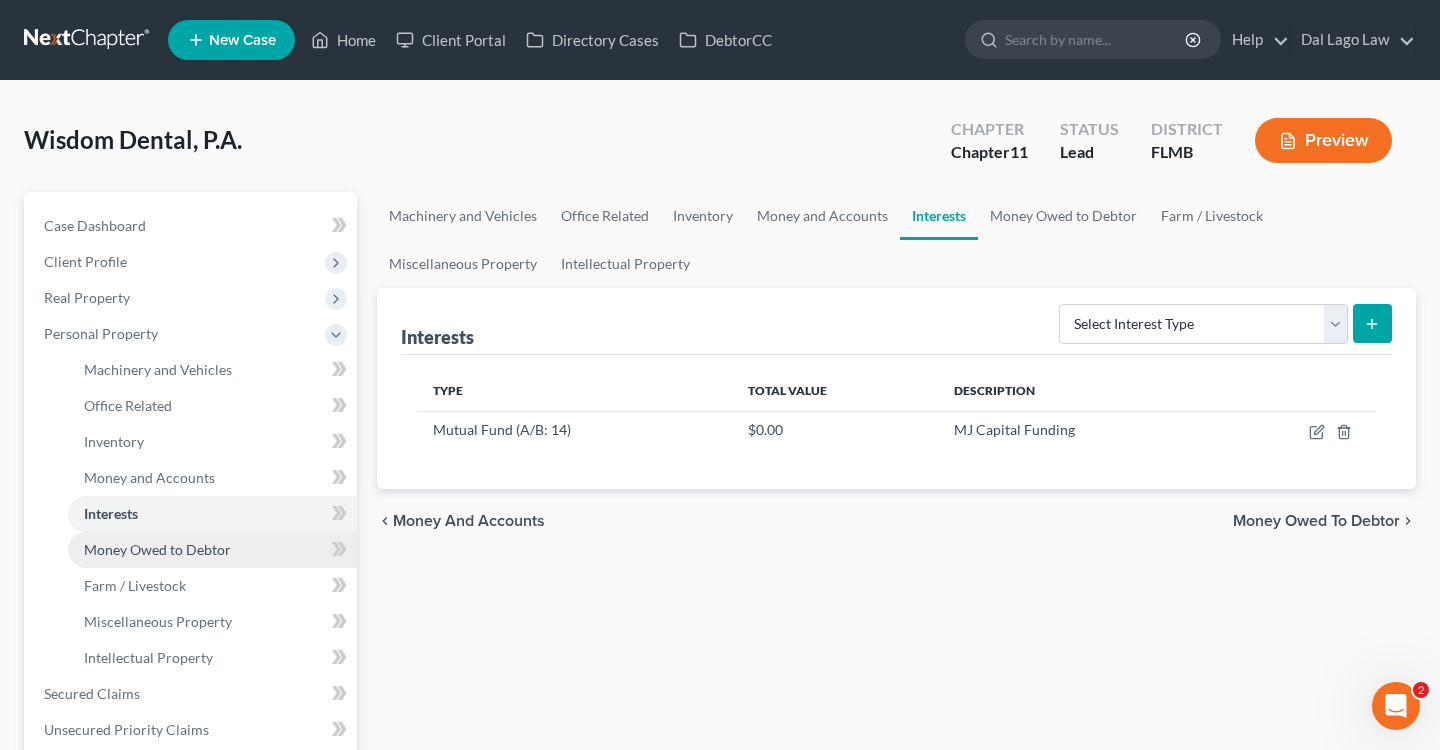 click on "Money Owed to Debtor" at bounding box center [212, 550] 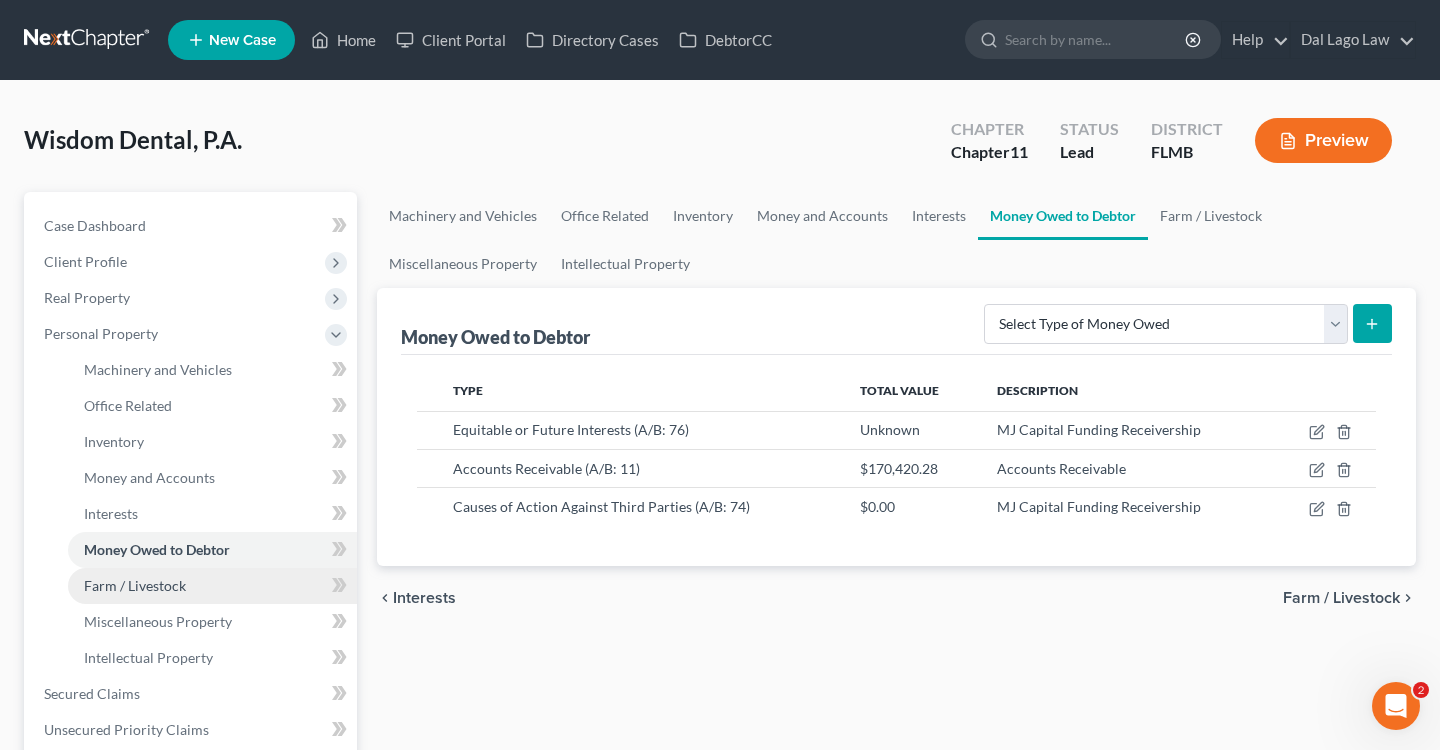 click on "Farm / Livestock" at bounding box center (212, 586) 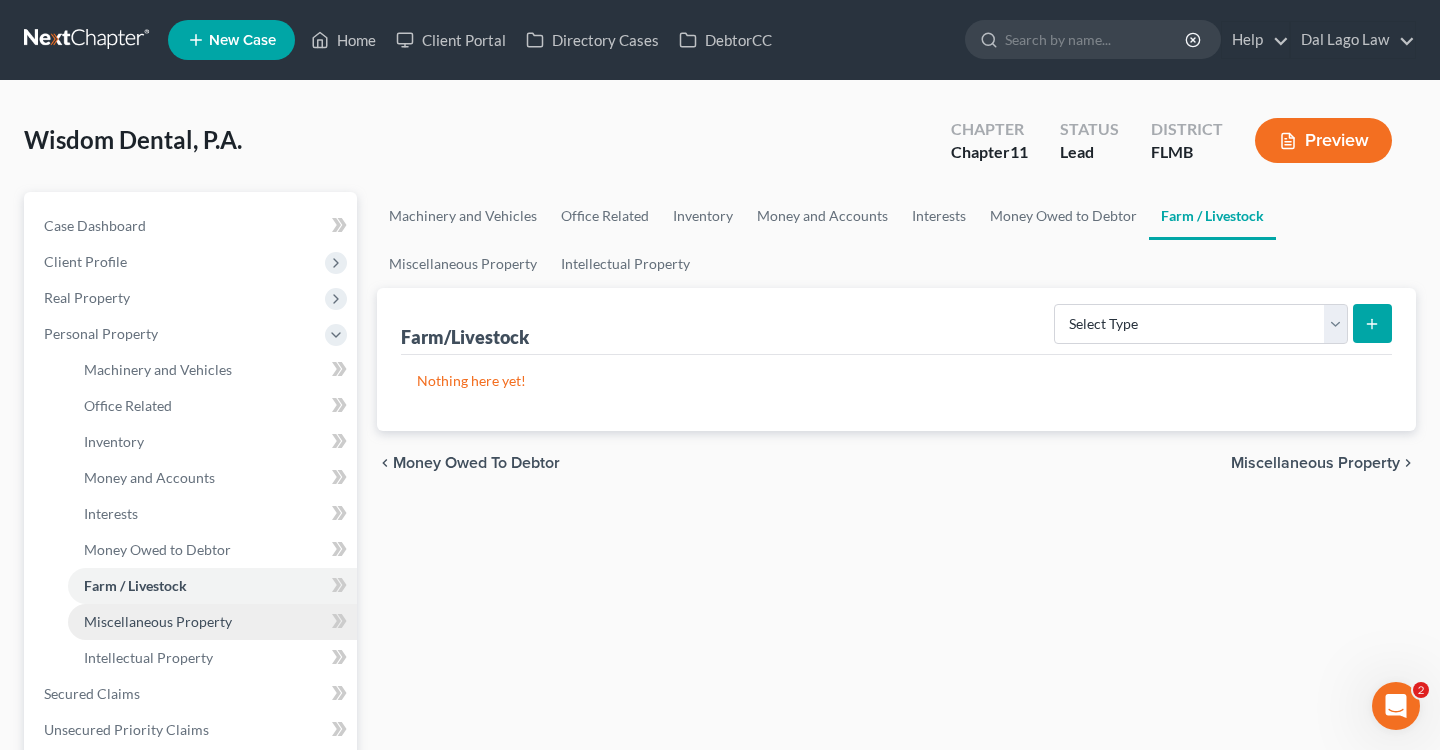 click on "Miscellaneous Property" at bounding box center [158, 621] 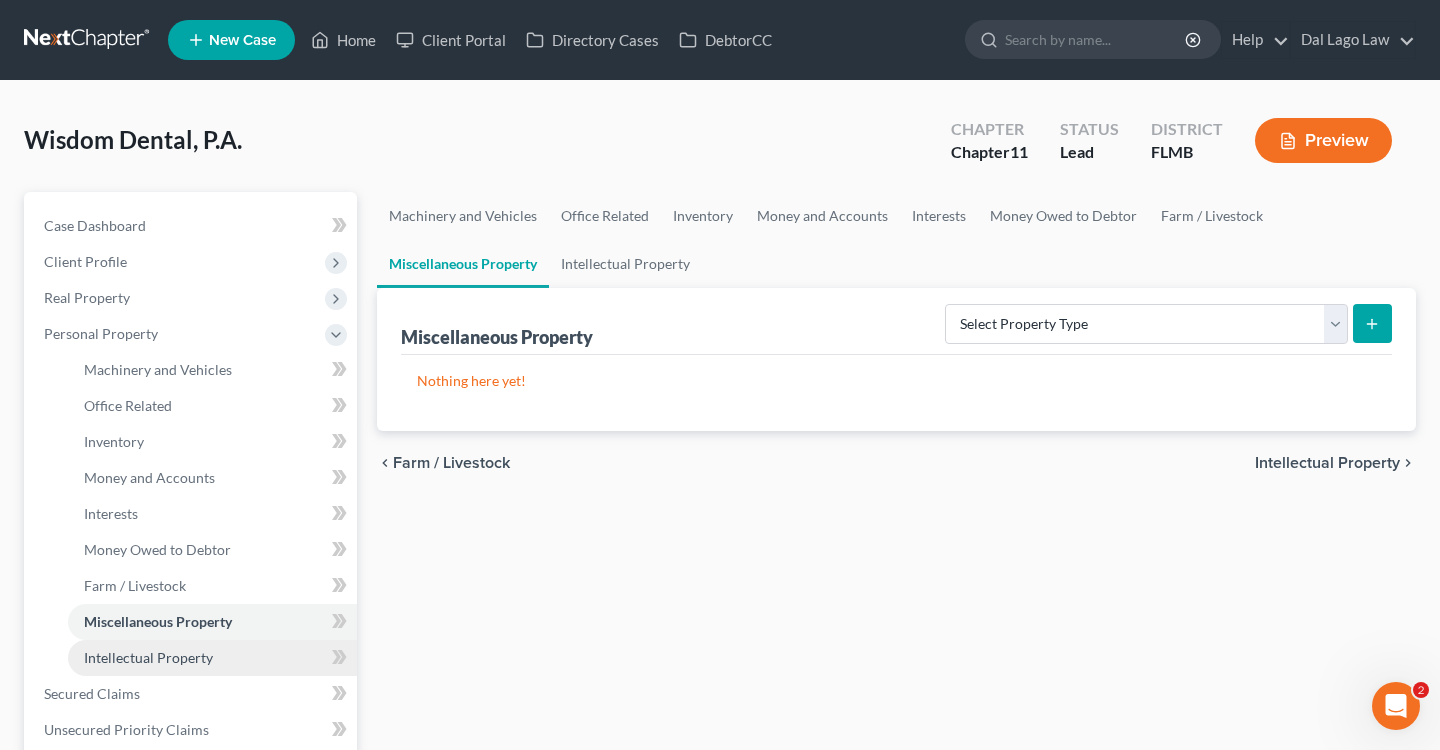 click on "Intellectual Property" at bounding box center [148, 657] 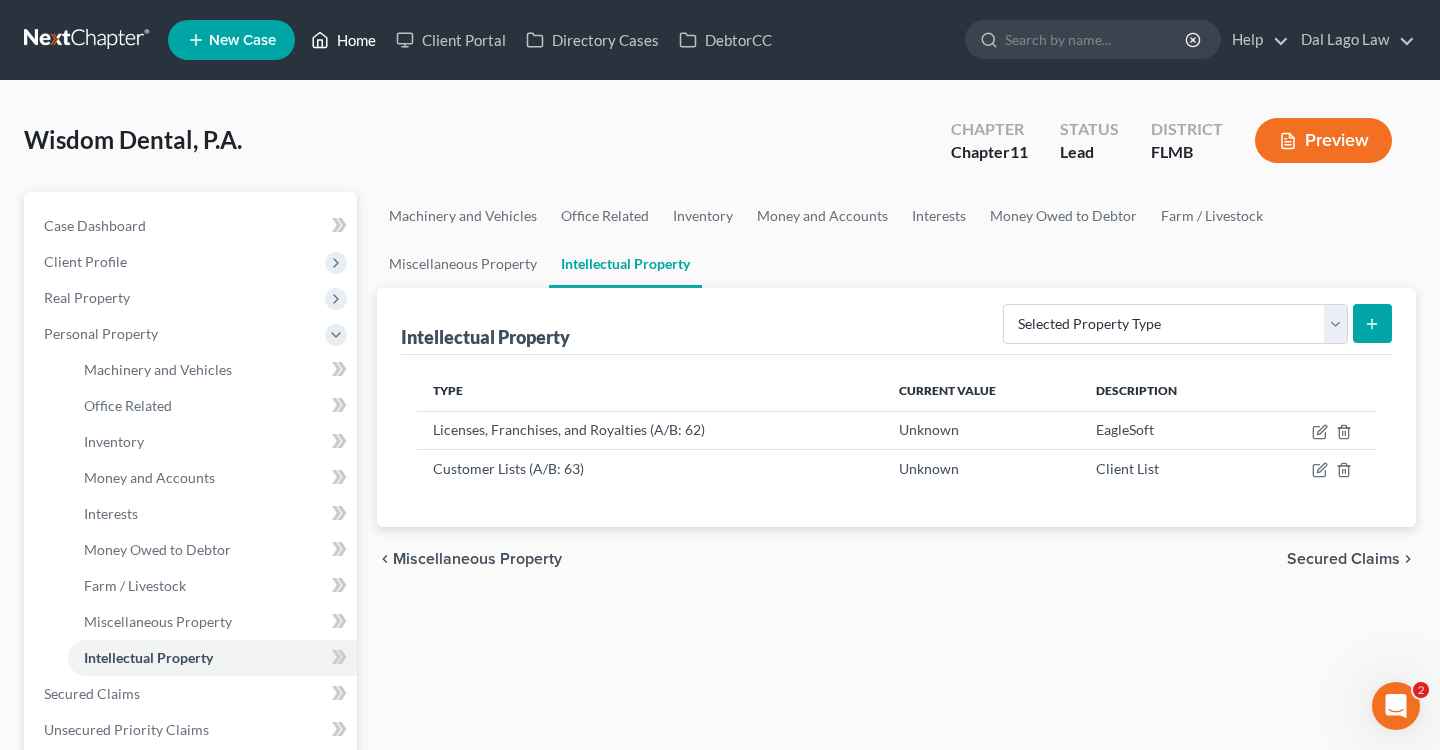click on "Home" at bounding box center [343, 40] 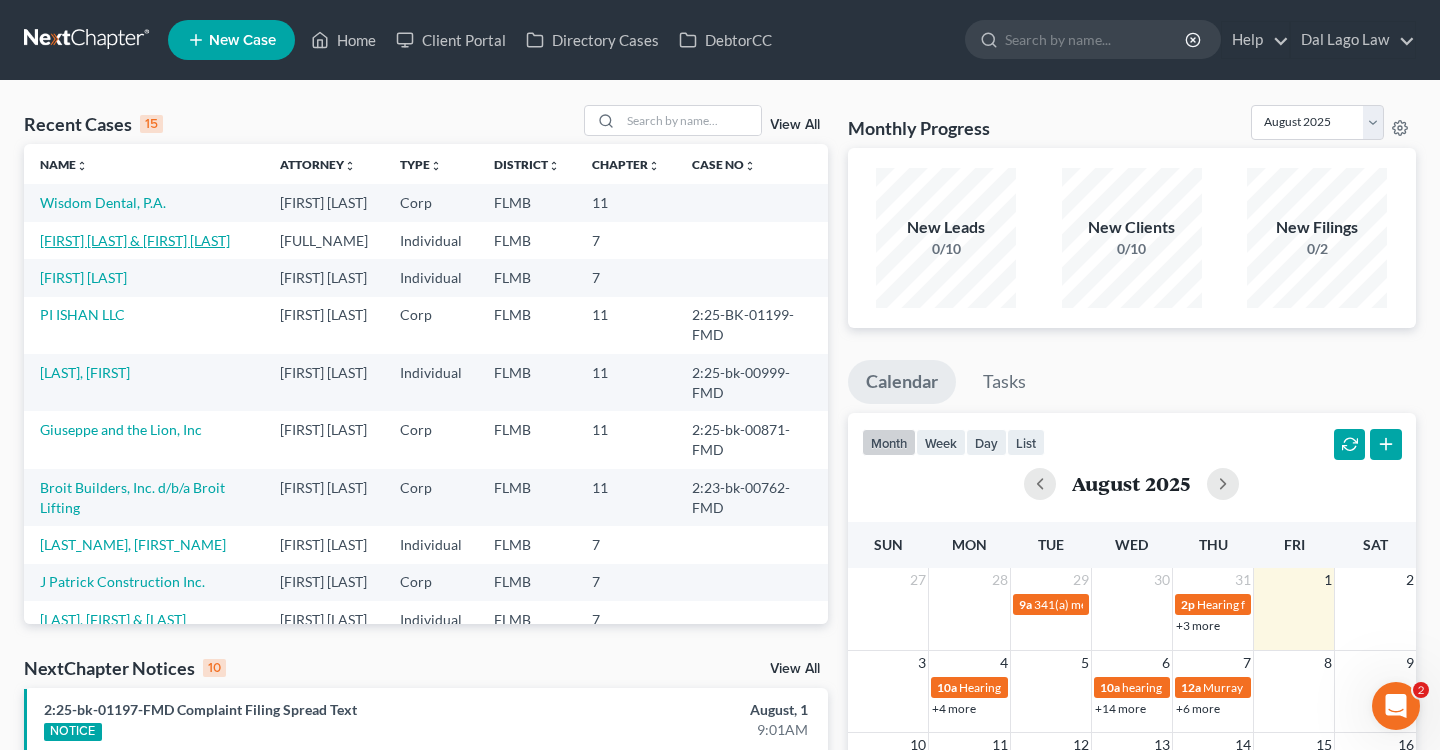 click on "[FIRST] [LAST] & [FIRST] [LAST]" at bounding box center (135, 240) 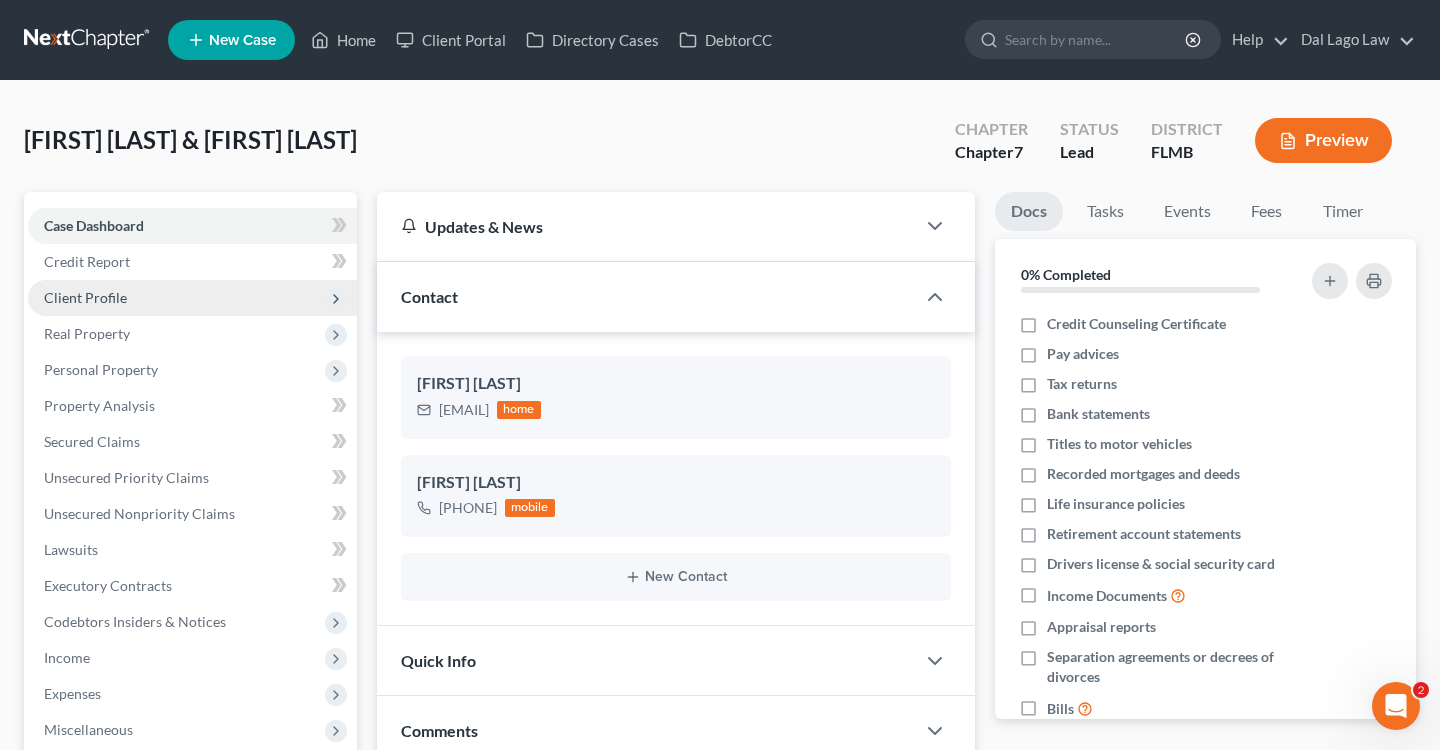 click on "Client Profile" at bounding box center [192, 298] 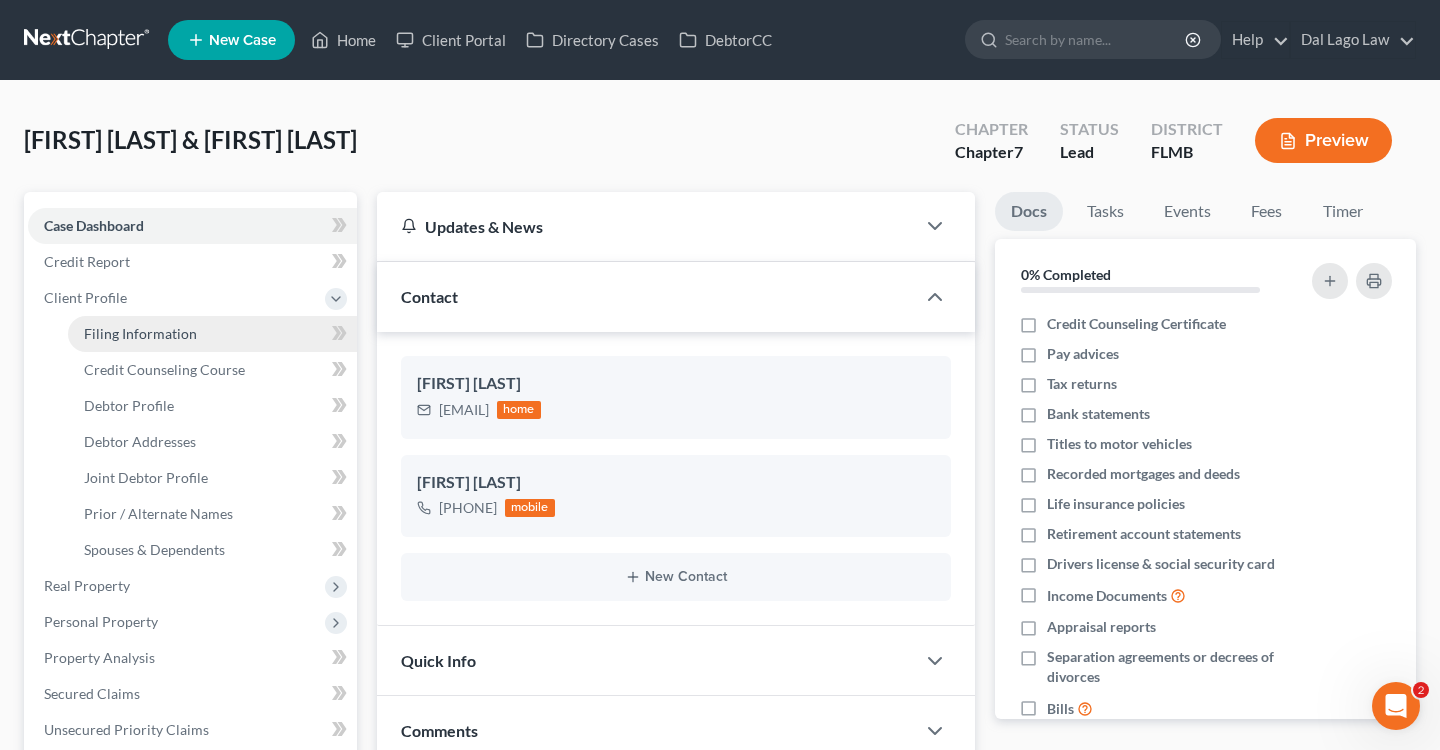 click on "Filing Information" at bounding box center [140, 333] 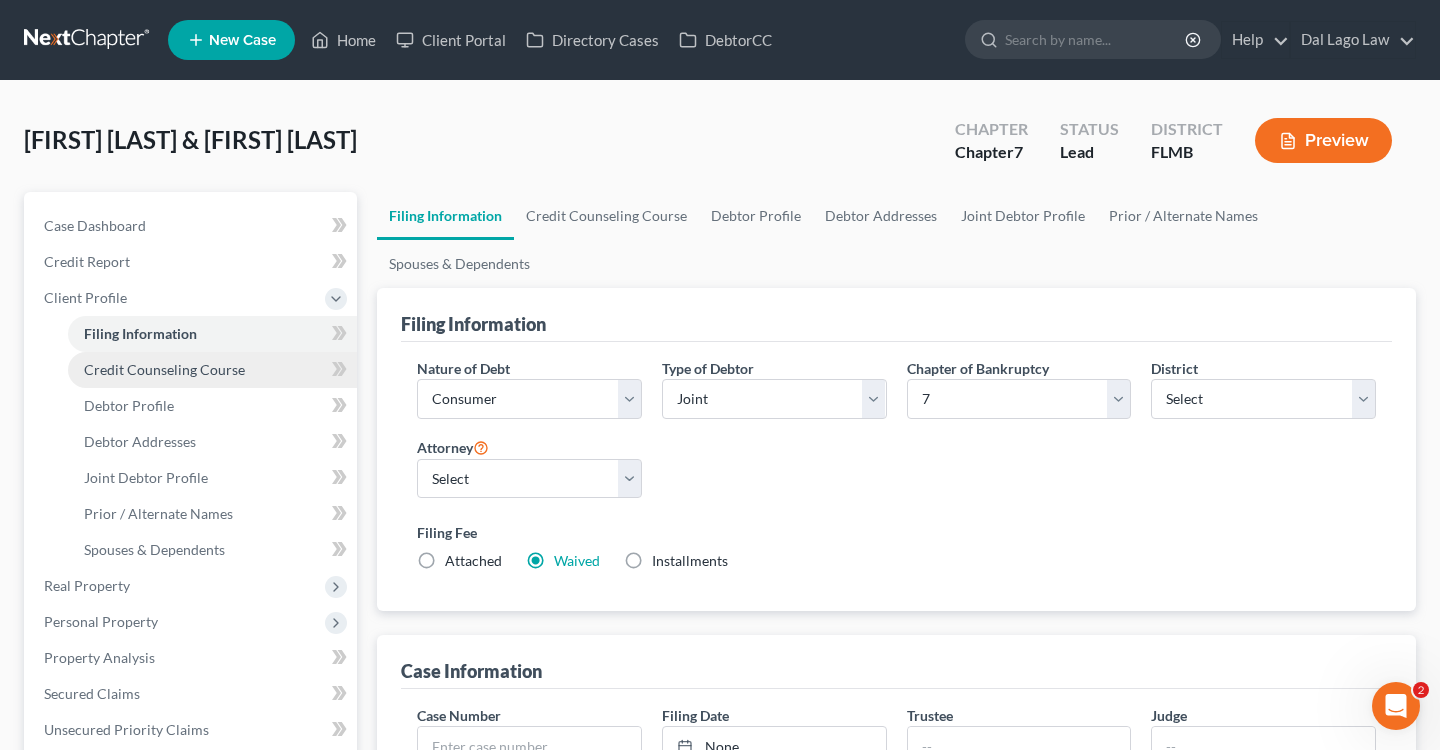click on "Credit Counseling Course" at bounding box center [164, 369] 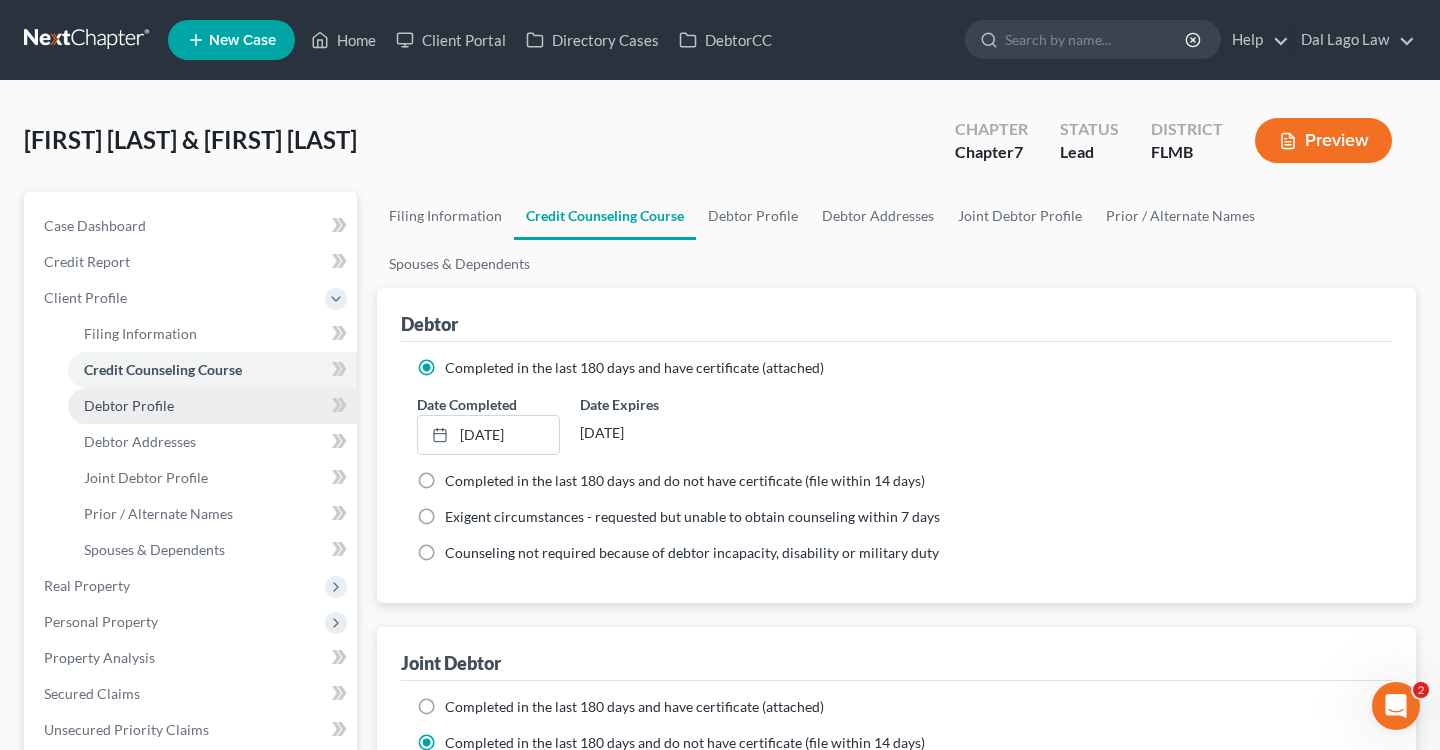 click on "Debtor Profile" at bounding box center [129, 405] 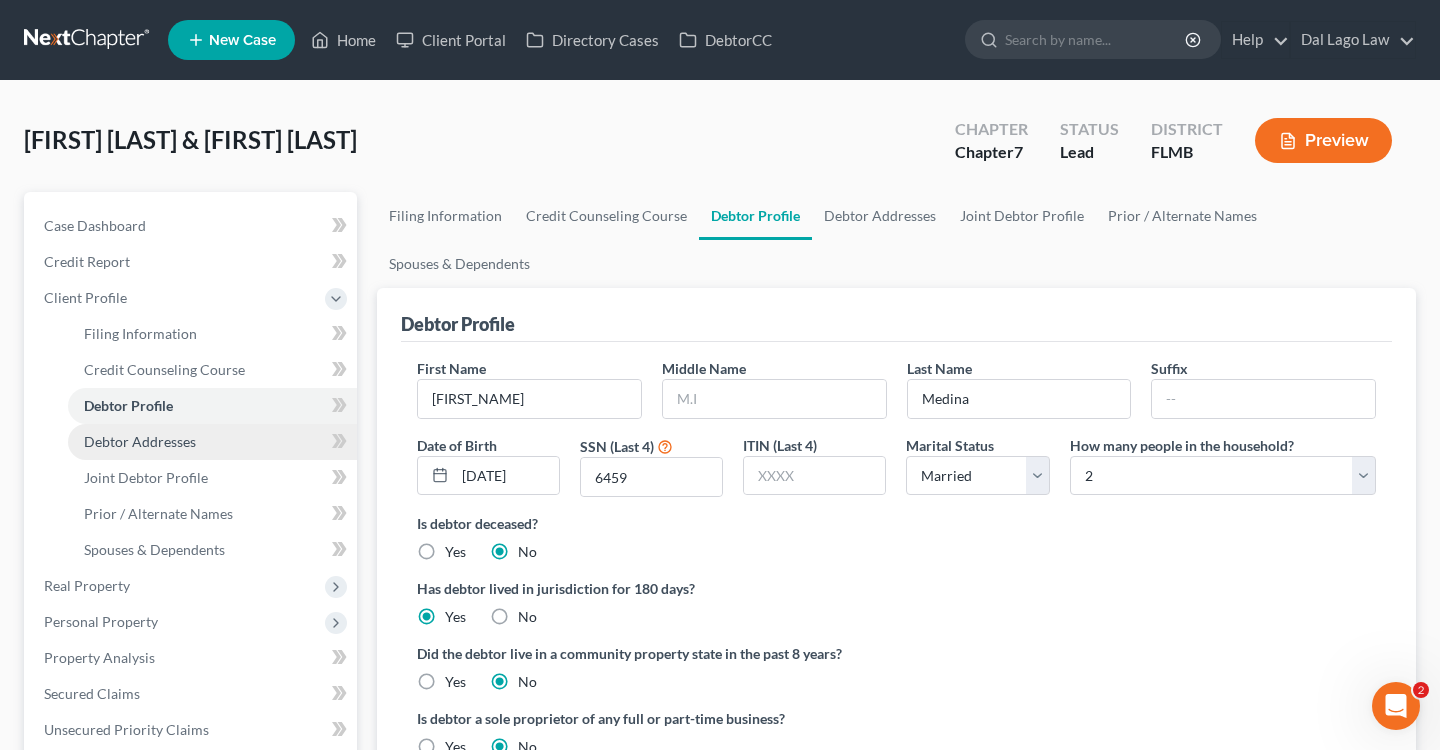 click on "Debtor Addresses" at bounding box center [140, 441] 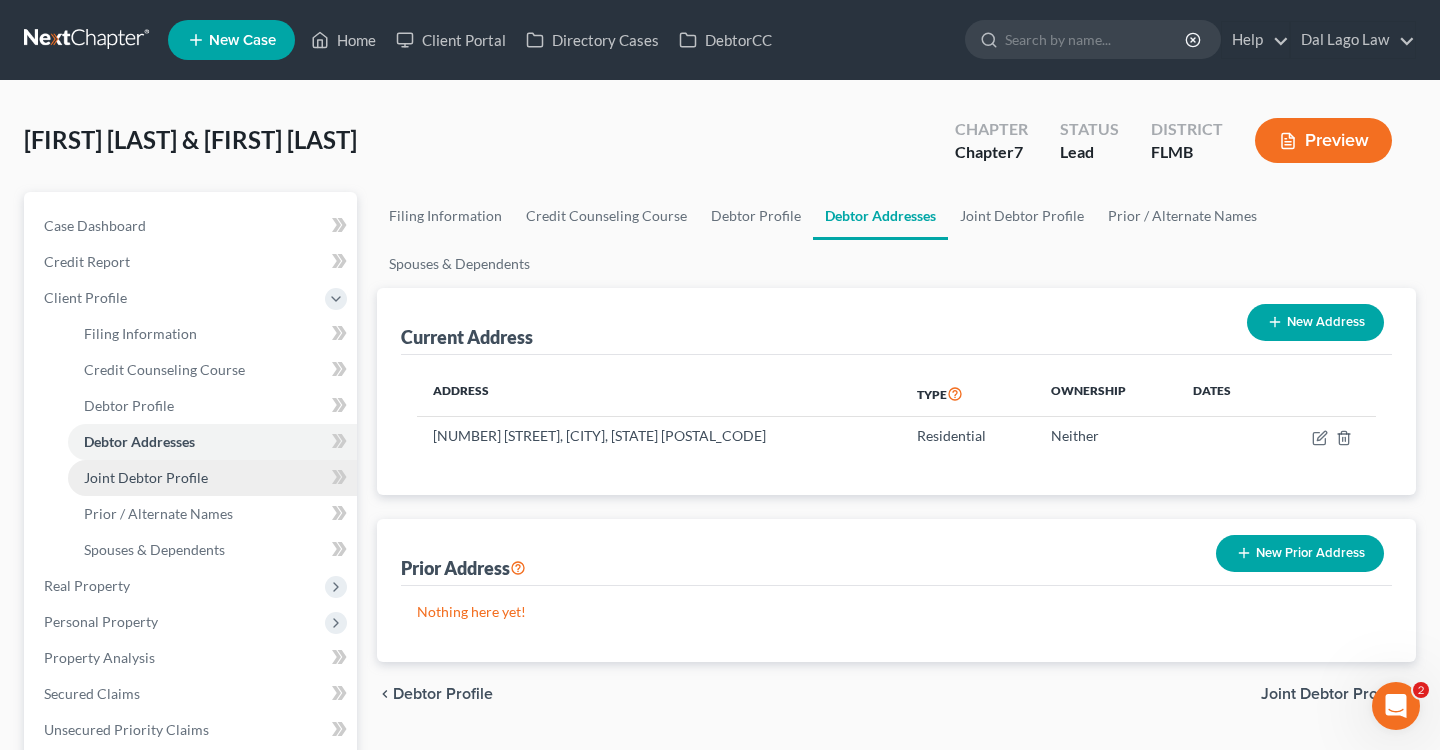 click on "Joint Debtor Profile" at bounding box center [146, 477] 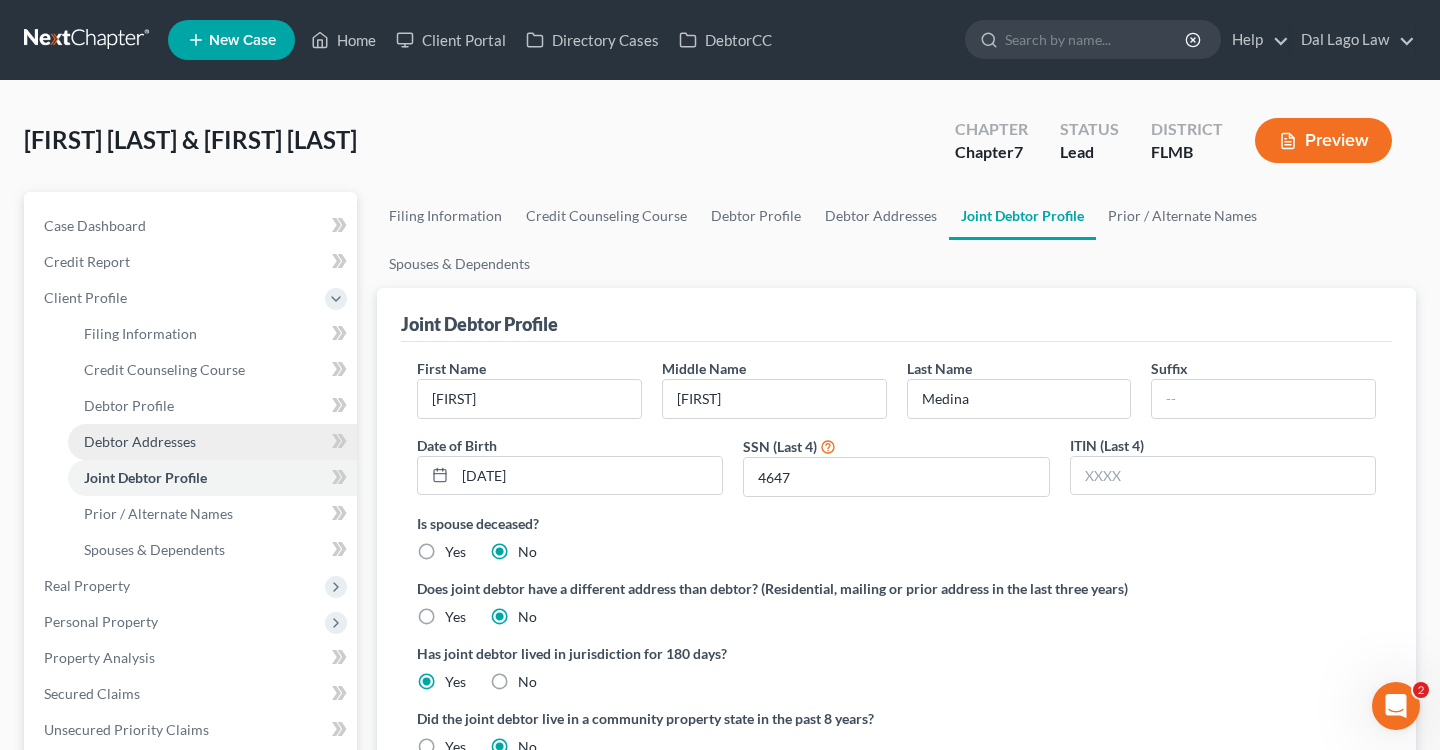 click on "Debtor Addresses" at bounding box center (140, 441) 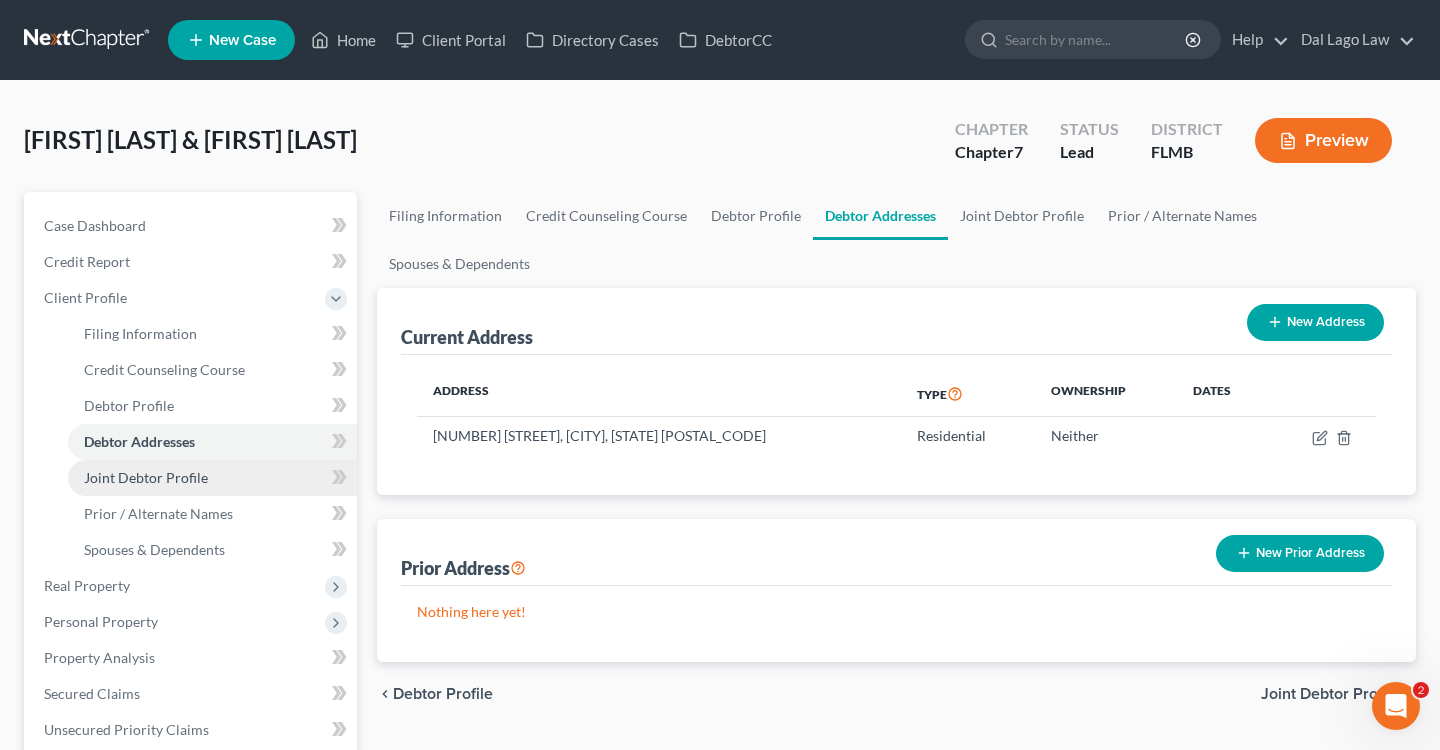 click on "Joint Debtor Profile" at bounding box center (212, 478) 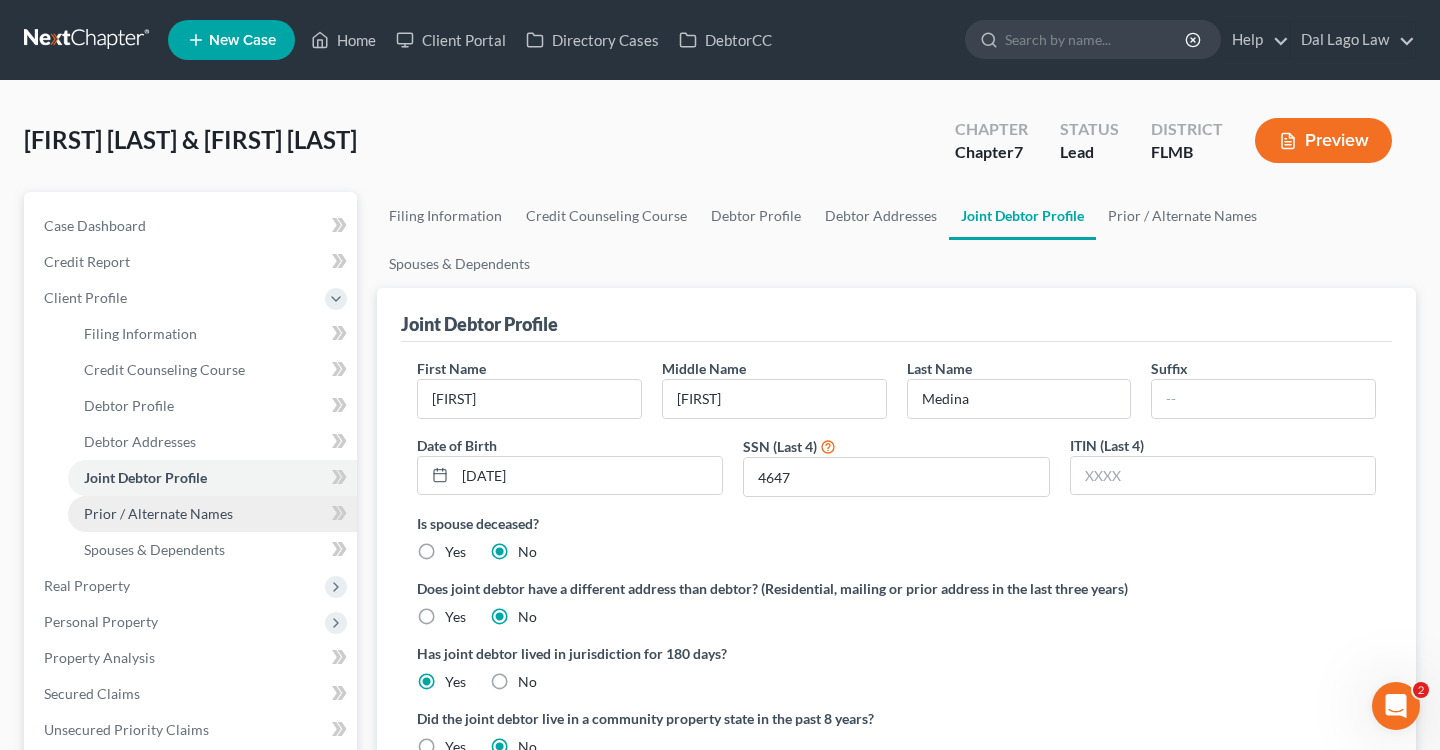 click on "Prior / Alternate Names" at bounding box center [158, 513] 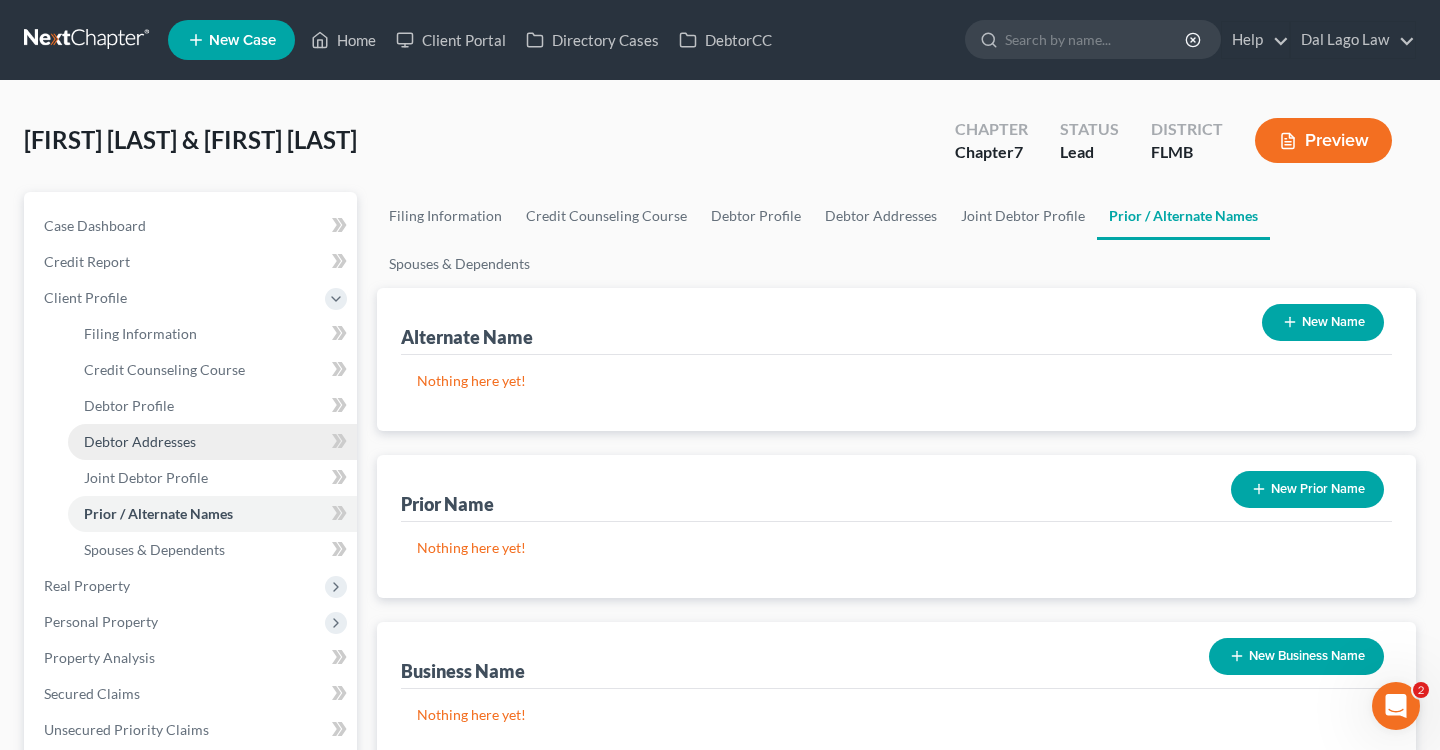 click on "Debtor Addresses" at bounding box center [212, 442] 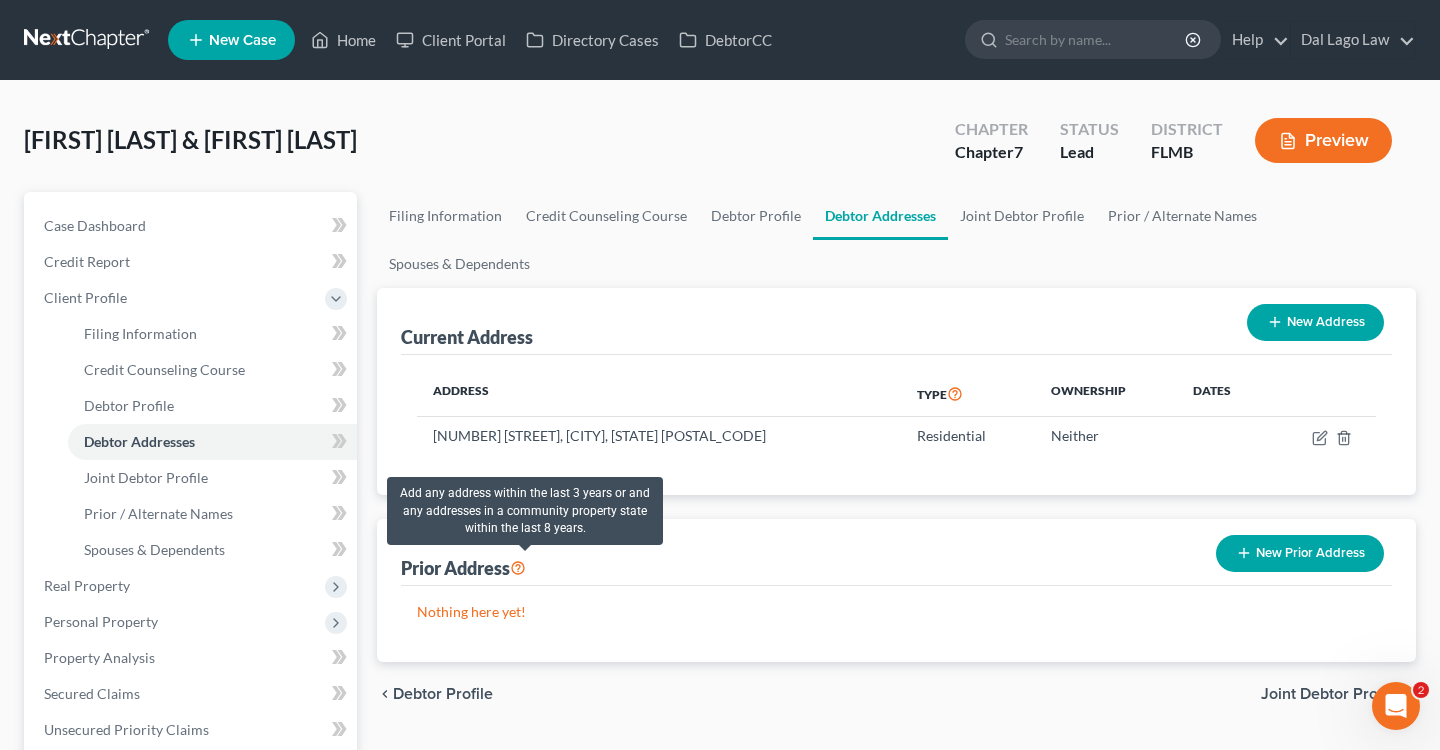 click at bounding box center [518, 566] 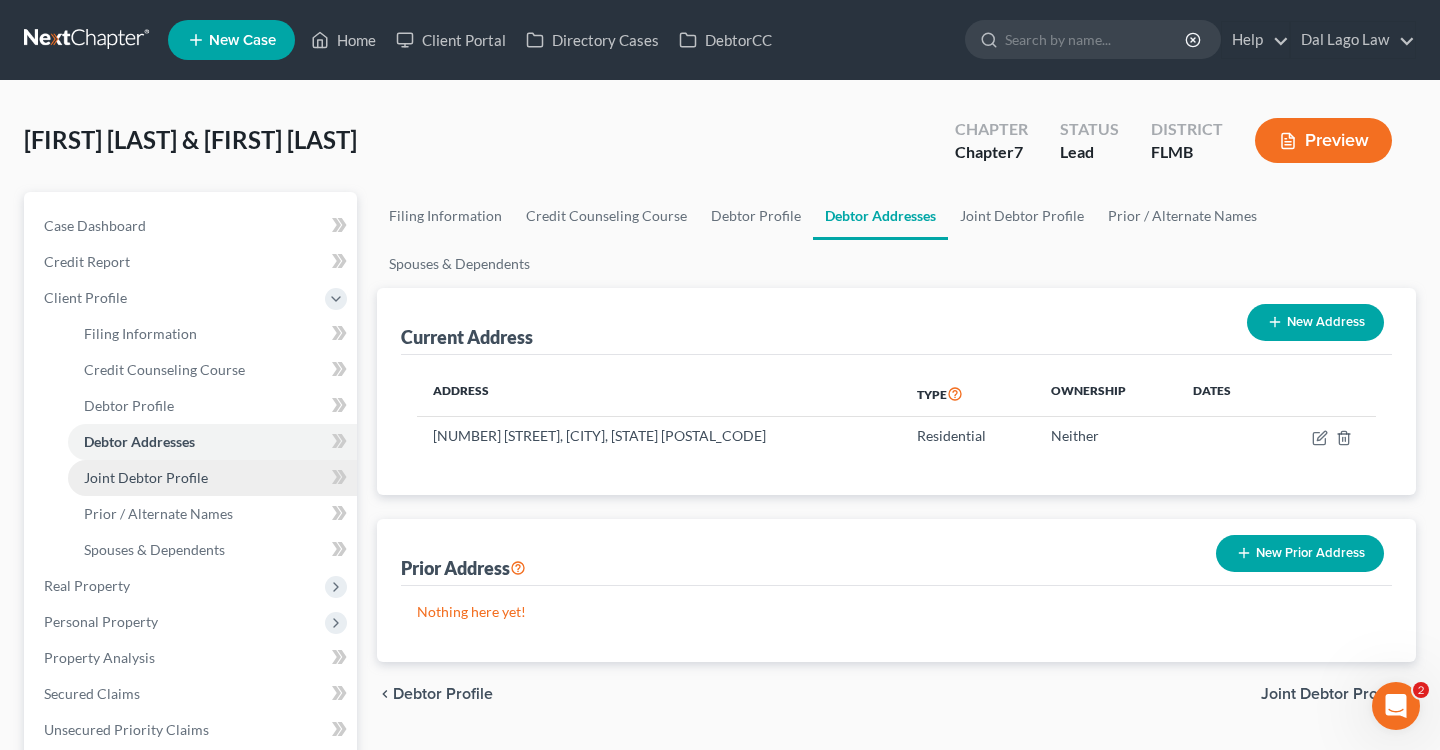 click on "Joint Debtor Profile" at bounding box center [146, 477] 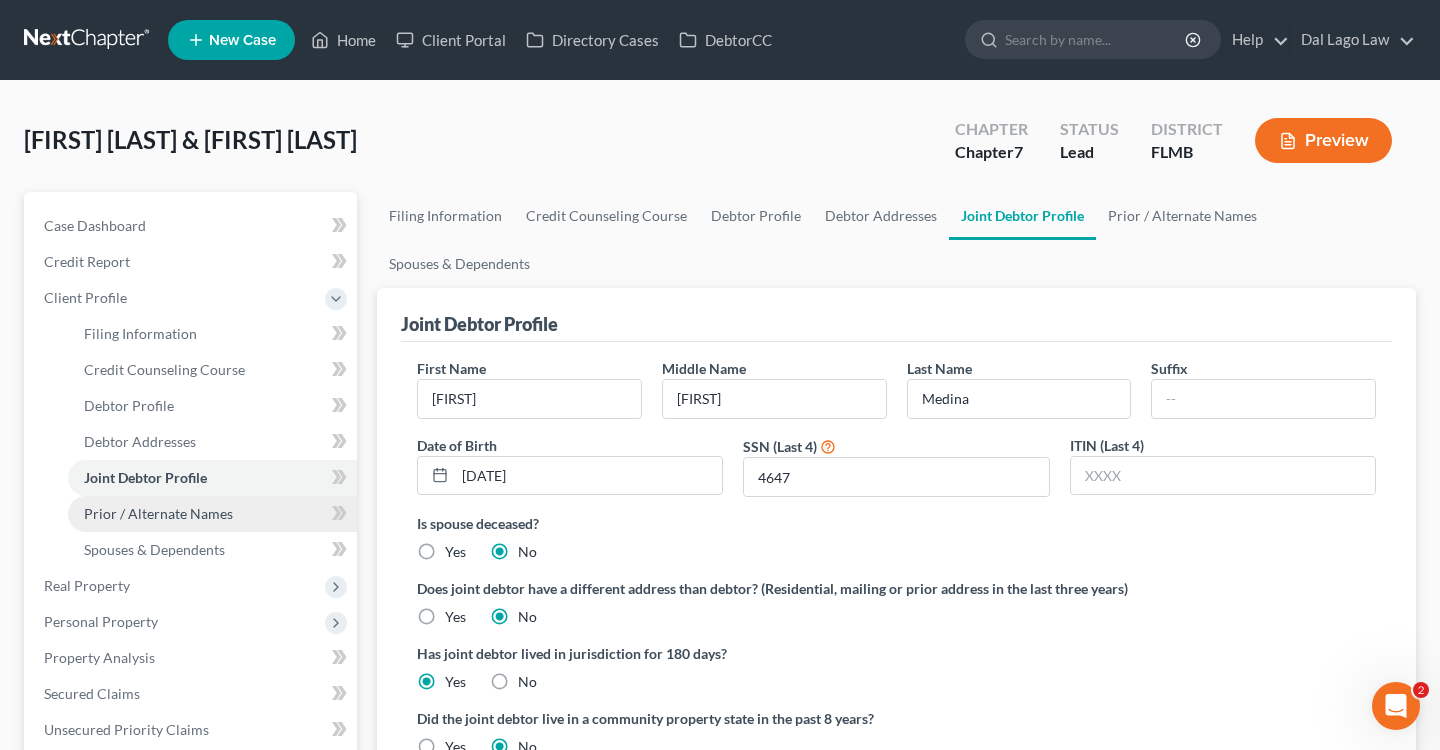 click on "Prior / Alternate Names" at bounding box center [158, 513] 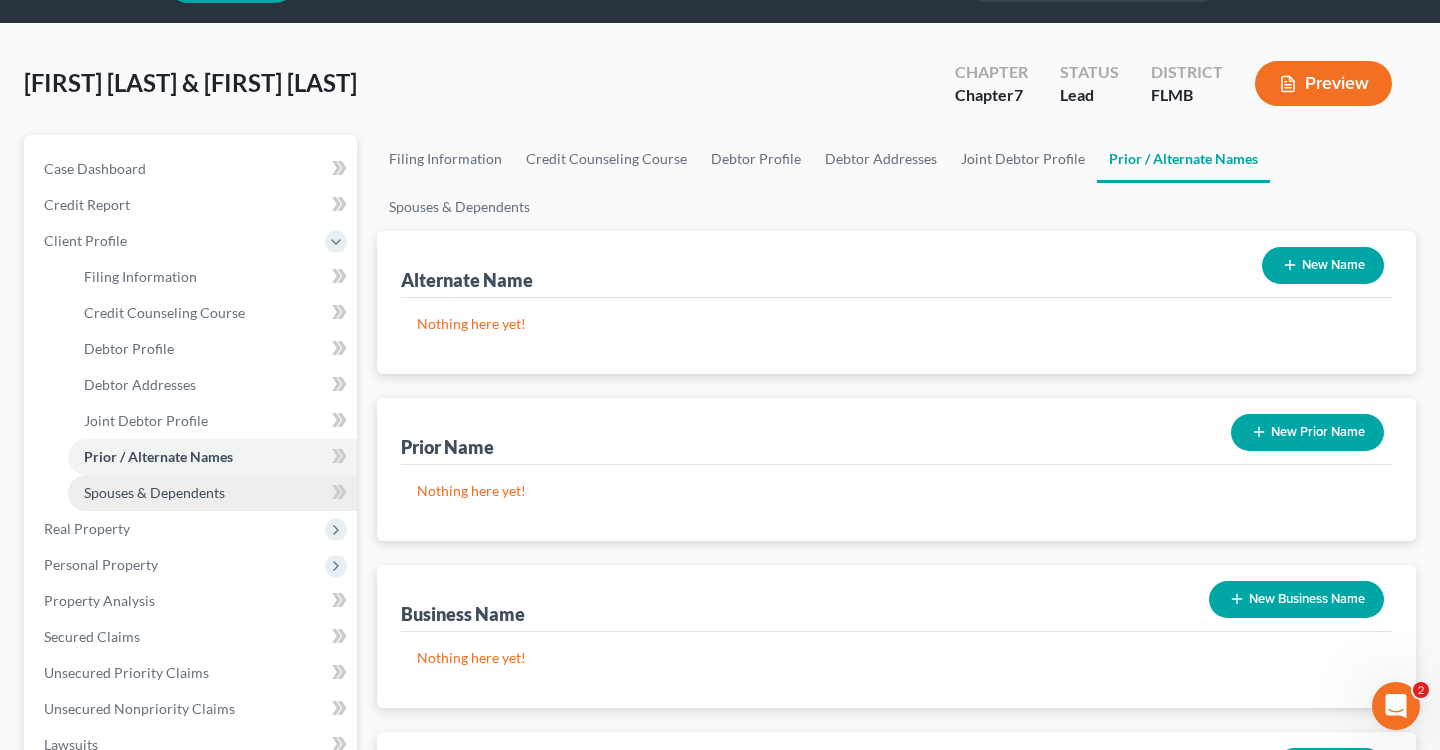 scroll, scrollTop: 61, scrollLeft: 0, axis: vertical 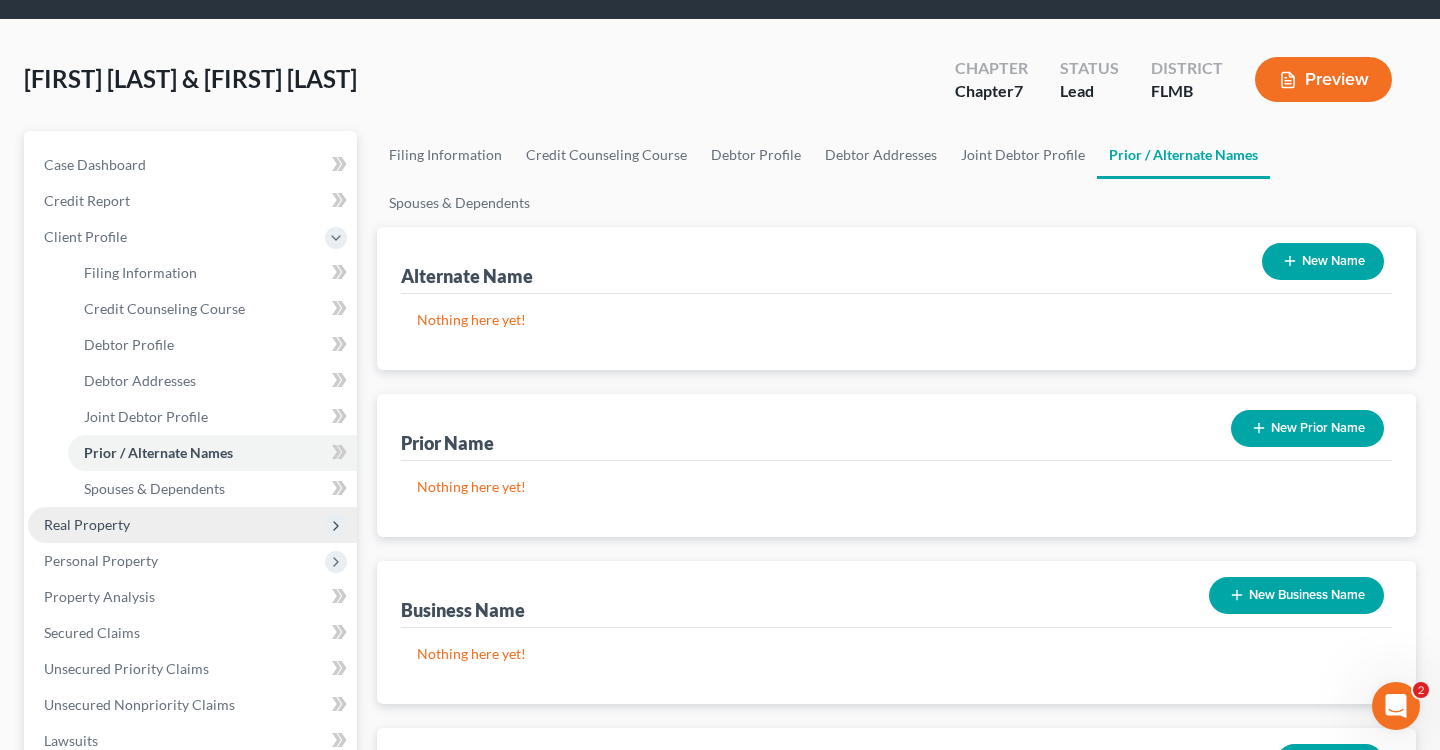 click on "Real Property" at bounding box center [192, 525] 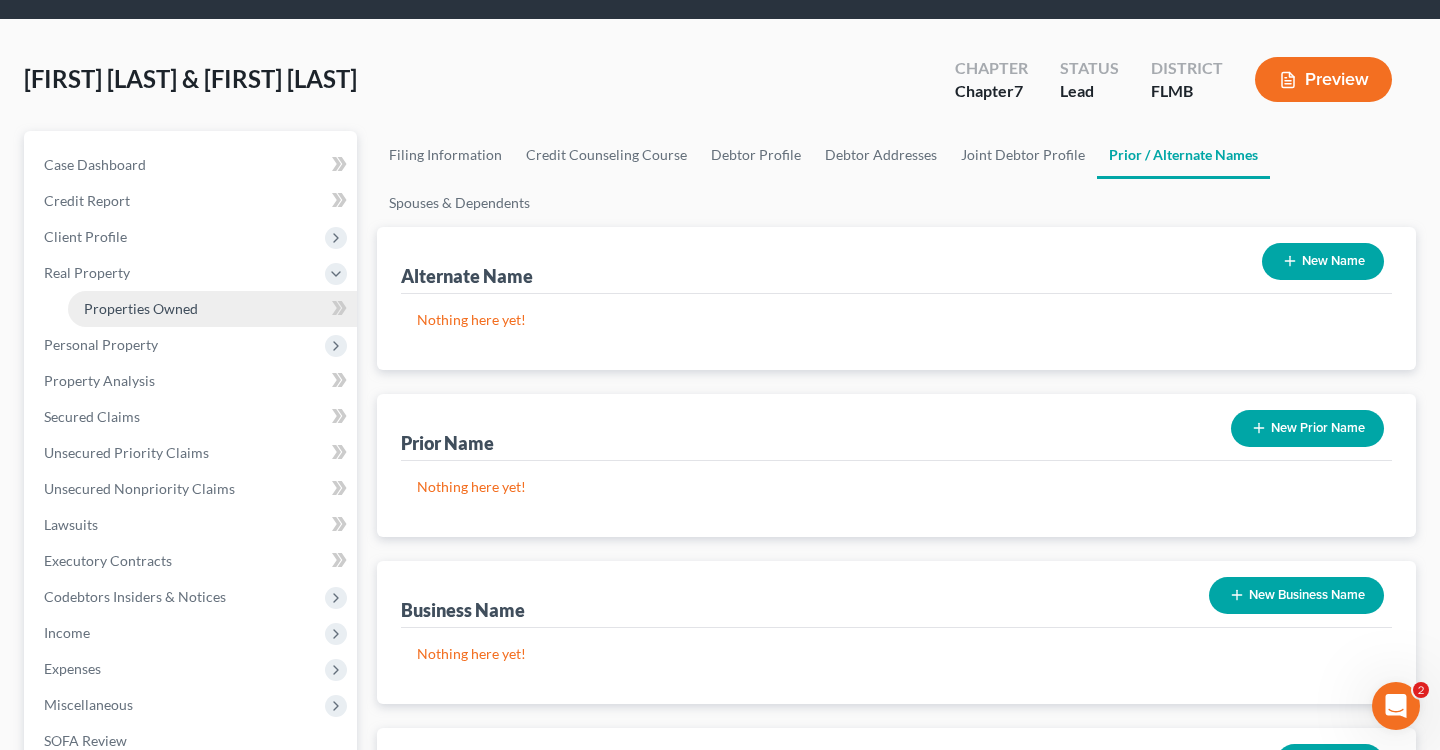 click on "Properties Owned" at bounding box center [212, 309] 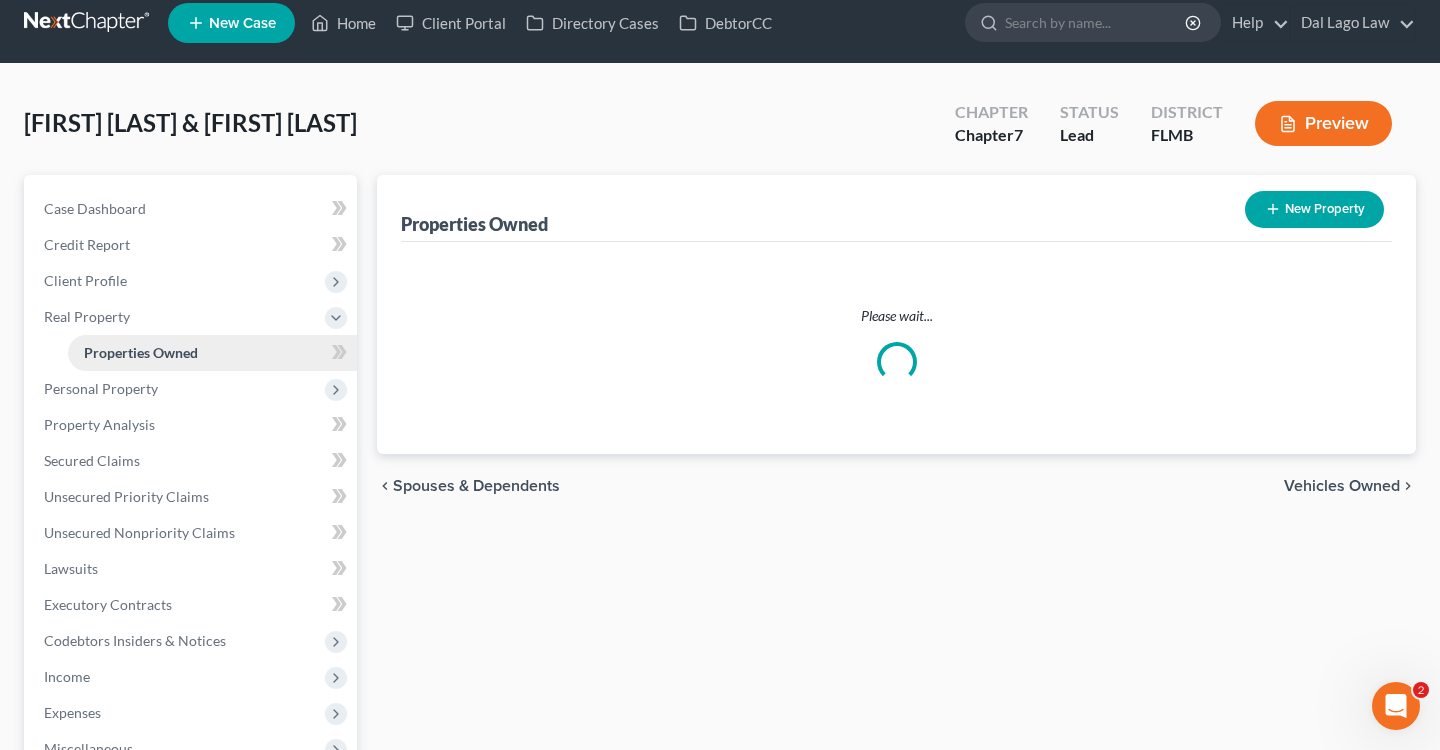 scroll, scrollTop: 0, scrollLeft: 0, axis: both 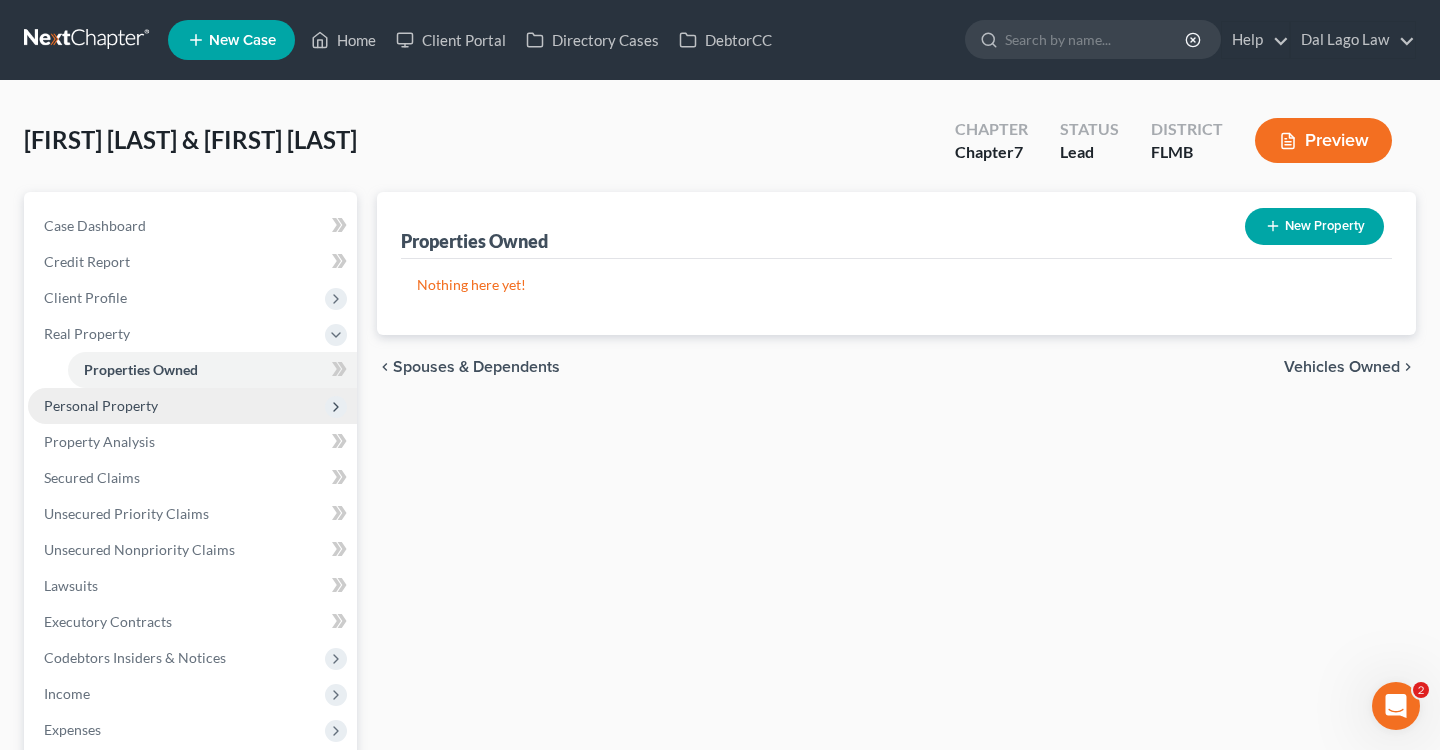 click on "Personal Property" at bounding box center [101, 405] 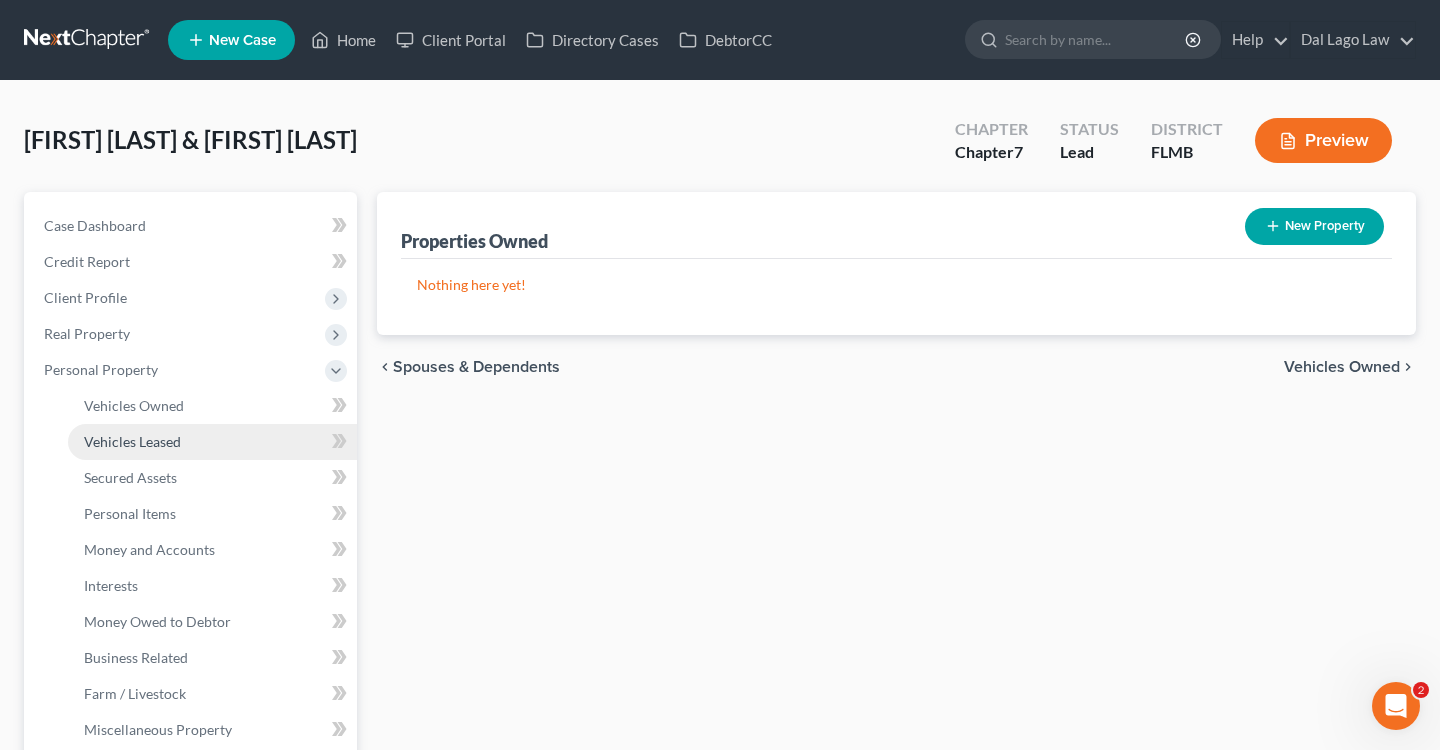 click on "Vehicles Leased" at bounding box center [132, 441] 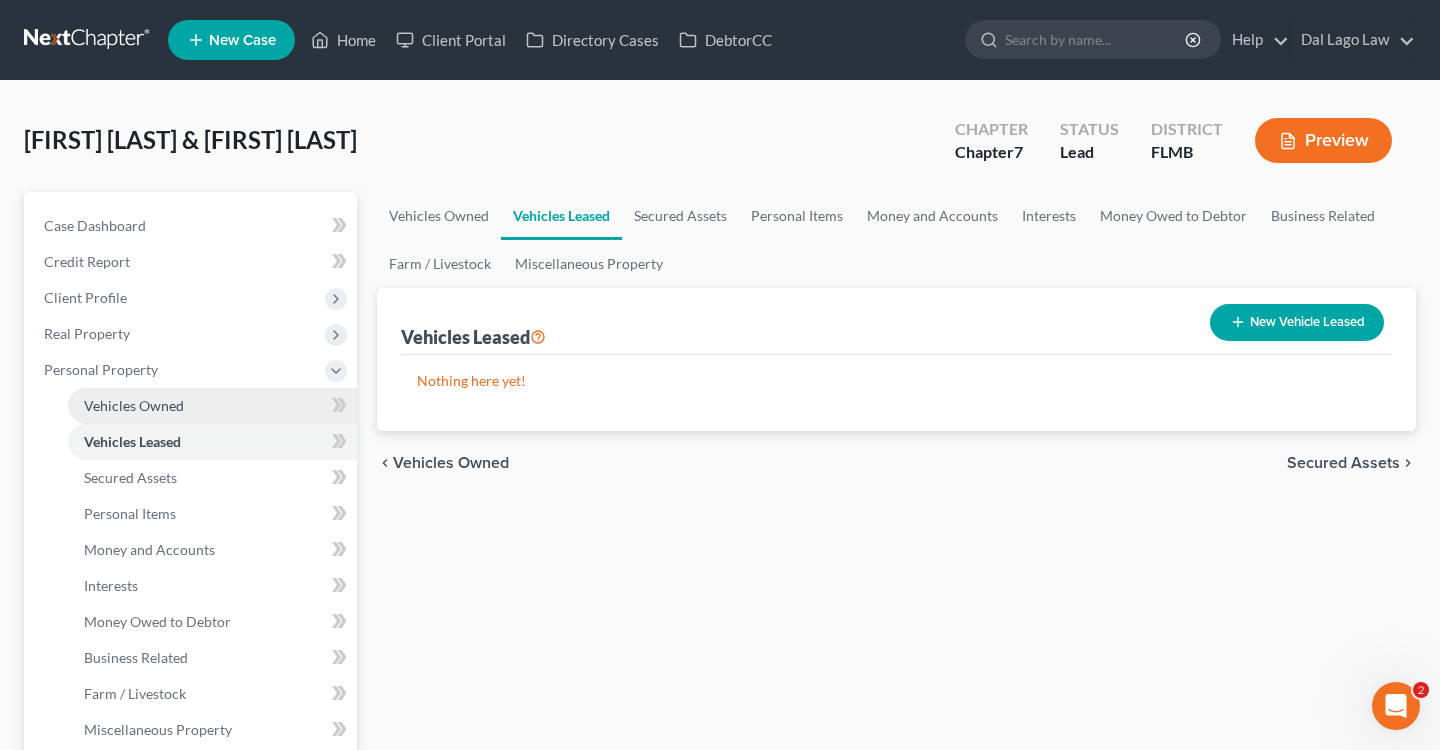 click on "Vehicles Owned" at bounding box center [134, 405] 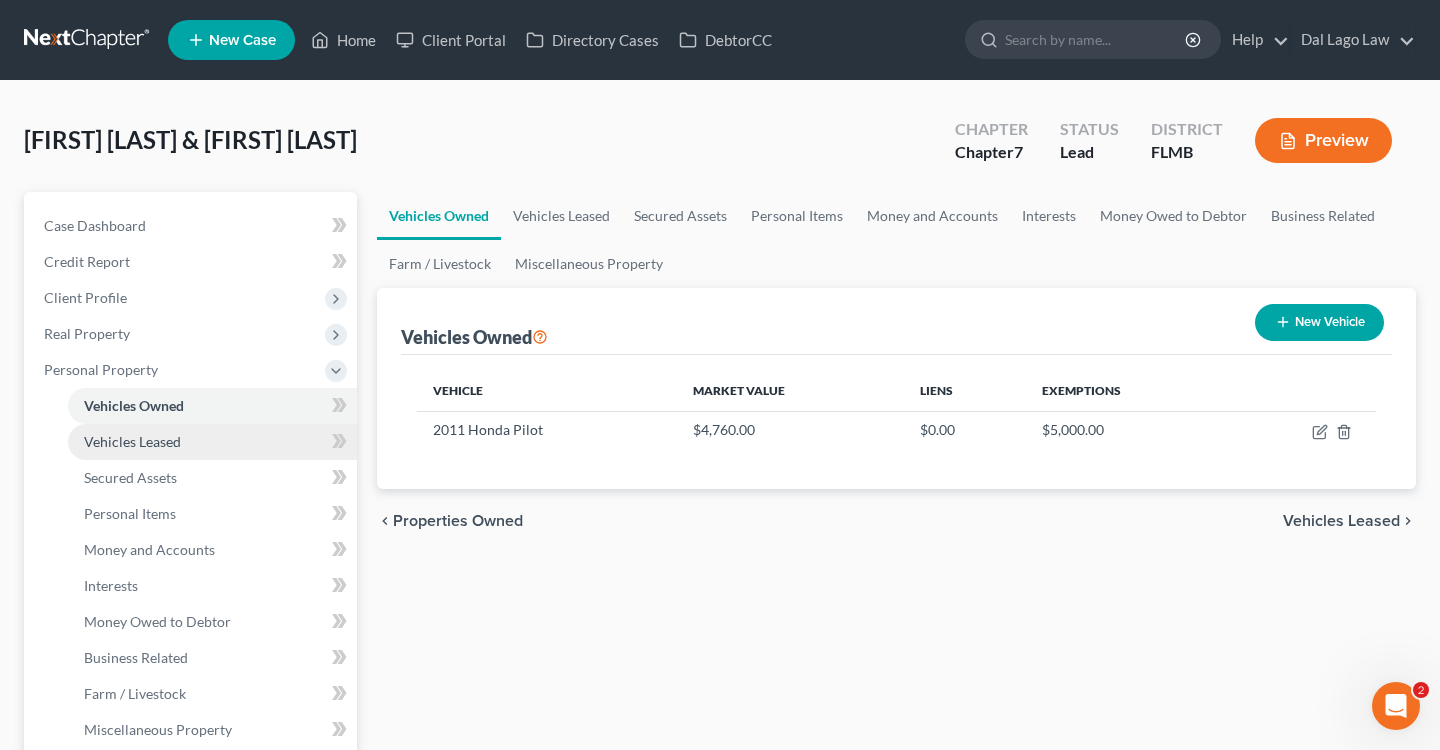 click on "Vehicles Leased" at bounding box center (132, 441) 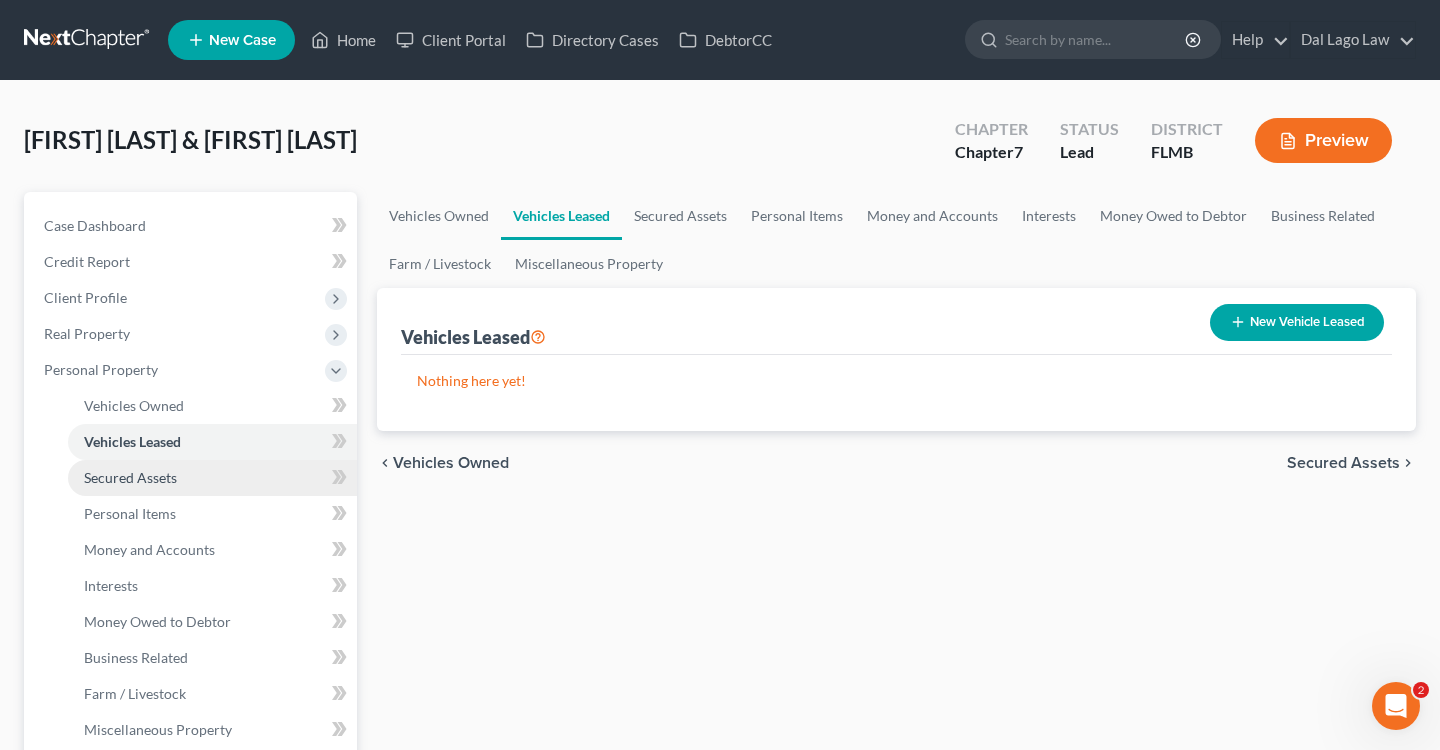click on "Secured Assets" at bounding box center [130, 477] 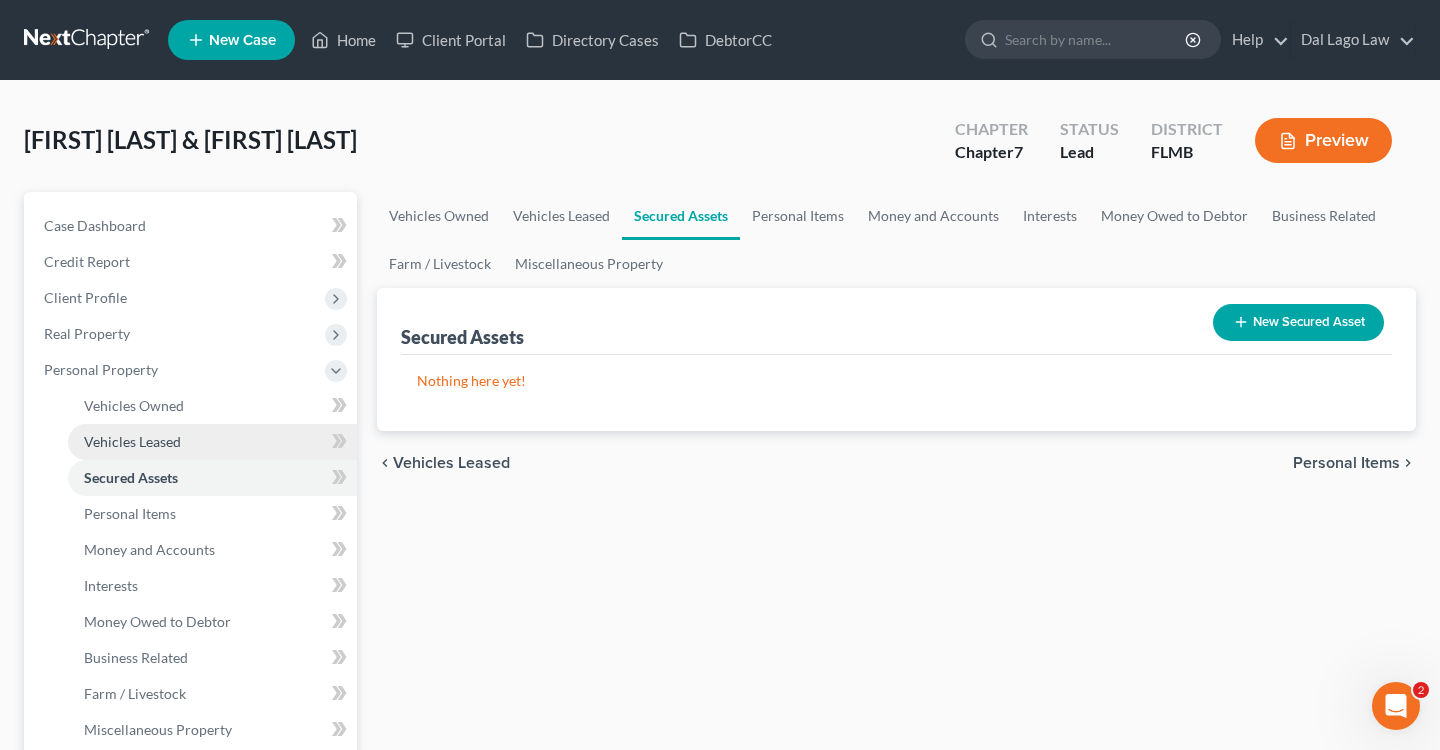click on "Vehicles Leased" at bounding box center (132, 441) 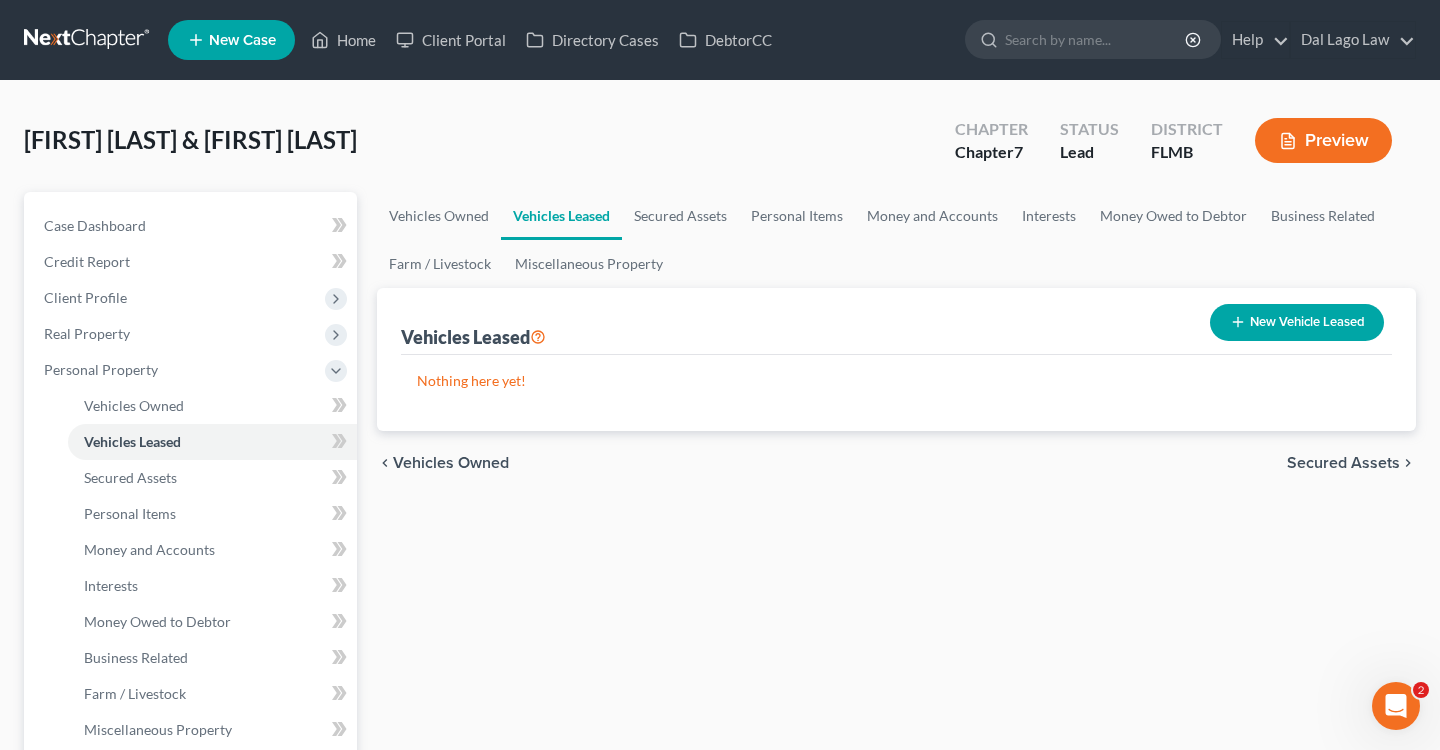 click on "Medina, Manuel & Alicia Upgraded Chapter Chapter  7 Status Lead District FLMB Preview Petition Navigation
Case Dashboard
Payments
Invoices
Payments
Payments
Credit Report
Home" at bounding box center (720, 734) 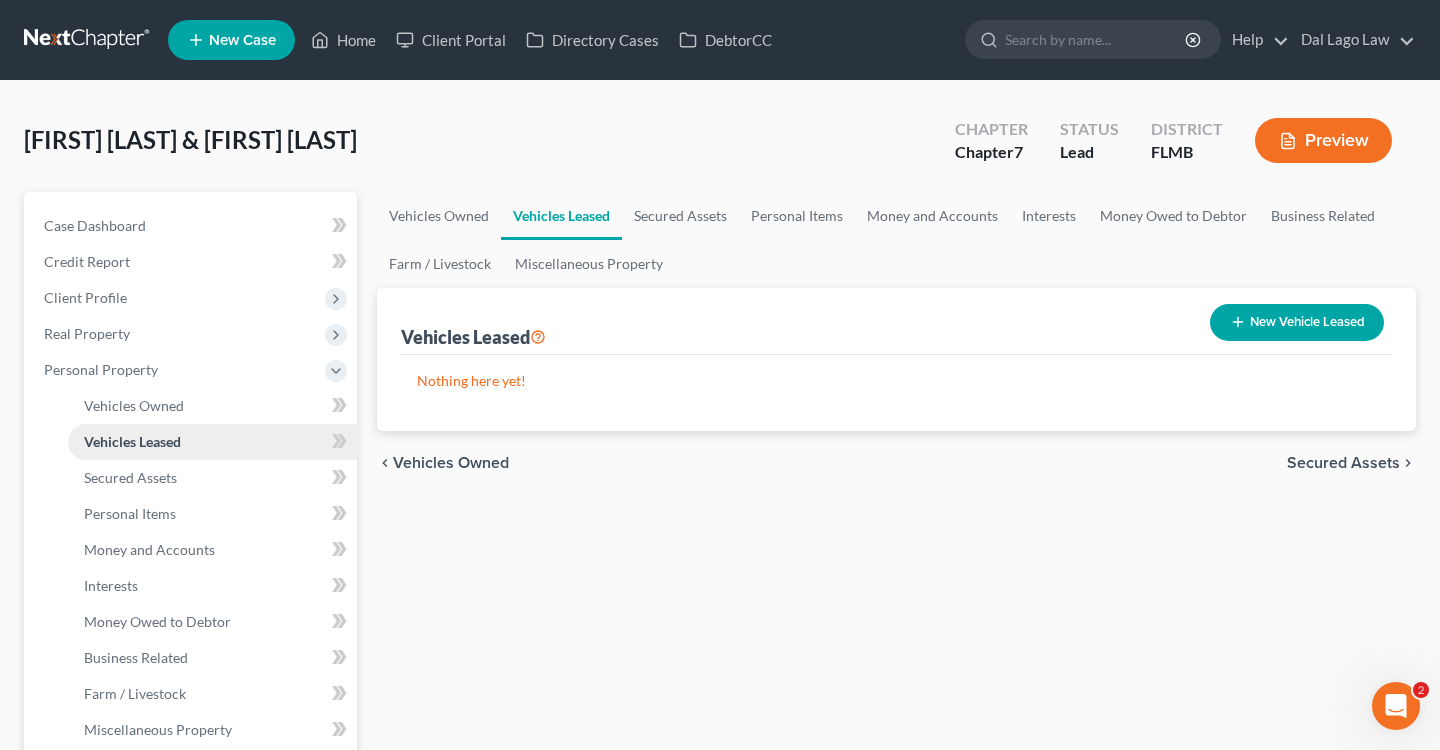 click on "Vehicles Leased" at bounding box center (212, 442) 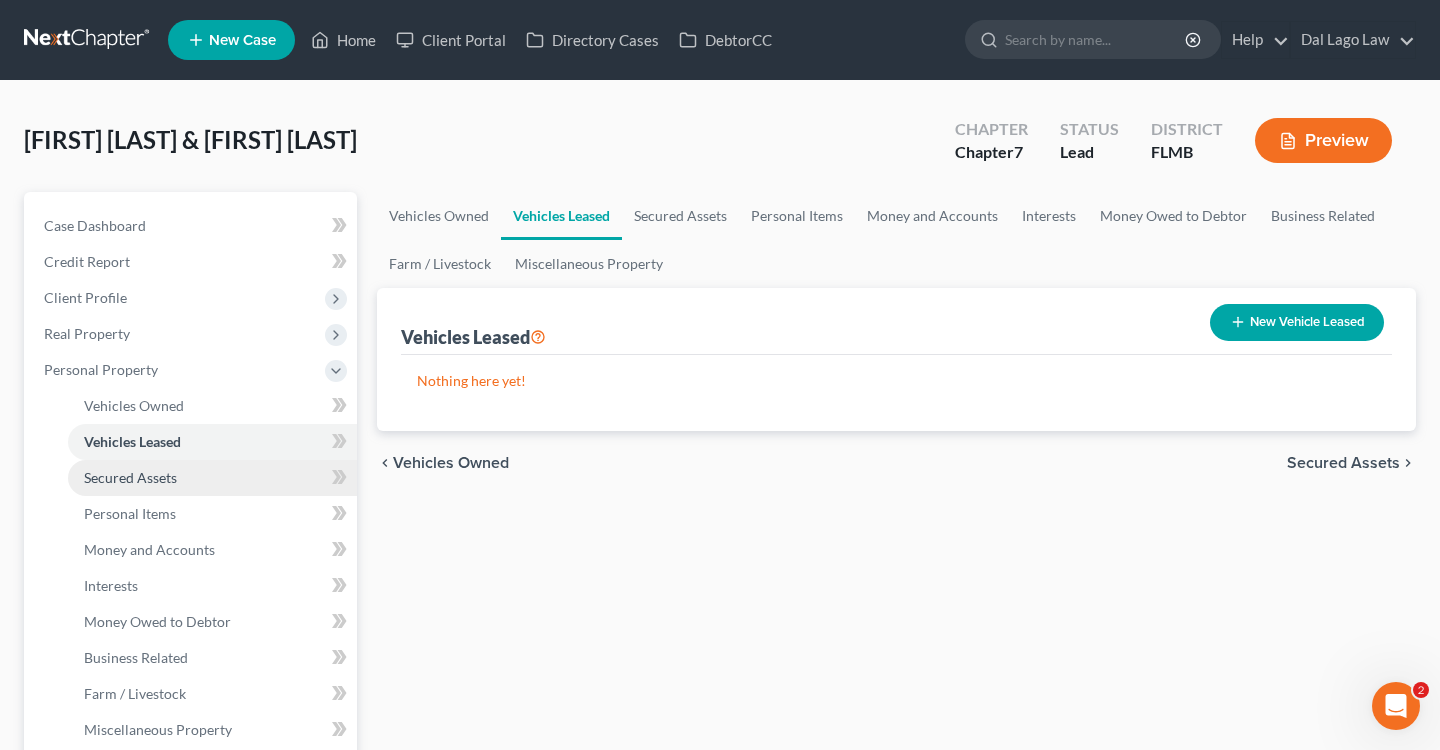 click on "Secured Assets" at bounding box center (130, 477) 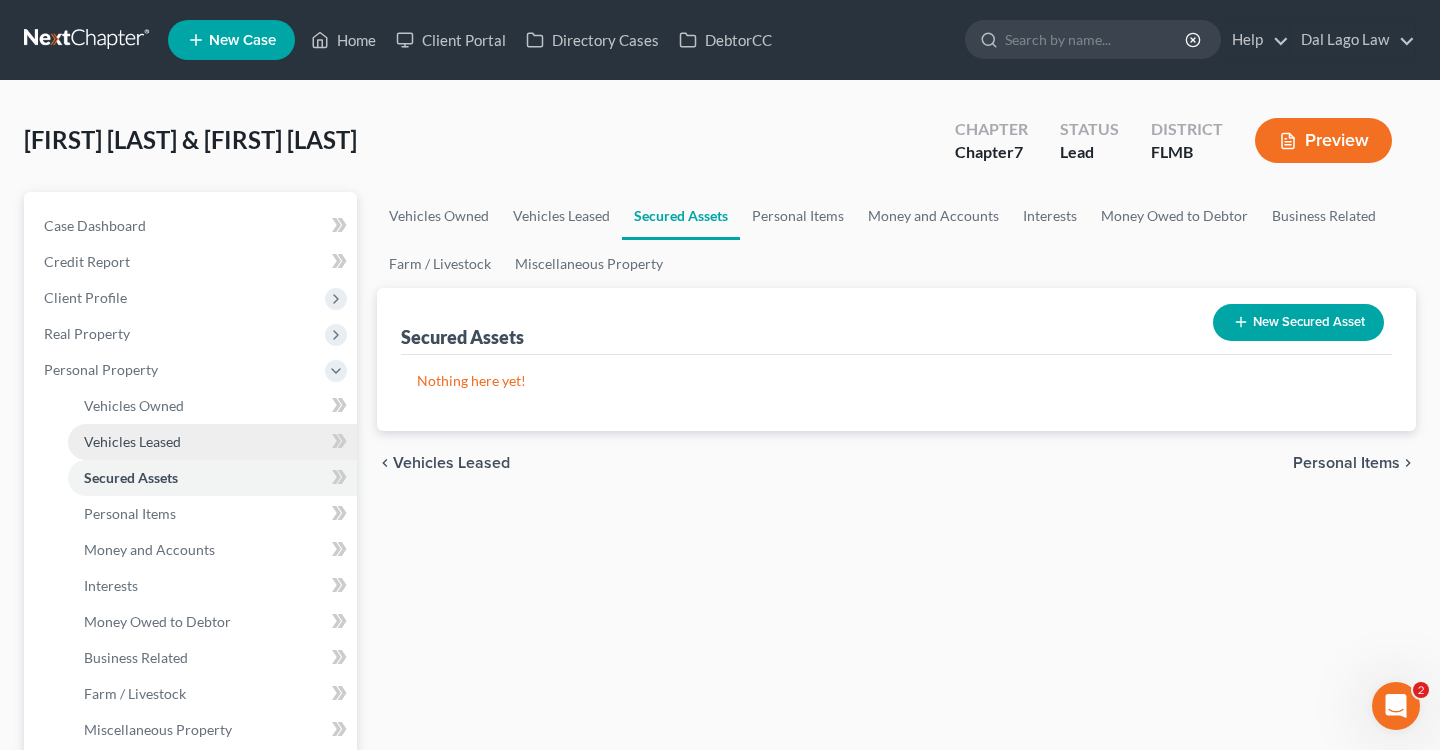 click on "Vehicles Leased" at bounding box center [132, 441] 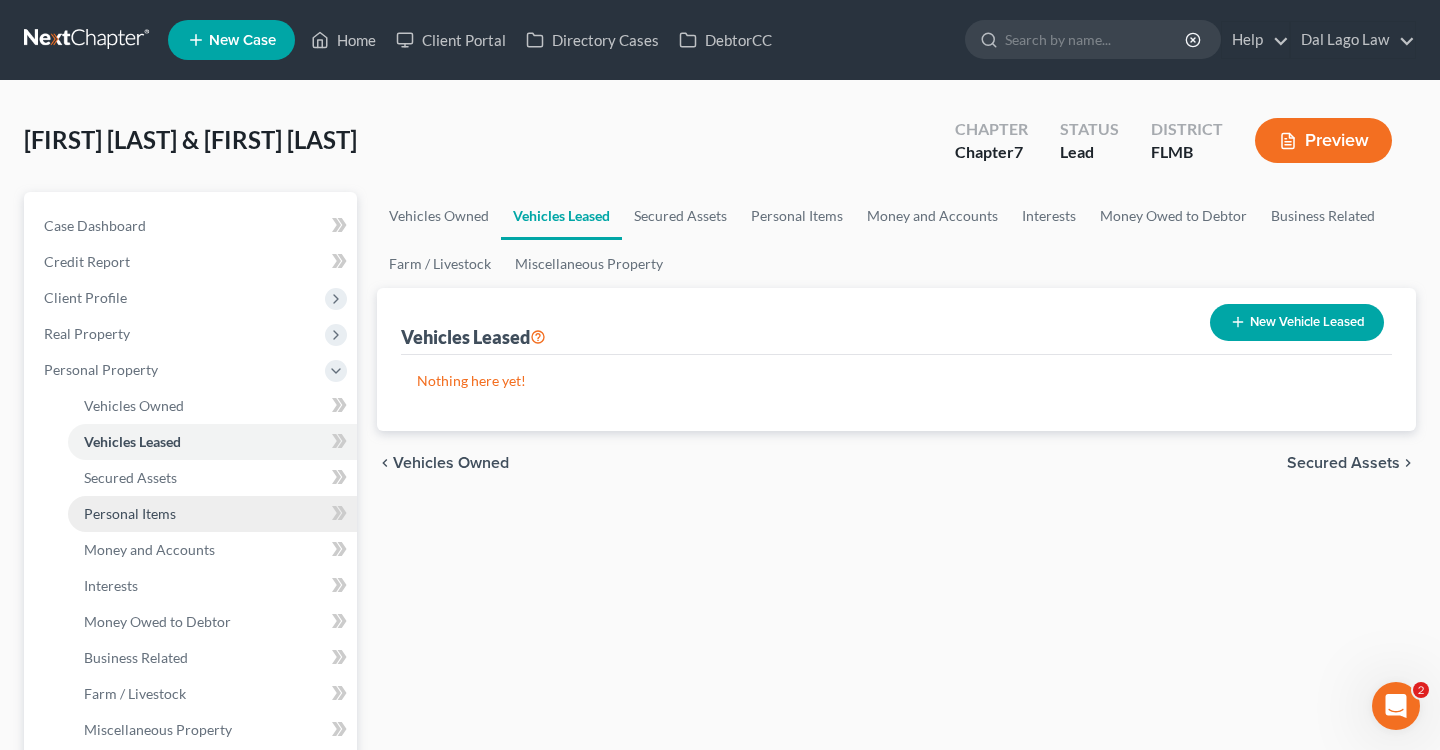 click on "Personal Items" at bounding box center [130, 513] 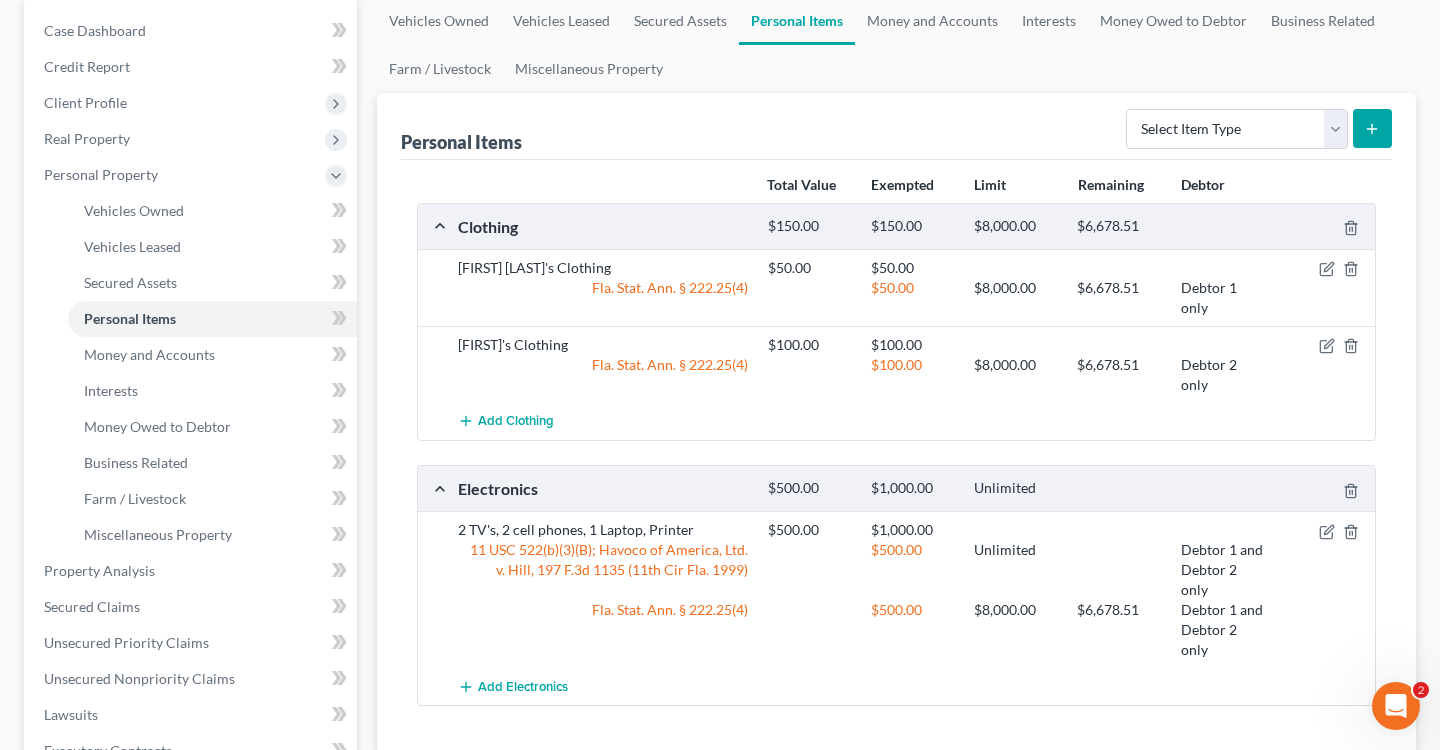 scroll, scrollTop: 197, scrollLeft: 0, axis: vertical 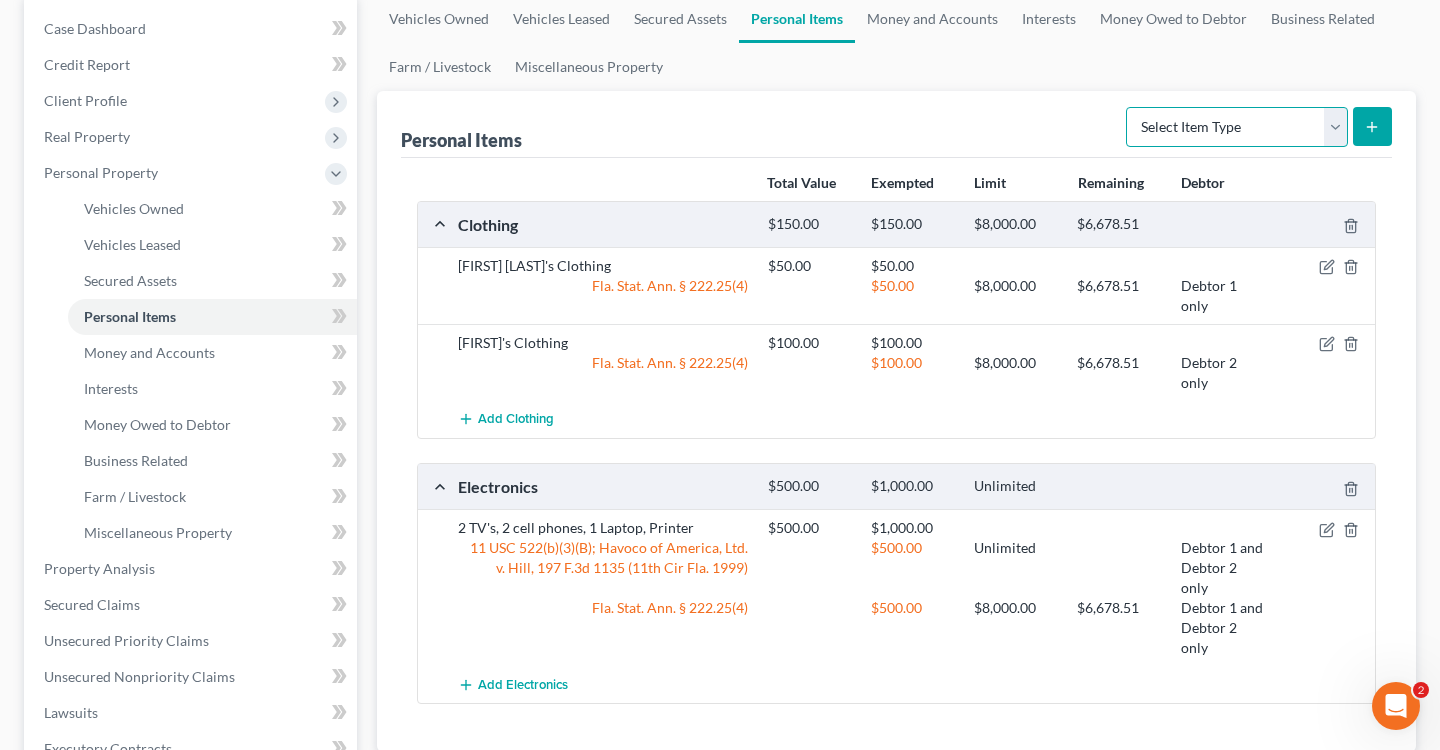 click on "Select Item Type Clothing Collectibles Of Value Electronics Firearms Household Goods Jewelry Other Pet(s) Sports & Hobby Equipment" at bounding box center [1237, 127] 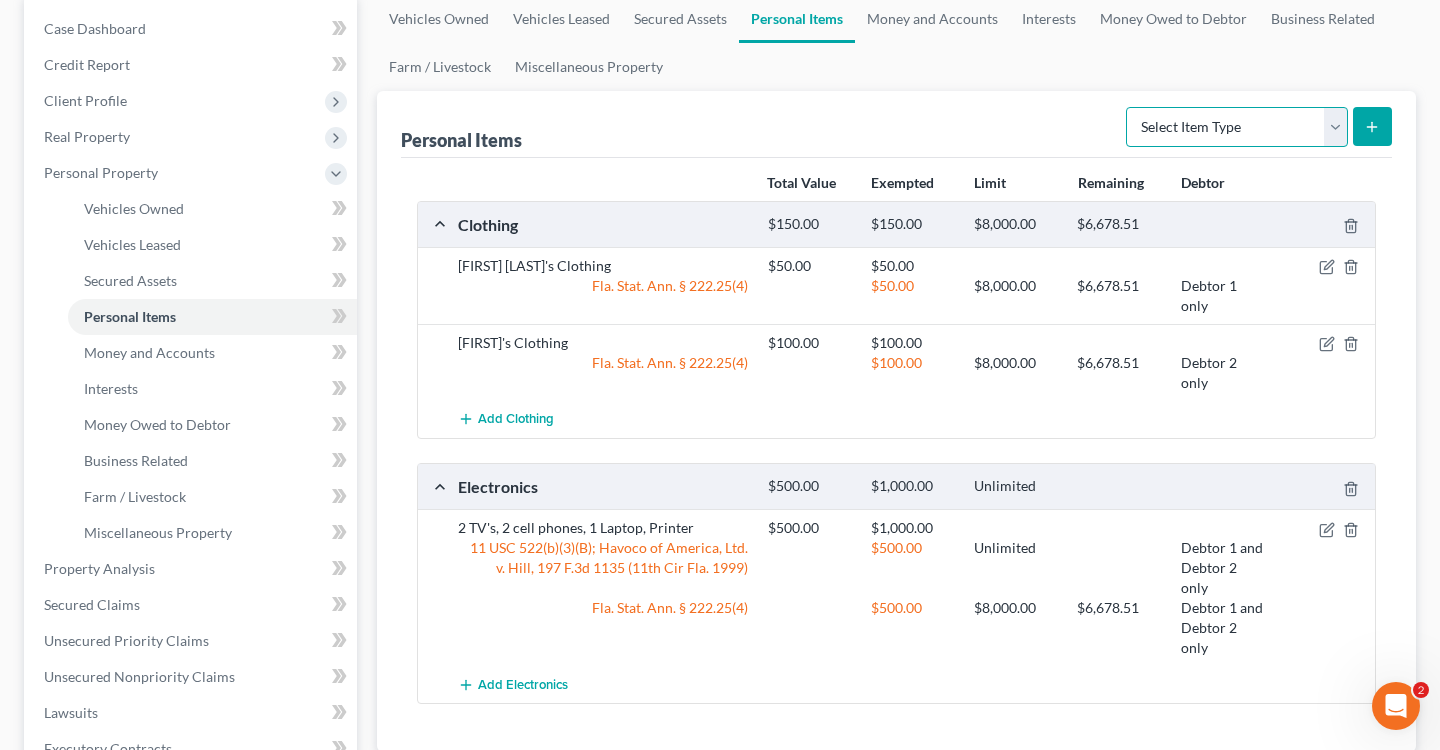 click on "Select Item Type Clothing Collectibles Of Value Electronics Firearms Household Goods Jewelry Other Pet(s) Sports & Hobby Equipment" at bounding box center (1237, 127) 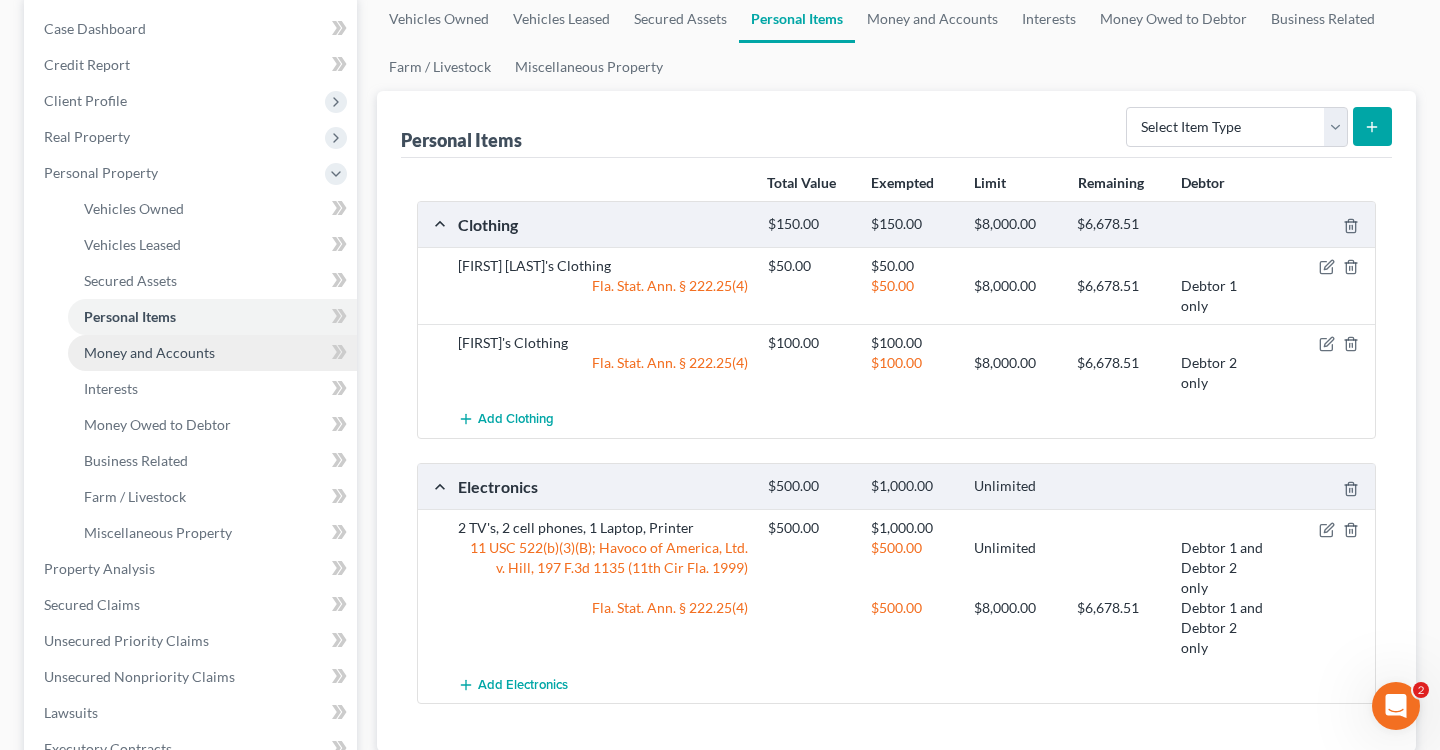 click on "Money and Accounts" at bounding box center (149, 352) 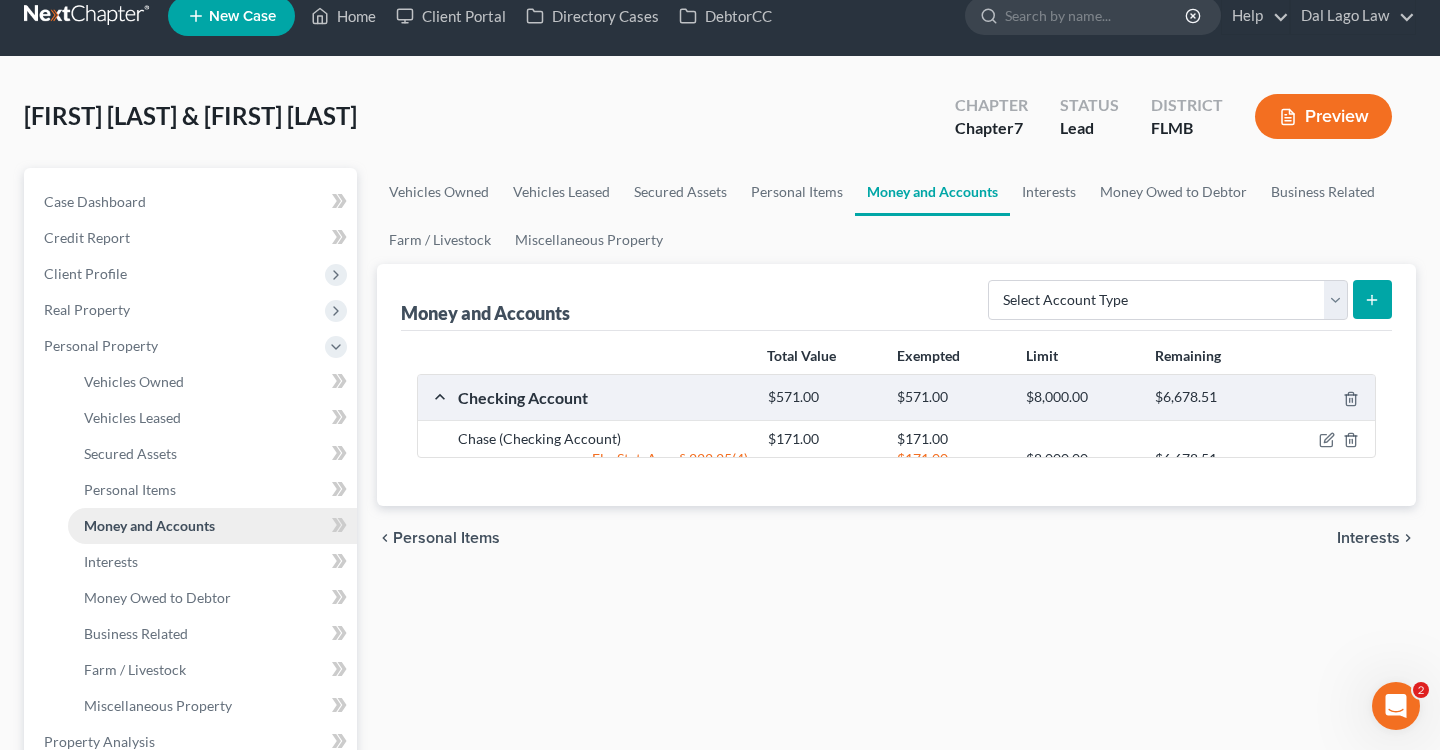 scroll, scrollTop: 0, scrollLeft: 0, axis: both 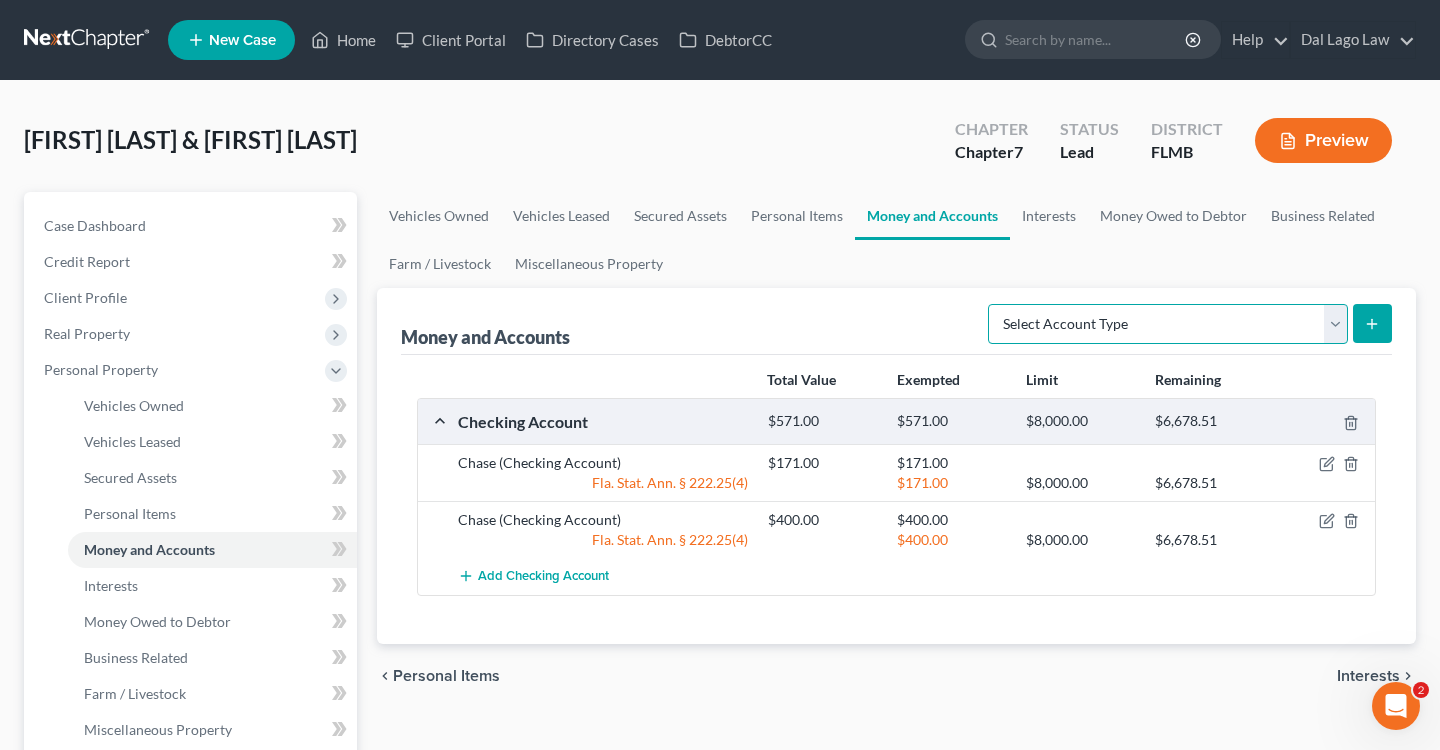 click on "Select Account Type Brokerage Cash on Hand Certificates of Deposit Checking Account Money Market Other (Credit Union, Health Savings Account, etc) Safe Deposit Box Savings Account Security Deposits or Prepayments" at bounding box center [1168, 324] 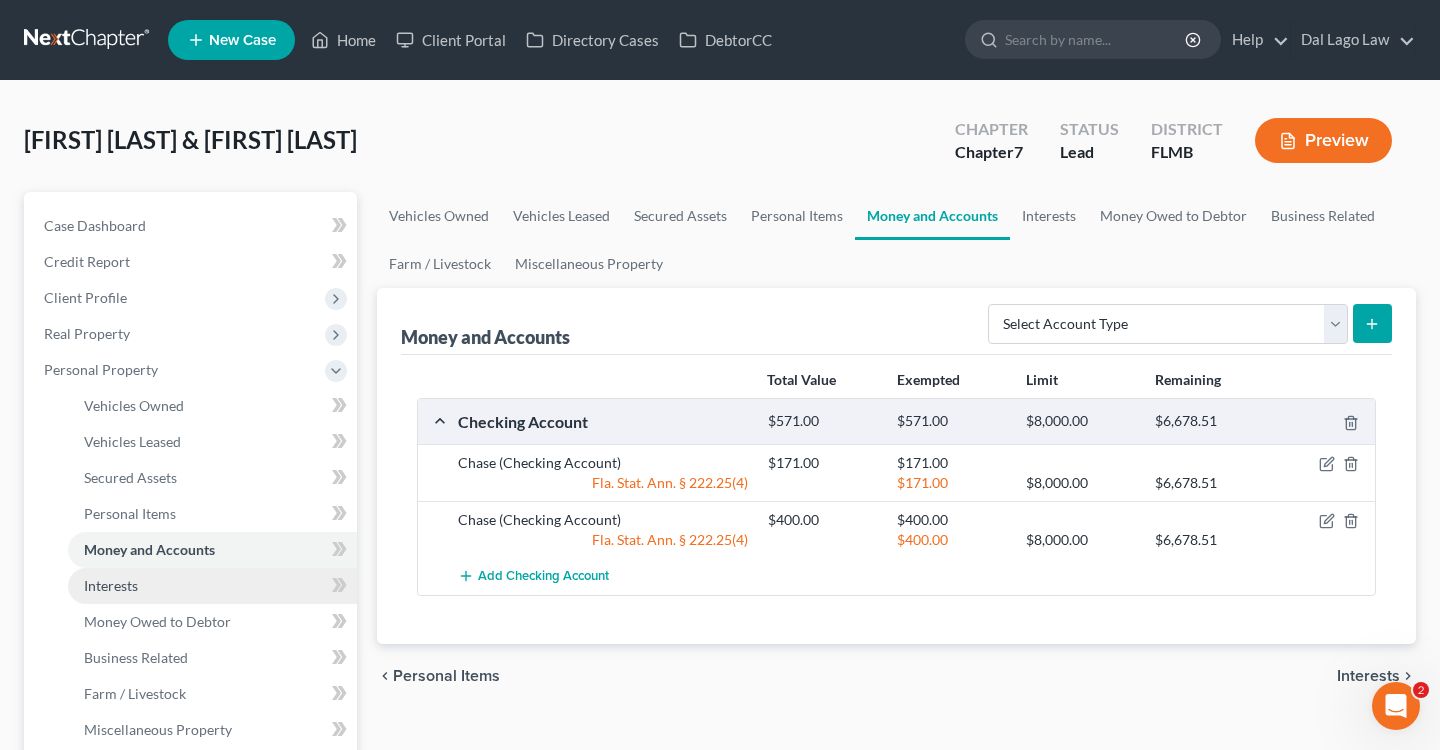 click on "Interests" at bounding box center [212, 586] 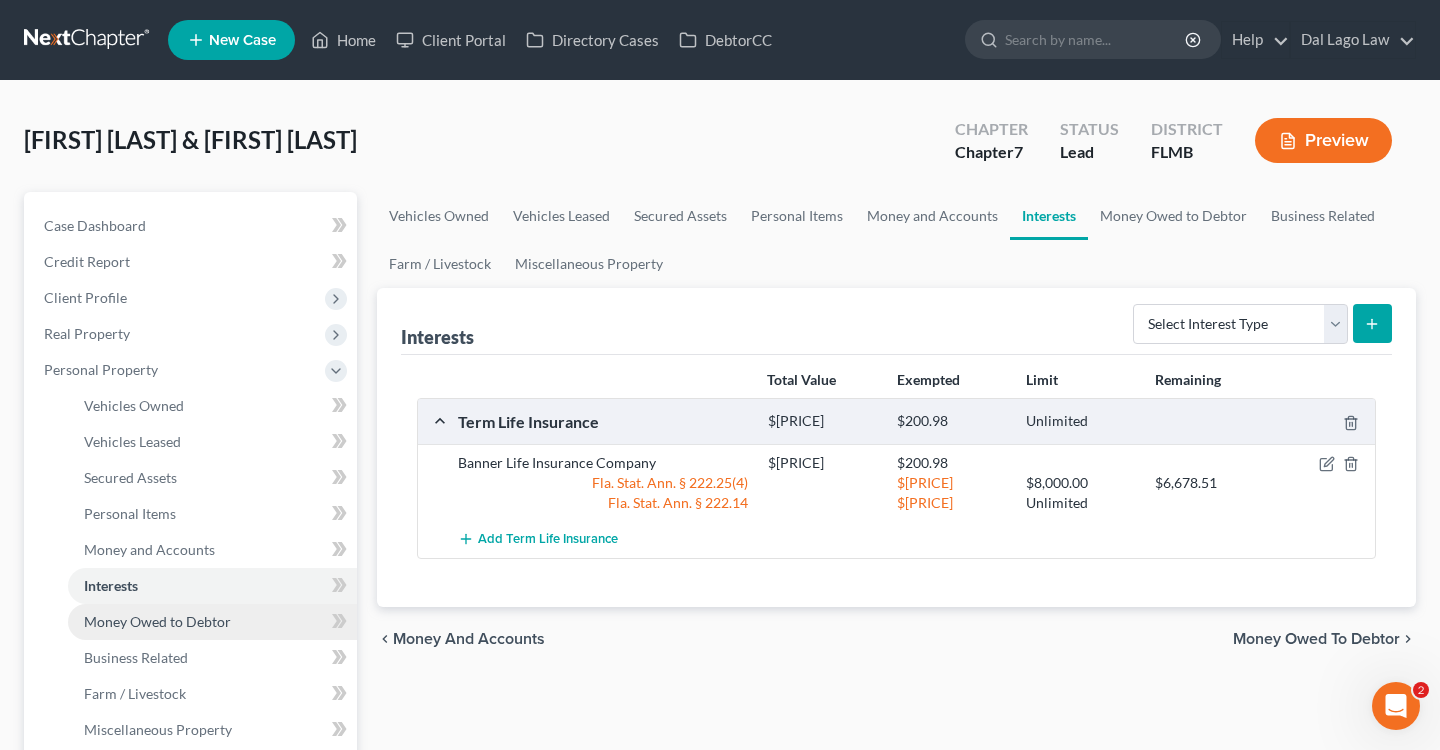click on "Money Owed to Debtor" at bounding box center [212, 622] 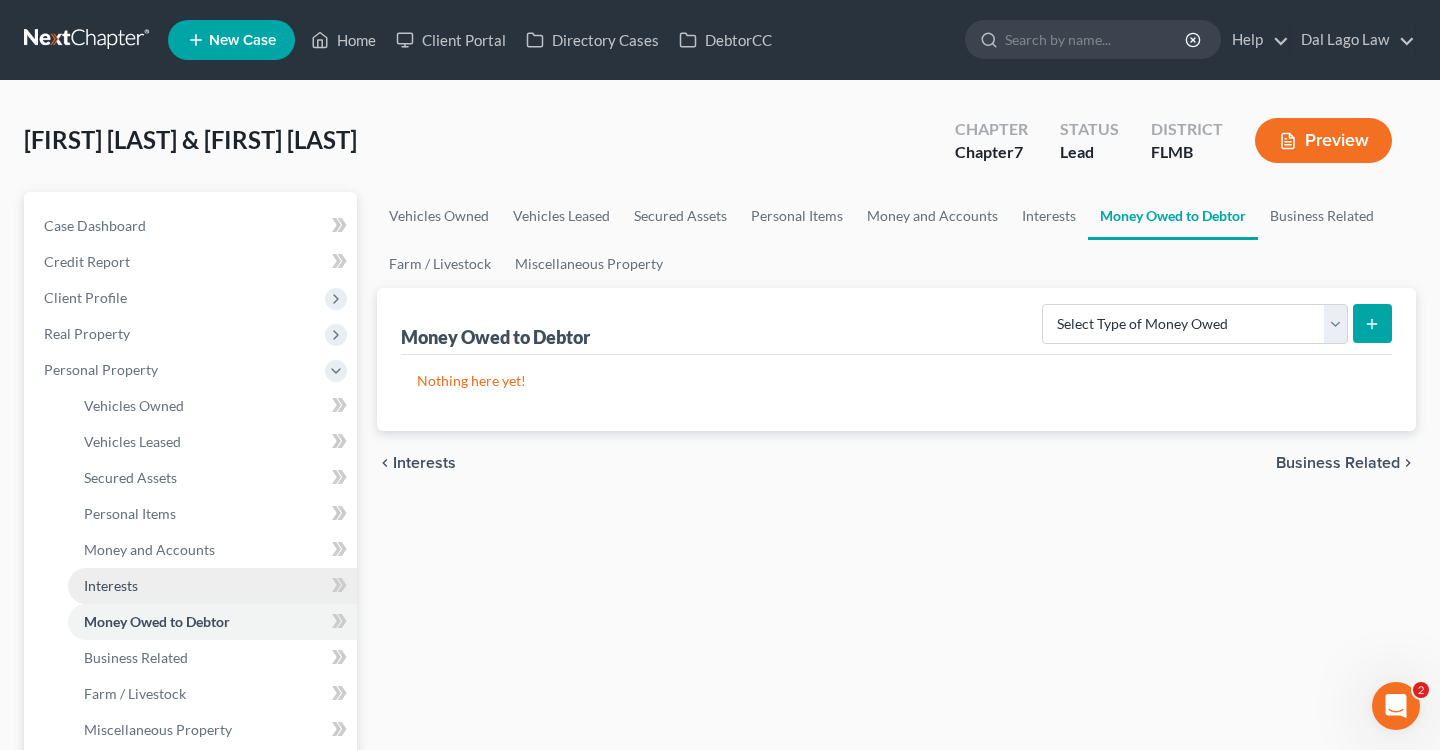 click on "Interests" at bounding box center [212, 586] 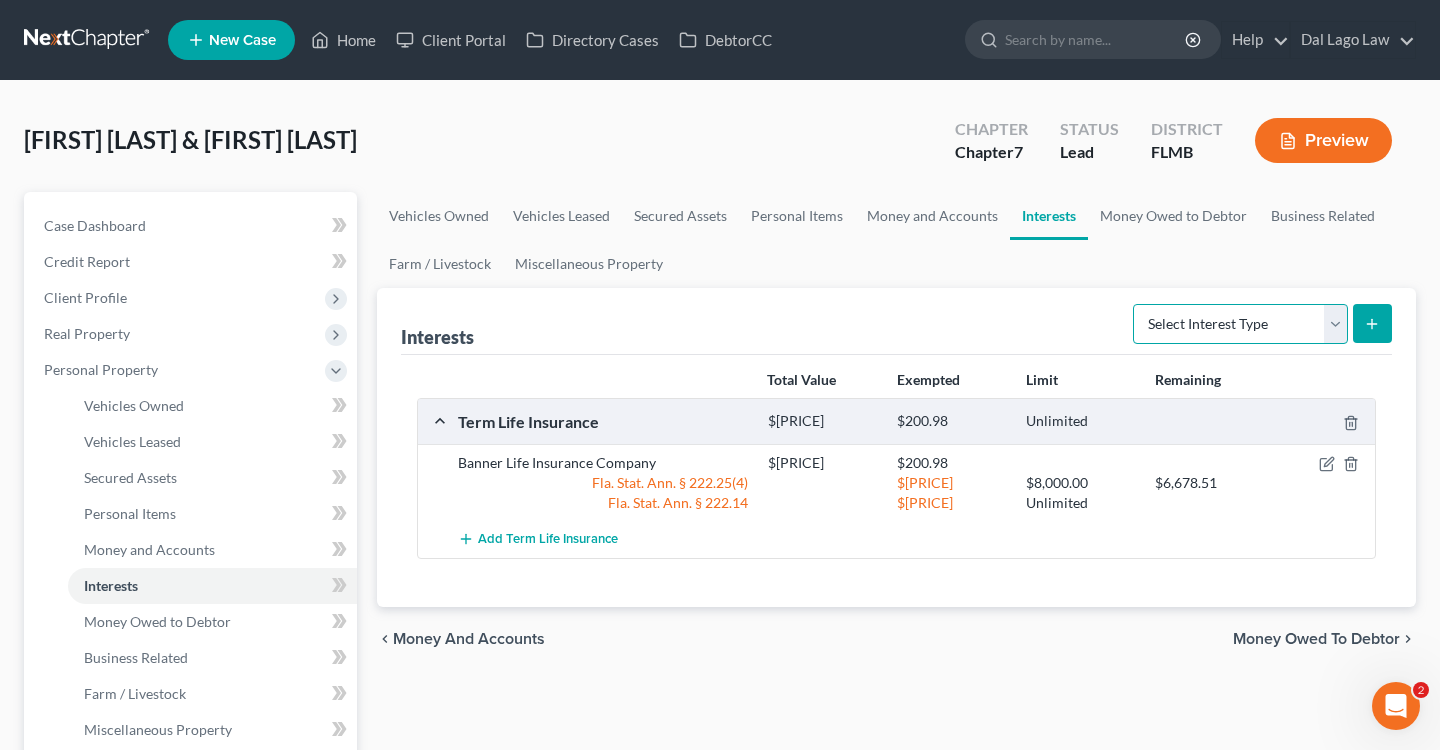 click on "Select Interest Type 401K Annuity Bond Education IRA Government Bond Government Pension Plan Incorporated Business IRA Joint Venture (Active) Joint Venture (Inactive) Keogh Mutual Fund Other Retirement Plan Partnership (Active) Partnership (Inactive) Pension Plan Stock Term Life Insurance Unincorporated Business Whole Life Insurance" at bounding box center [1240, 324] 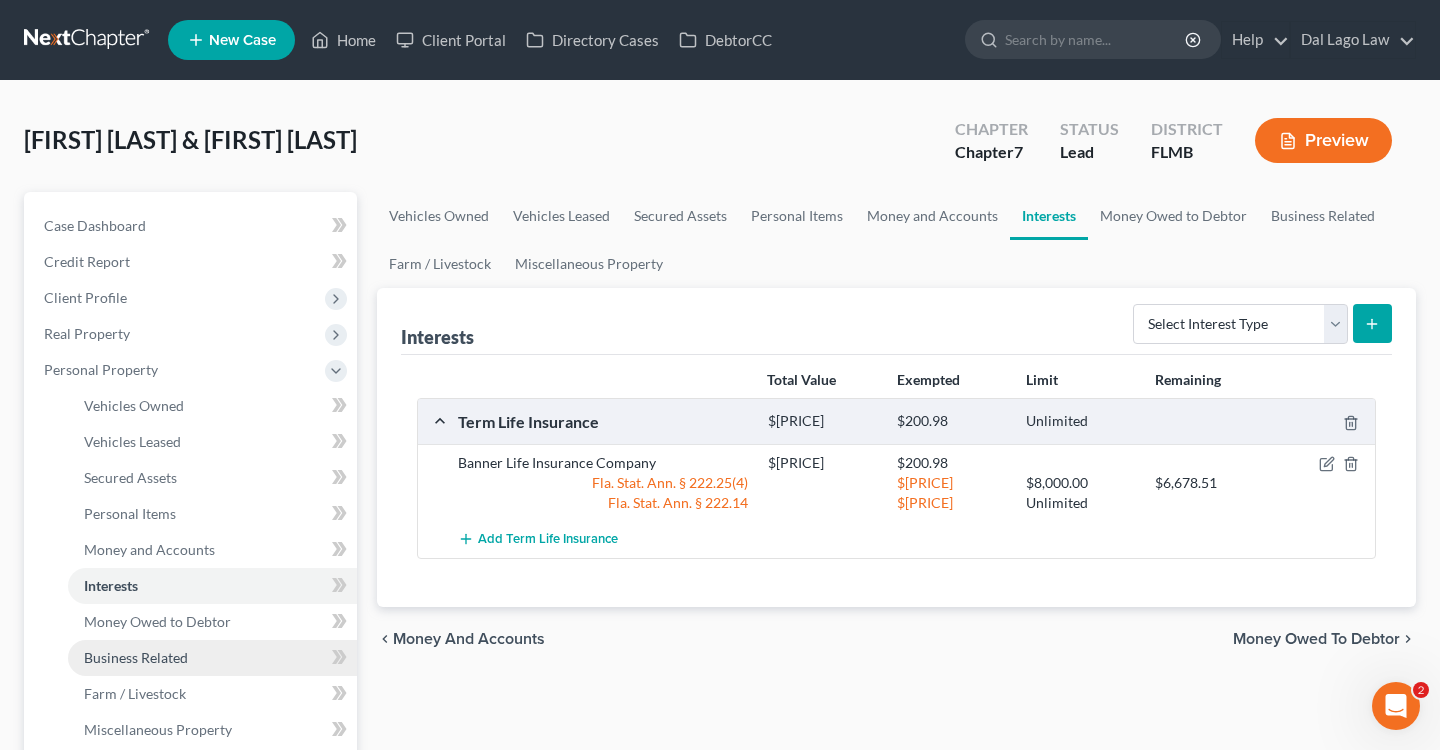click on "Business Related" at bounding box center (136, 657) 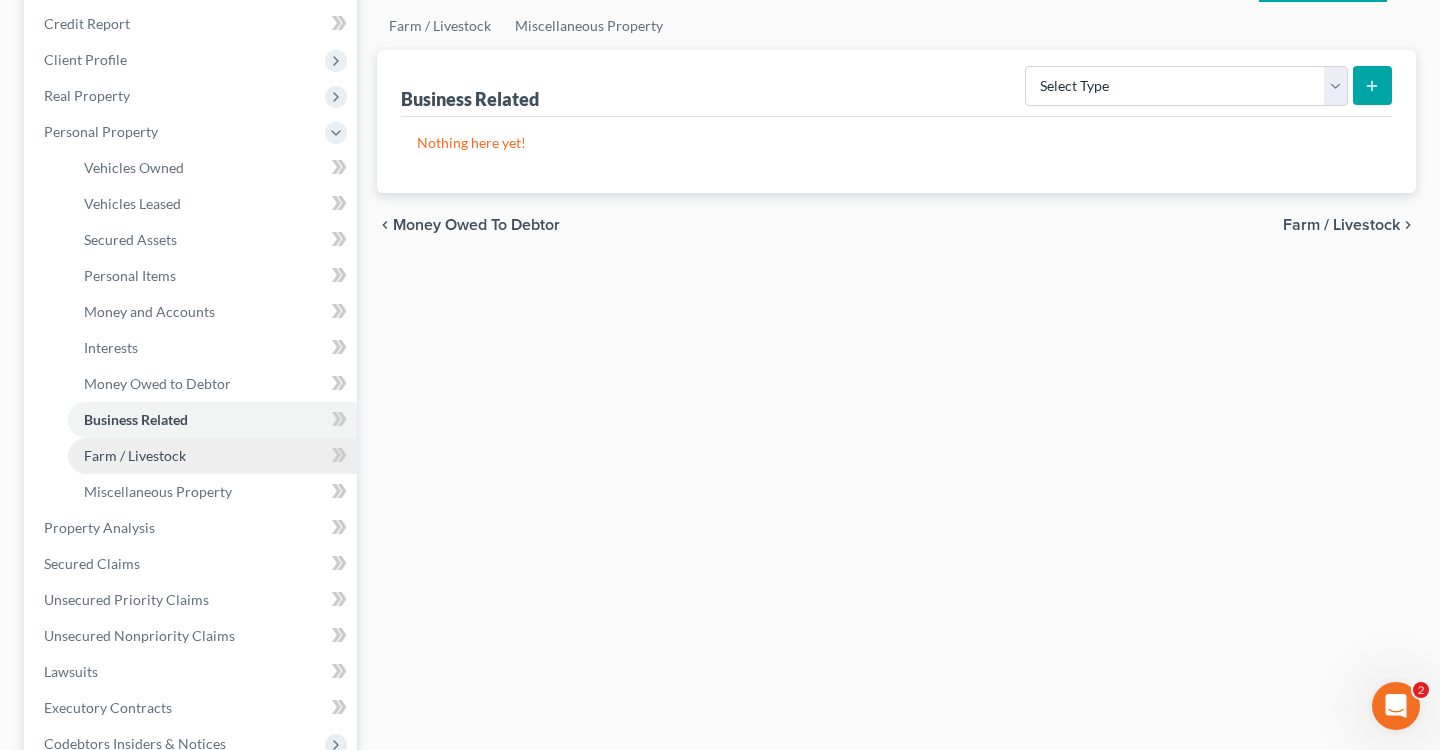 click on "Farm / Livestock" at bounding box center [212, 456] 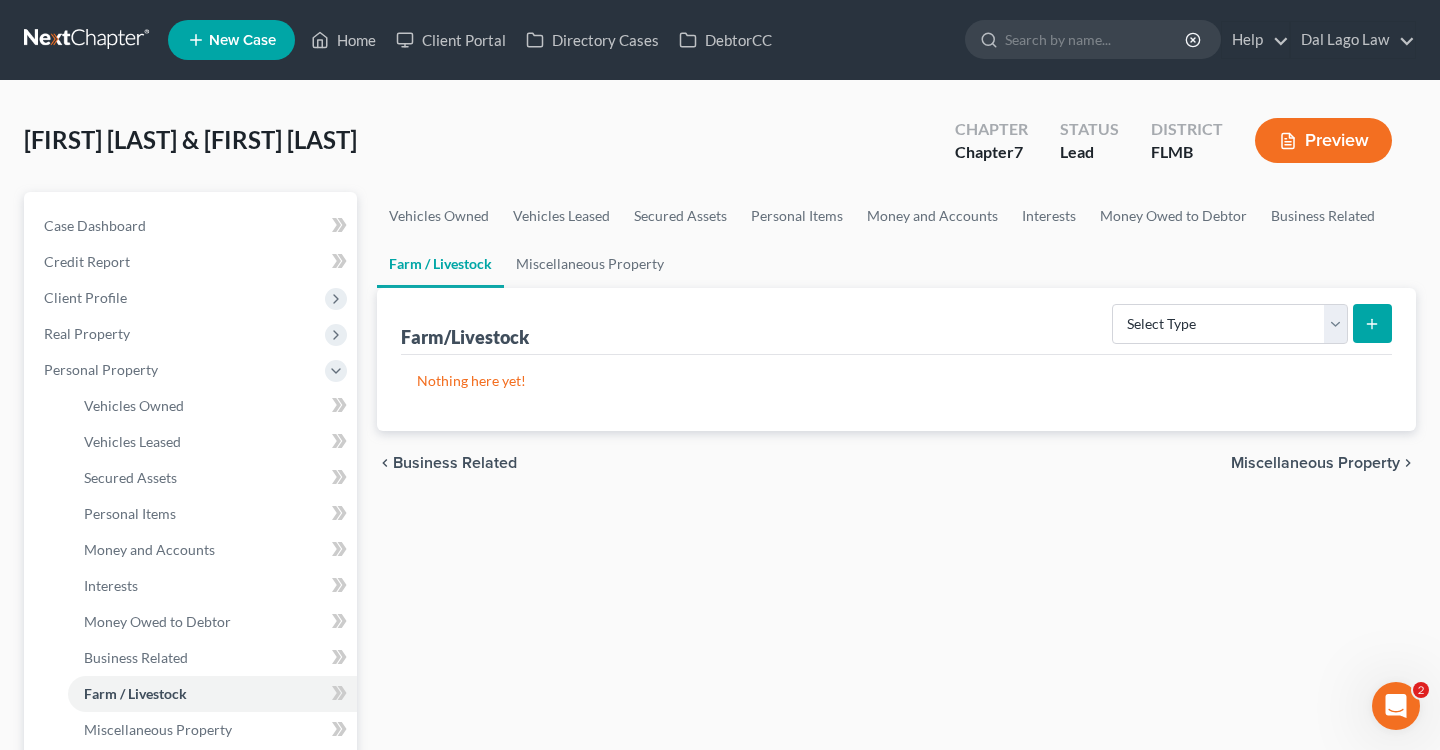scroll, scrollTop: 0, scrollLeft: 0, axis: both 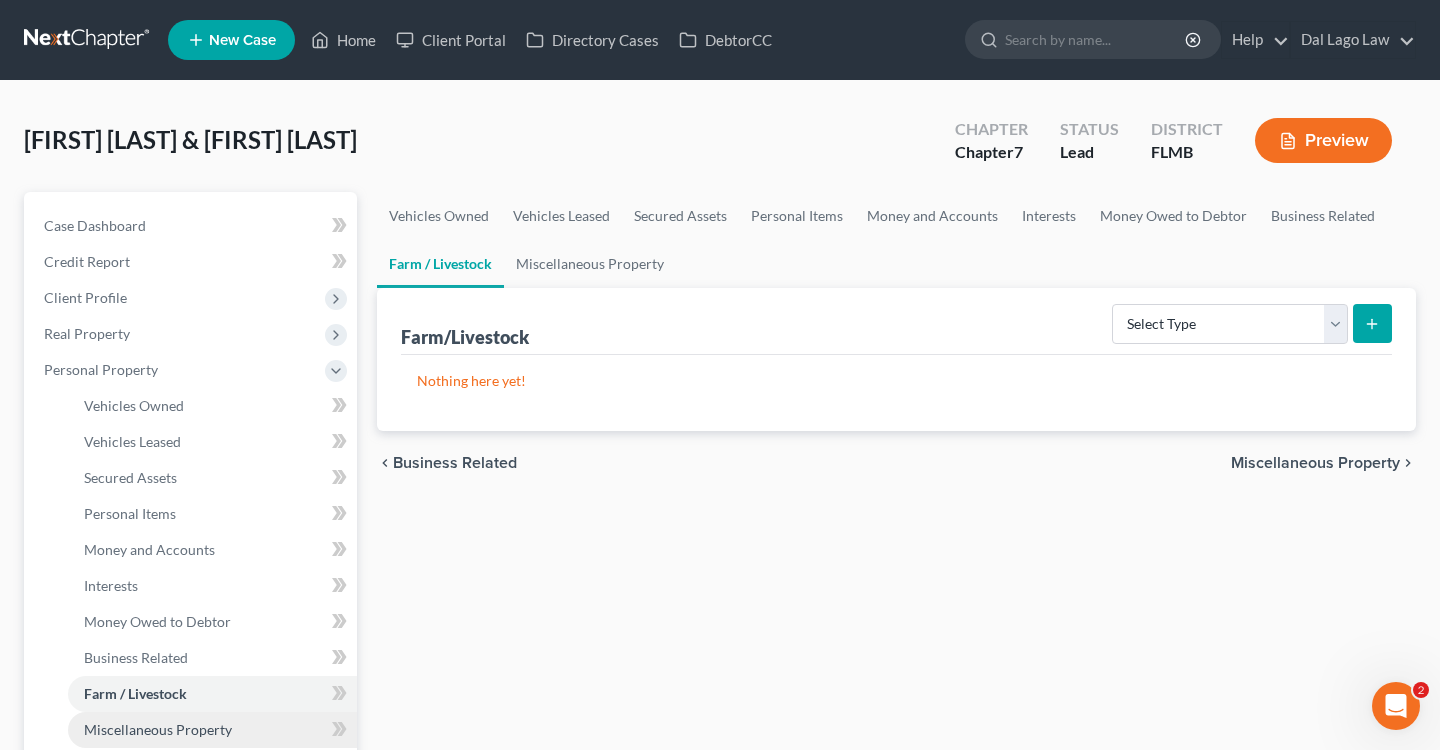 click on "Miscellaneous Property" at bounding box center [158, 729] 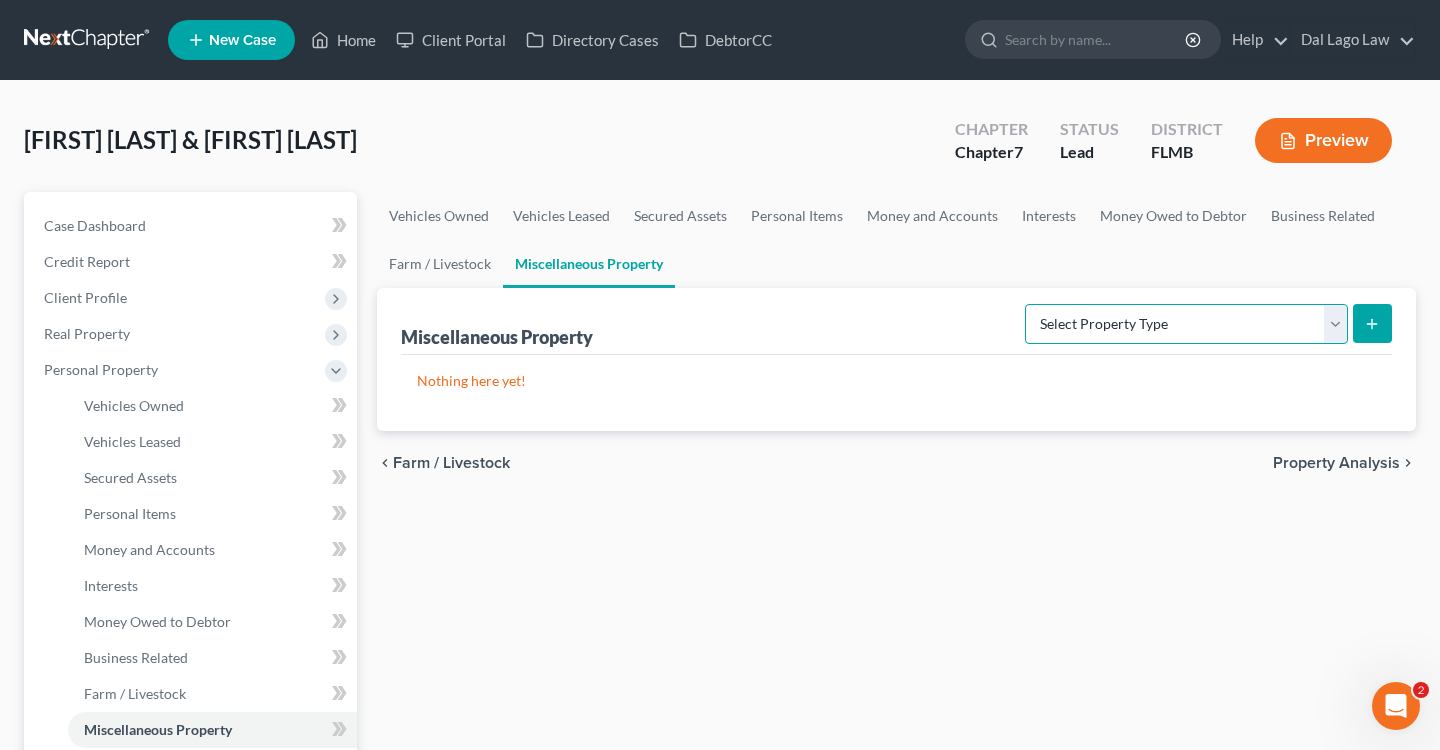 click on "Select Property Type Assigned for Creditor Benefit Within 1 Year Holding for Another Not Yet Listed Stored Within 1 Year Transferred" at bounding box center [1186, 324] 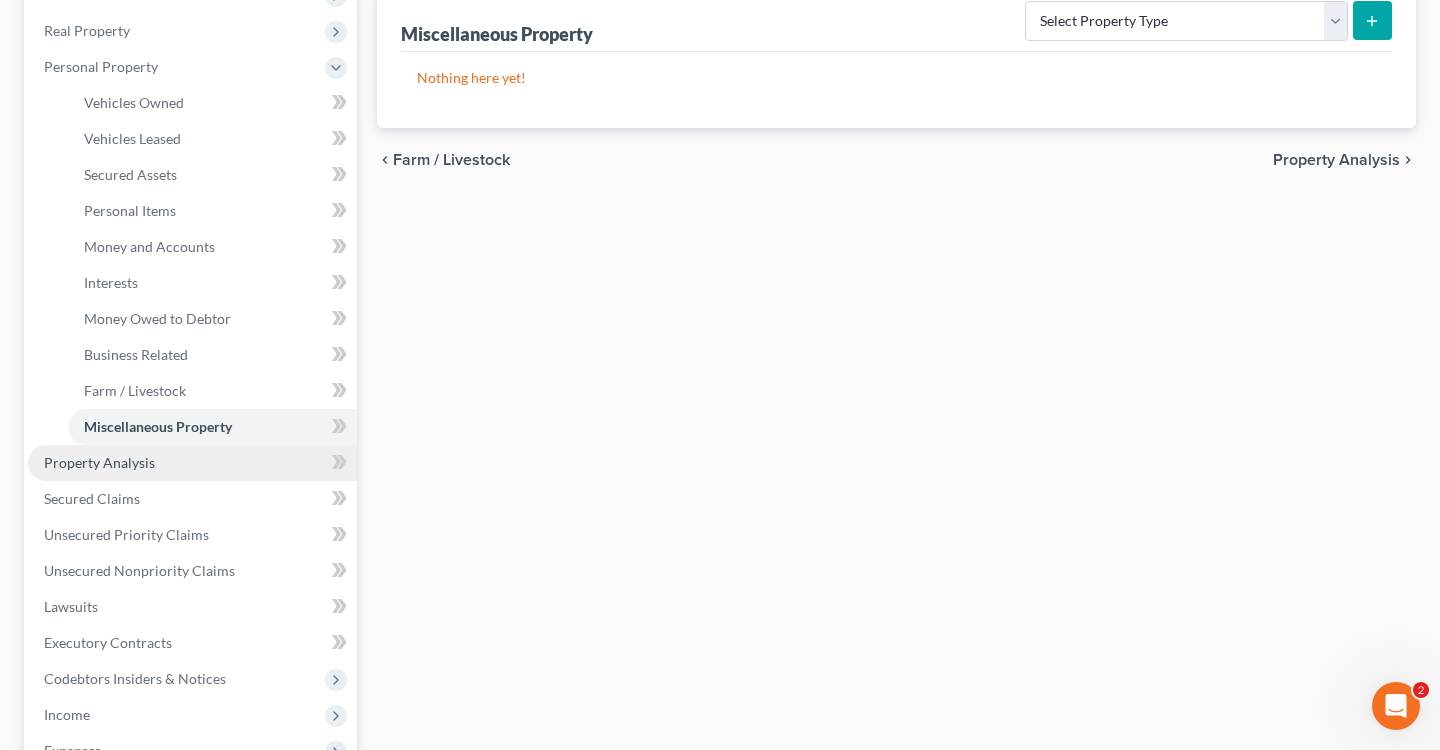 click on "Property Analysis" at bounding box center (99, 462) 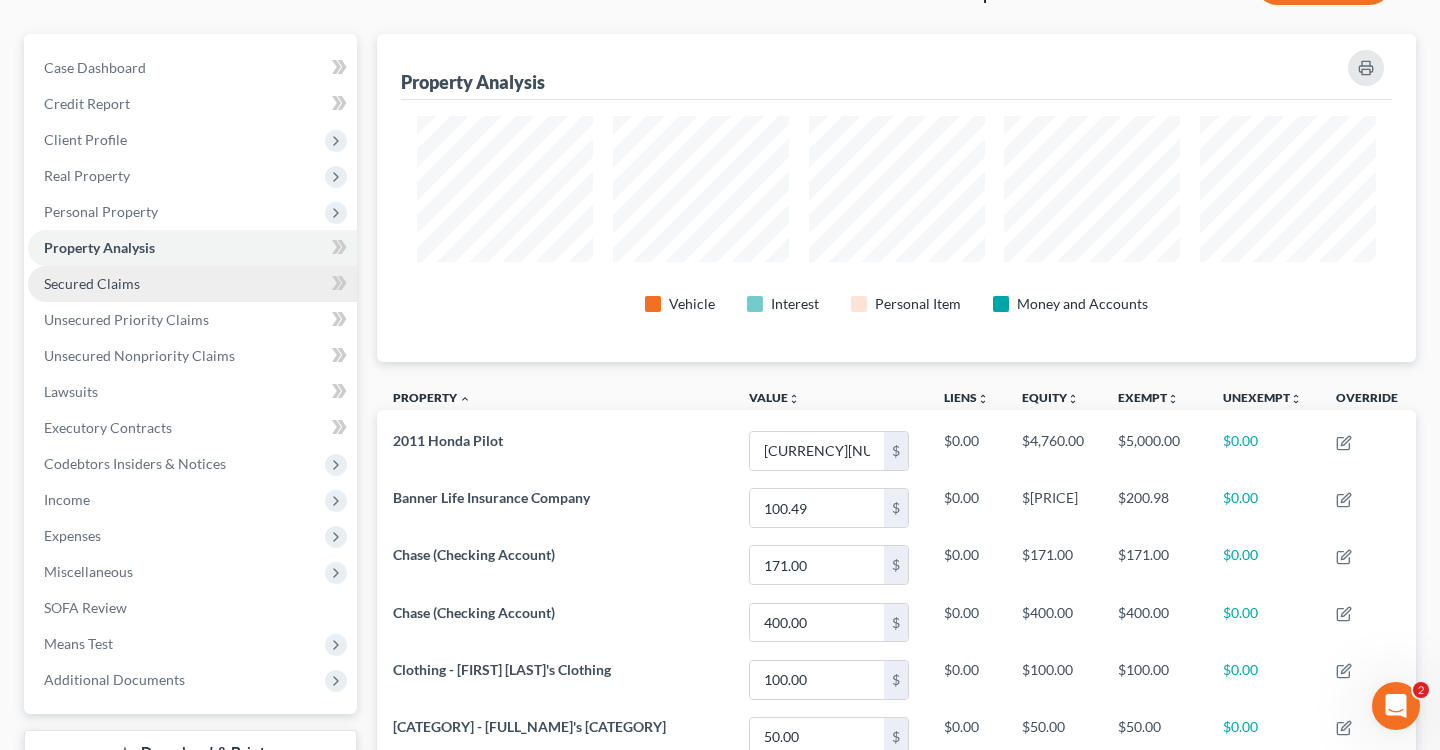 scroll, scrollTop: 0, scrollLeft: 0, axis: both 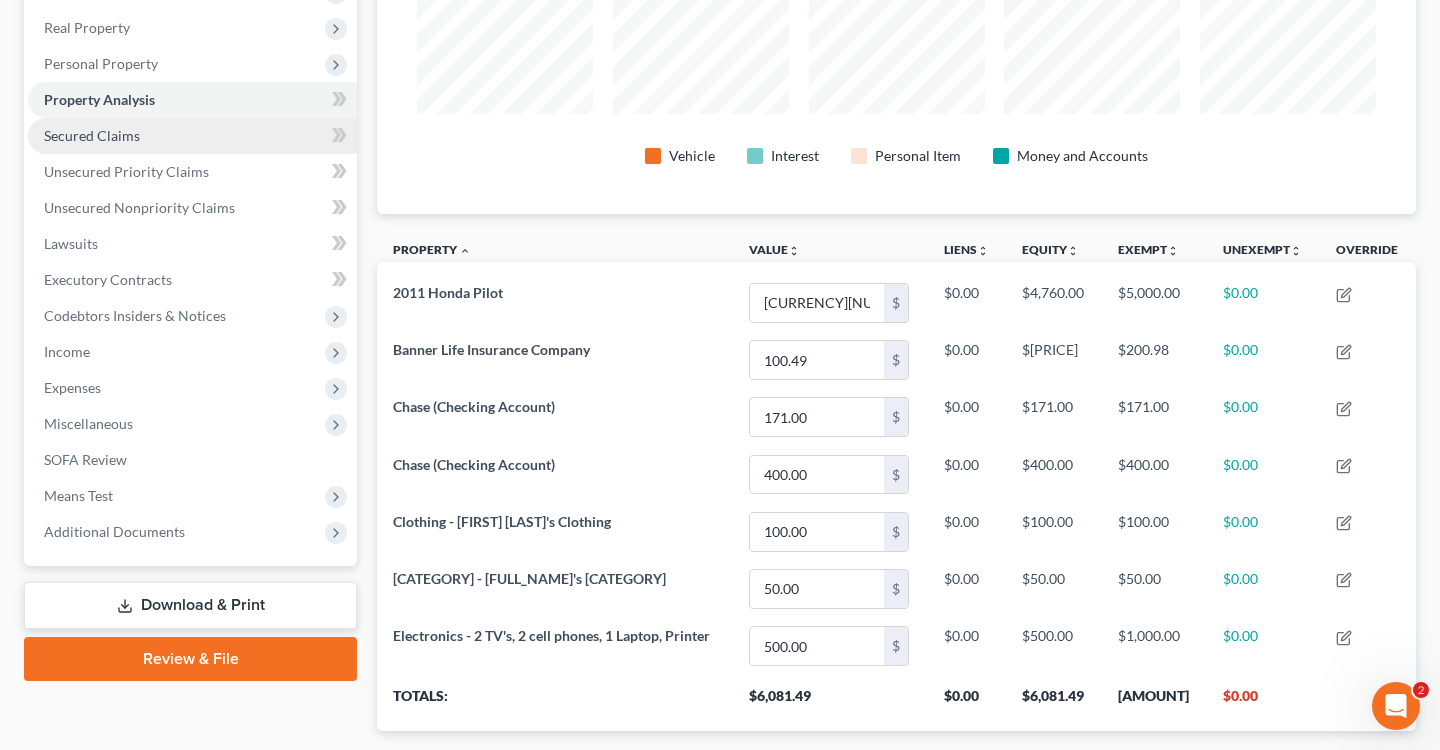 click on "Secured Claims" at bounding box center (92, 135) 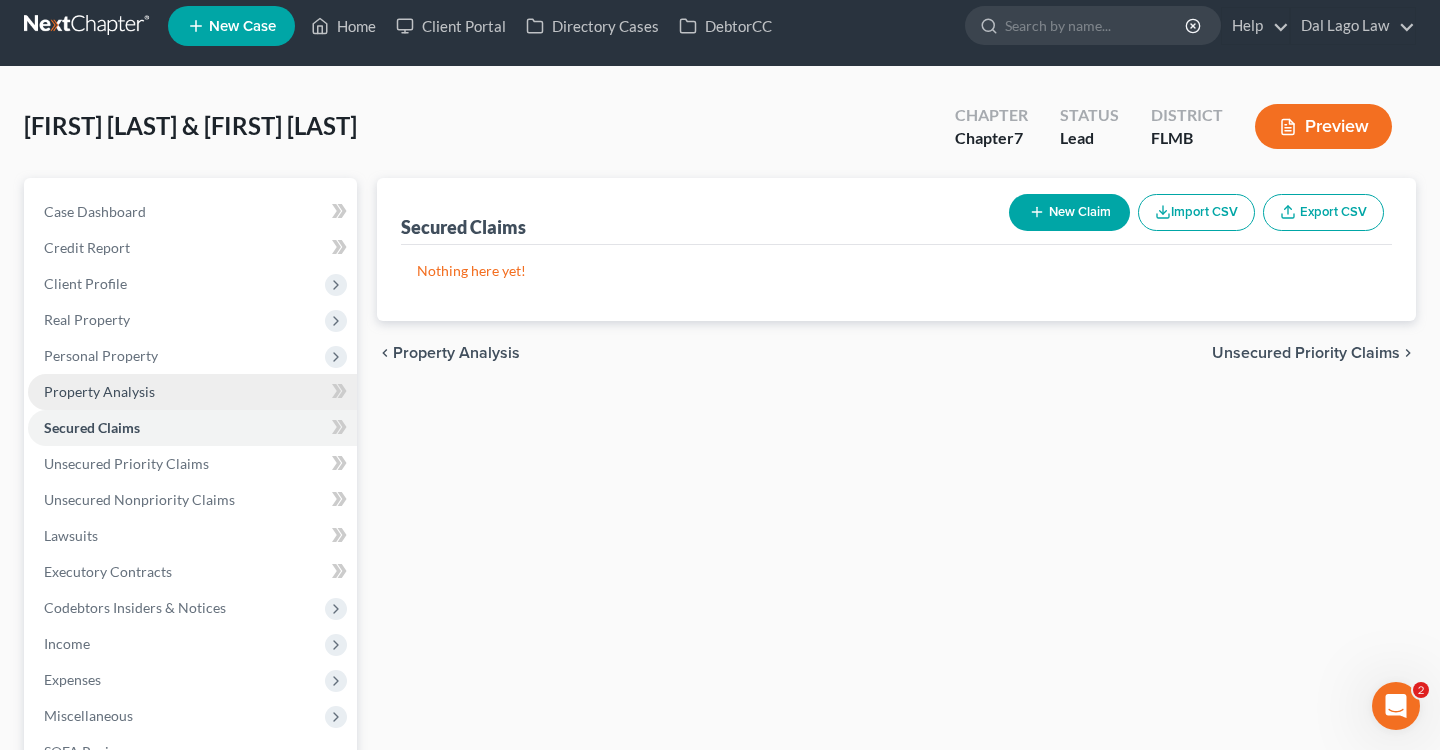 scroll, scrollTop: 0, scrollLeft: 0, axis: both 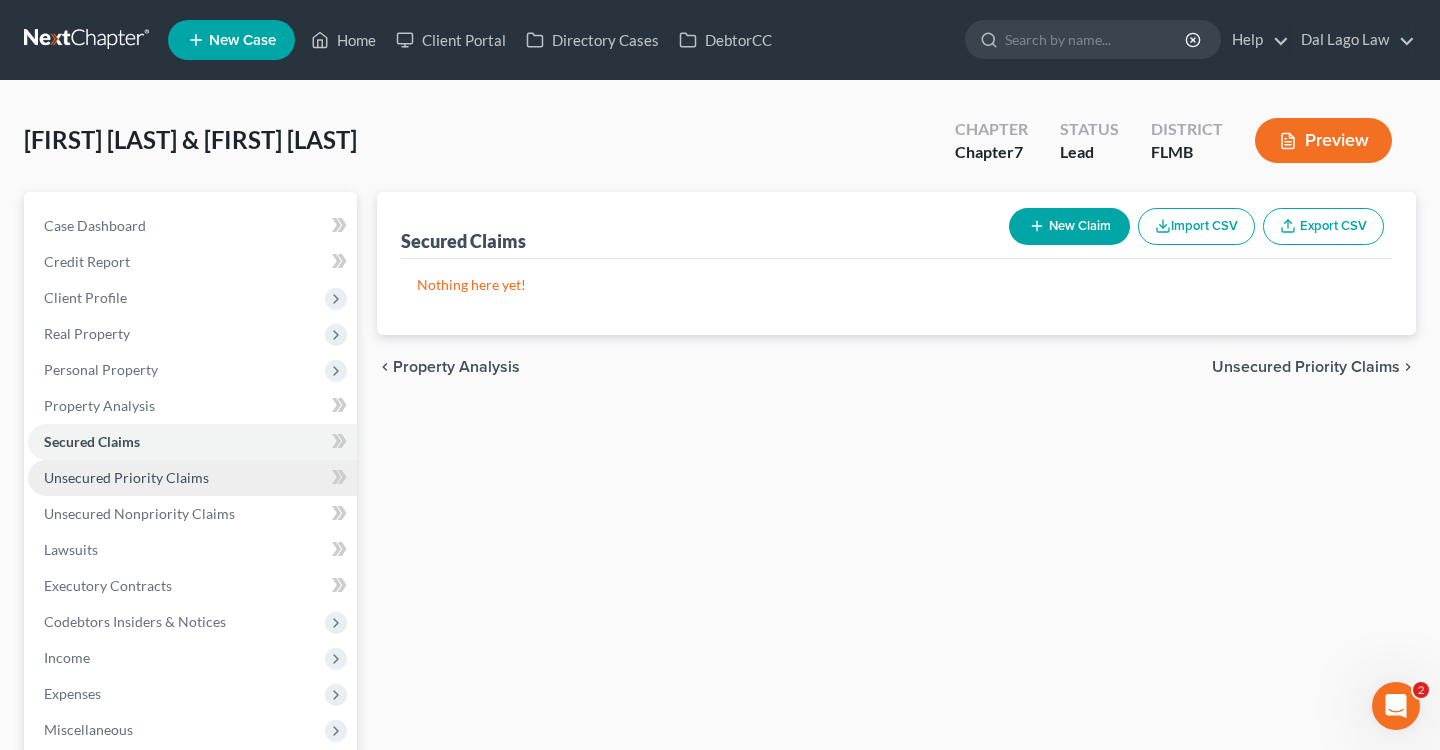 click on "Unsecured Priority Claims" at bounding box center (126, 477) 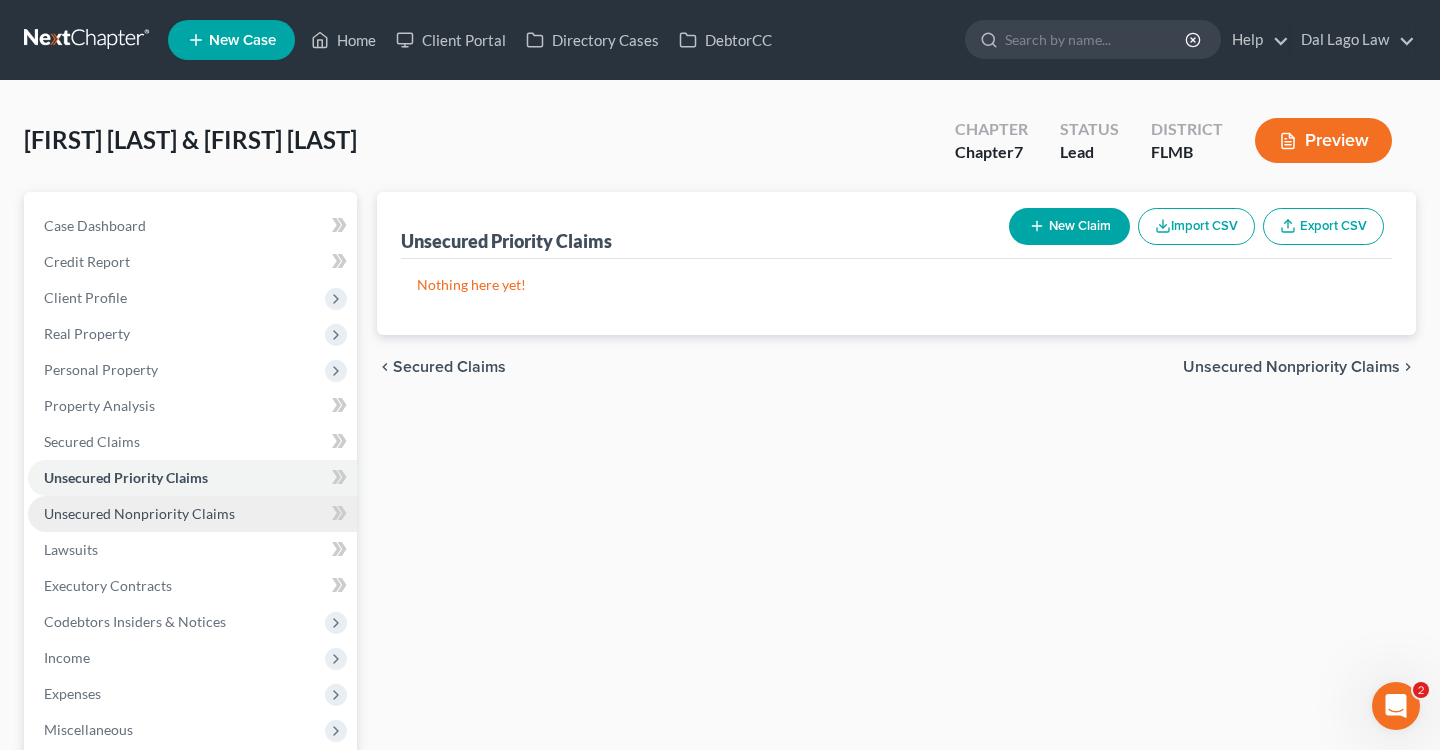 click on "Unsecured Nonpriority Claims" at bounding box center (139, 513) 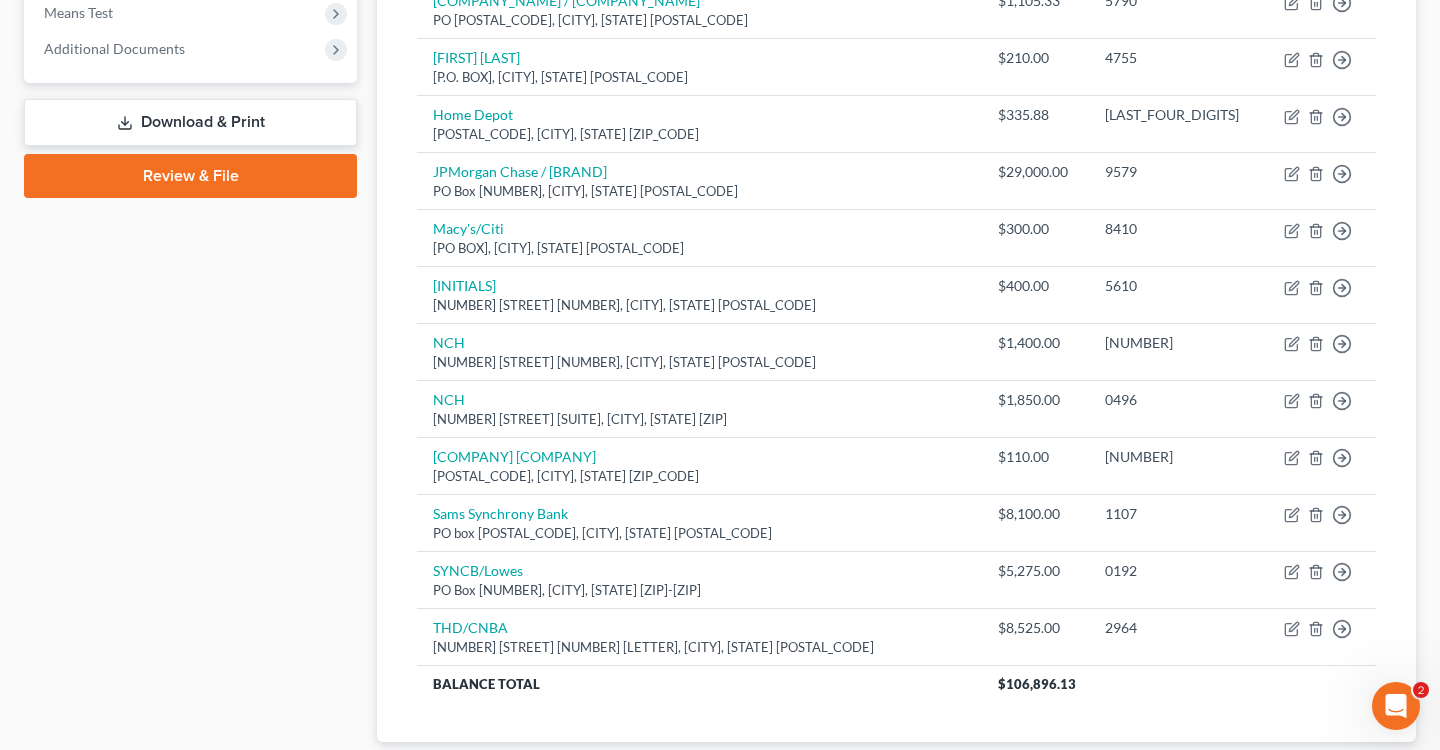 scroll, scrollTop: 792, scrollLeft: 0, axis: vertical 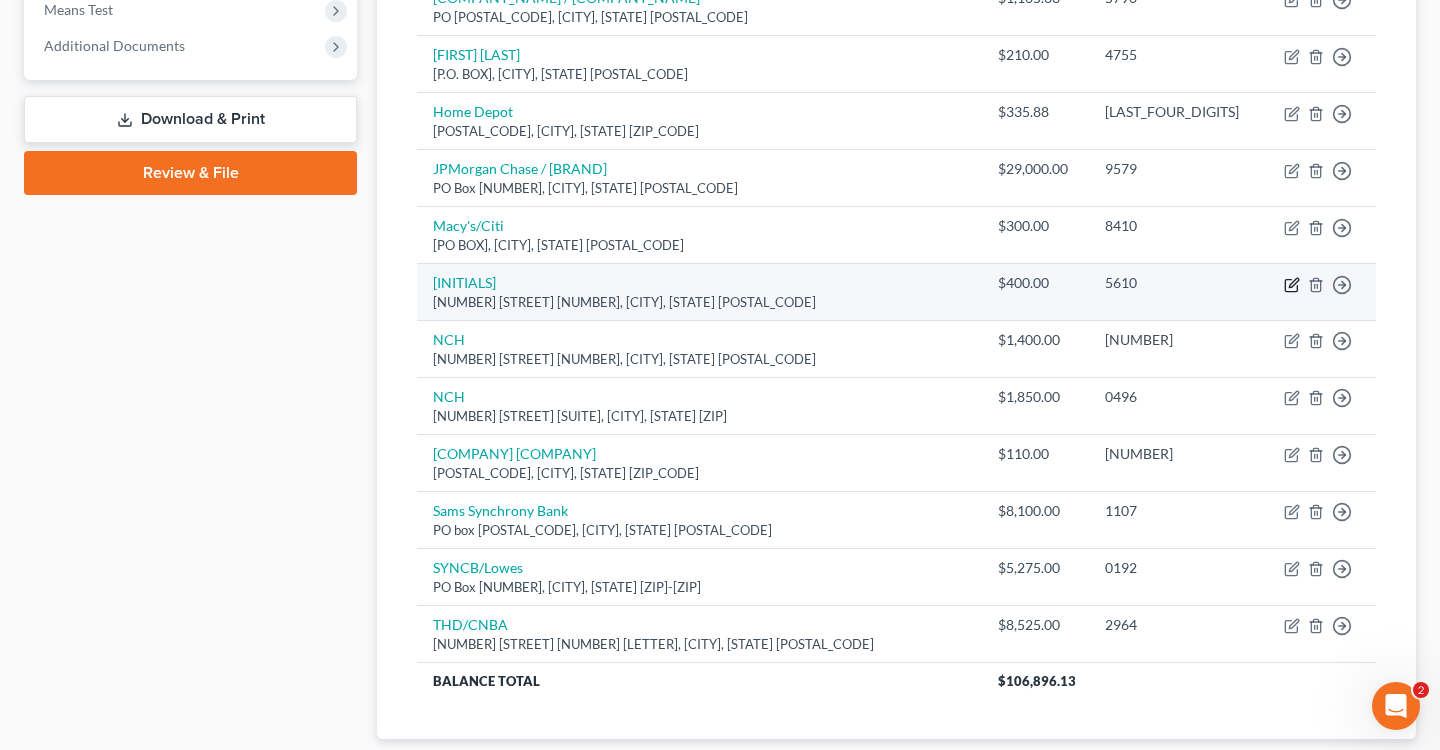 click 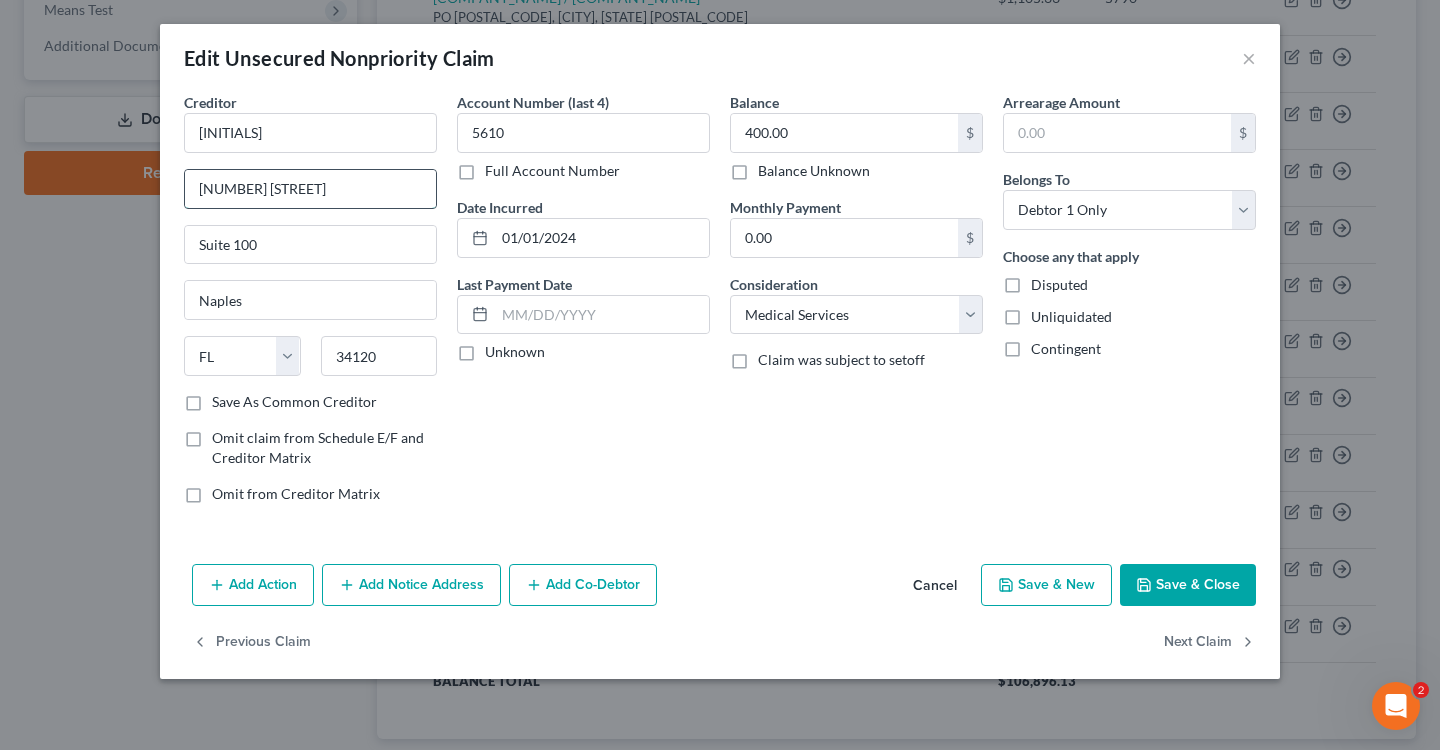 click on "[NUMBER] [STREET]" at bounding box center [310, 189] 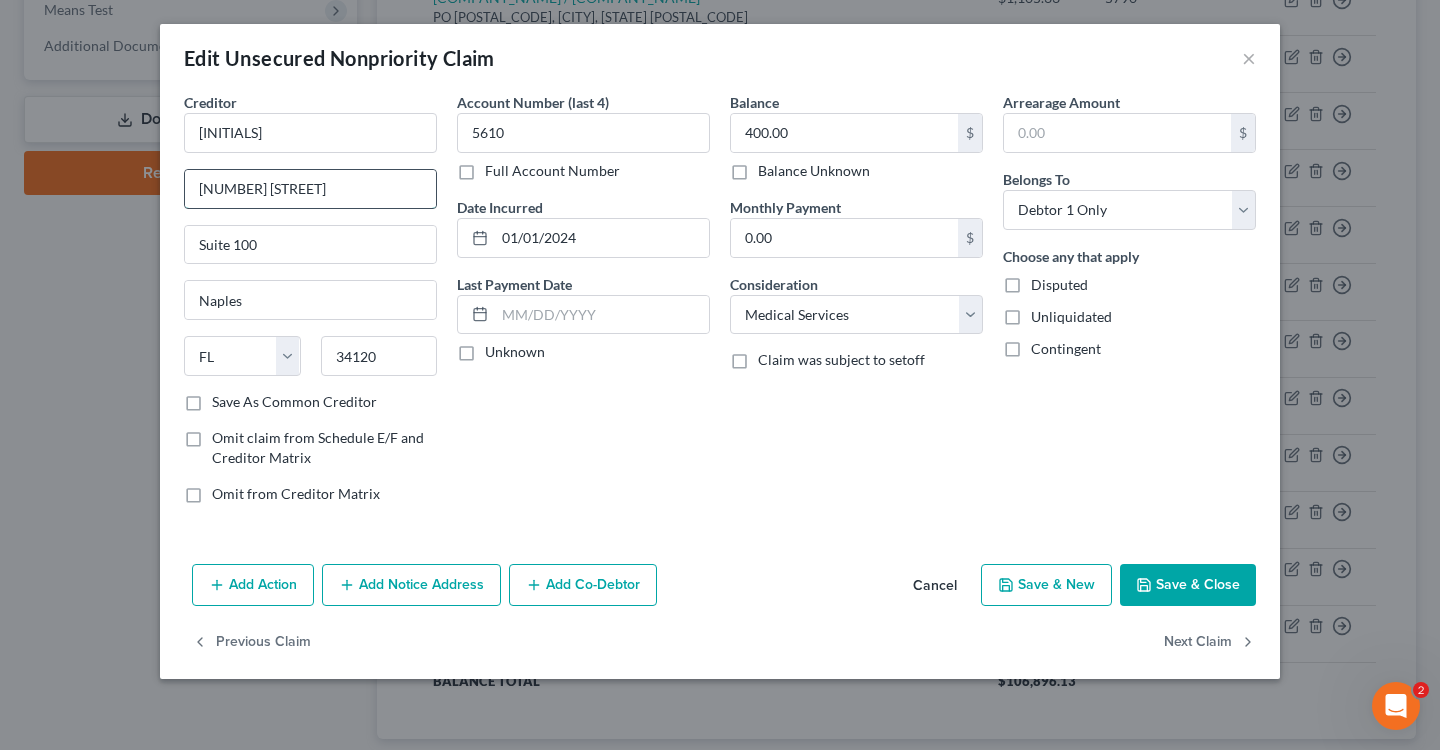 click on "[NUMBER] [STREET]" at bounding box center (310, 189) 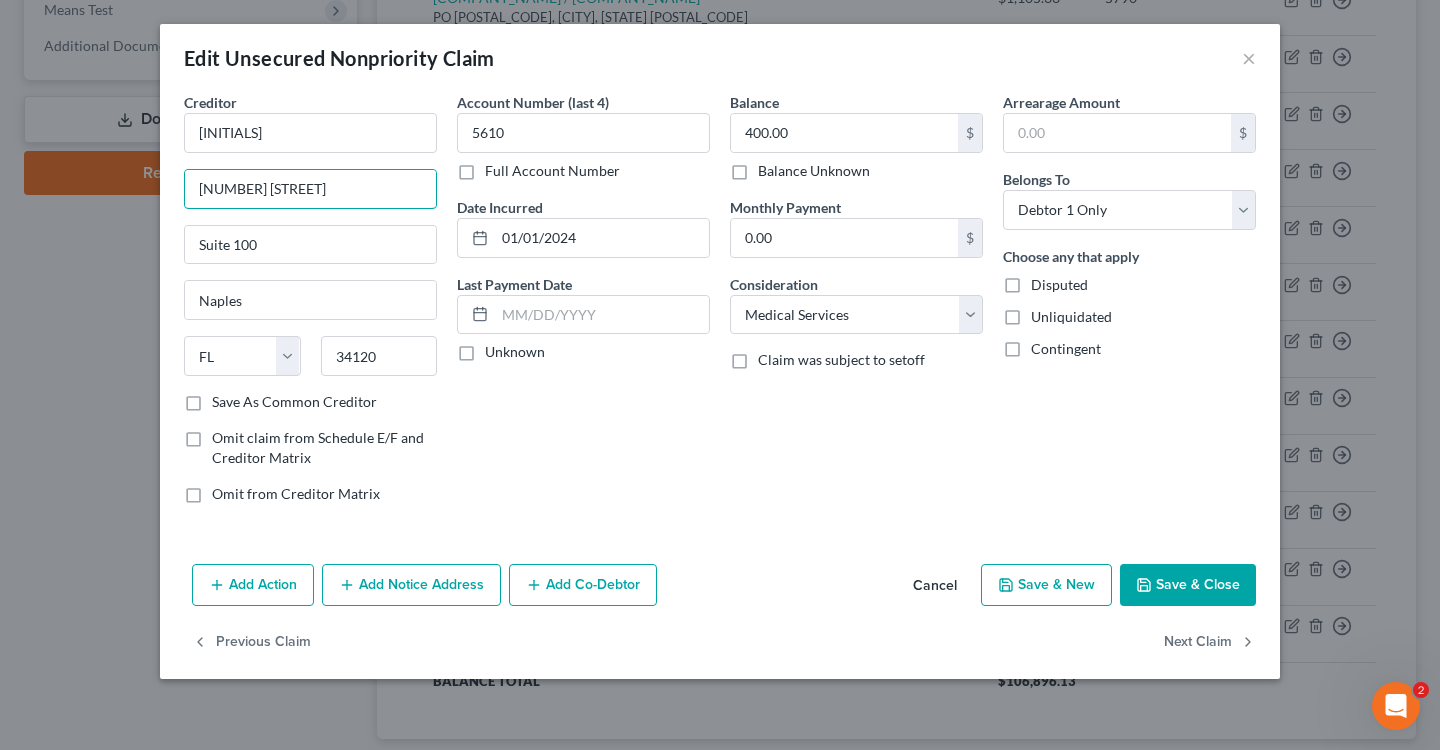 type on "[NUMBER] [STREET]" 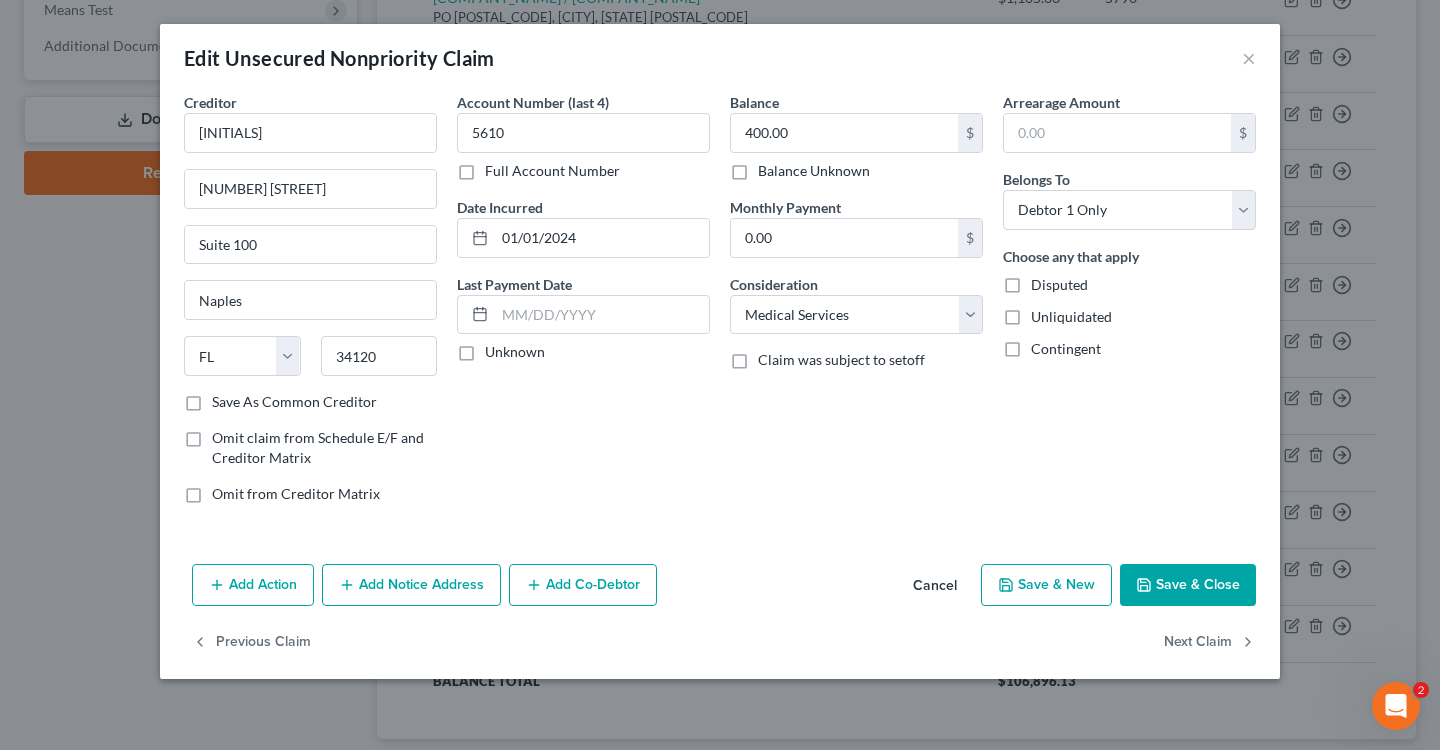 click on "Save & Close" at bounding box center [1188, 585] 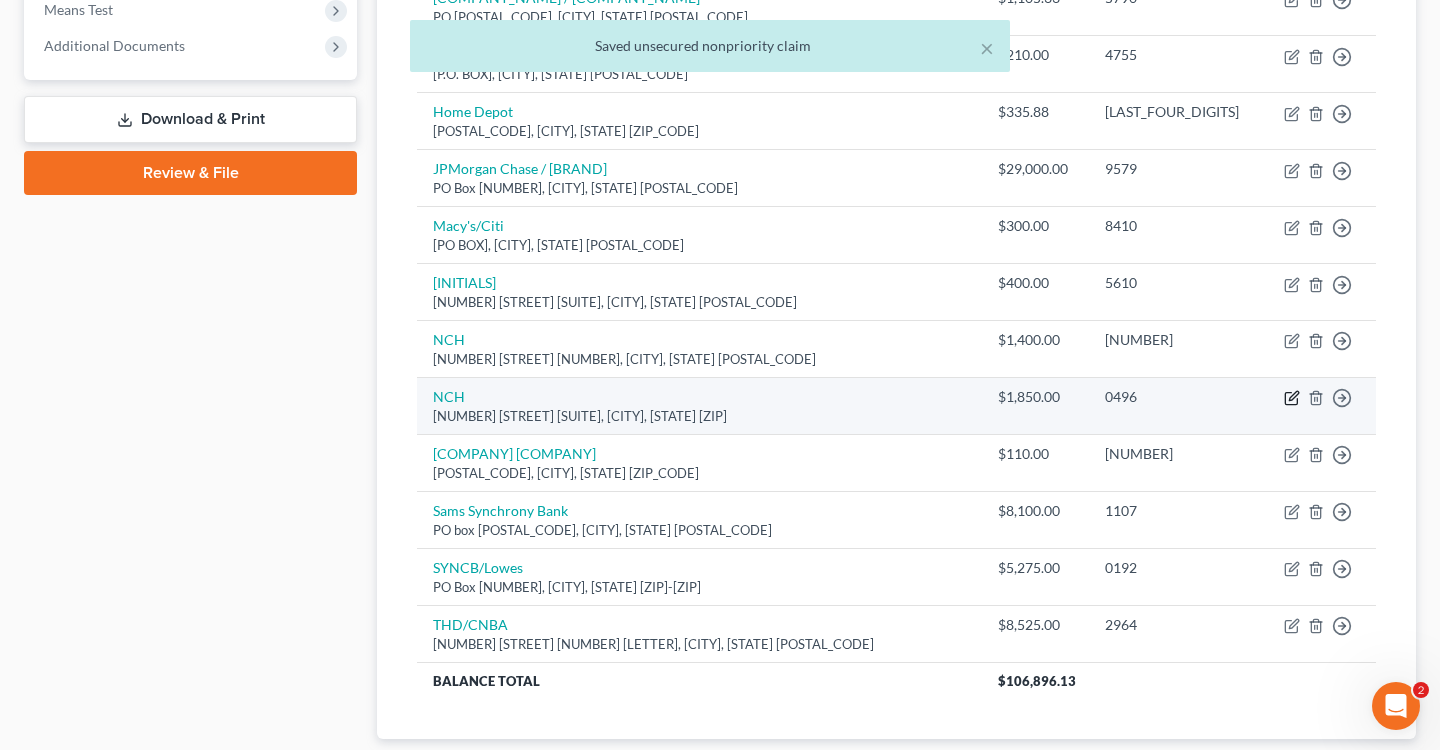 click 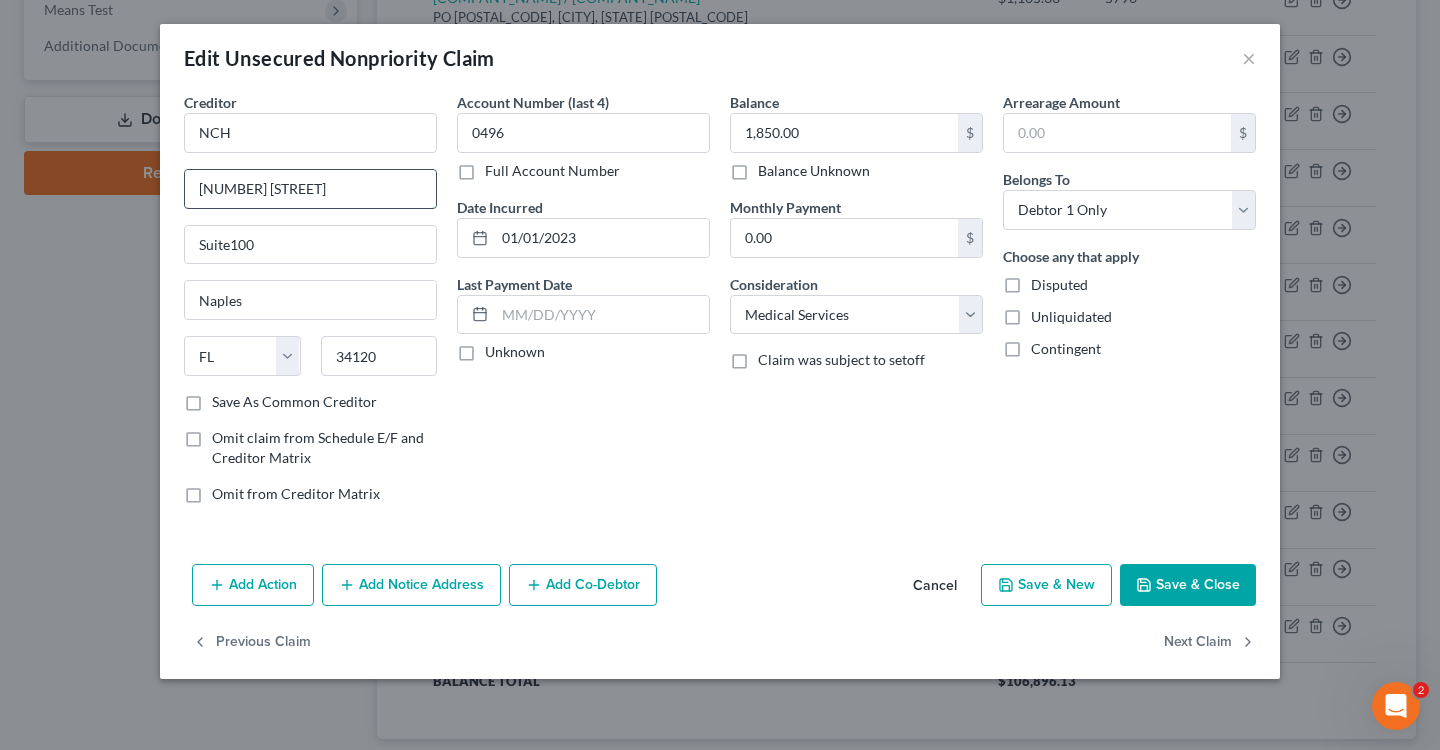 click on "[NUMBER] [STREET]" at bounding box center (310, 189) 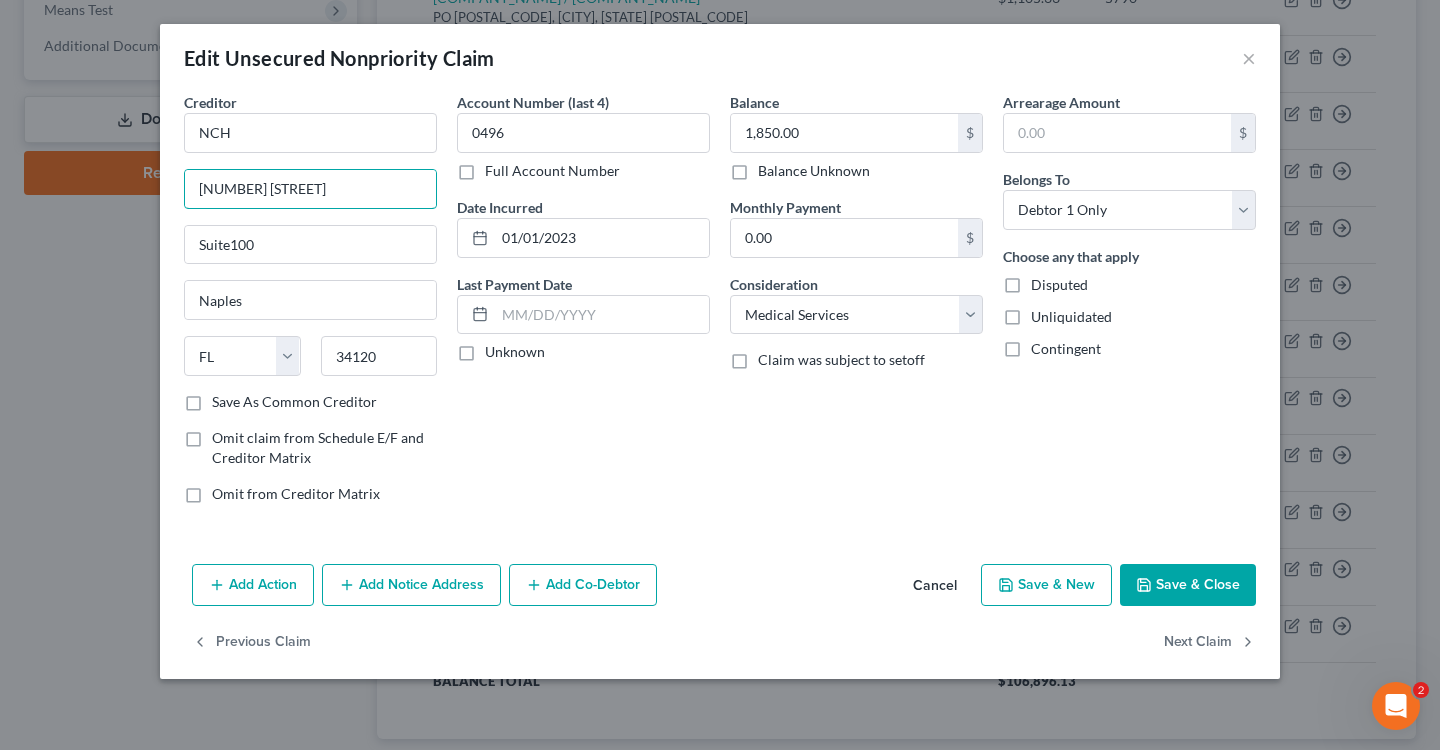 type on "[NUMBER] [STREET]" 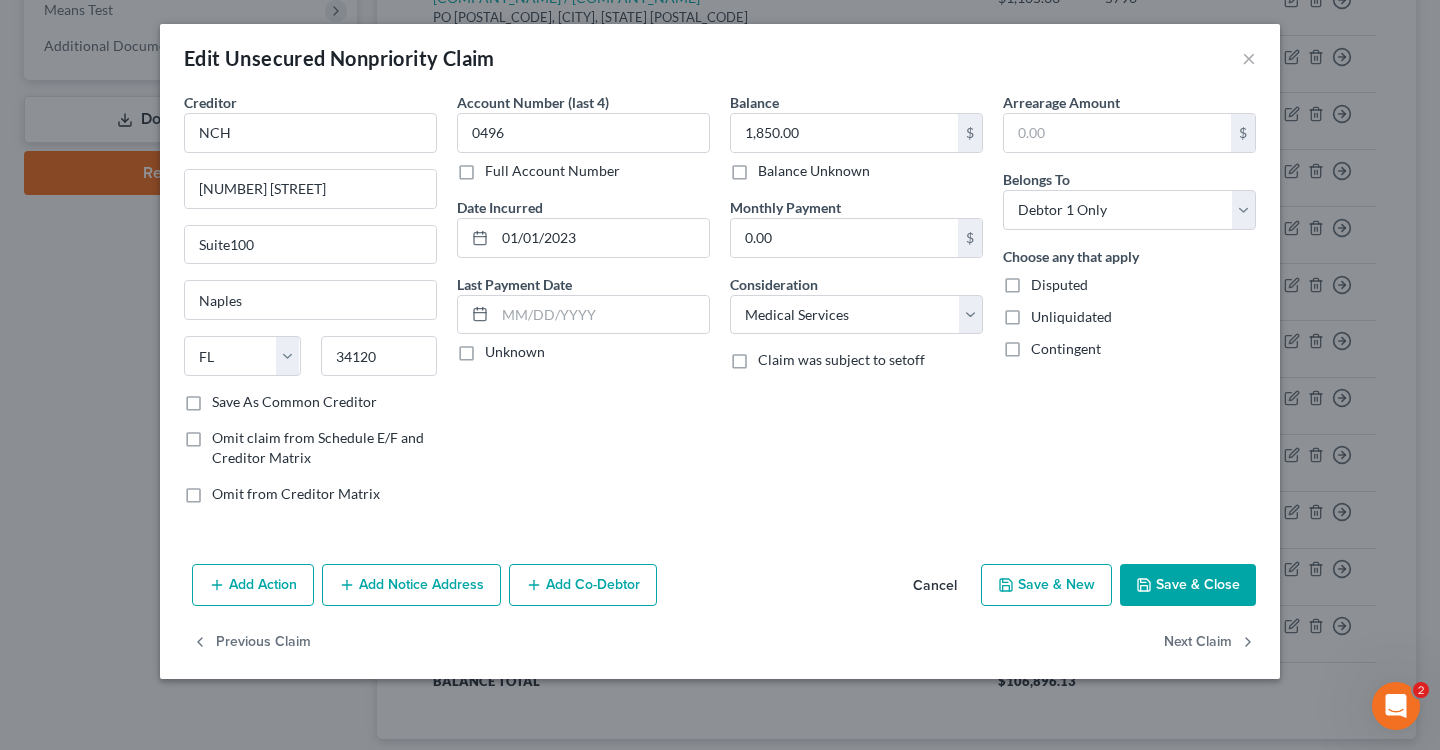 click on "Save & Close" at bounding box center (1188, 585) 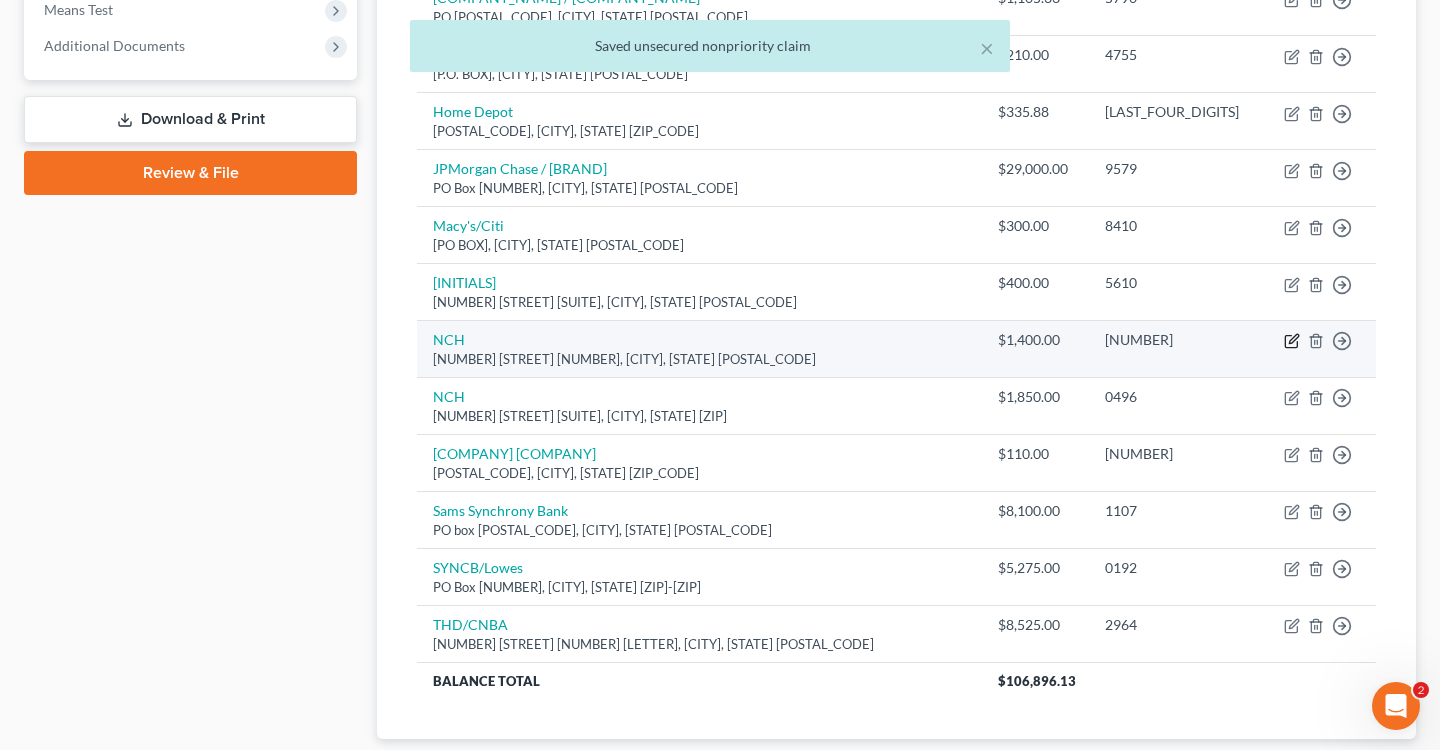 click 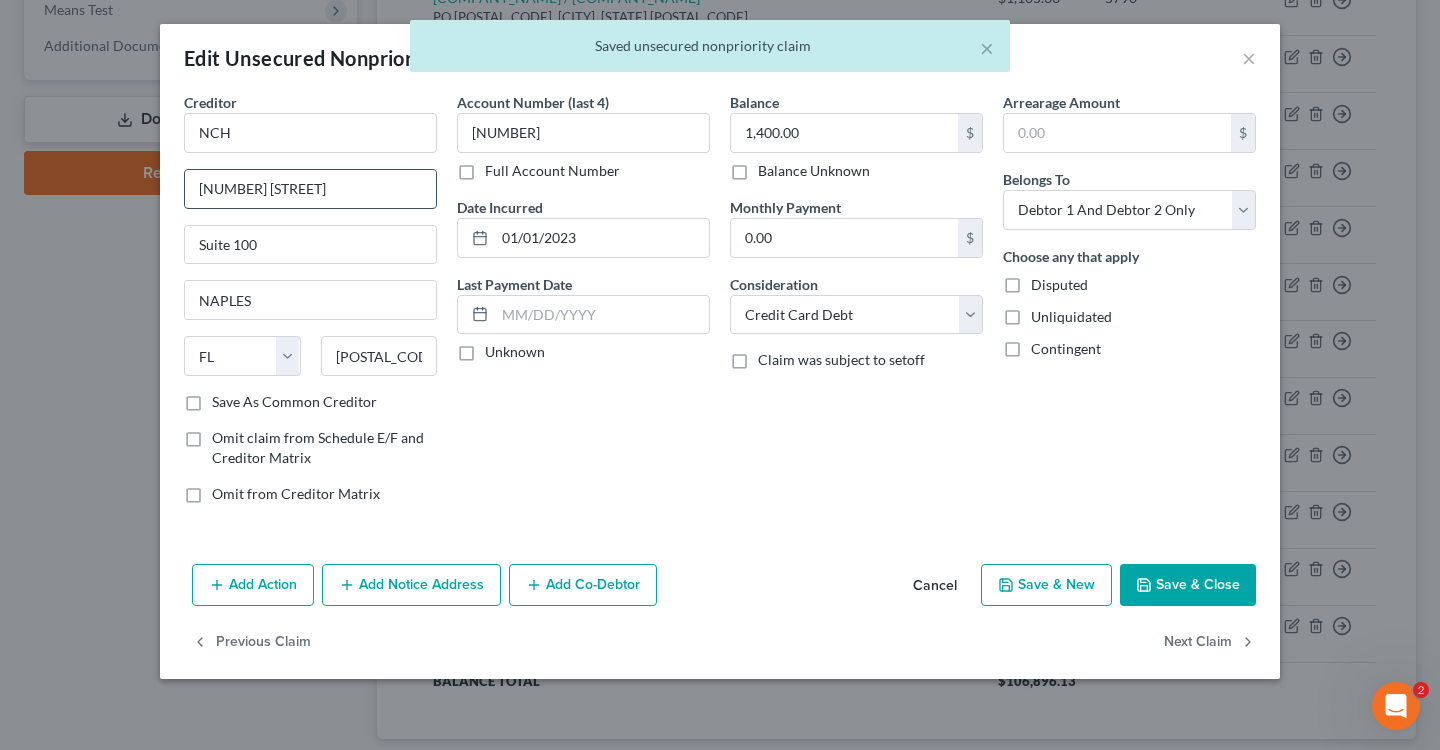 click on "[NUMBER] [STREET]" at bounding box center [310, 189] 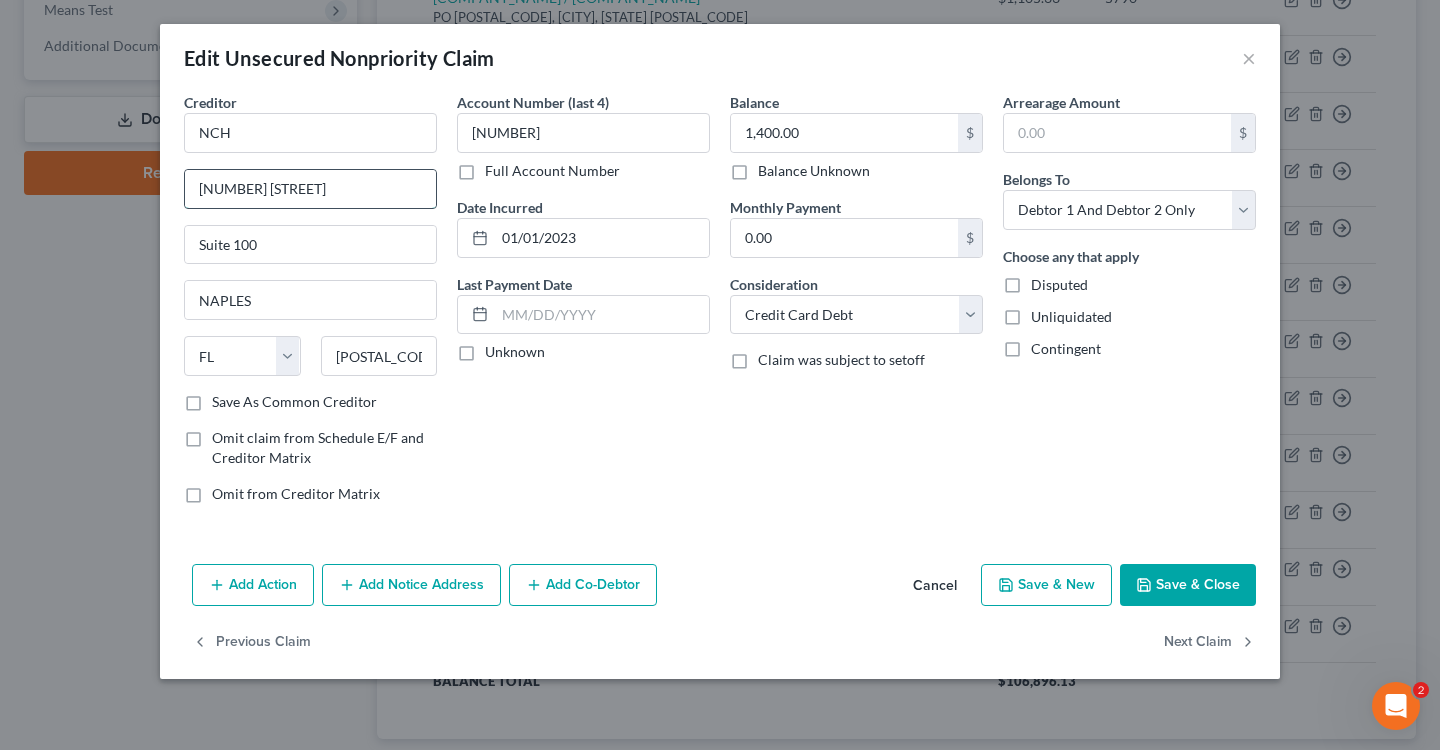 click on "[NUMBER] [STREET]" at bounding box center [310, 189] 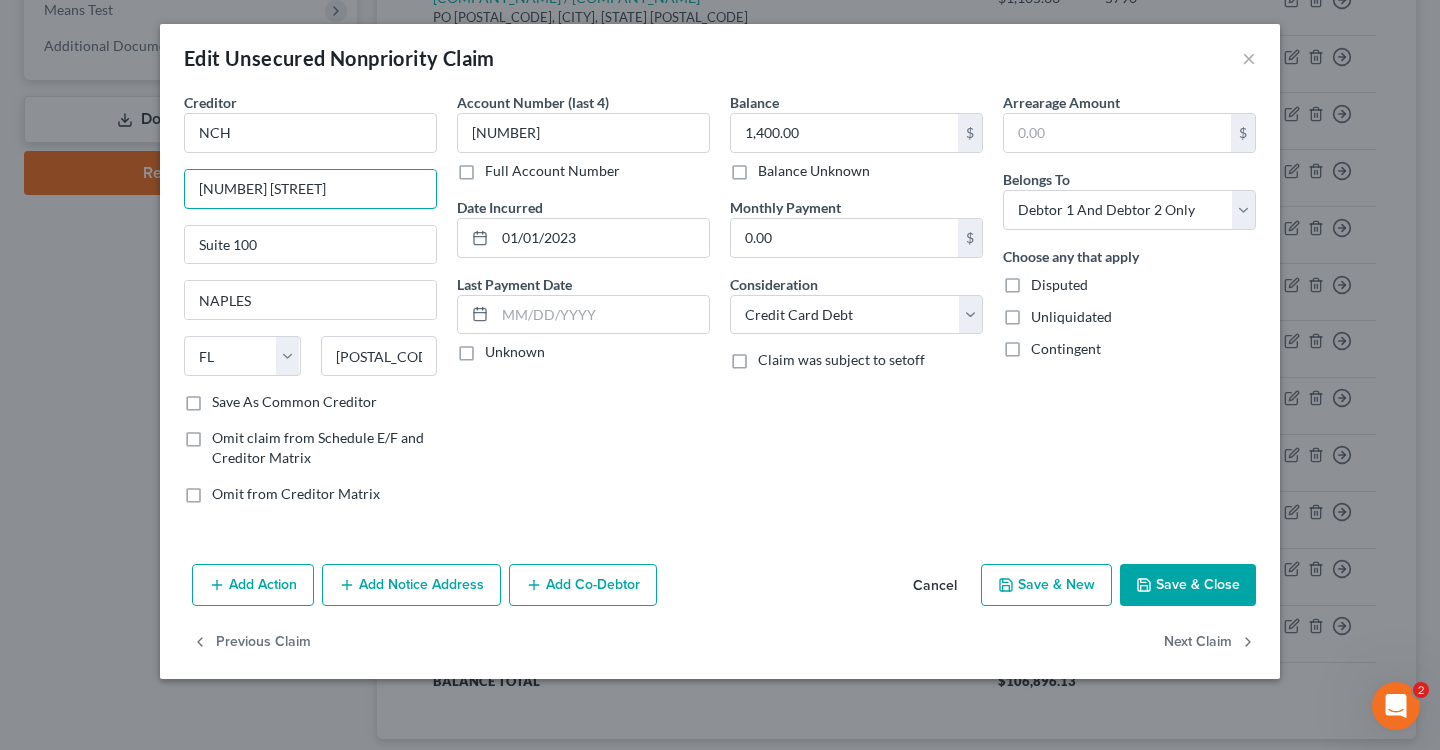 type on "[NUMBER] [STREET]" 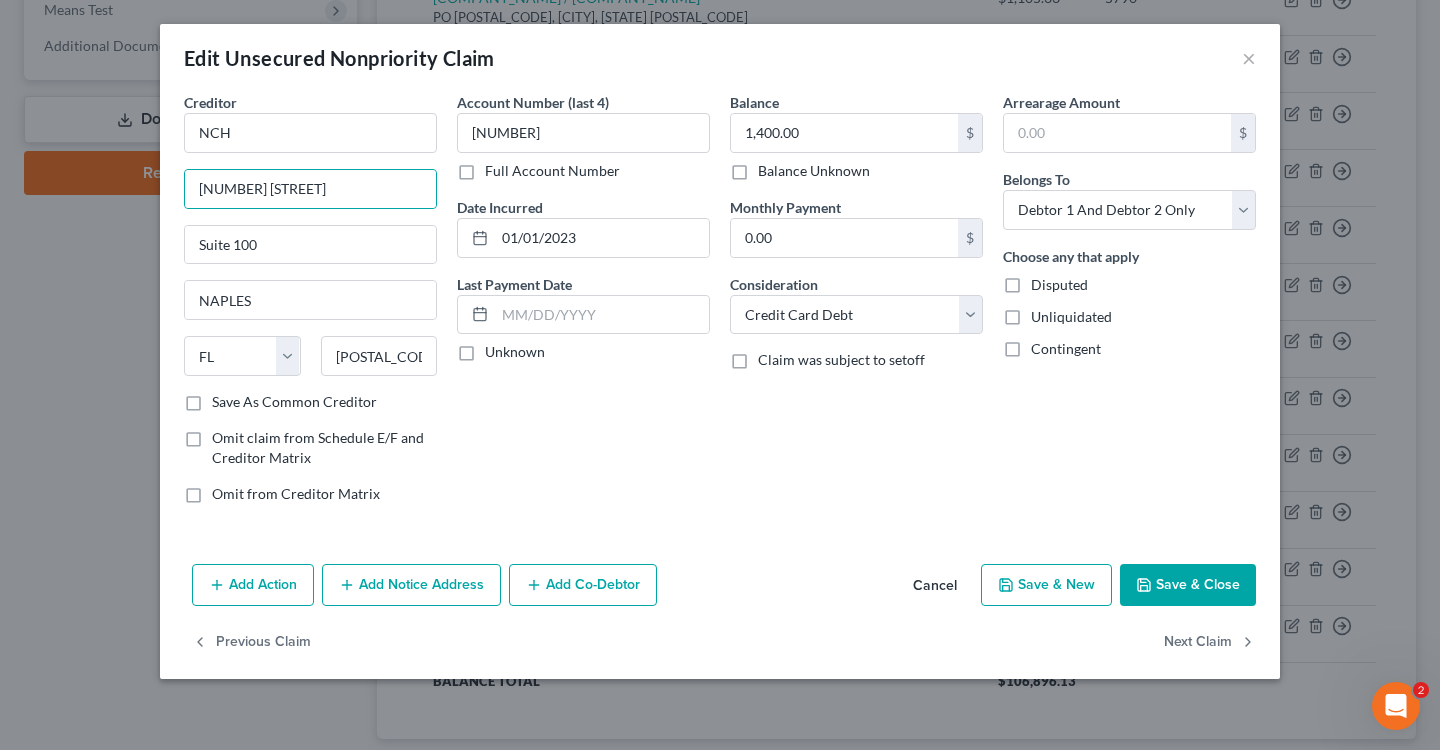 click on "Save & Close" at bounding box center [1188, 585] 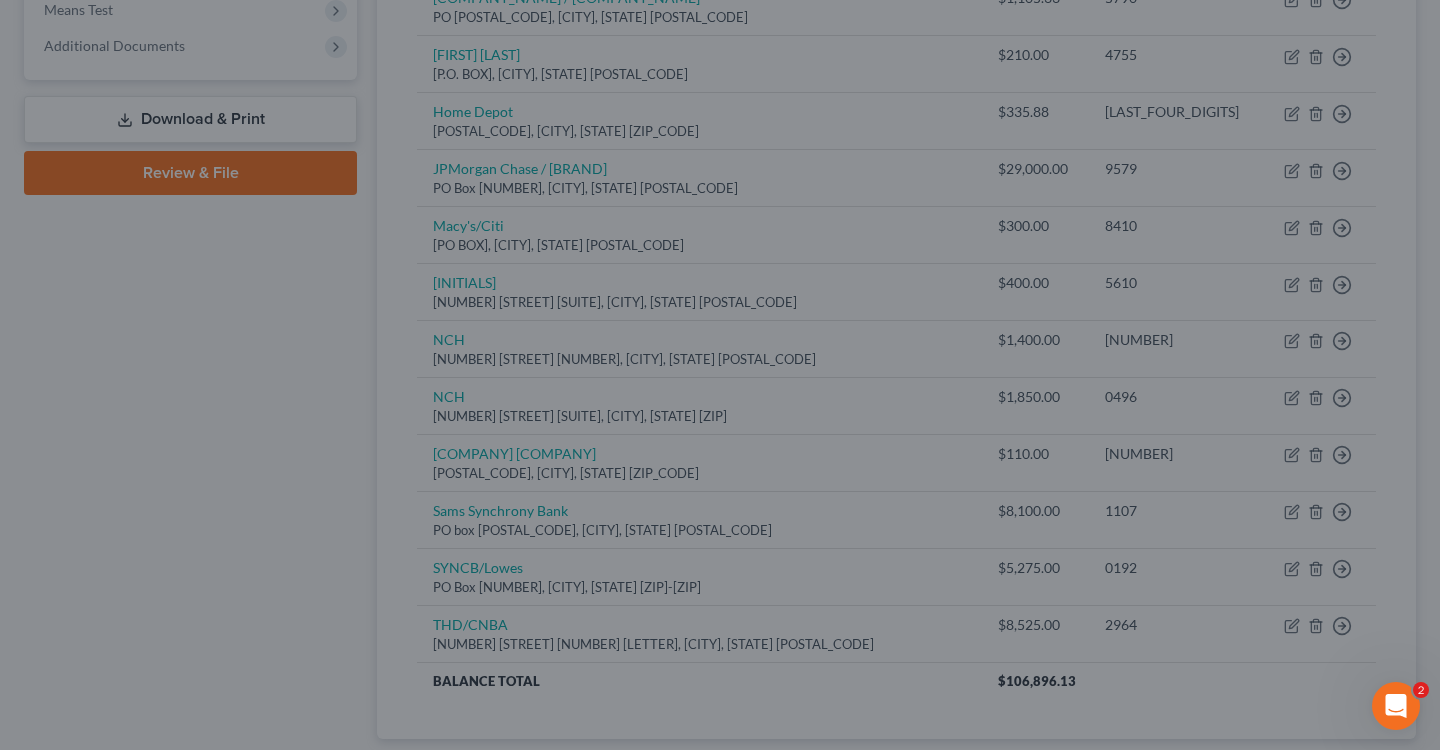 type on "0" 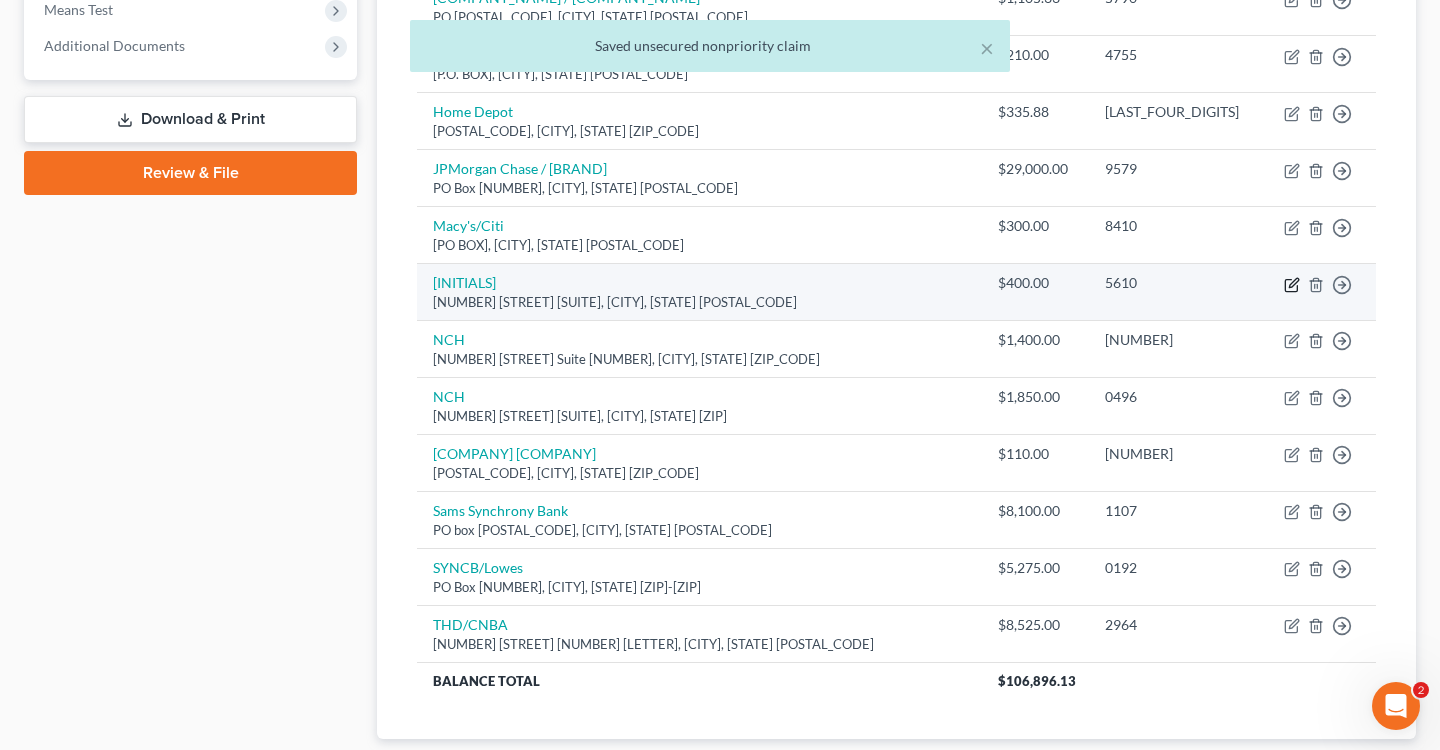 click 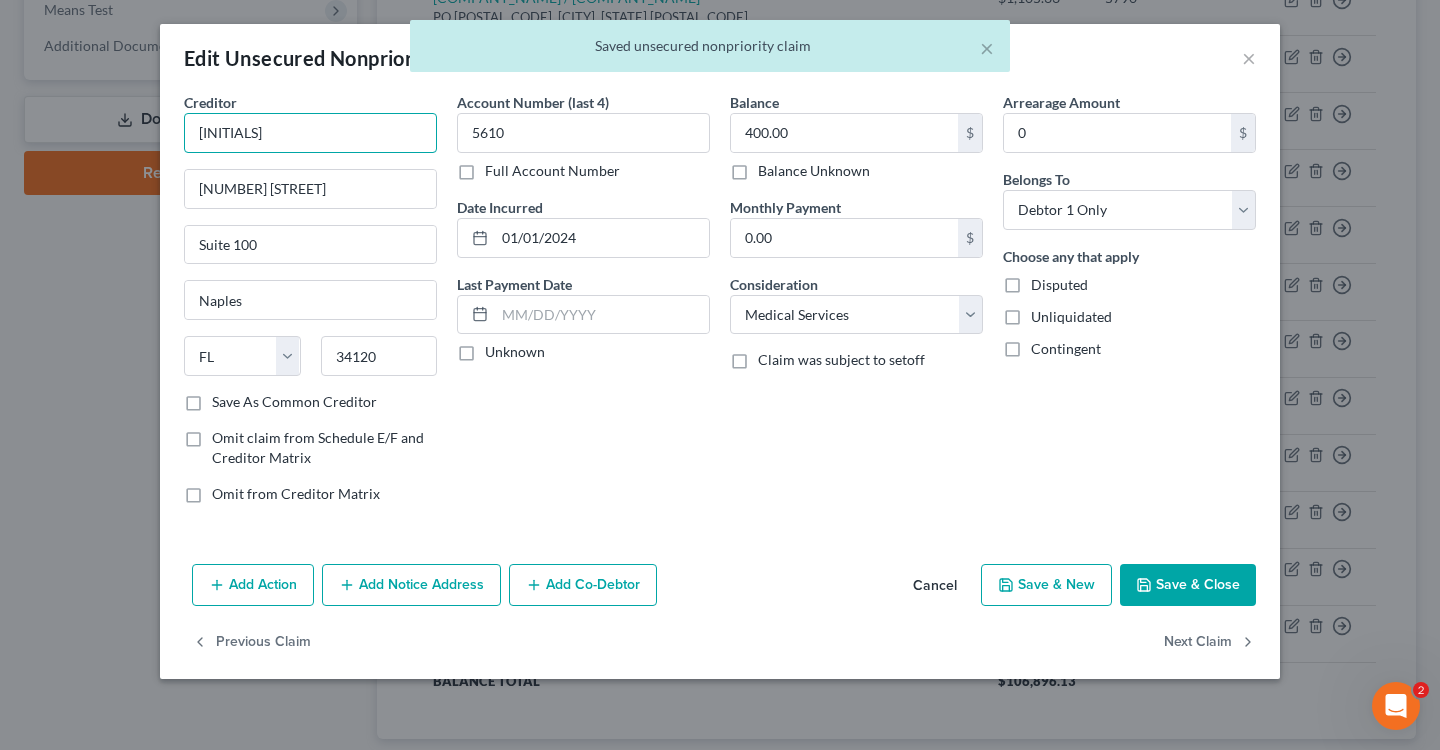 click on "[INITIALS]" at bounding box center [310, 133] 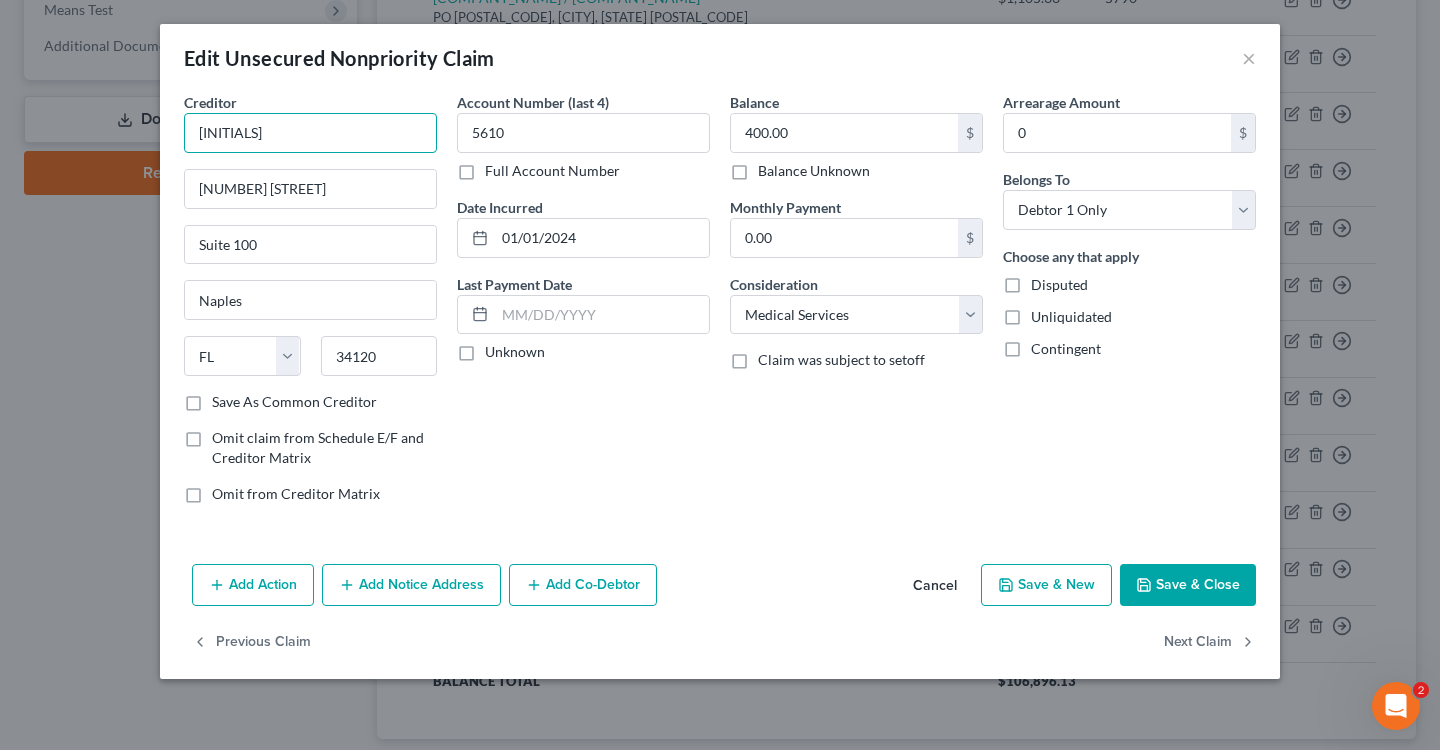 click on "[INITIALS]" at bounding box center [310, 133] 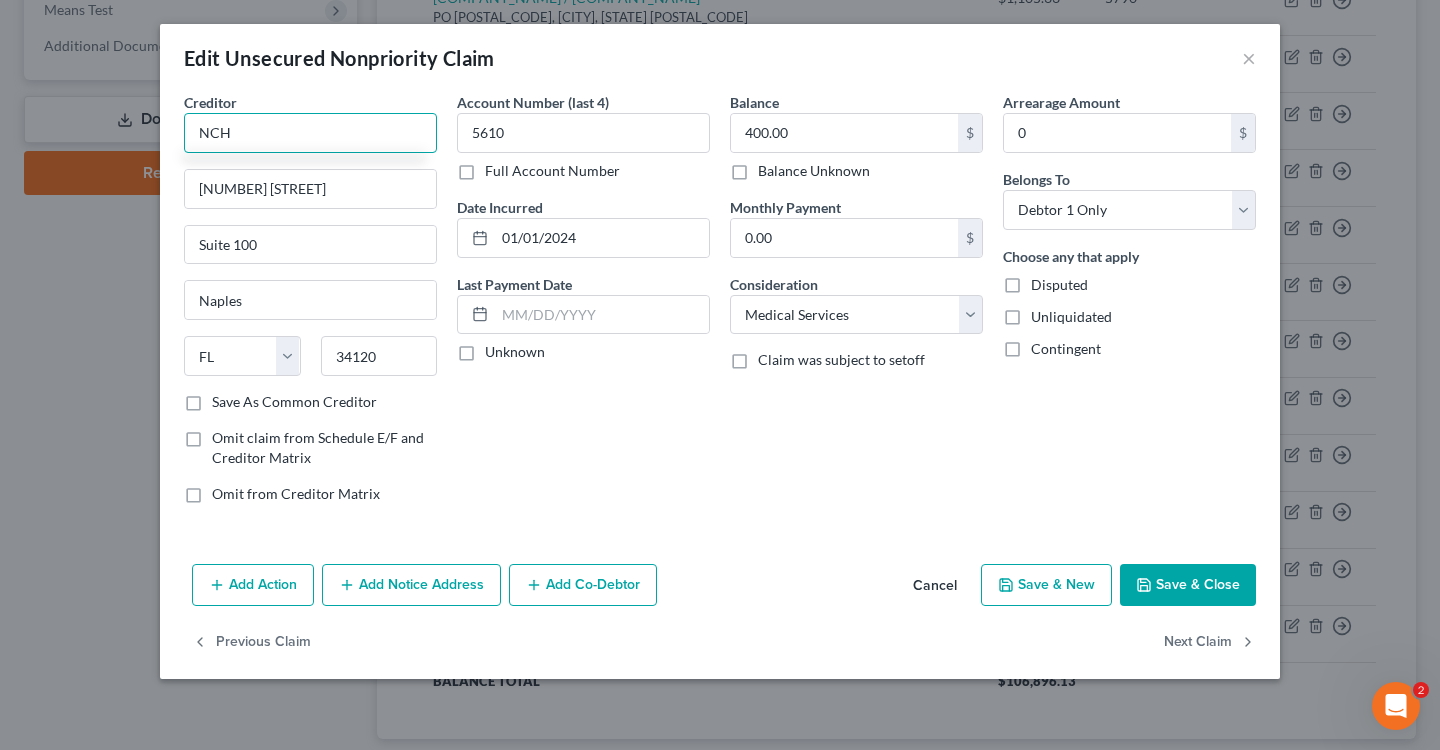 type on "NCH" 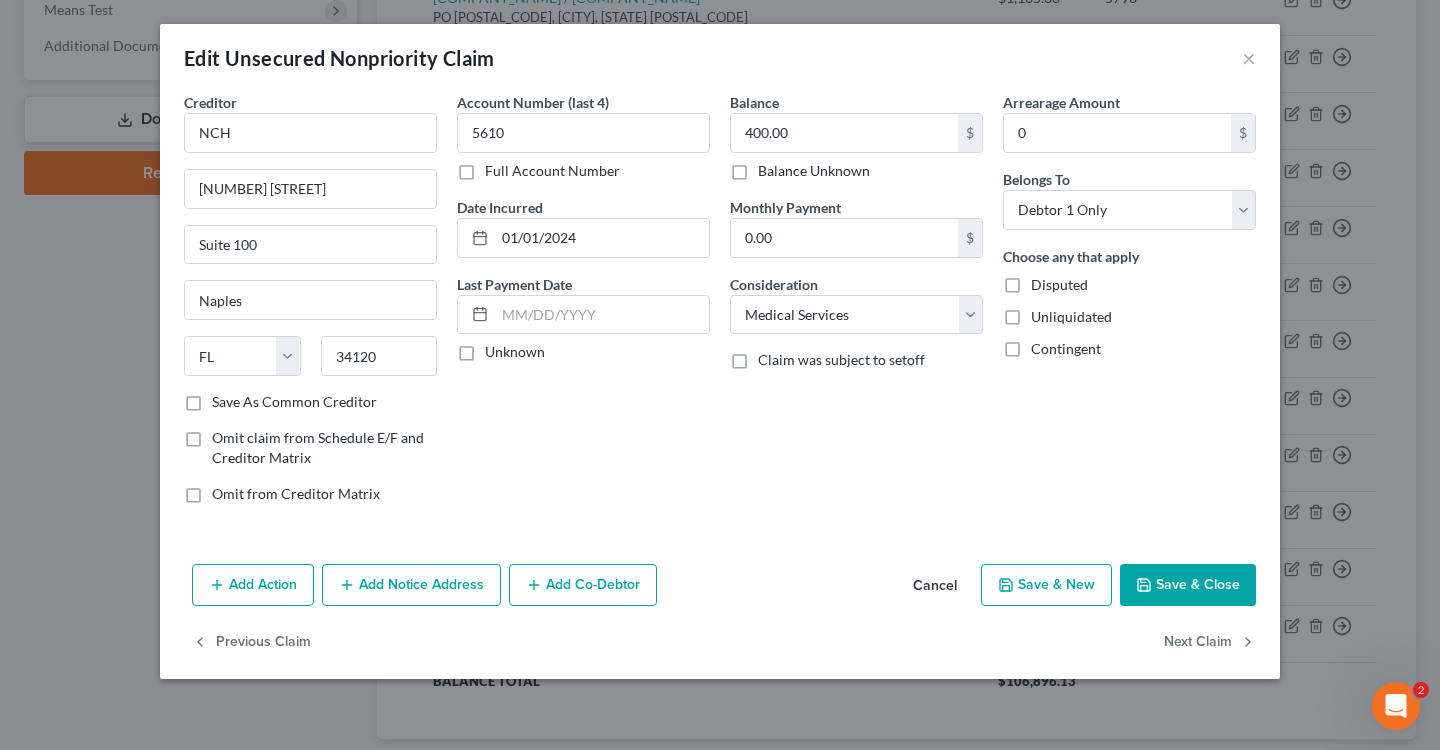 click on "Save & Close" at bounding box center [1188, 585] 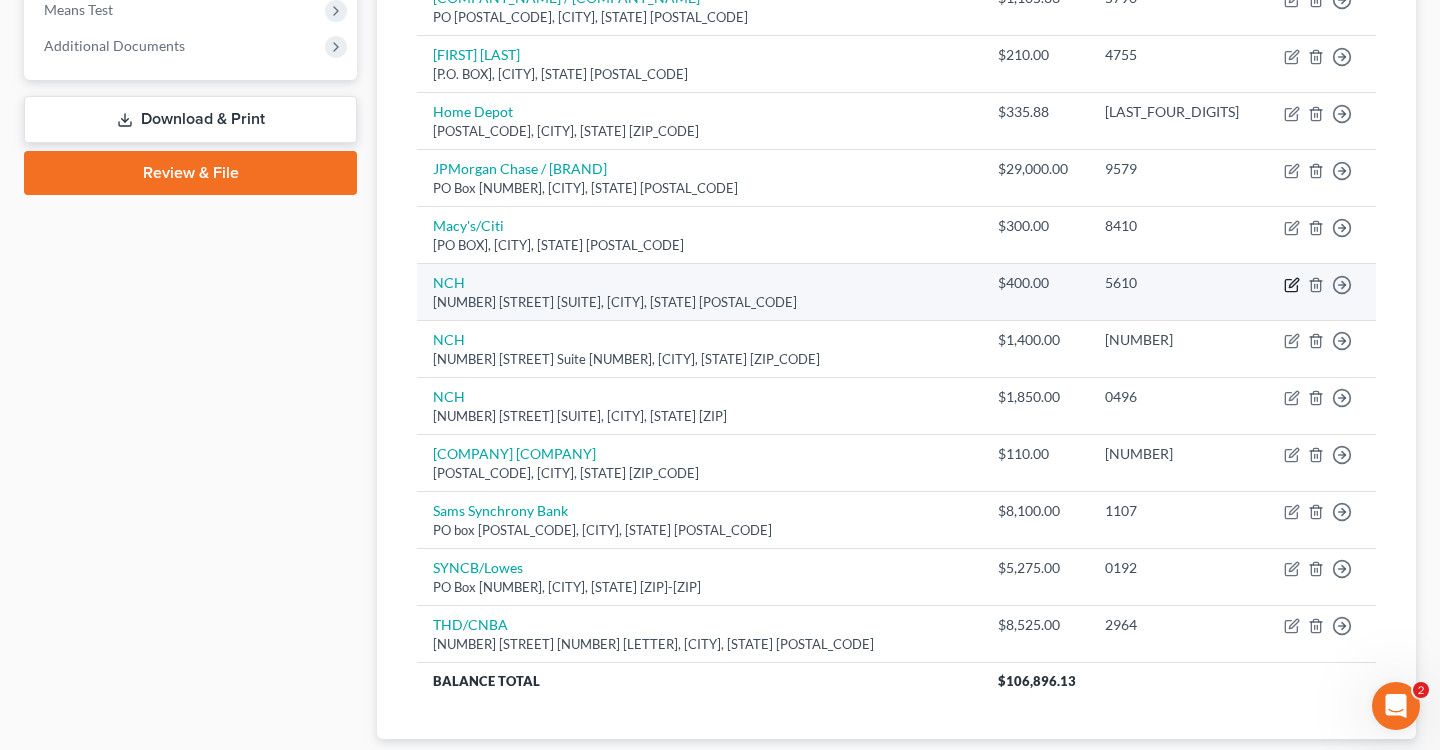 click 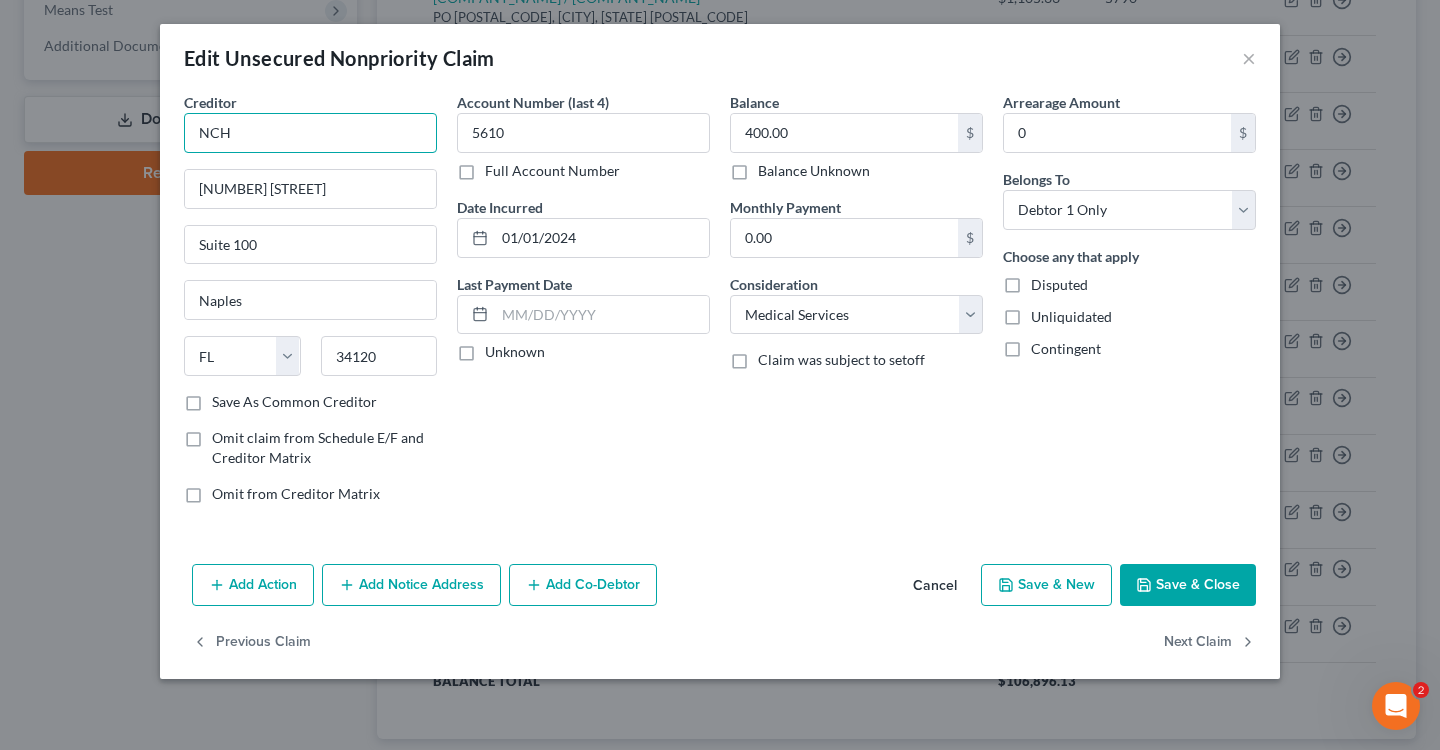 click on "NCH" at bounding box center (310, 133) 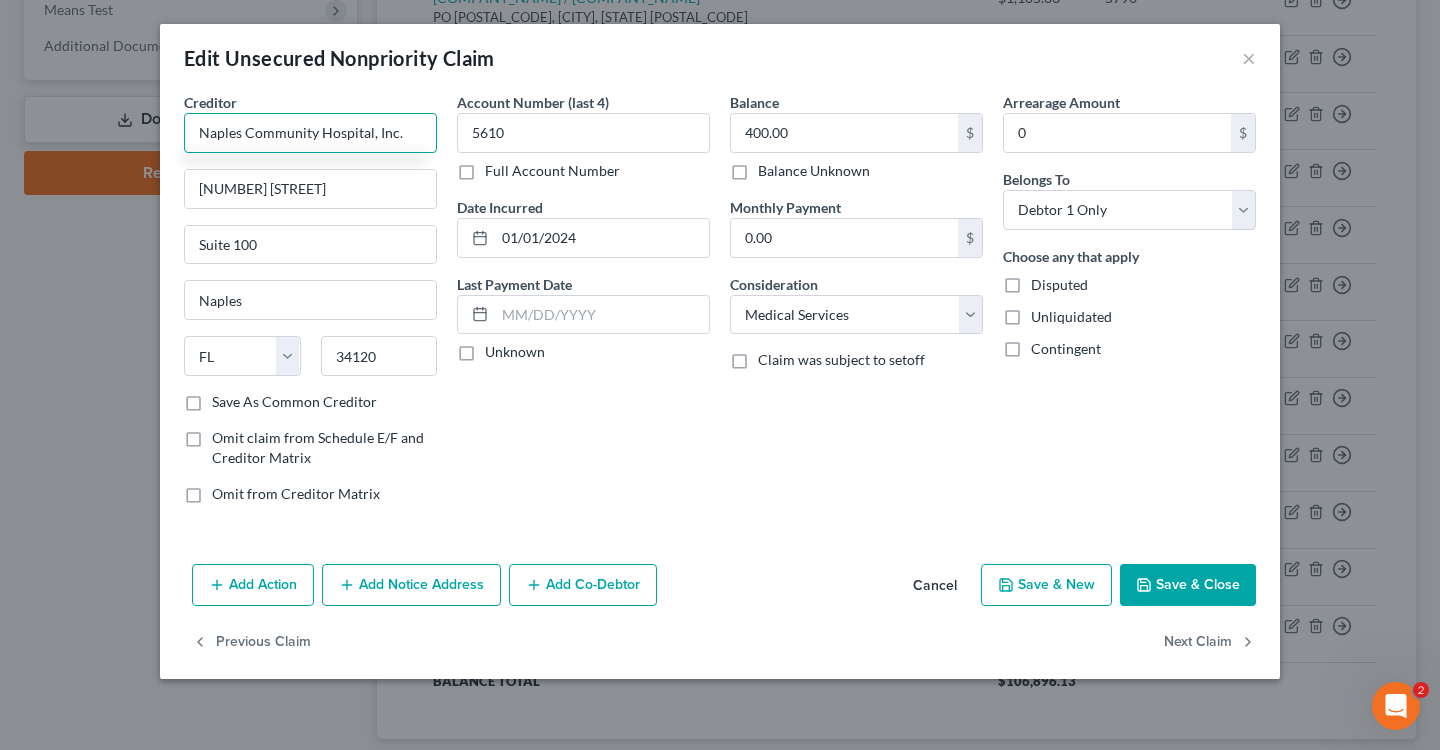 type on "Naples Community Hospital, Inc." 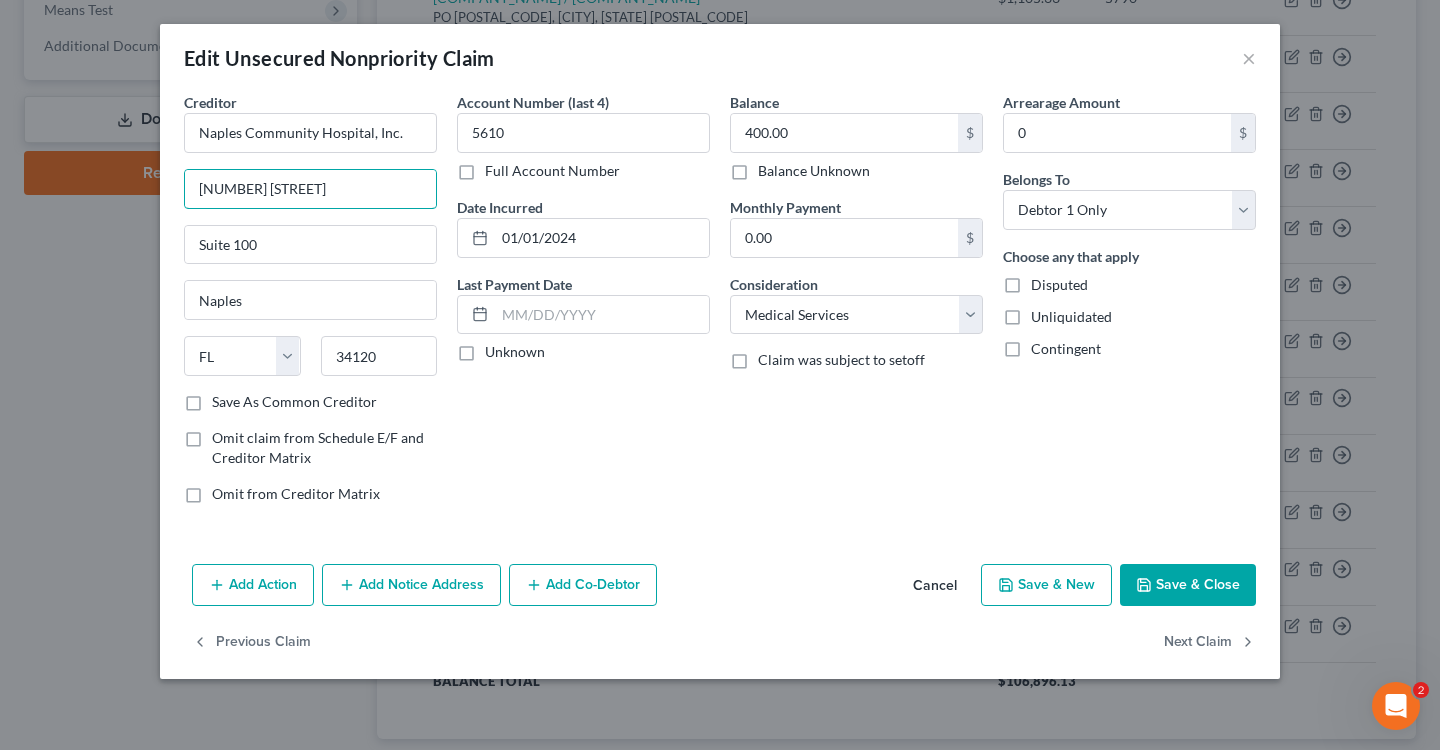 drag, startPoint x: 369, startPoint y: 186, endPoint x: 117, endPoint y: 160, distance: 253.33772 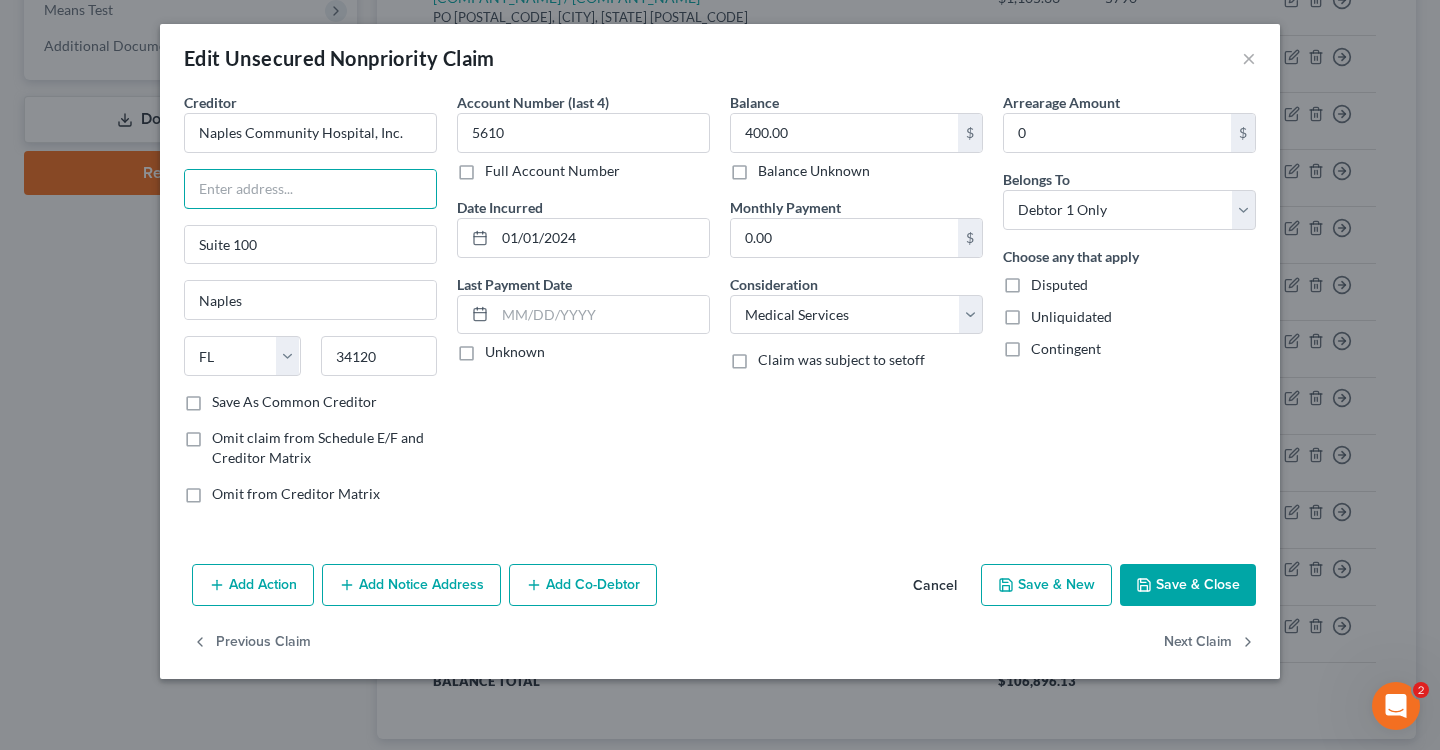 paste on "[NUMBER] [STREET]" 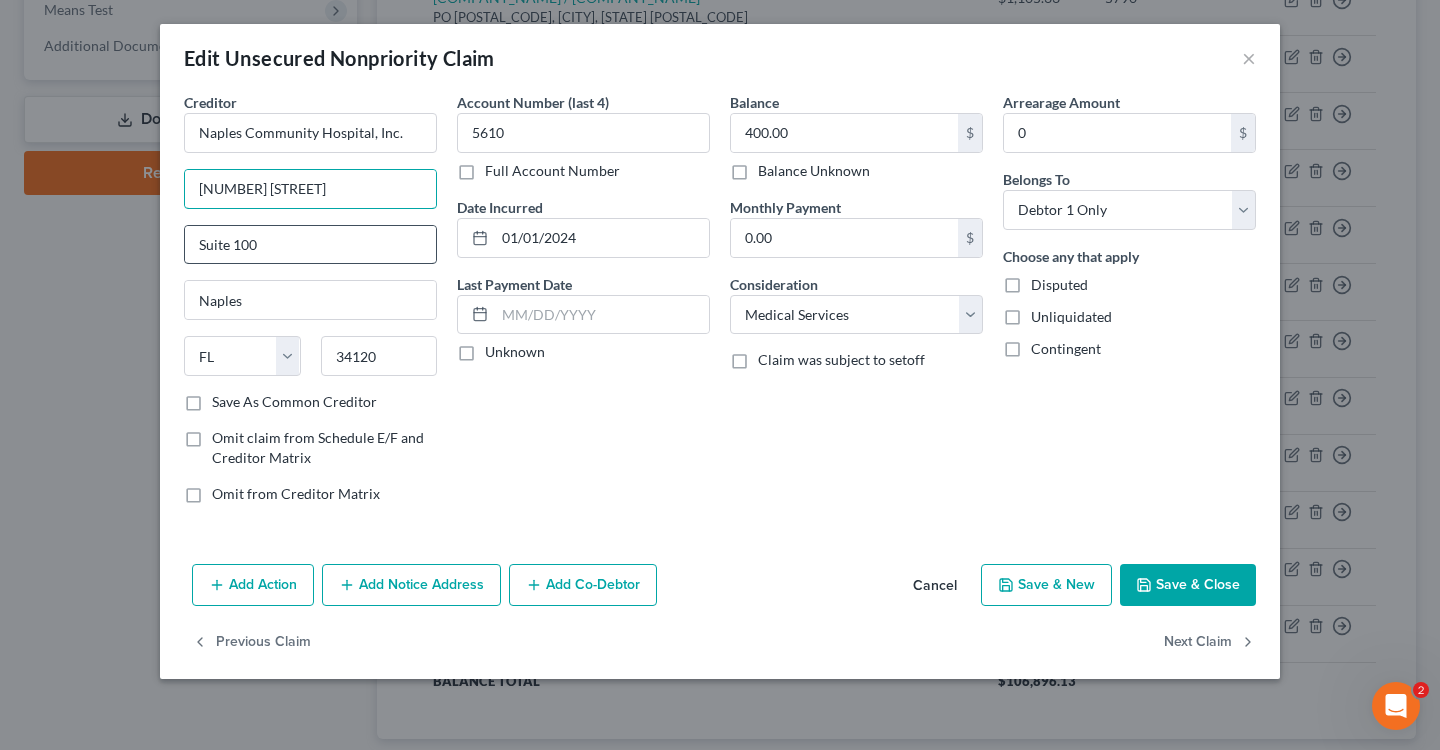 type on "[NUMBER] [STREET]" 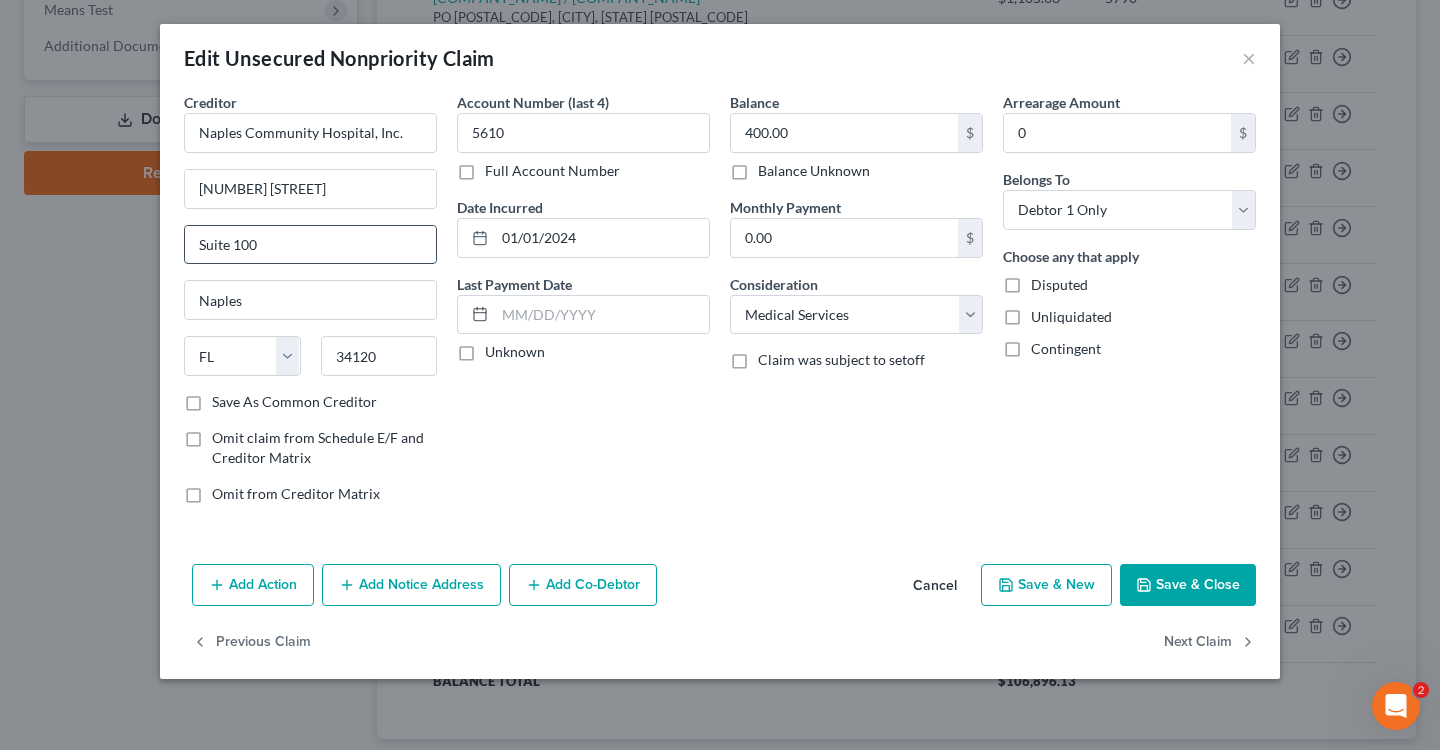 click on "Suite 100" at bounding box center (310, 245) 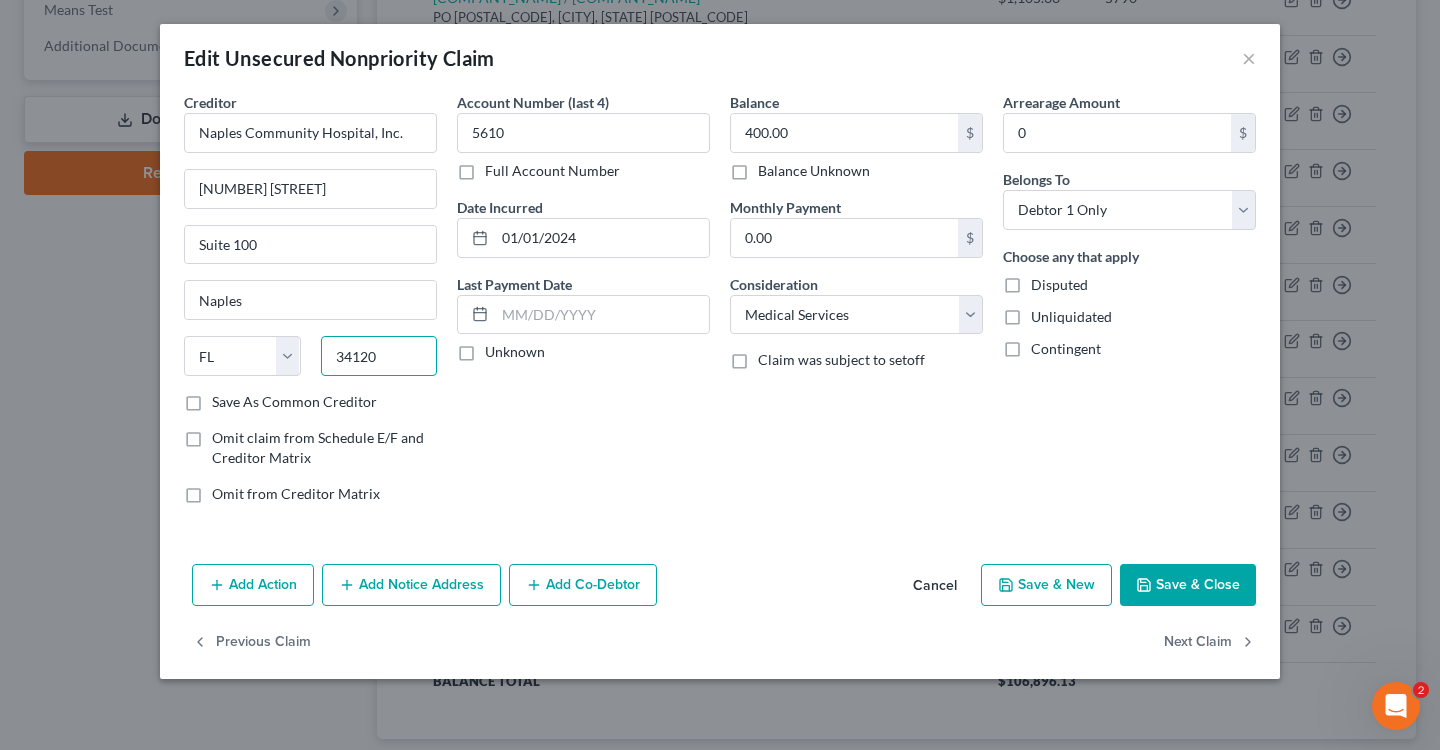 click on "34120" at bounding box center (379, 356) 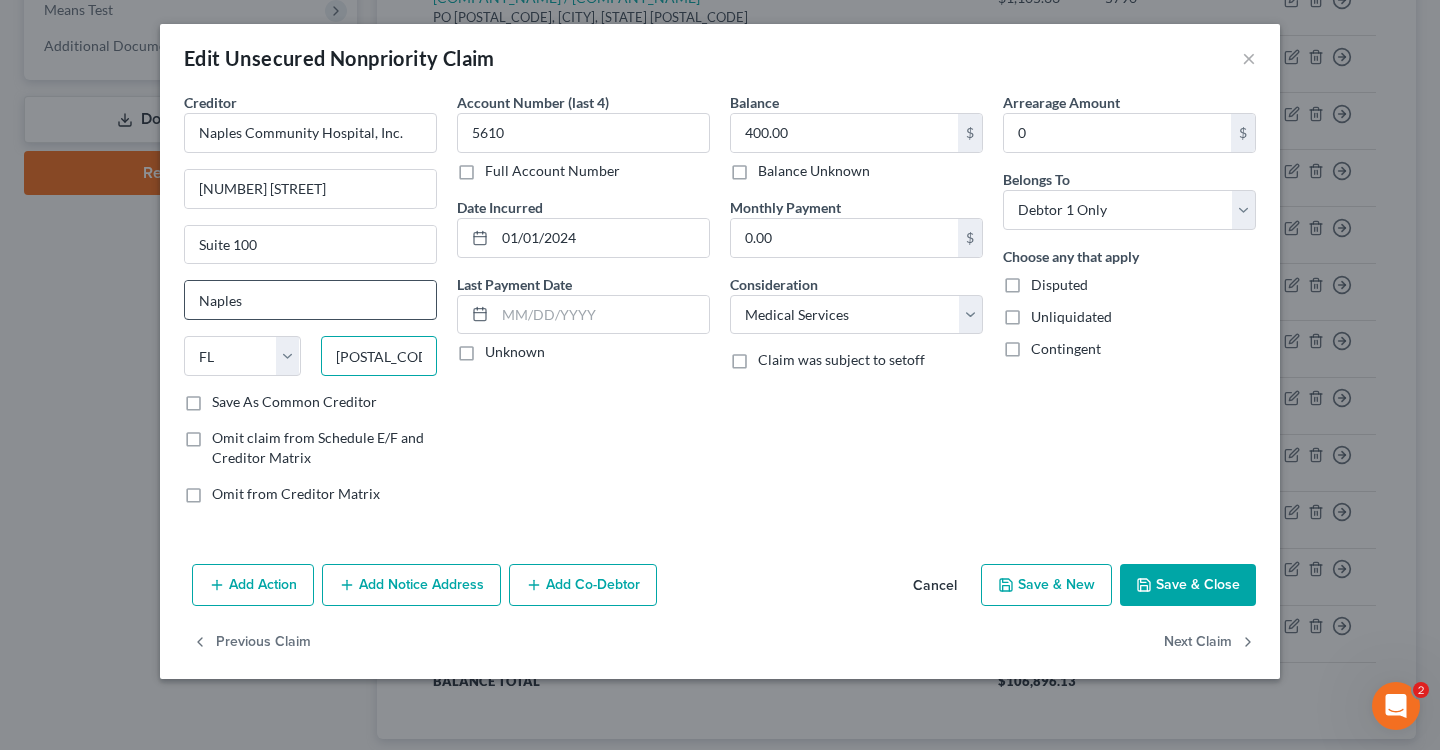 type on "[POSTAL_CODE]" 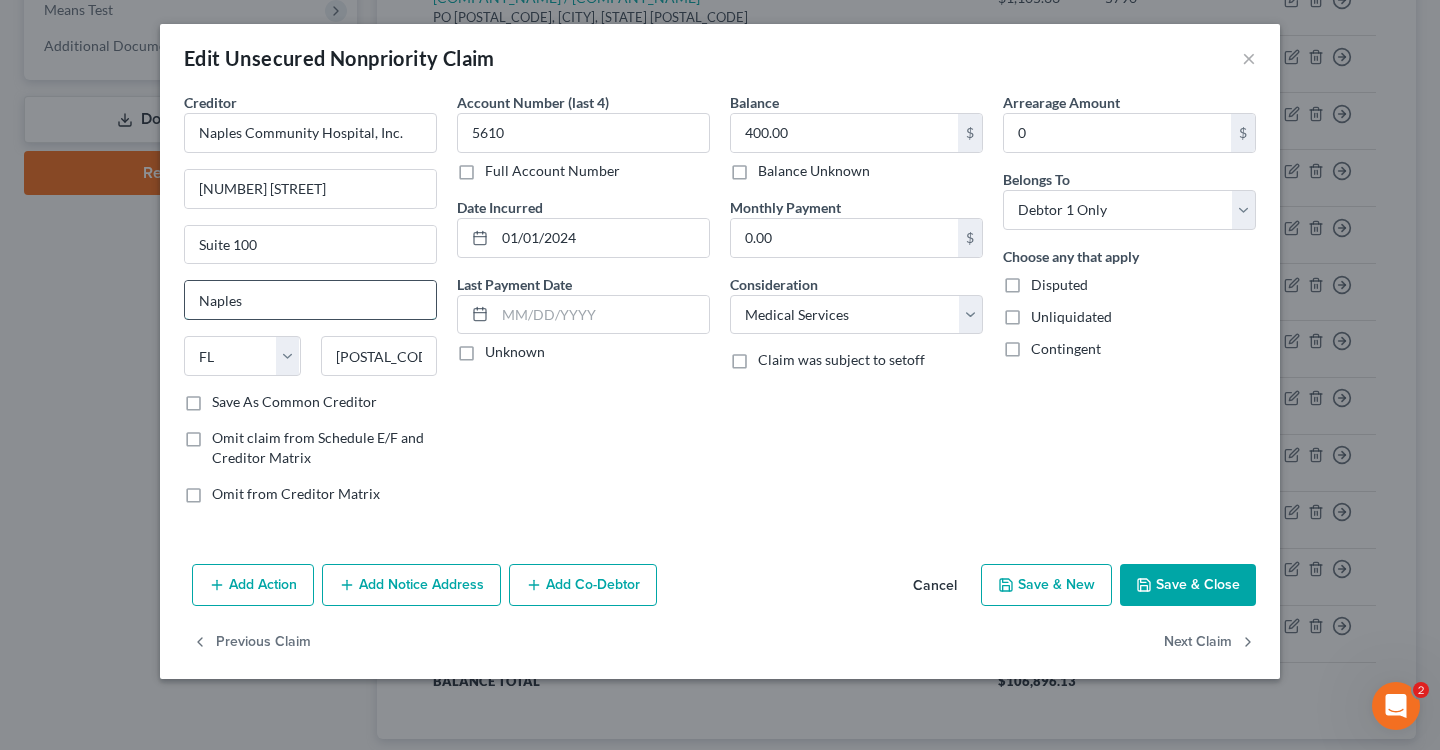 click on "Naples" at bounding box center [310, 300] 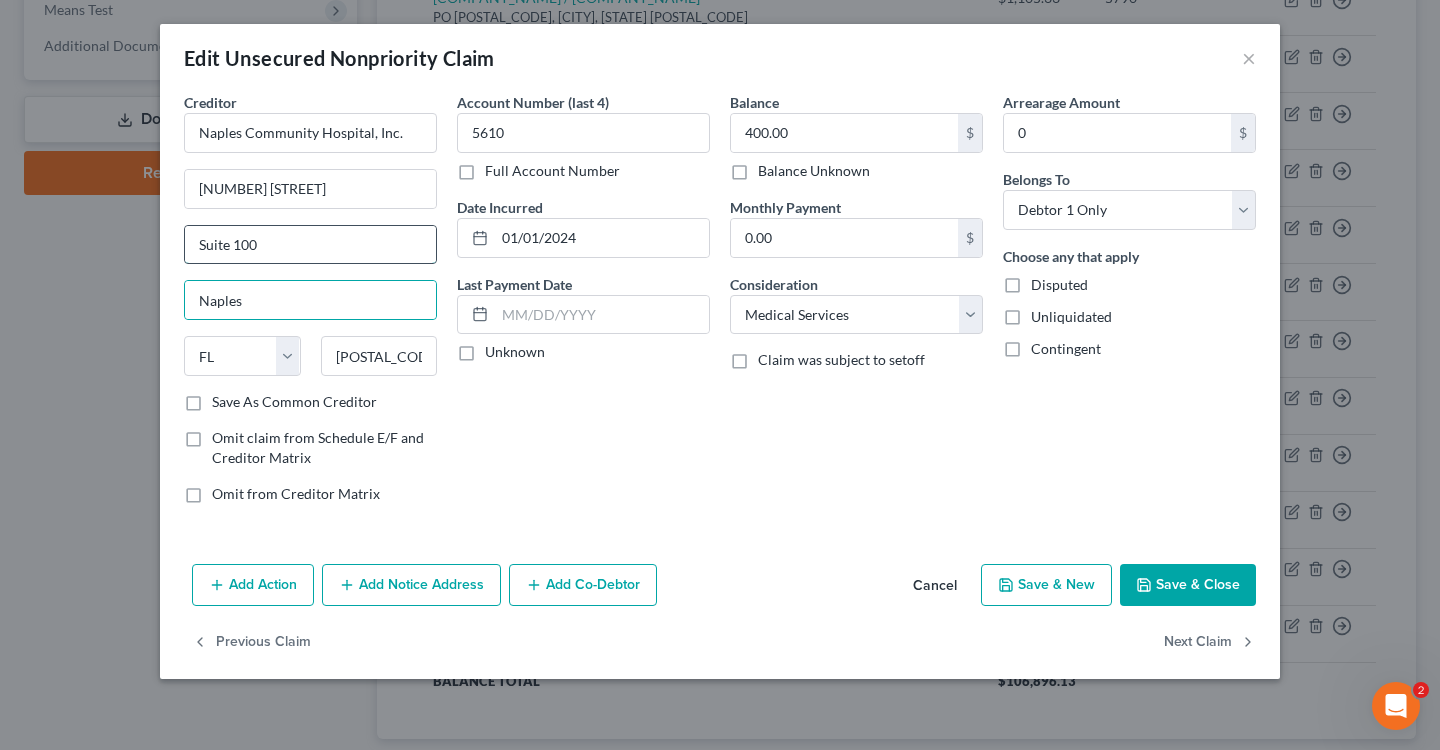 click on "Suite 100" at bounding box center [310, 245] 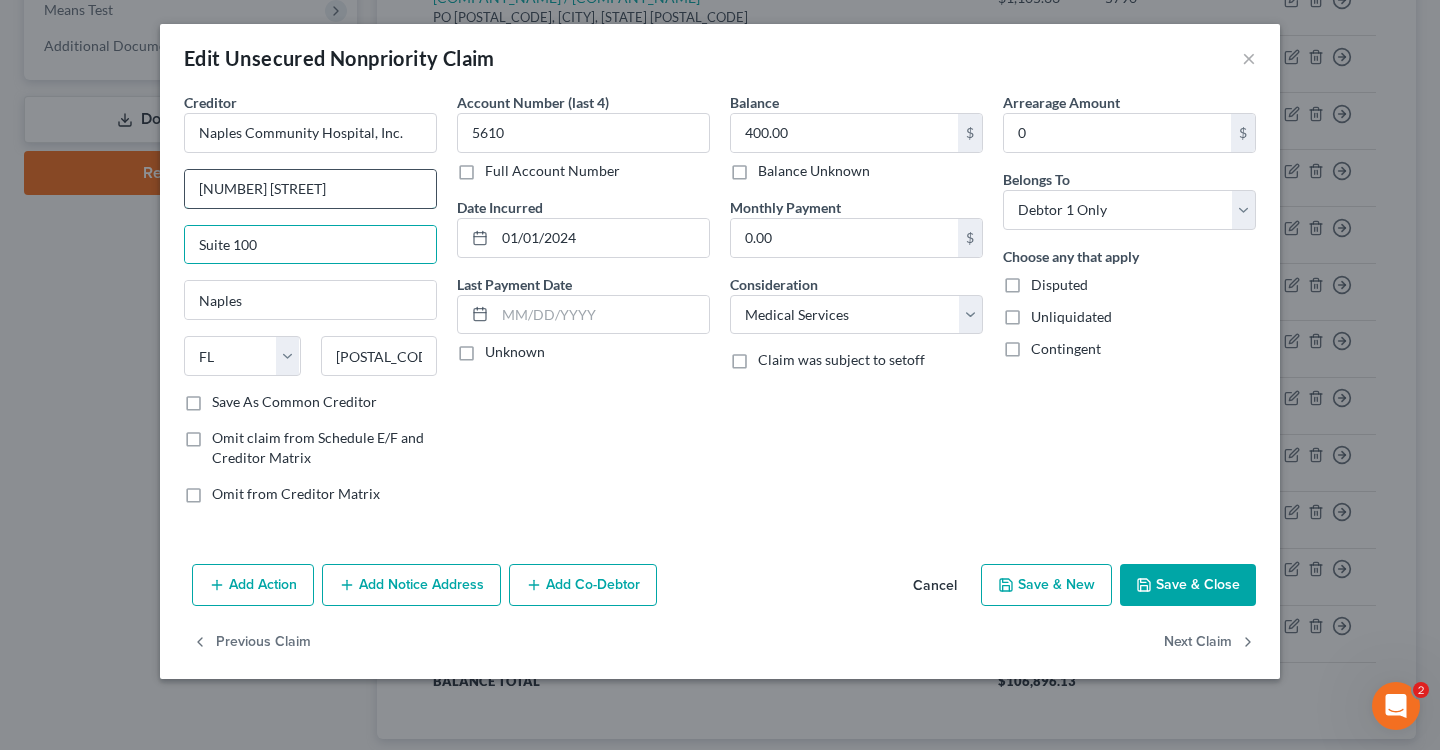 click on "[NUMBER] [STREET]" at bounding box center [310, 189] 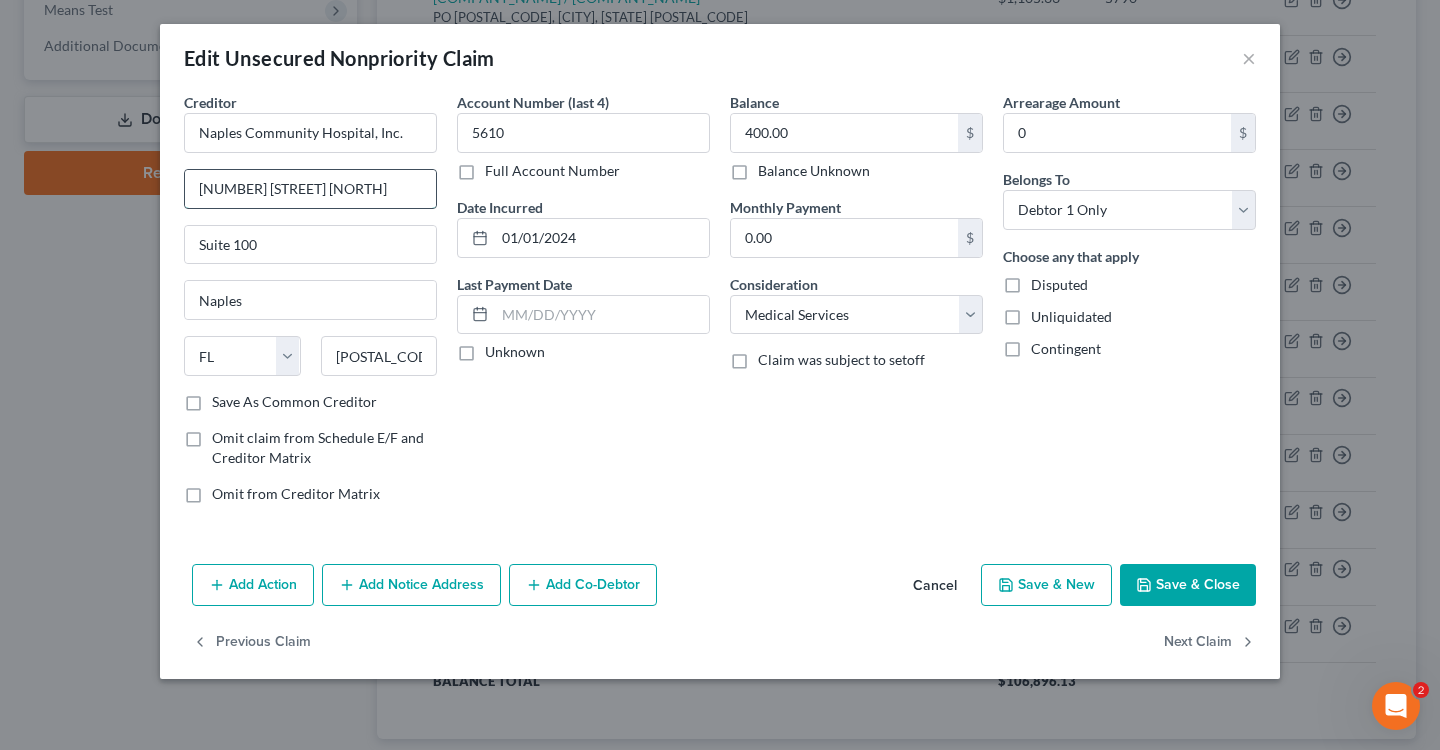 click on "[NUMBER] [STREET] [NORTH]" at bounding box center [310, 189] 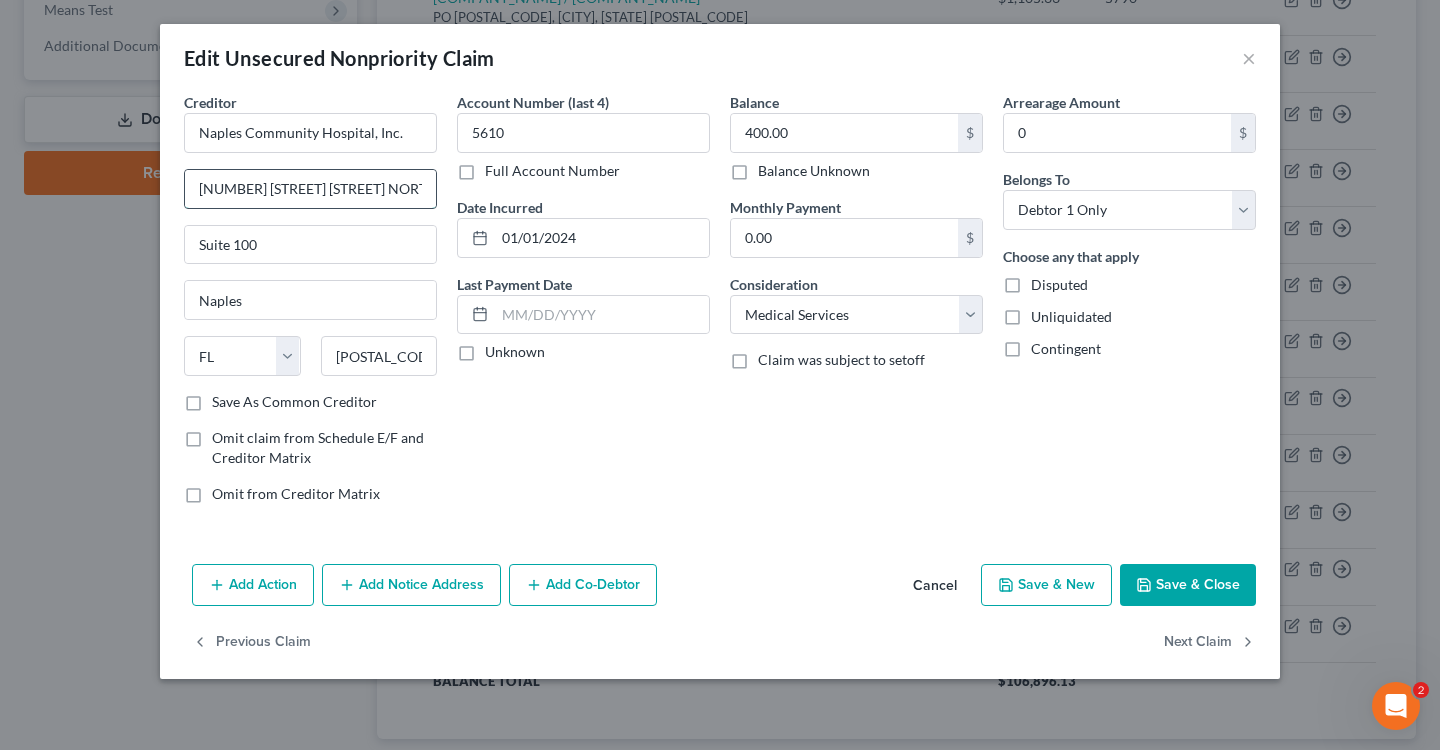 click on "[NUMBER] [STREET] [STREET] NORTH" at bounding box center [310, 189] 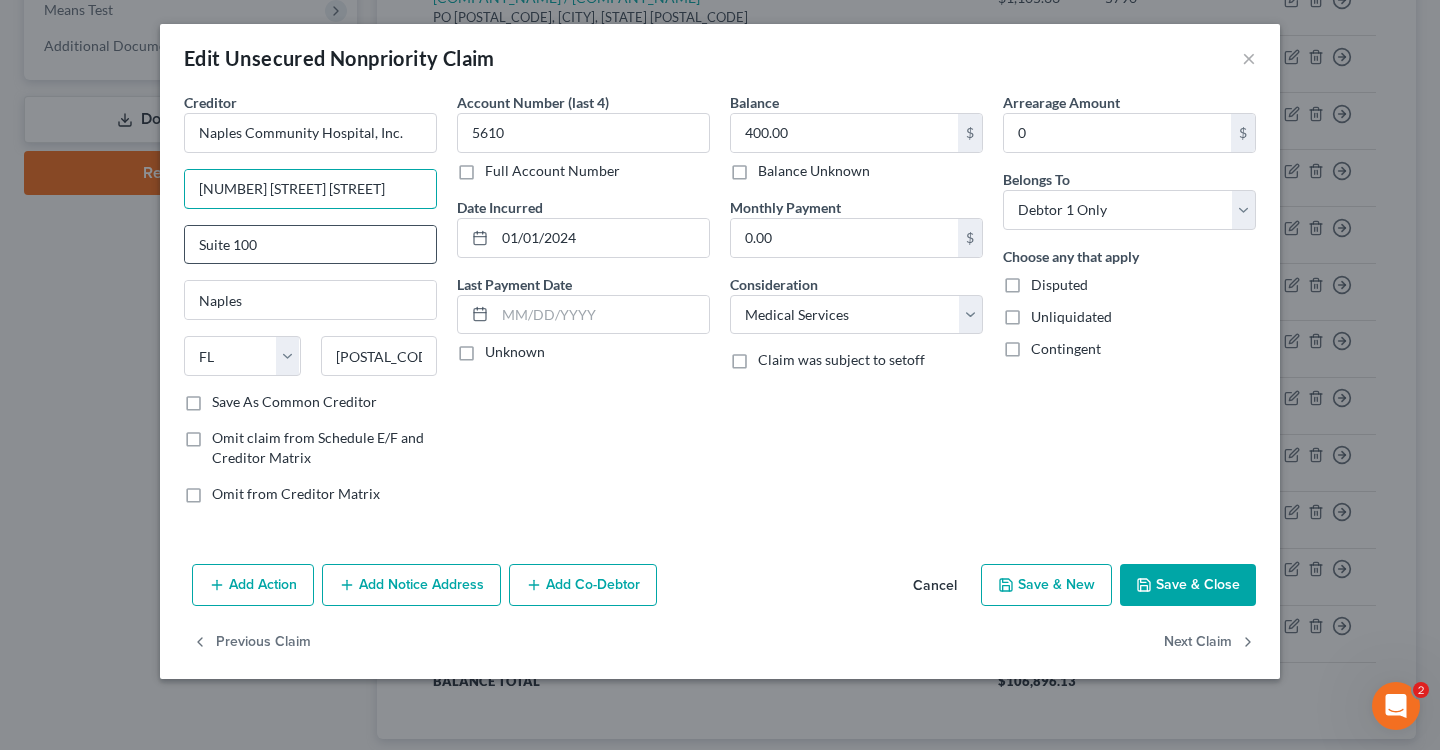 type on "[NUMBER] [STREET] [STREET]" 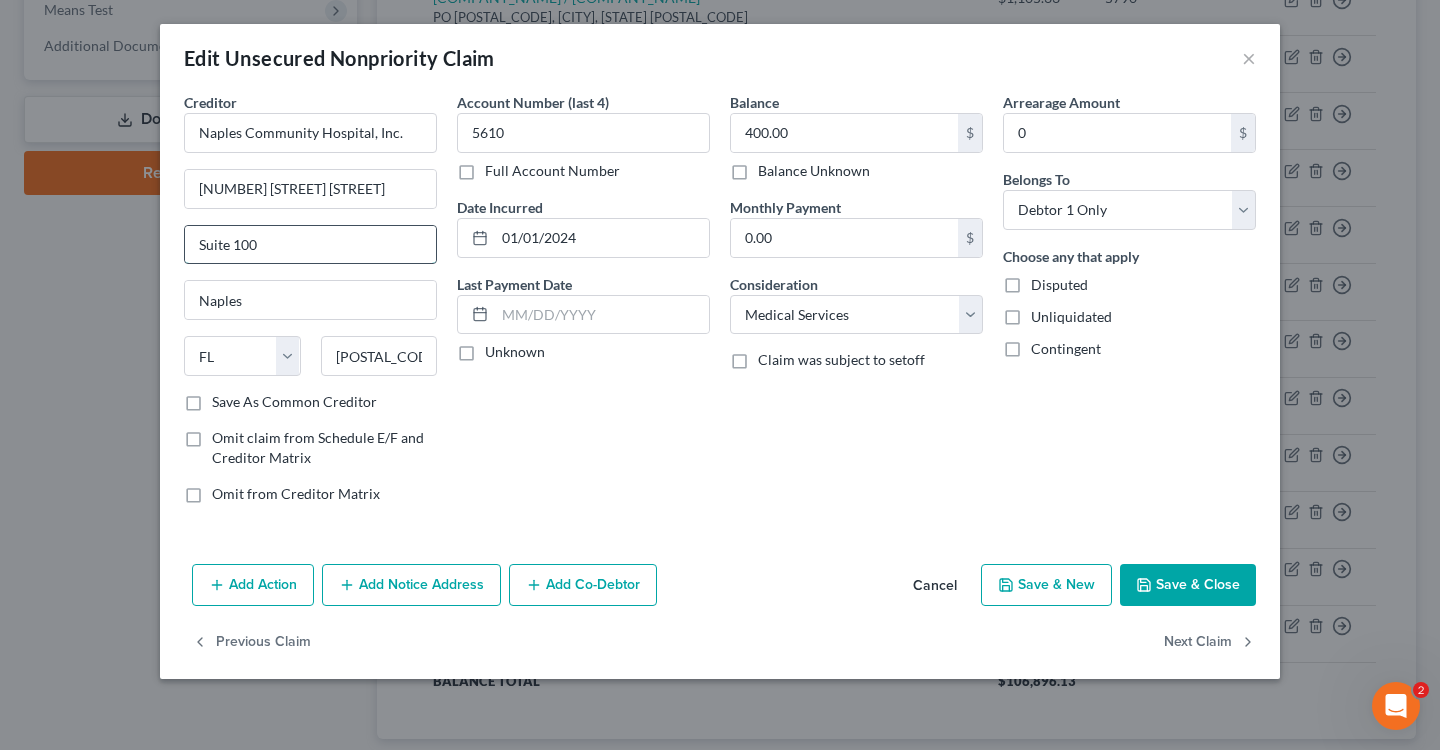 click on "Suite 100" at bounding box center [310, 245] 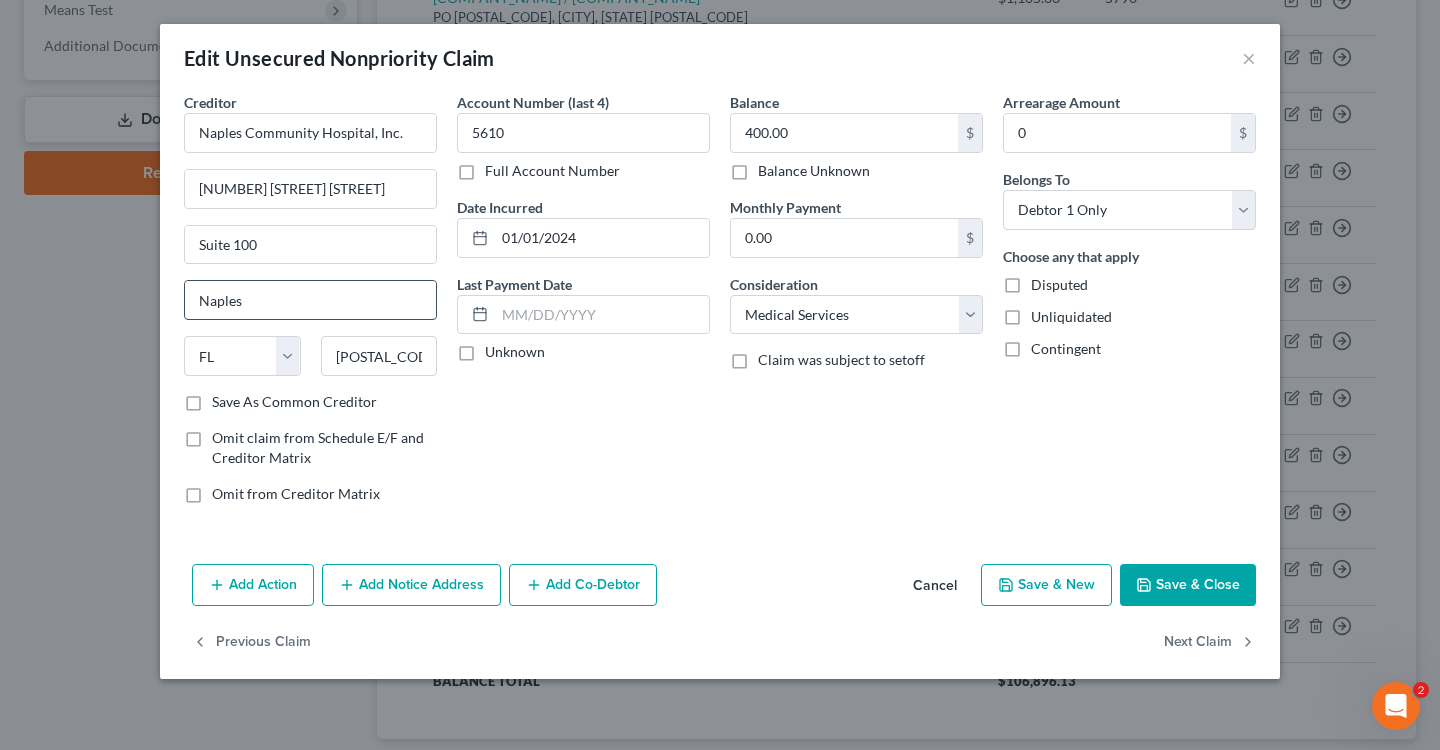 click on "Naples" at bounding box center [310, 300] 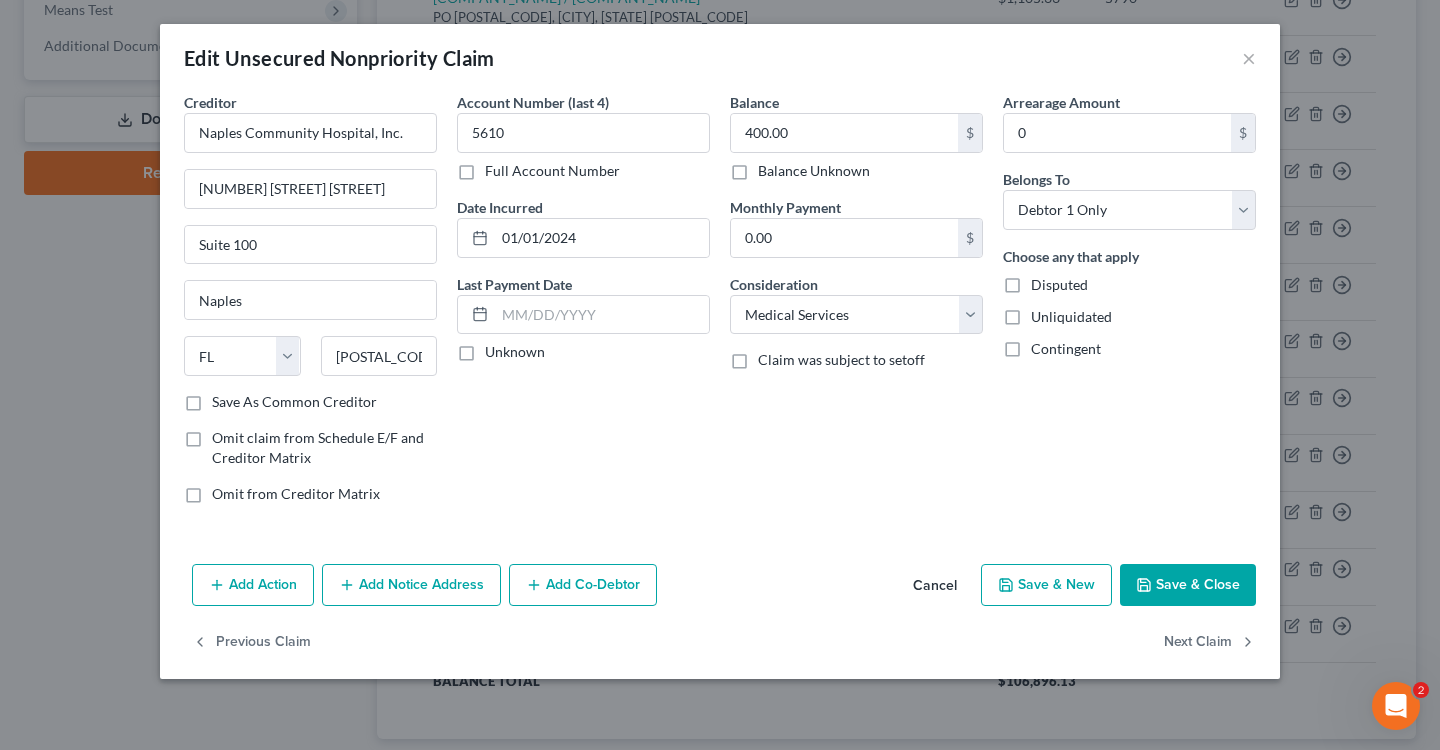click on "Account Number (last 4)
[ACCOUNT_LAST_4]
Full Account Number
Date Incurred         [DATE] Last Payment Date         Unknown" at bounding box center (583, 306) 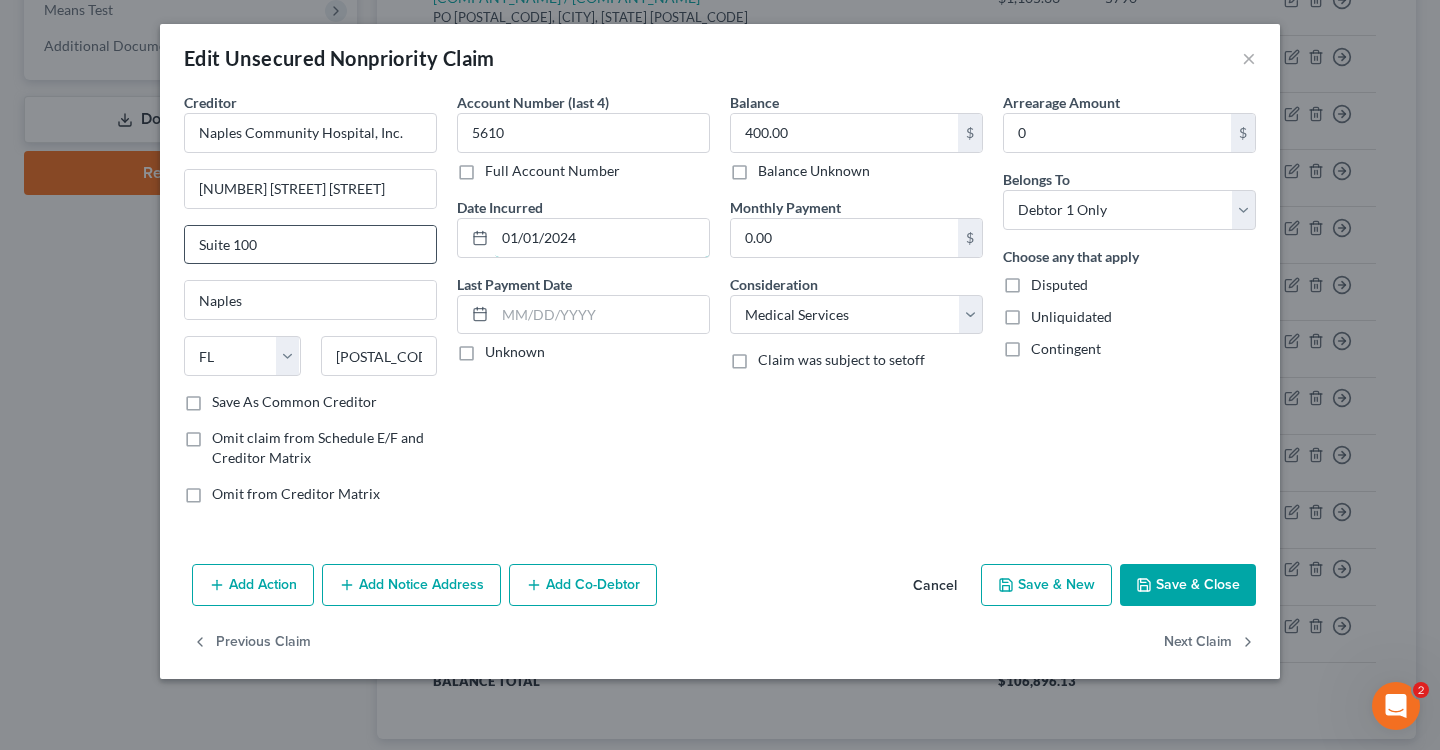 drag, startPoint x: 611, startPoint y: 242, endPoint x: 413, endPoint y: 242, distance: 198 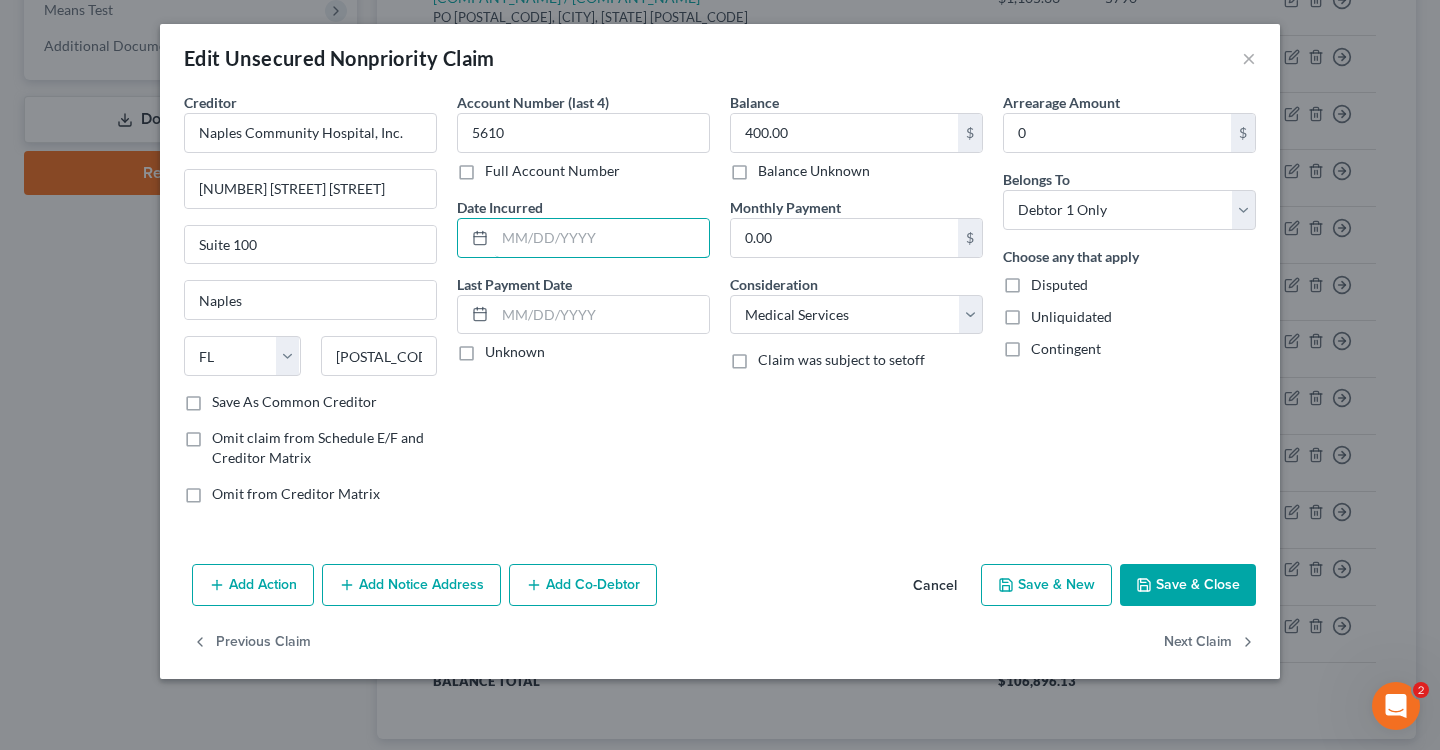 type 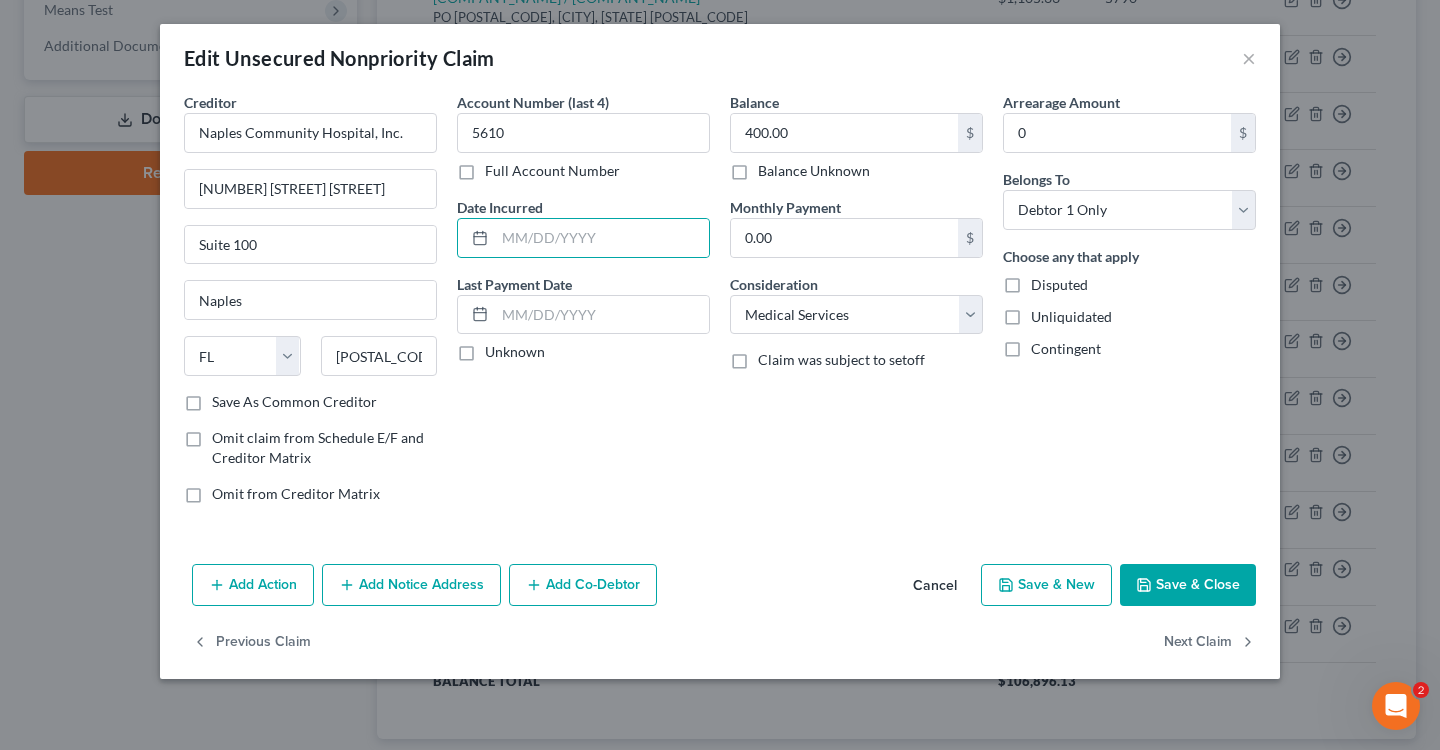 click on "Balance
400.00 $
Balance Unknown
Balance Undetermined
400.00 $
Balance Unknown
Monthly Payment 0.00 $ Consideration Select Cable / Satellite Services Collection Agency Credit Card Debt Debt Counseling / Attorneys Deficiency Balance Domestic Support Obligations Home / Car Repairs Income Taxes Judgment Liens Medical Services Monies Loaned / Advanced Mortgage Obligation From Divorce Or Separation Obligation To Pensions Other Overdrawn Bank Account Promised To Help Pay Creditors Student Loans Suppliers And Vendors Telephone / Internet Services Utility Services Claim was subject to setoff" at bounding box center (856, 306) 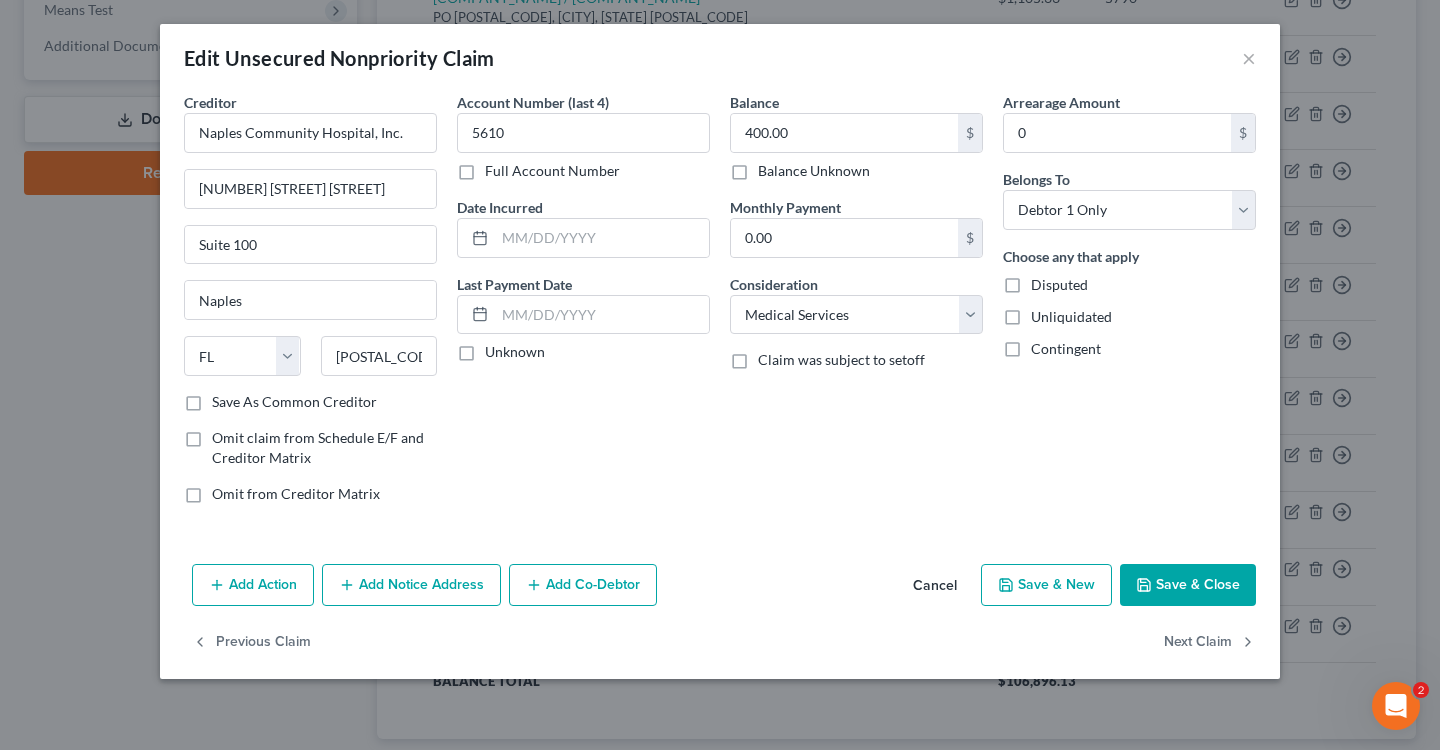click on "Save As Common Creditor" at bounding box center (294, 402) 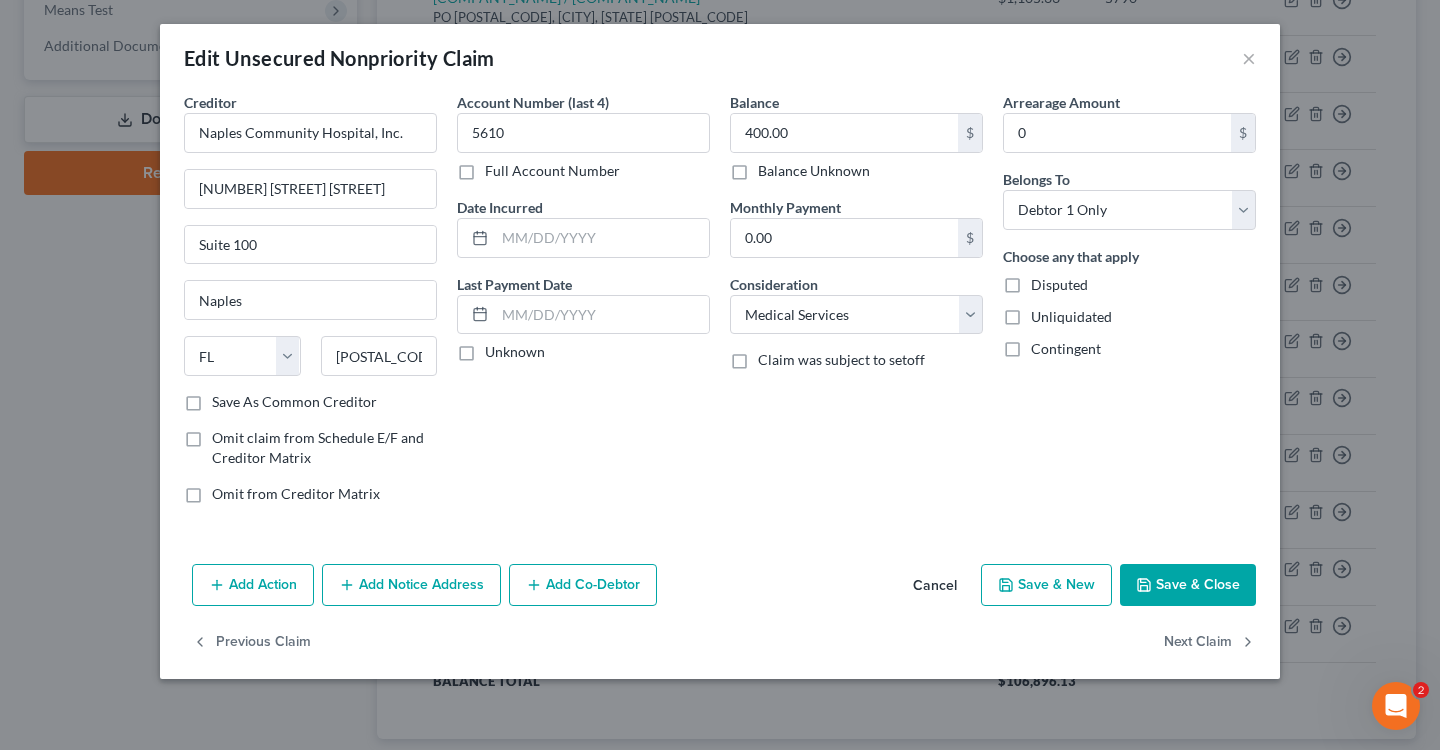 click on "Save As Common Creditor" at bounding box center [226, 398] 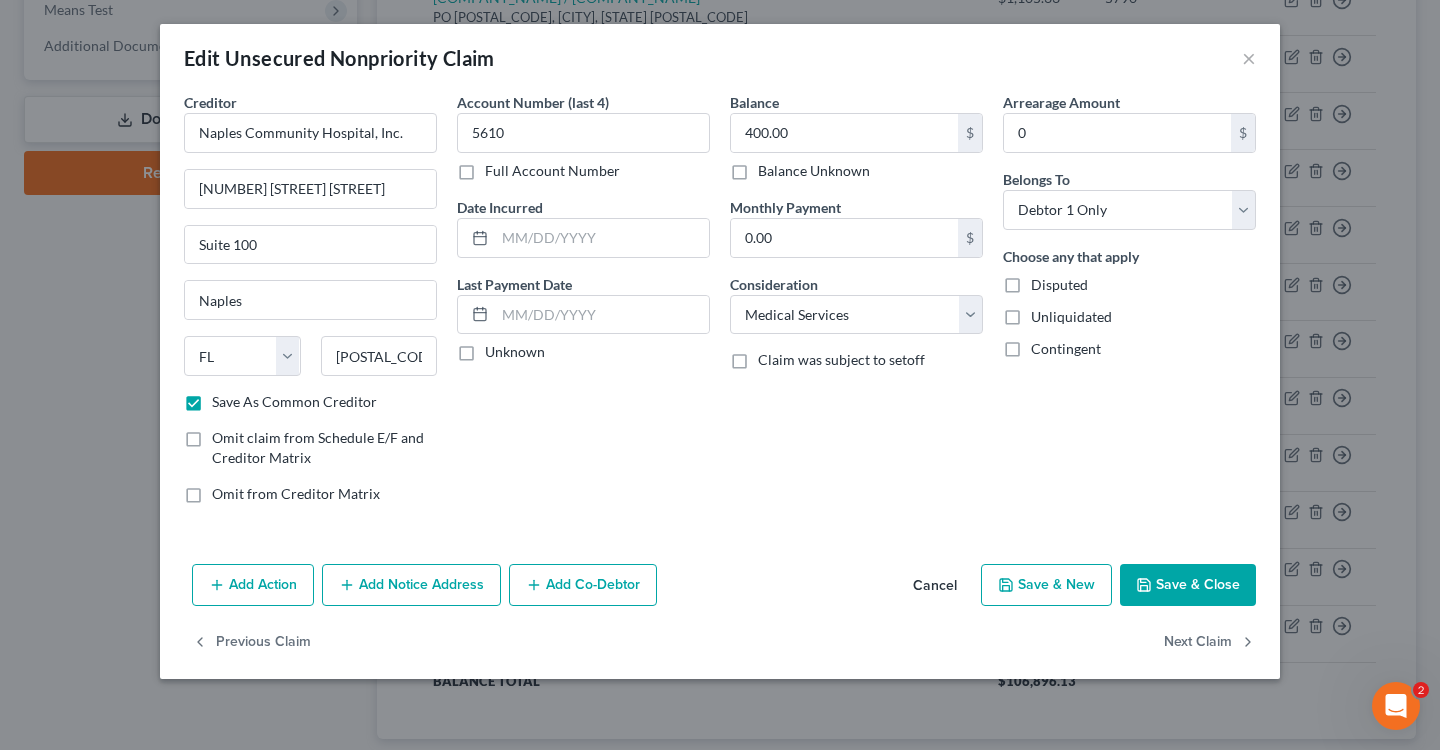 click on "Save & Close" at bounding box center (1188, 585) 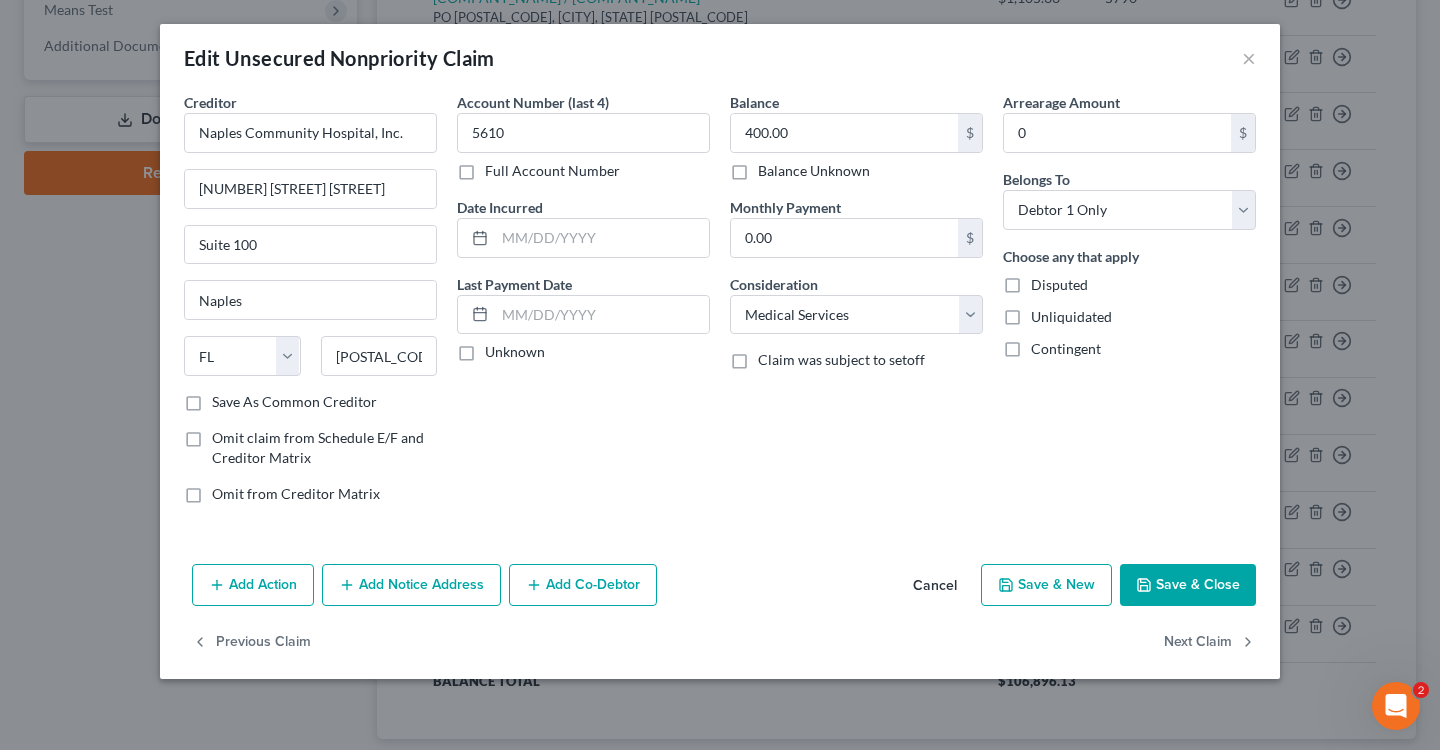 checkbox on "false" 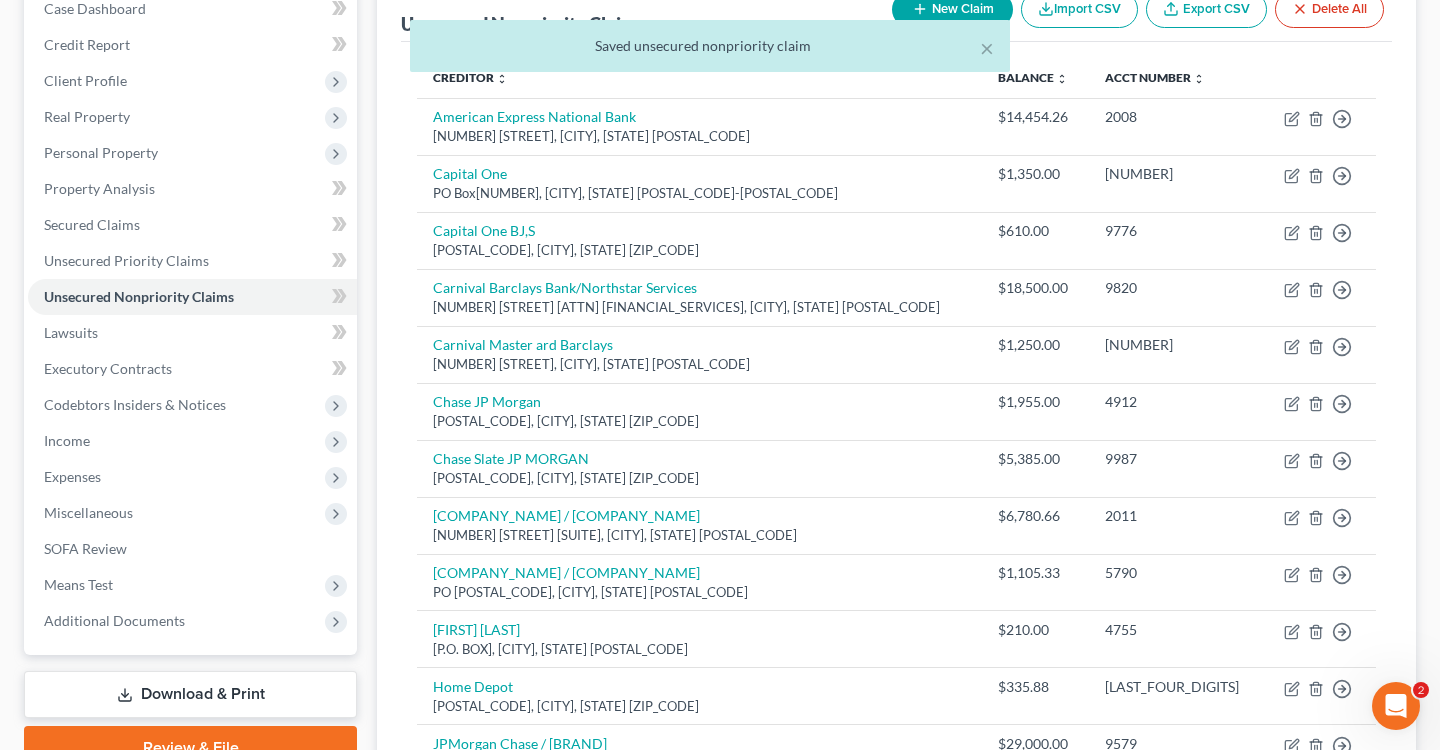 scroll, scrollTop: 0, scrollLeft: 0, axis: both 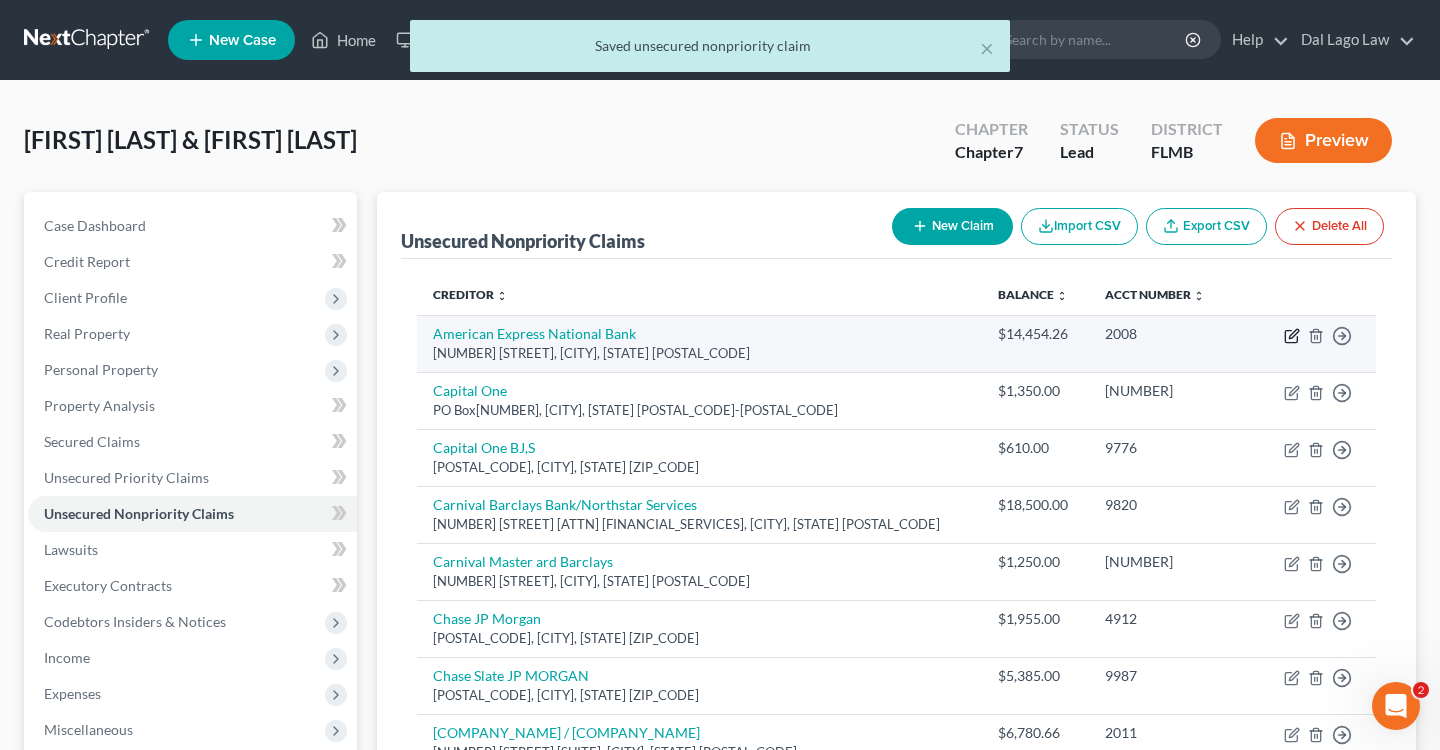 click 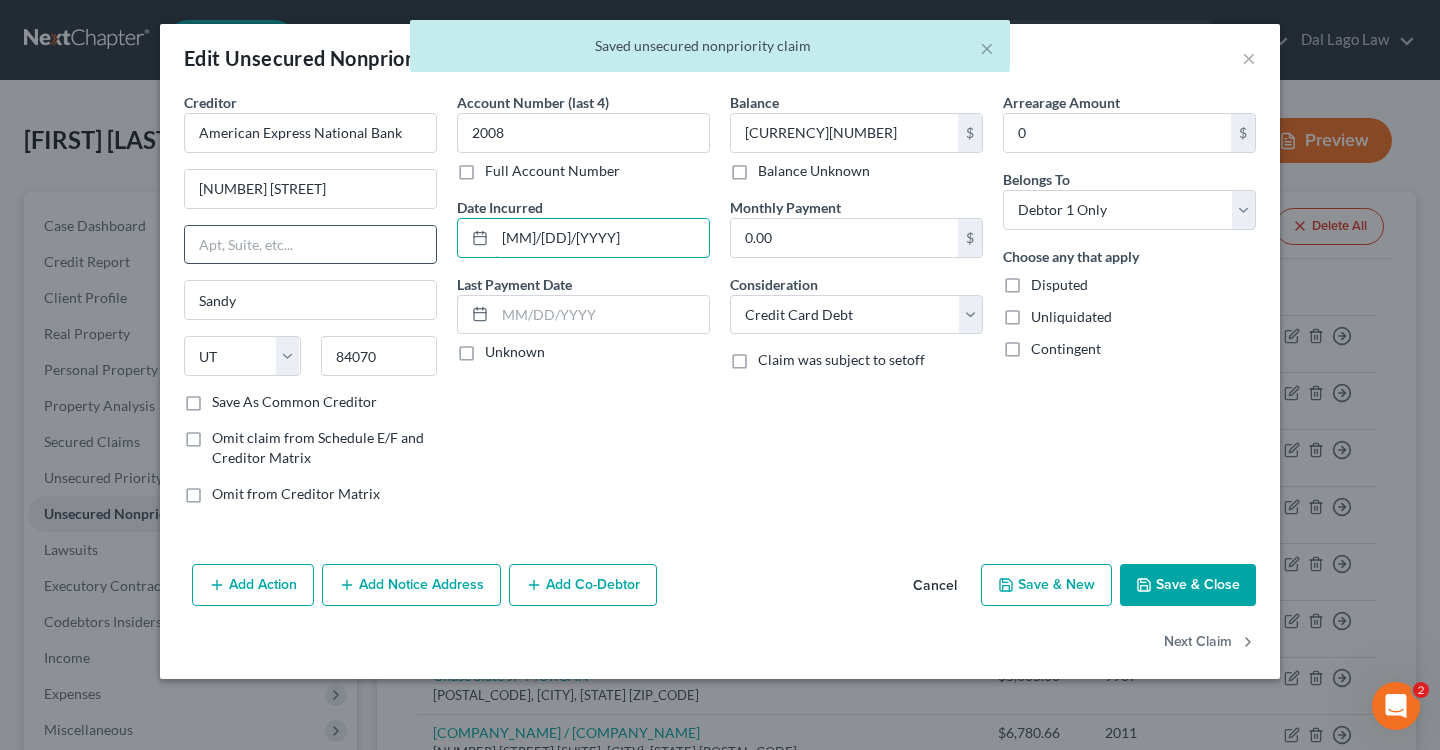 drag, startPoint x: 633, startPoint y: 249, endPoint x: 385, endPoint y: 249, distance: 248 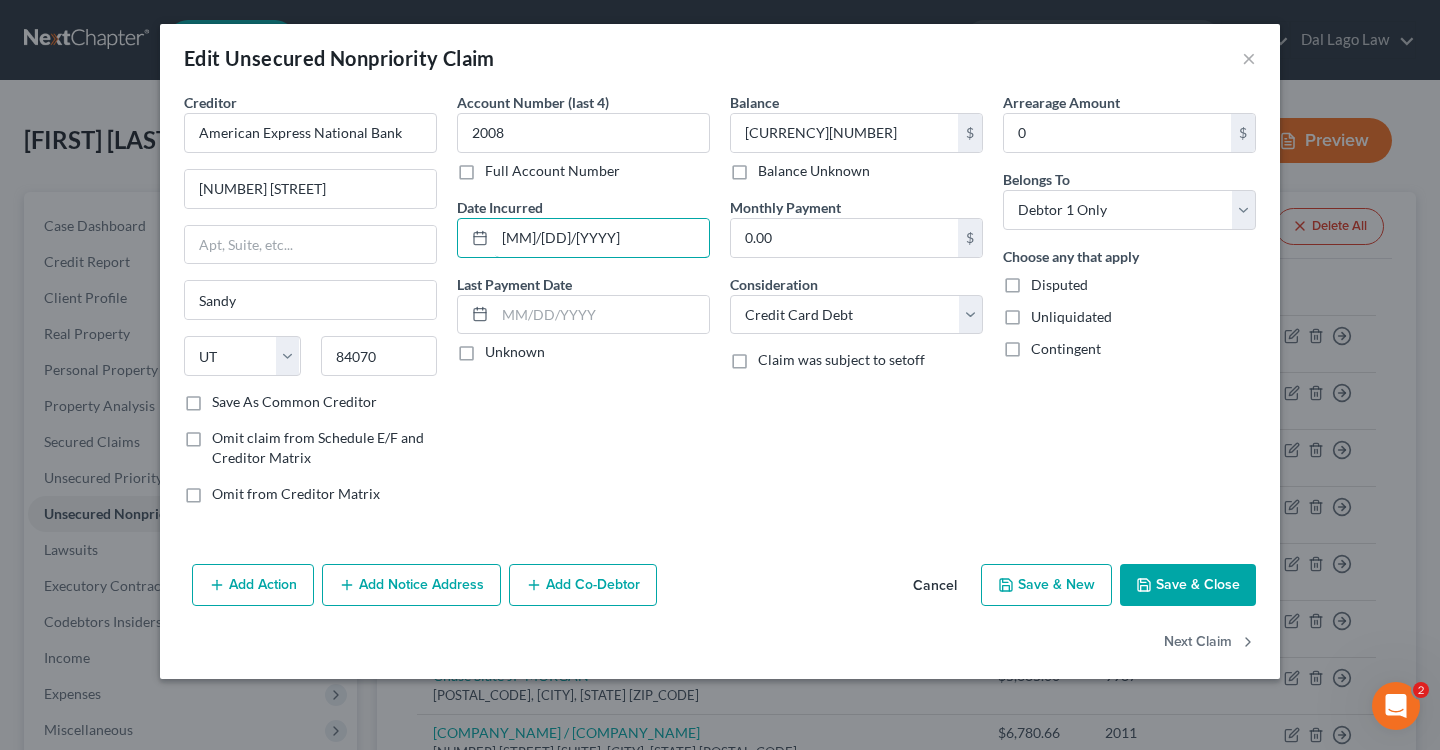 drag, startPoint x: 598, startPoint y: 240, endPoint x: 409, endPoint y: 220, distance: 190.05525 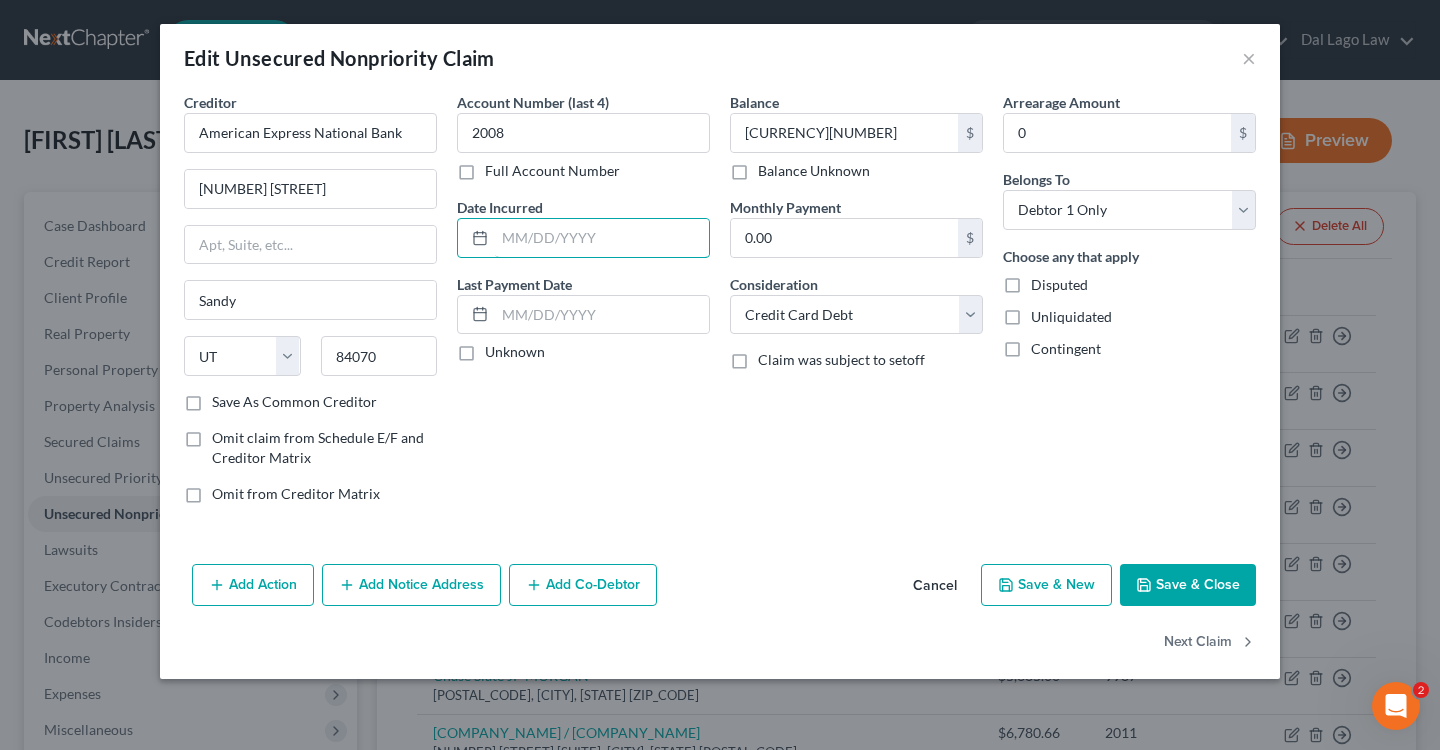 type 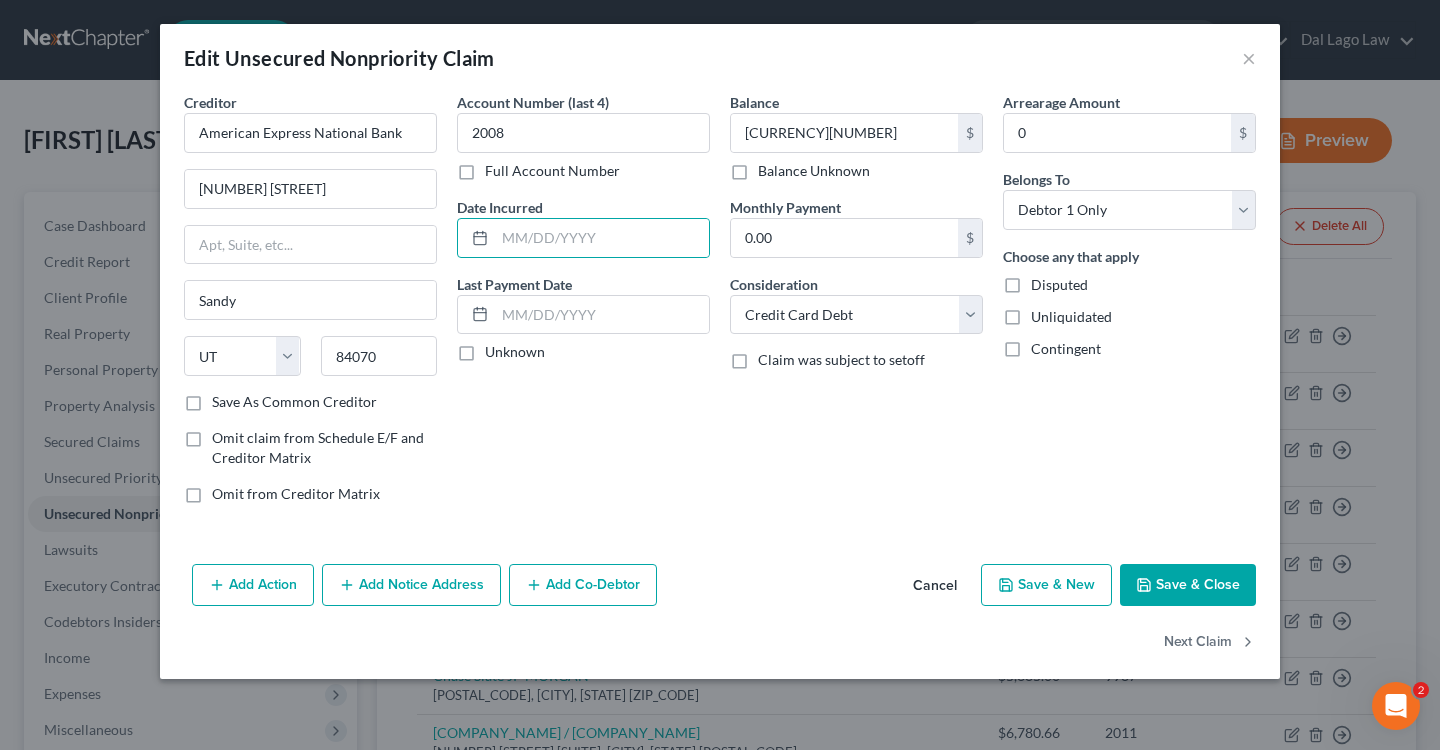 click on "Creditor *    [COMPANY] [COMPANY]                      [NUMBER] [STREET] [CITY] [STATE] [POSTAL_CODE] Save As Common Creditor Omit claim from Schedule E/F and Creditor Matrix Omit from Creditor Matrix
Account Number (last 4)
[ACCOUNT_LAST_4]
Full Account Number
Date Incurred         Last Payment Date         Unknown Balance
[AMOUNT] $
Balance Unknown
Balance Undetermined
[AMOUNT] $
Balance Unknown
Monthly Payment [AMOUNT] $ Consideration Select Cable / Satellite Services Collection Agency Credit Card Debt Debt Counseling / Attorneys Deficiency Balance Domestic Support Obligations Home / Car Repairs Income Taxes Judgment Liens Medical Services Monies Loaned / Advanced Mortgage Obligation To Pensions Other 0 $" at bounding box center [720, 324] 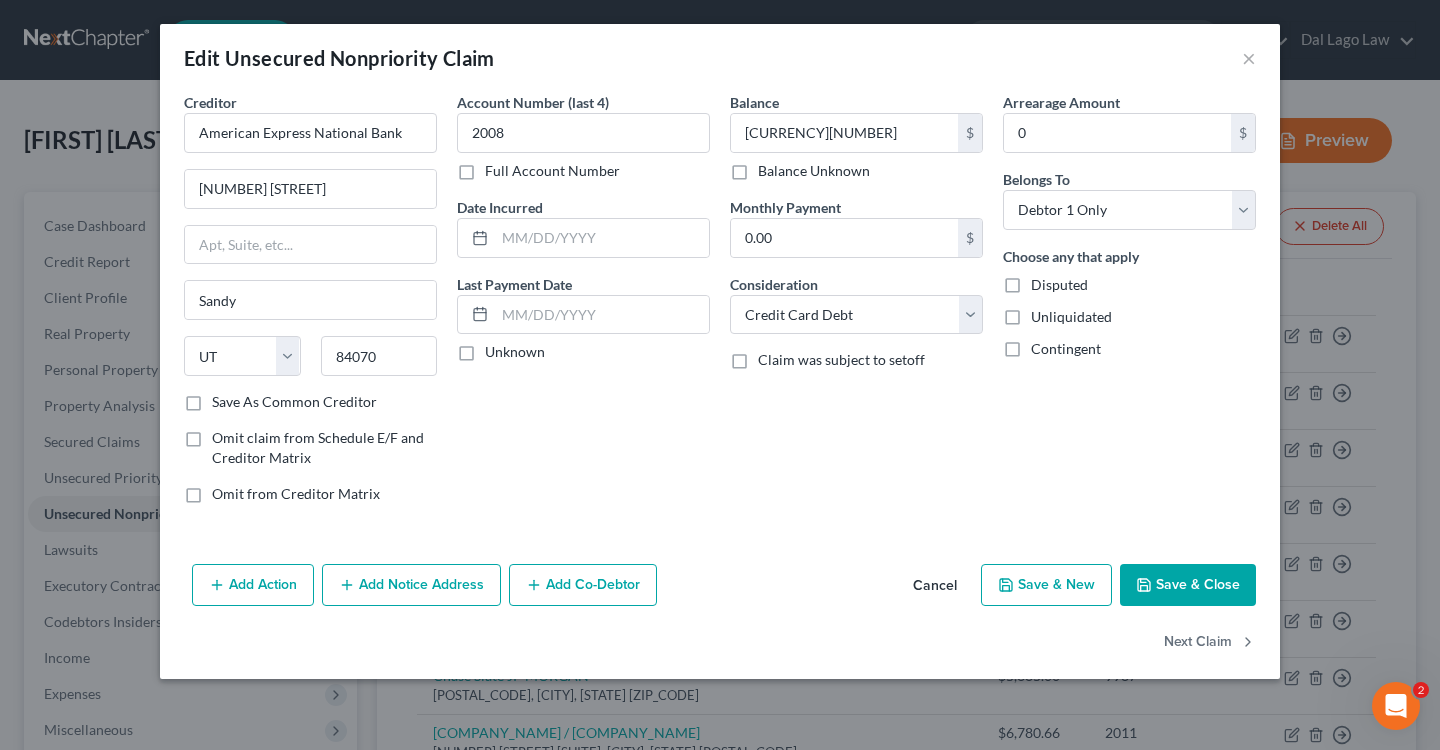 click on "Save & Close" at bounding box center [1188, 585] 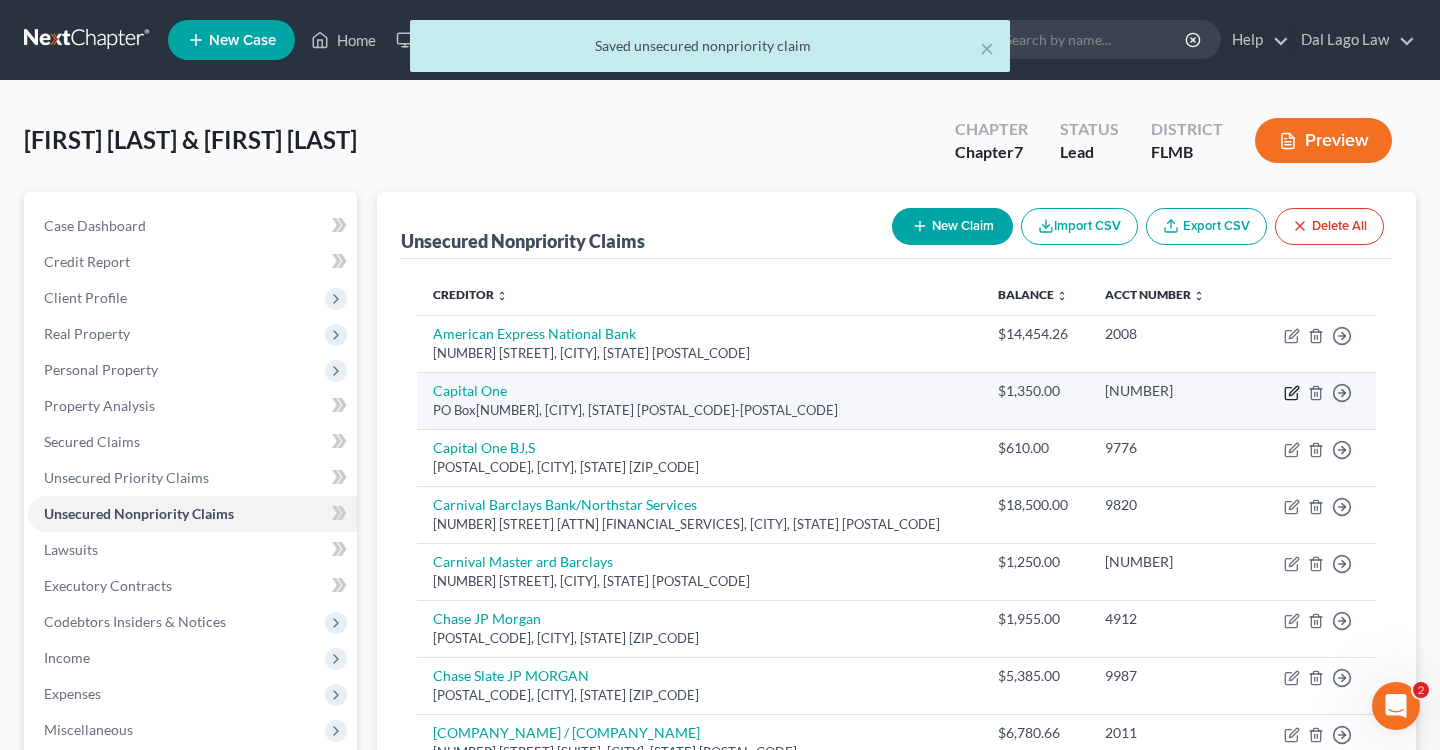 click 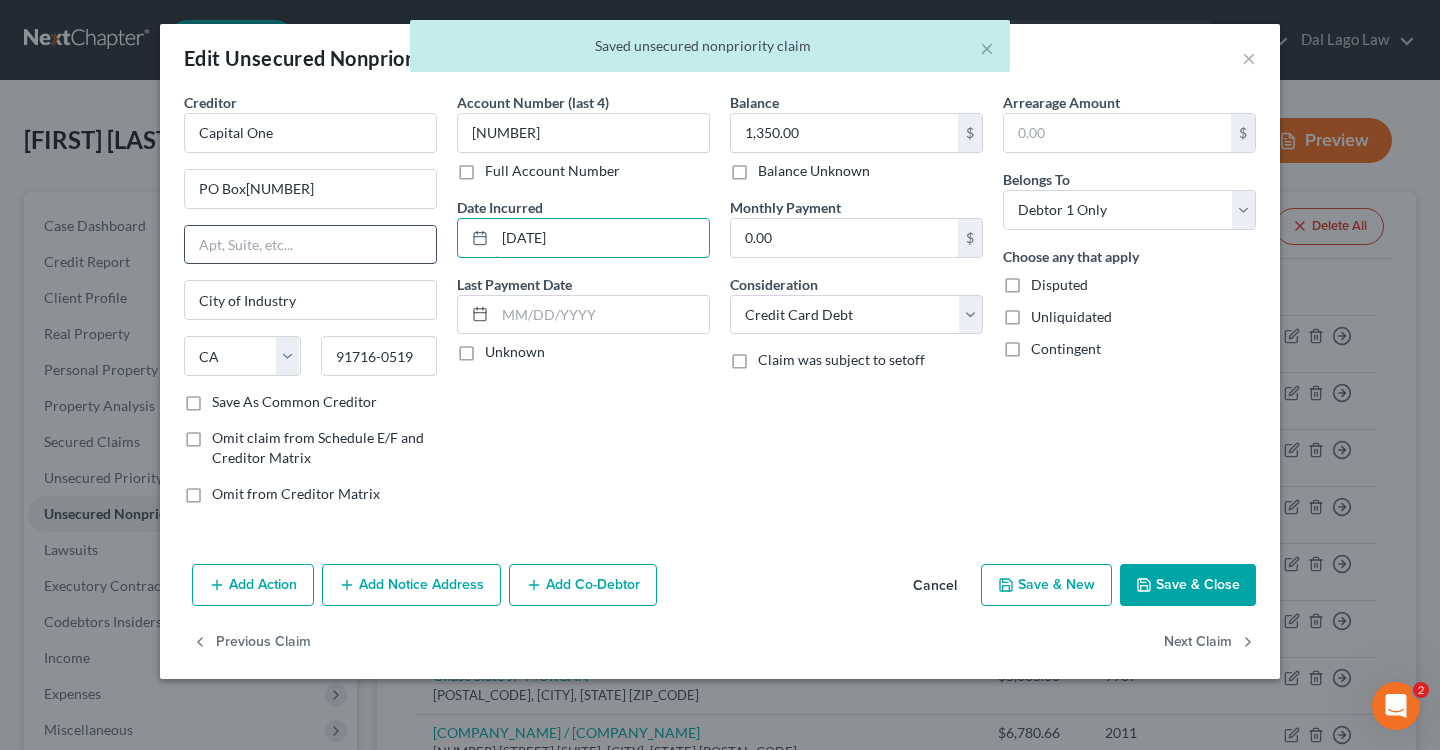 drag, startPoint x: 622, startPoint y: 230, endPoint x: 396, endPoint y: 230, distance: 226 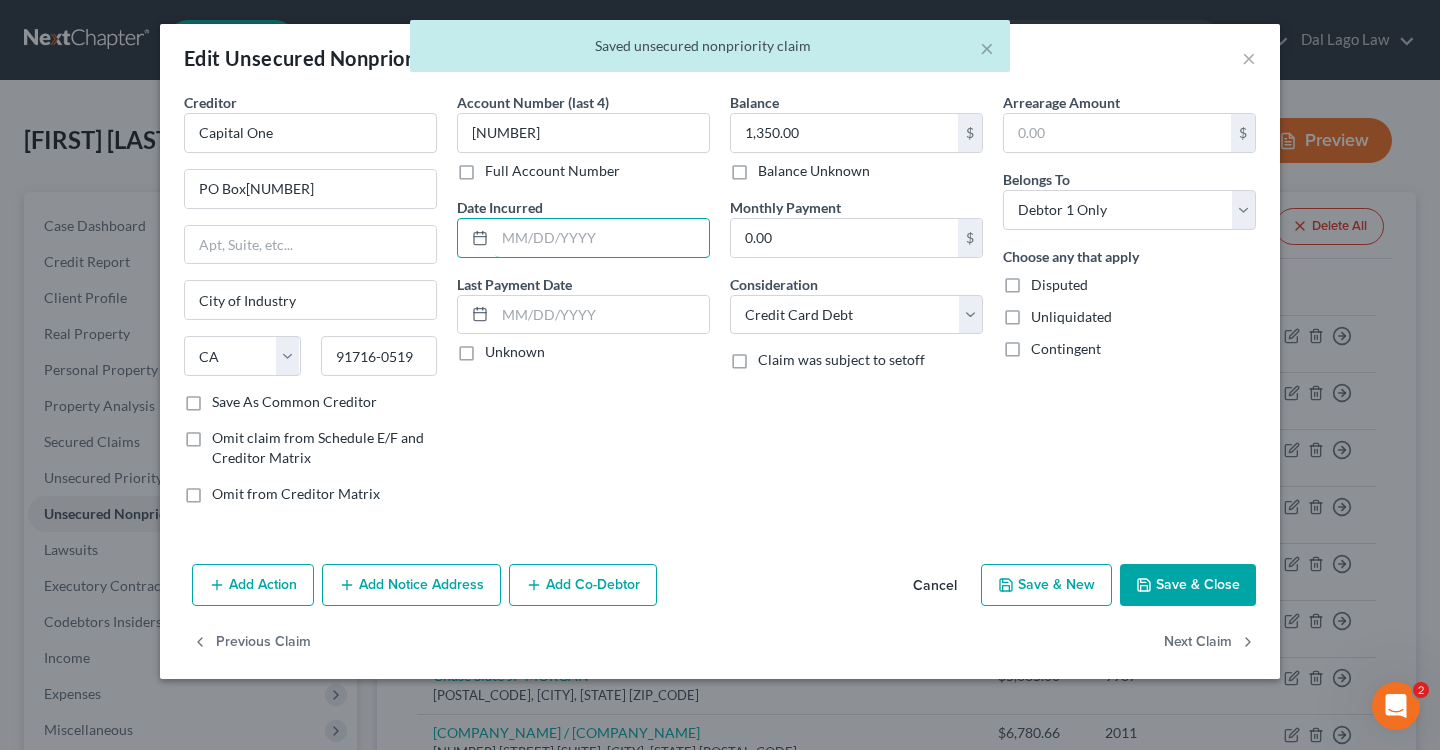 type 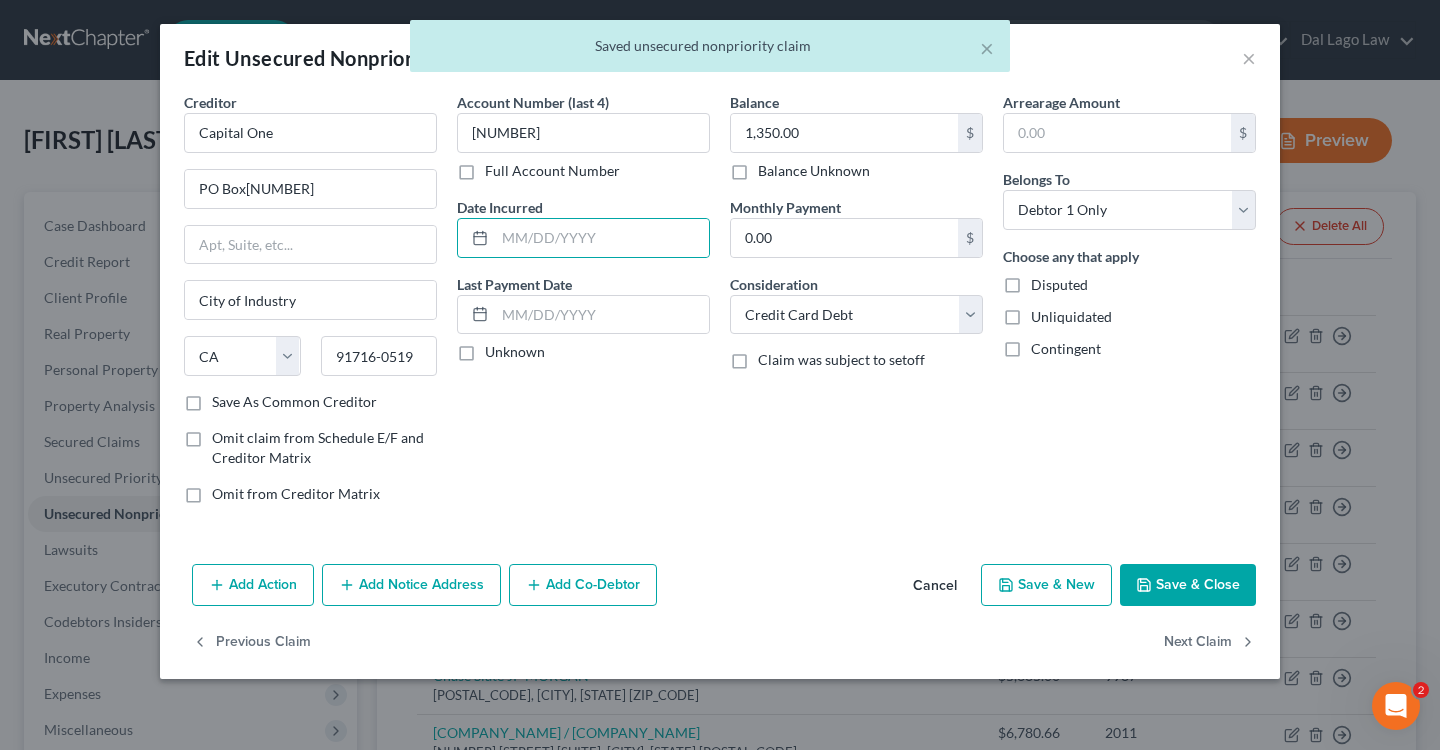 click on "Save & Close" at bounding box center (1188, 585) 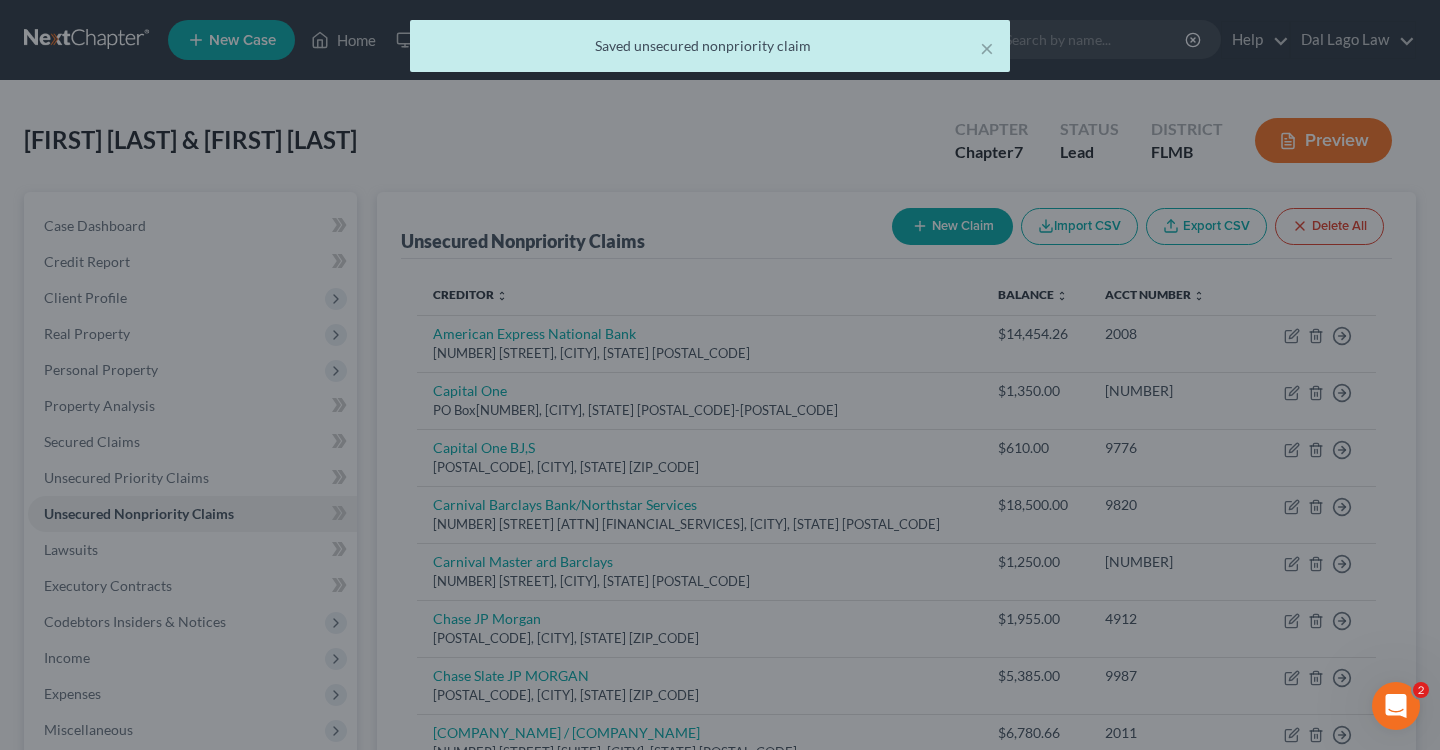 type on "0" 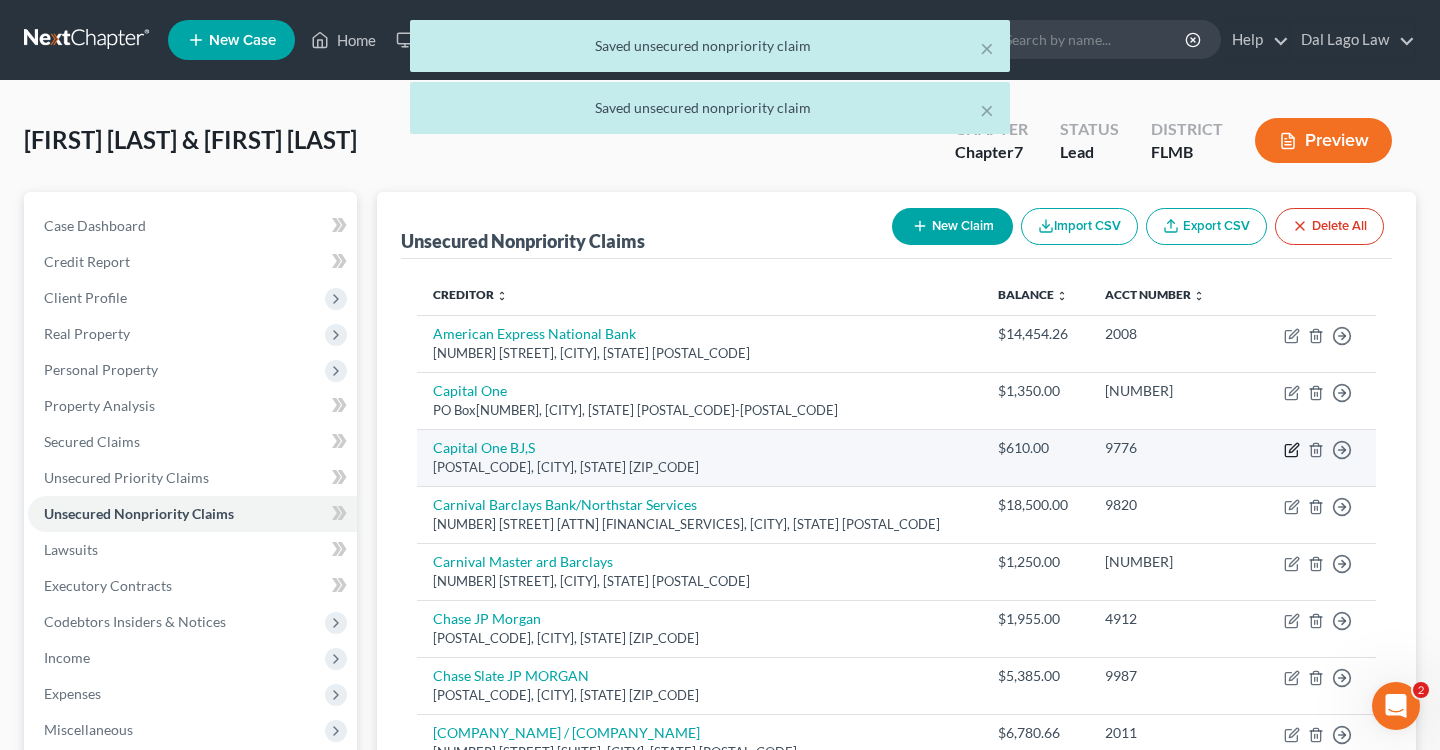 click 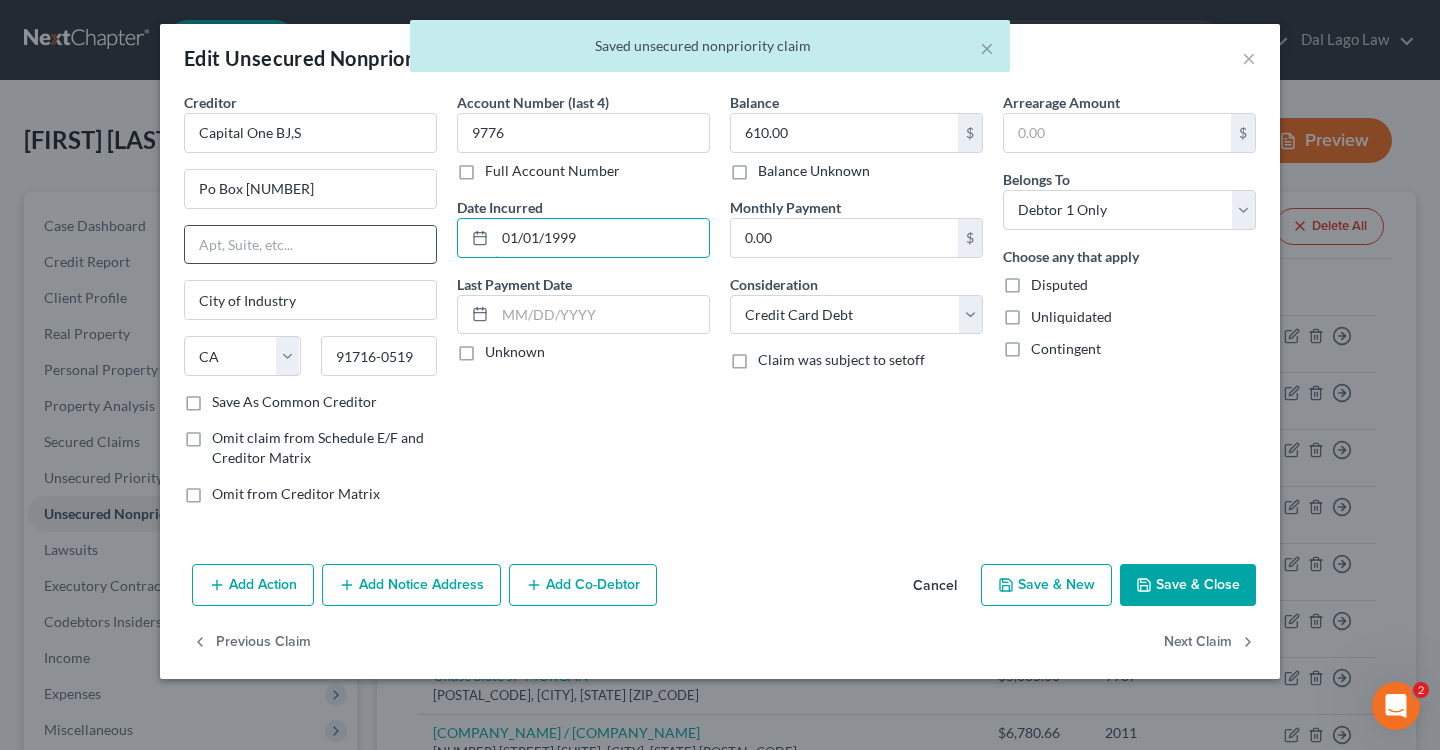 drag, startPoint x: 609, startPoint y: 240, endPoint x: 371, endPoint y: 240, distance: 238 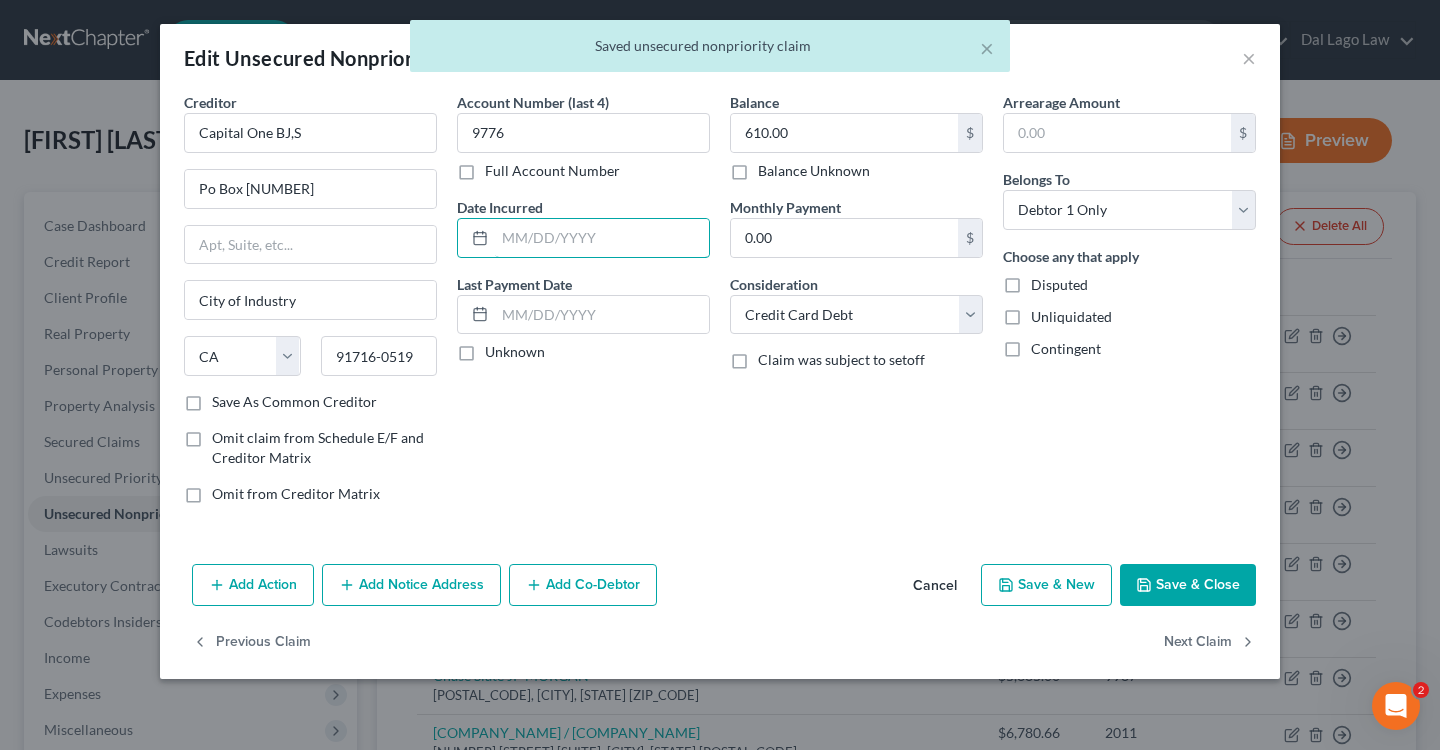 type 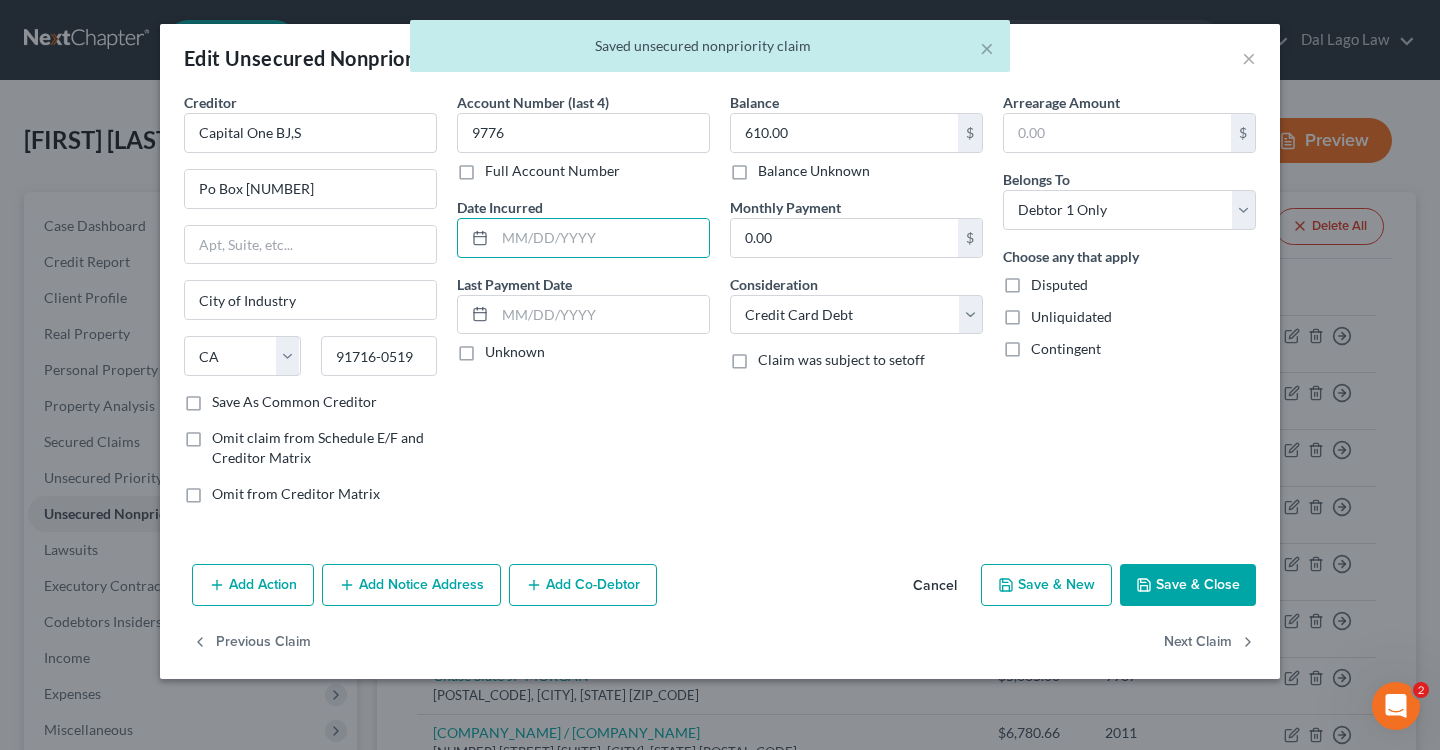 click on "Save & Close" at bounding box center [1188, 585] 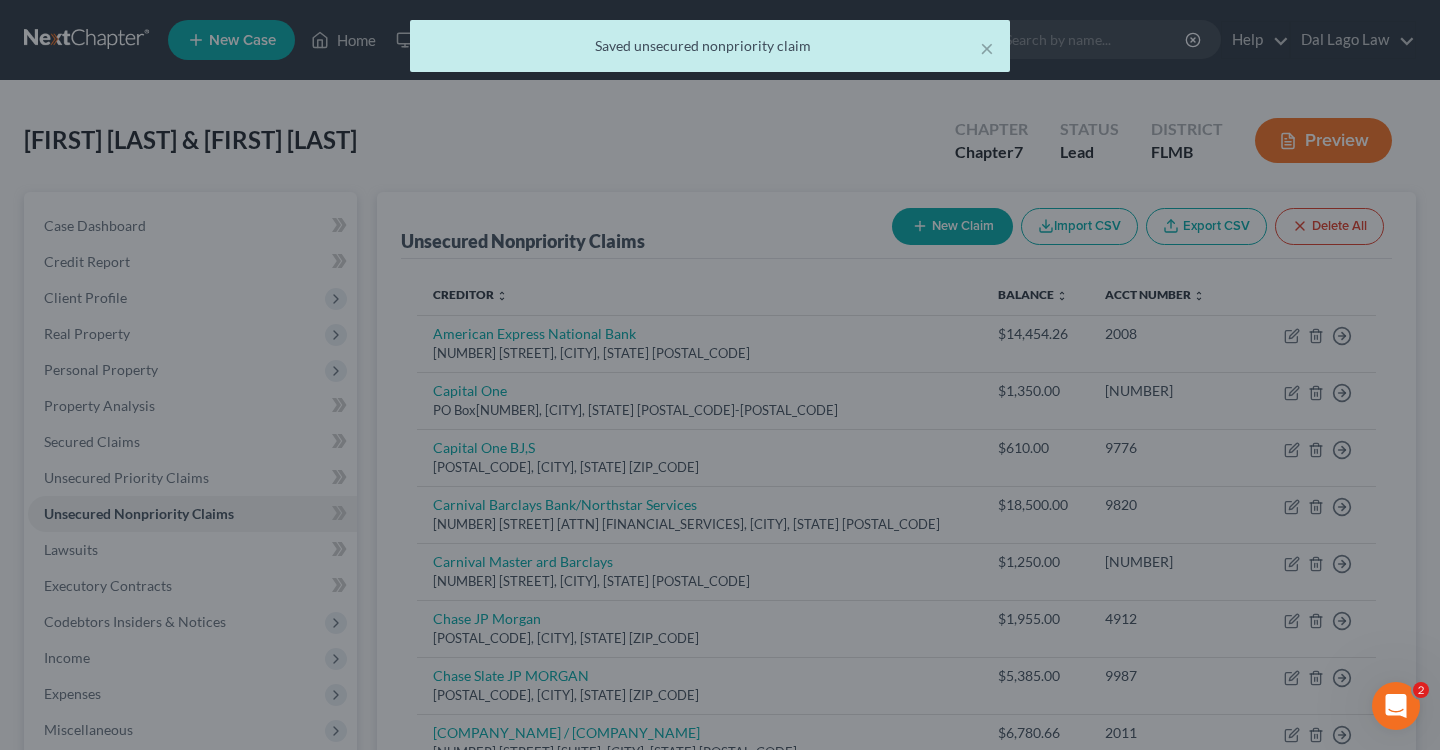 type on "0" 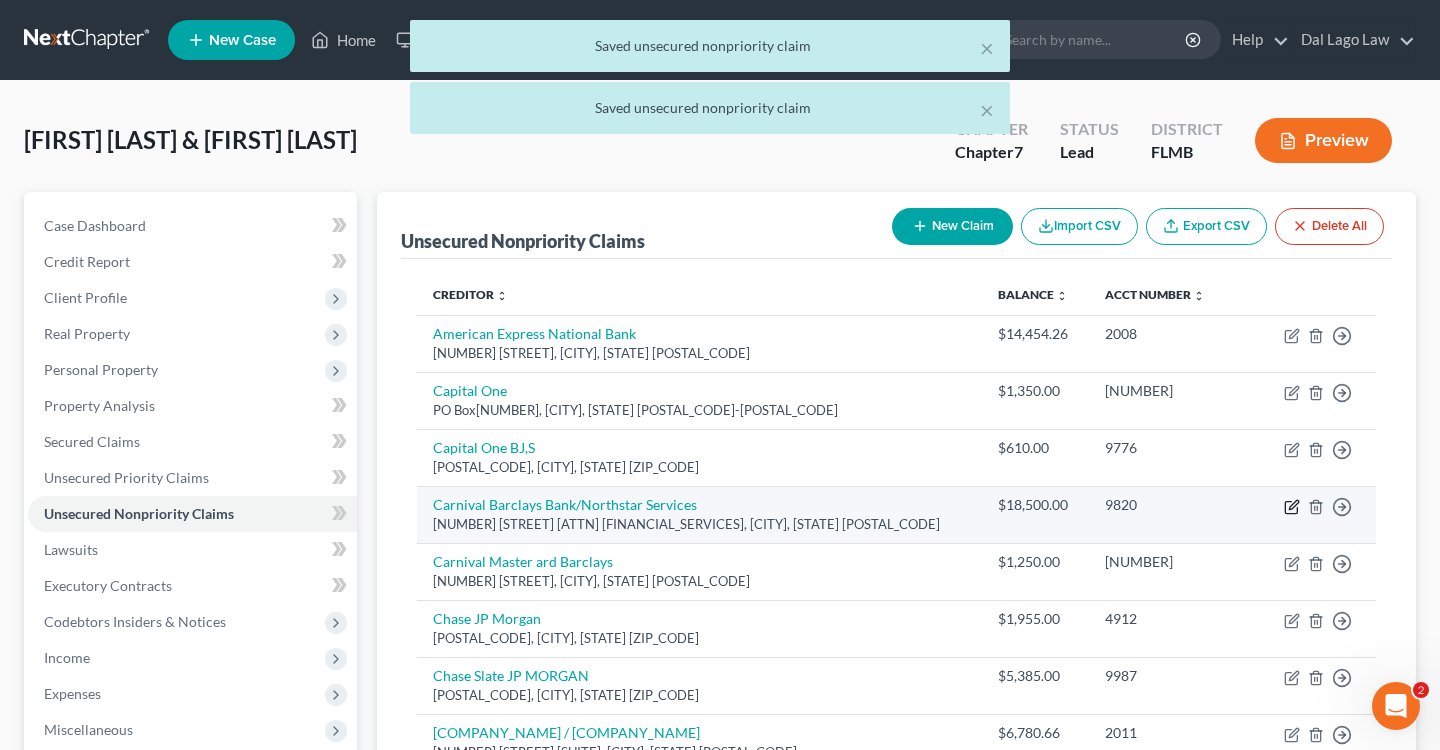 click 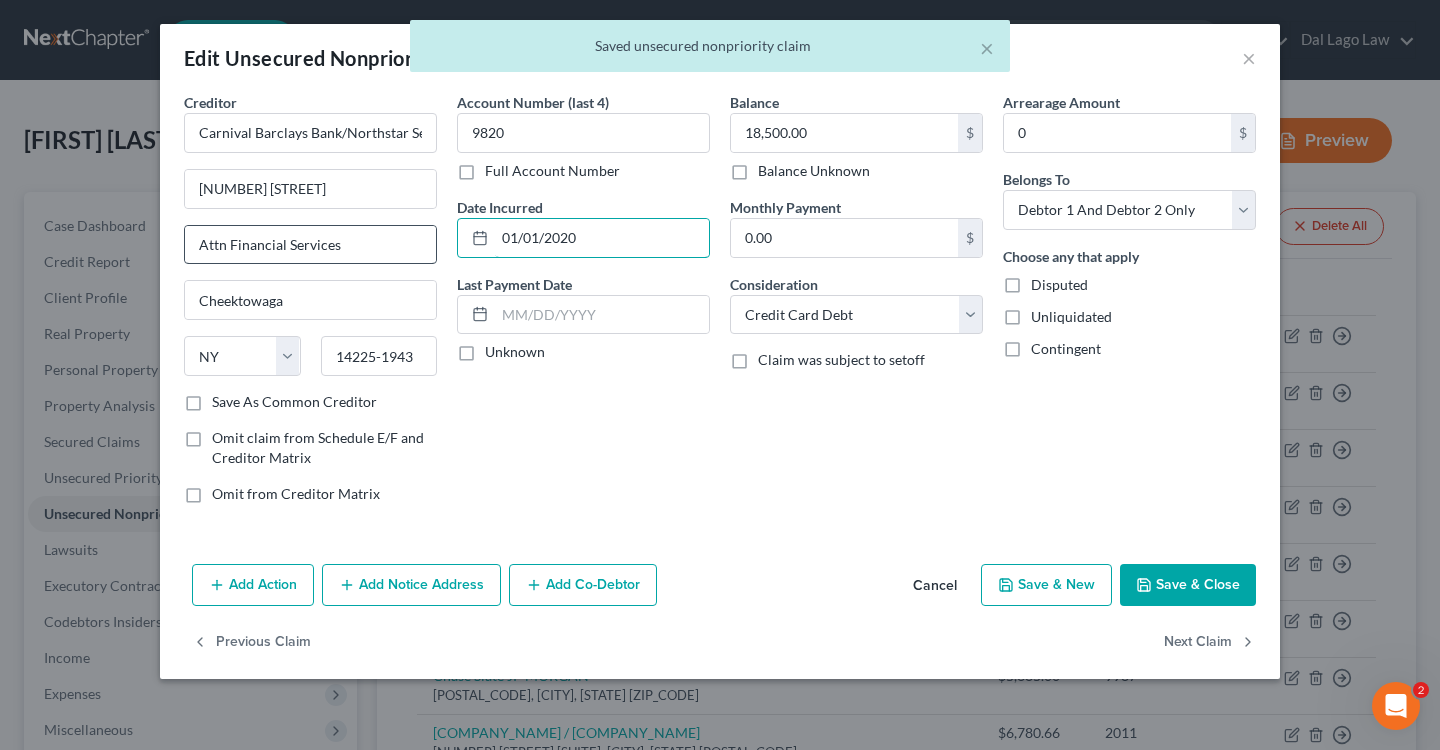 drag, startPoint x: 637, startPoint y: 234, endPoint x: 393, endPoint y: 234, distance: 244 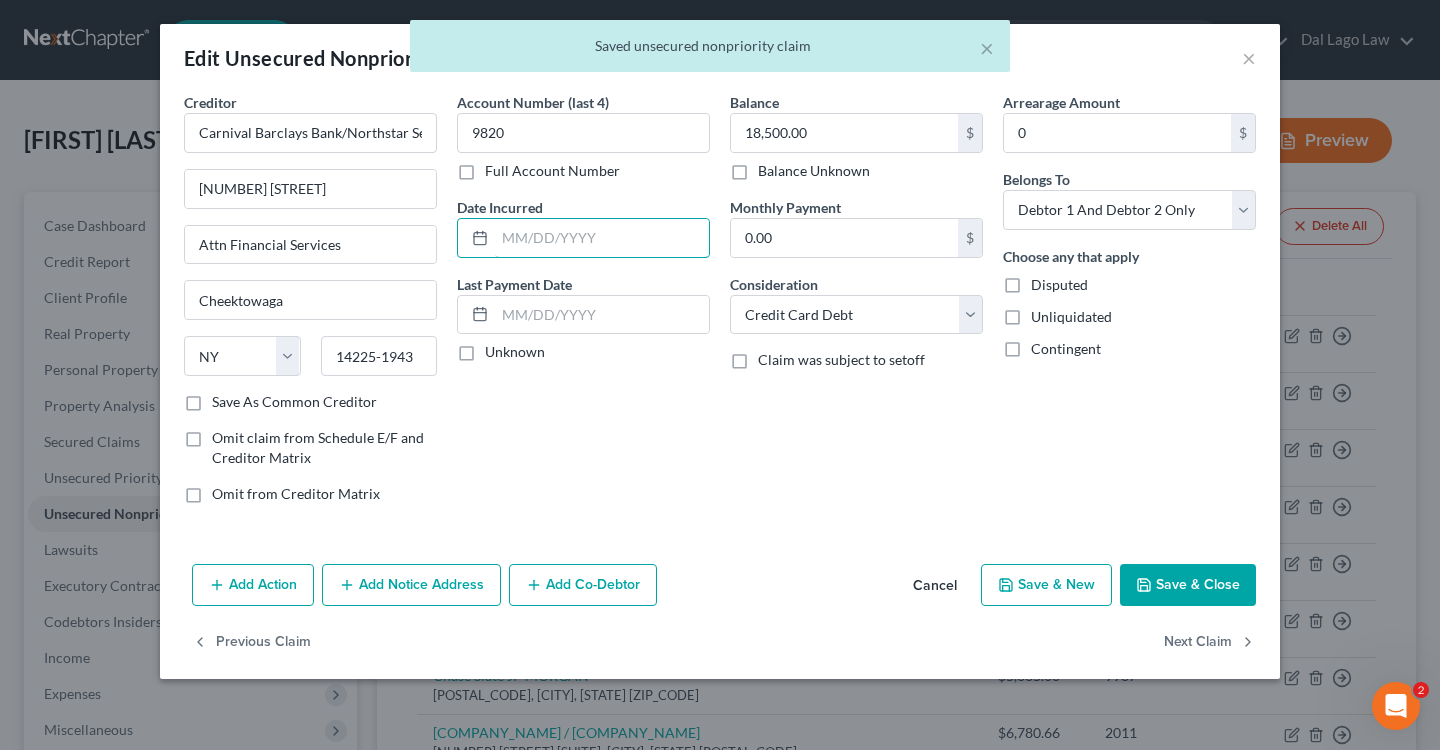 type 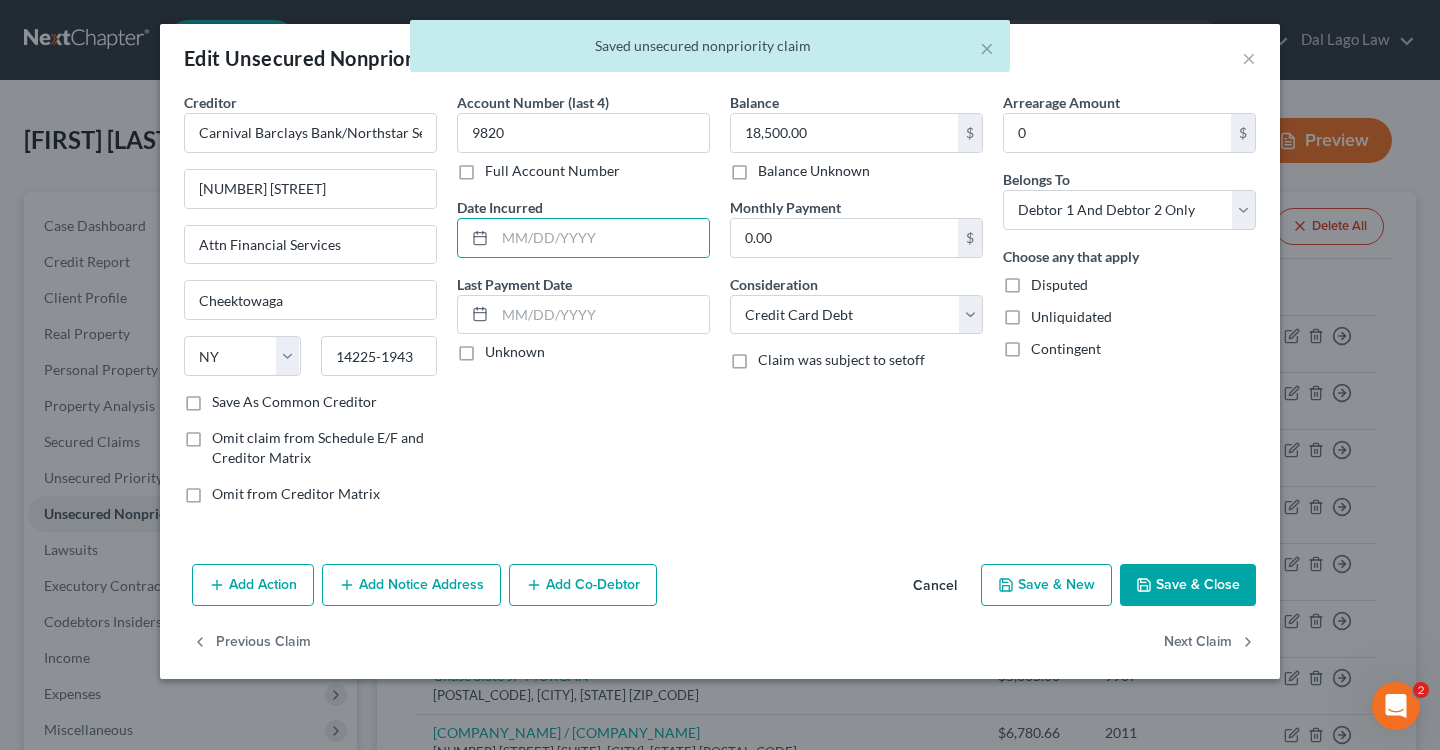 click on "Save & Close" at bounding box center (1188, 585) 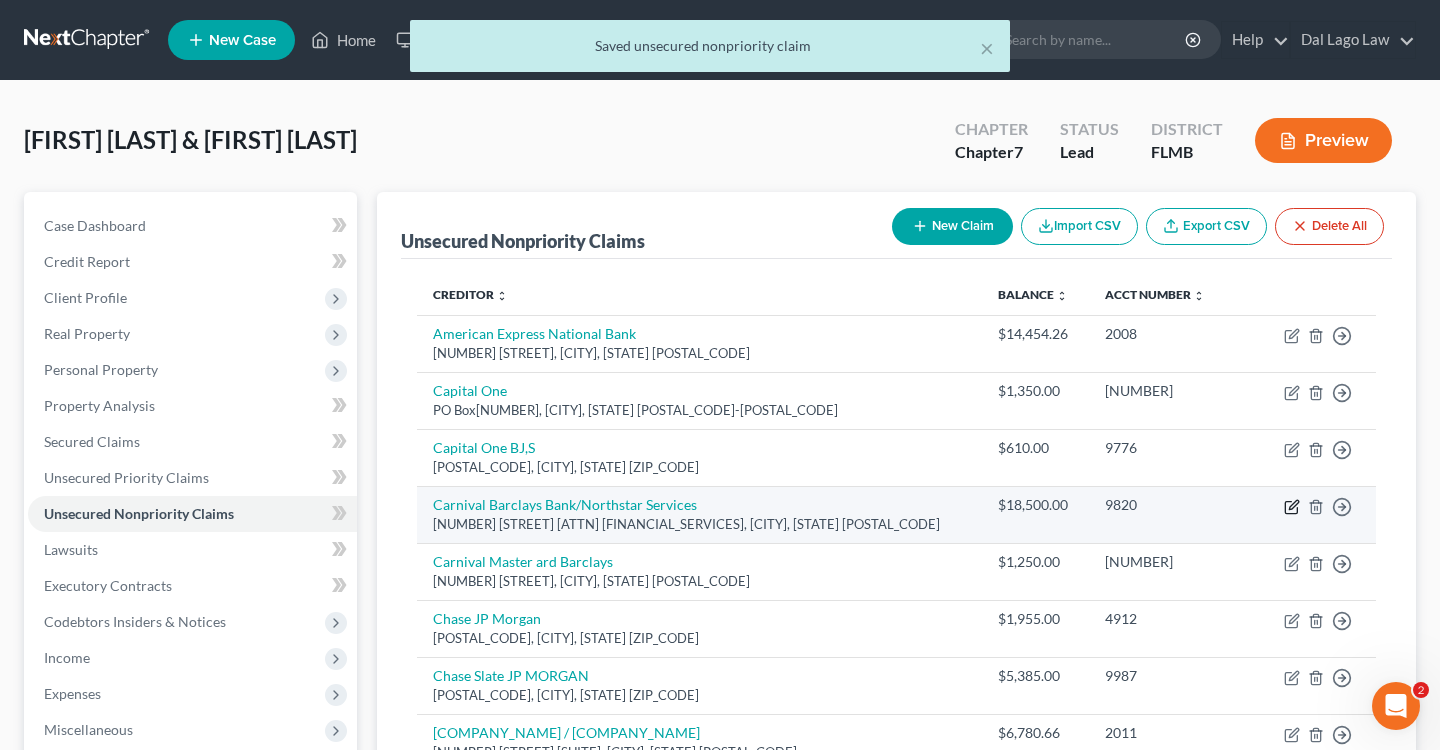 click 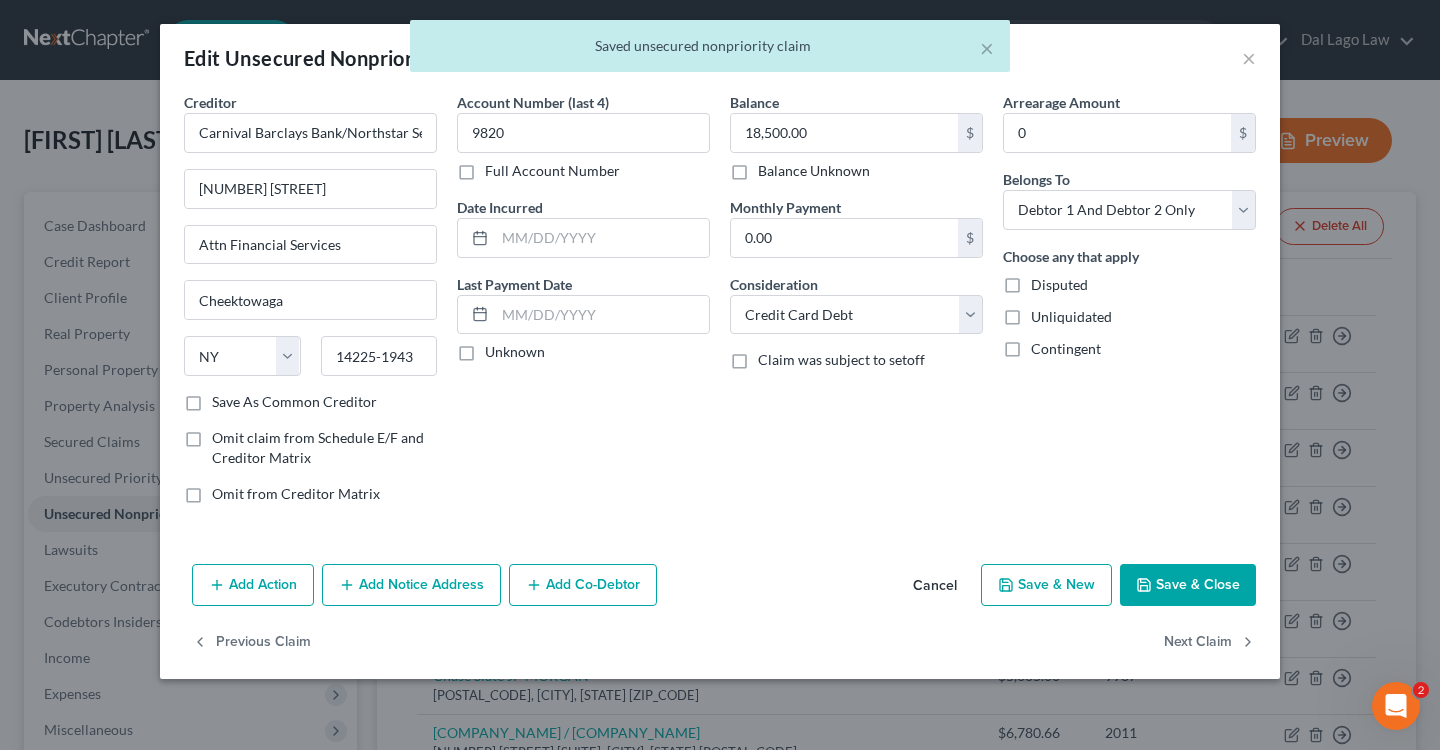 click on "×                     Saved unsecured nonpriority claim" at bounding box center (710, 51) 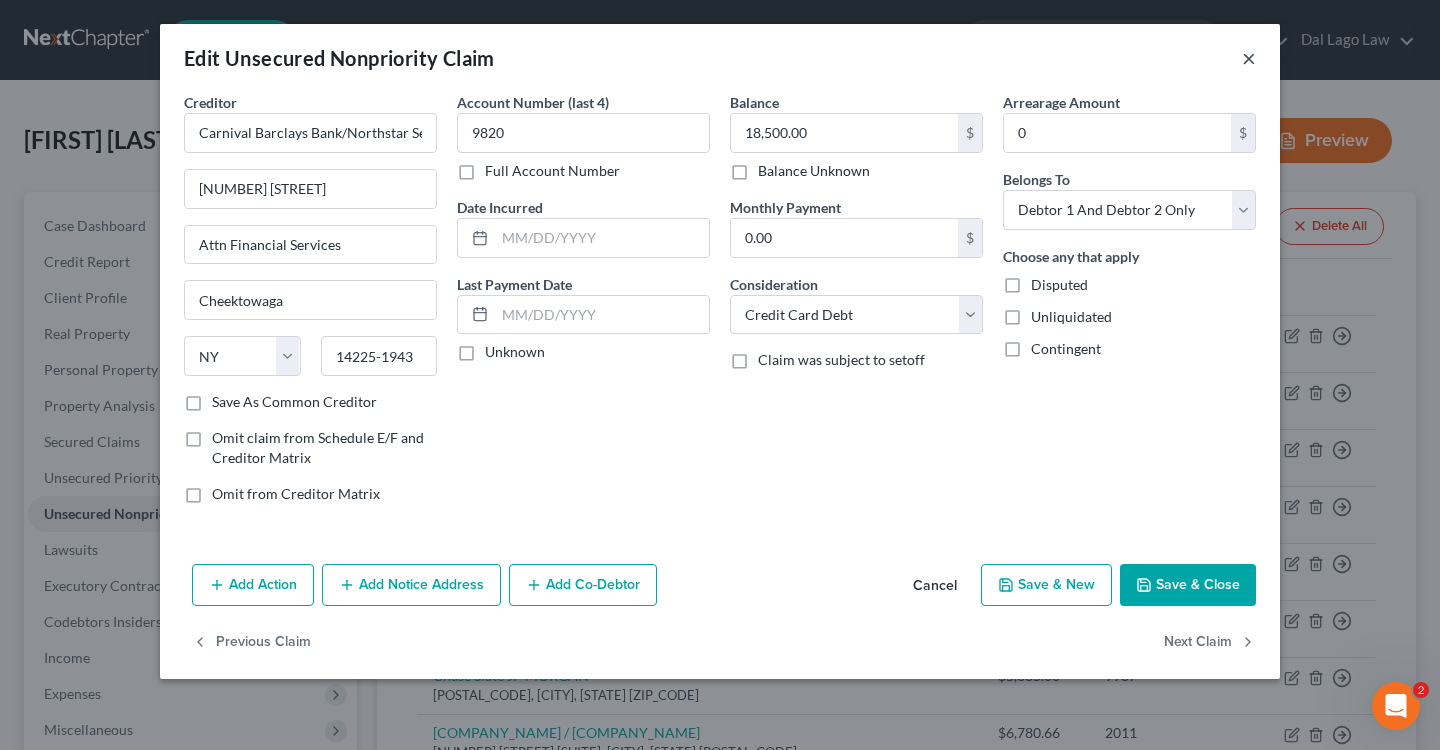 click on "×" at bounding box center (1249, 58) 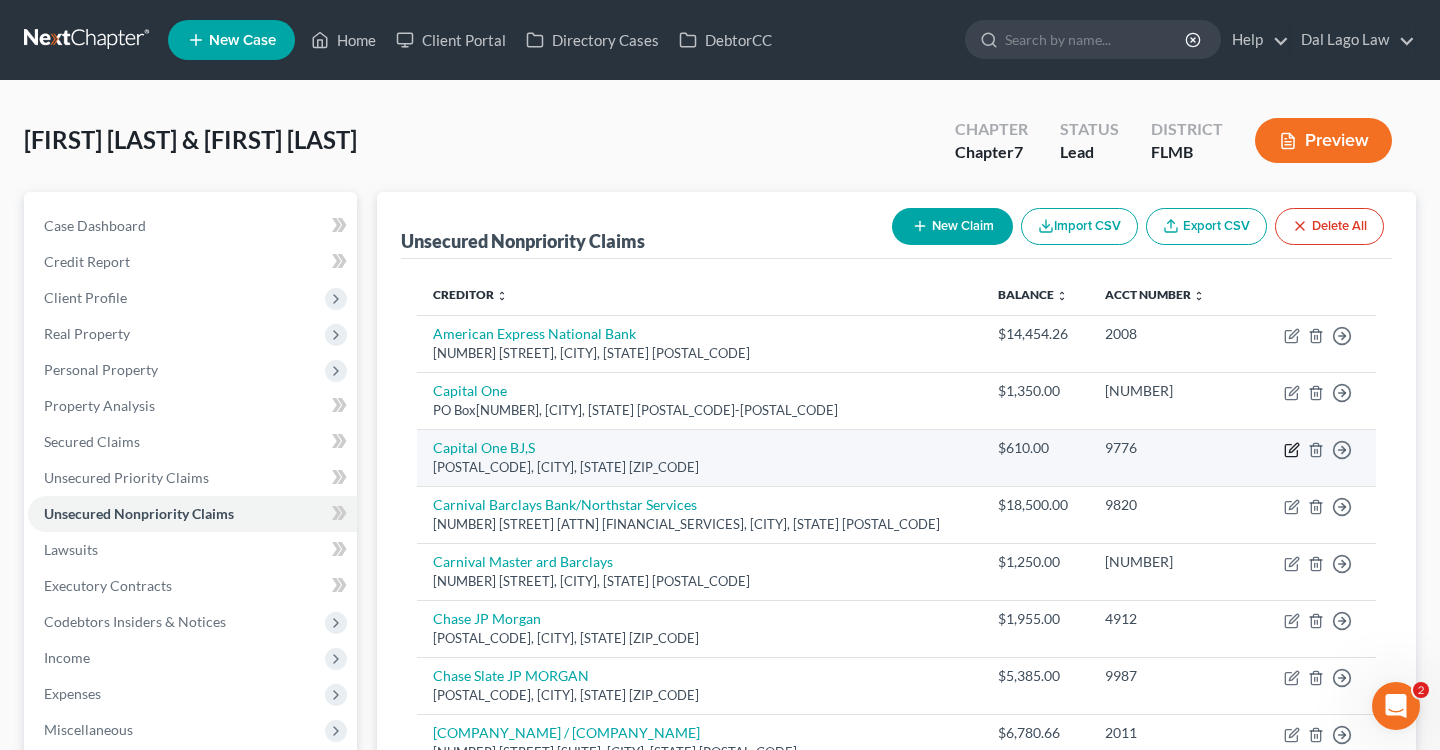 click 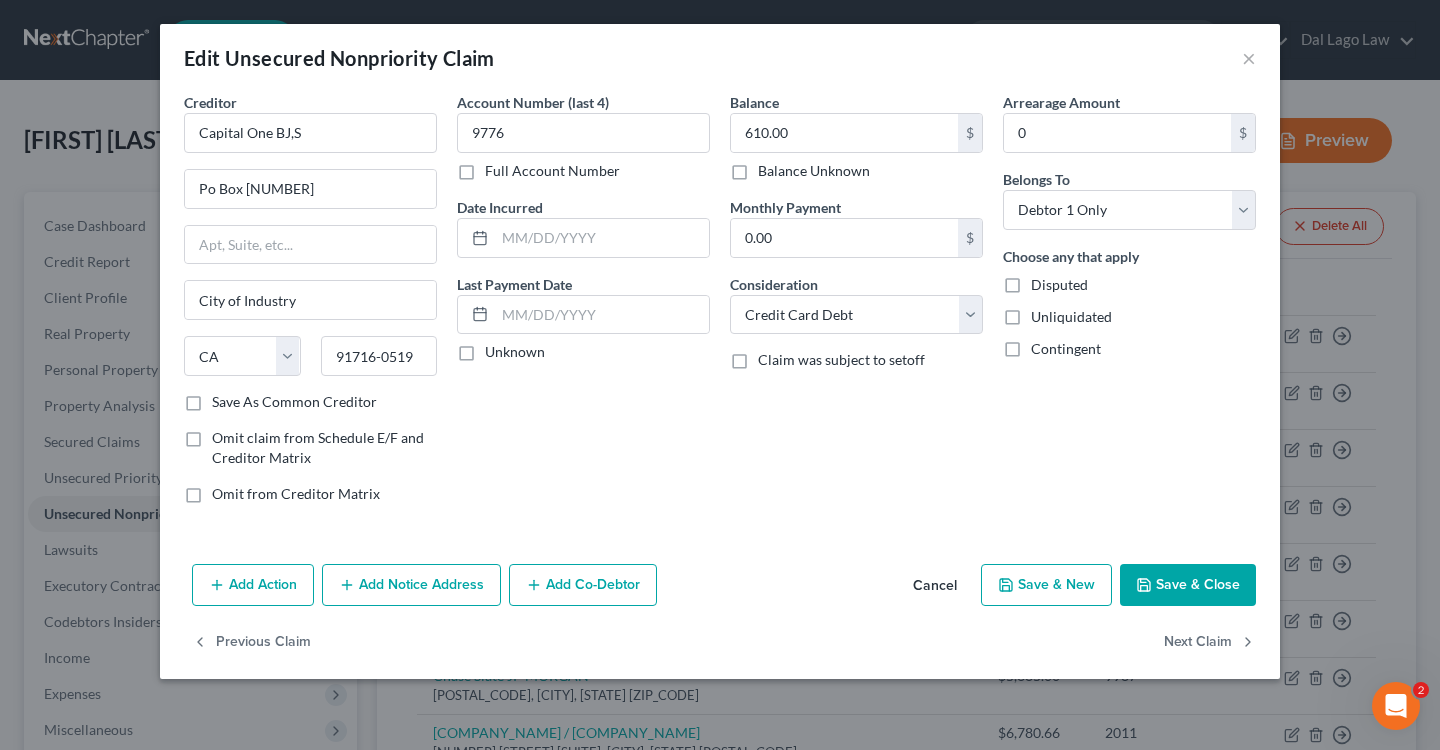 click on "Edit Unsecured Nonpriority Claim  ×" at bounding box center [720, 58] 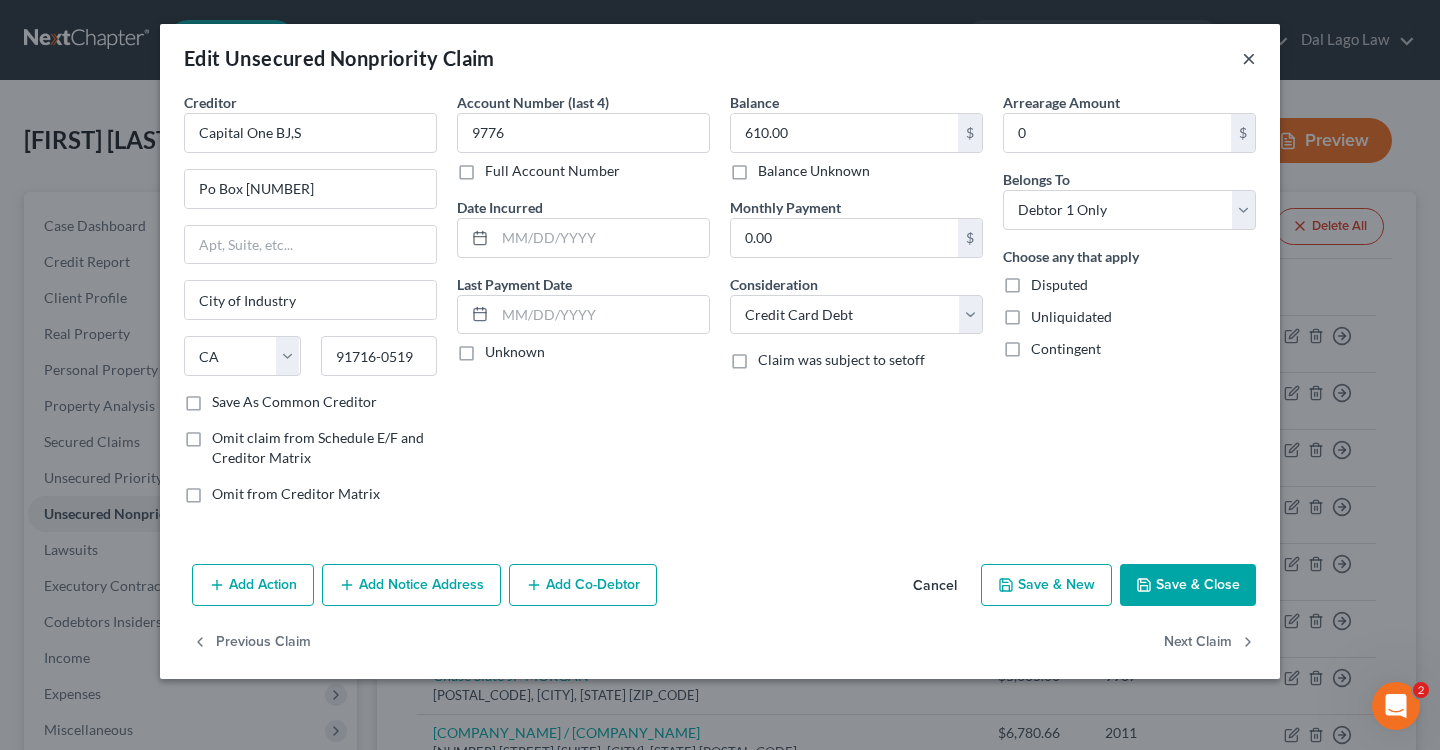 click on "×" at bounding box center [1249, 58] 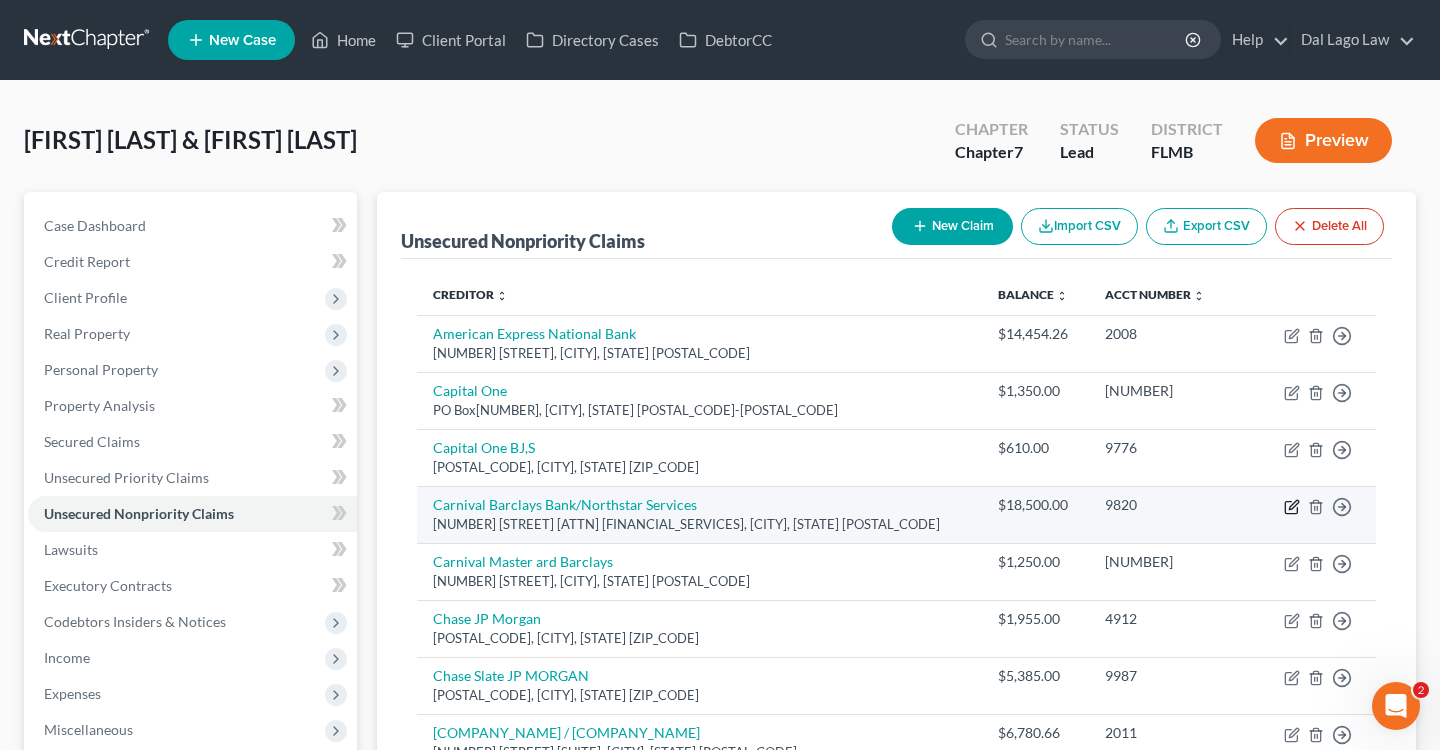 click 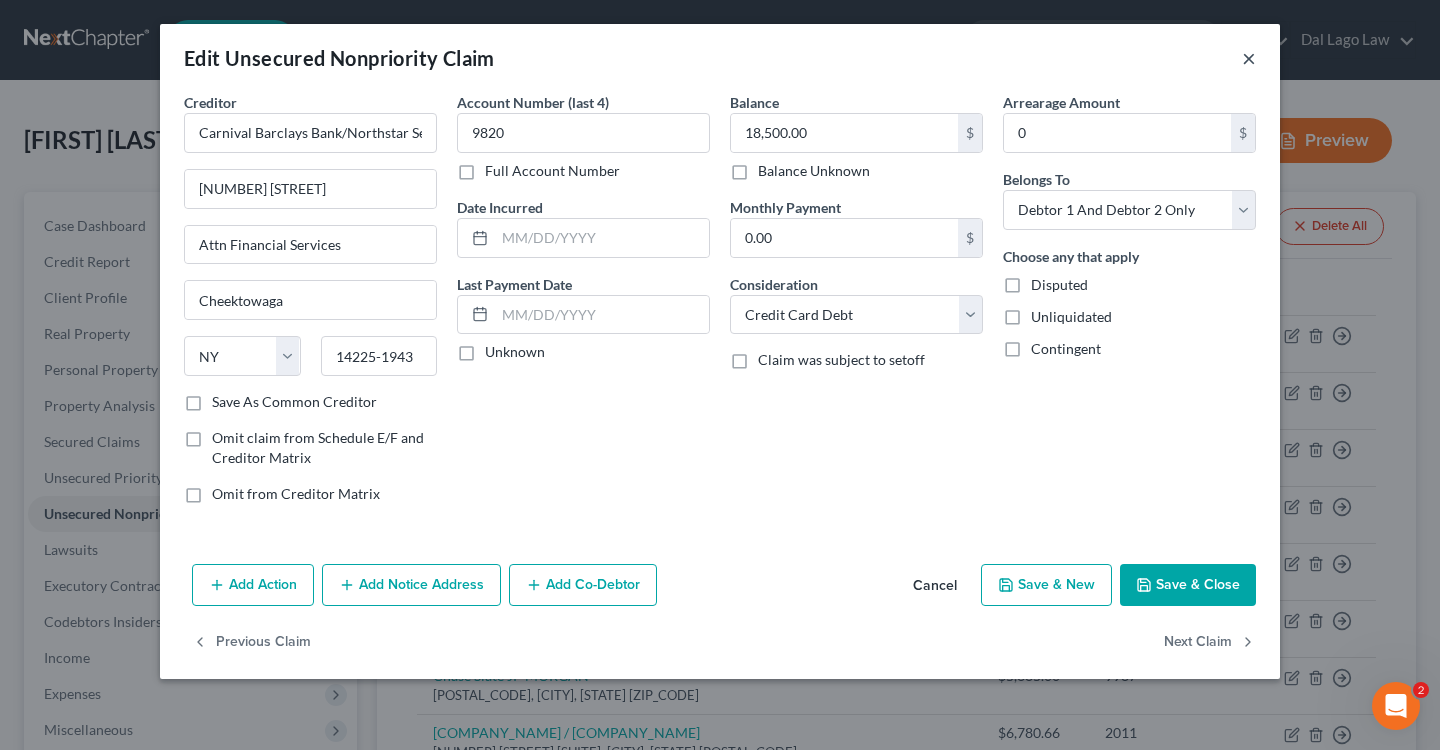 click on "×" at bounding box center [1249, 58] 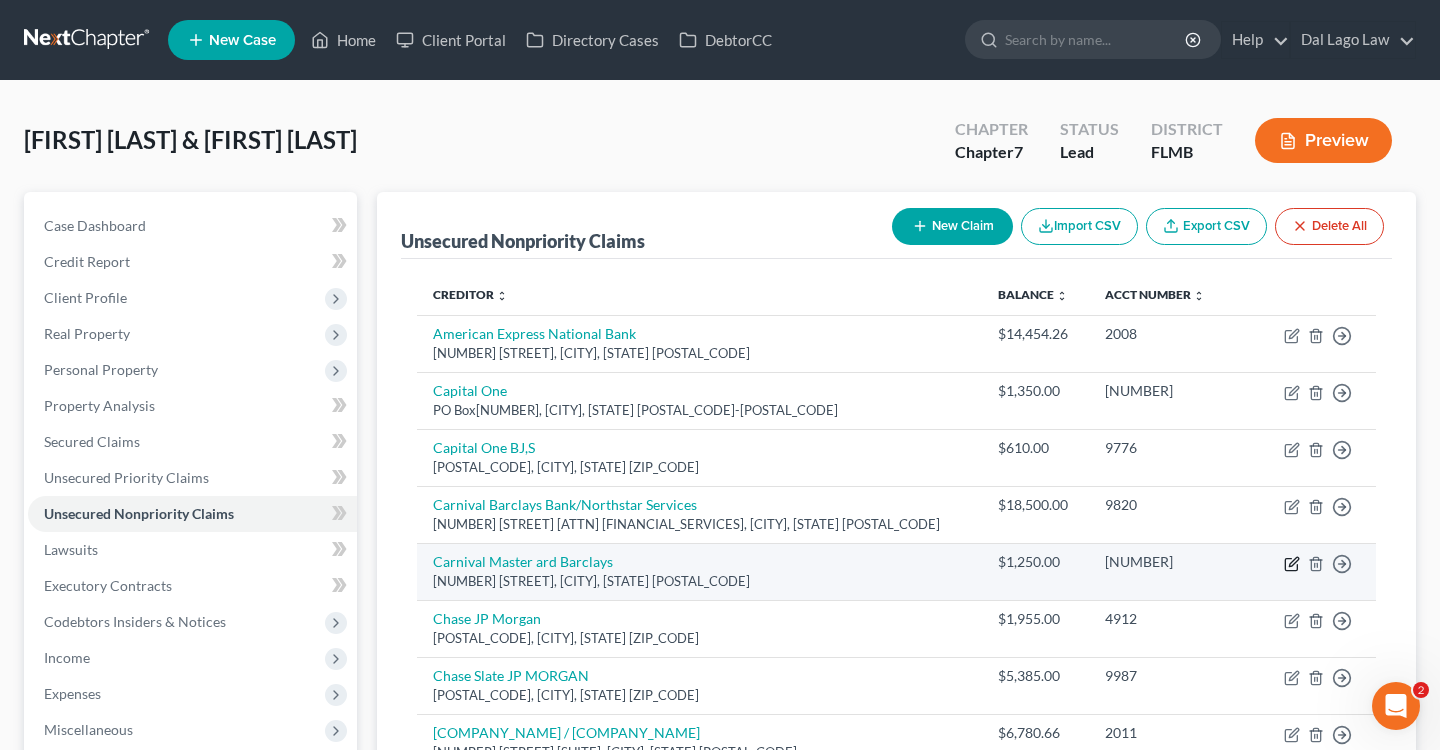 click 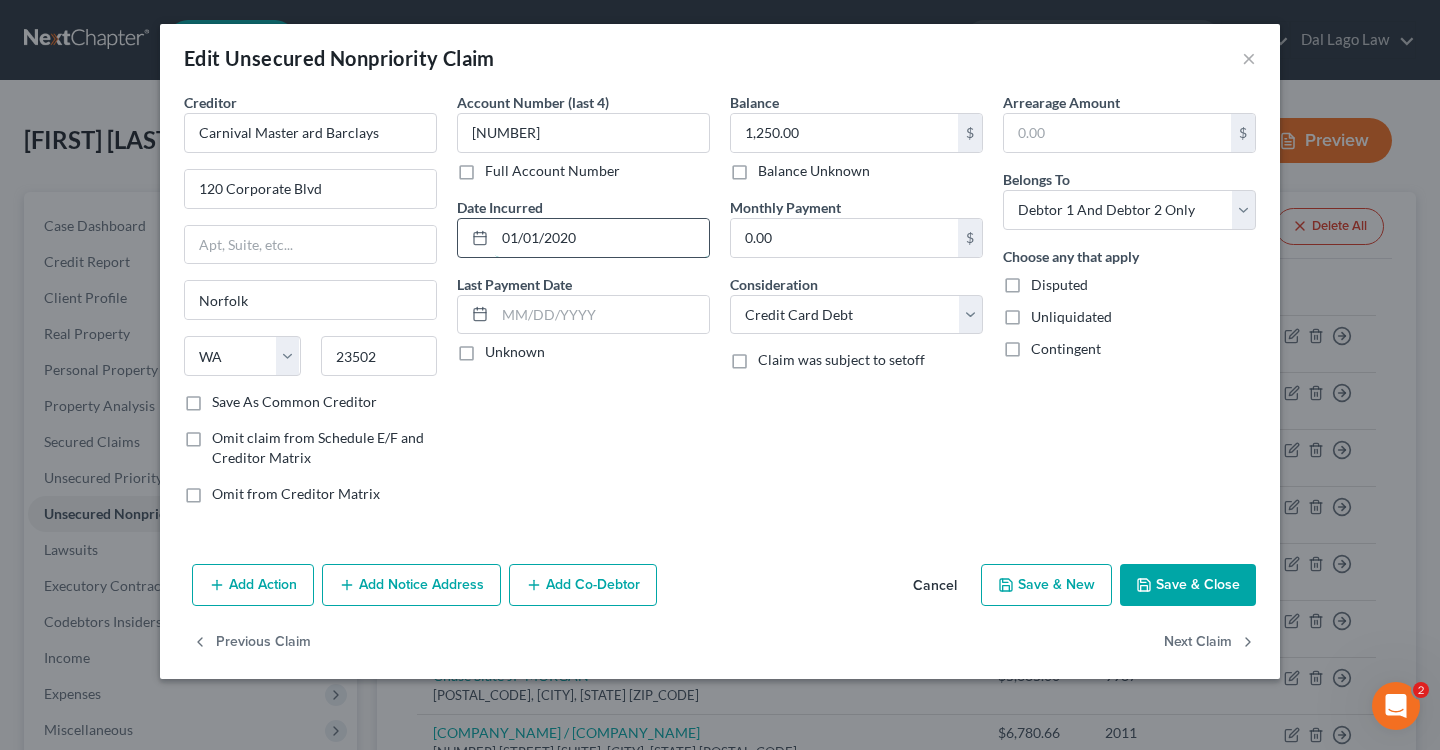 click on "01/01/2020" at bounding box center [602, 238] 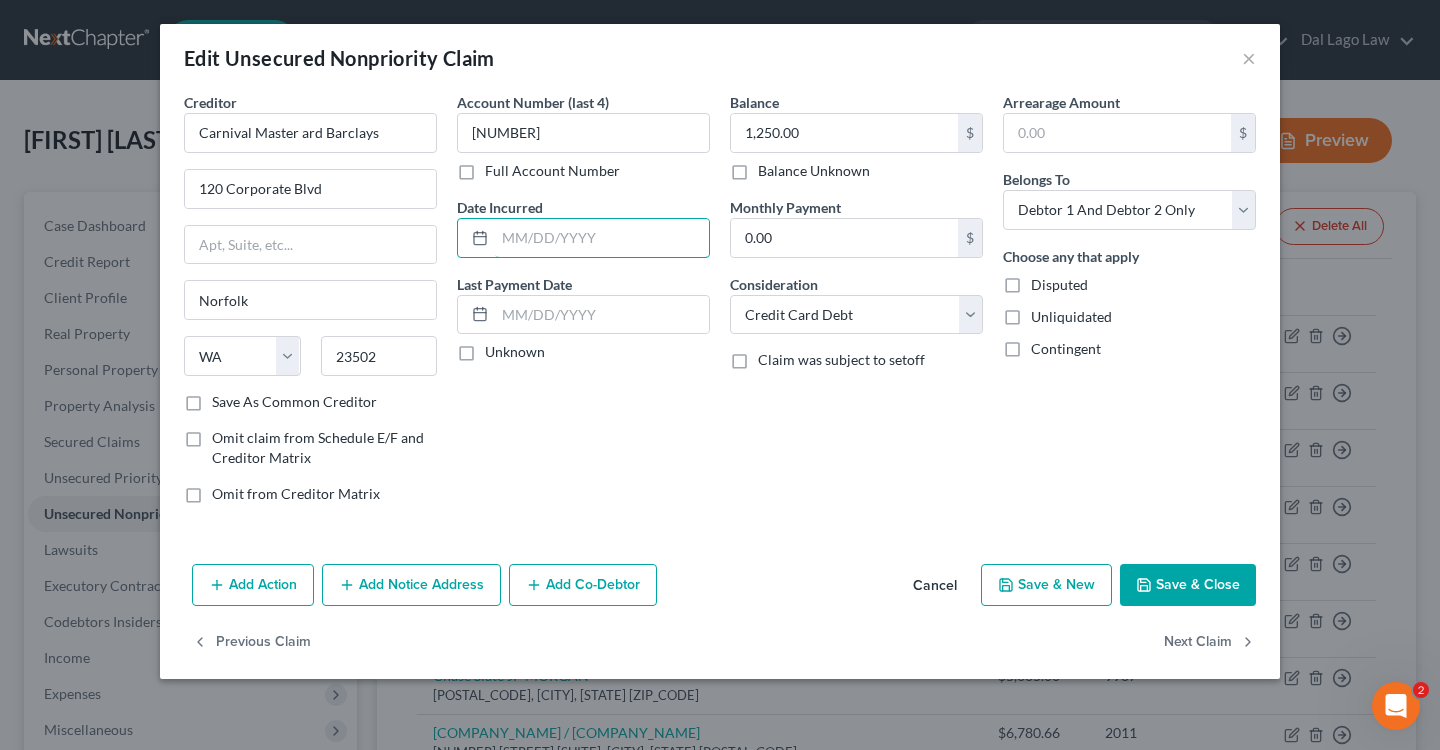 type 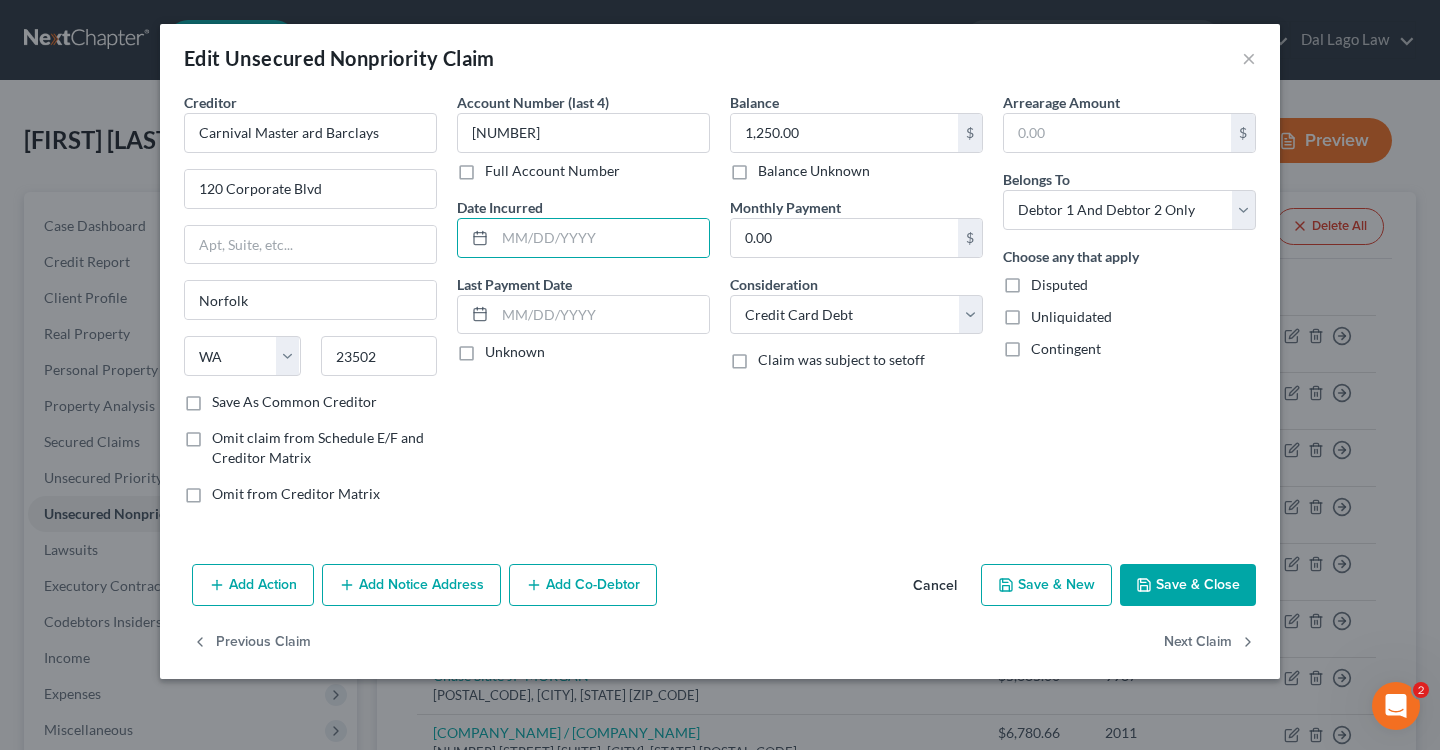 click on "Save & Close" at bounding box center [1188, 585] 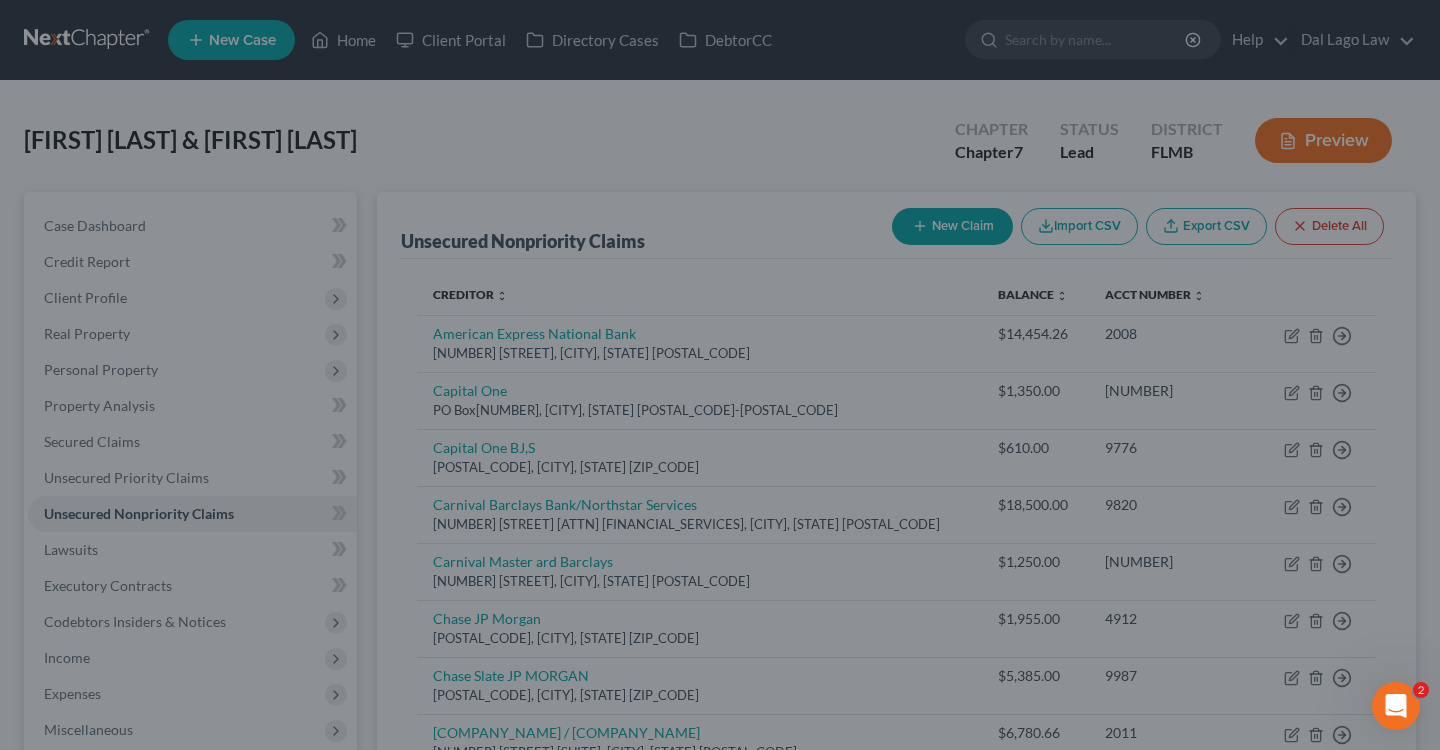 type on "0" 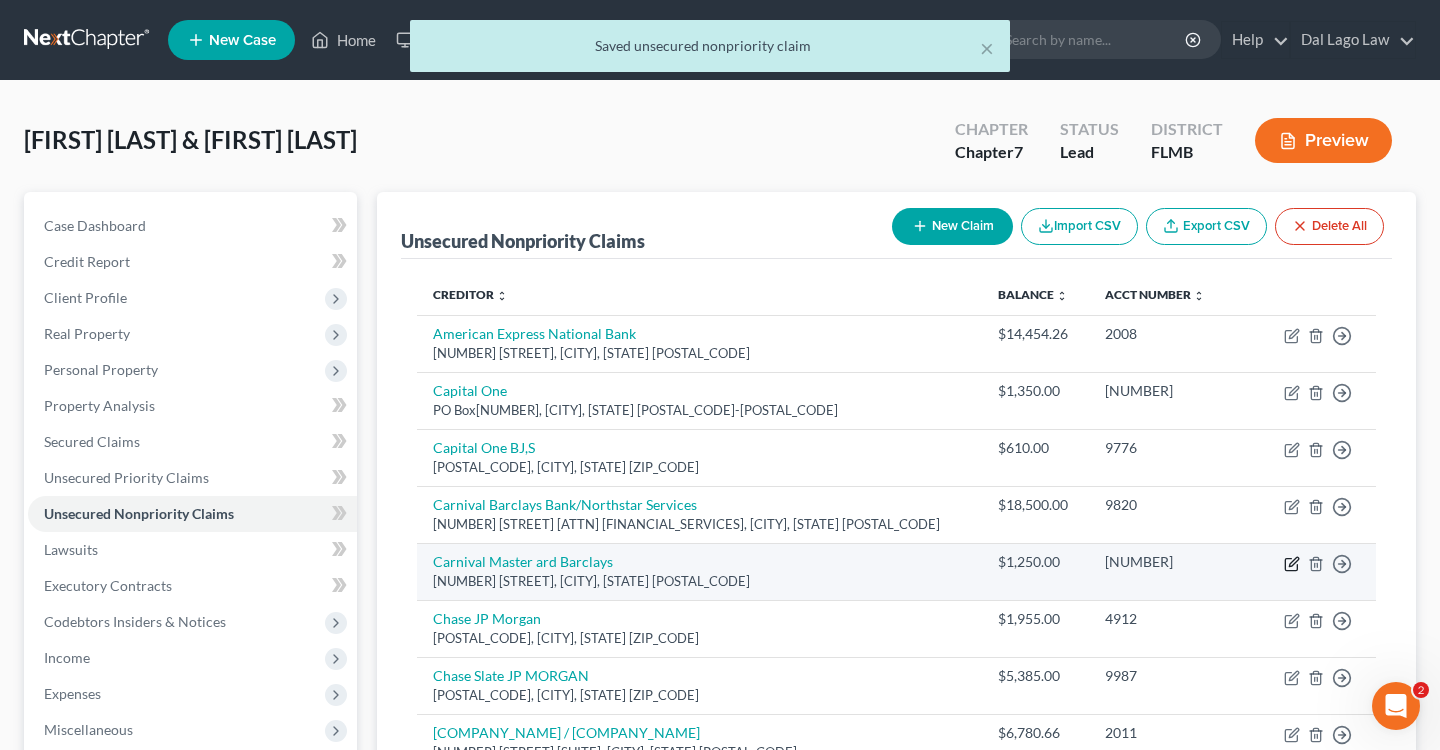 click 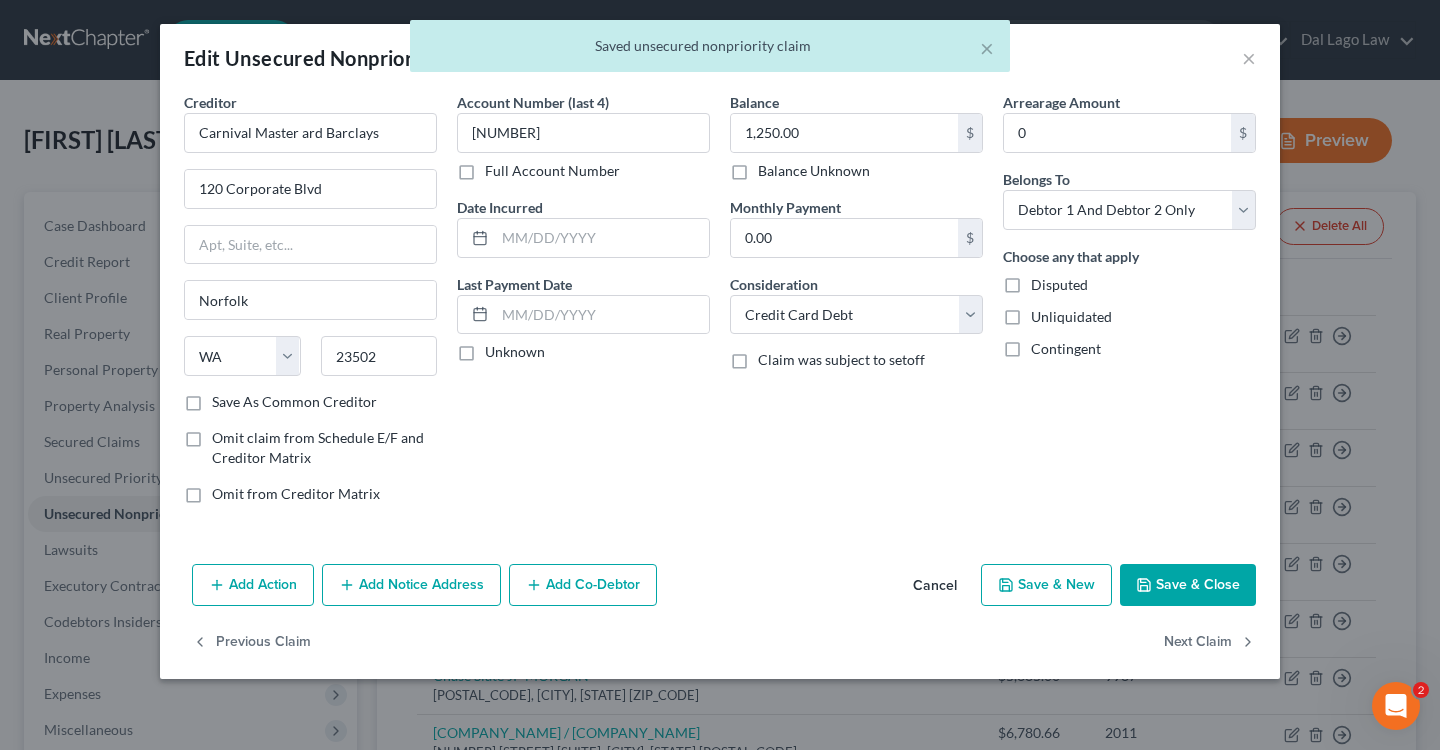 click on "×                     Saved unsecured nonpriority claim" at bounding box center [710, 51] 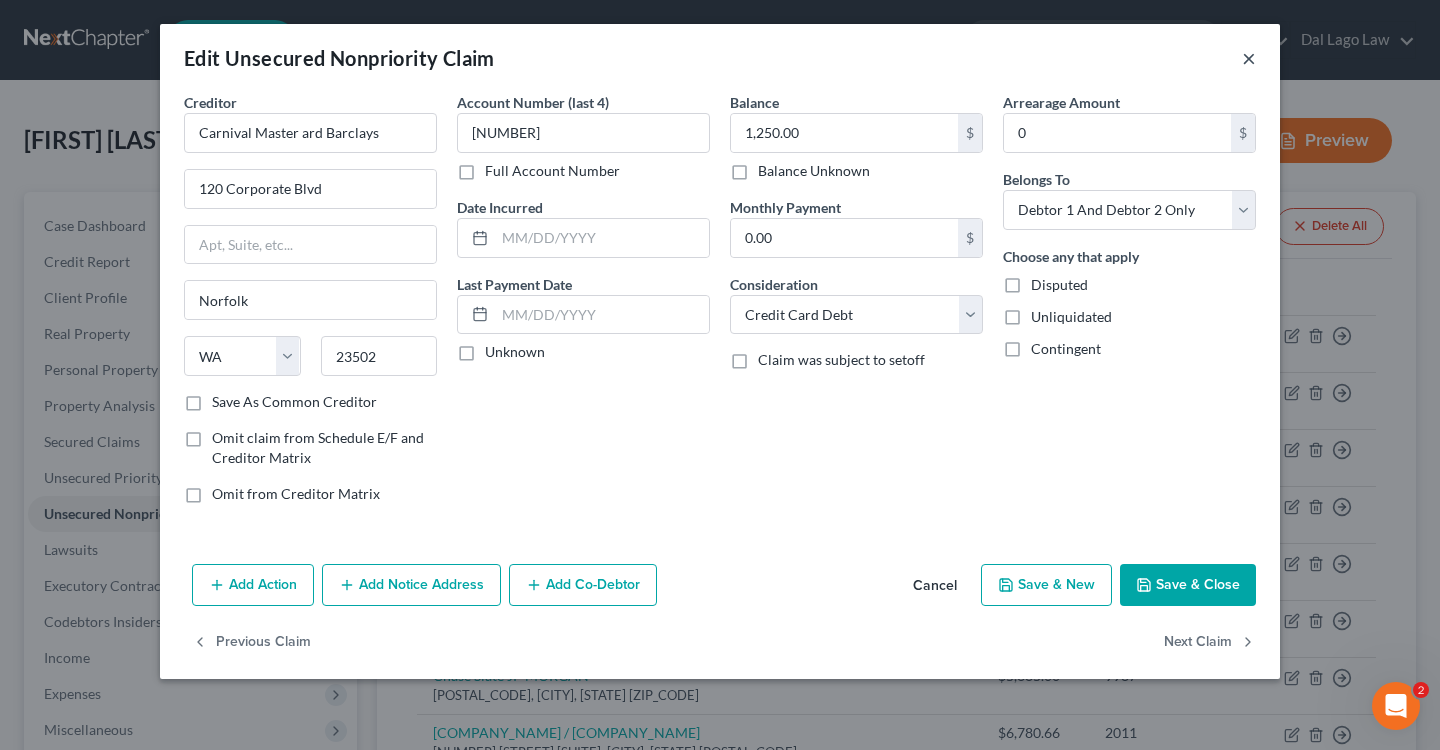 click on "×" at bounding box center (1249, 58) 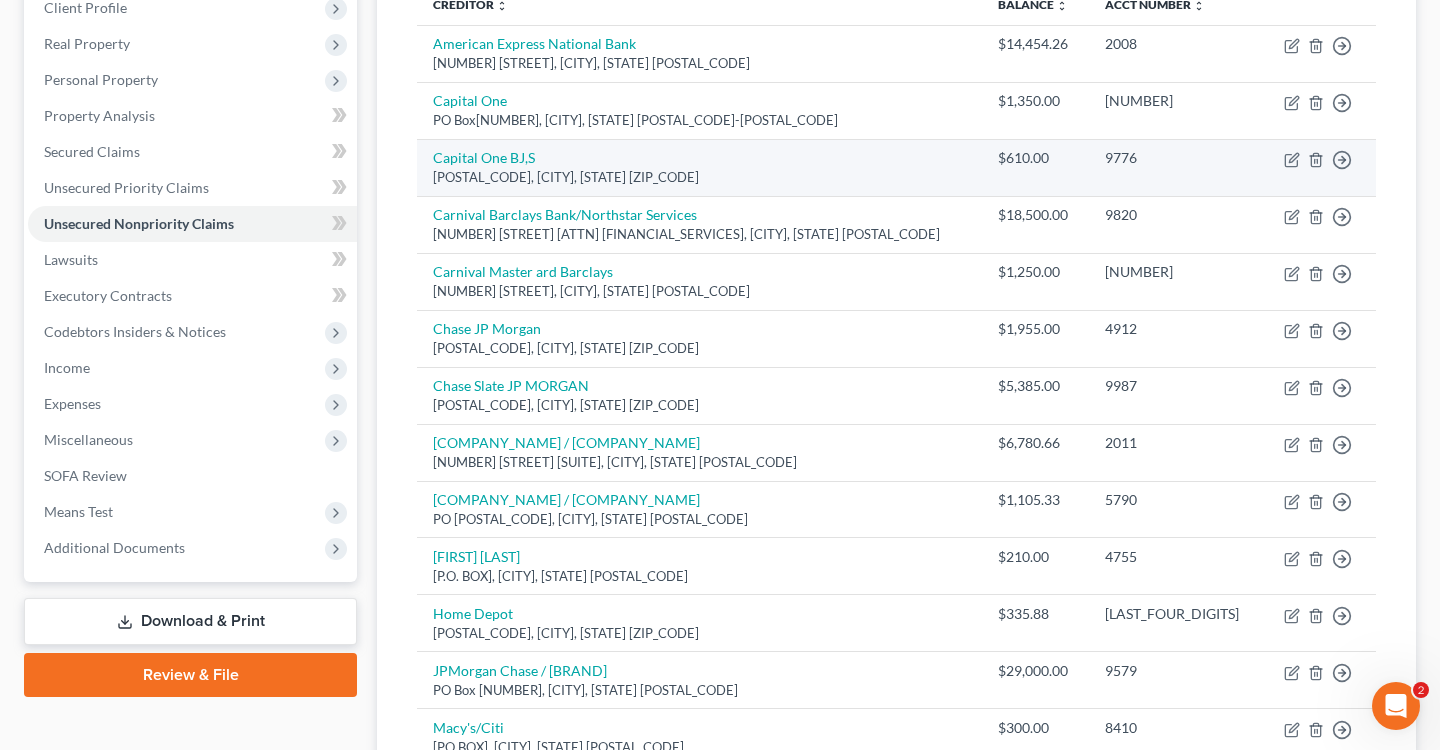 scroll, scrollTop: 339, scrollLeft: 0, axis: vertical 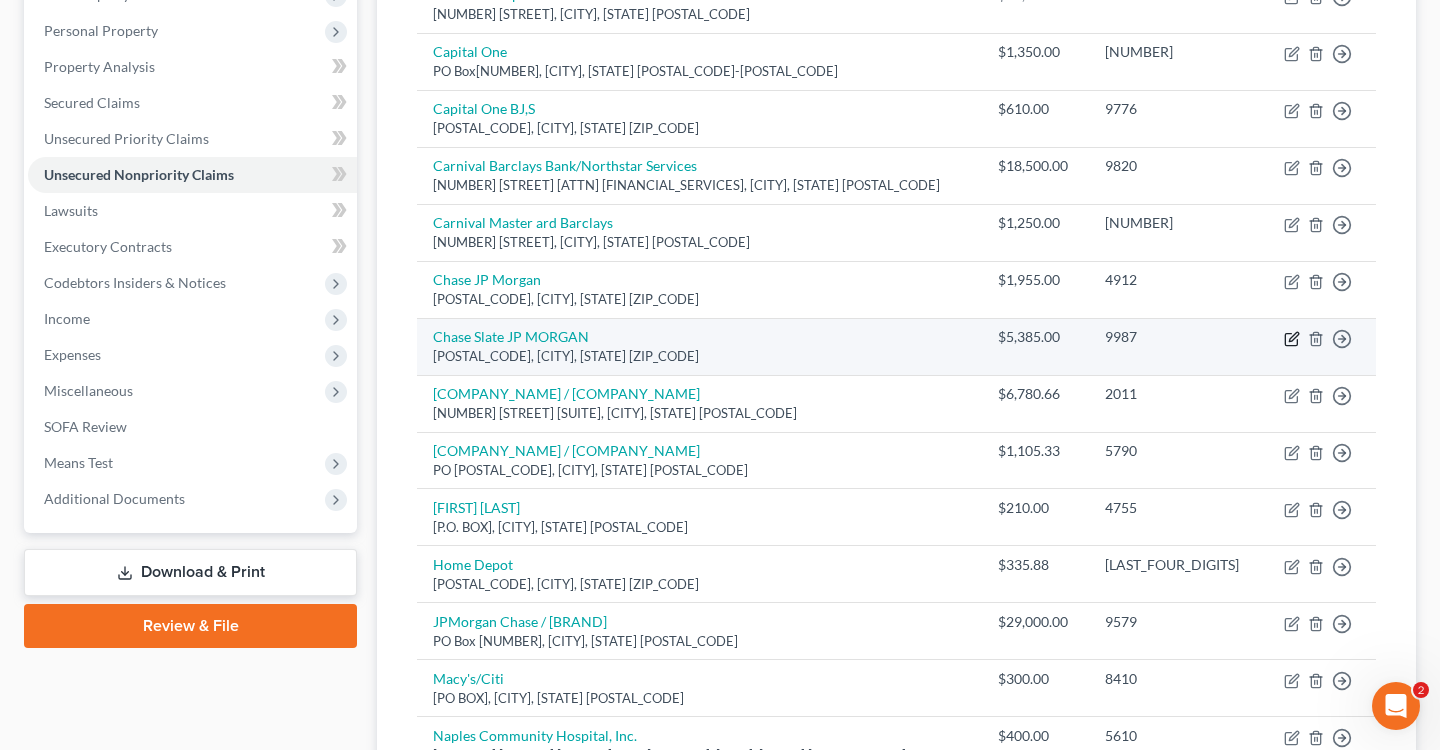click 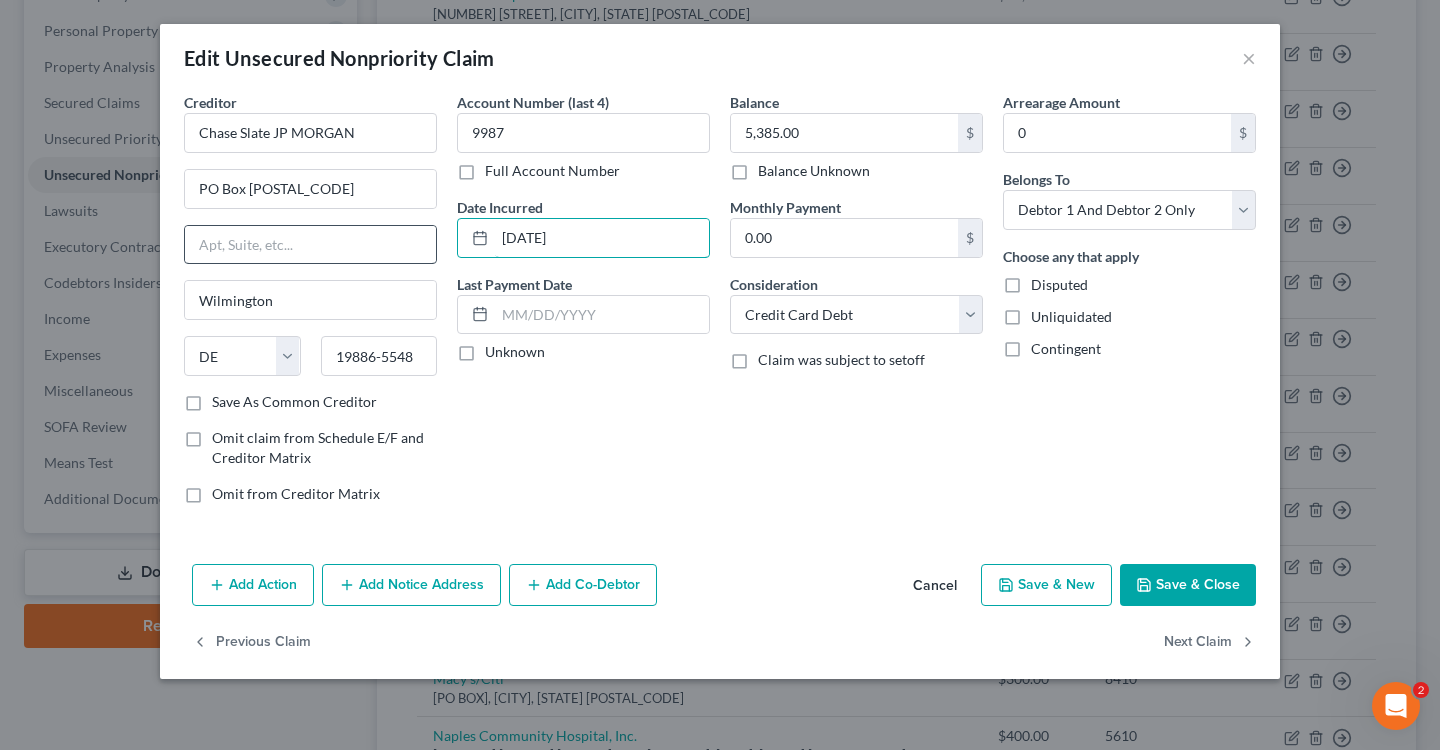 drag, startPoint x: 662, startPoint y: 236, endPoint x: 411, endPoint y: 236, distance: 251 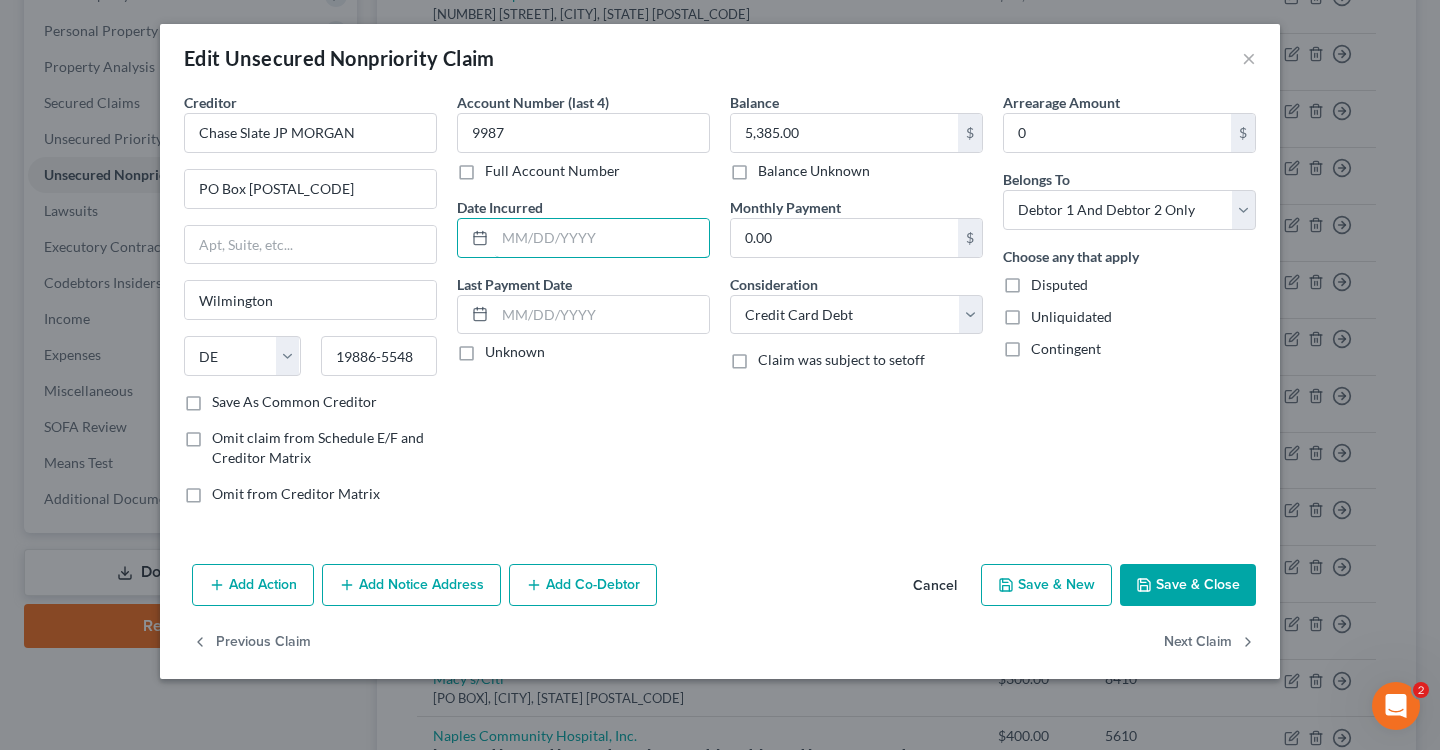 type 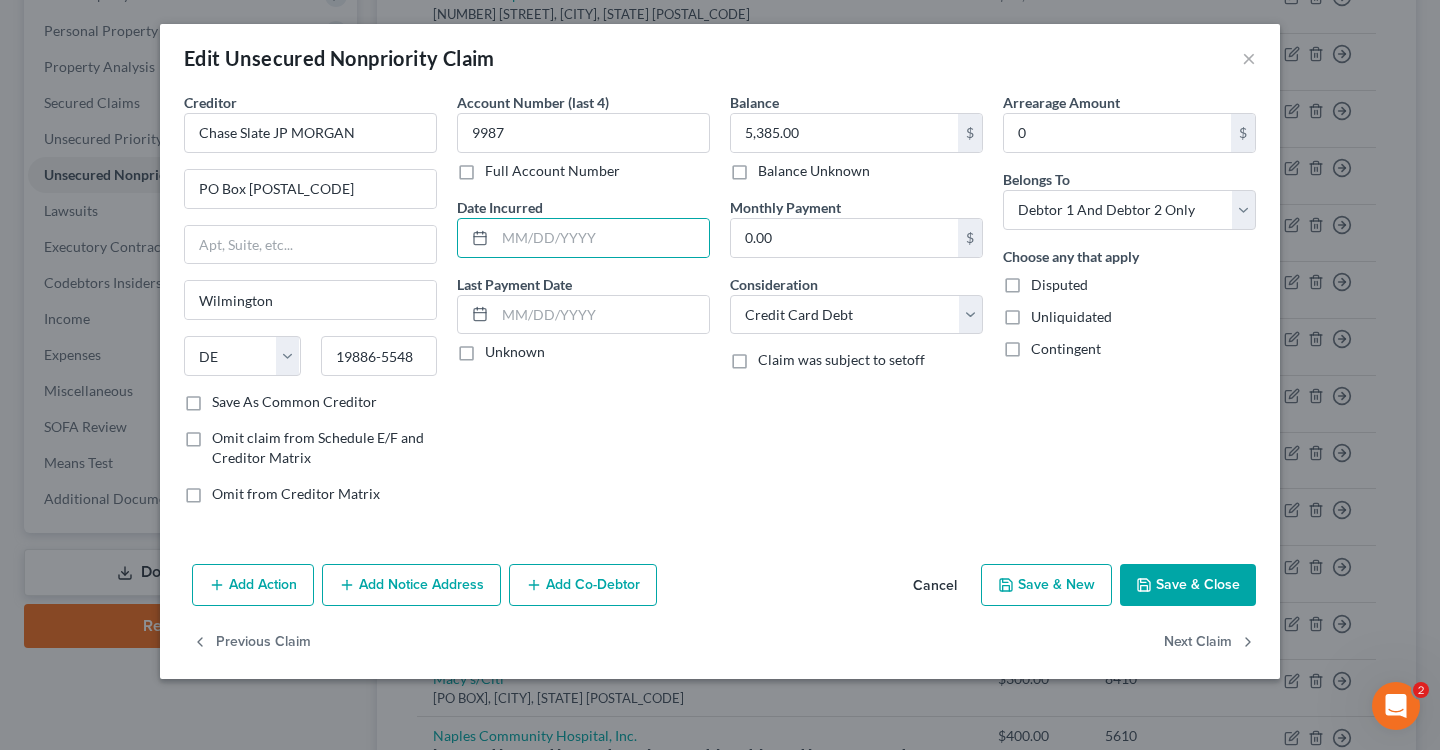 click on "Save & Close" at bounding box center (1188, 585) 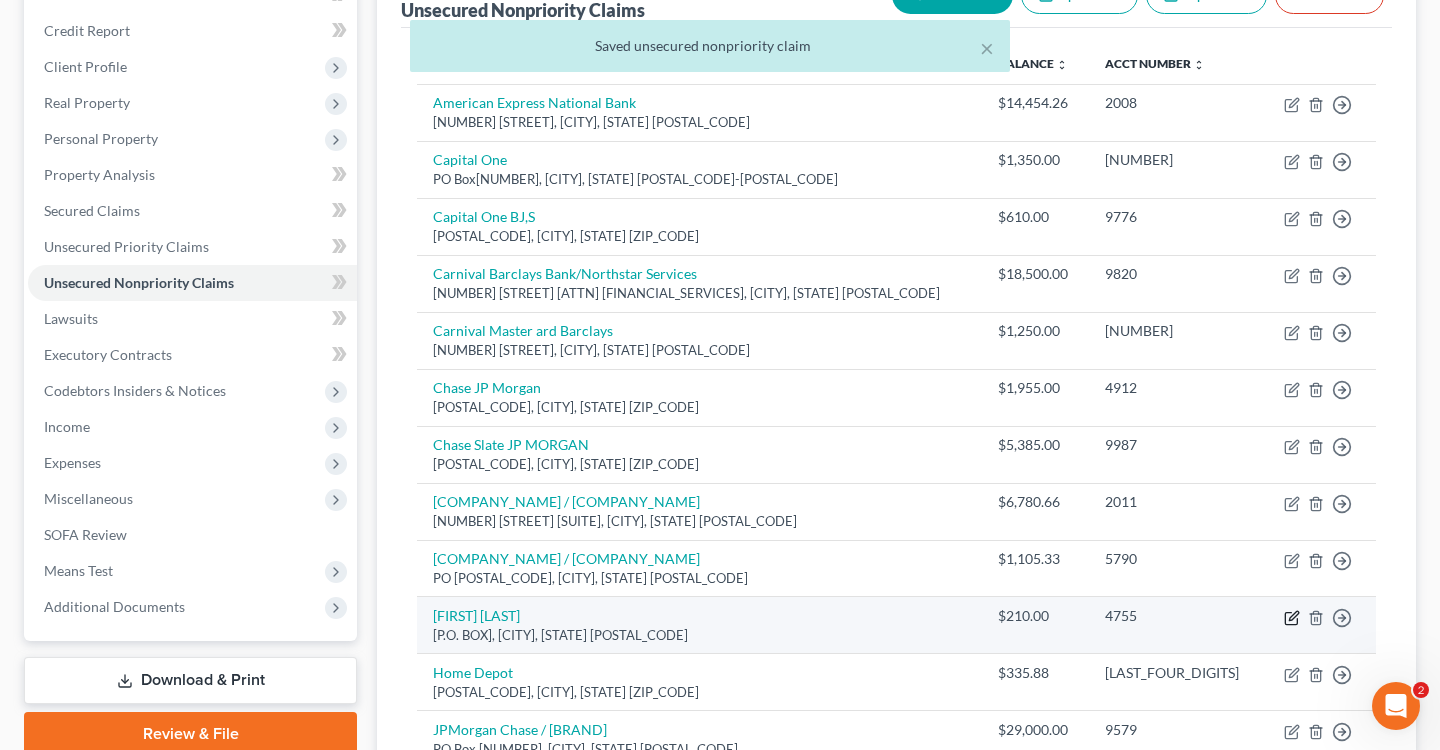scroll, scrollTop: 0, scrollLeft: 0, axis: both 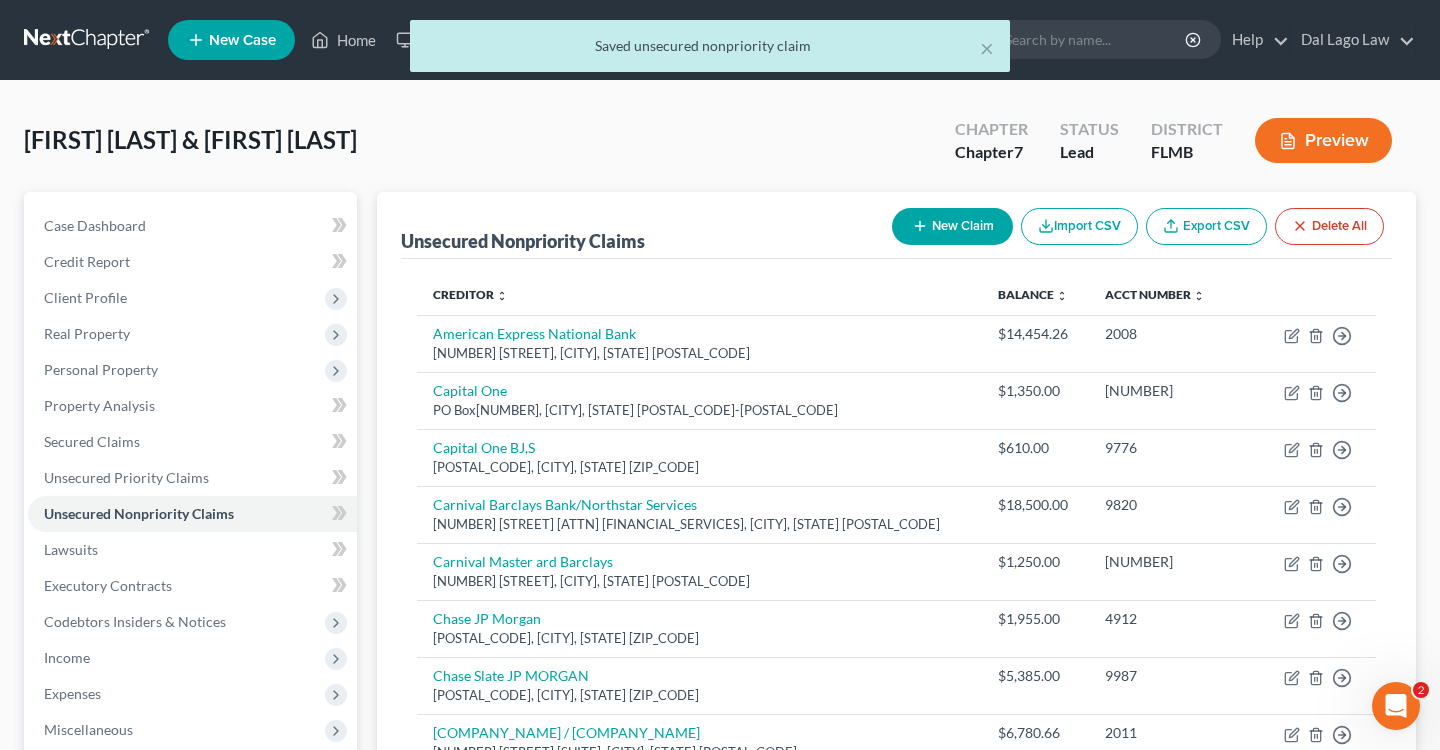 click on "Preview" at bounding box center [1323, 140] 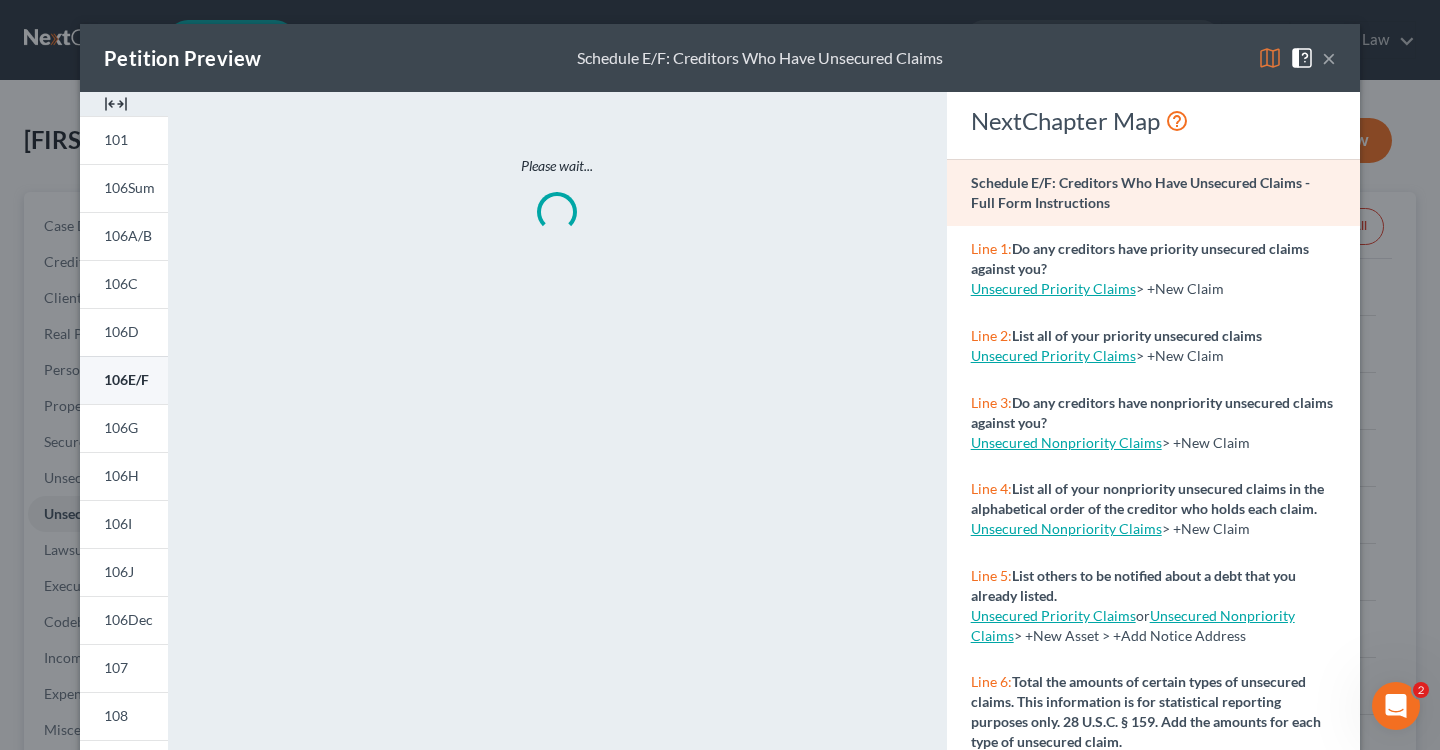 click on "106E/F" at bounding box center [124, 380] 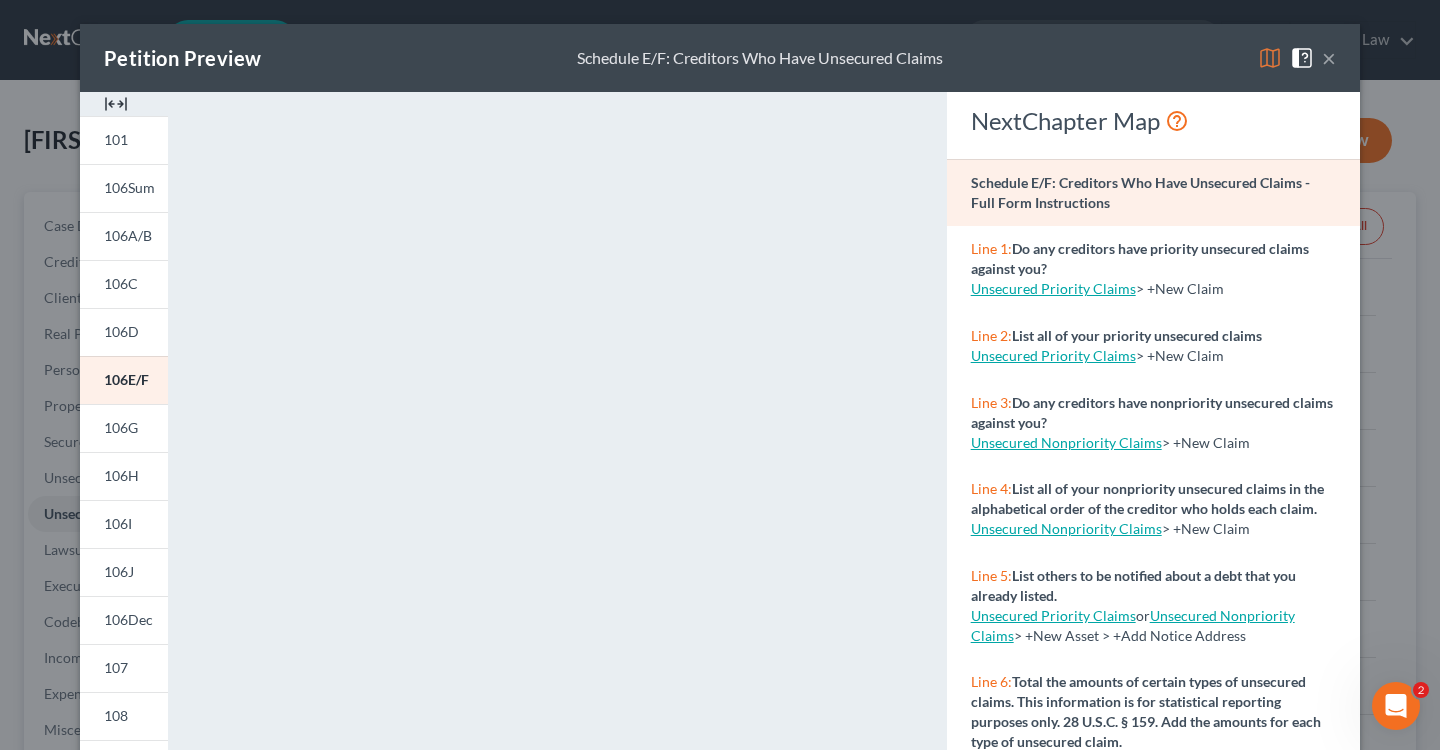 click on "×" at bounding box center (1329, 58) 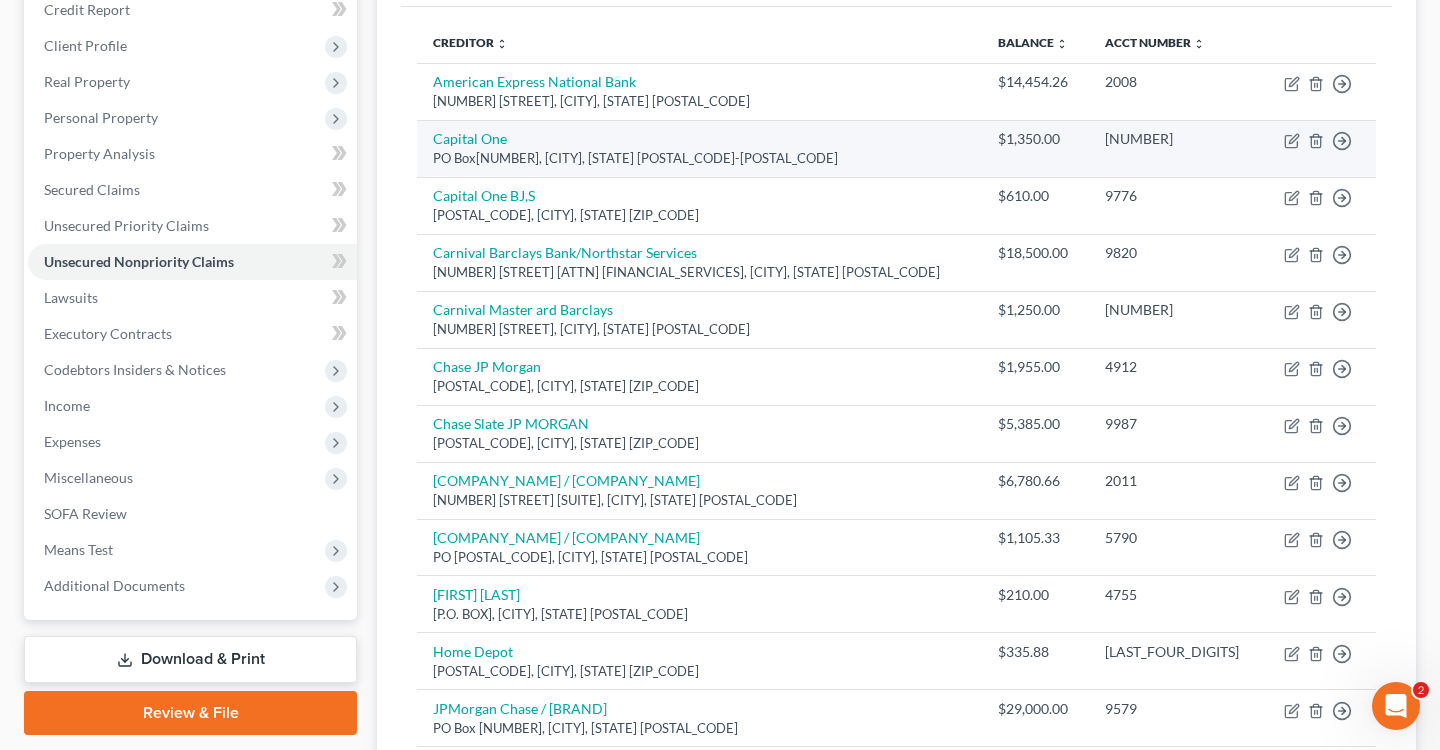 scroll, scrollTop: 268, scrollLeft: 0, axis: vertical 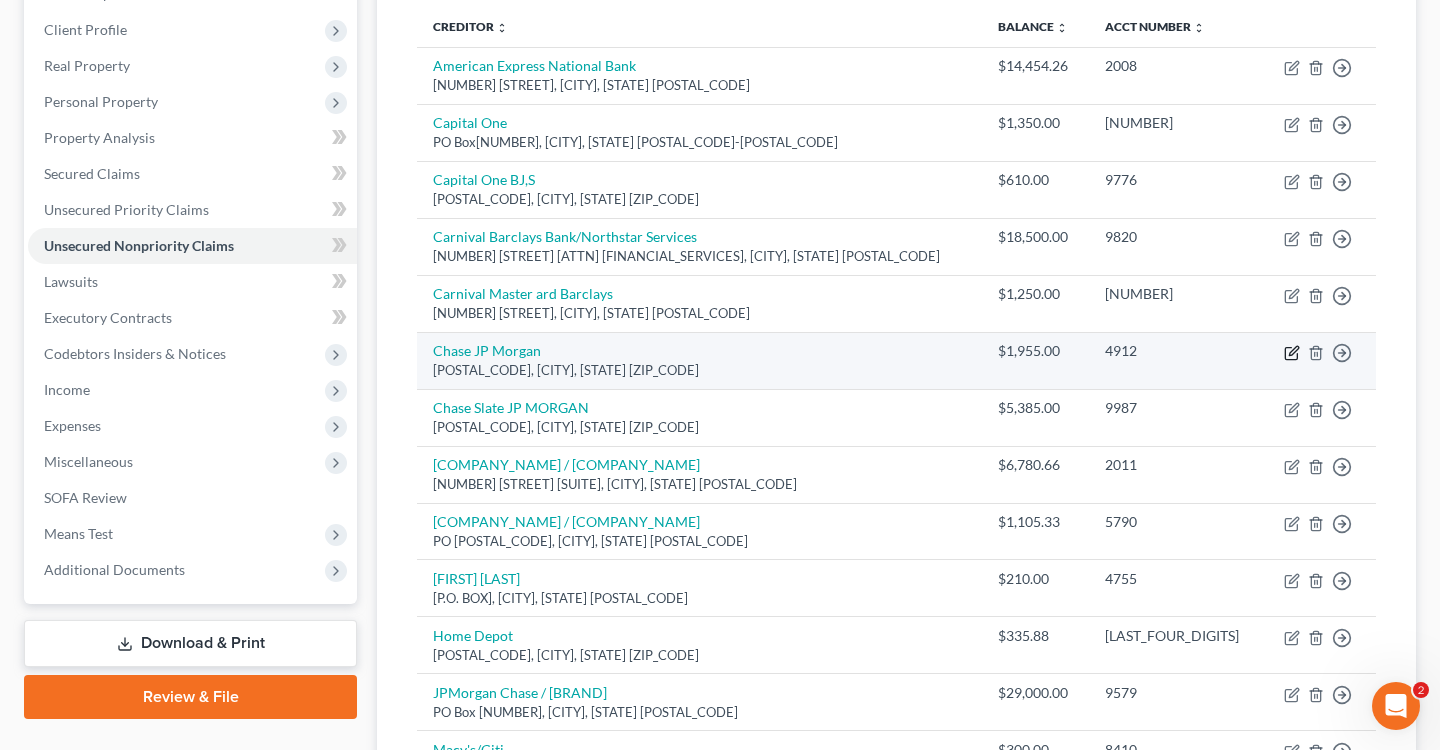 click 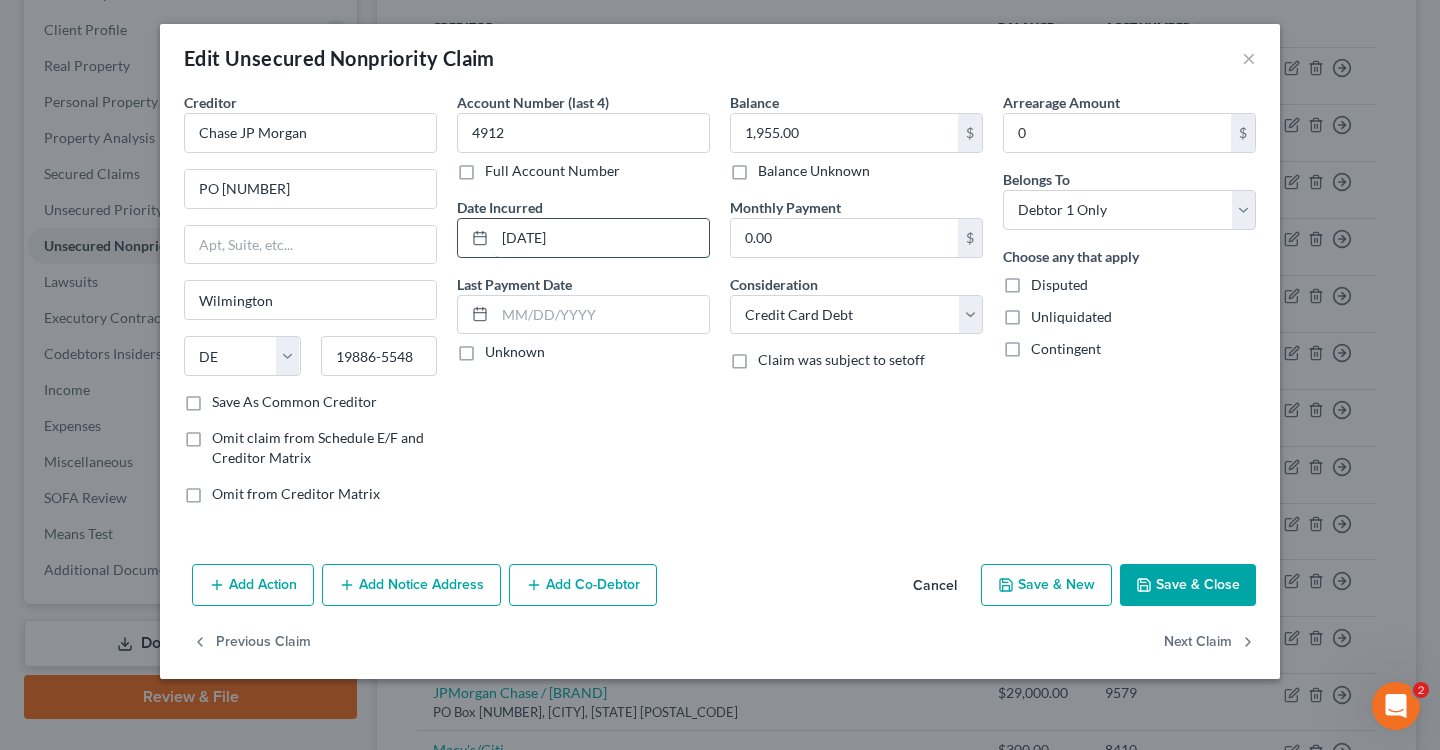 drag, startPoint x: 613, startPoint y: 250, endPoint x: 490, endPoint y: 238, distance: 123.58398 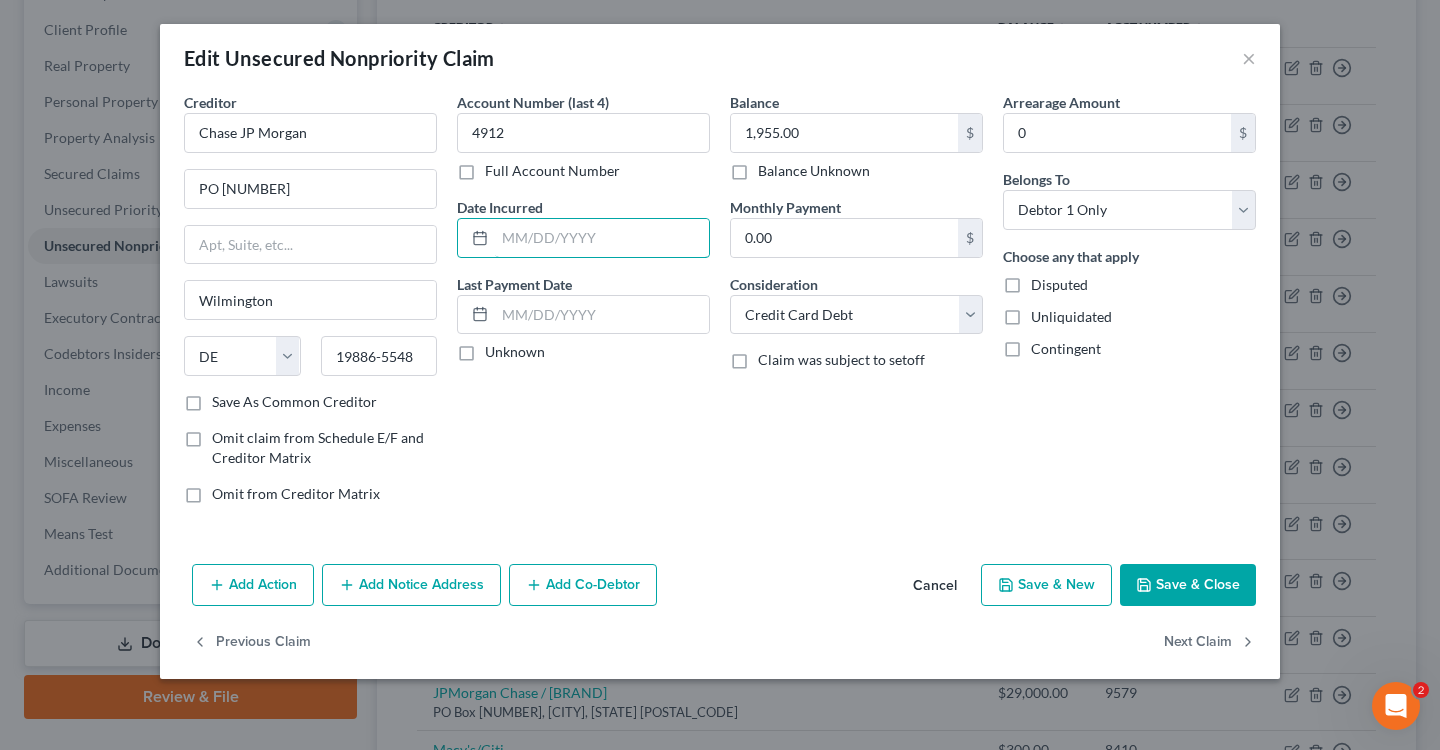 type 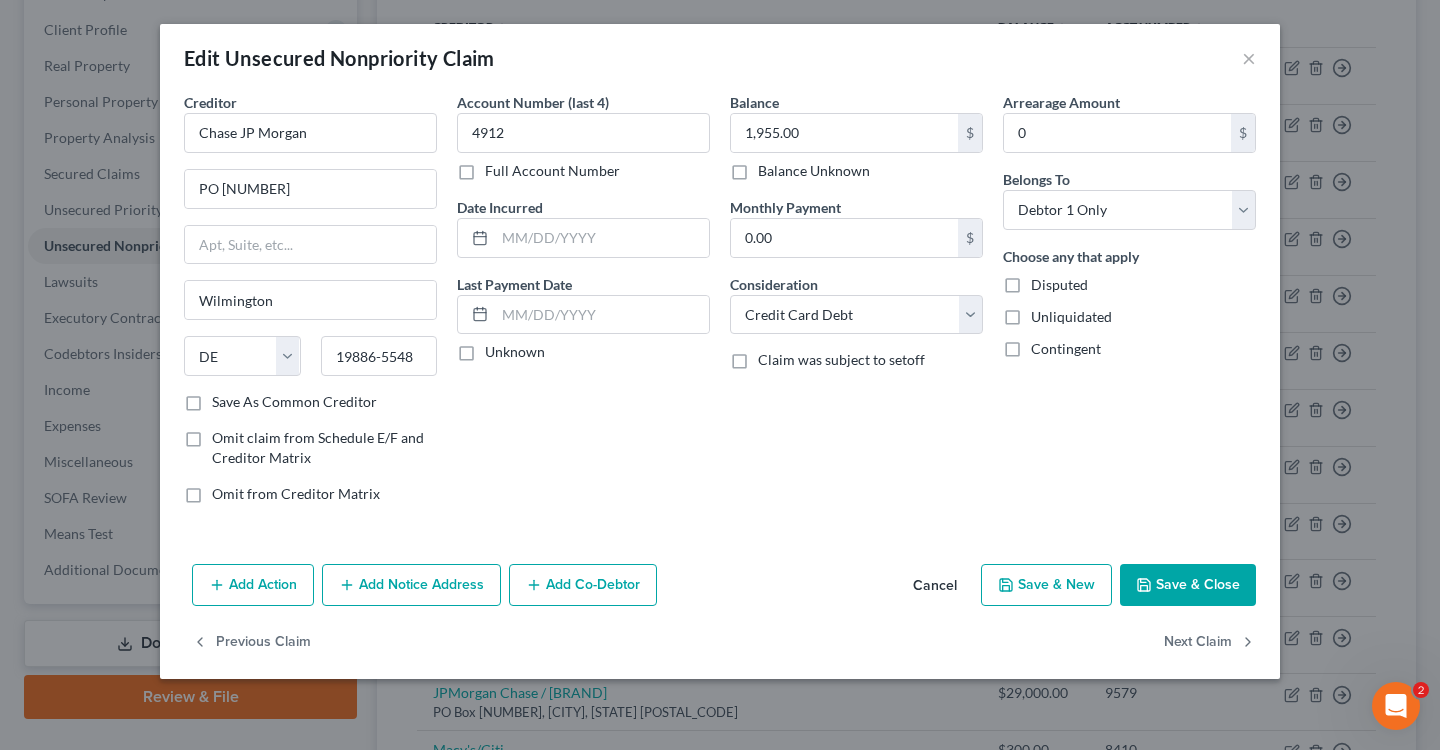 click on "Save & Close" at bounding box center (1188, 585) 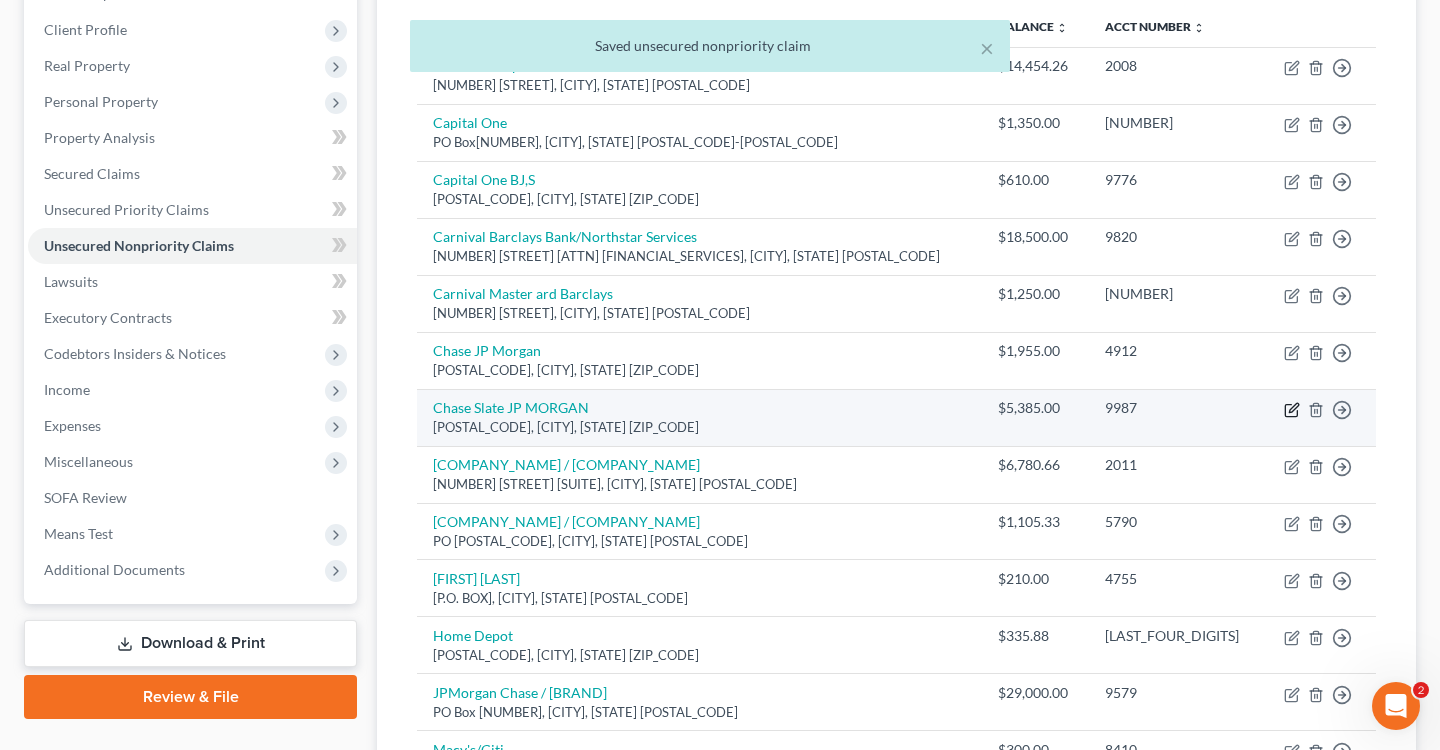 click 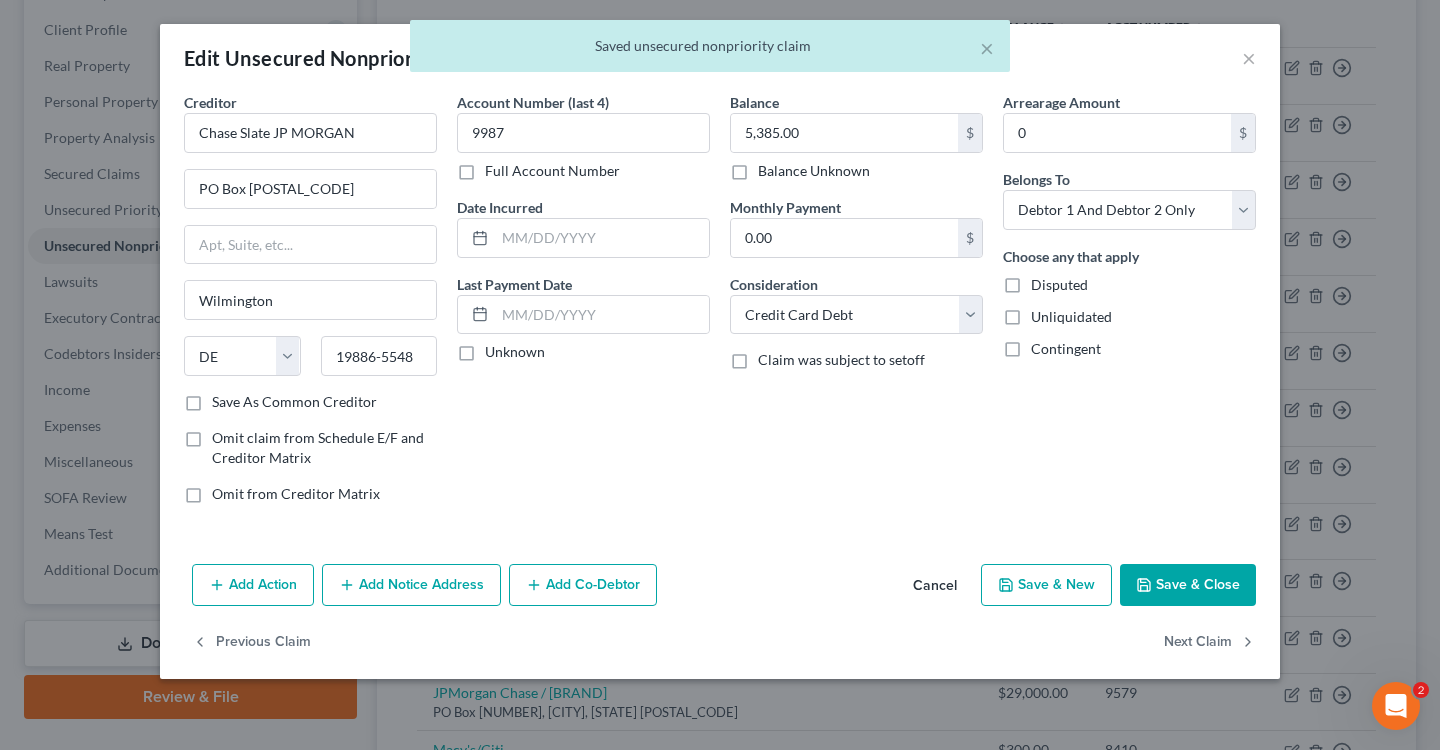 click on "×                     Saved unsecured nonpriority claim" at bounding box center [710, 51] 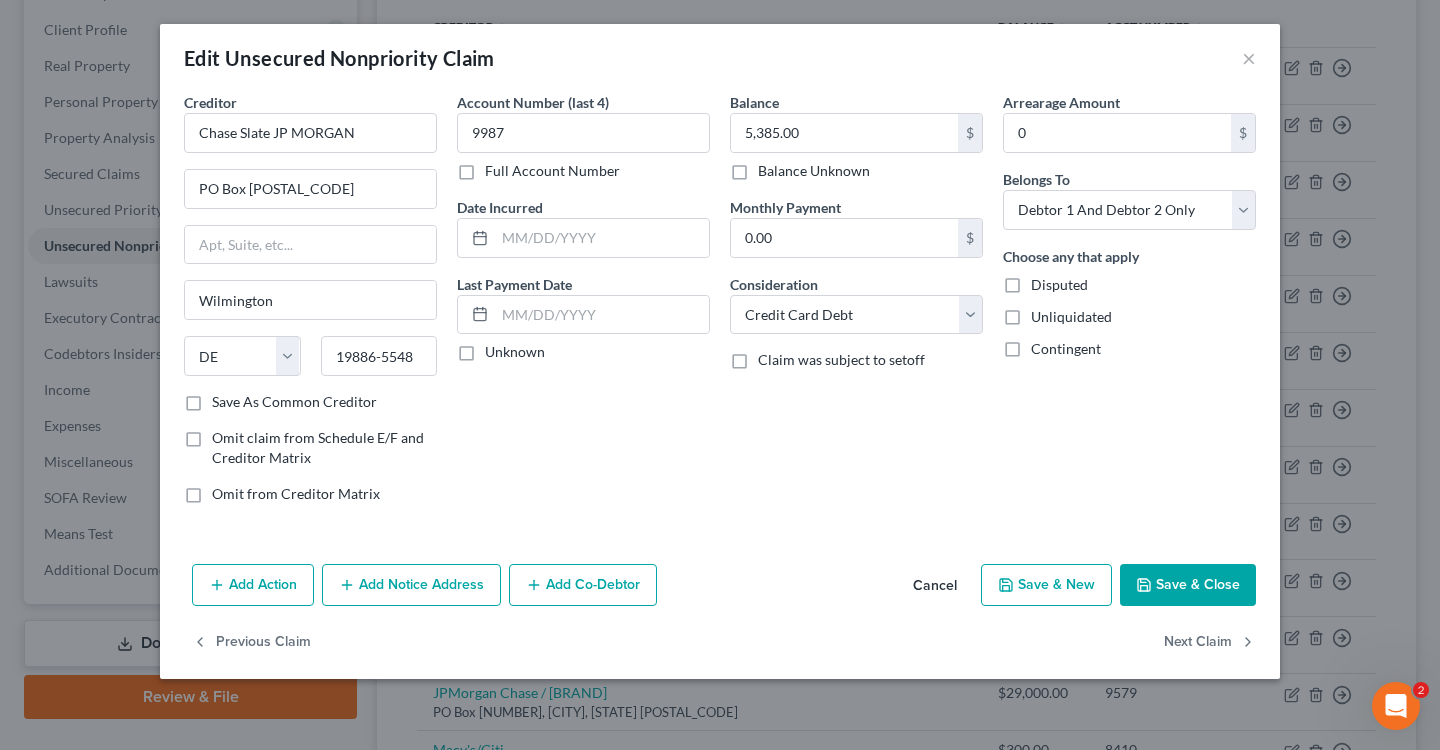 click on "Cancel" at bounding box center [935, 586] 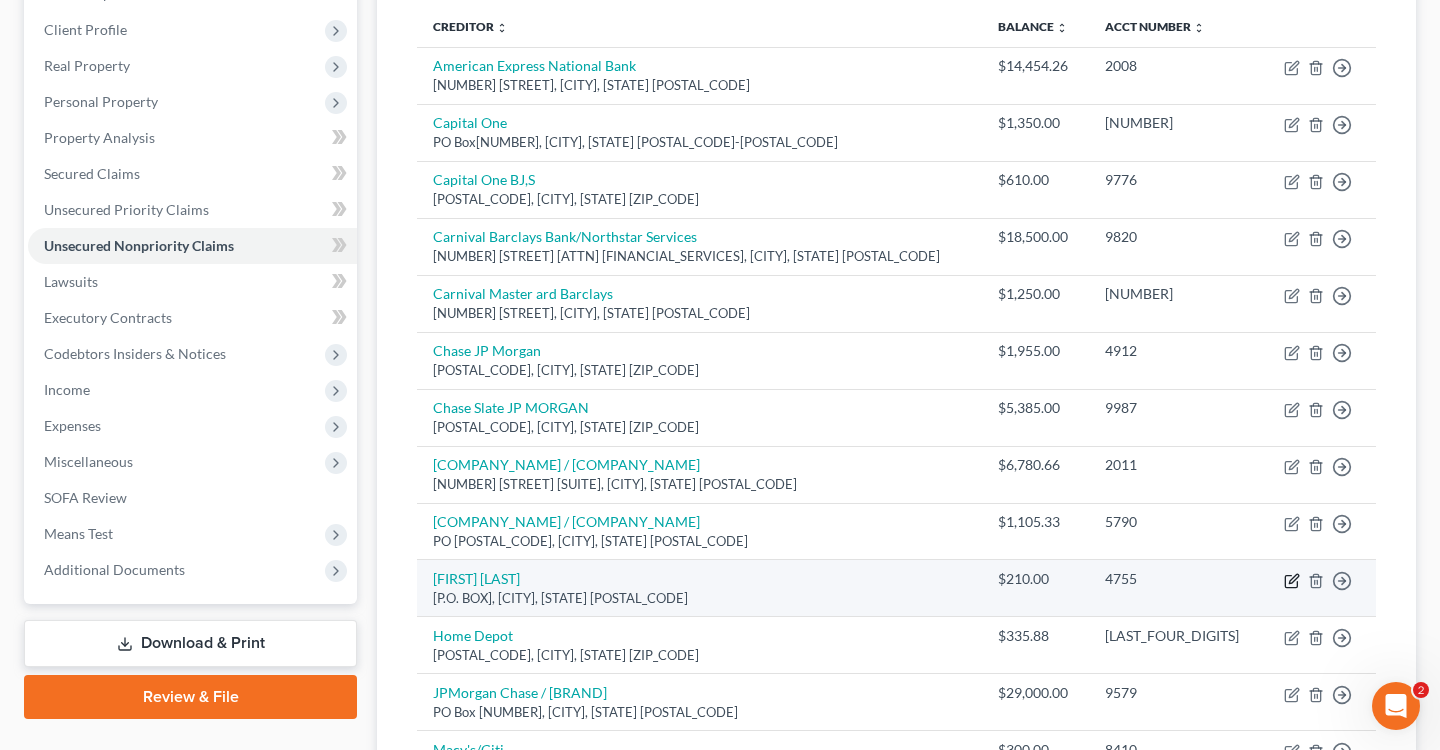 click 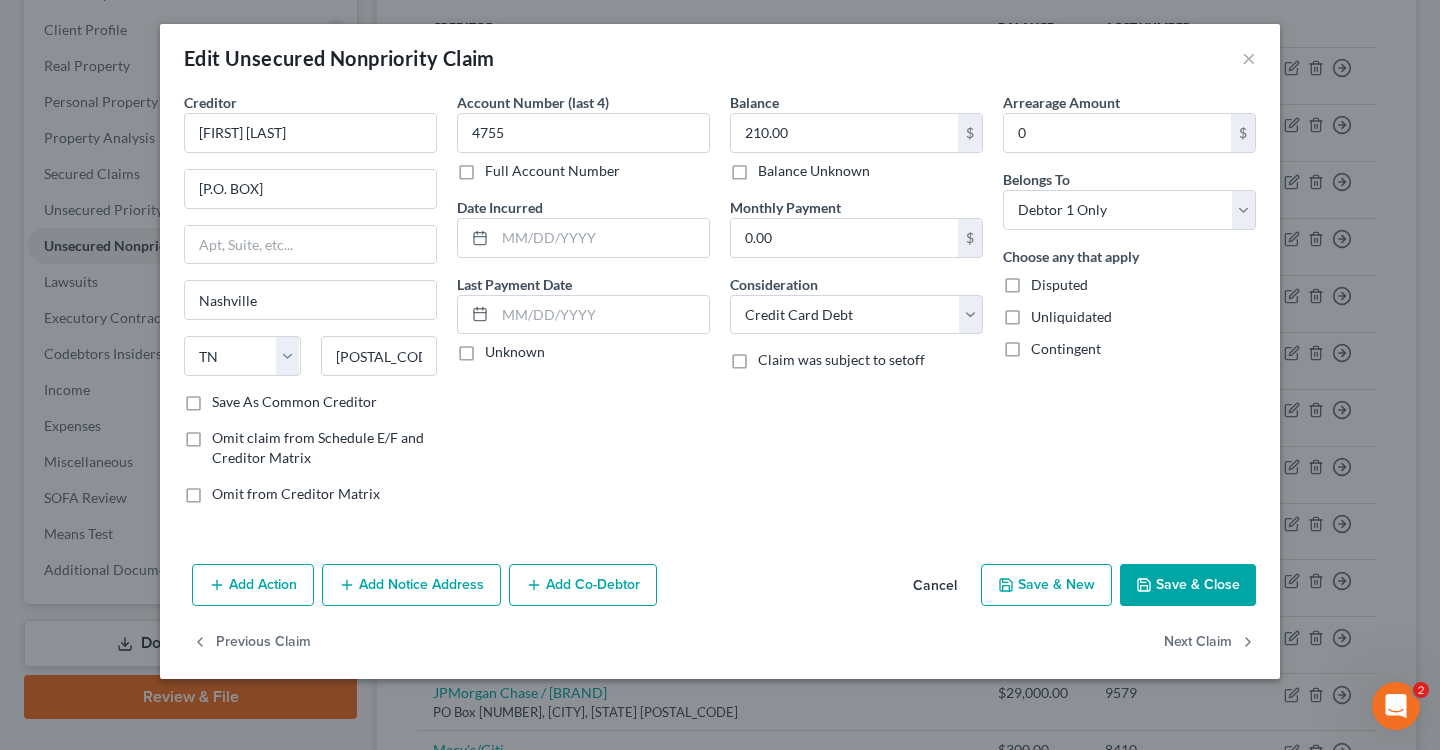 click on "Cancel" at bounding box center (935, 586) 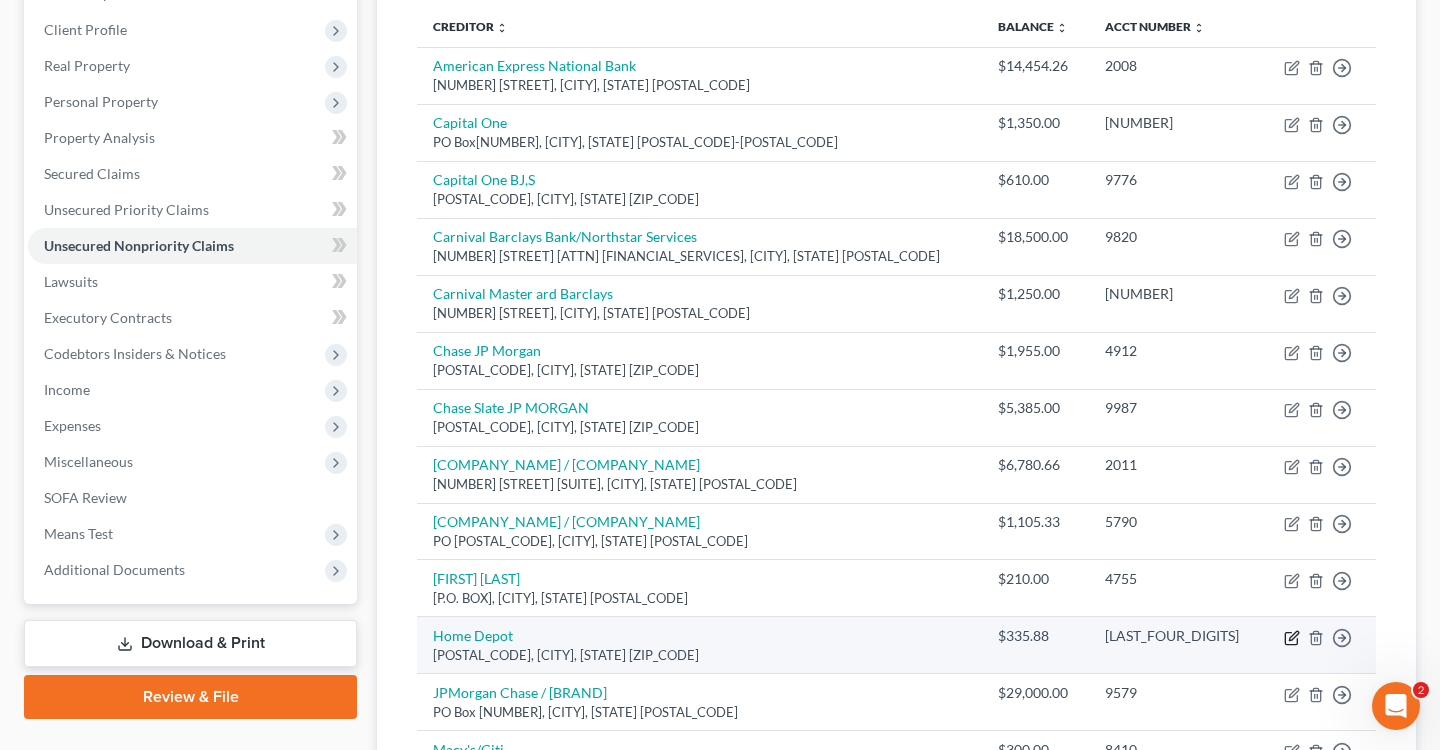 click 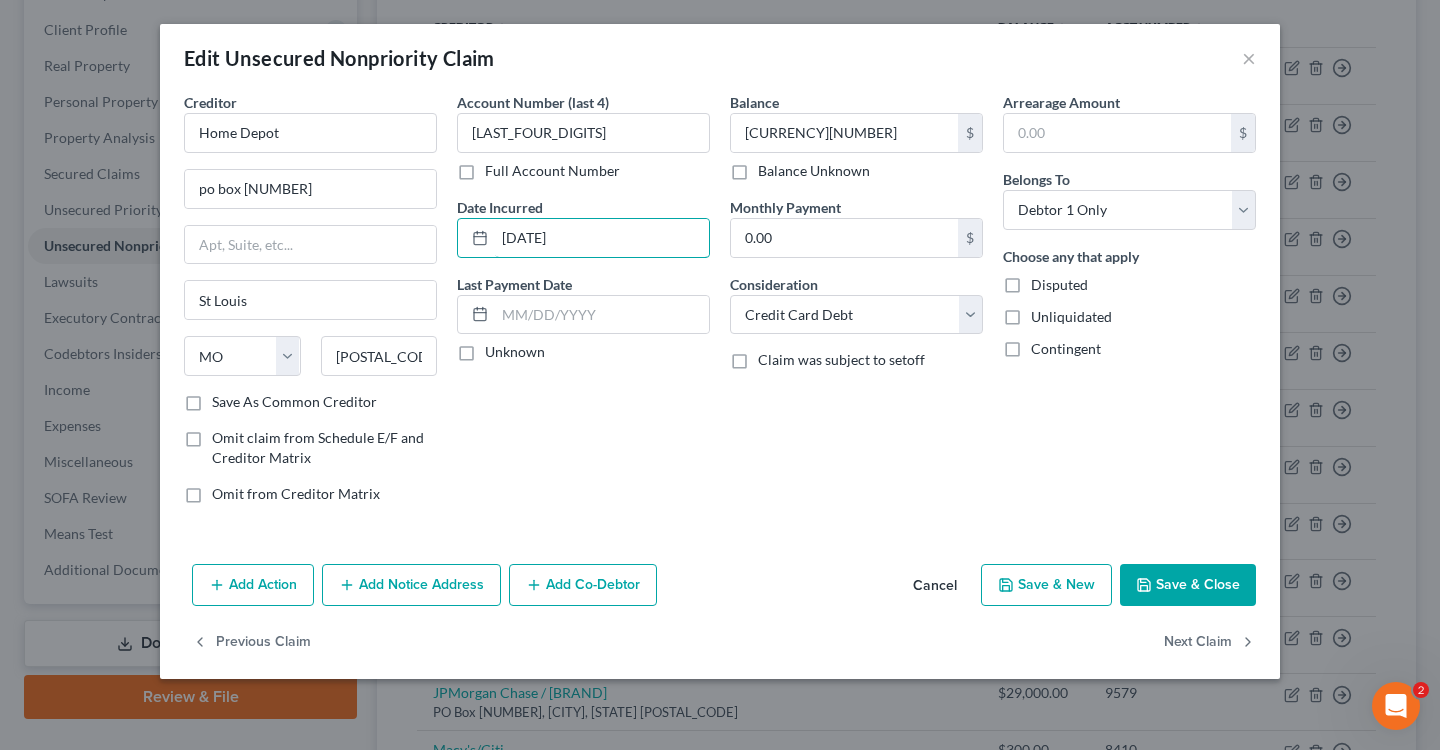 drag, startPoint x: 592, startPoint y: 239, endPoint x: 400, endPoint y: 209, distance: 194.32962 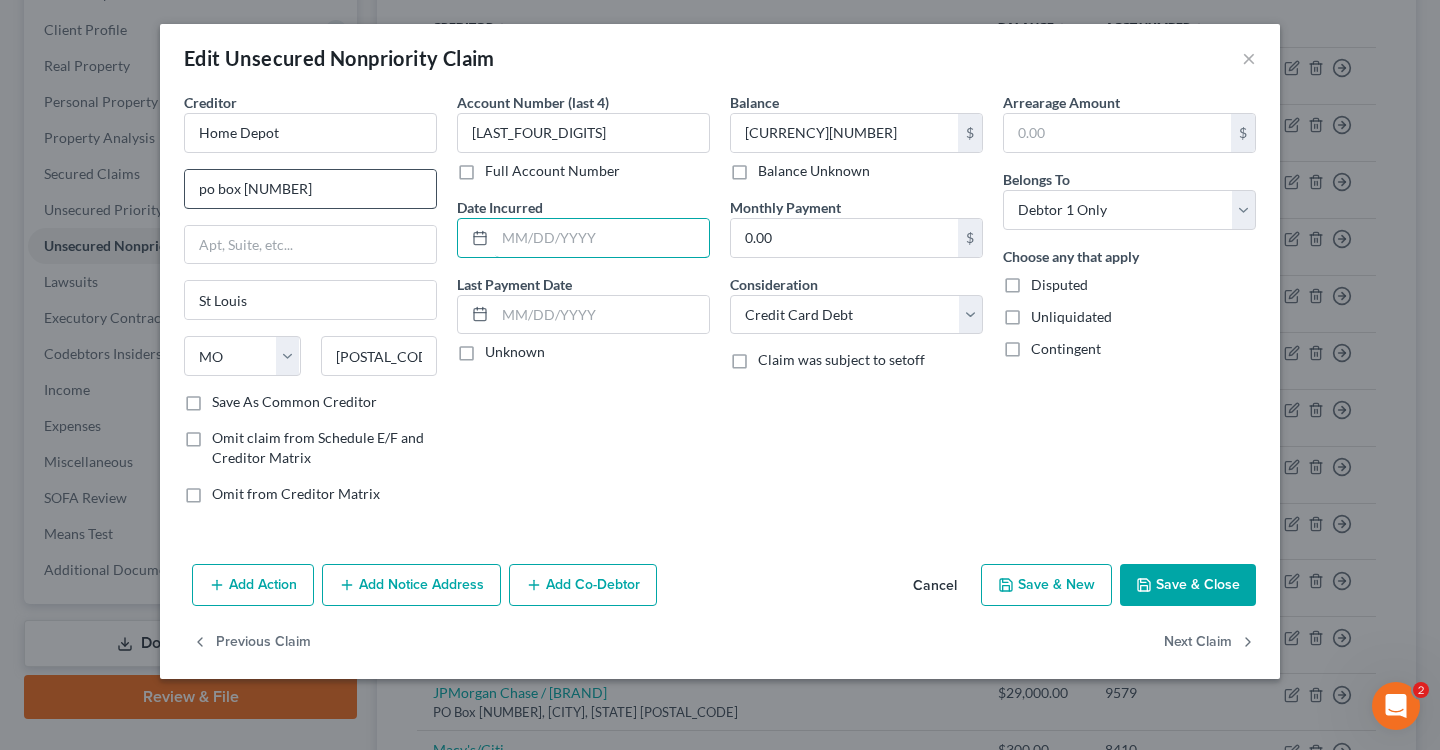 type 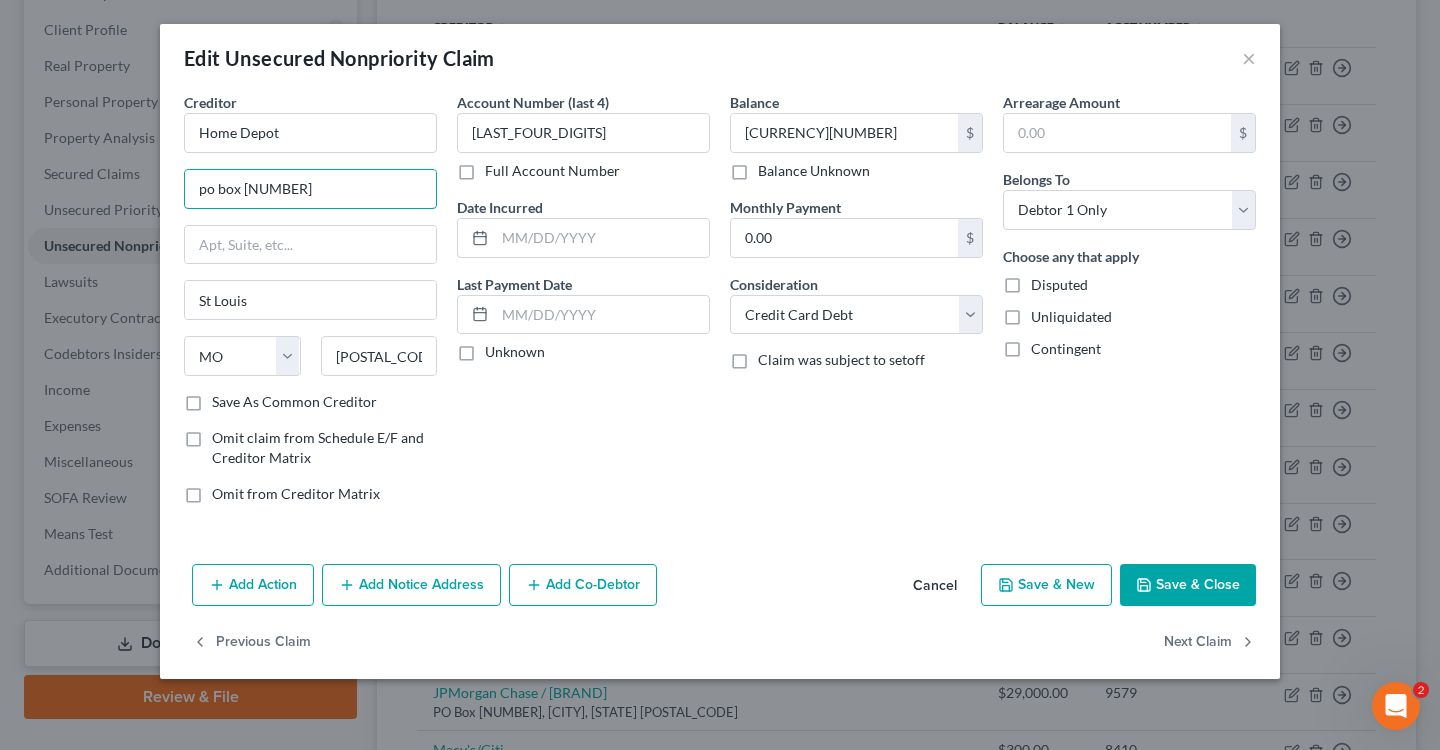 drag, startPoint x: 243, startPoint y: 188, endPoint x: 159, endPoint y: 189, distance: 84.00595 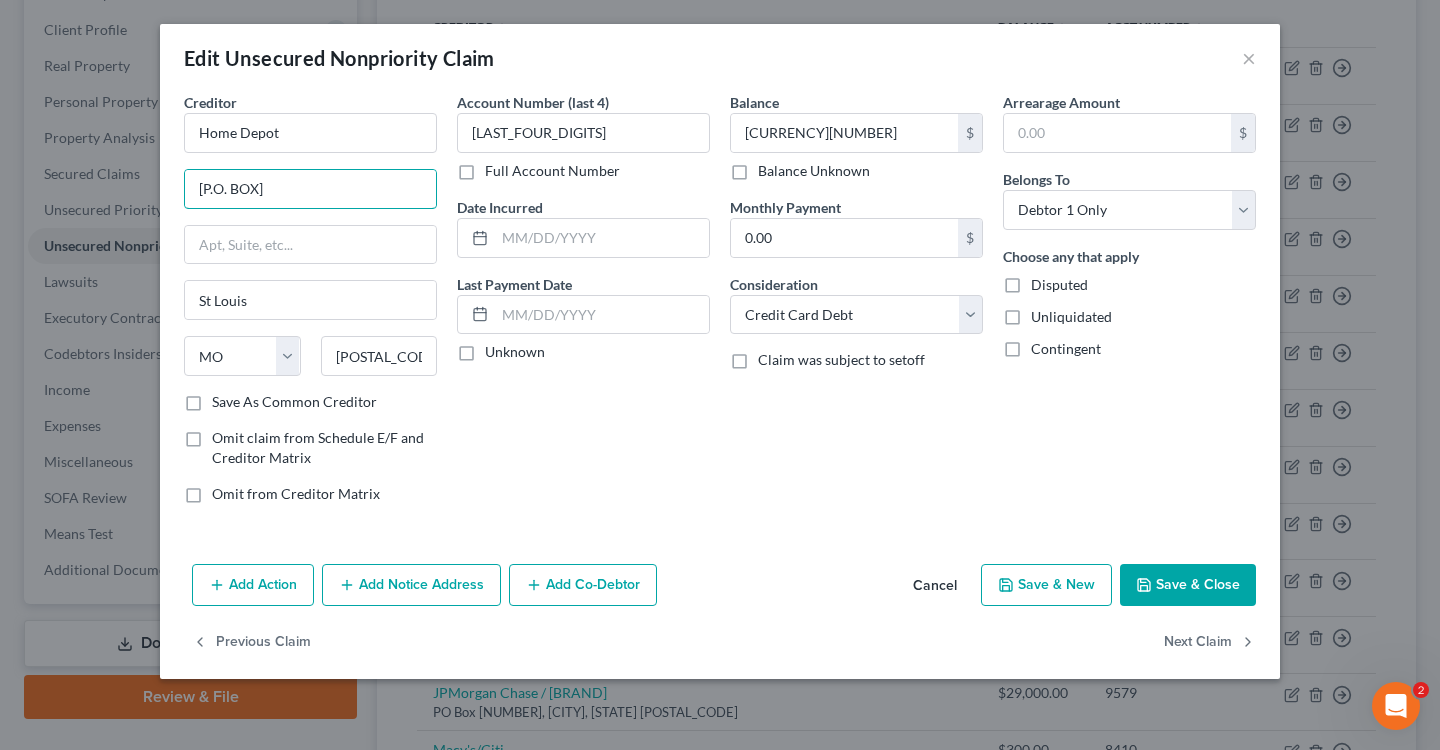 type on "[P.O. BOX]" 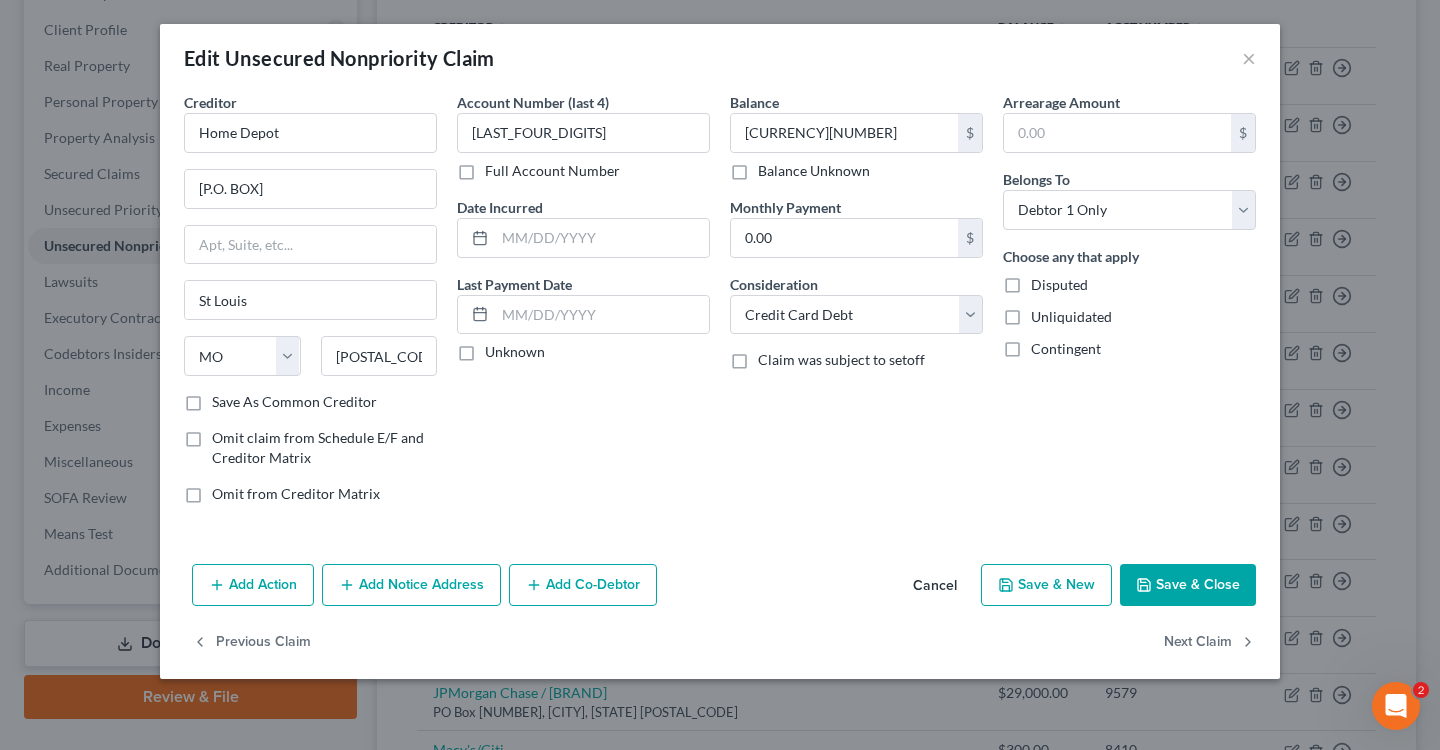 click on "Save & Close" at bounding box center [1188, 585] 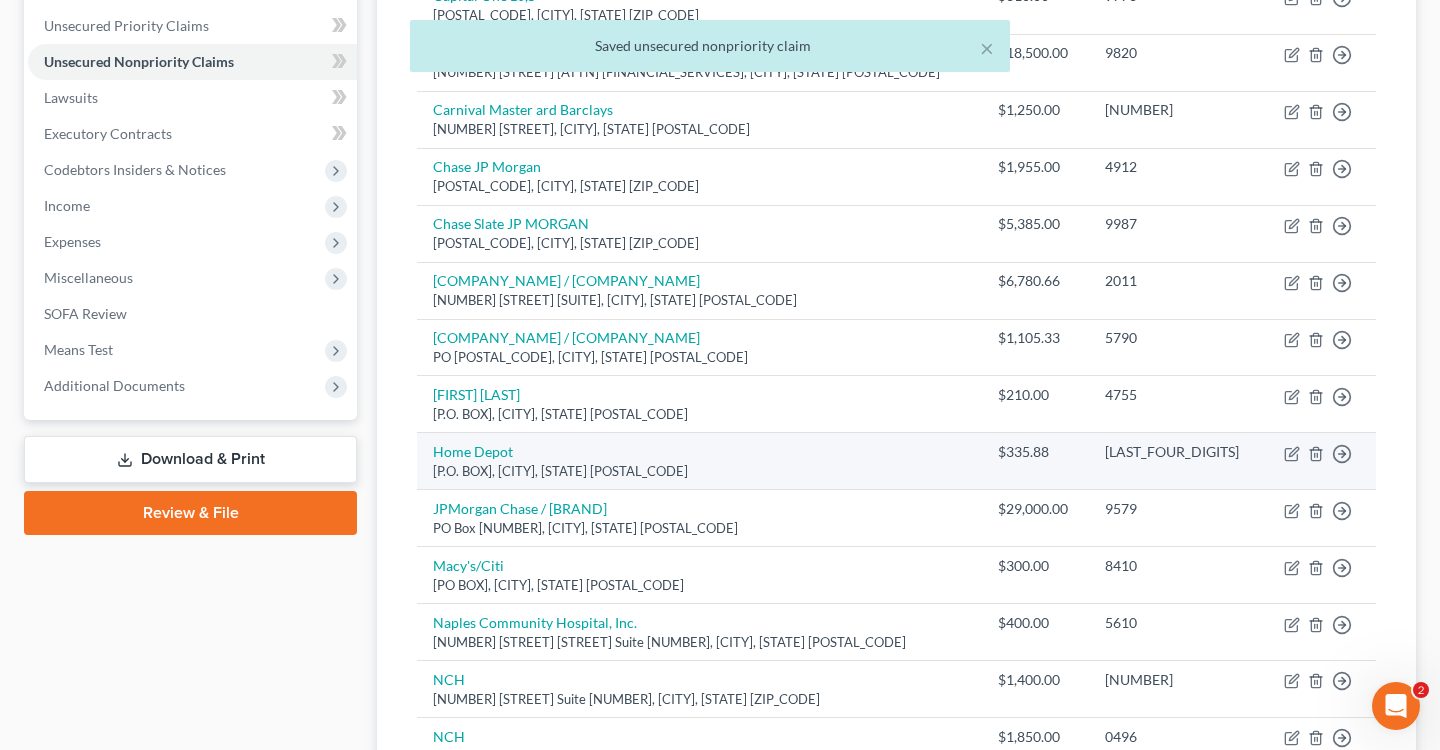 scroll, scrollTop: 453, scrollLeft: 0, axis: vertical 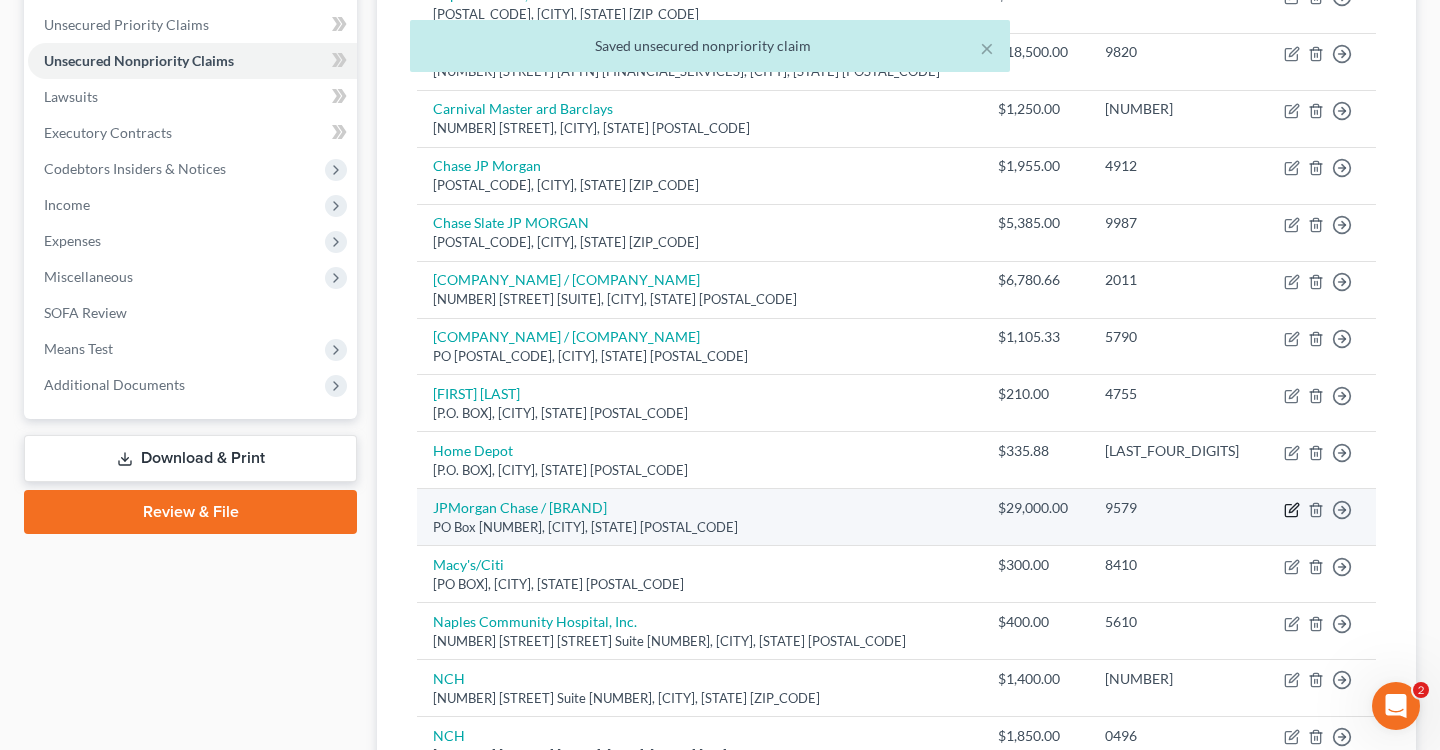click 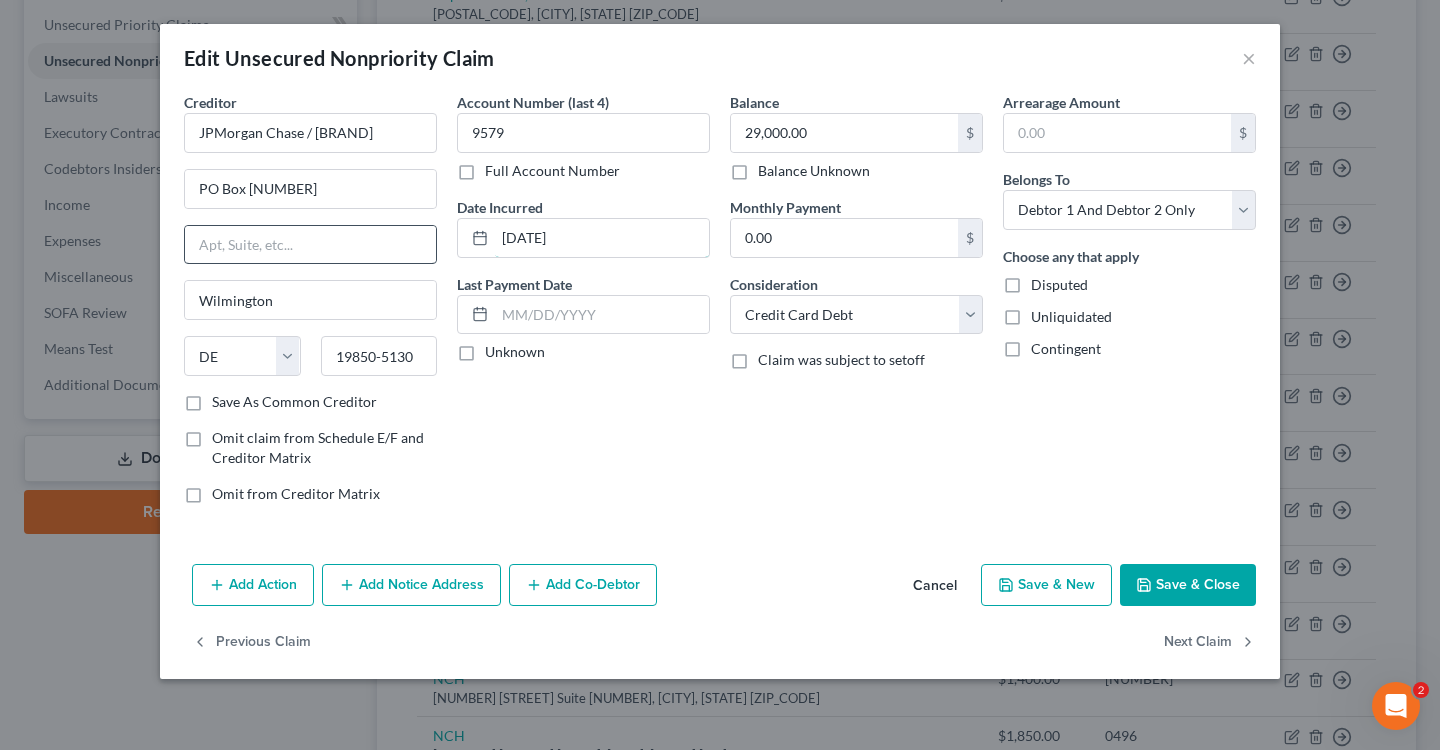 drag, startPoint x: 613, startPoint y: 235, endPoint x: 387, endPoint y: 229, distance: 226.07964 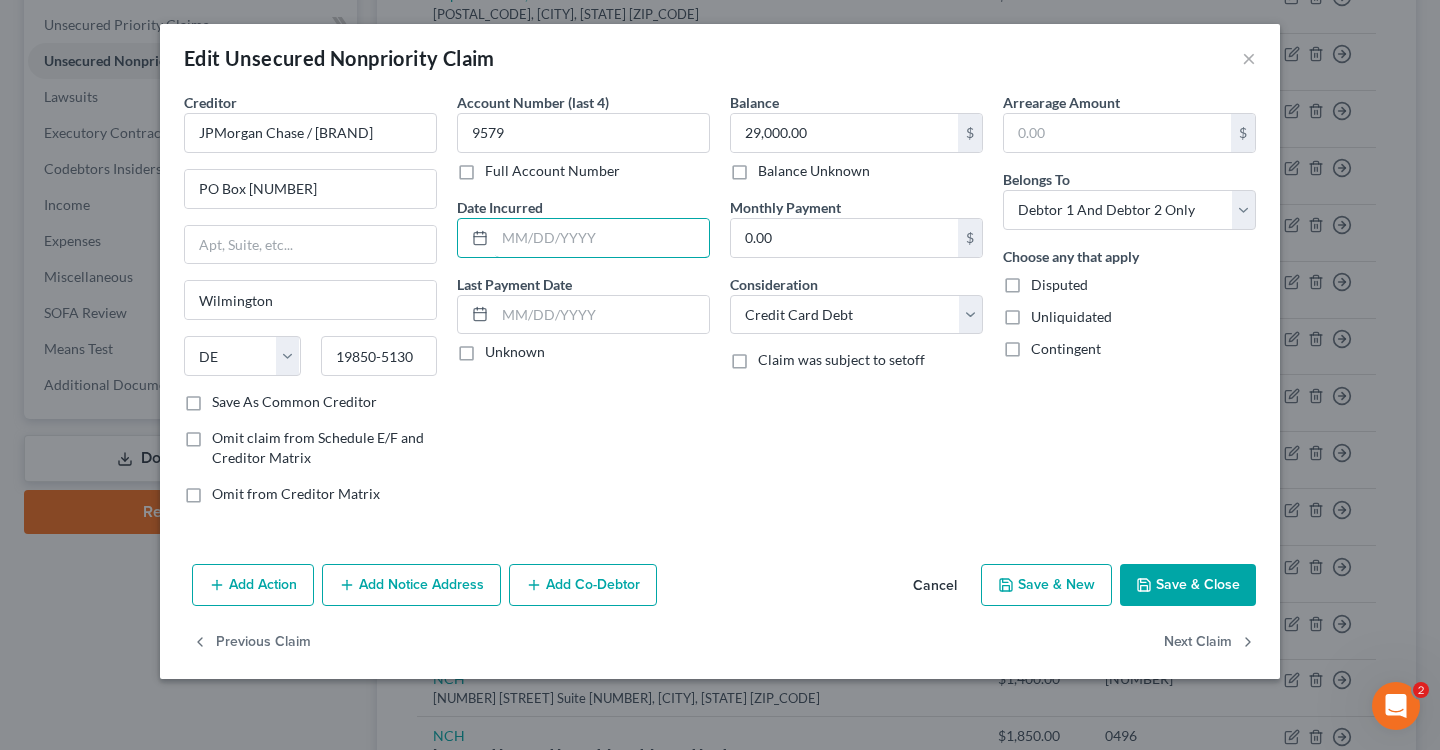 type 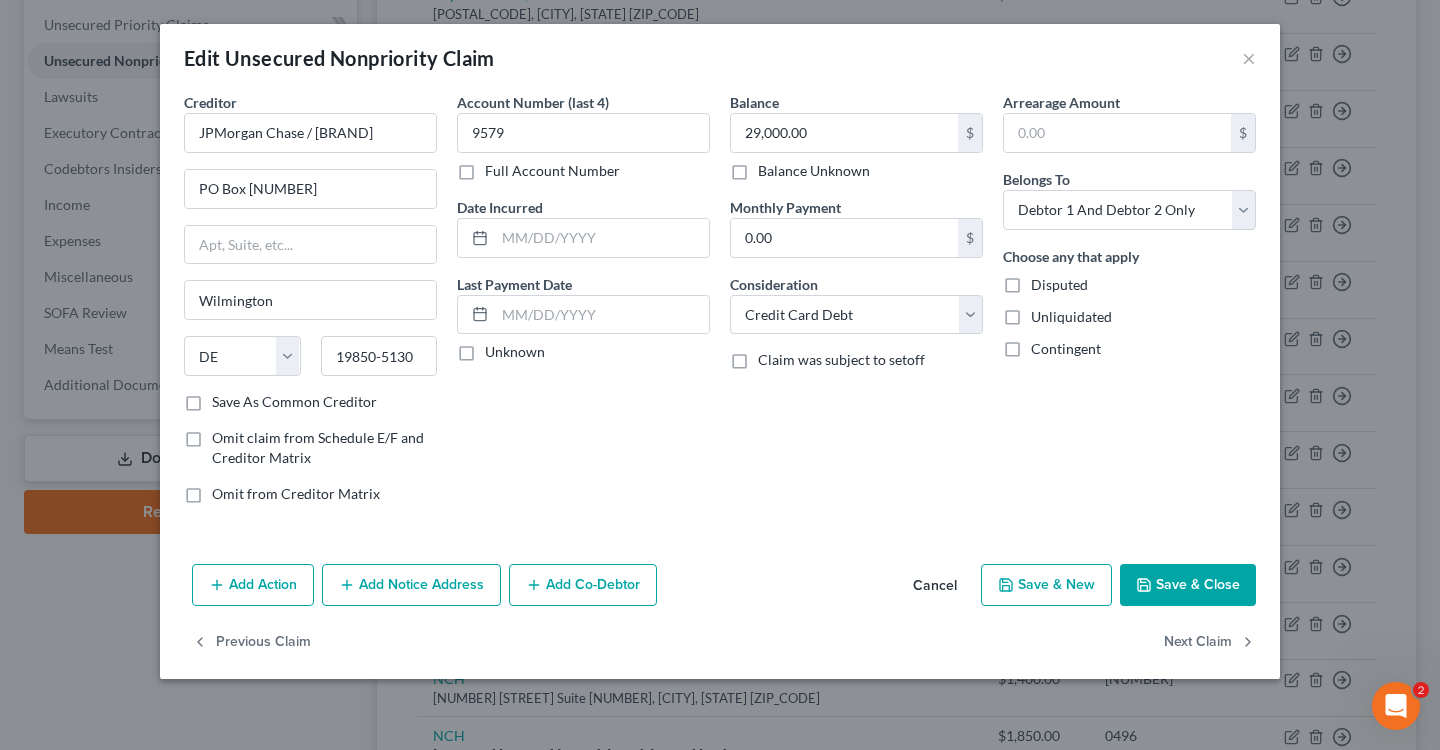 click on "Save & Close" at bounding box center (1188, 585) 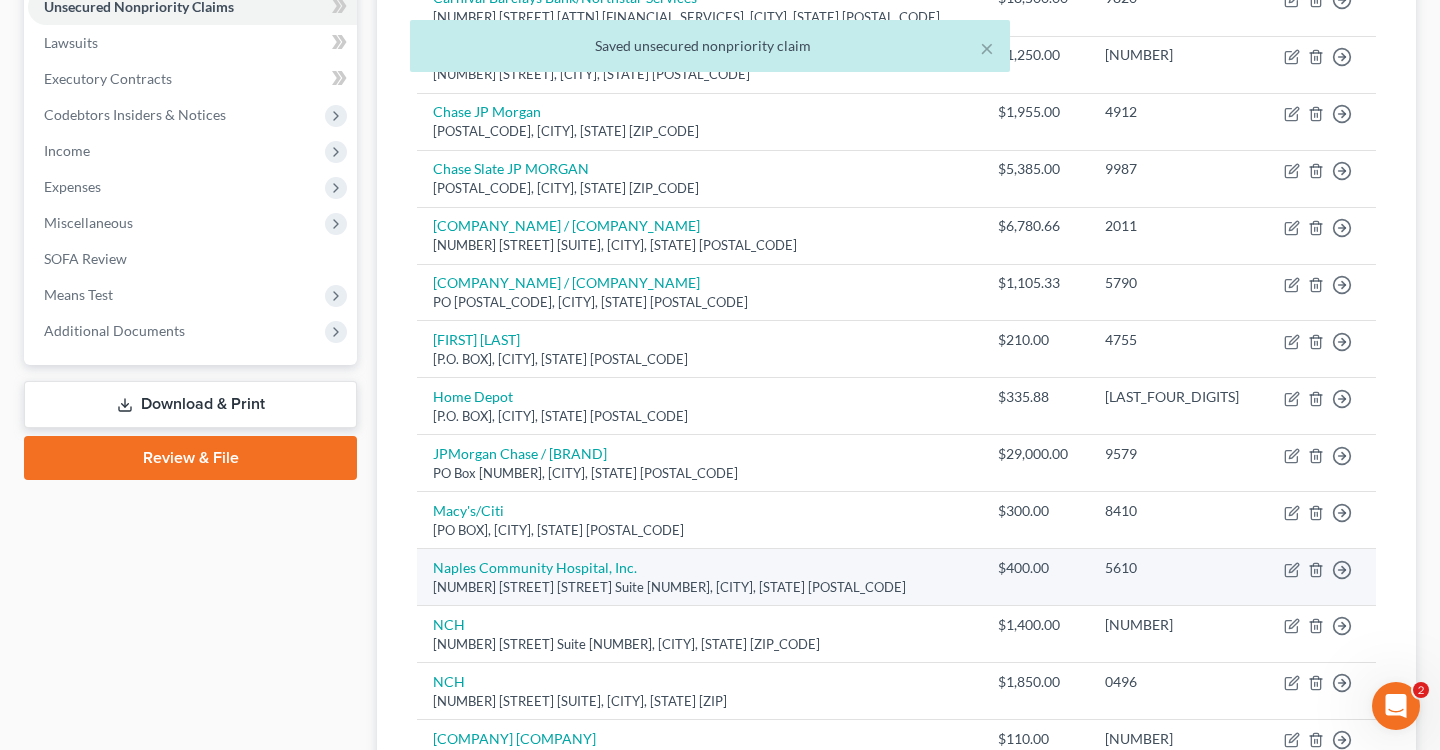 scroll, scrollTop: 522, scrollLeft: 0, axis: vertical 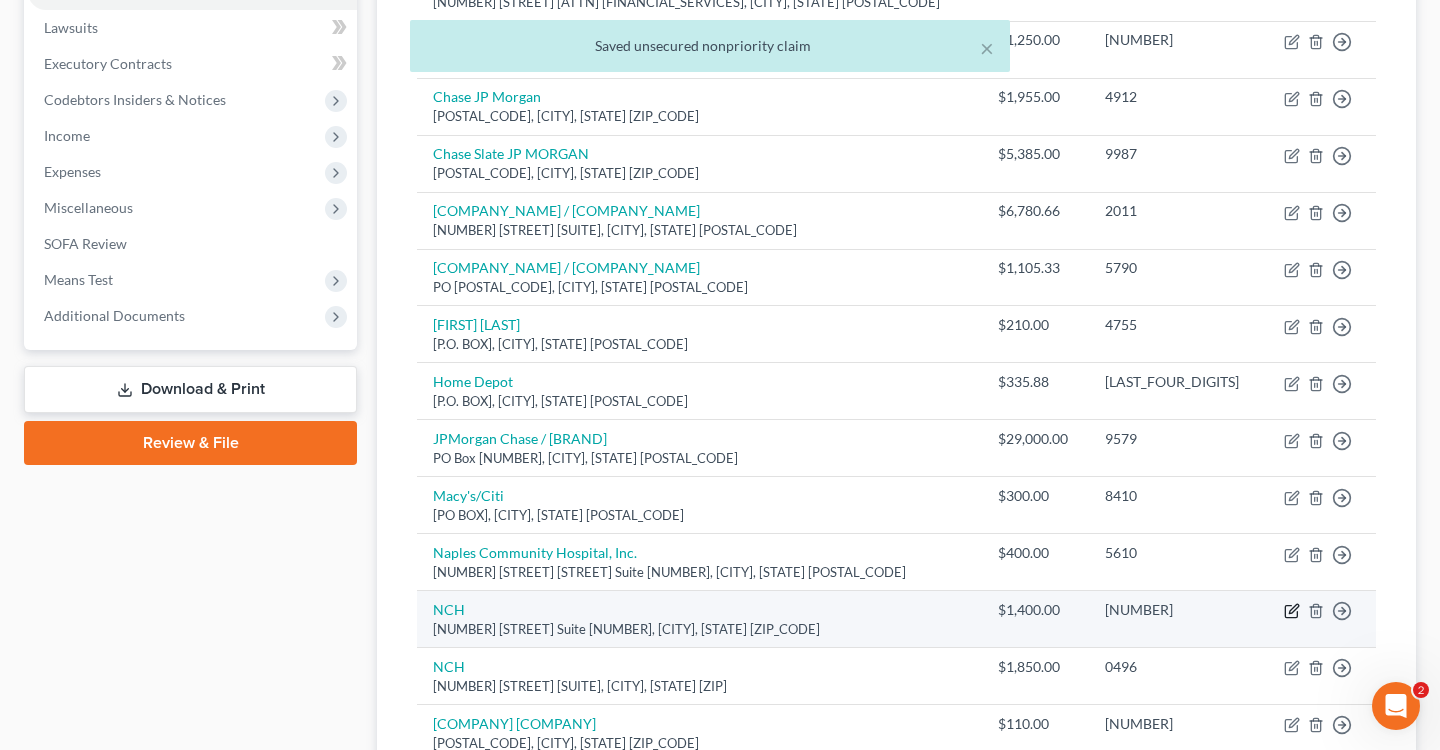 click 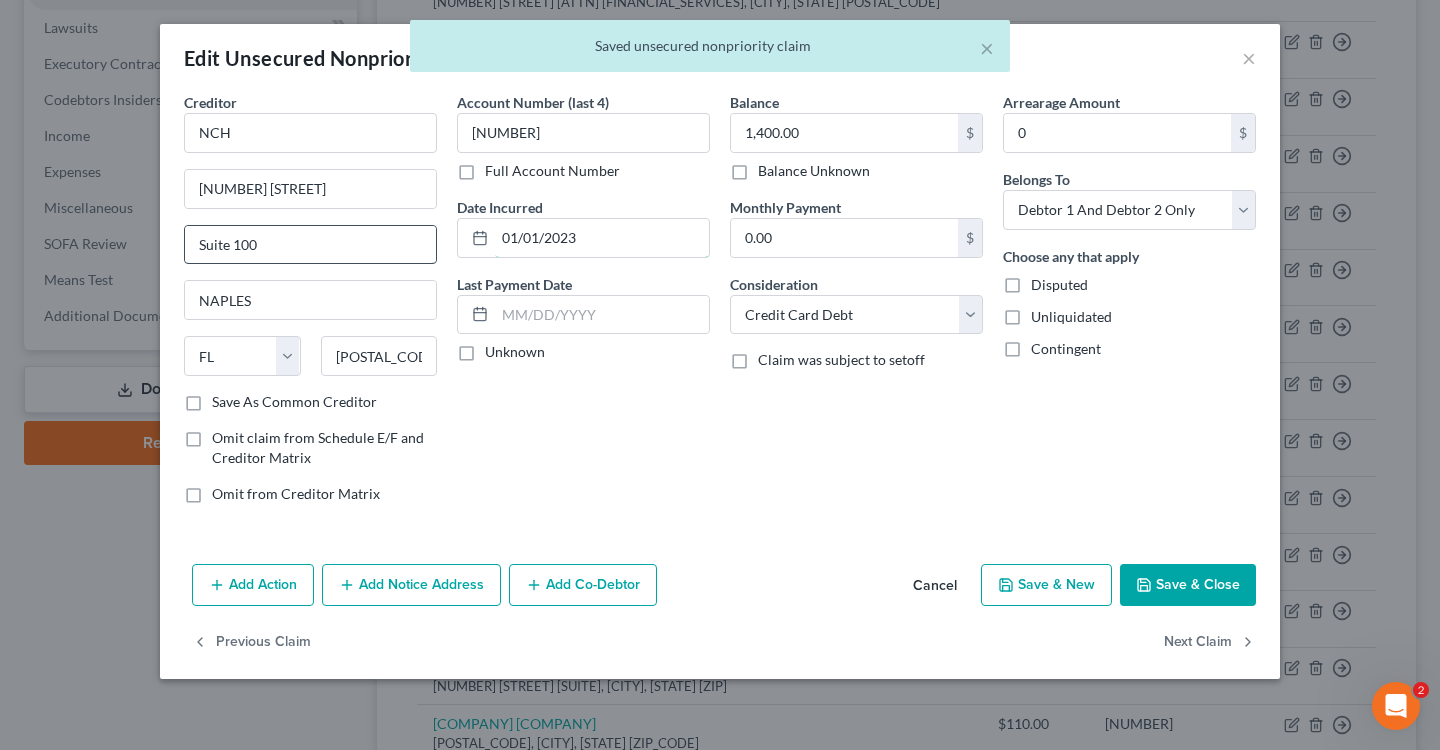 drag, startPoint x: 601, startPoint y: 233, endPoint x: 349, endPoint y: 233, distance: 252 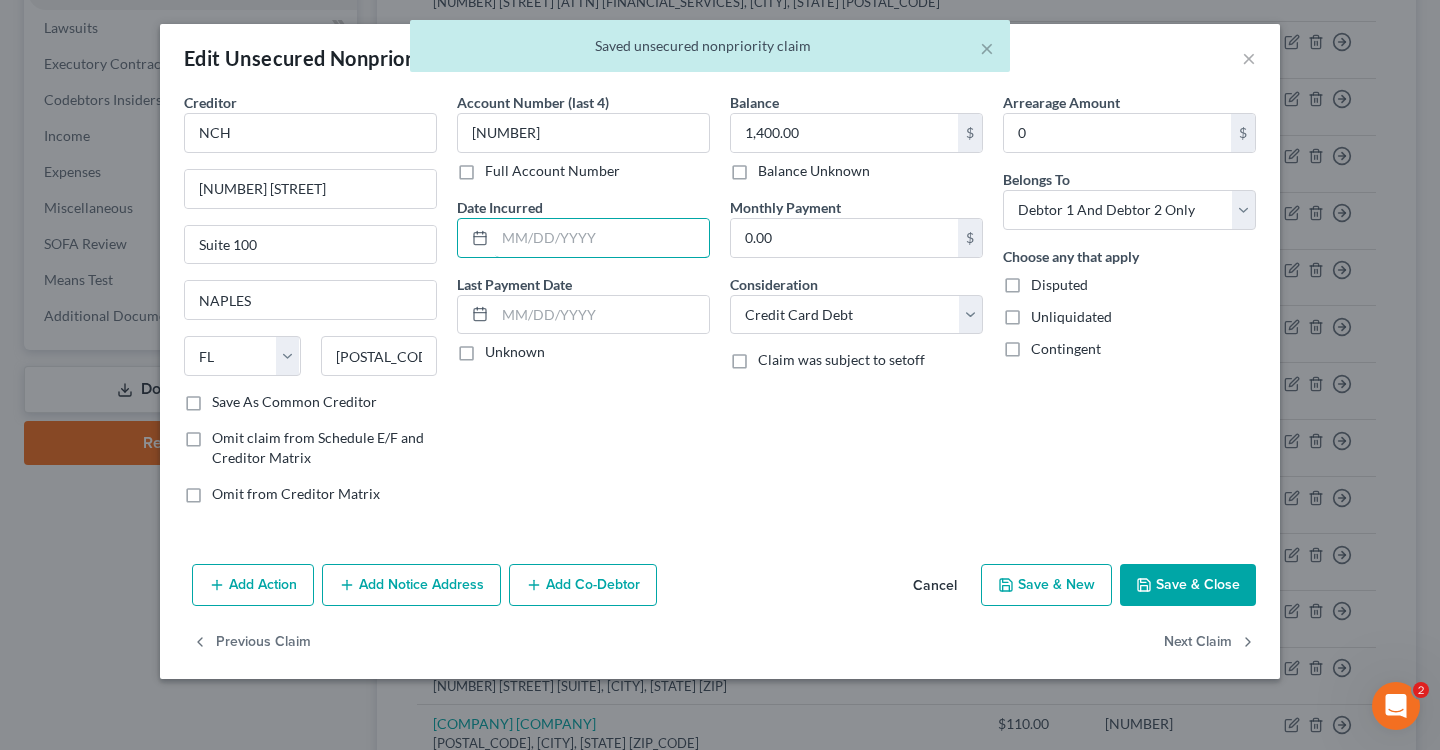 type 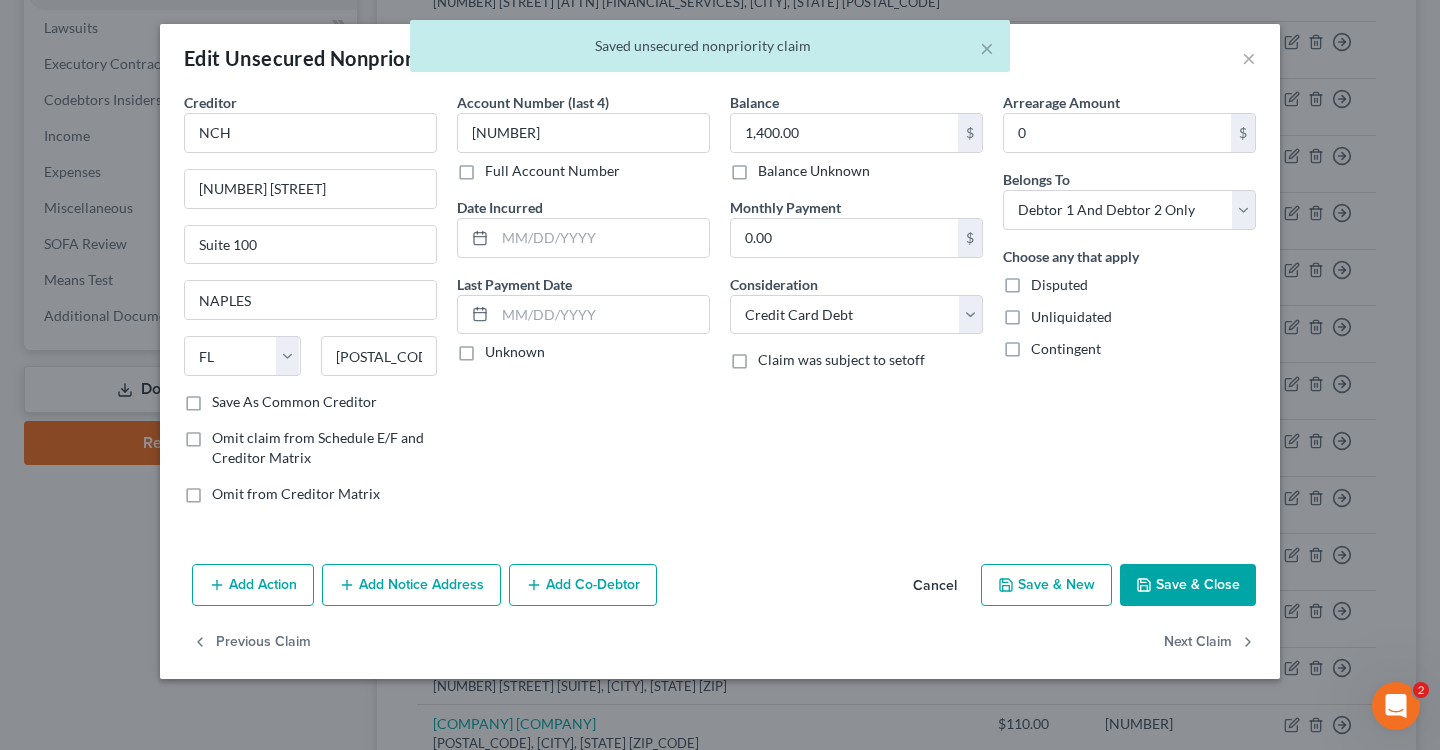 click on "Save & Close" at bounding box center [1188, 585] 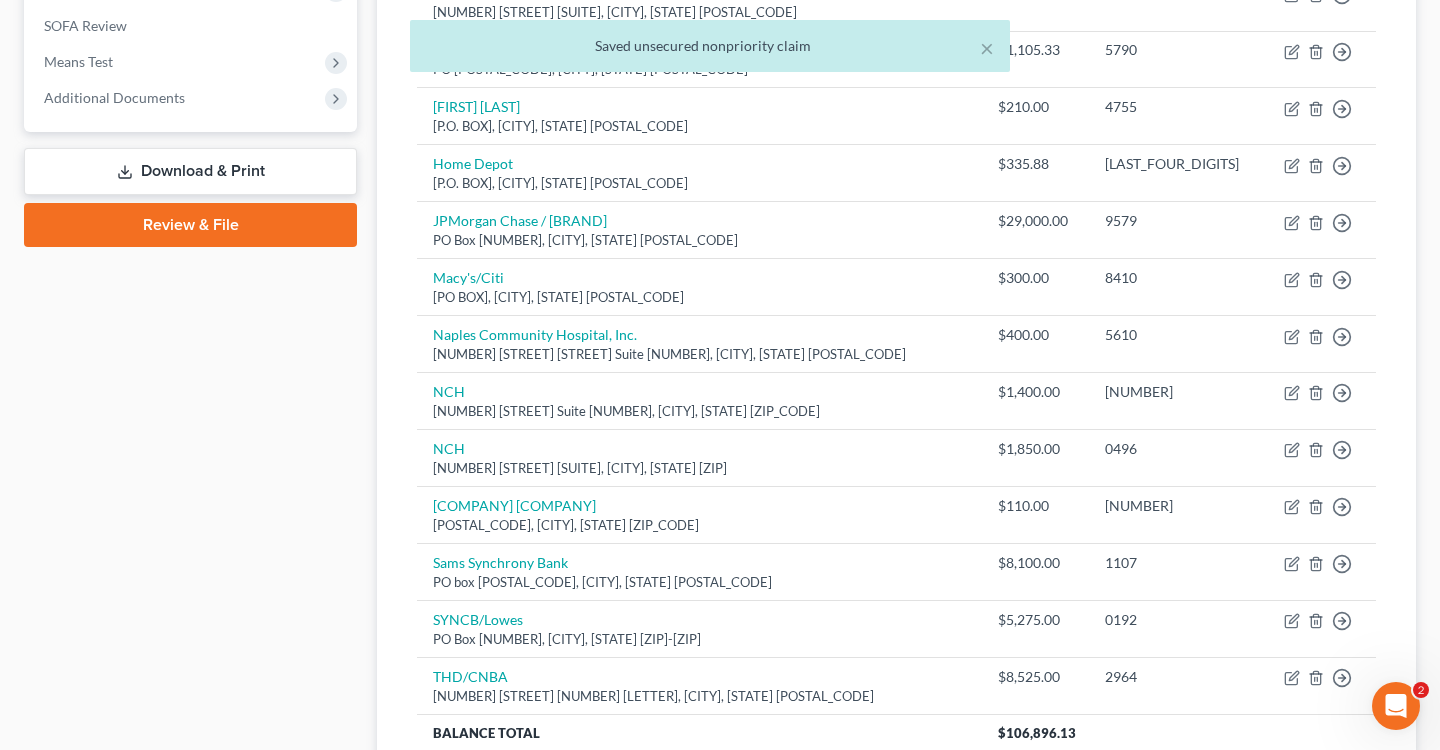 scroll, scrollTop: 747, scrollLeft: 0, axis: vertical 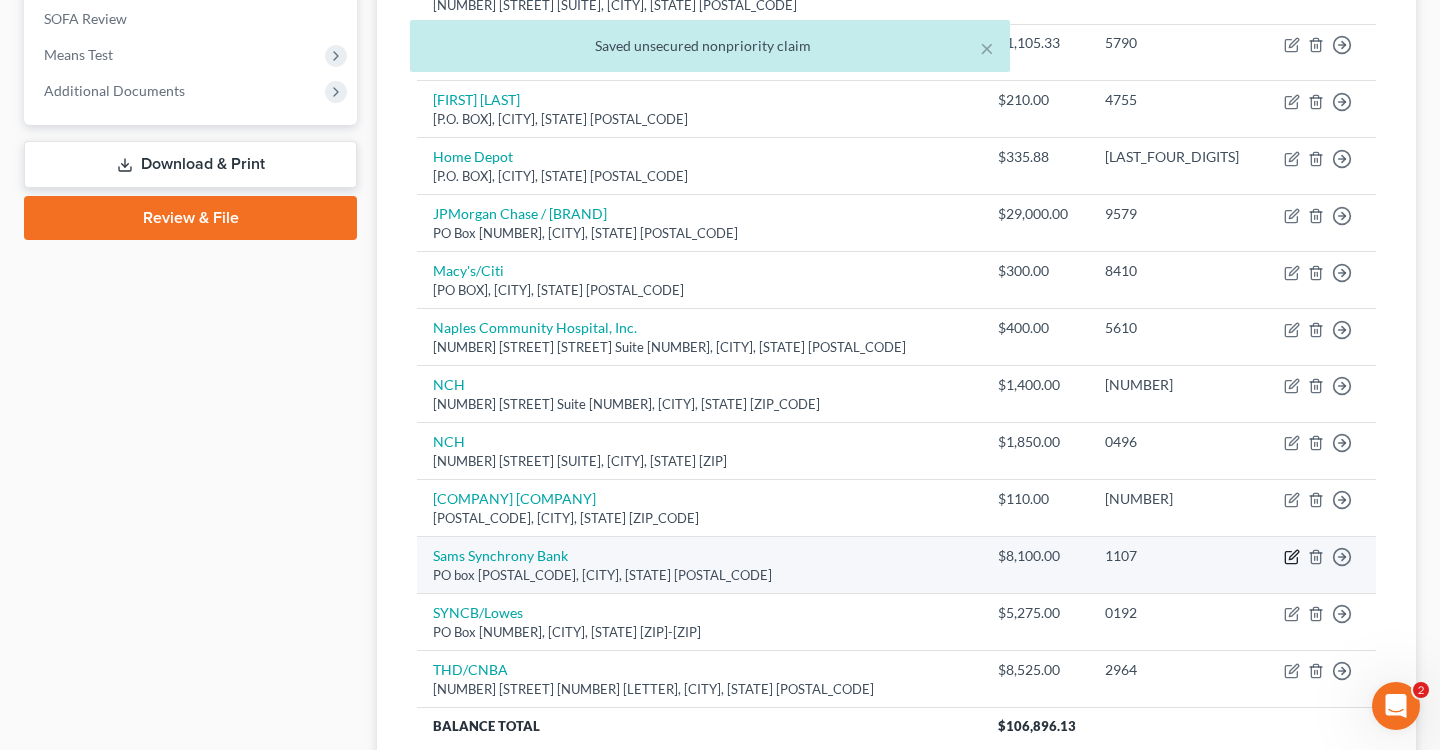 click 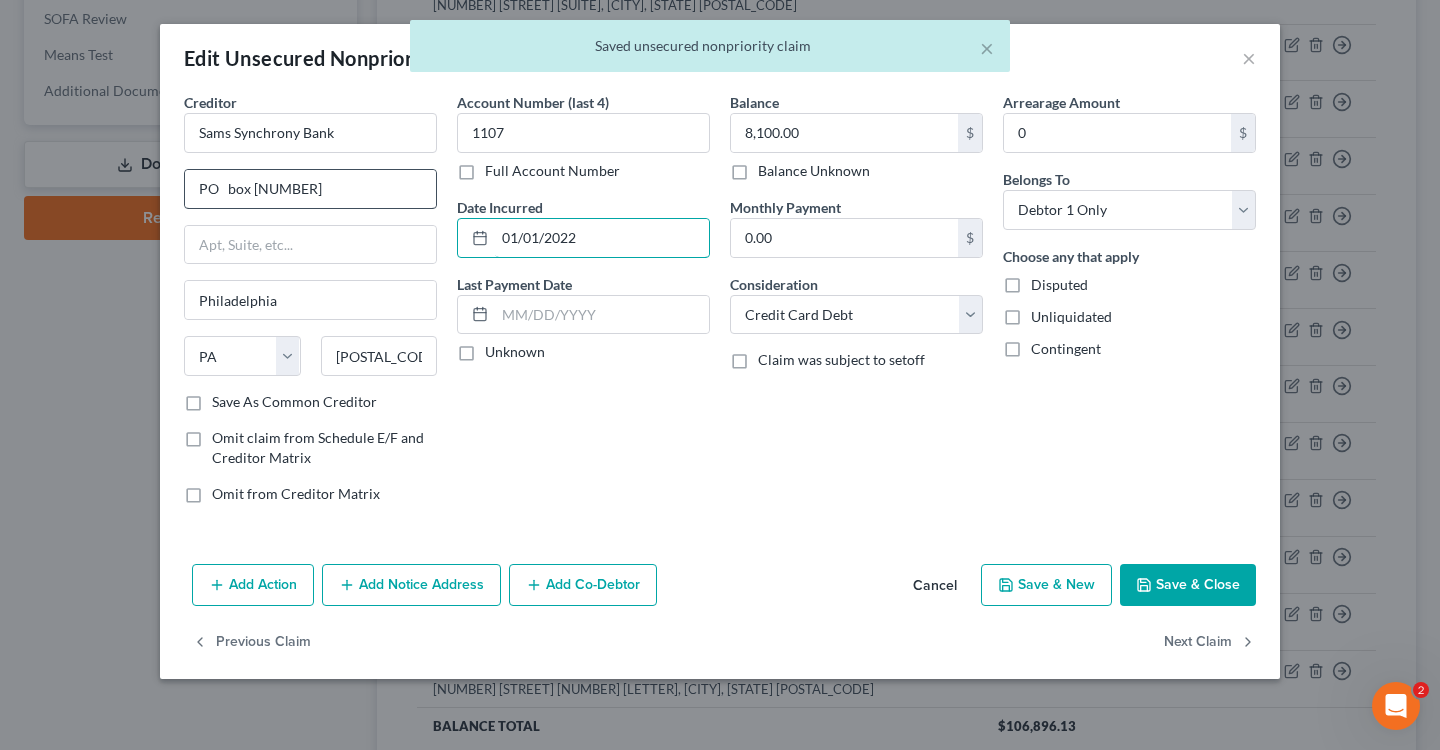 drag, startPoint x: 605, startPoint y: 233, endPoint x: 352, endPoint y: 200, distance: 255.1431 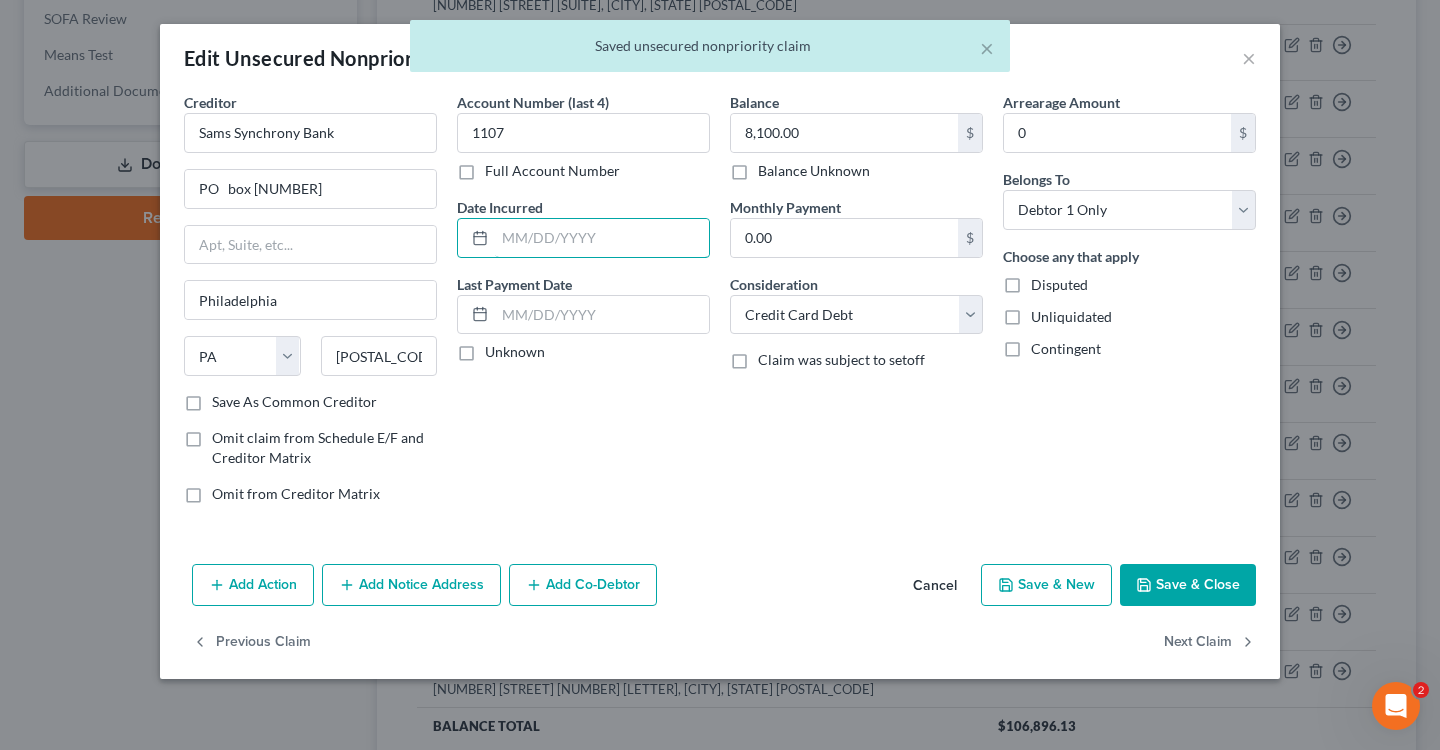 type 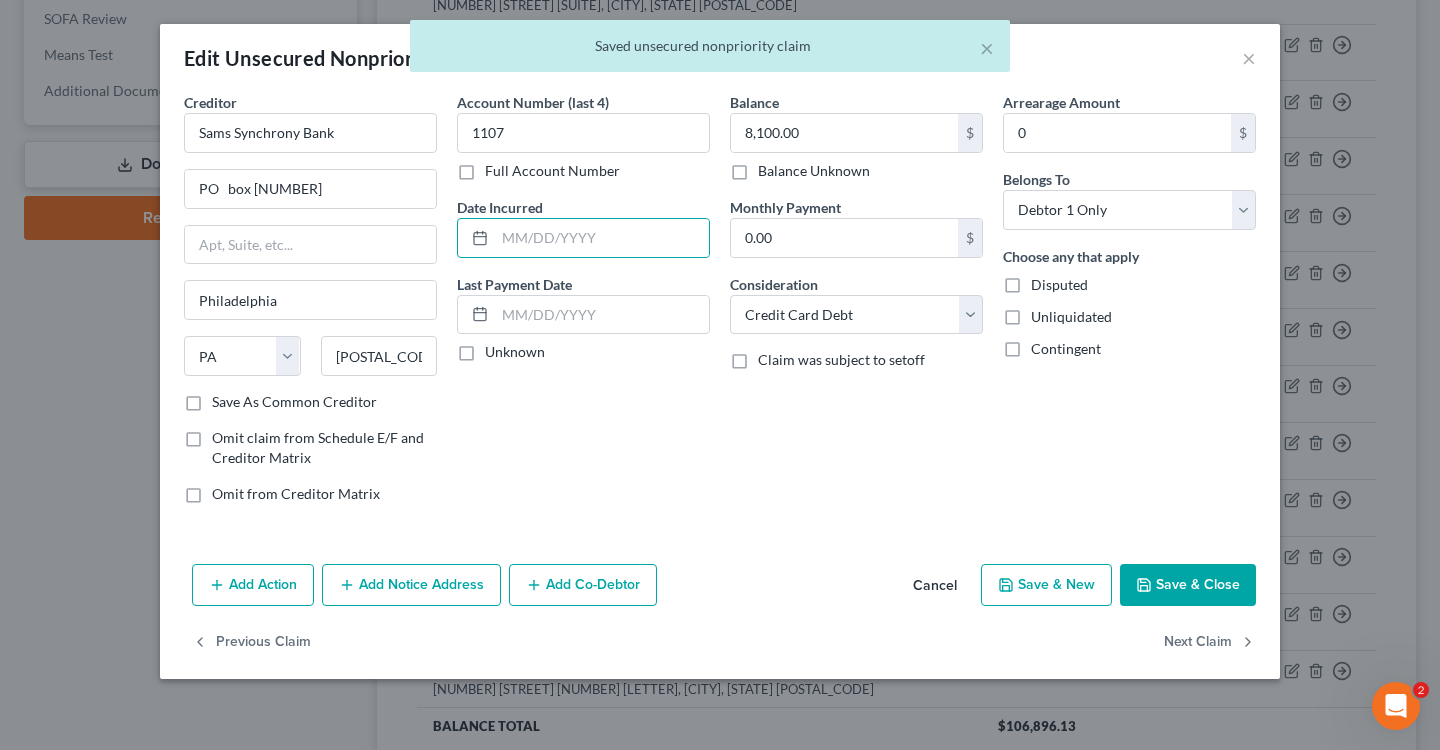 click 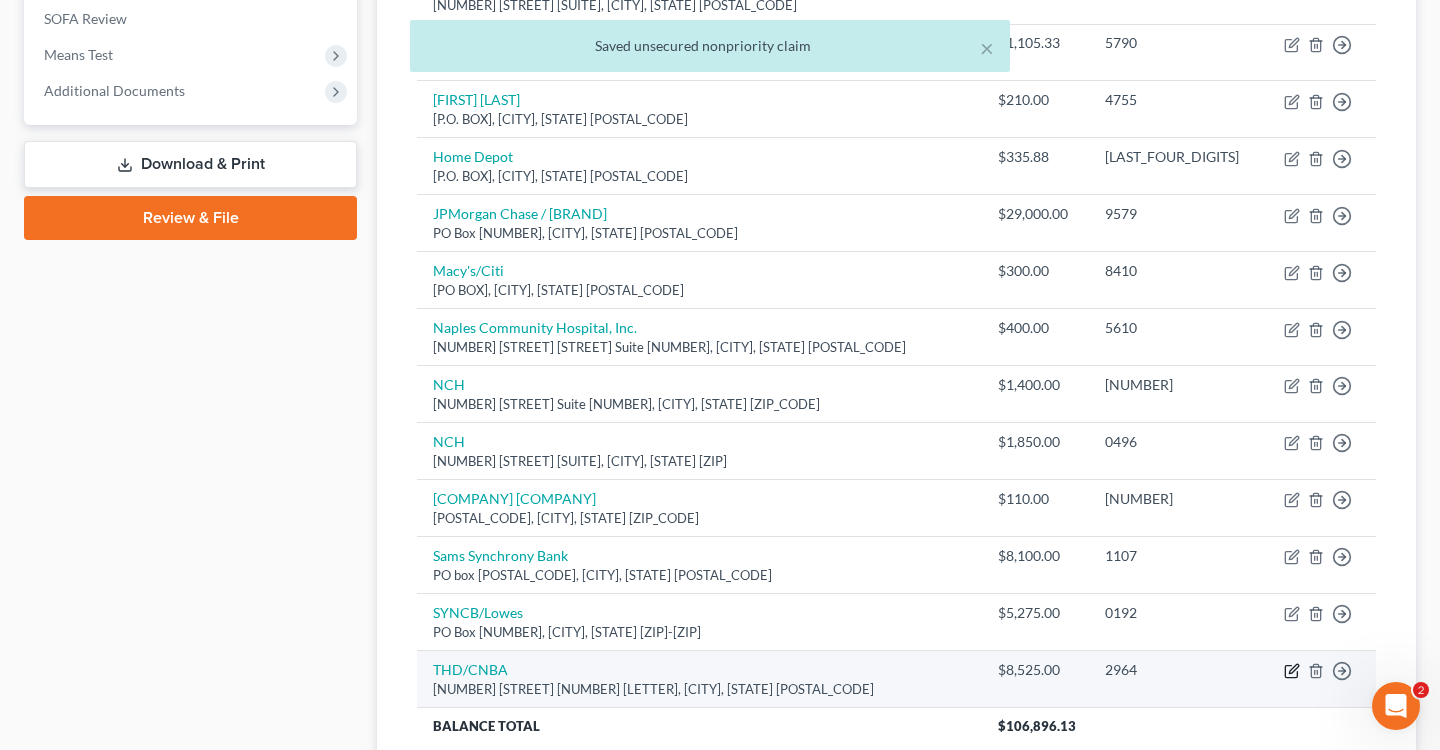 click 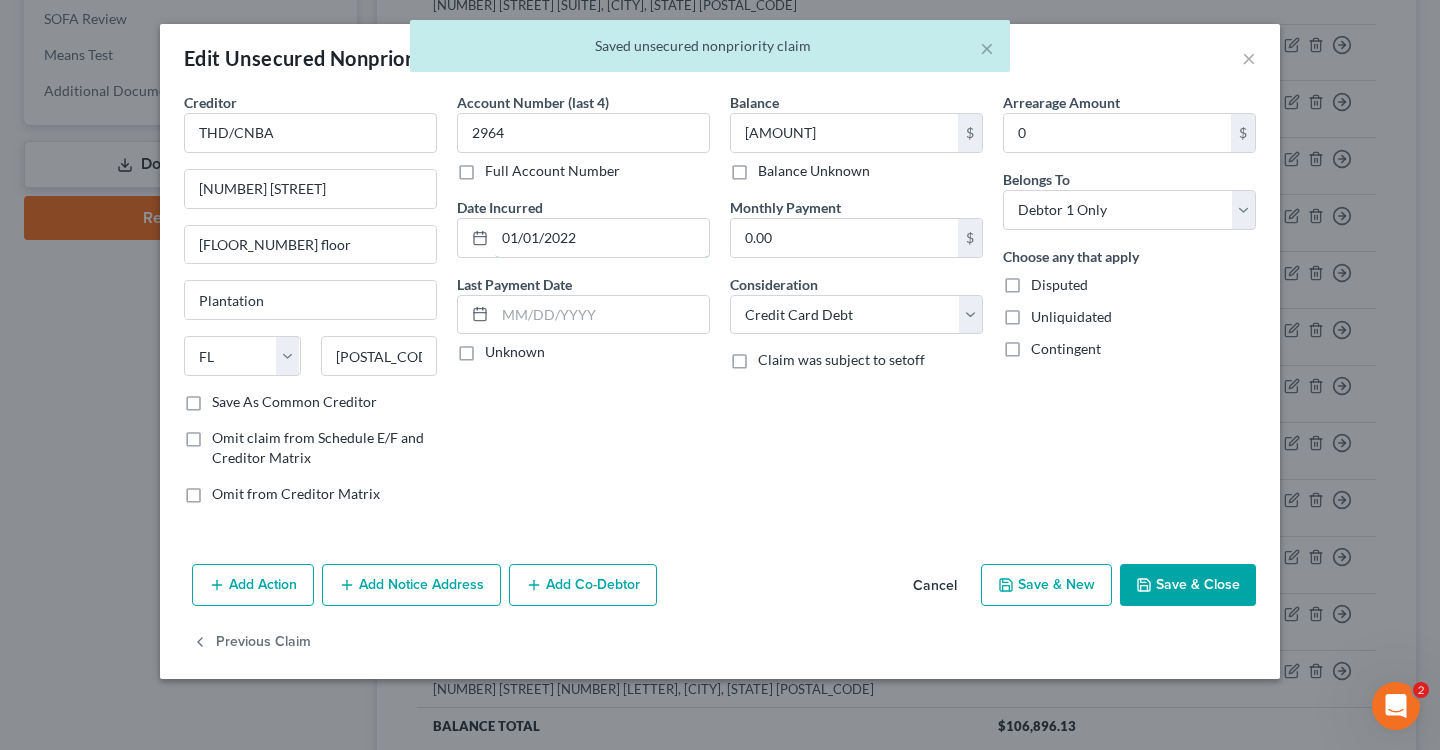 drag, startPoint x: 612, startPoint y: 243, endPoint x: 421, endPoint y: 221, distance: 192.26285 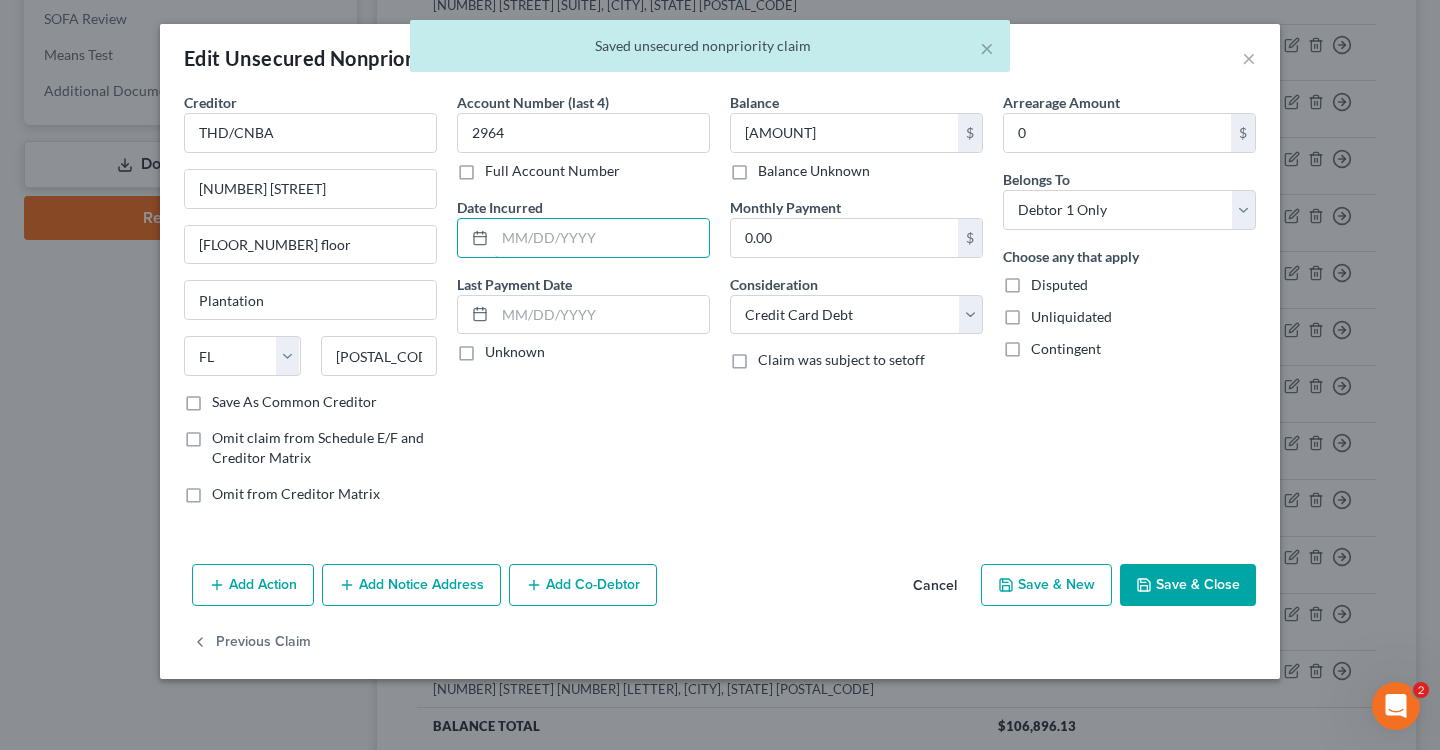 type 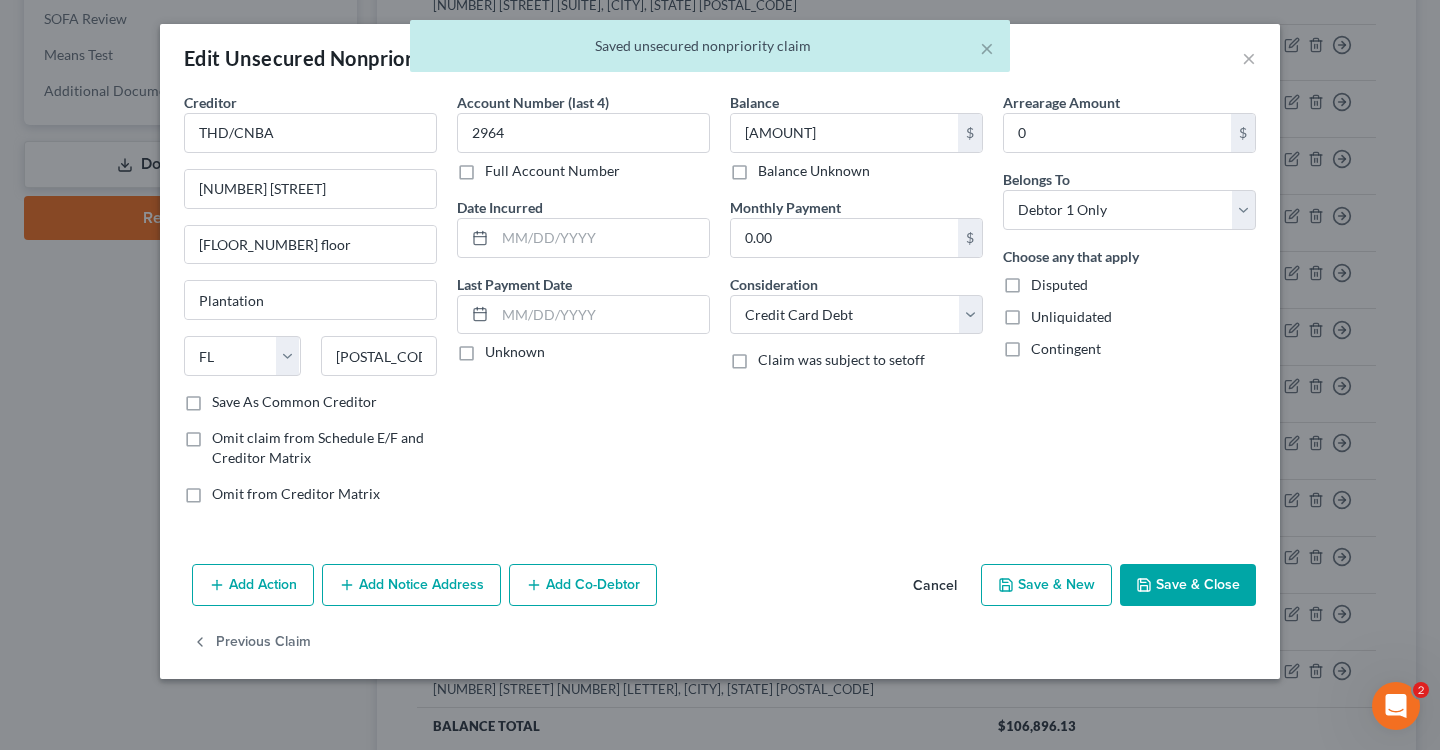 click on "Save & Close" at bounding box center [1188, 585] 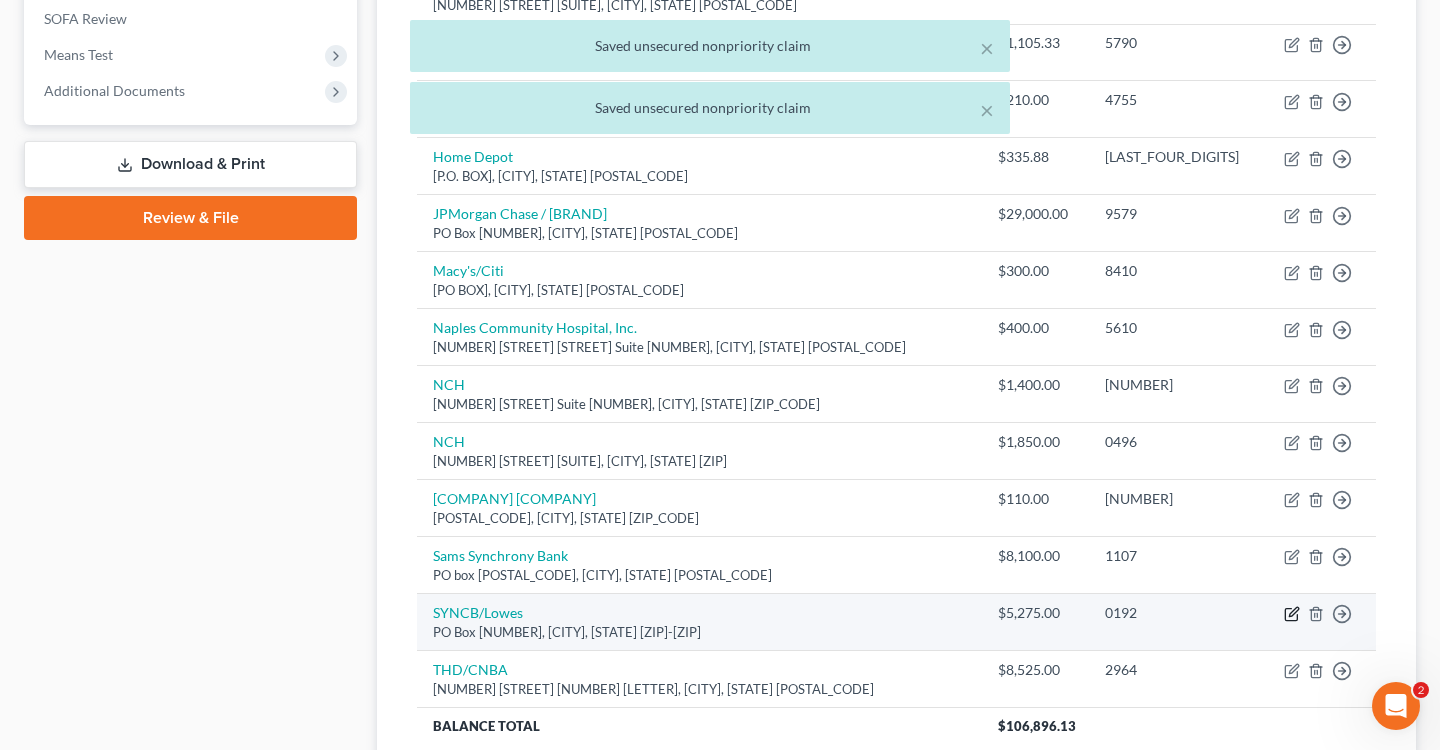 click 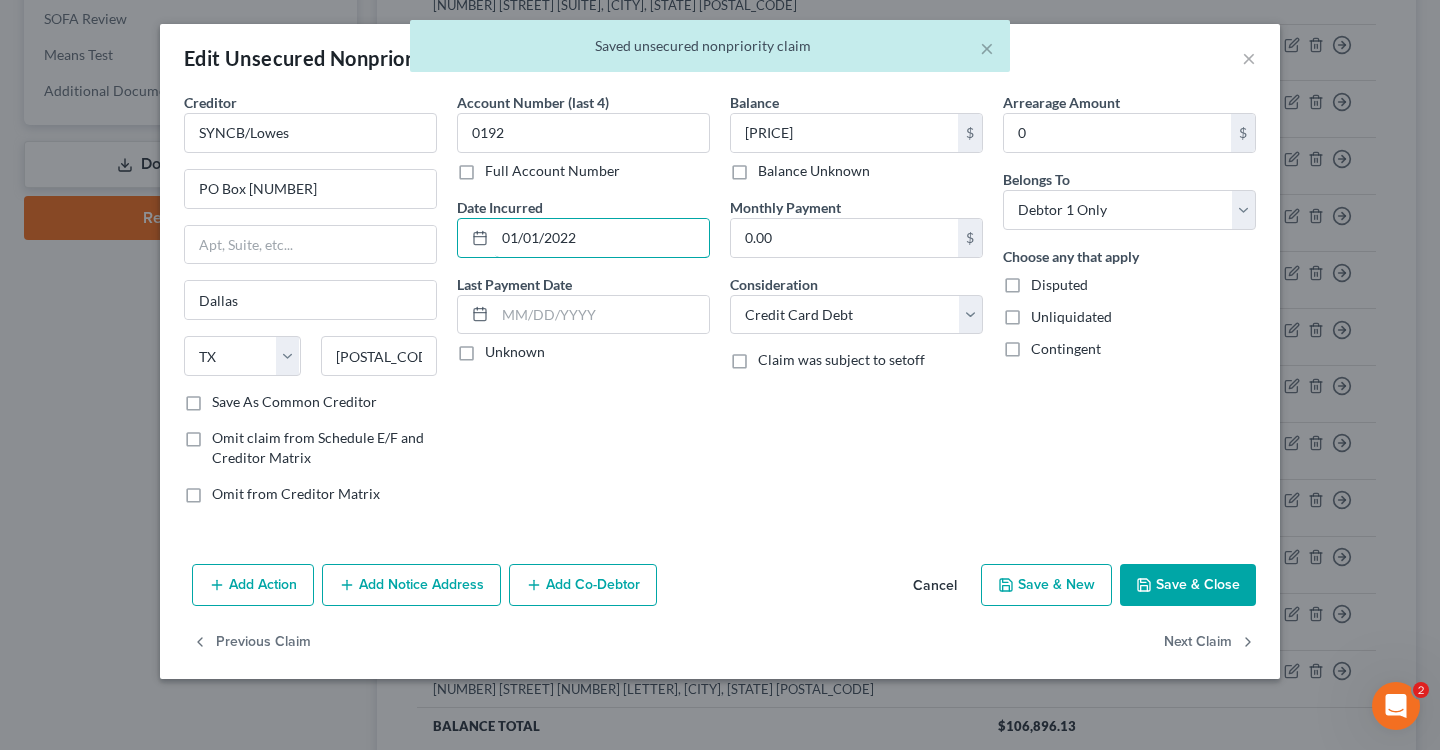 drag, startPoint x: 652, startPoint y: 242, endPoint x: 482, endPoint y: 214, distance: 172.29045 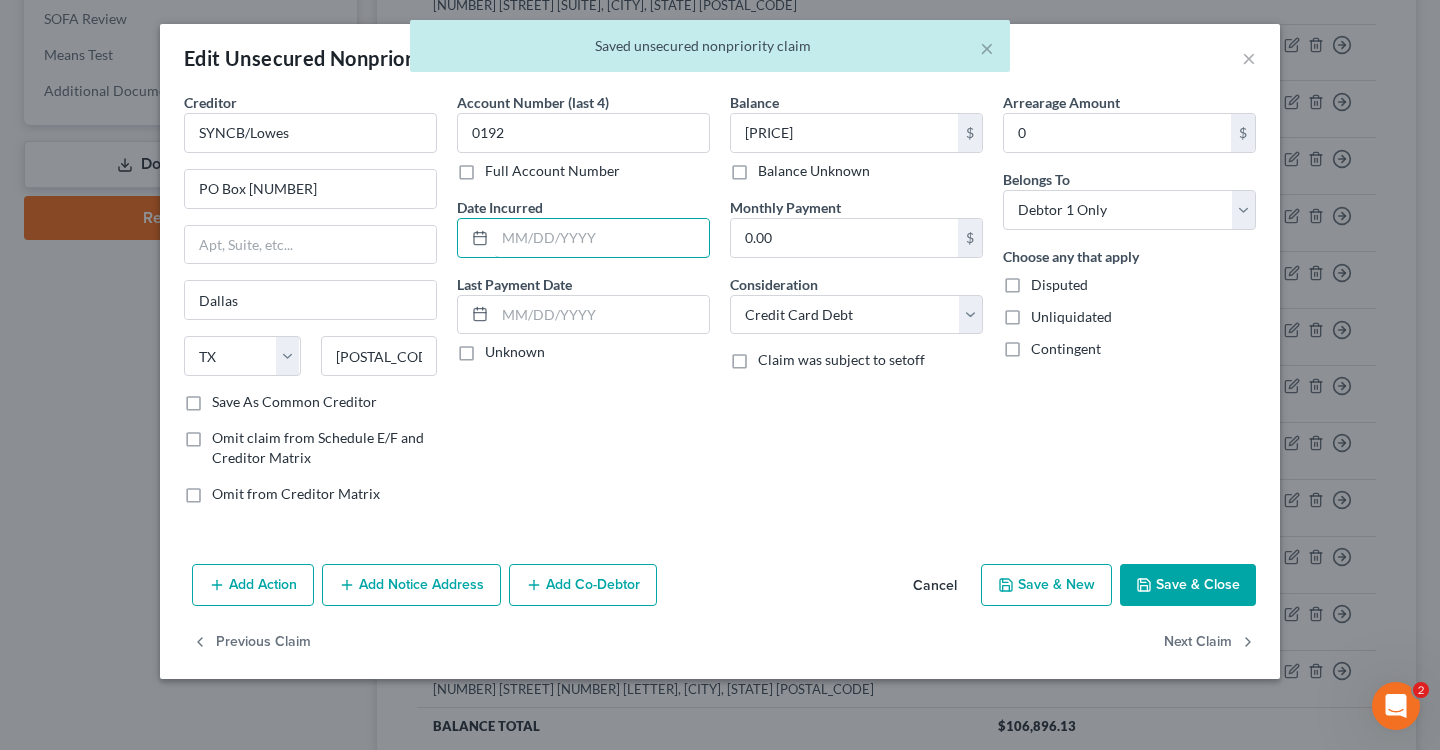 type 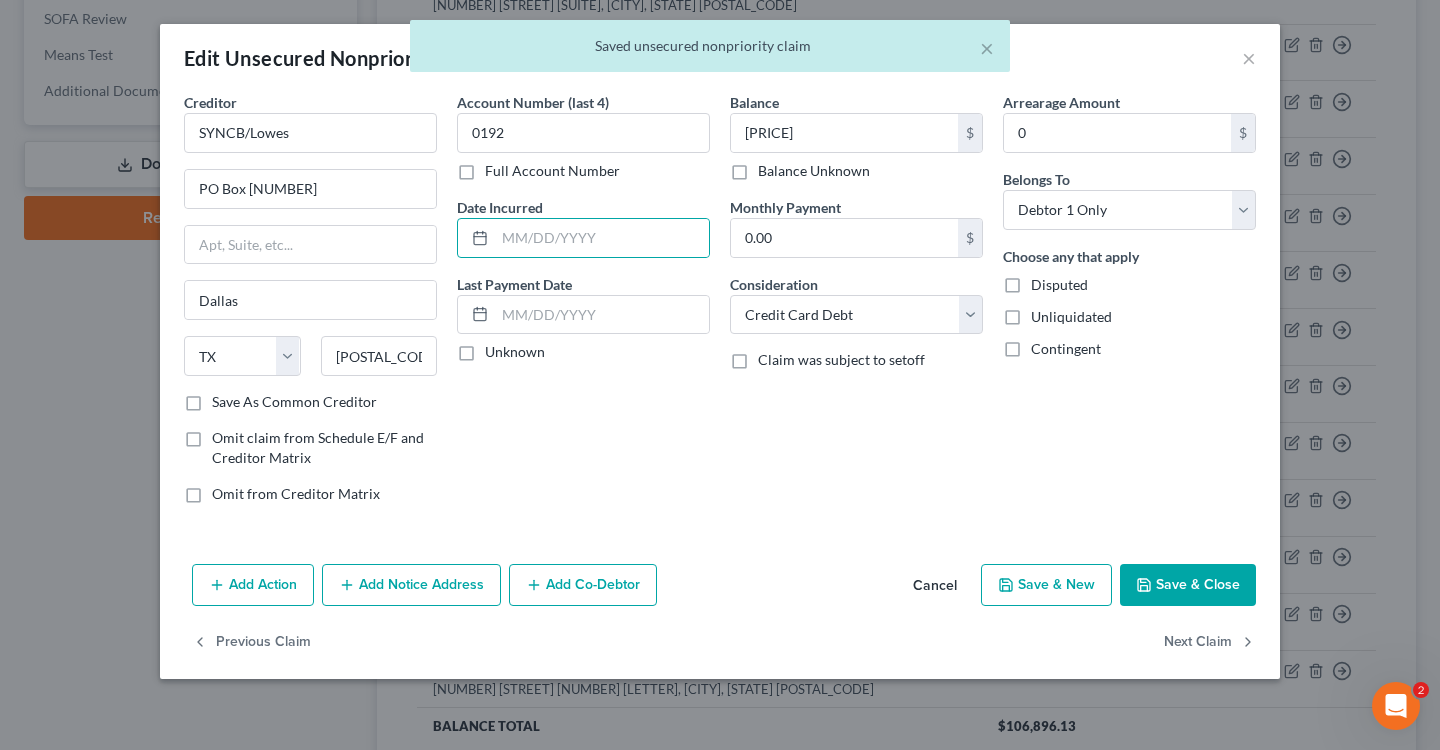 click on "Save & Close" at bounding box center [1188, 585] 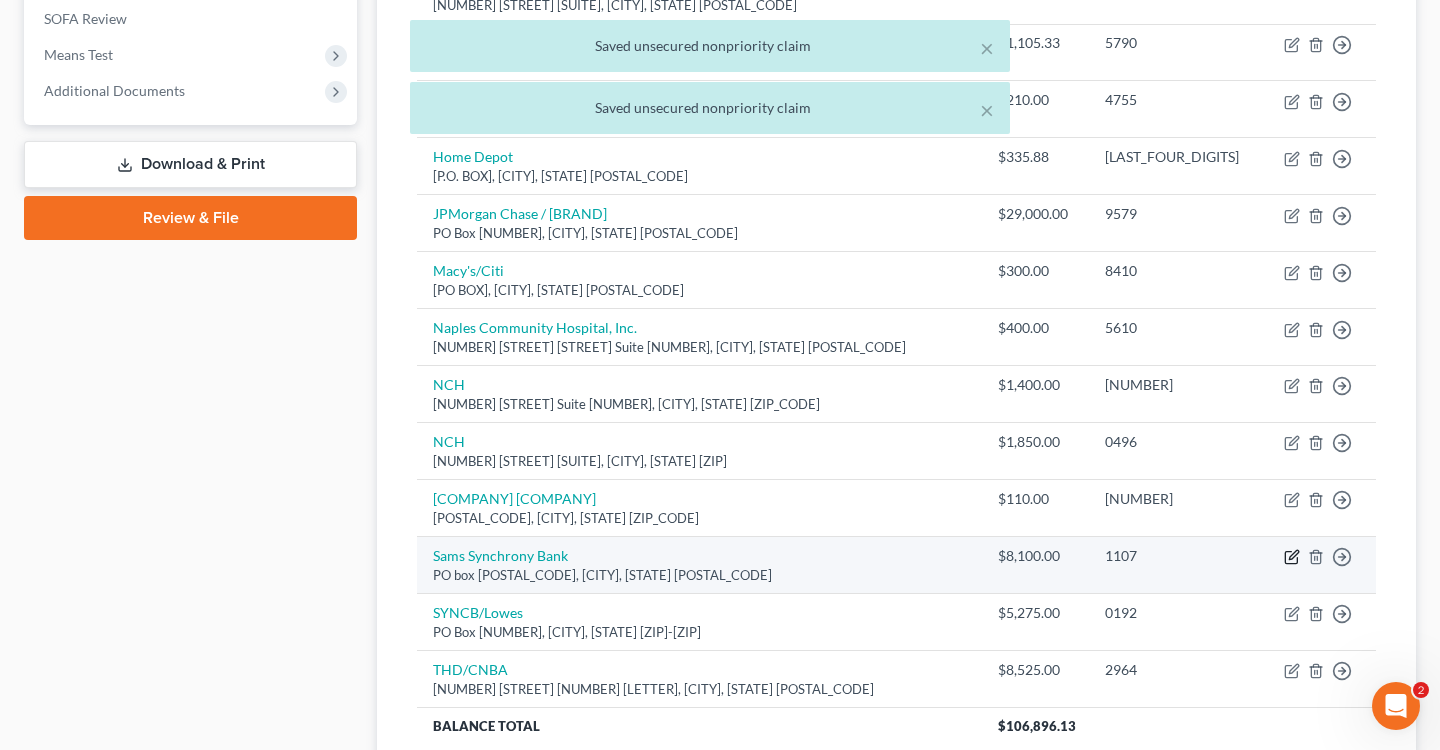 click 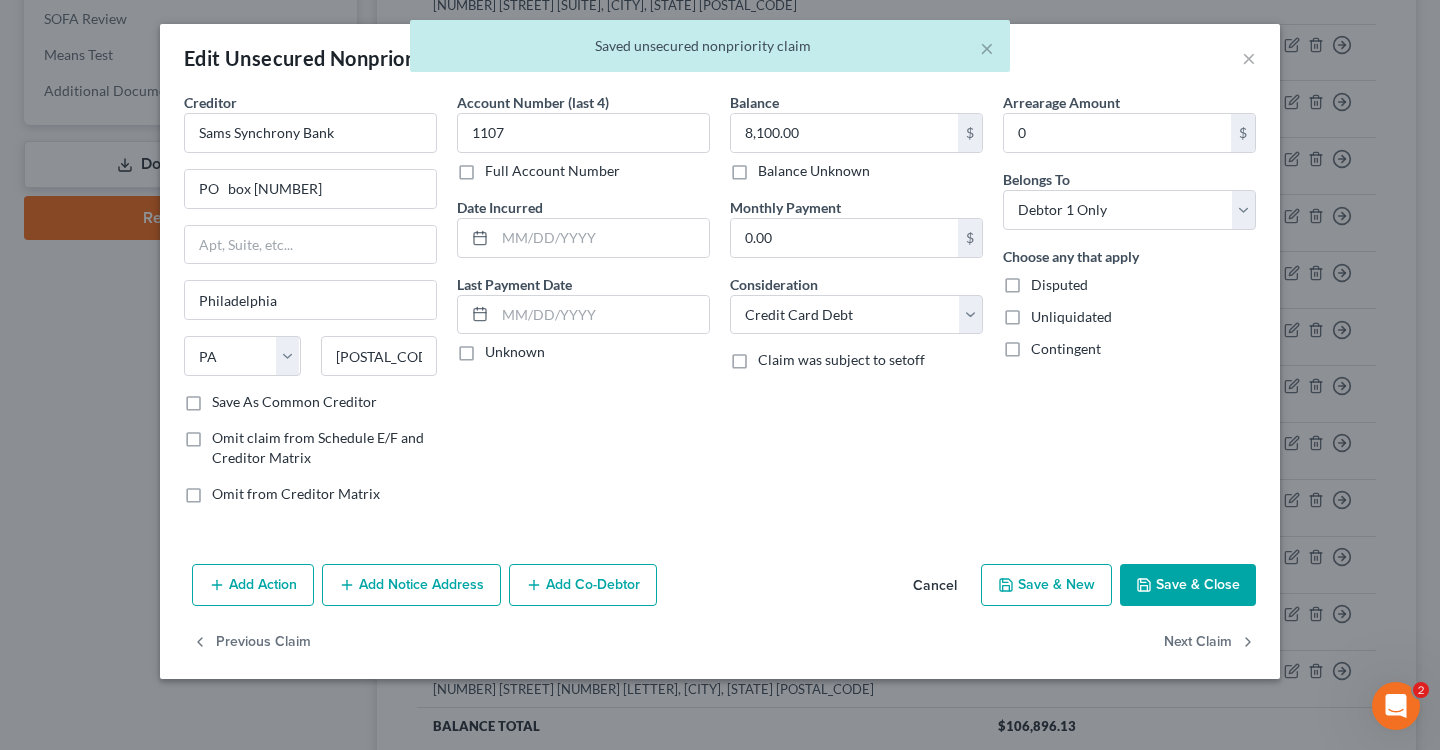 click on "×                     Saved unsecured nonpriority claim" at bounding box center [710, 51] 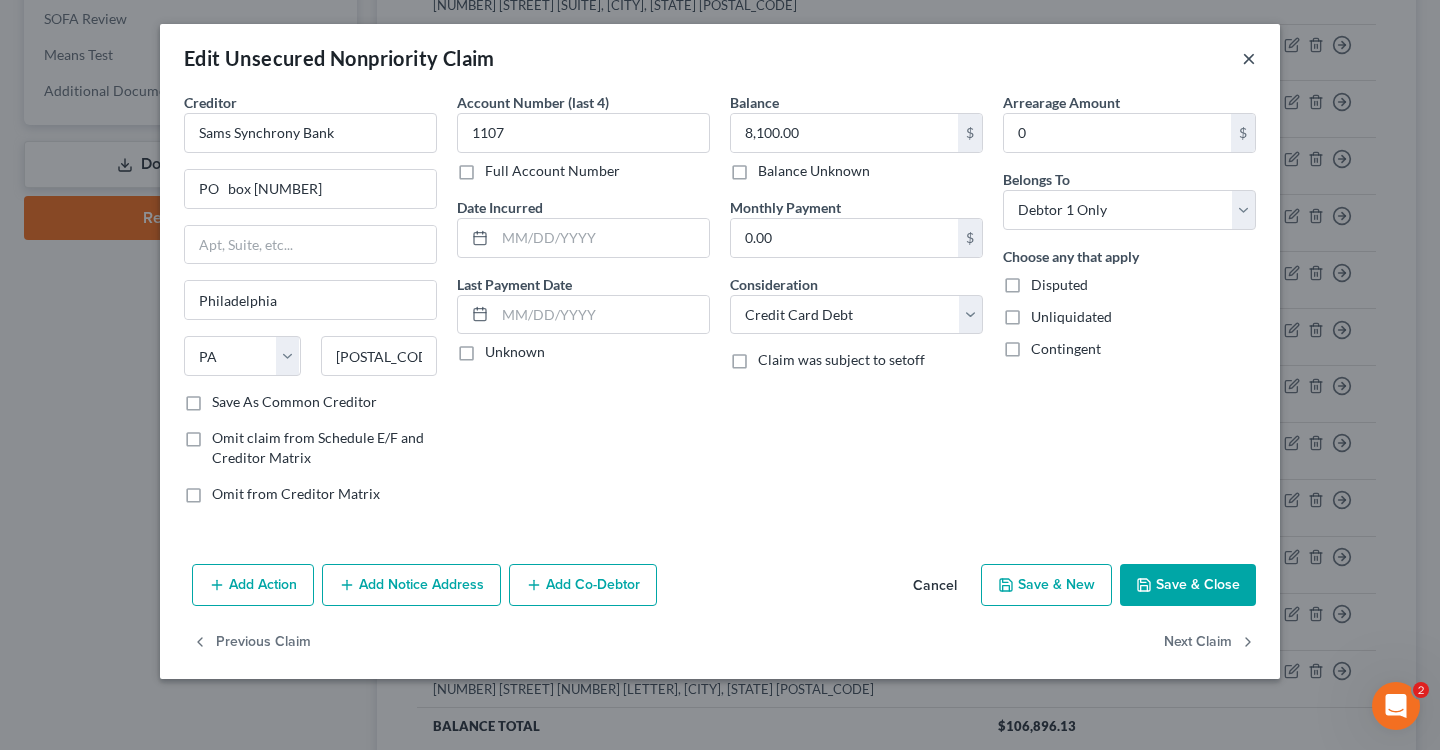 click on "×" at bounding box center (1249, 58) 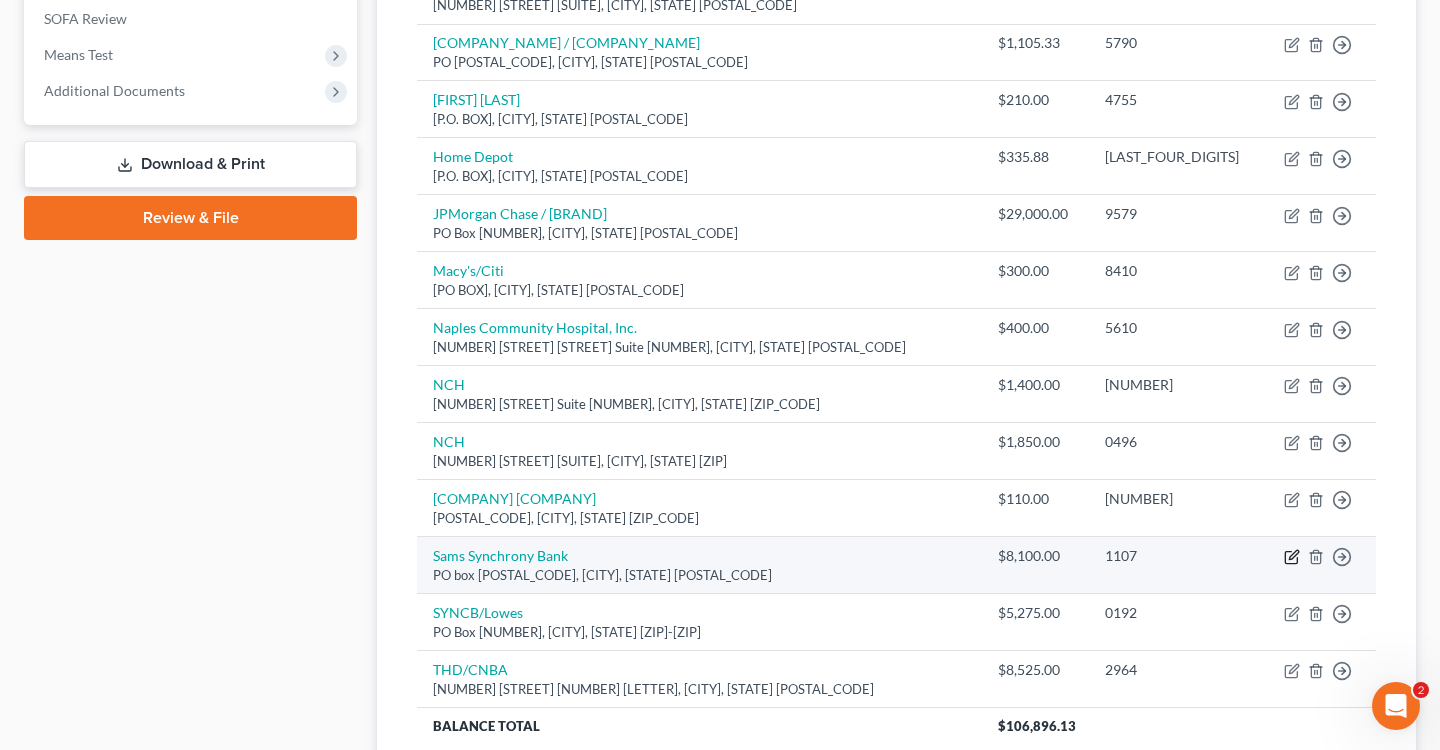 click 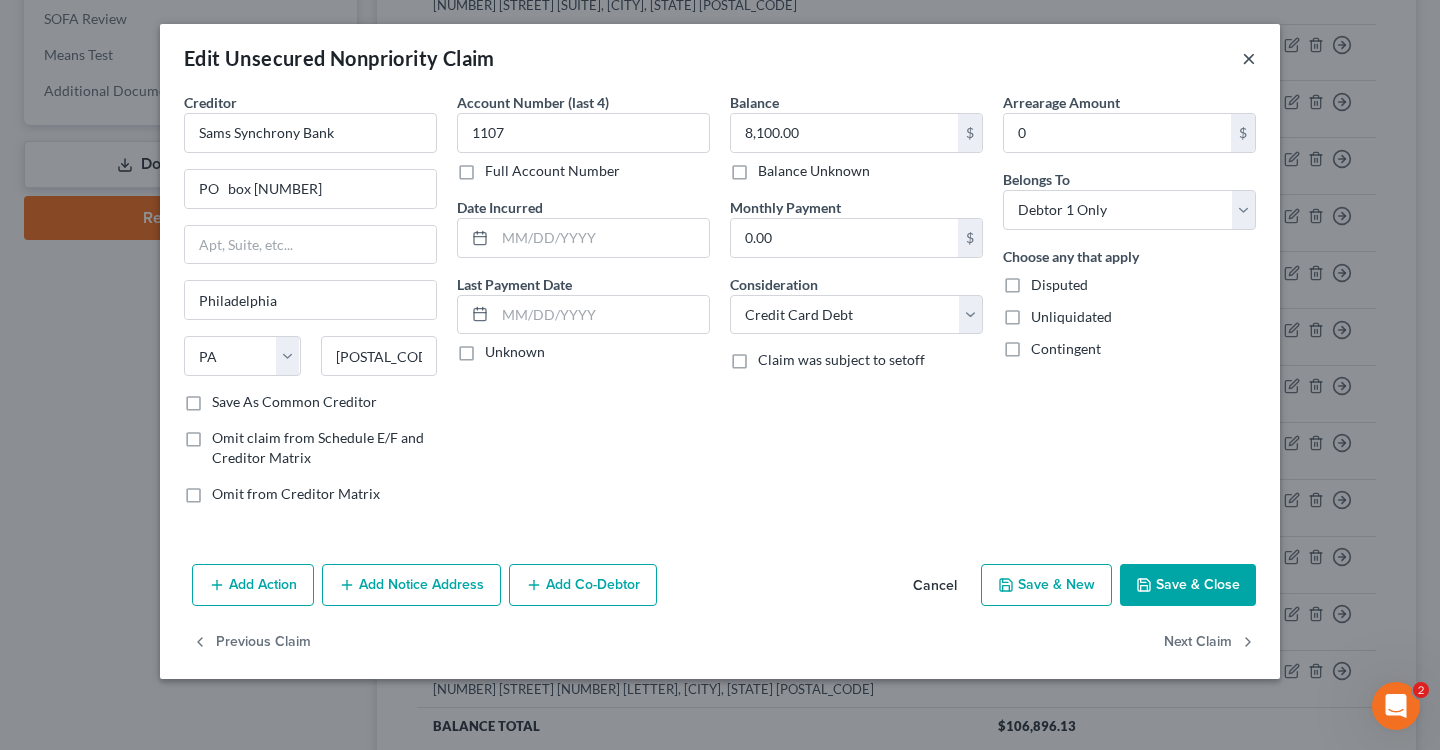 click on "×" at bounding box center [1249, 58] 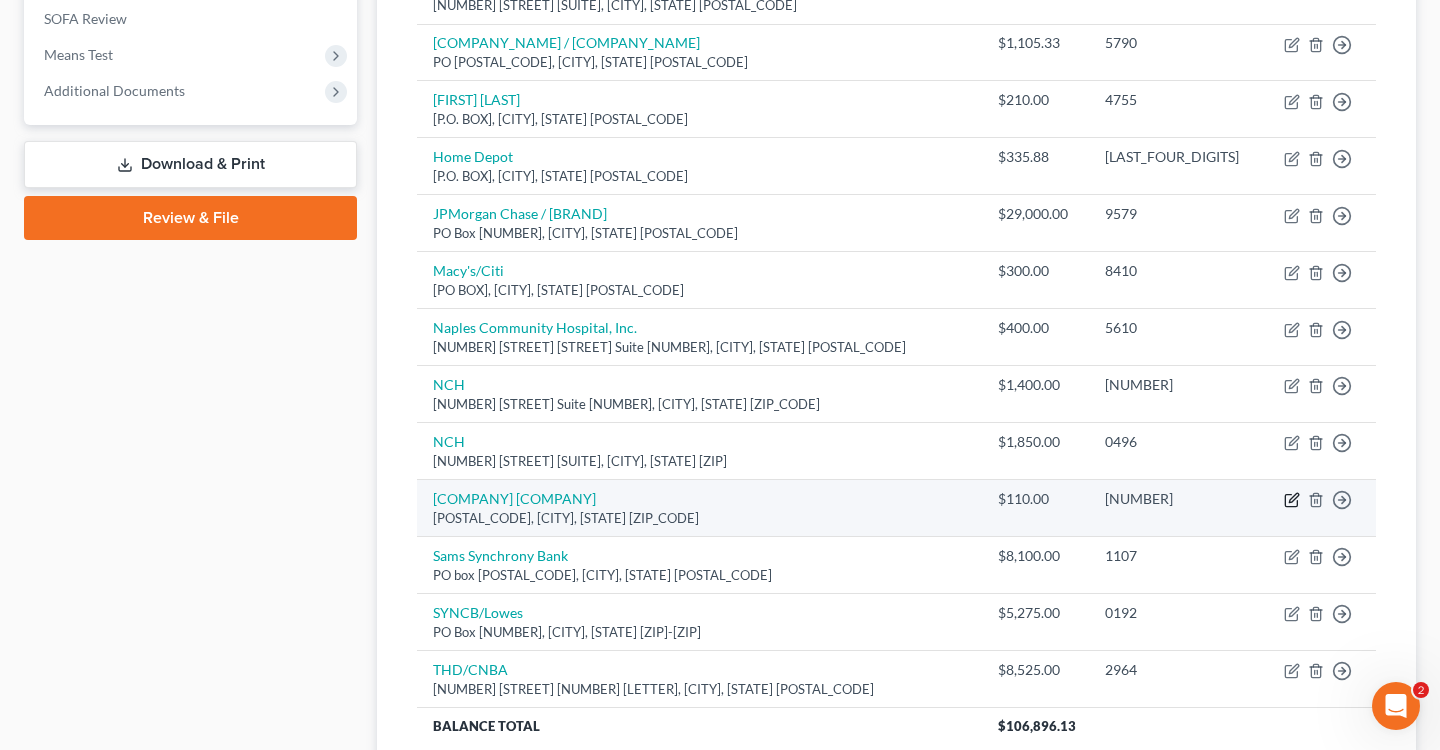 click 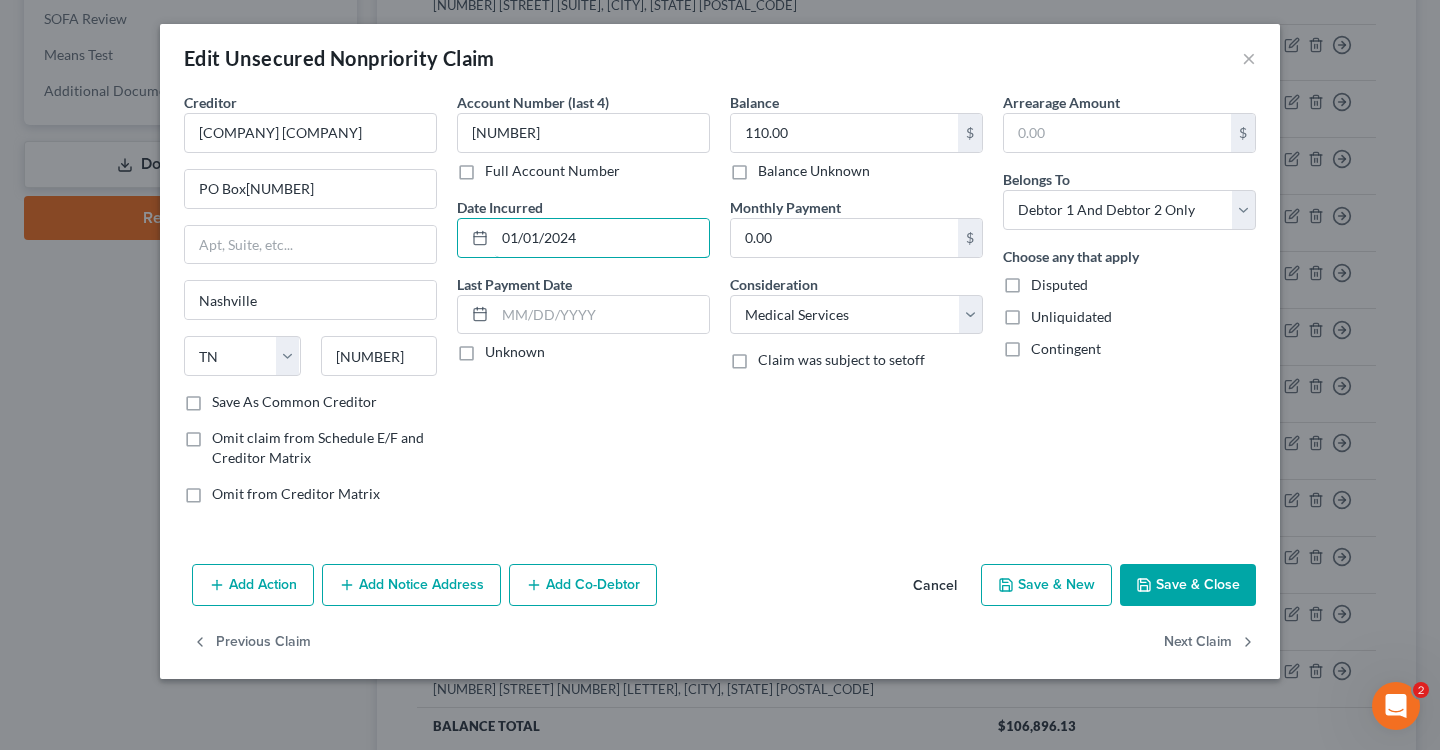 drag, startPoint x: 591, startPoint y: 227, endPoint x: 283, endPoint y: 211, distance: 308.4153 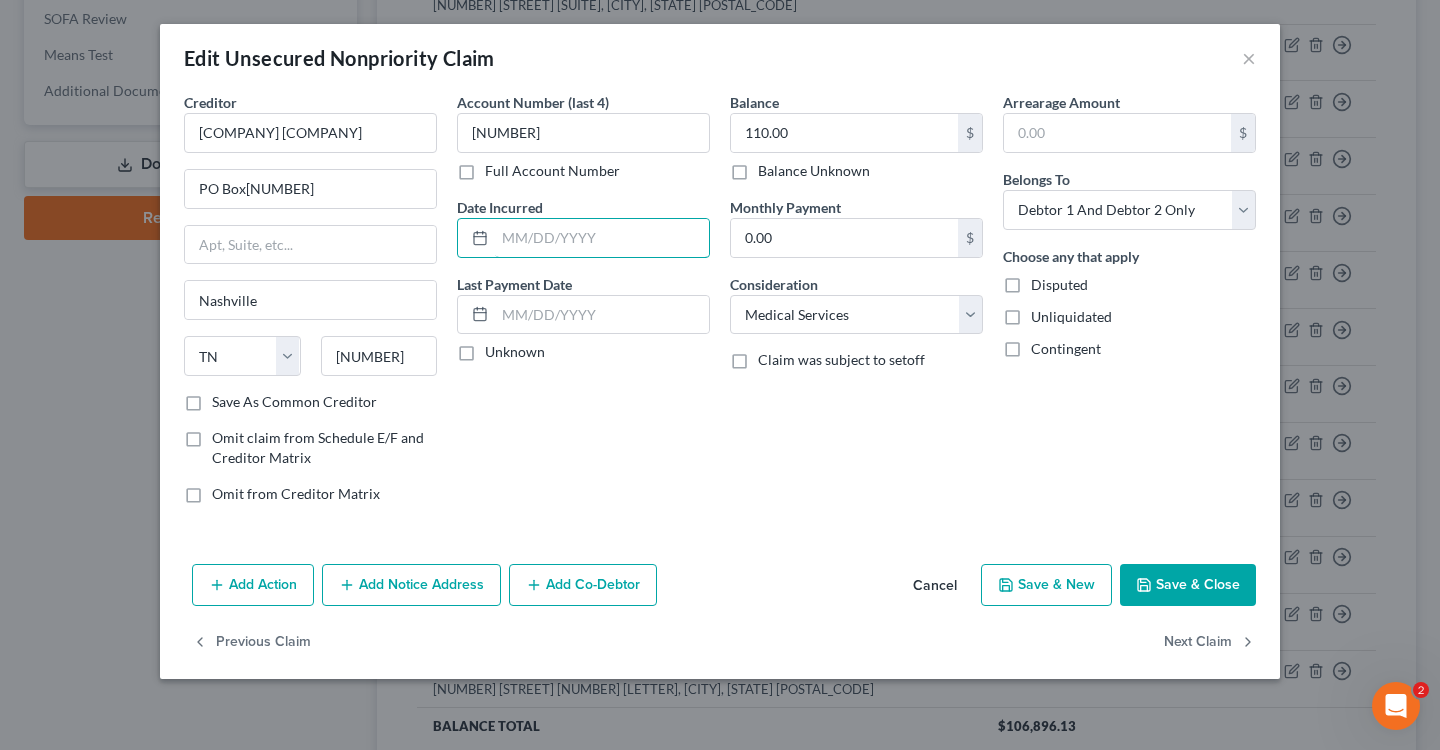 type 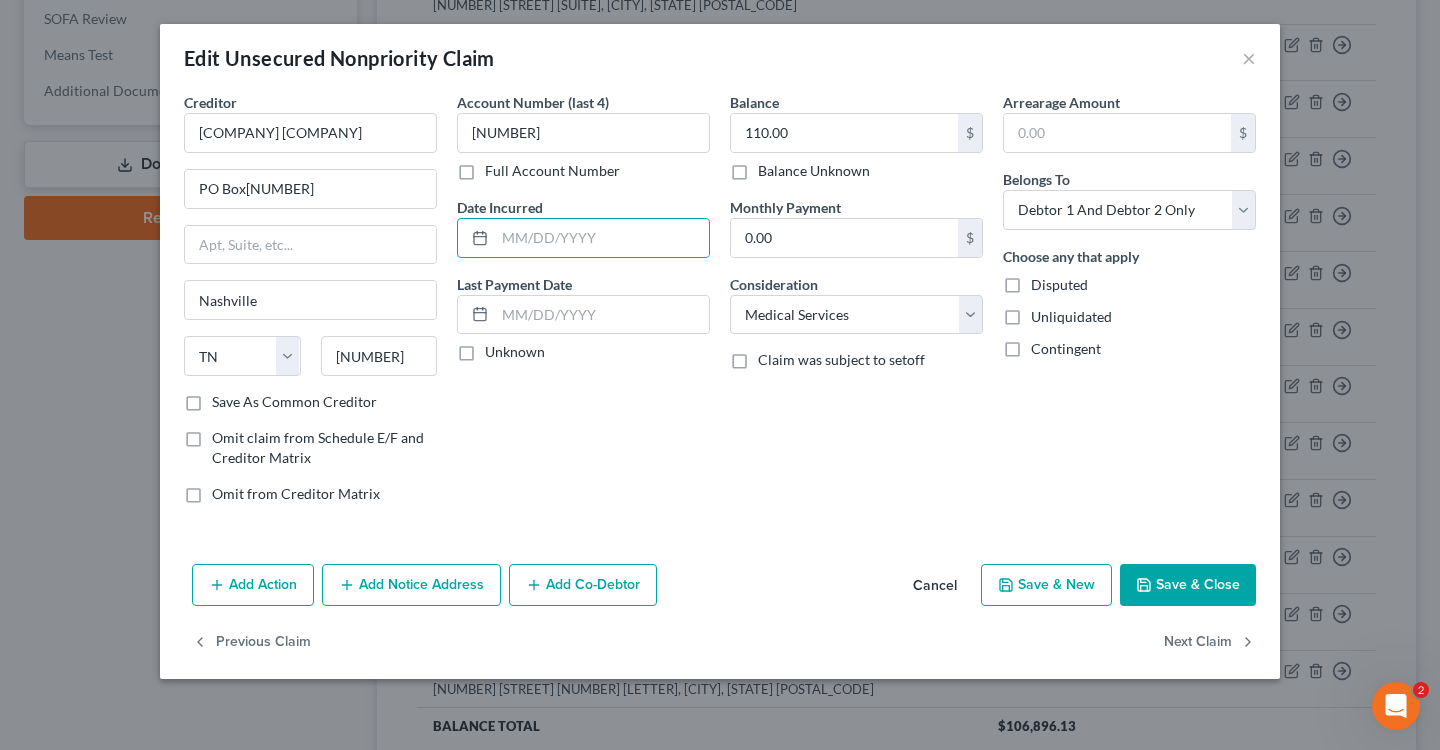 click on "Save & Close" at bounding box center [1188, 585] 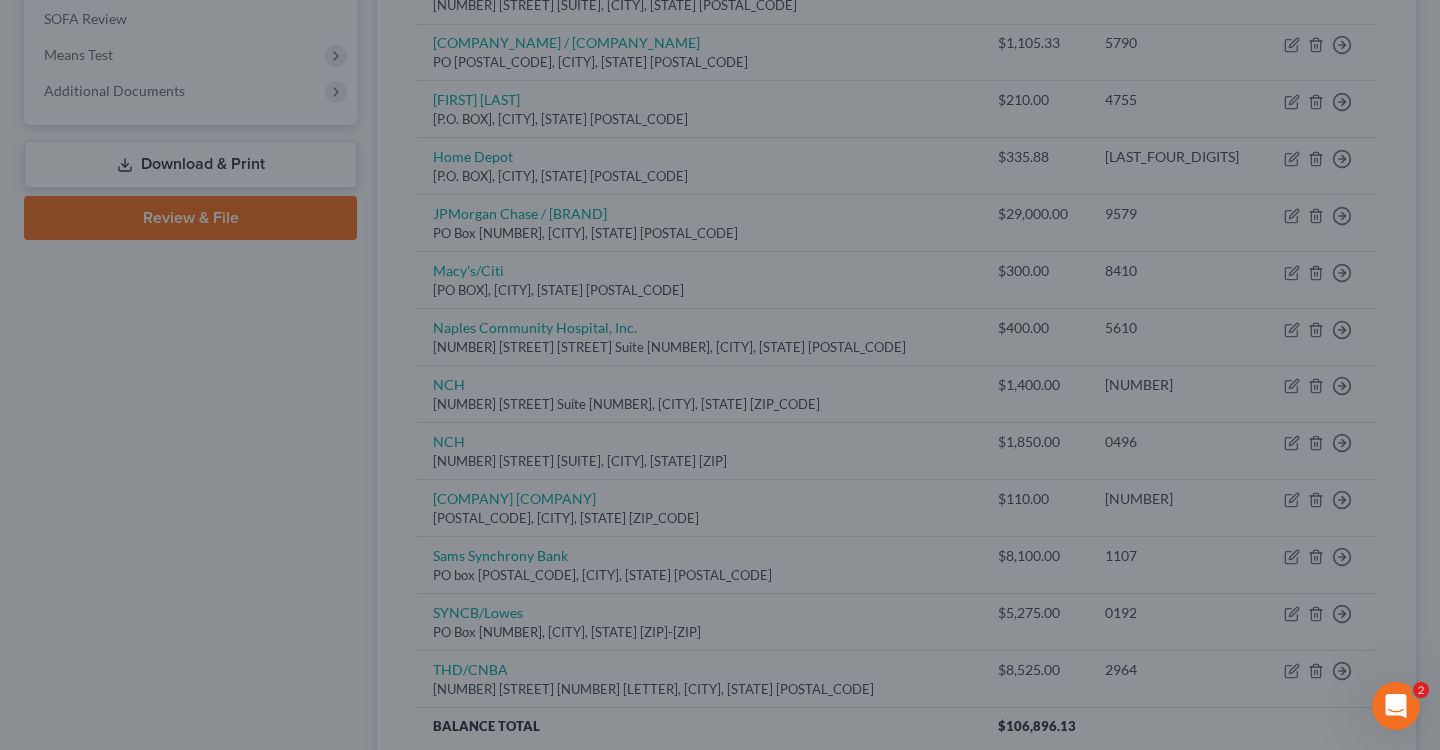 type on "0" 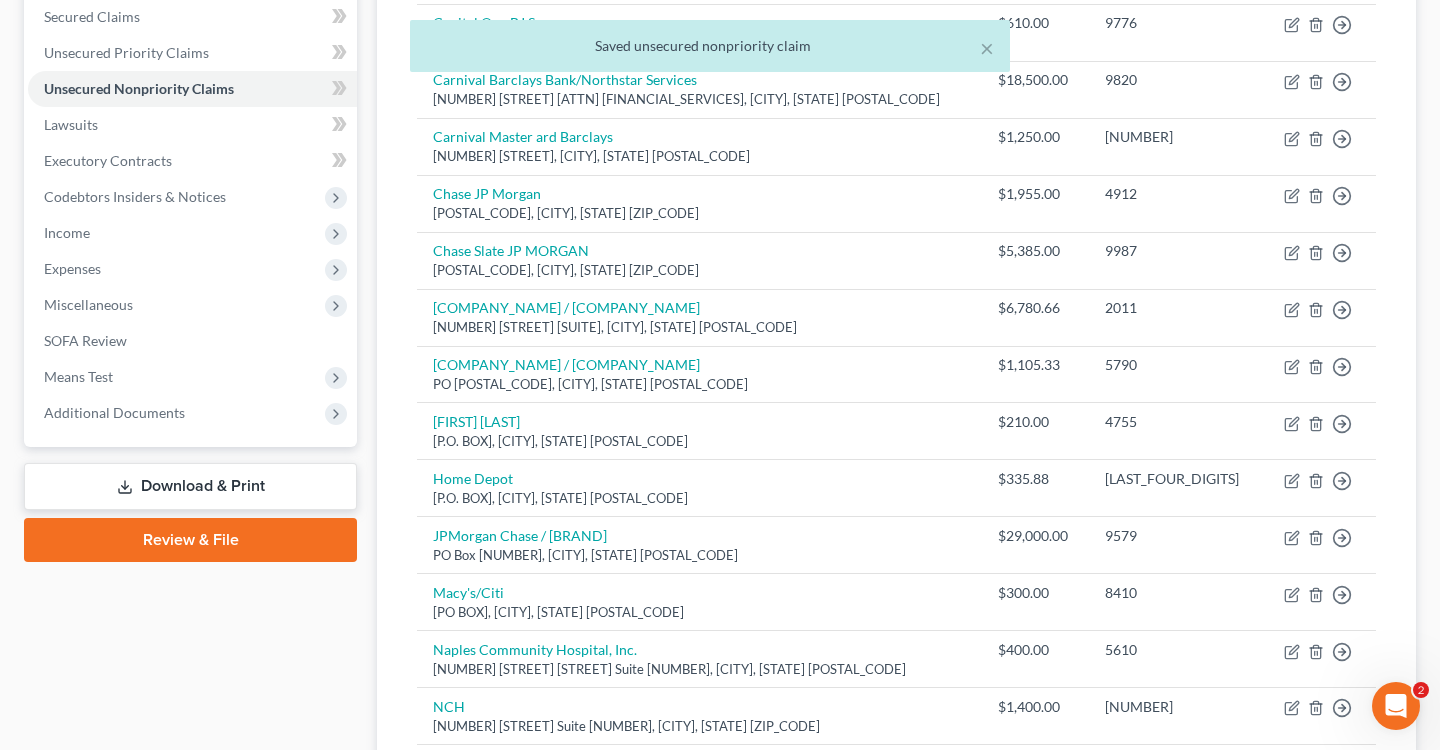 scroll, scrollTop: 0, scrollLeft: 0, axis: both 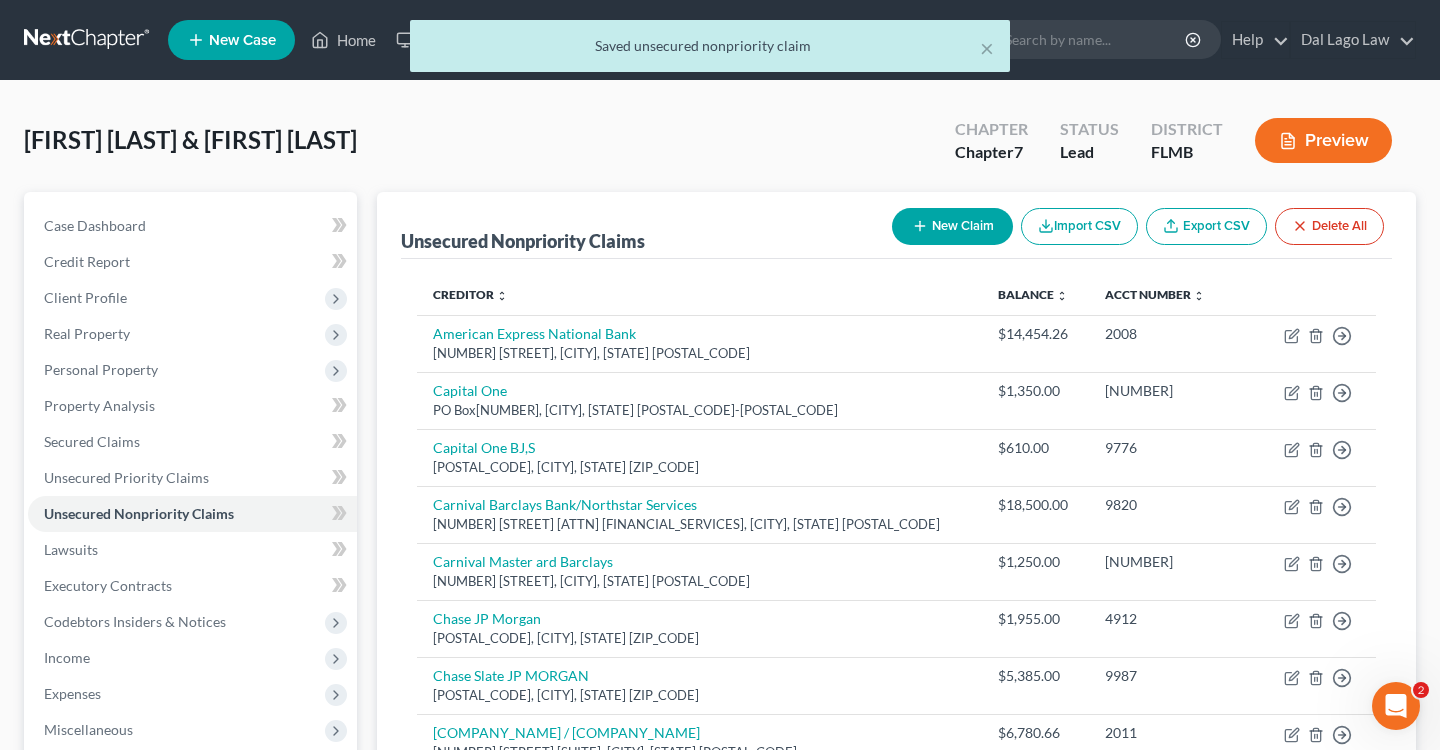 click on "Preview" at bounding box center (1323, 140) 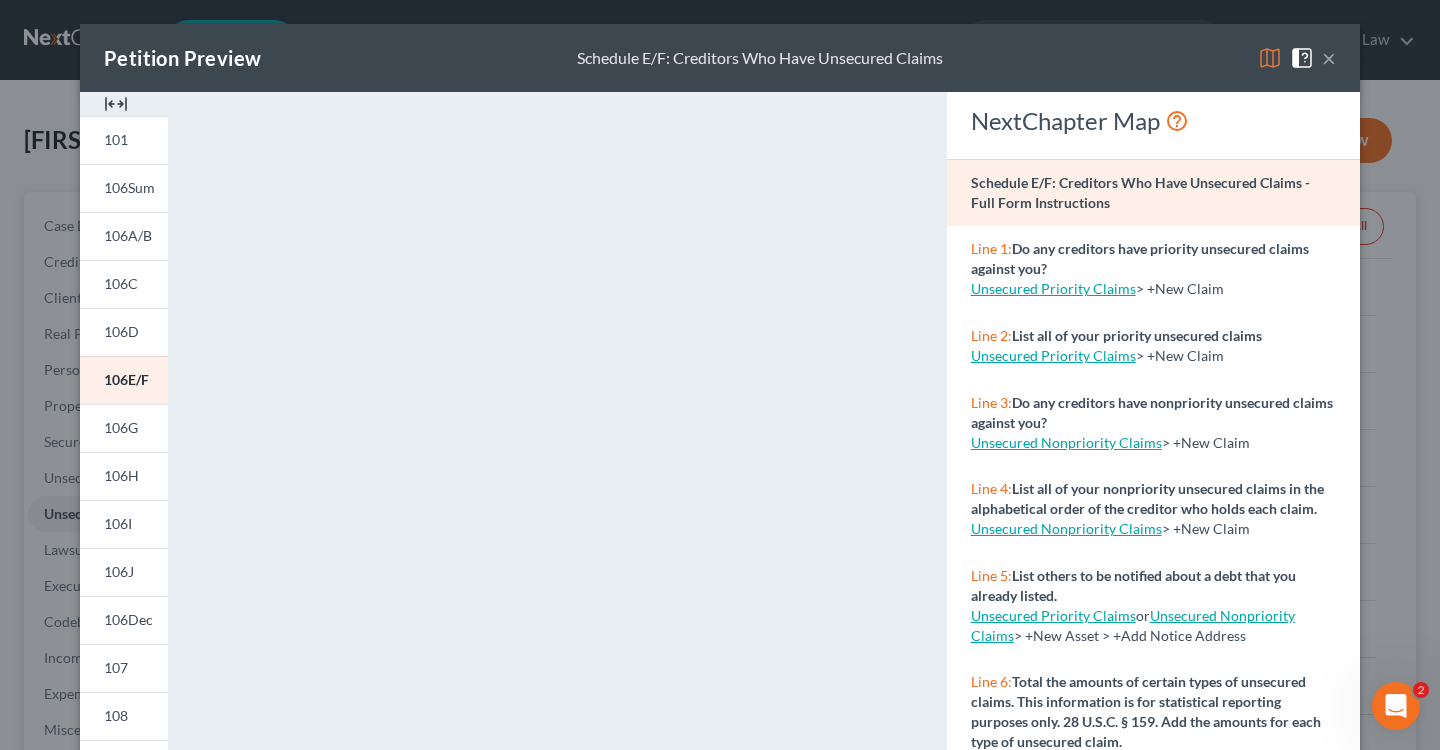 click on "×" at bounding box center [1329, 58] 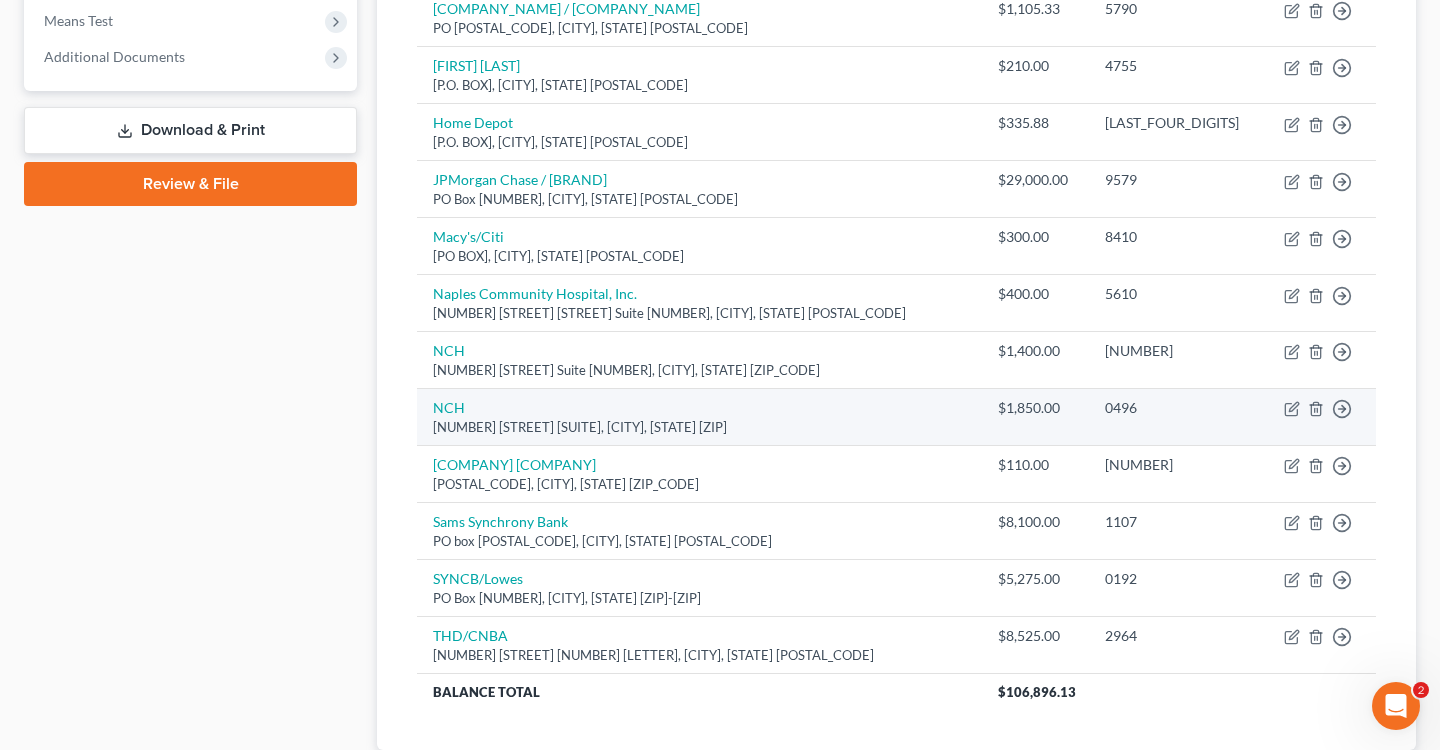 scroll, scrollTop: 780, scrollLeft: 0, axis: vertical 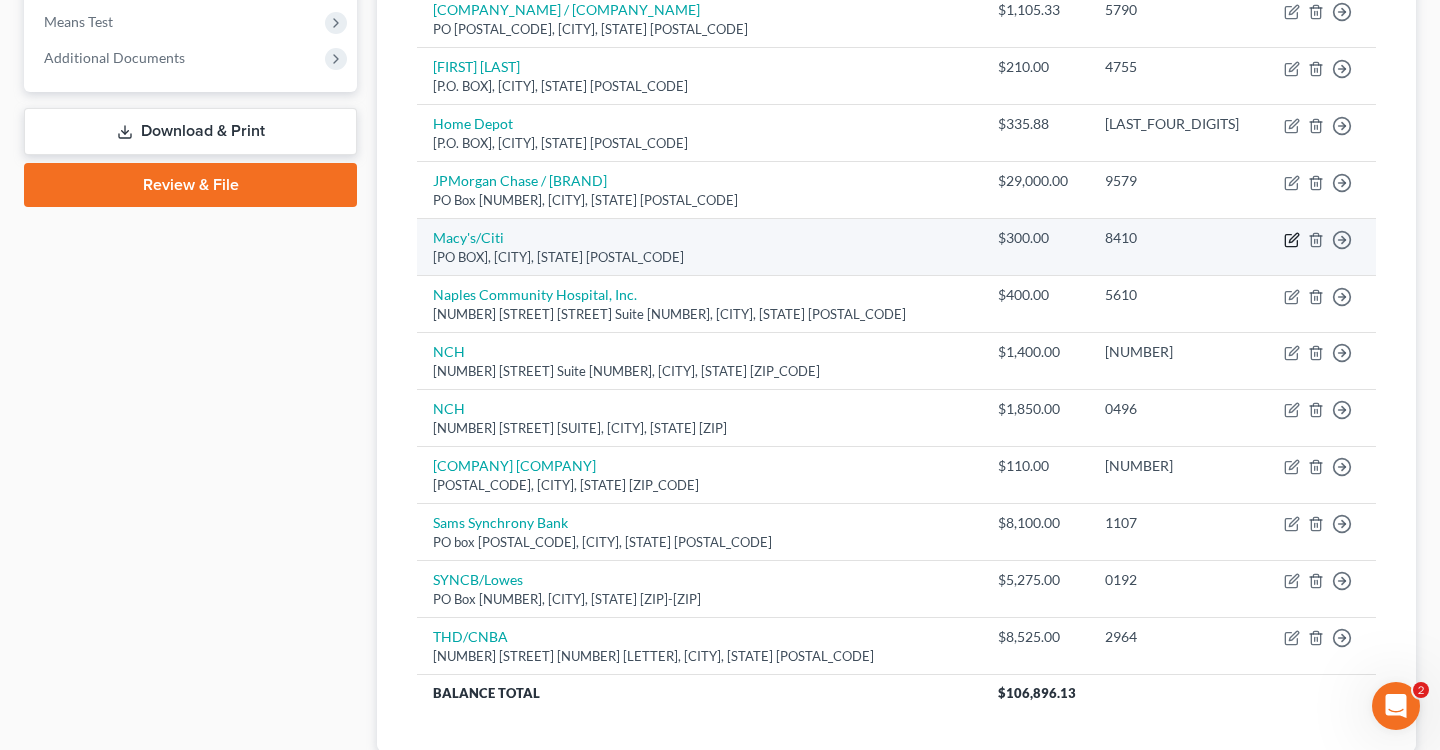 click 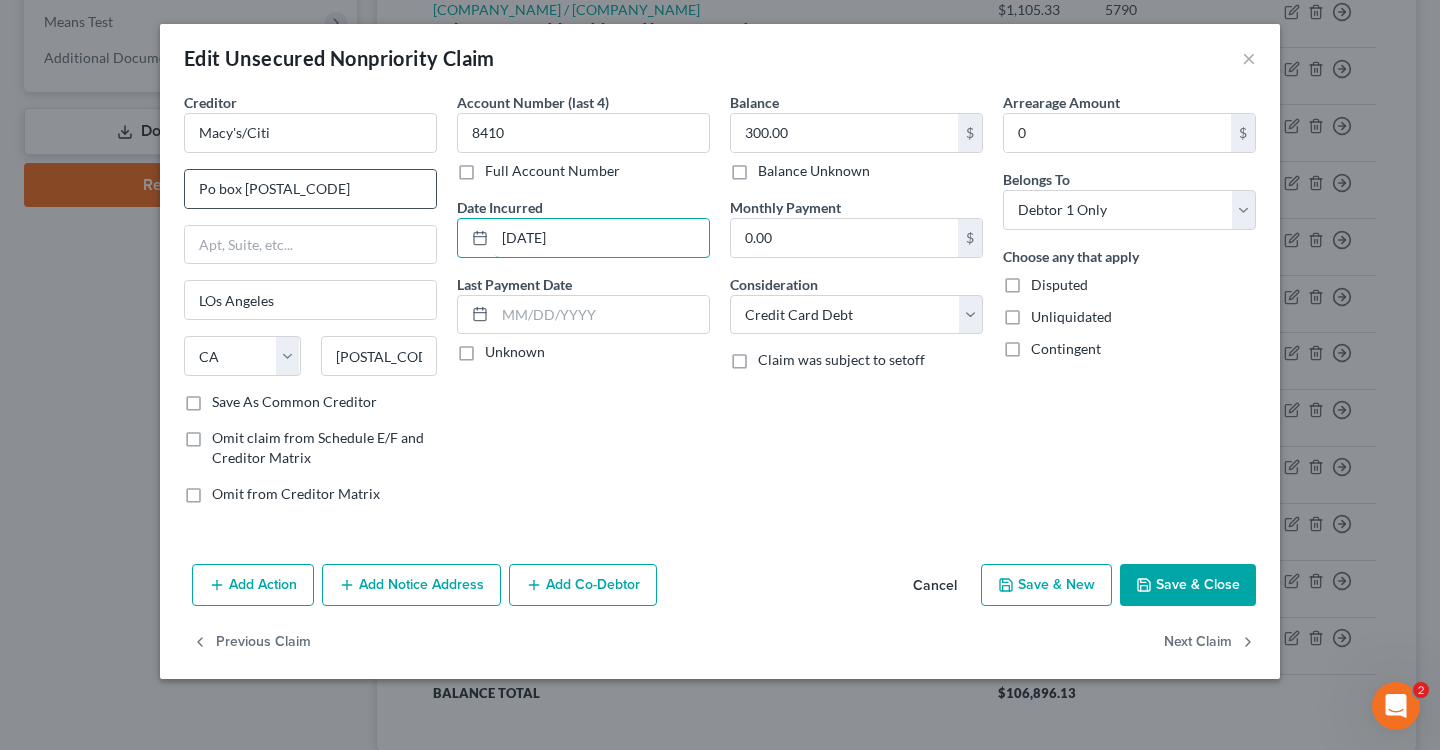 drag, startPoint x: 629, startPoint y: 233, endPoint x: 355, endPoint y: 207, distance: 275.2308 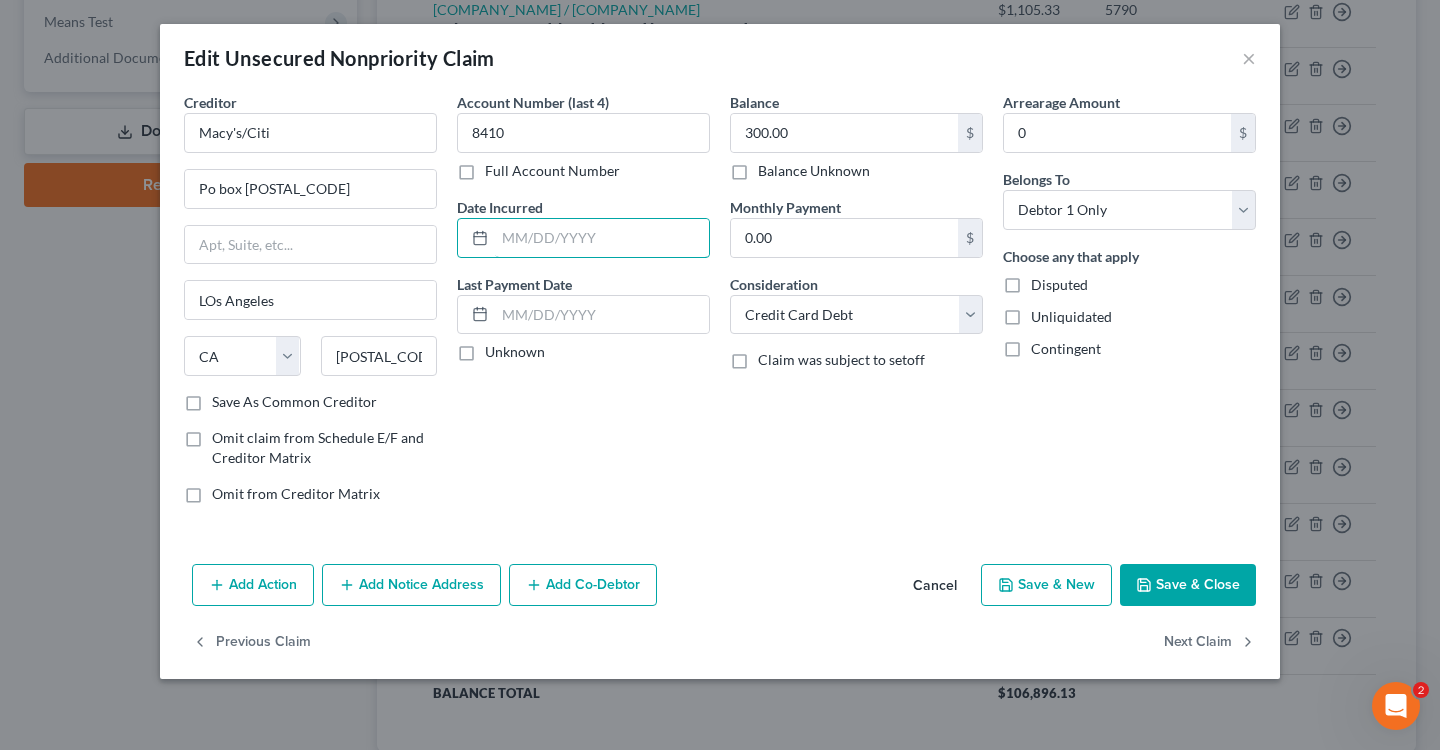 type 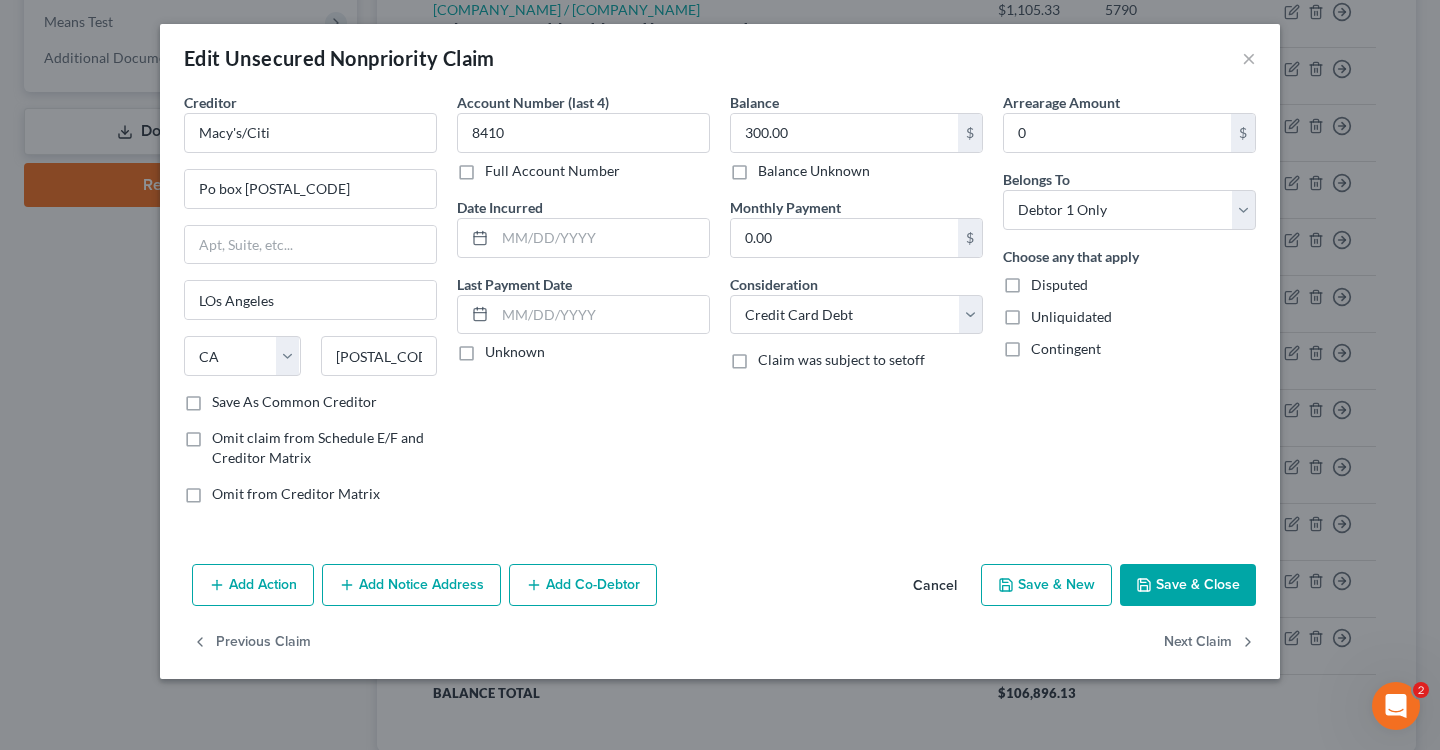 click on "Save & Close" at bounding box center (1188, 585) 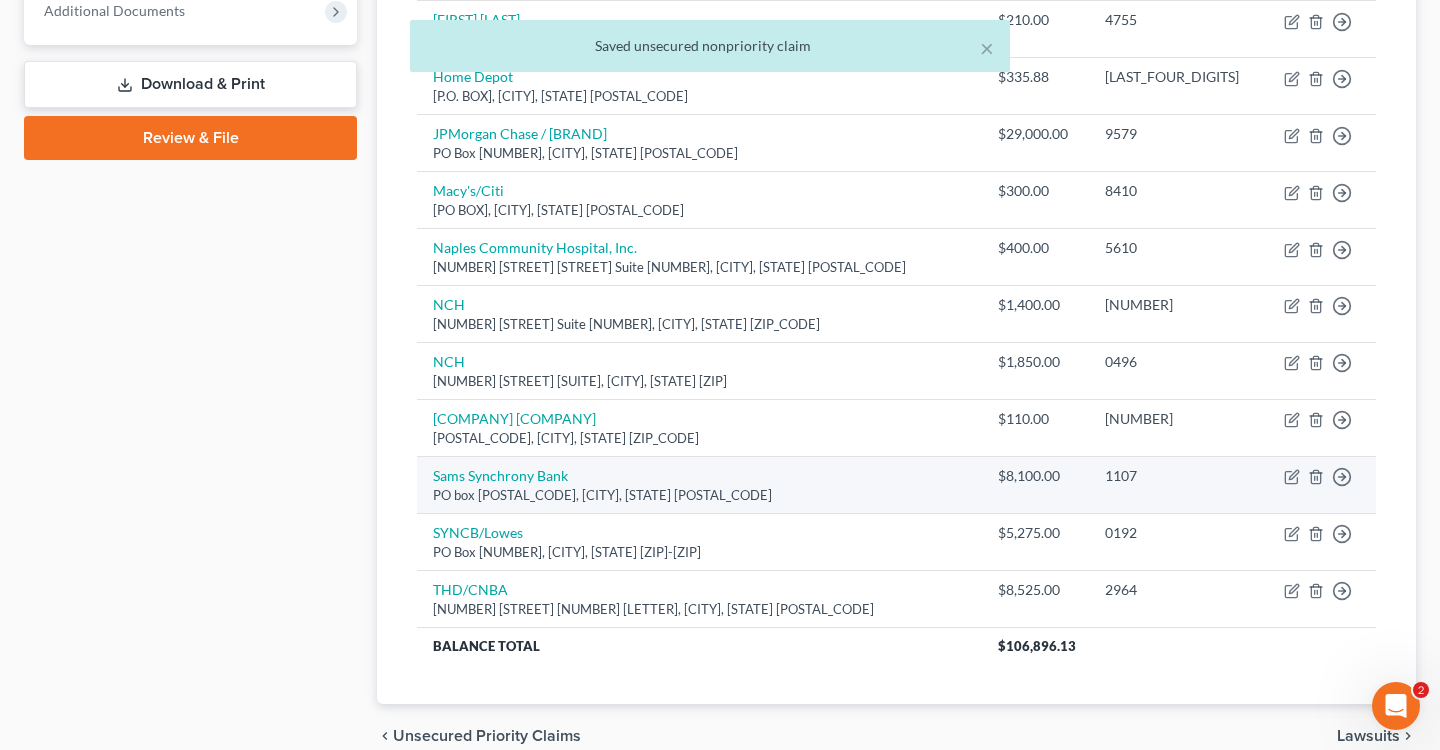 scroll, scrollTop: 833, scrollLeft: 0, axis: vertical 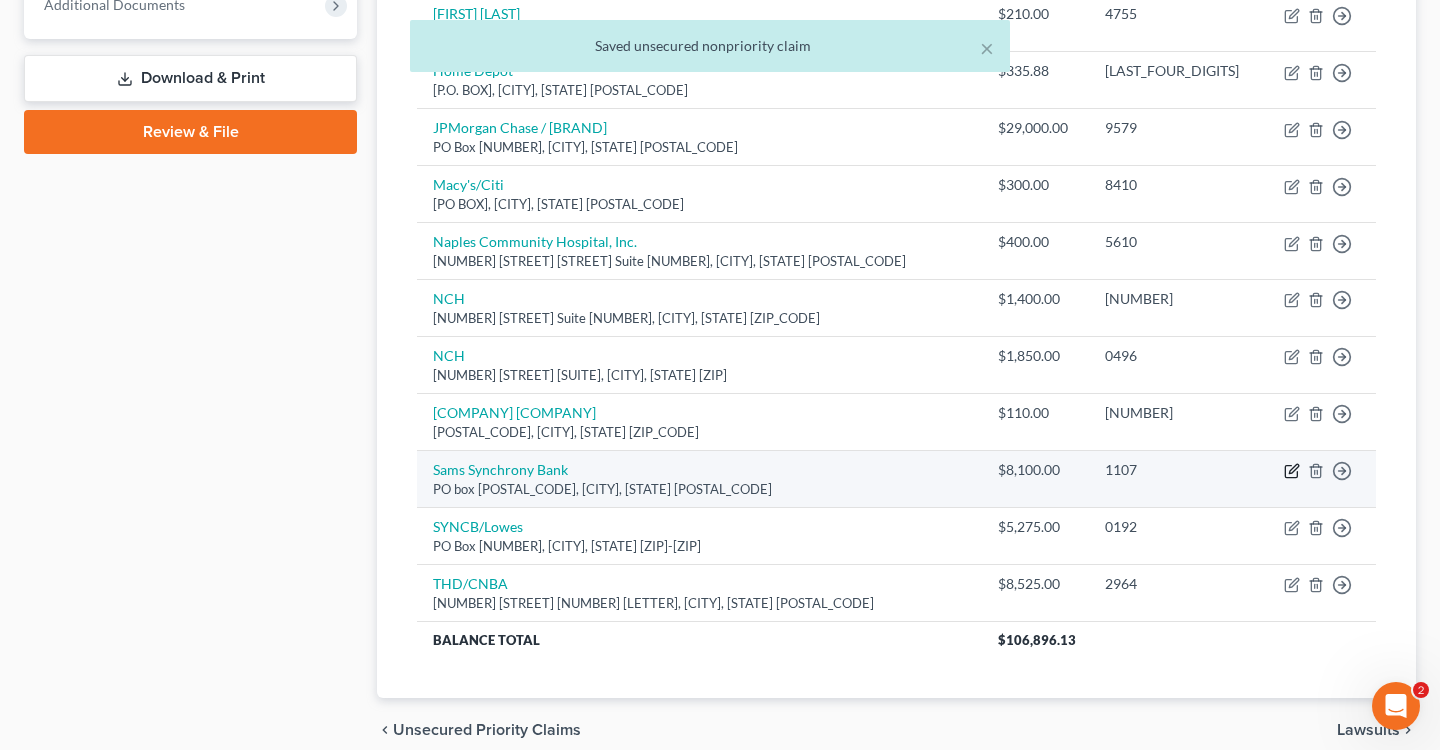 click 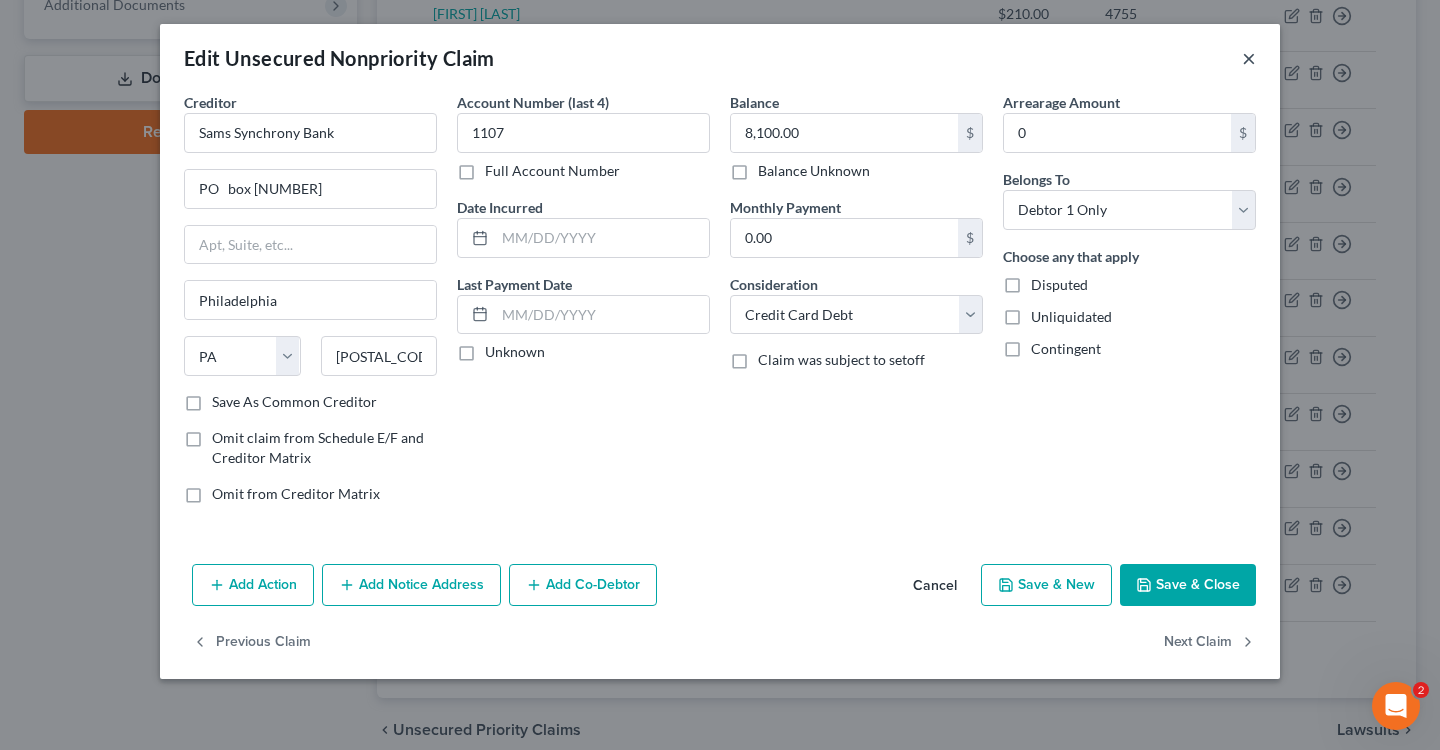 click on "×" at bounding box center (1249, 58) 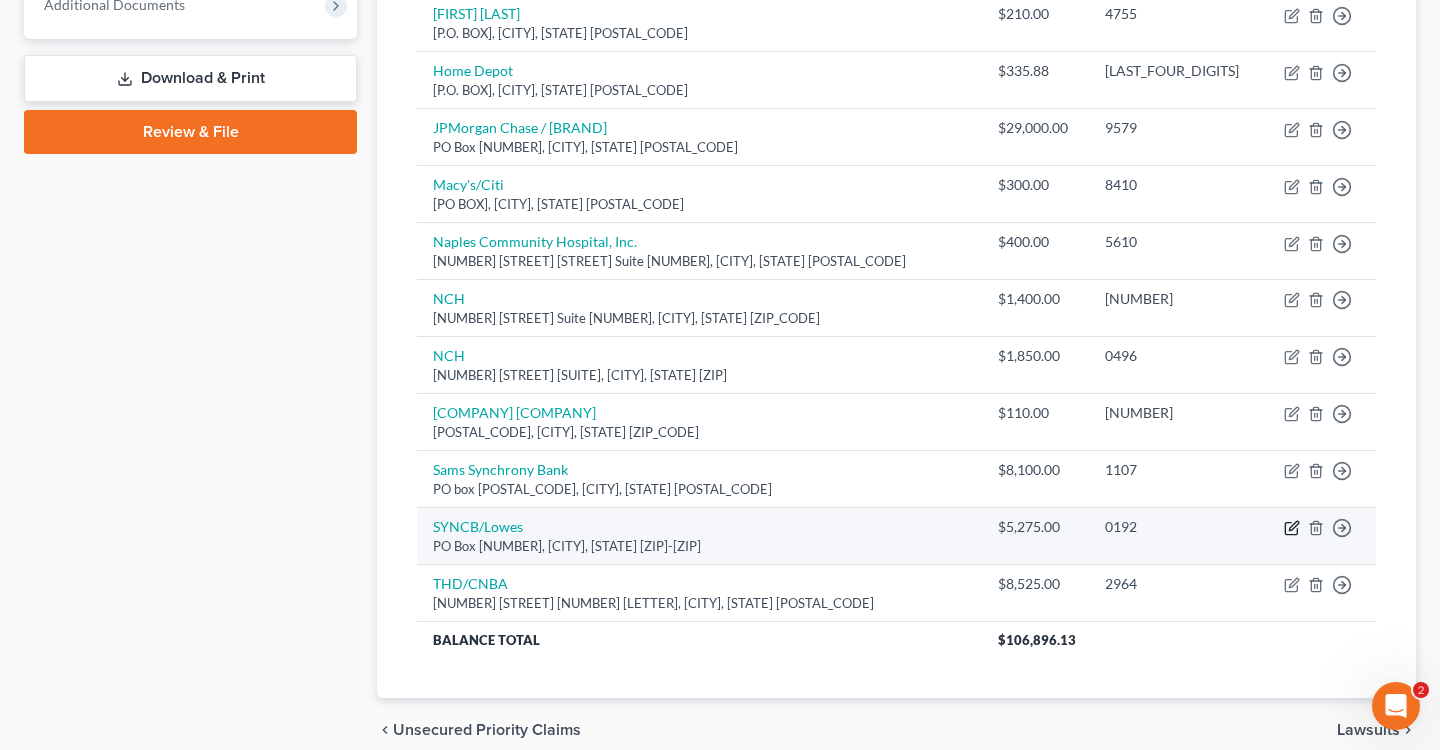 click 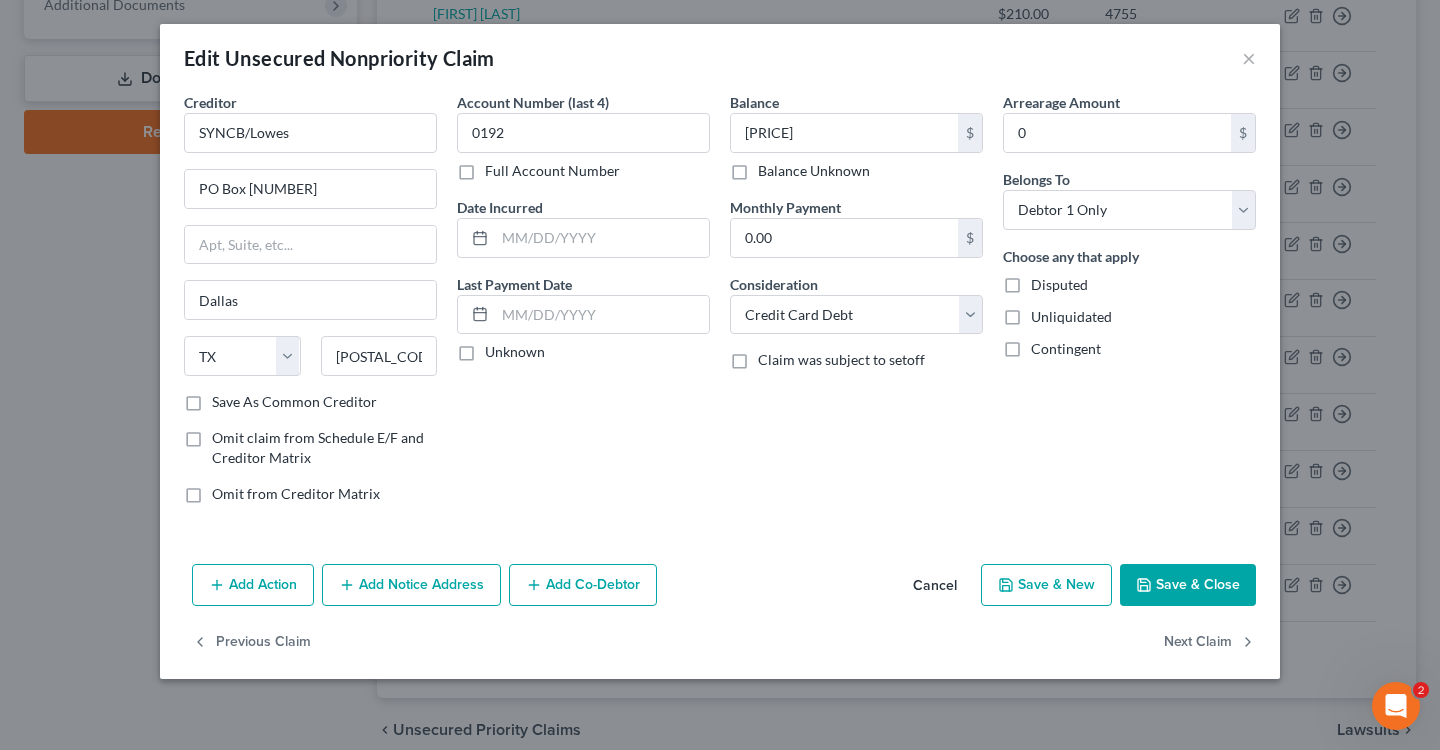 click on "Edit Unsecured Nonpriority Claim  ×" at bounding box center (720, 58) 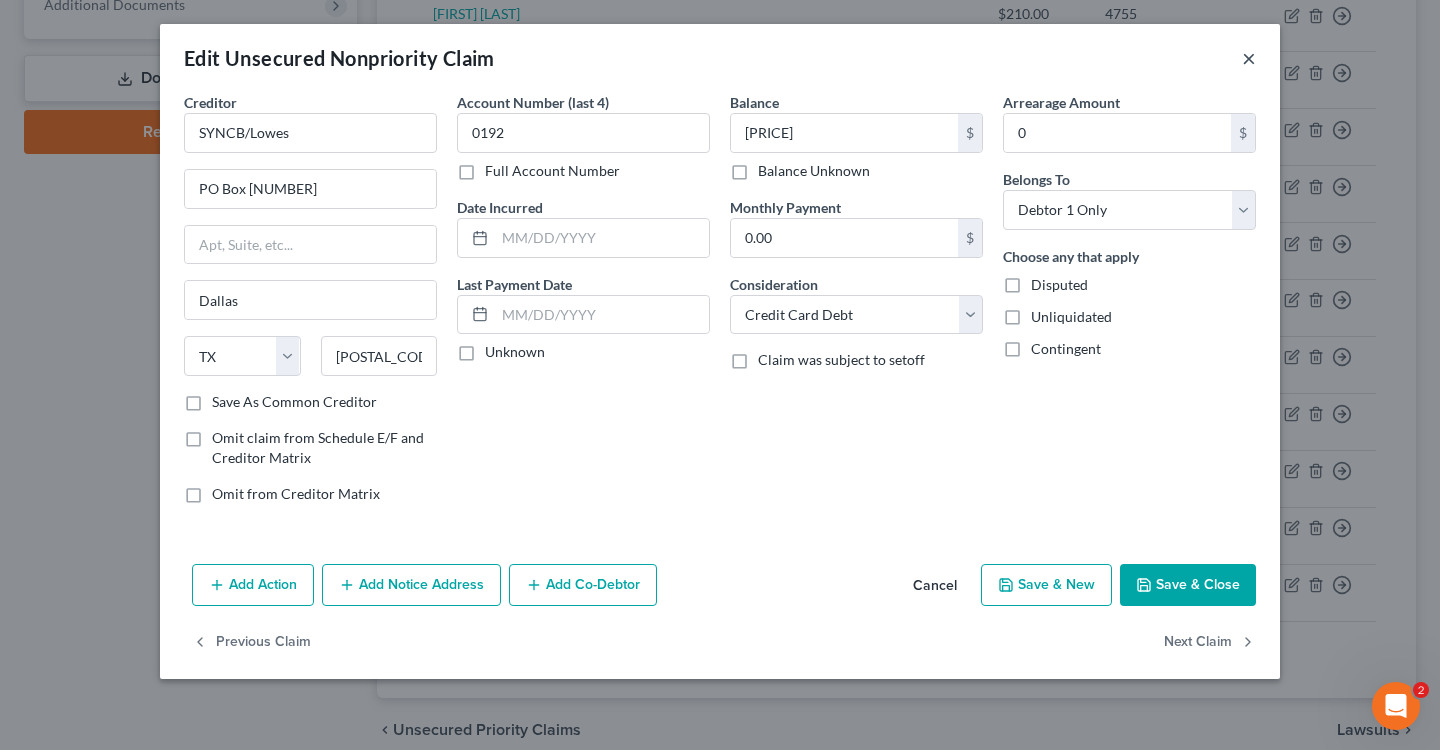 click on "×" at bounding box center (1249, 58) 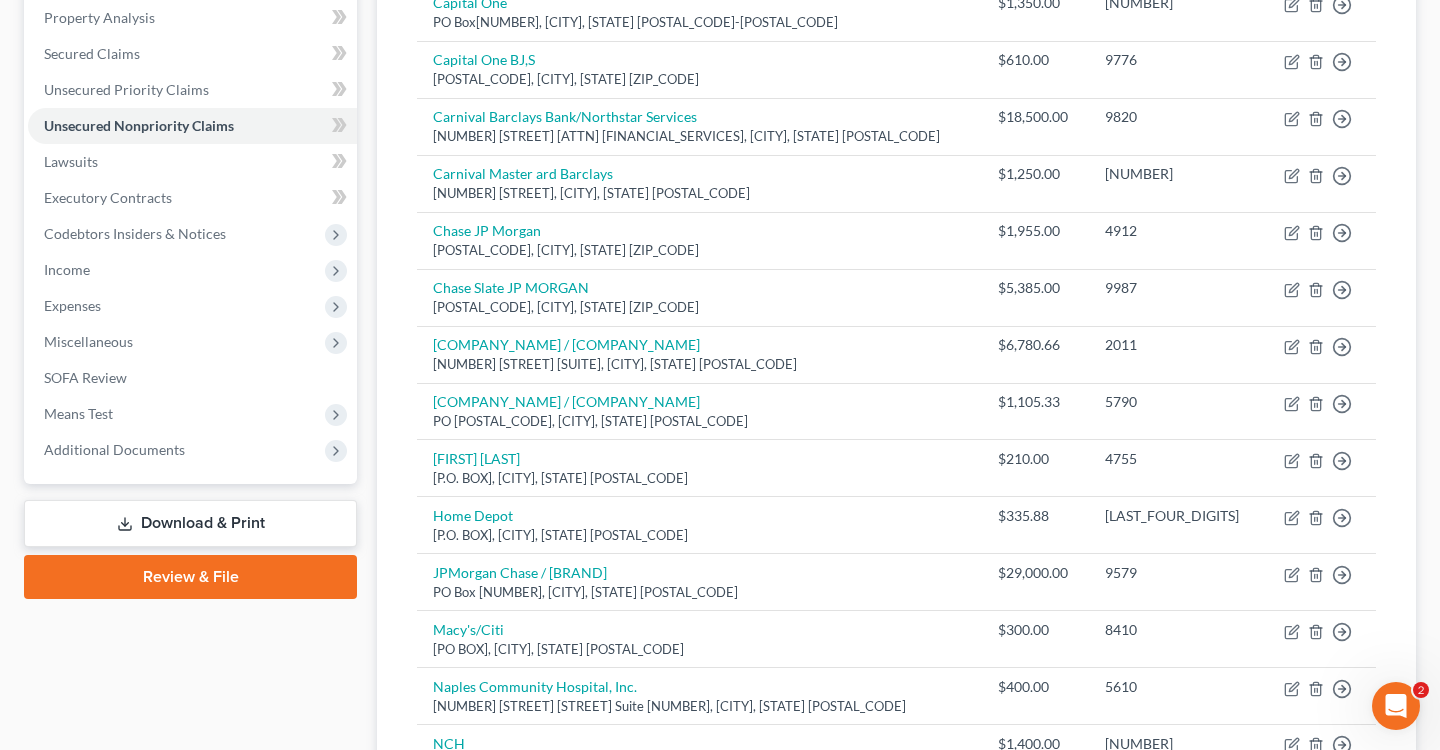 scroll, scrollTop: 386, scrollLeft: 0, axis: vertical 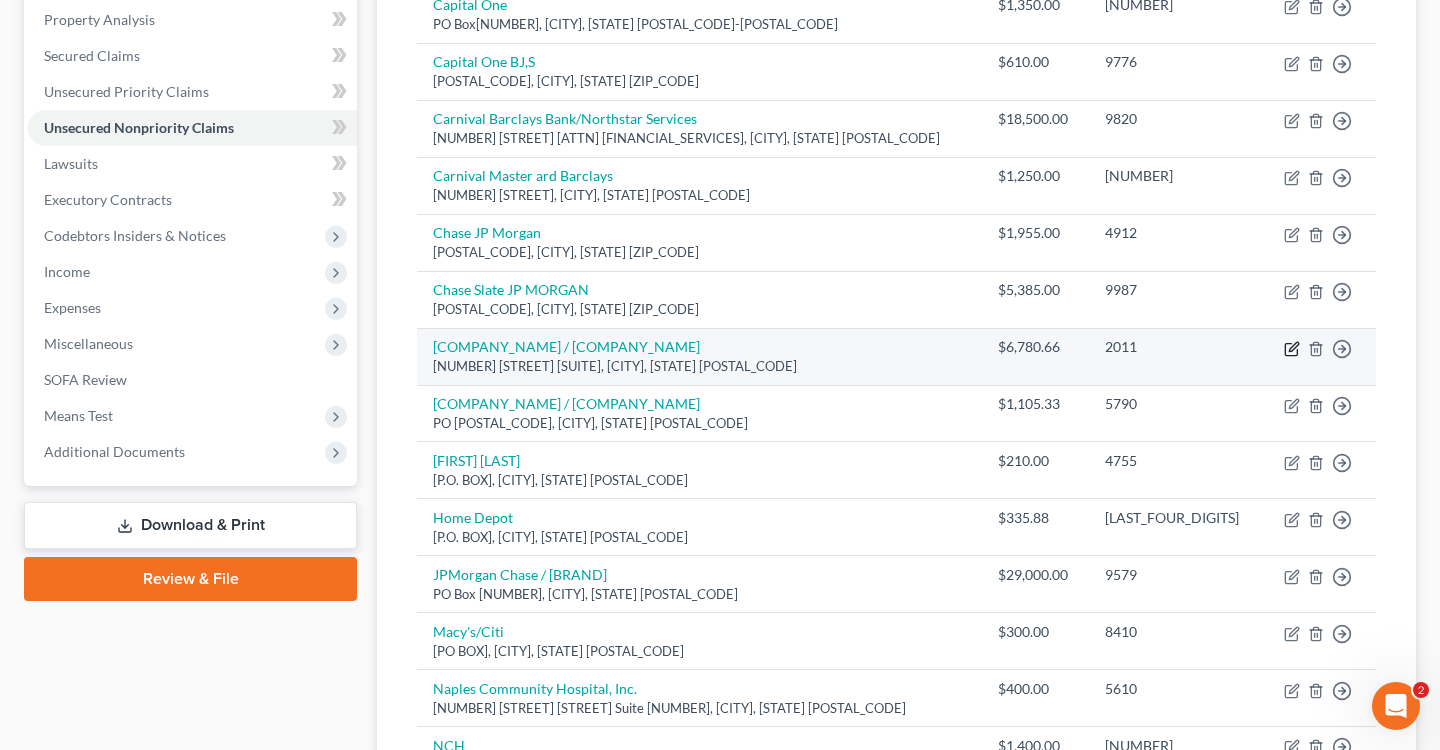 click 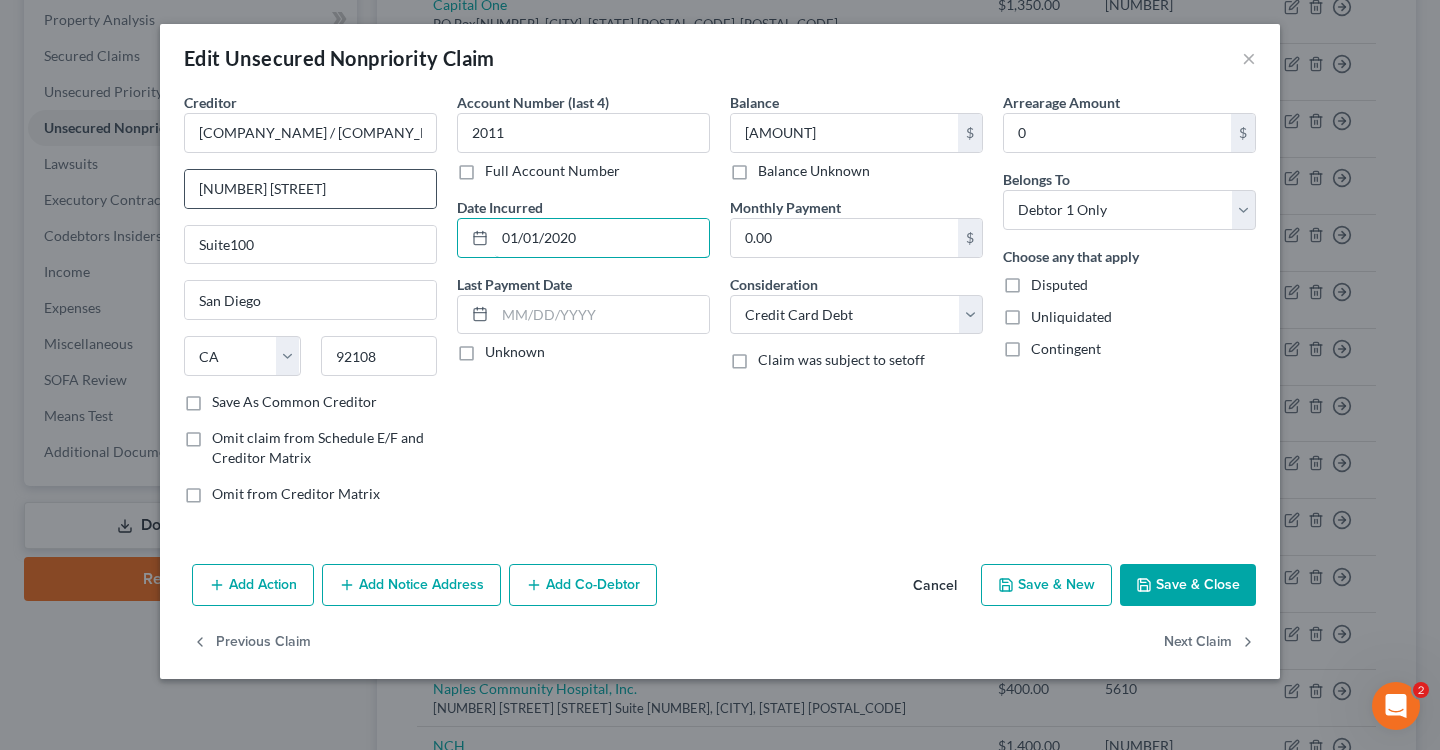 drag, startPoint x: 613, startPoint y: 248, endPoint x: 418, endPoint y: 208, distance: 199.06029 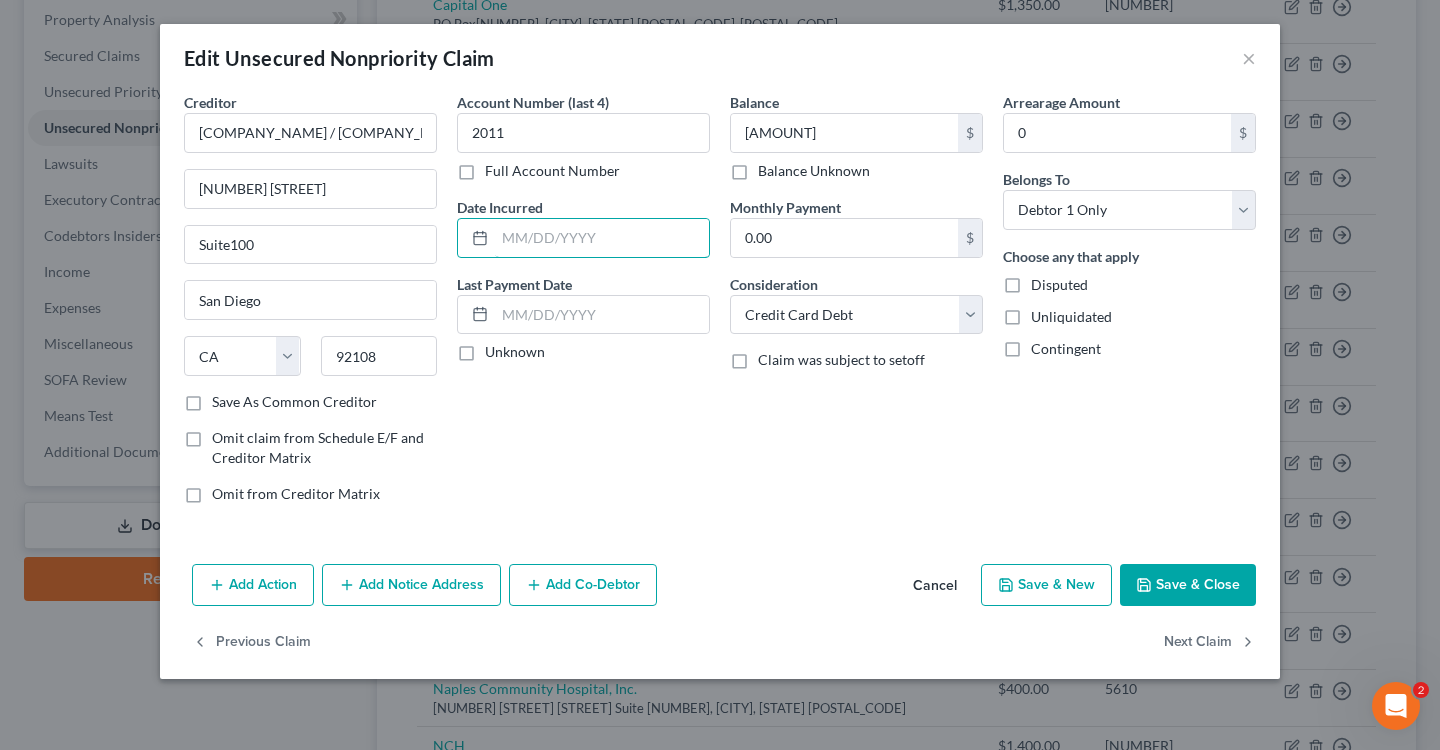 type 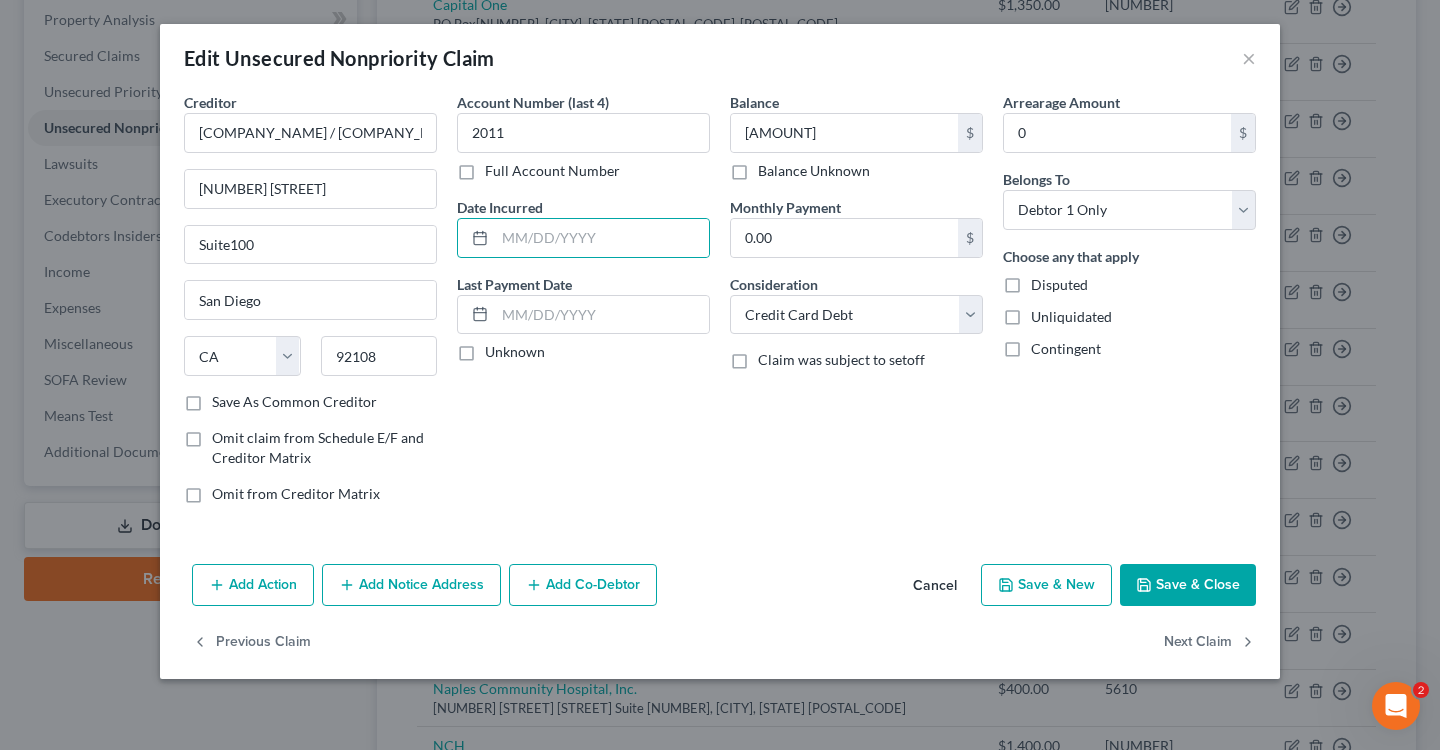 click on "Save & Close" at bounding box center (1188, 585) 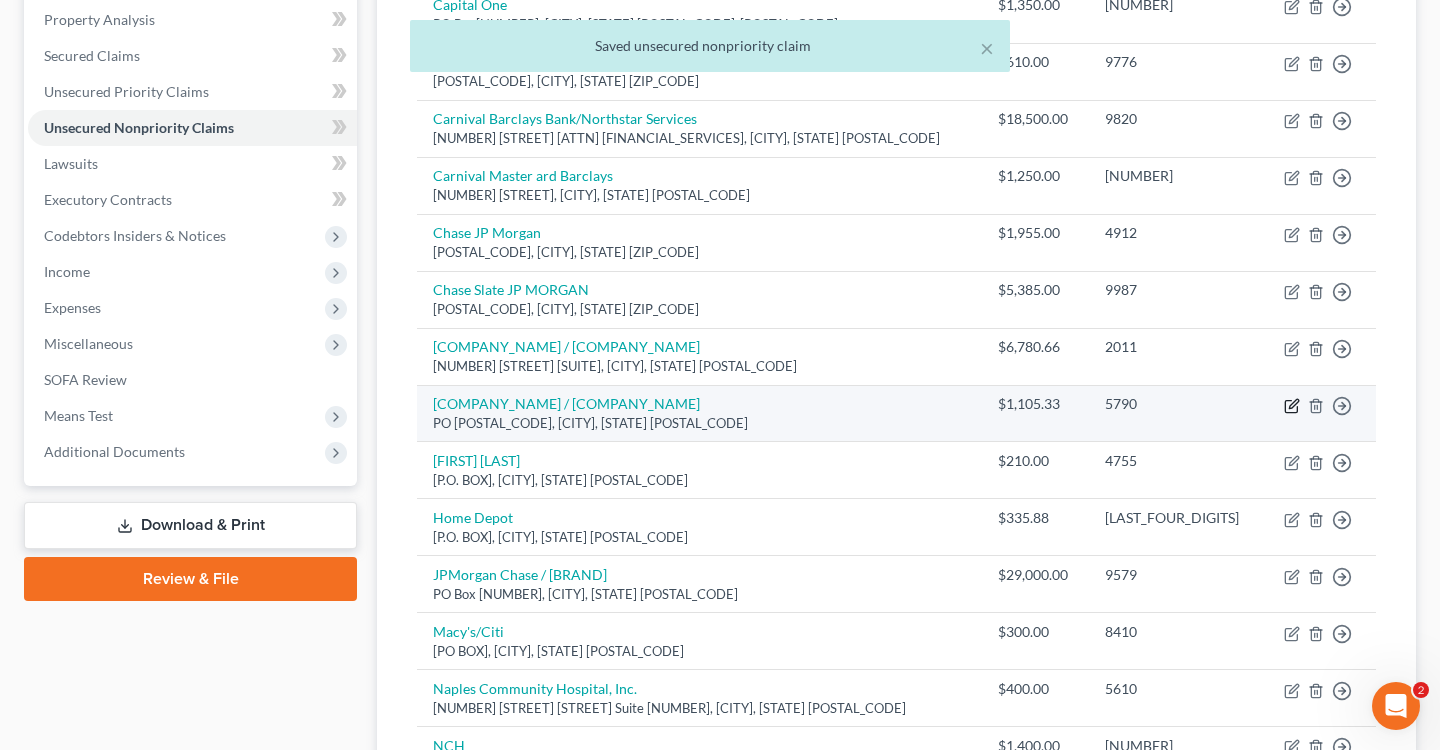 click 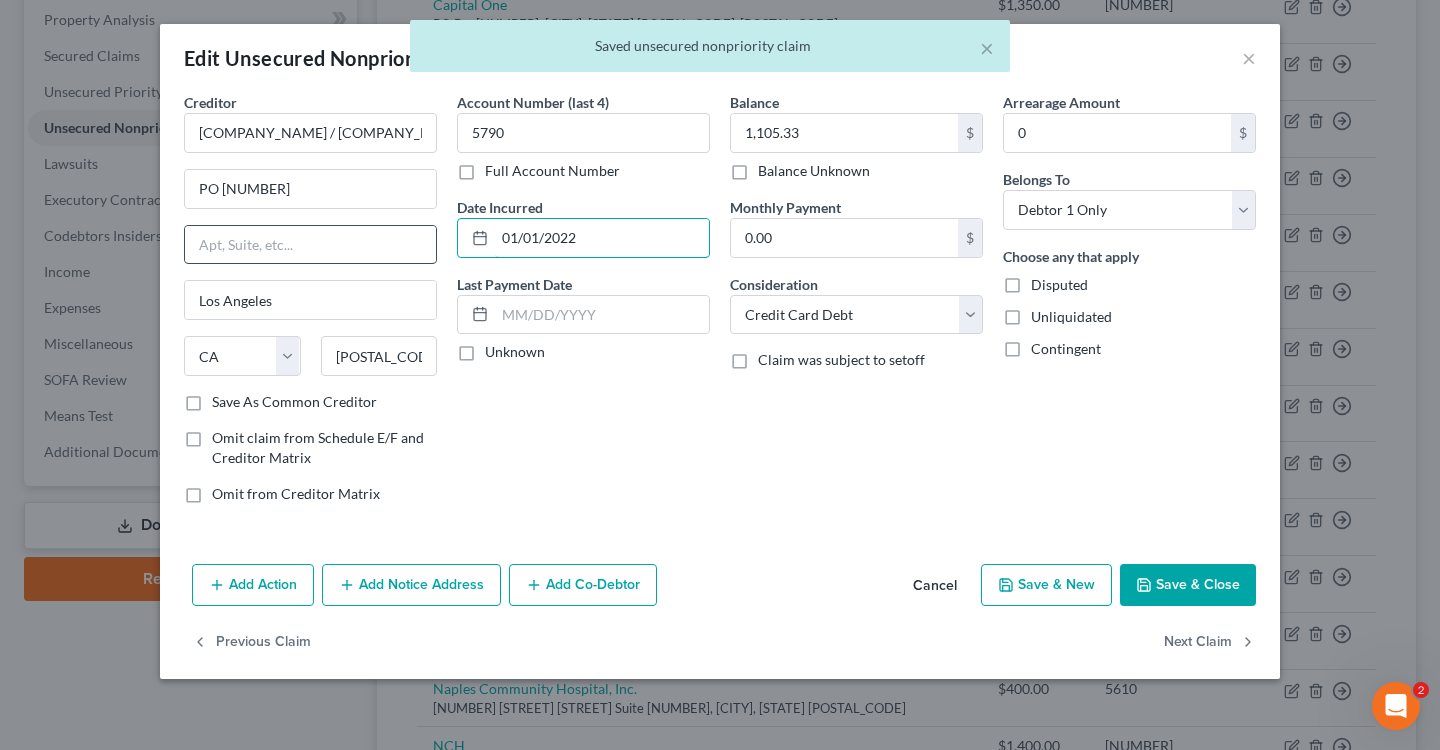 drag, startPoint x: 622, startPoint y: 242, endPoint x: 353, endPoint y: 242, distance: 269 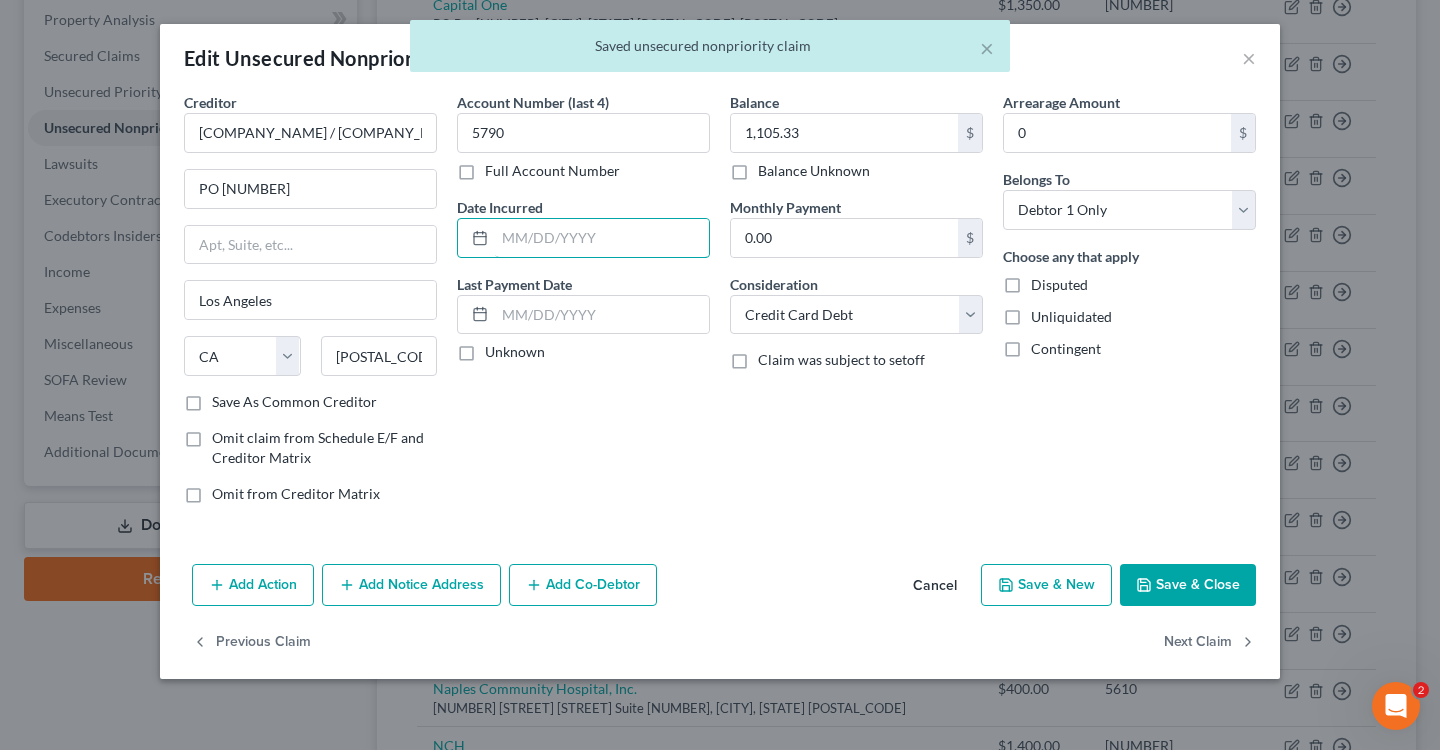 type 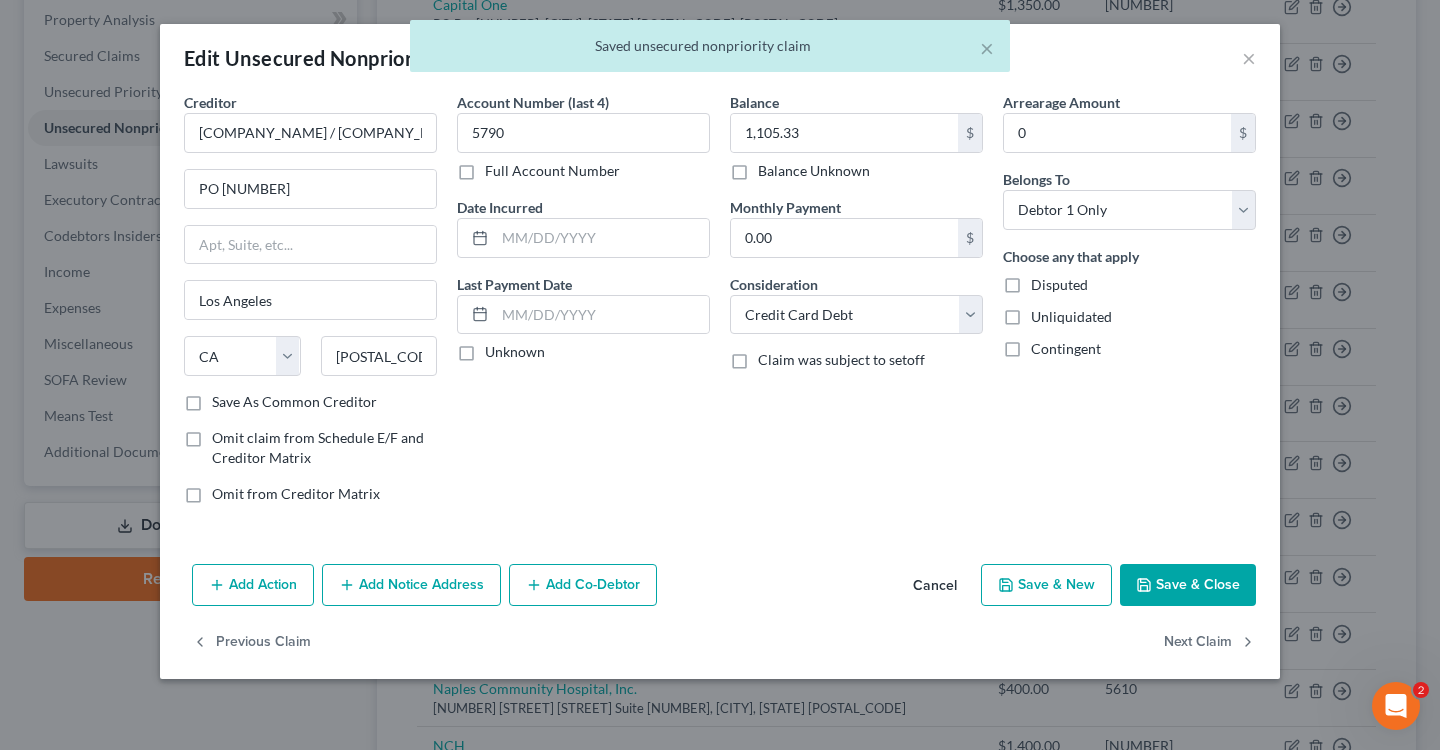 click on "Save & Close" at bounding box center (1188, 585) 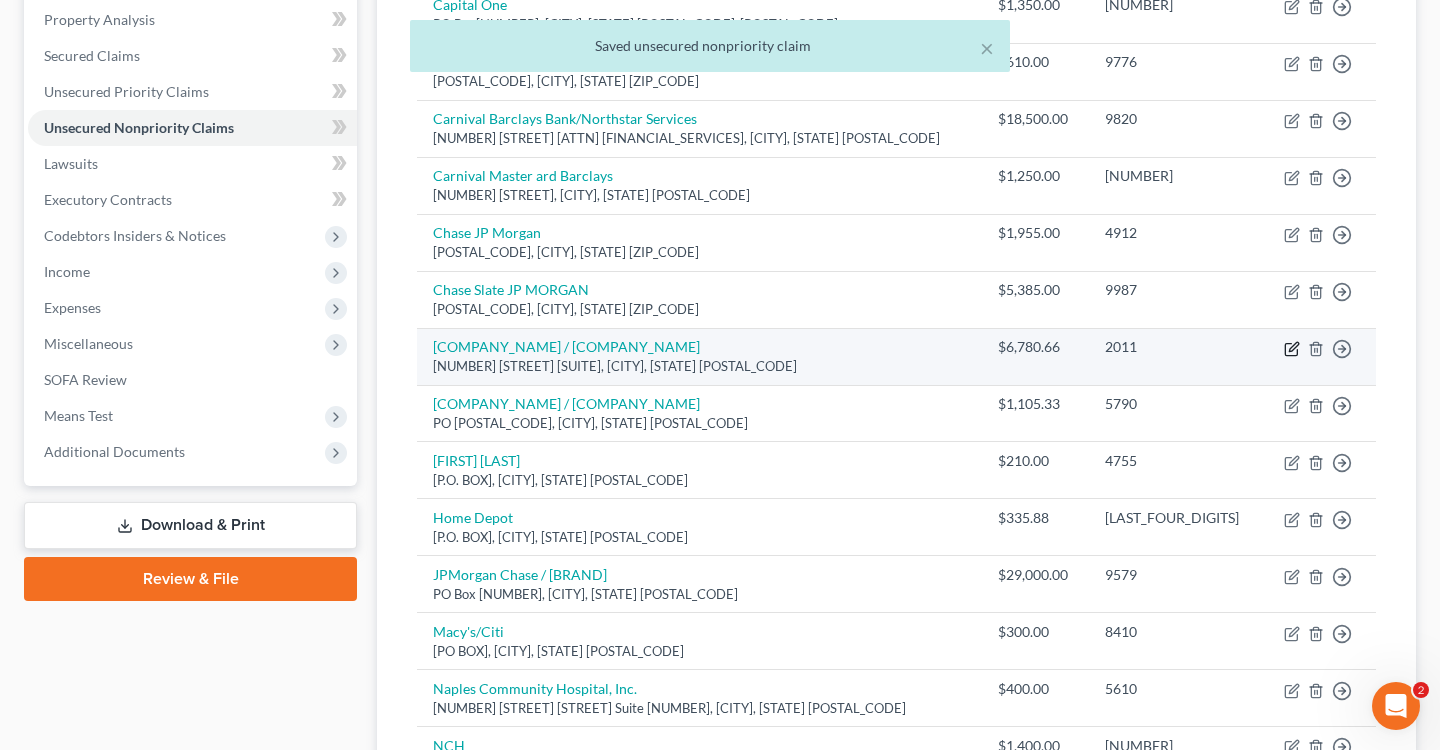 click 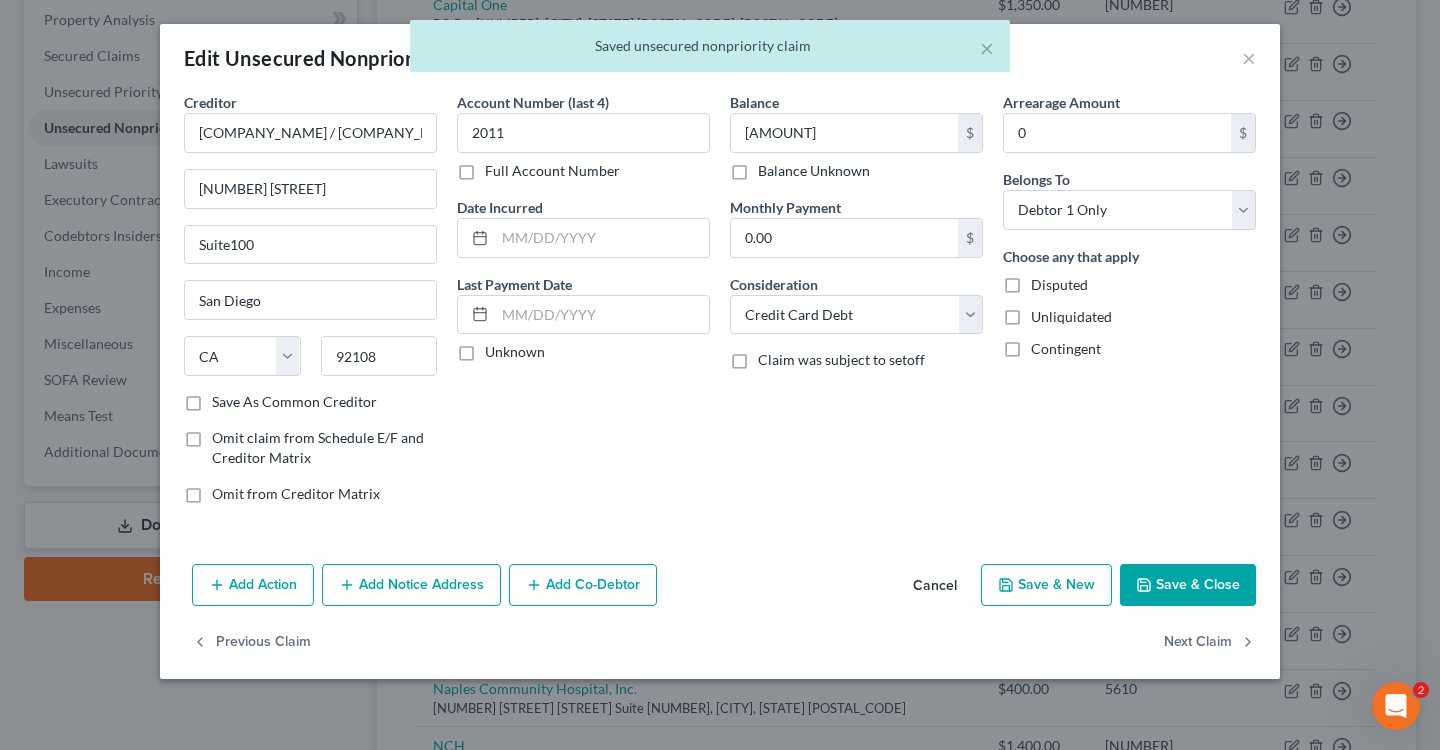 click on "×                     Saved unsecured nonpriority claim" at bounding box center [710, 51] 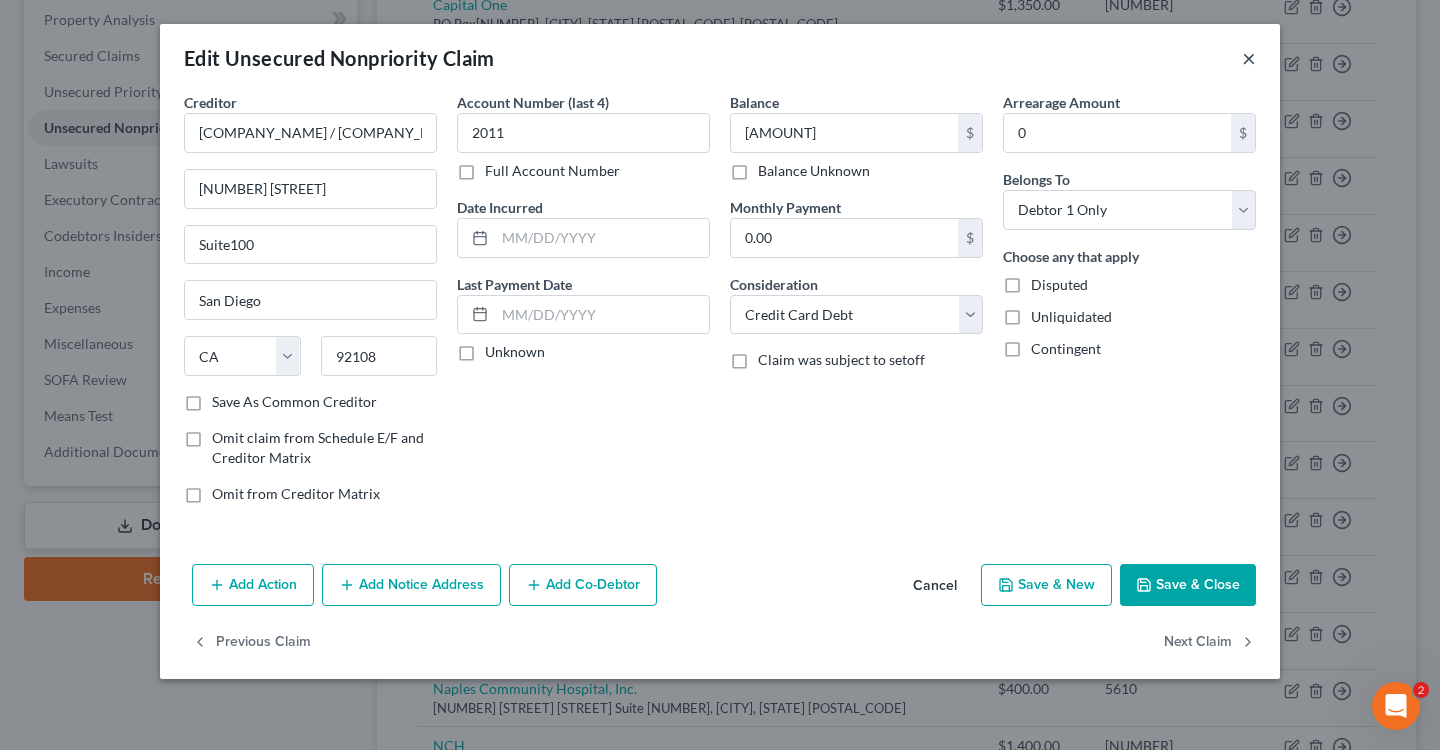 click on "×" at bounding box center (1249, 58) 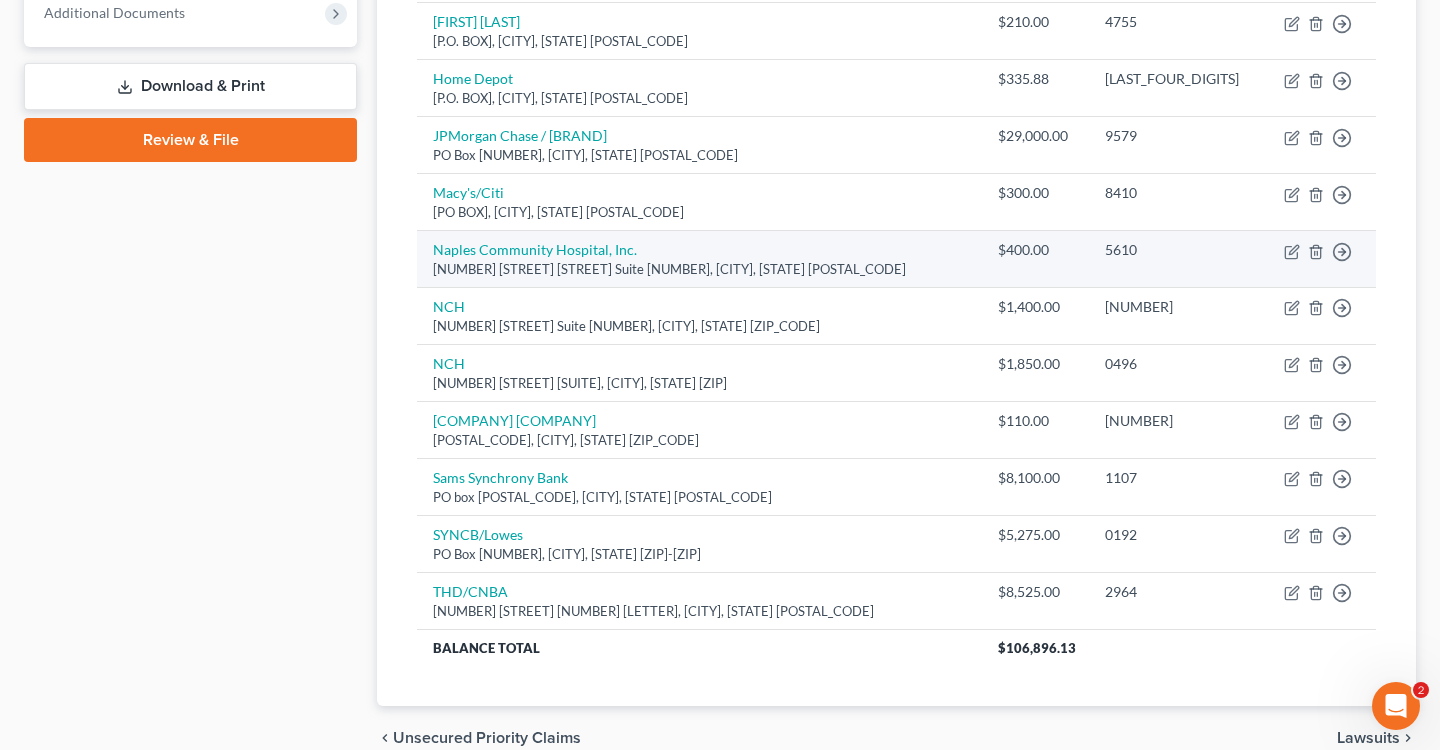 scroll, scrollTop: 920, scrollLeft: 0, axis: vertical 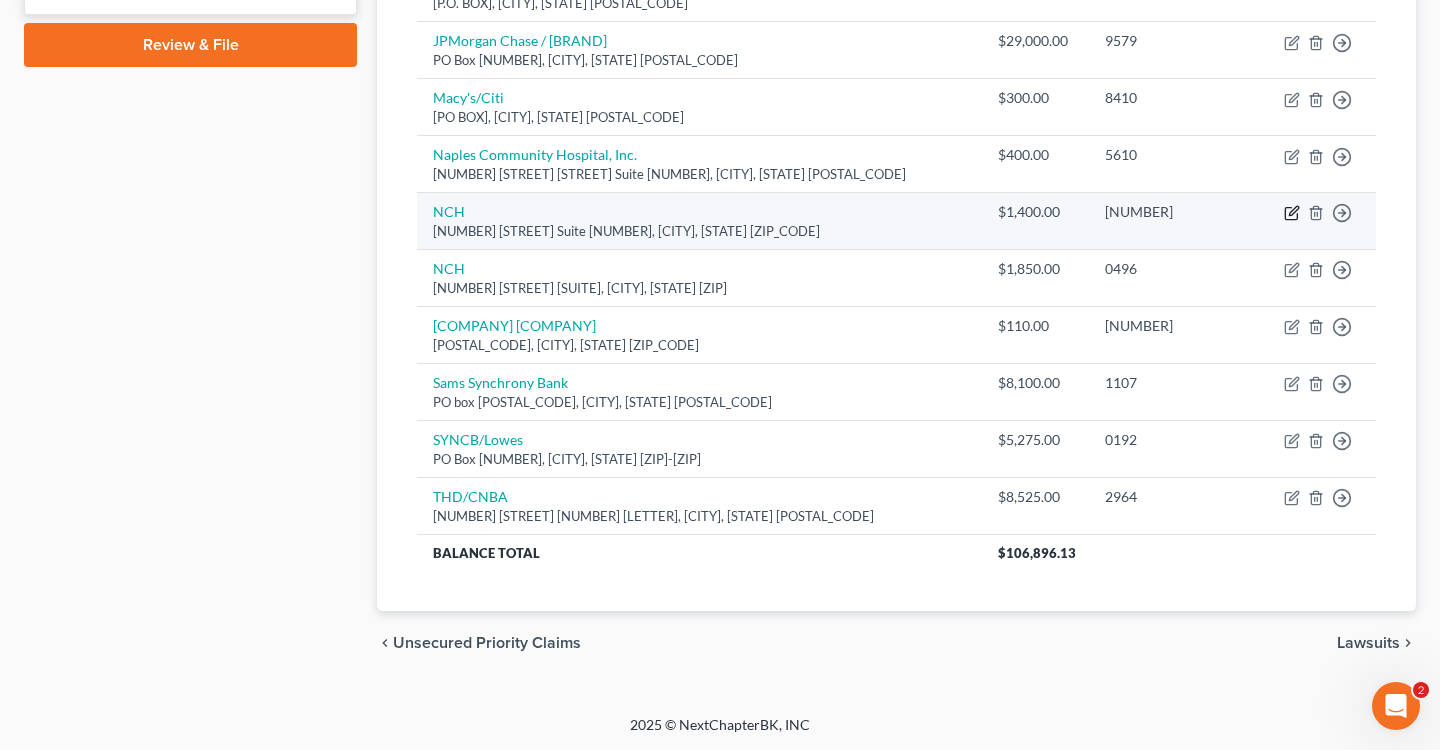 click 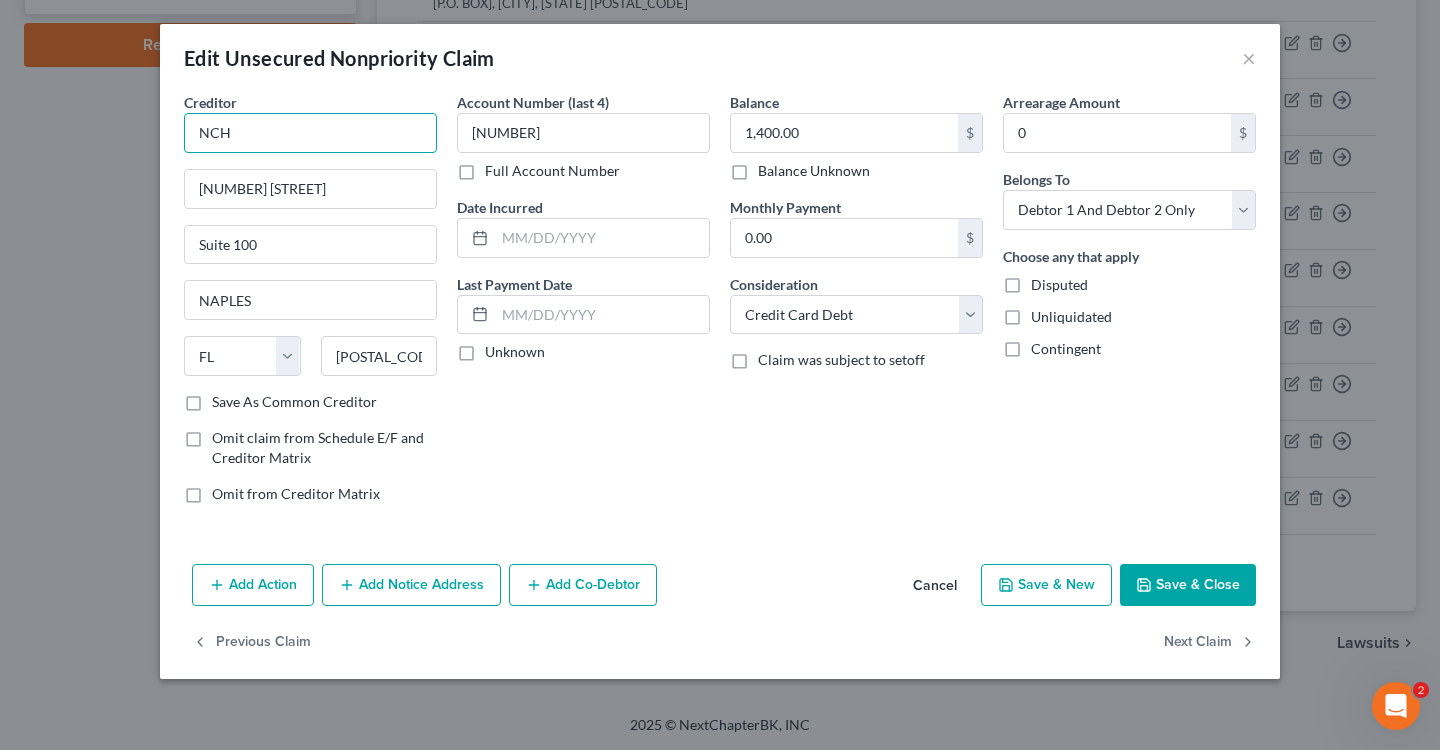 drag, startPoint x: 322, startPoint y: 124, endPoint x: 116, endPoint y: 126, distance: 206.0097 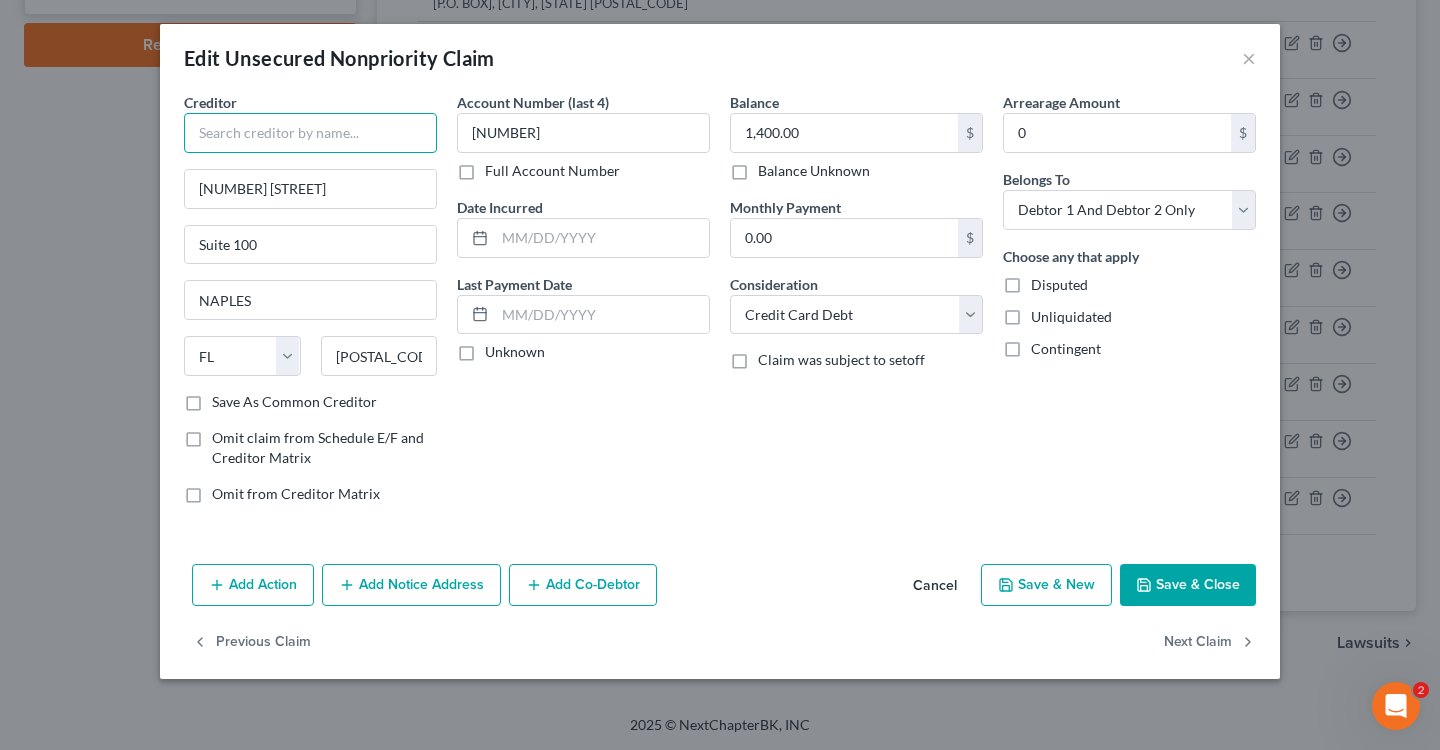paste on "[NUMBER] [STREET]" 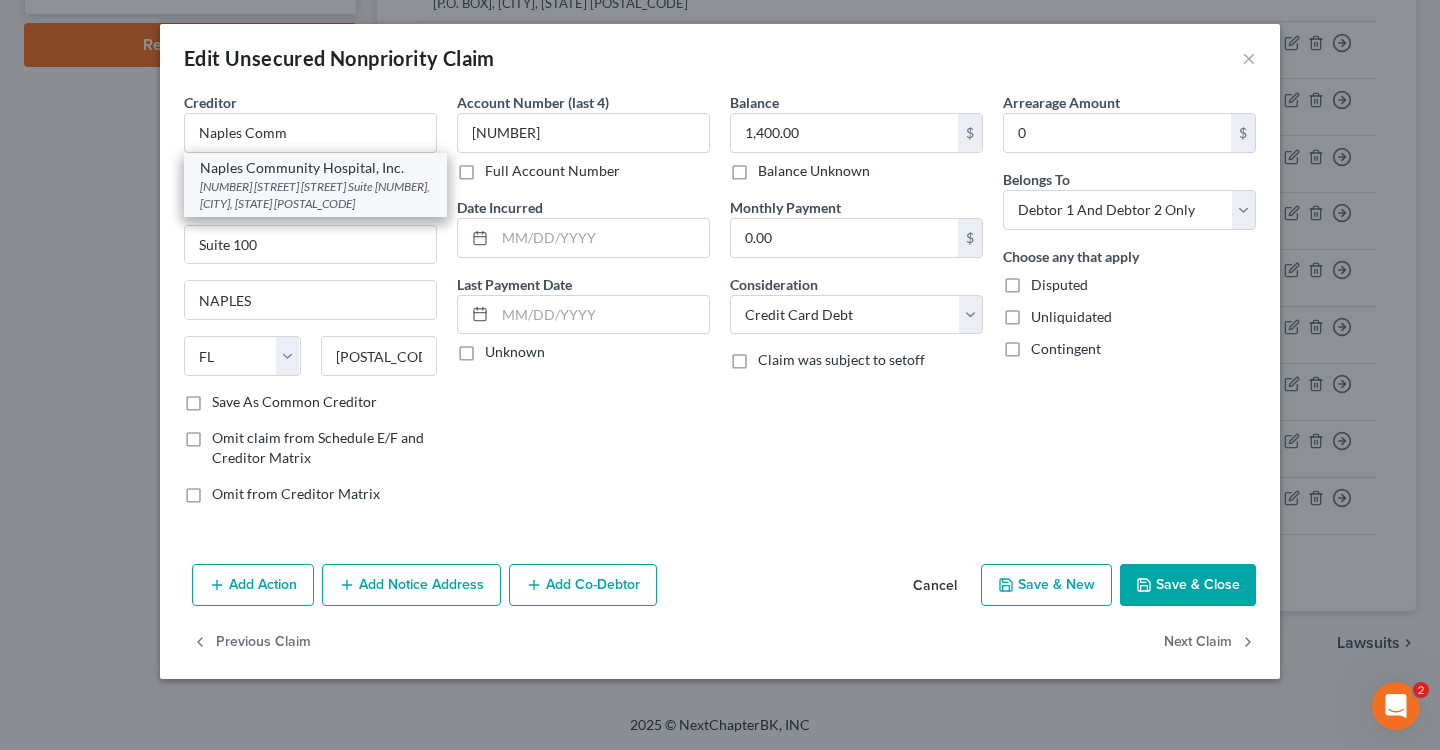 click on "[NUMBER] [STREET] [STREET] Suite [NUMBER], [CITY], [STATE] [POSTAL_CODE]" at bounding box center (315, 195) 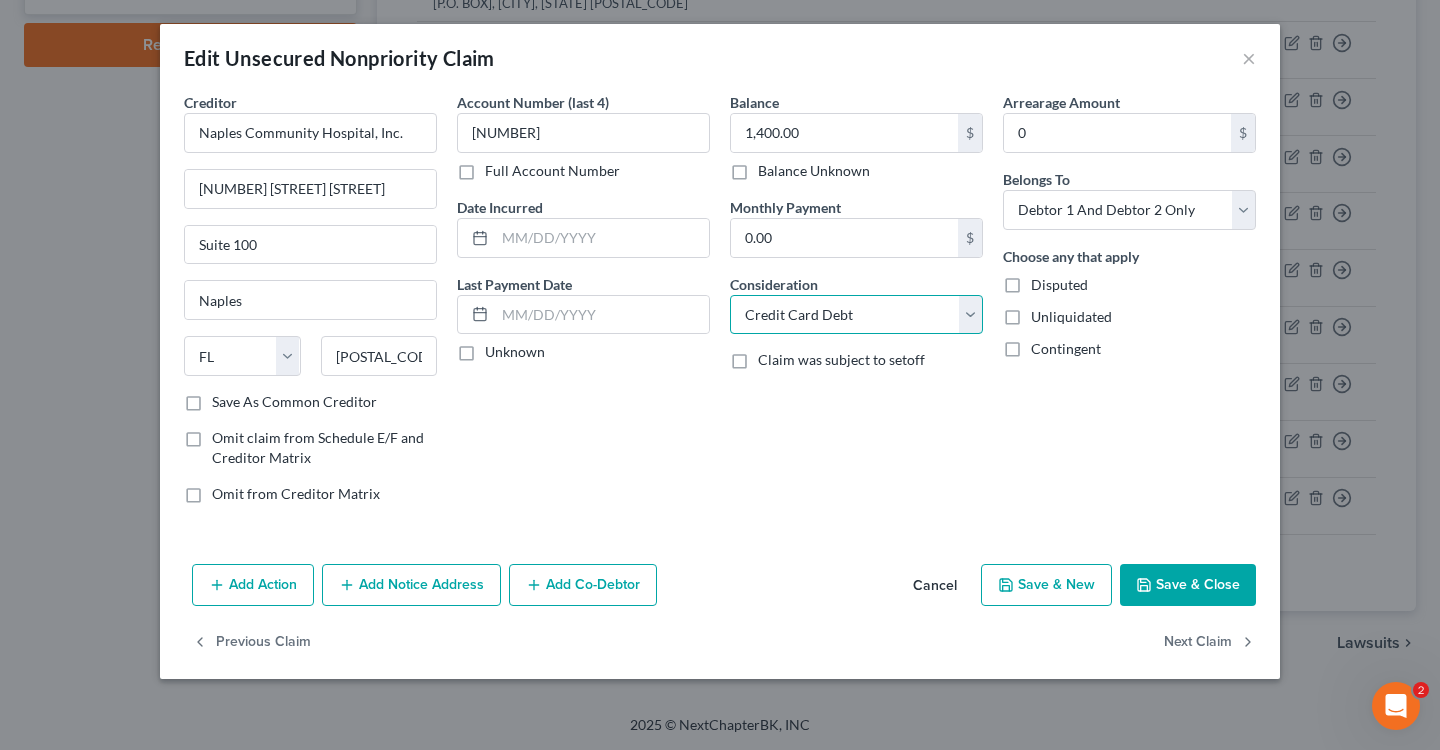 click on "Select Cable / Satellite Services Collection Agency Credit Card Debt Debt Counseling / Attorneys Deficiency Balance Domestic Support Obligations Home / Car Repairs Income Taxes Judgment Liens Medical Services Monies Loaned / Advanced Mortgage Obligation From Divorce Or Separation Obligation To Pensions Other Overdrawn Bank Account Promised To Help Pay Creditors Student Loans Suppliers And Vendors Telephone / Internet Services Utility Services" at bounding box center [856, 315] 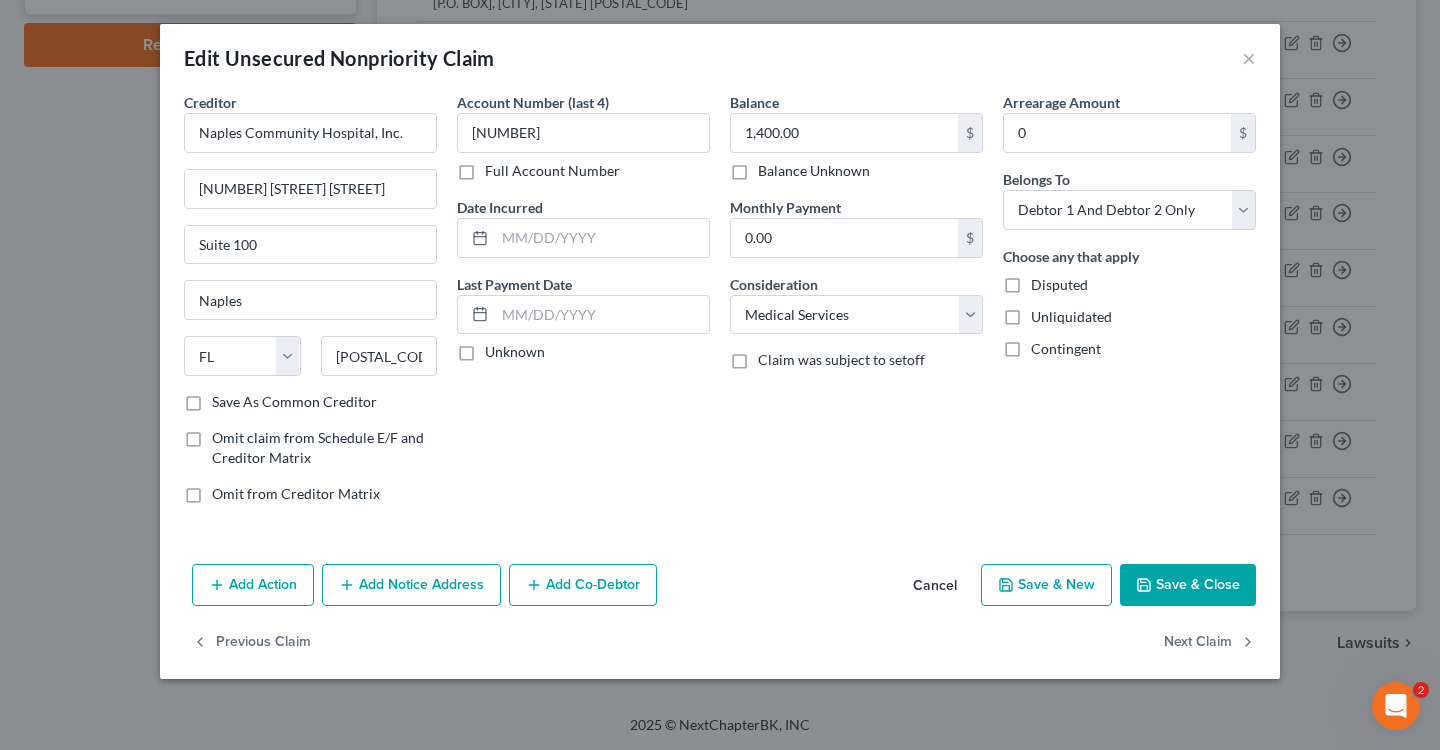 click on "Save & Close" at bounding box center [1188, 585] 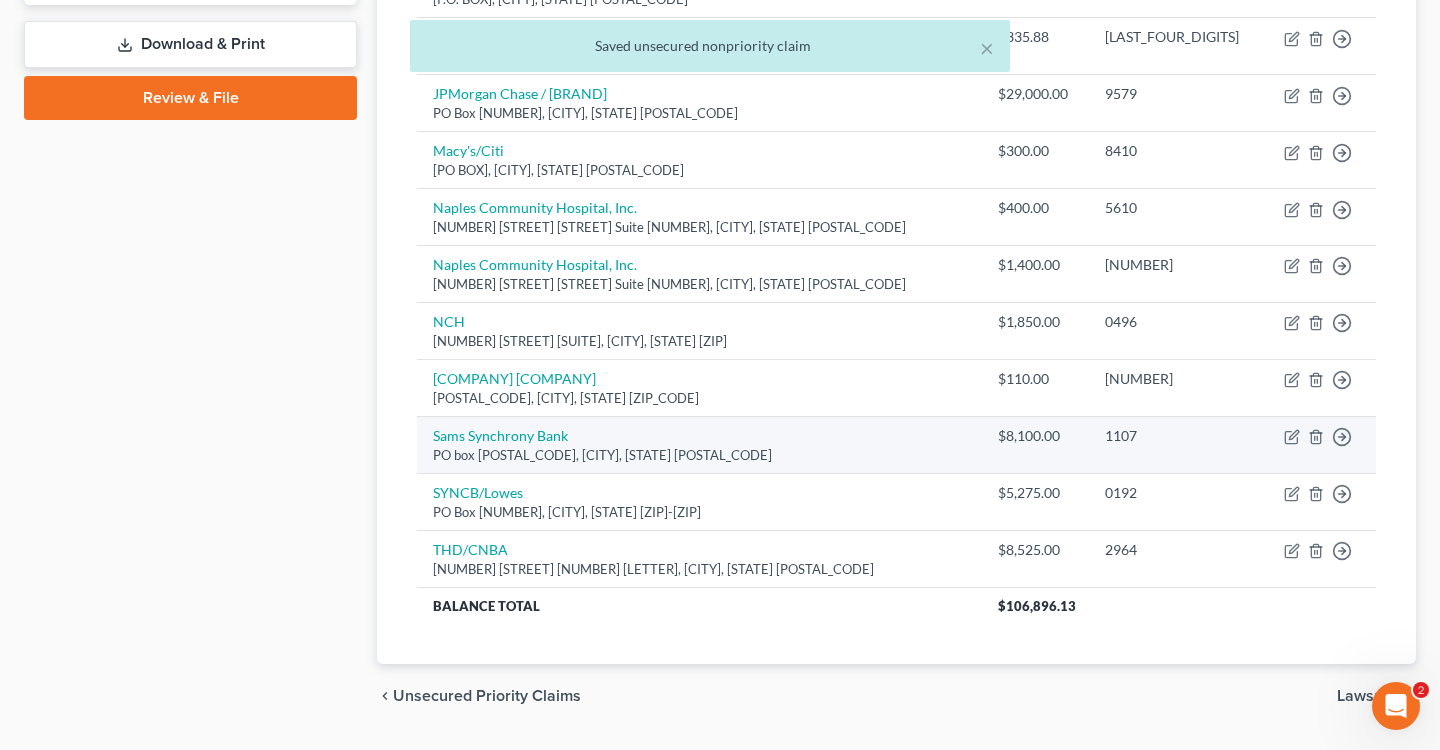scroll, scrollTop: 857, scrollLeft: 0, axis: vertical 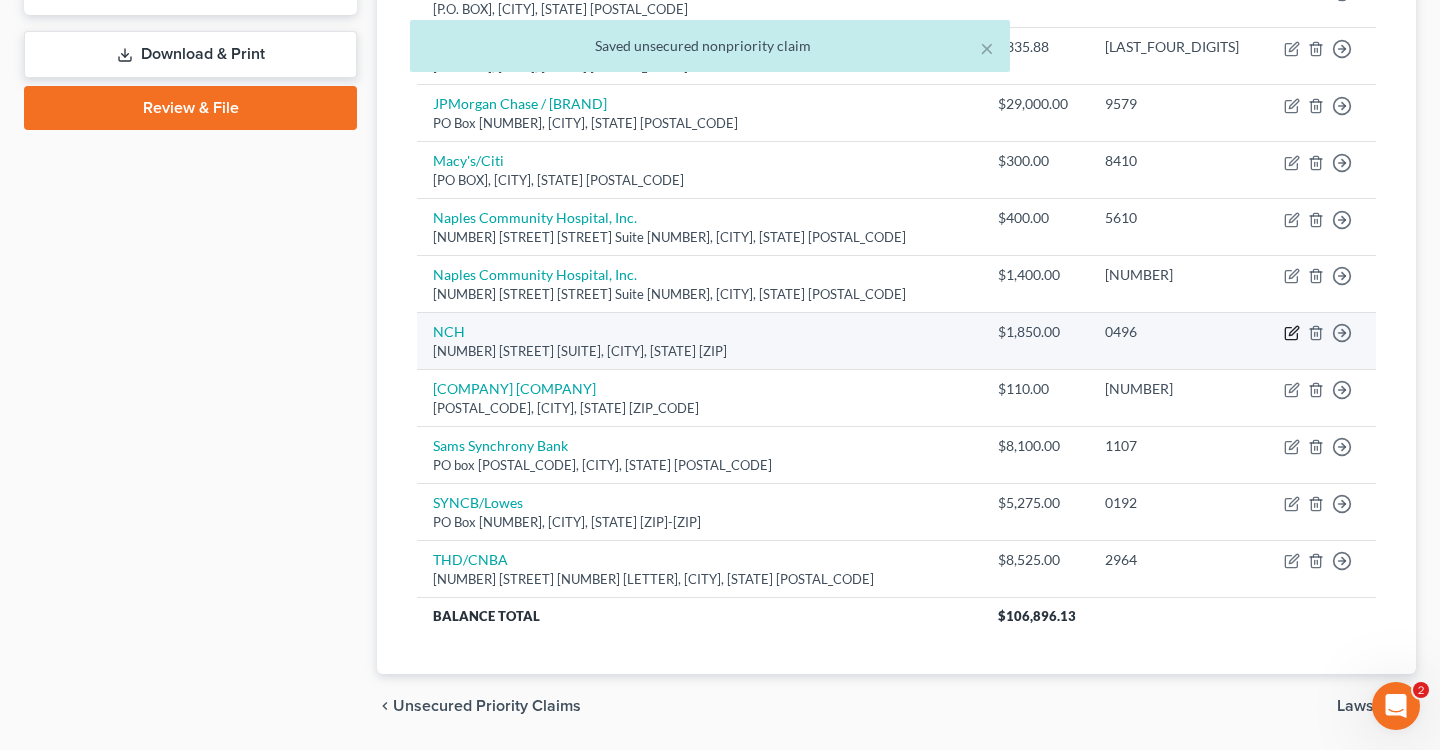 click 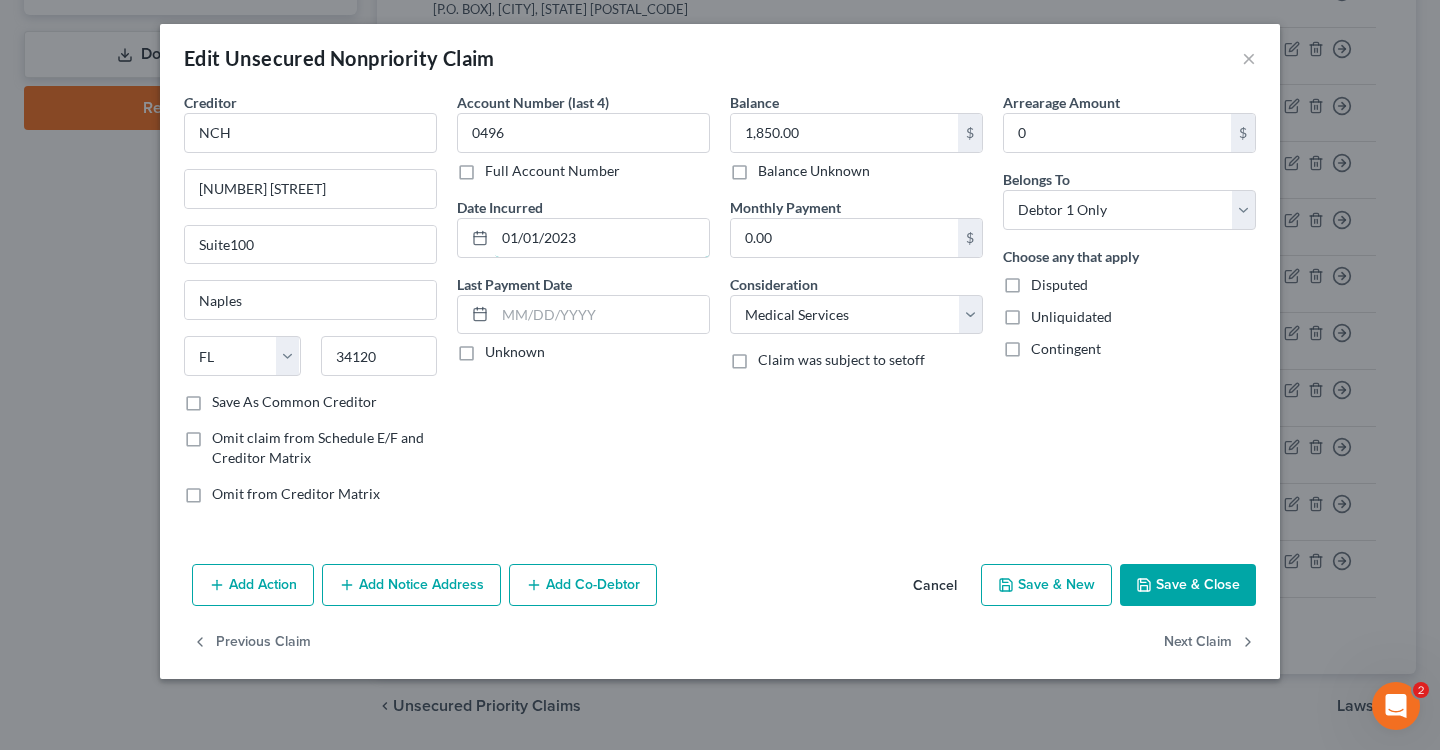 drag, startPoint x: 596, startPoint y: 236, endPoint x: 425, endPoint y: 222, distance: 171.57214 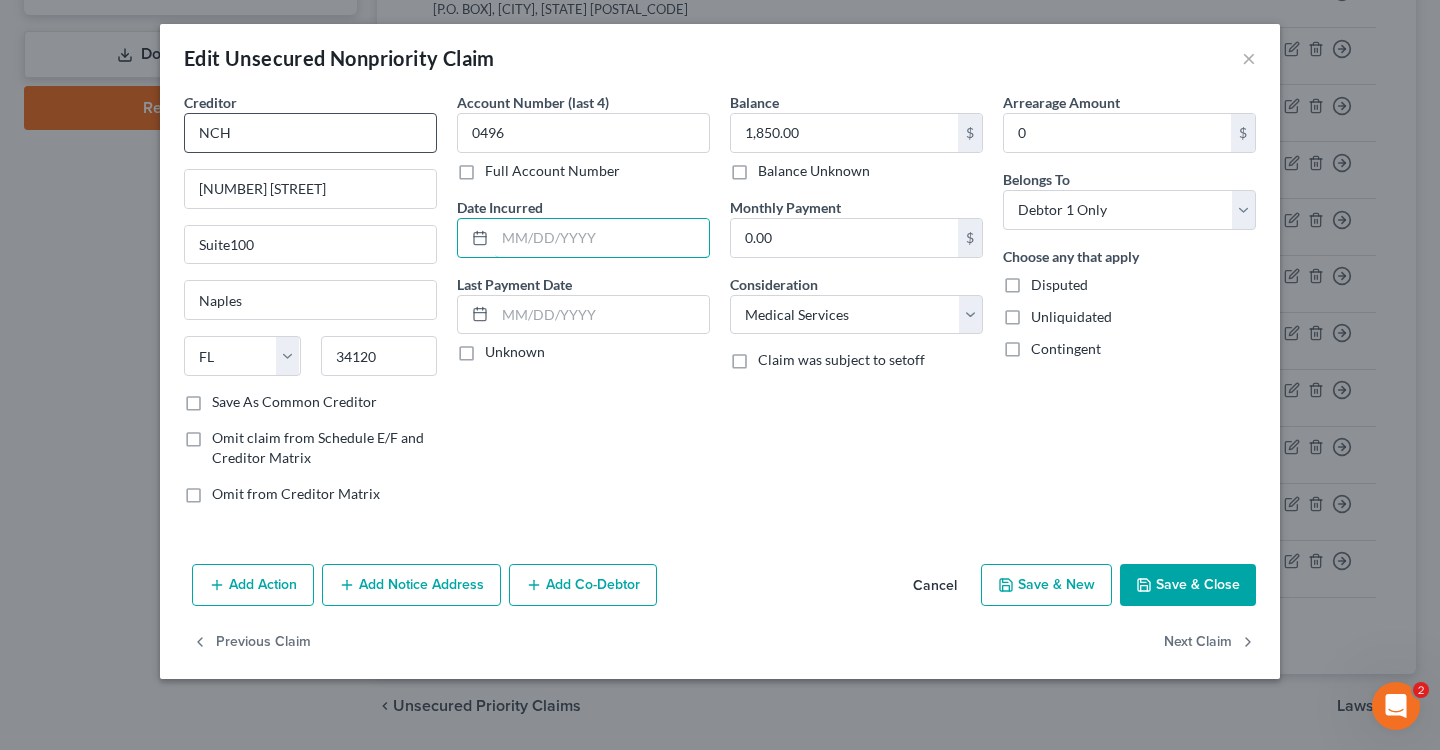type 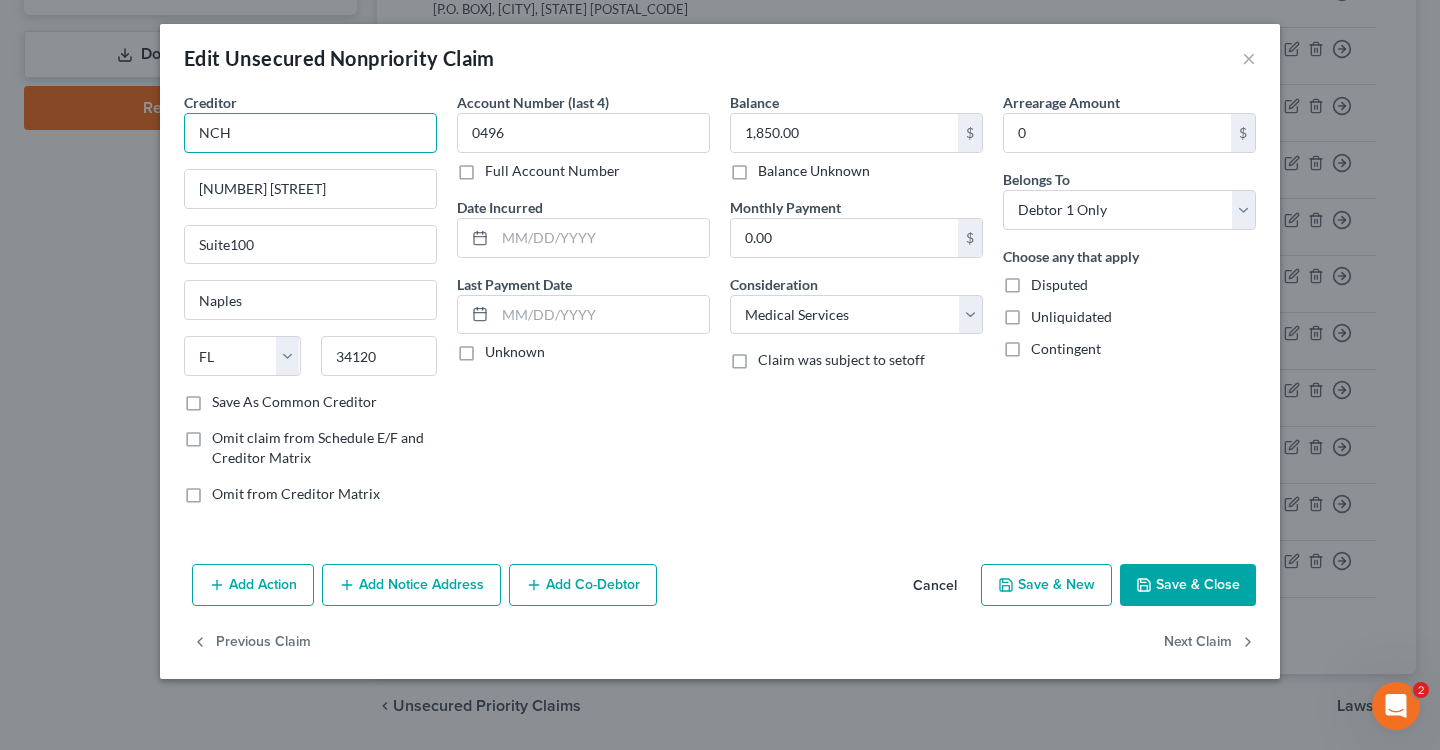 drag, startPoint x: 323, startPoint y: 142, endPoint x: 161, endPoint y: 130, distance: 162.44383 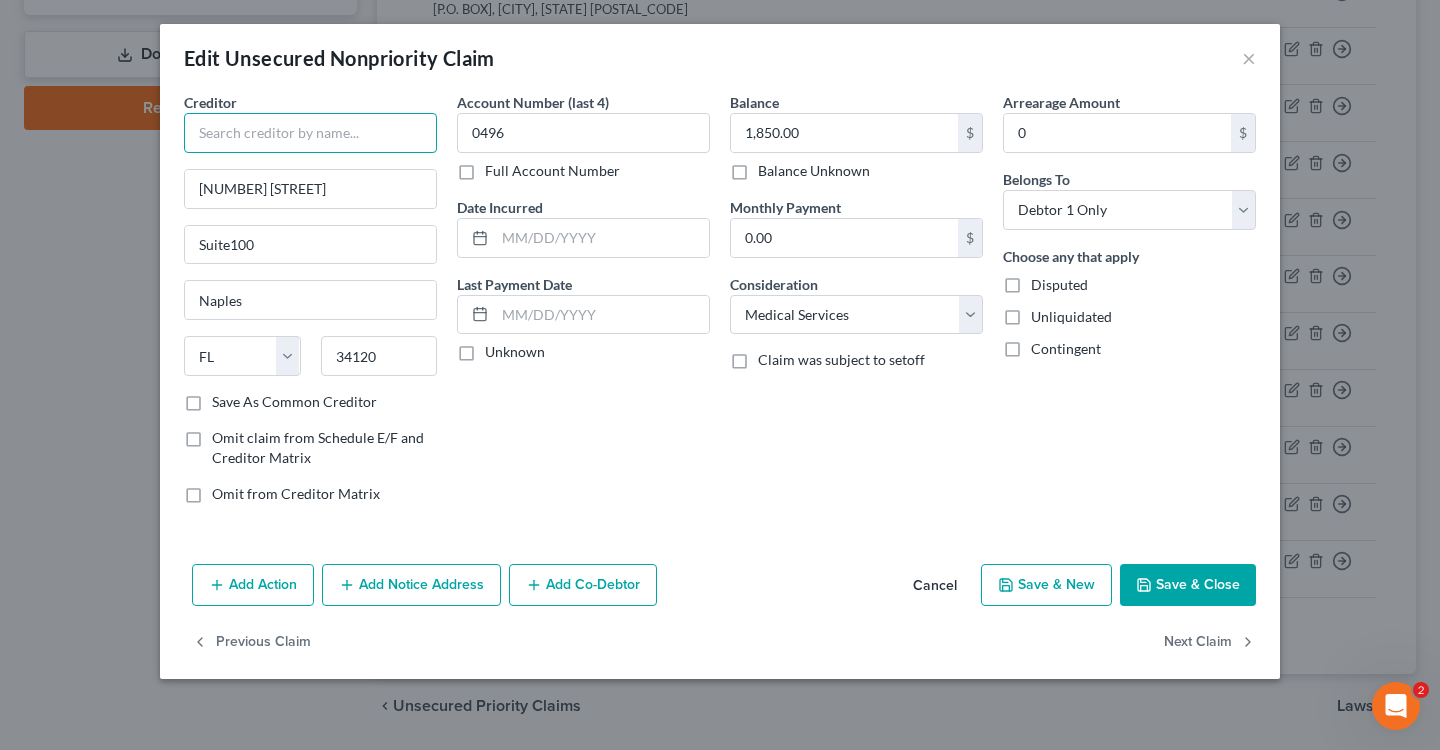 paste on "[NUMBER] [STREET]" 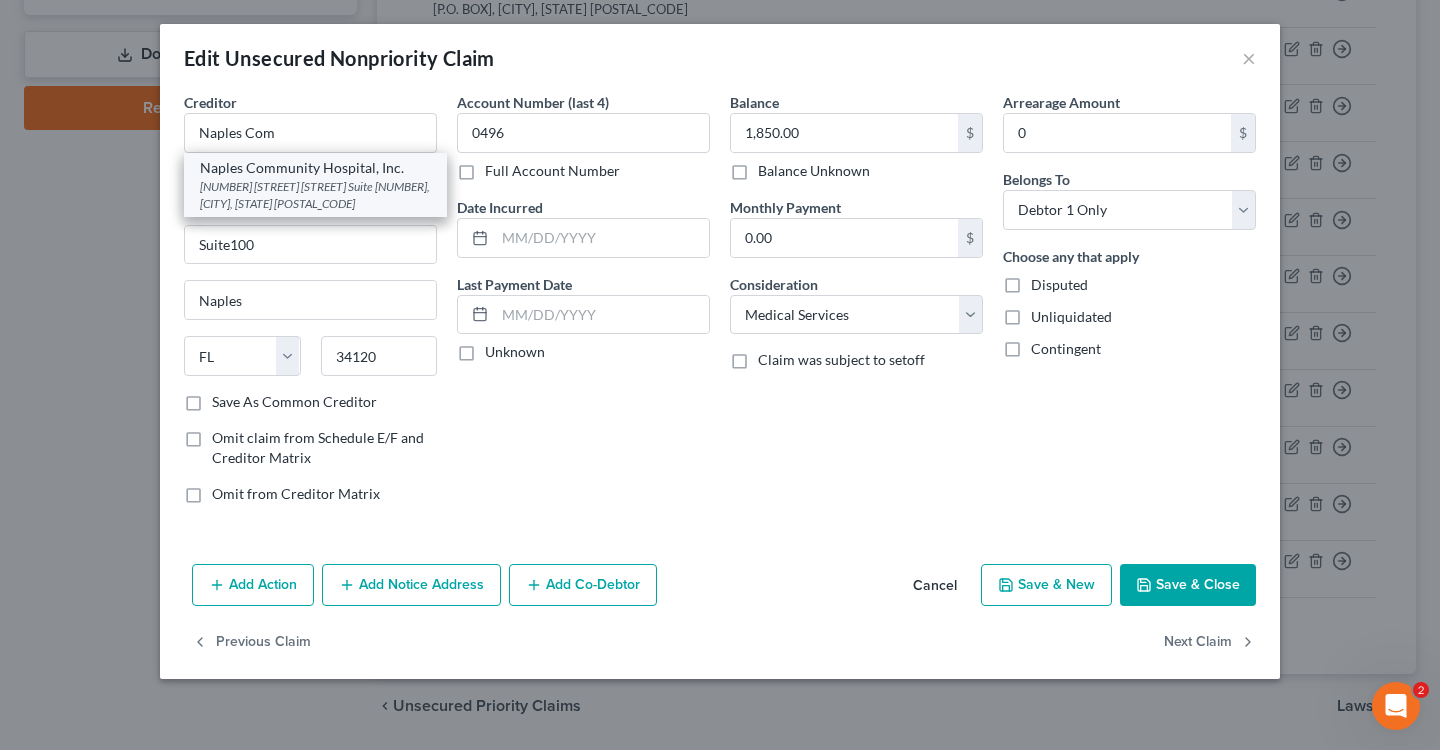 click on "[NUMBER] [STREET] [STREET] Suite [NUMBER], [CITY], [STATE] [POSTAL_CODE]" at bounding box center [315, 195] 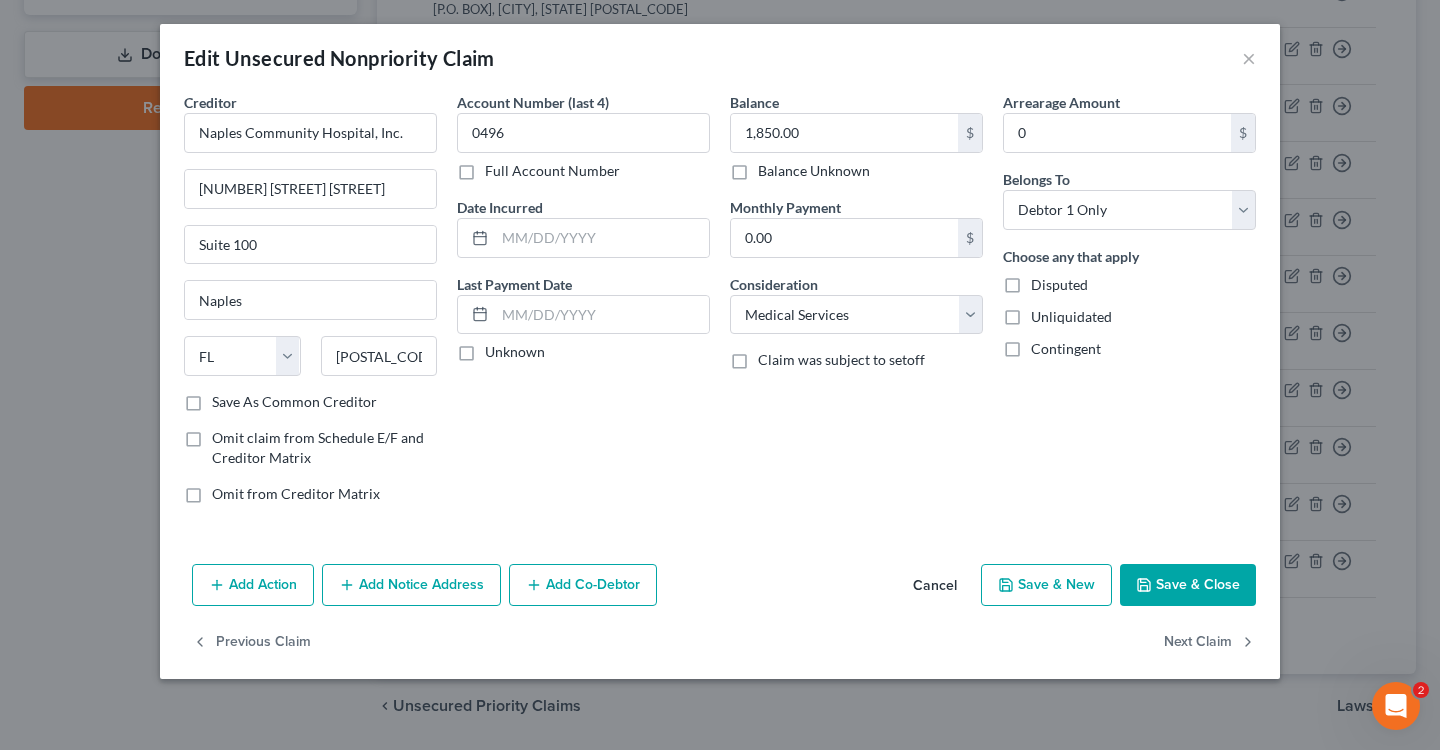 click on "Save & Close" at bounding box center [1188, 585] 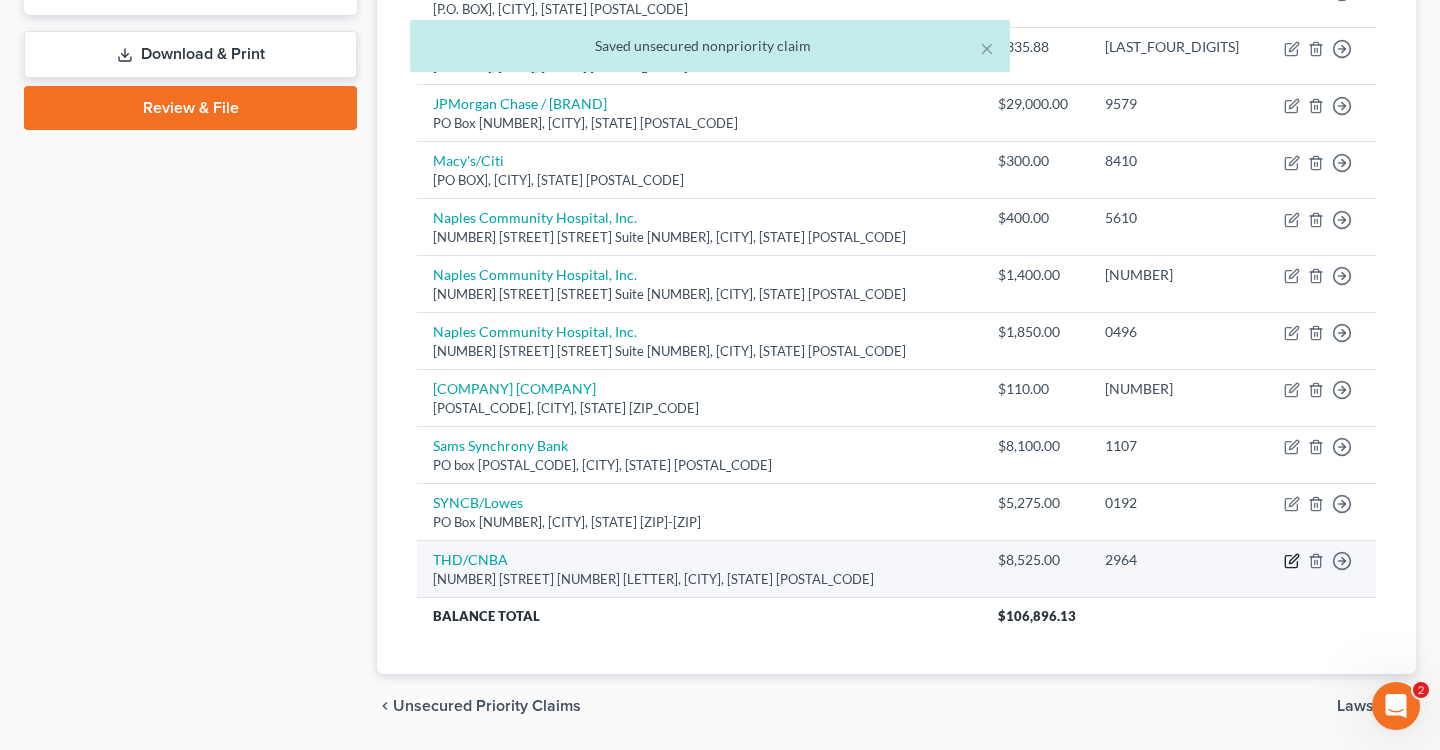 click 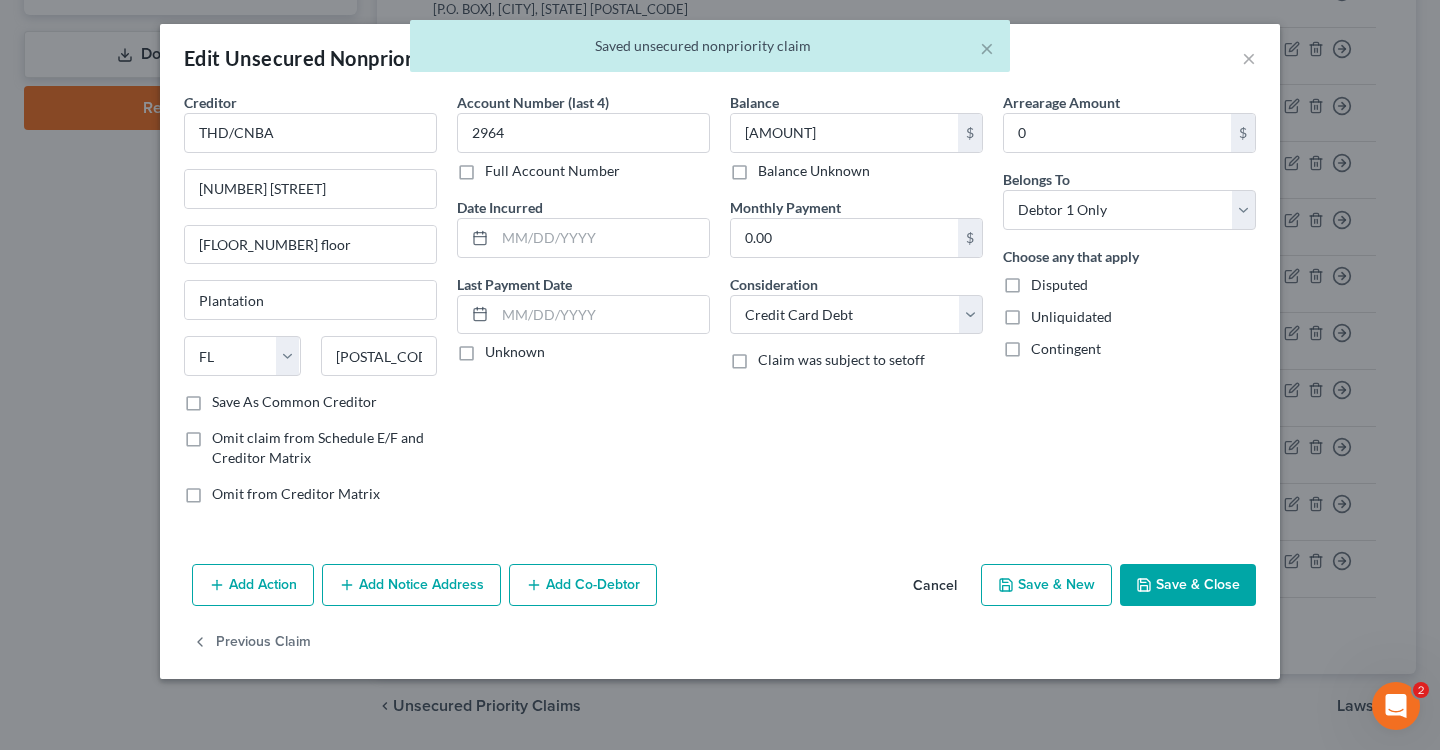 click on "×                     Saved unsecured nonpriority claim" at bounding box center [710, 51] 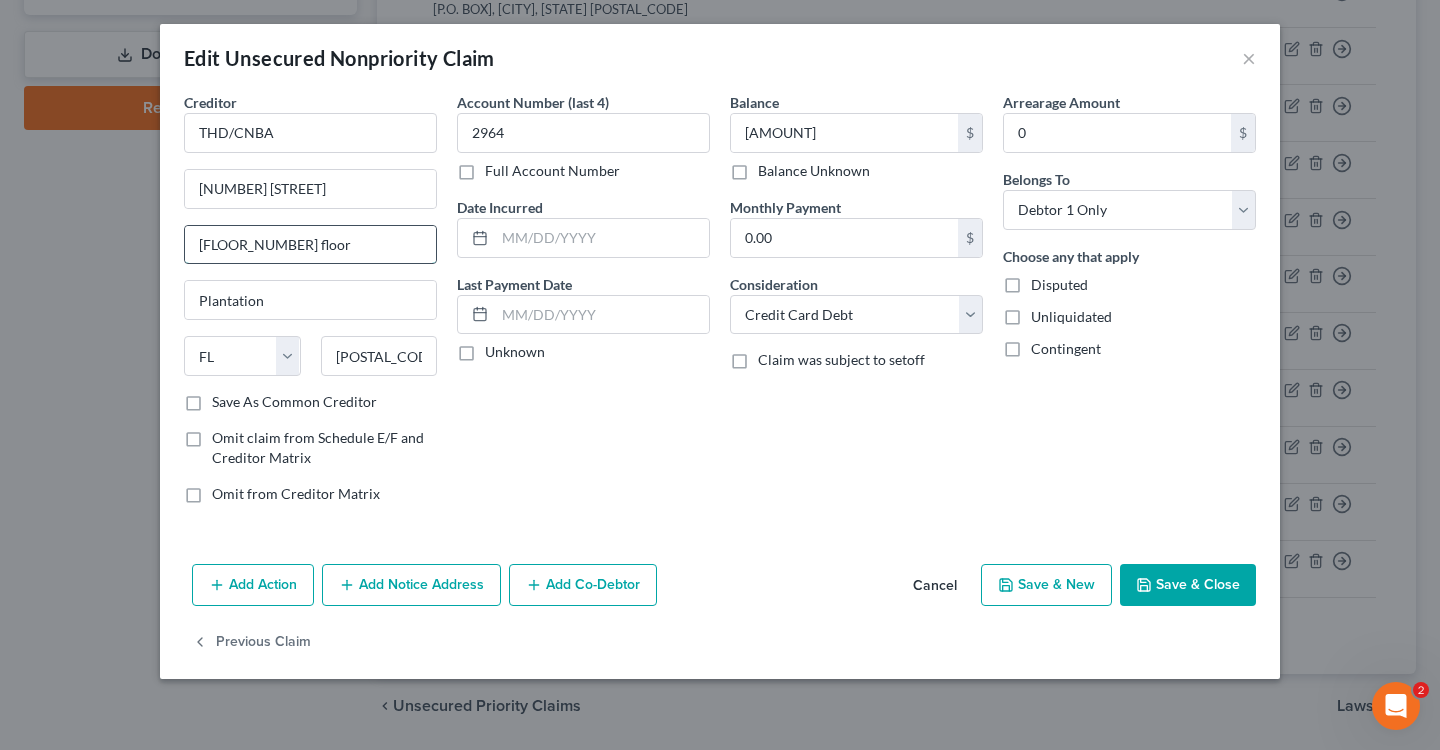 click on "[FLOOR_NUMBER] floor" at bounding box center (310, 245) 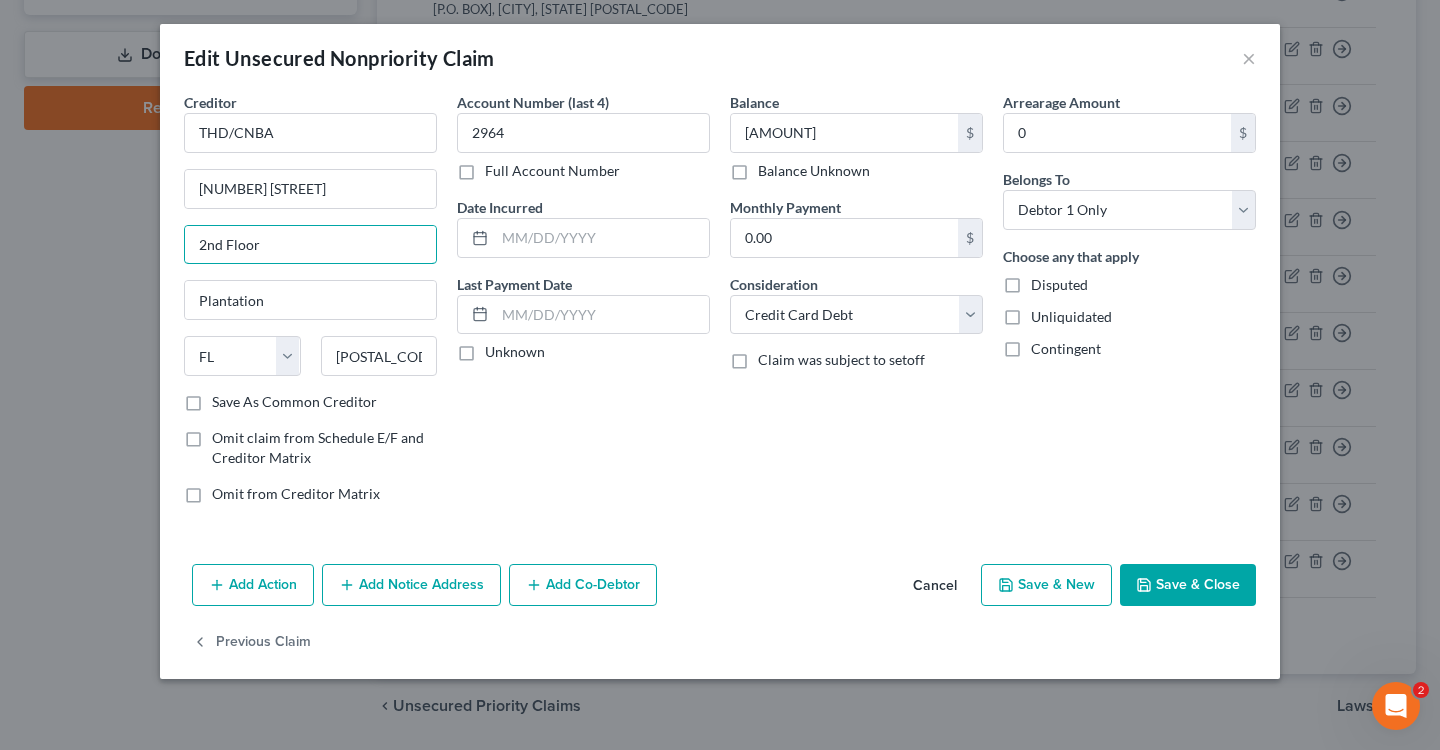 type on "2nd Floor" 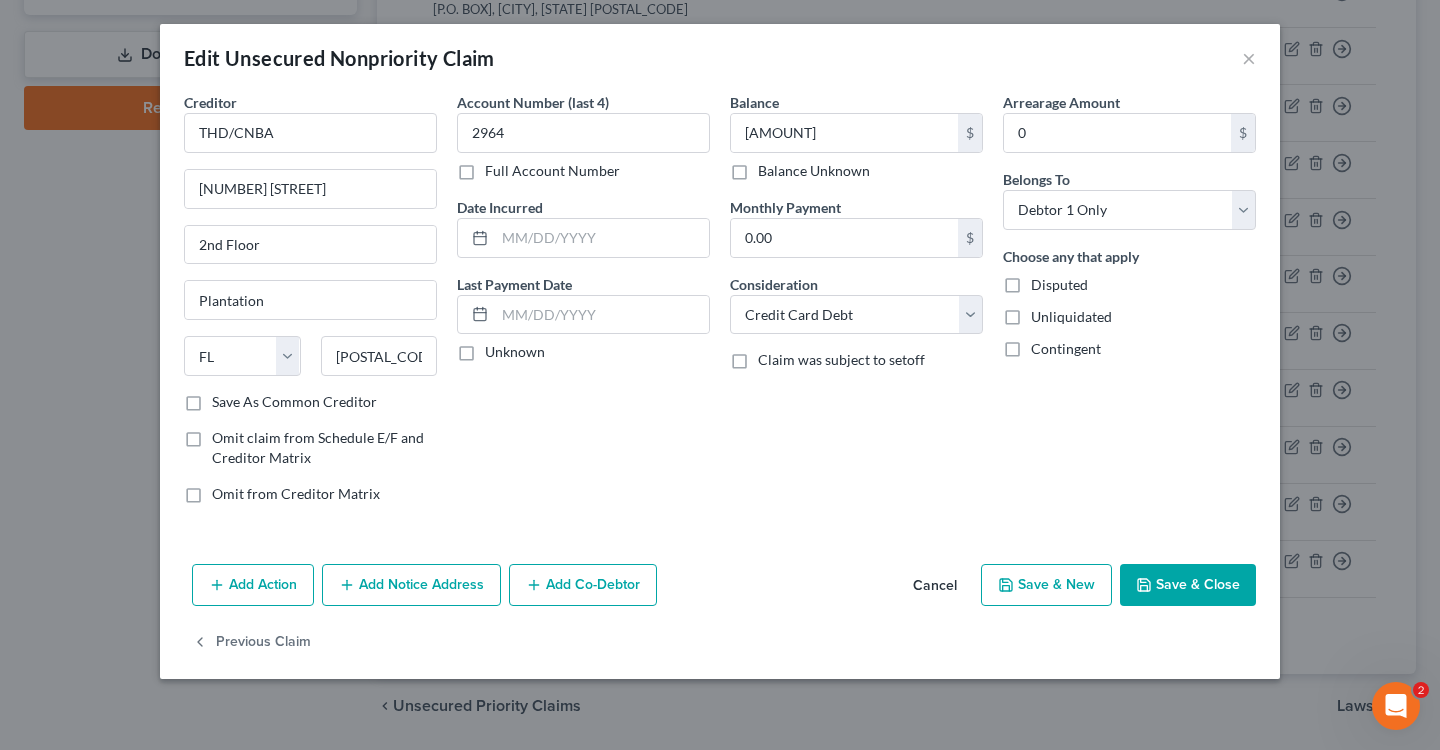 click on "Save & Close" at bounding box center [1188, 585] 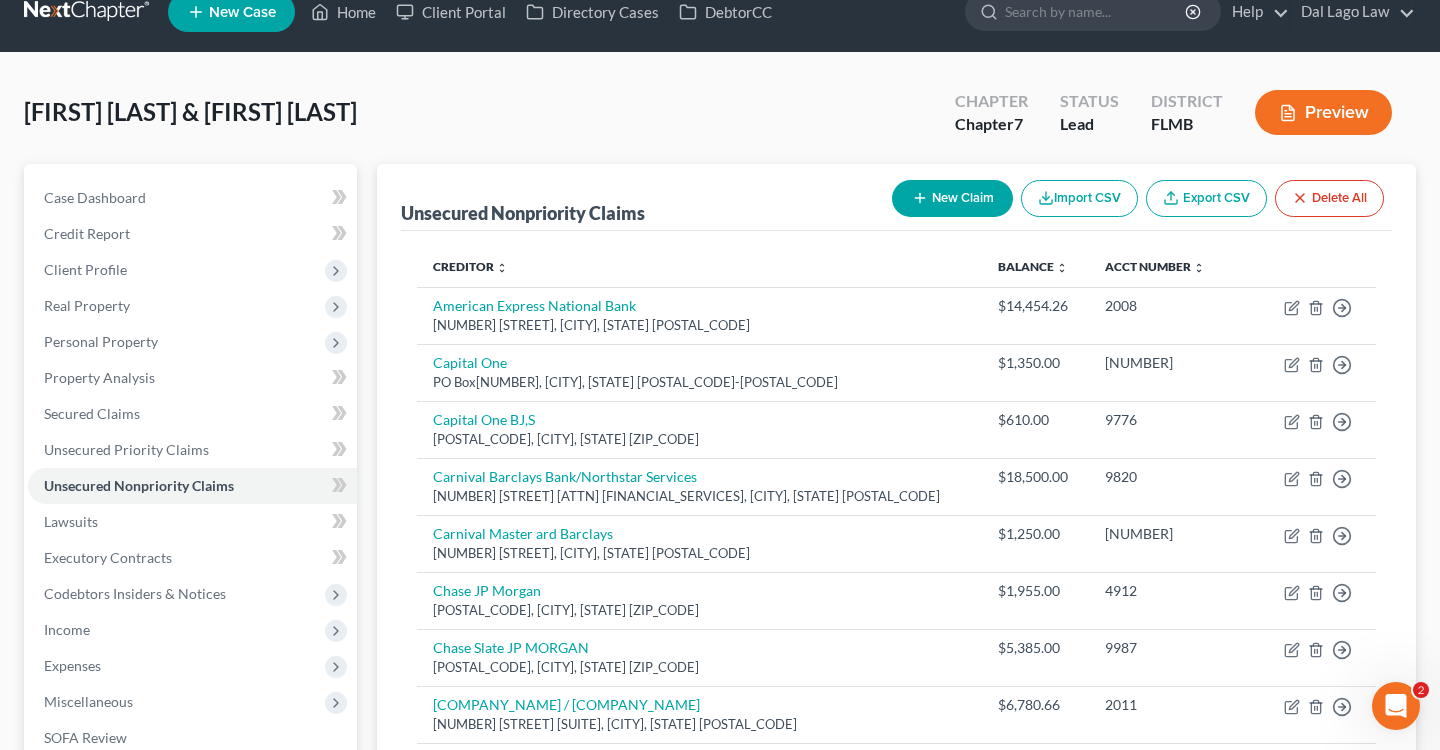 scroll, scrollTop: 0, scrollLeft: 0, axis: both 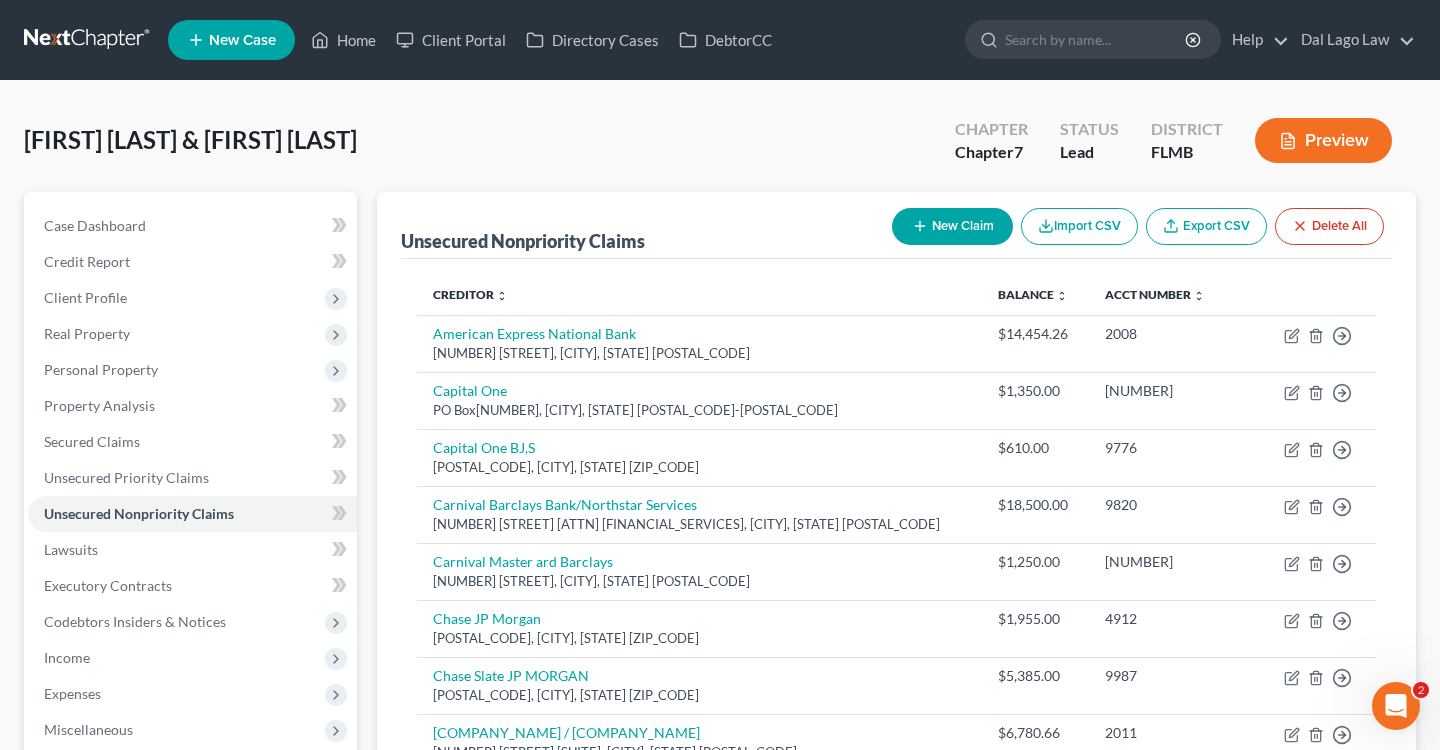 click on "Preview" at bounding box center (1323, 140) 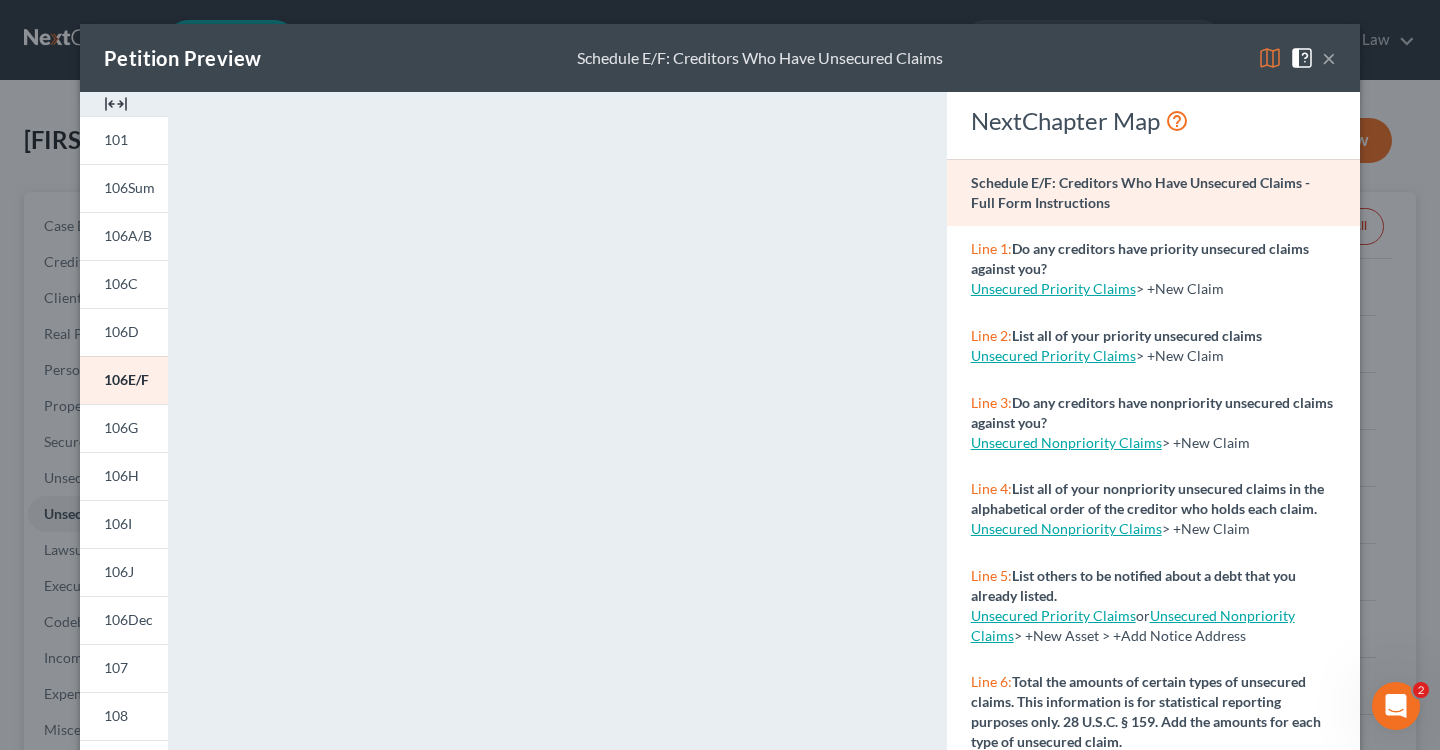 click on "×" at bounding box center (1329, 58) 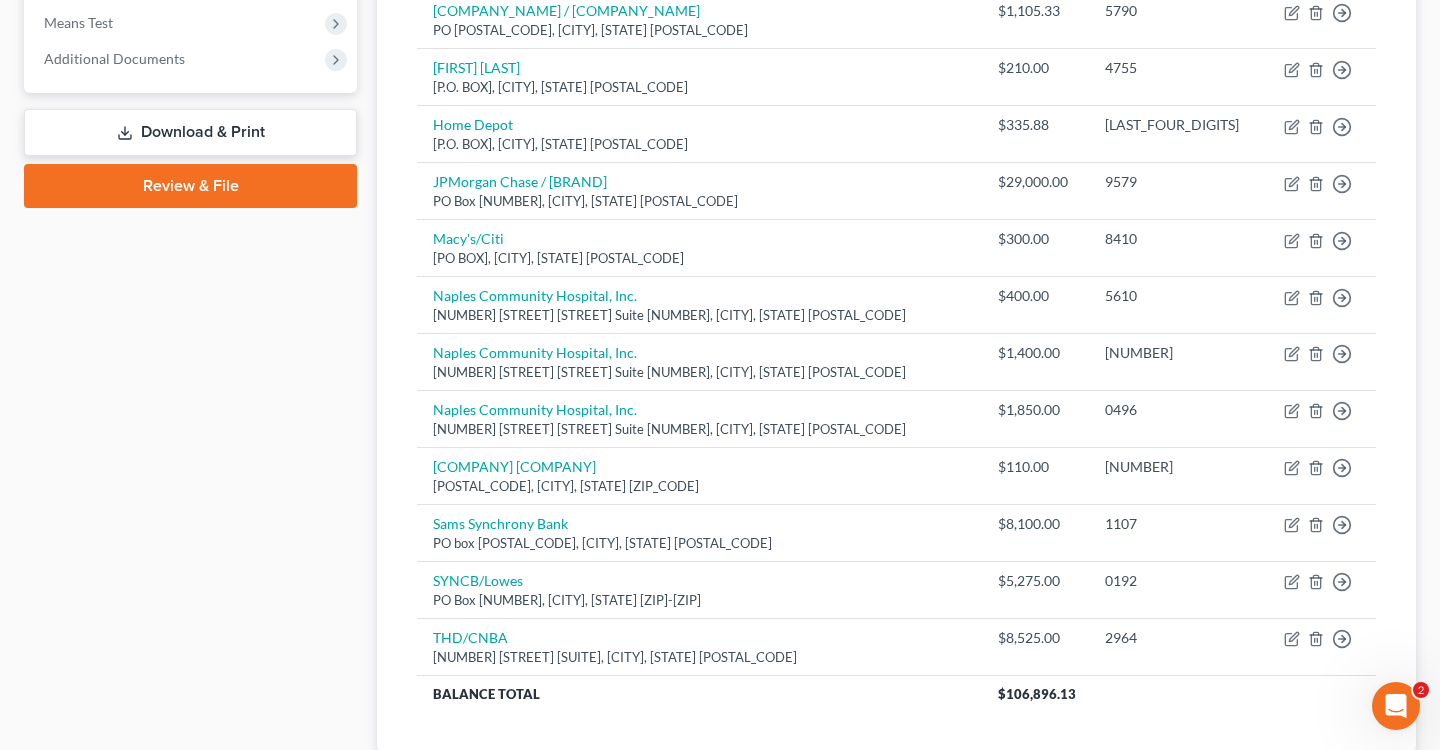 scroll, scrollTop: 834, scrollLeft: 0, axis: vertical 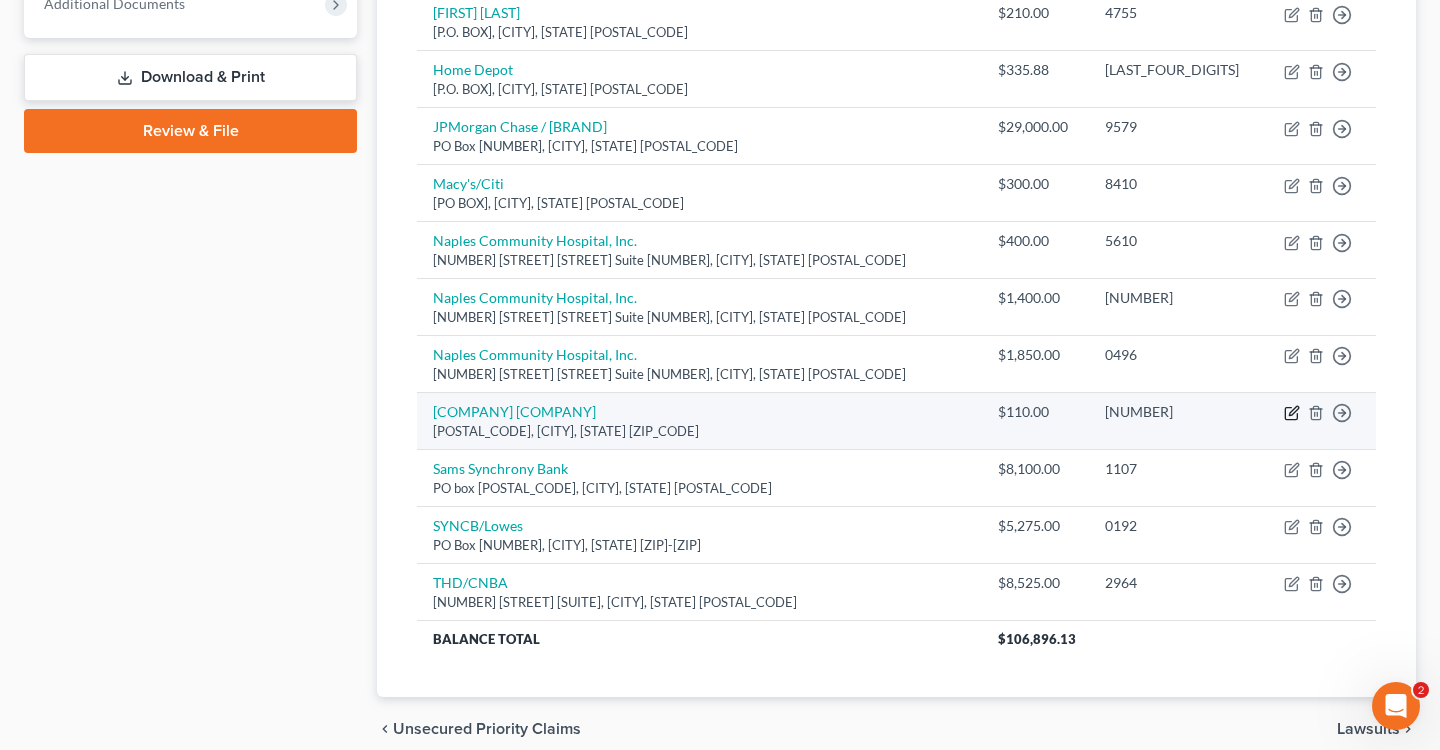 click 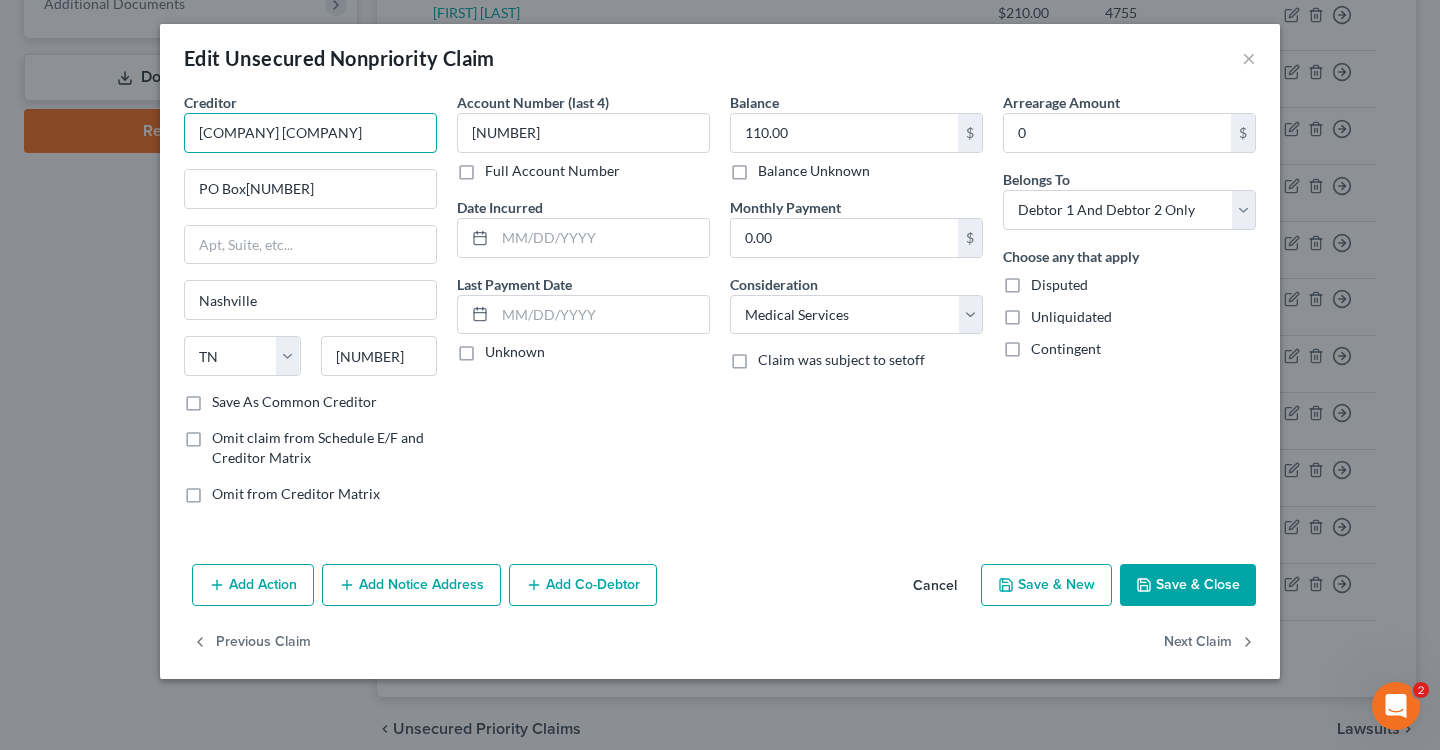 drag, startPoint x: 362, startPoint y: 134, endPoint x: 59, endPoint y: 106, distance: 304.291 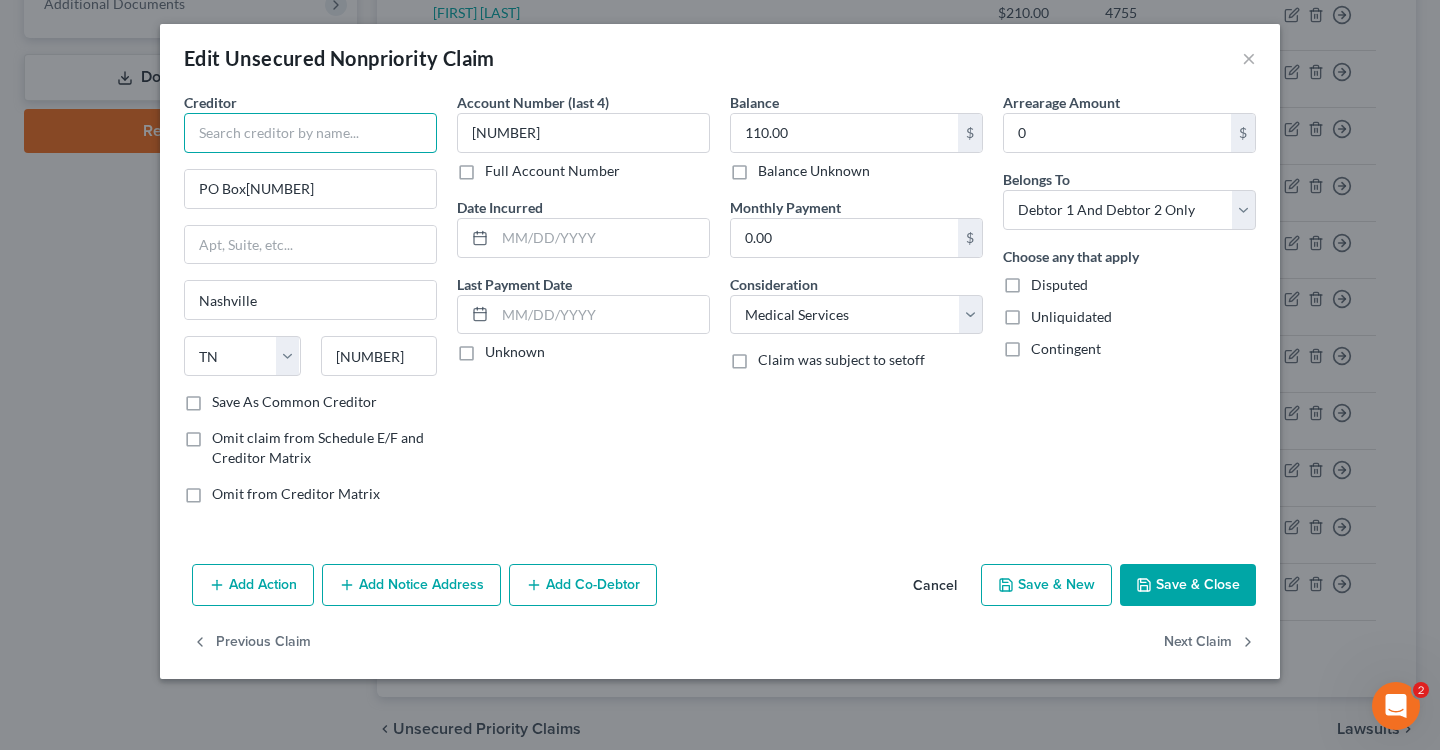 paste on "[NUMBER] [STREET]" 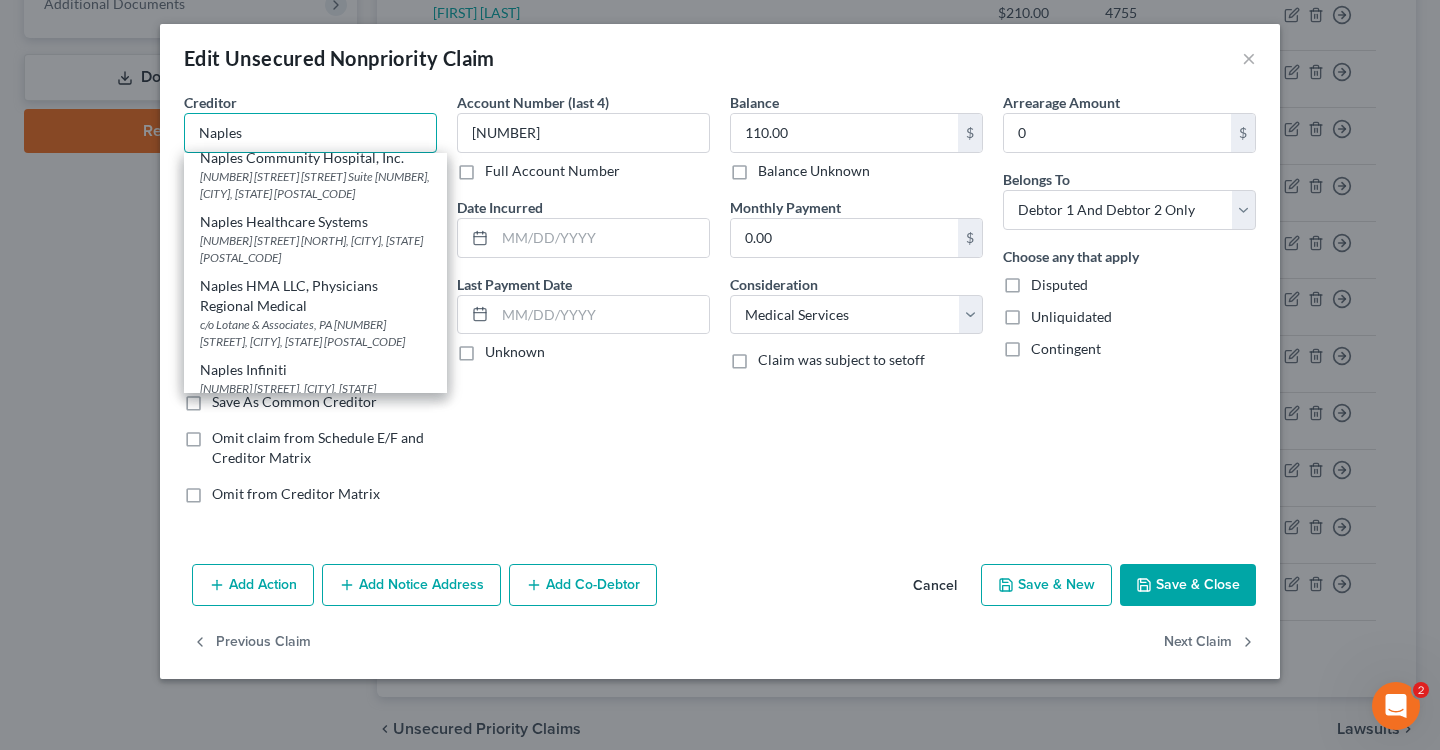 scroll, scrollTop: 262, scrollLeft: 0, axis: vertical 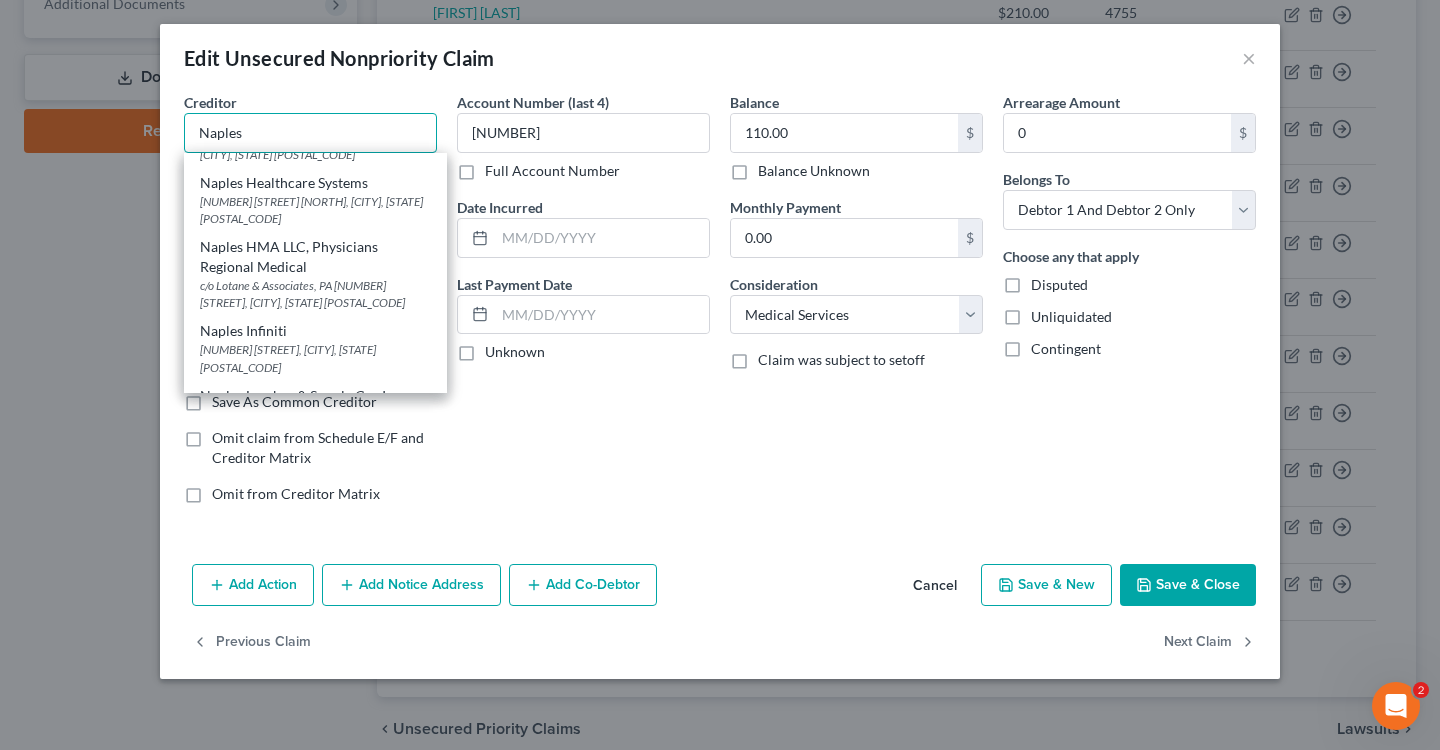 type on "Naples" 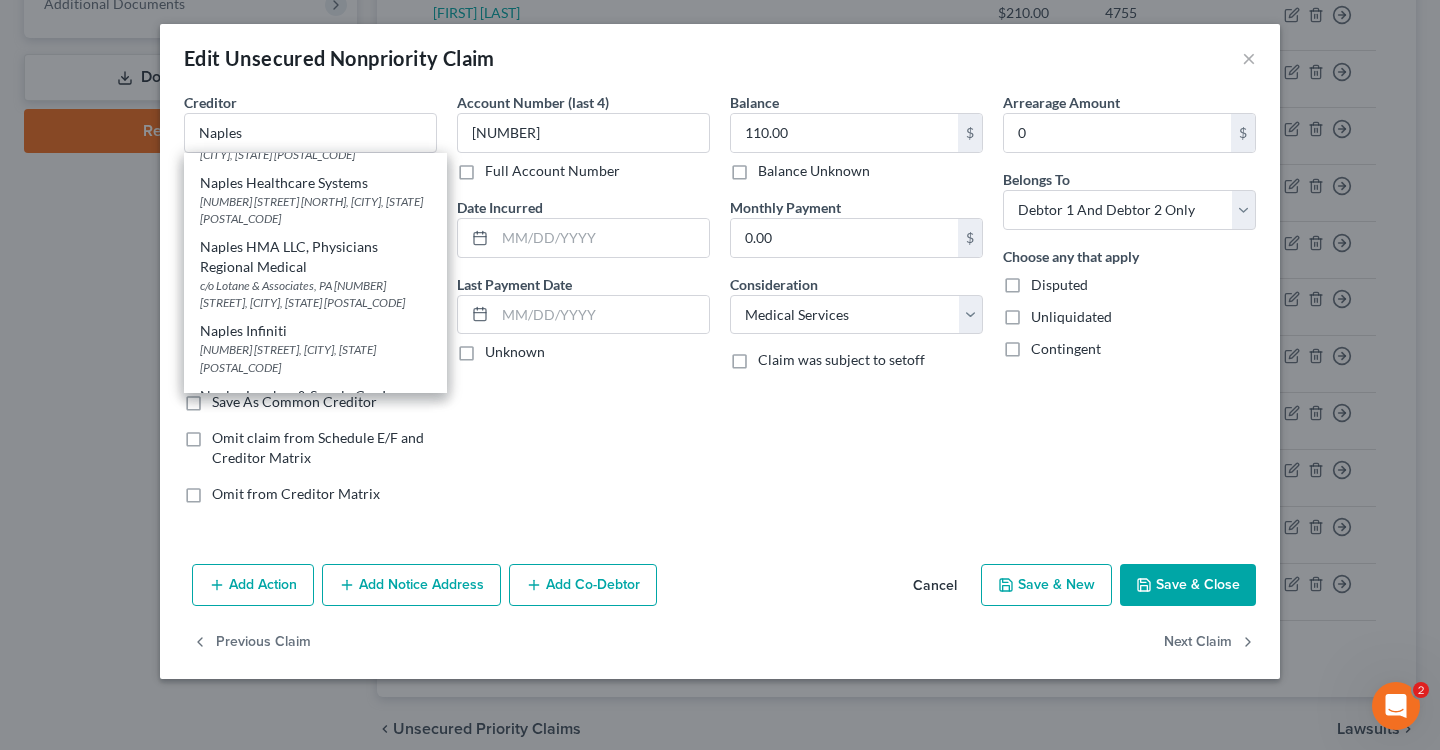 click on "Account Number (last 4)
2695
Full Account Number
Date Incurred         Last Payment Date         Unknown" at bounding box center (583, 306) 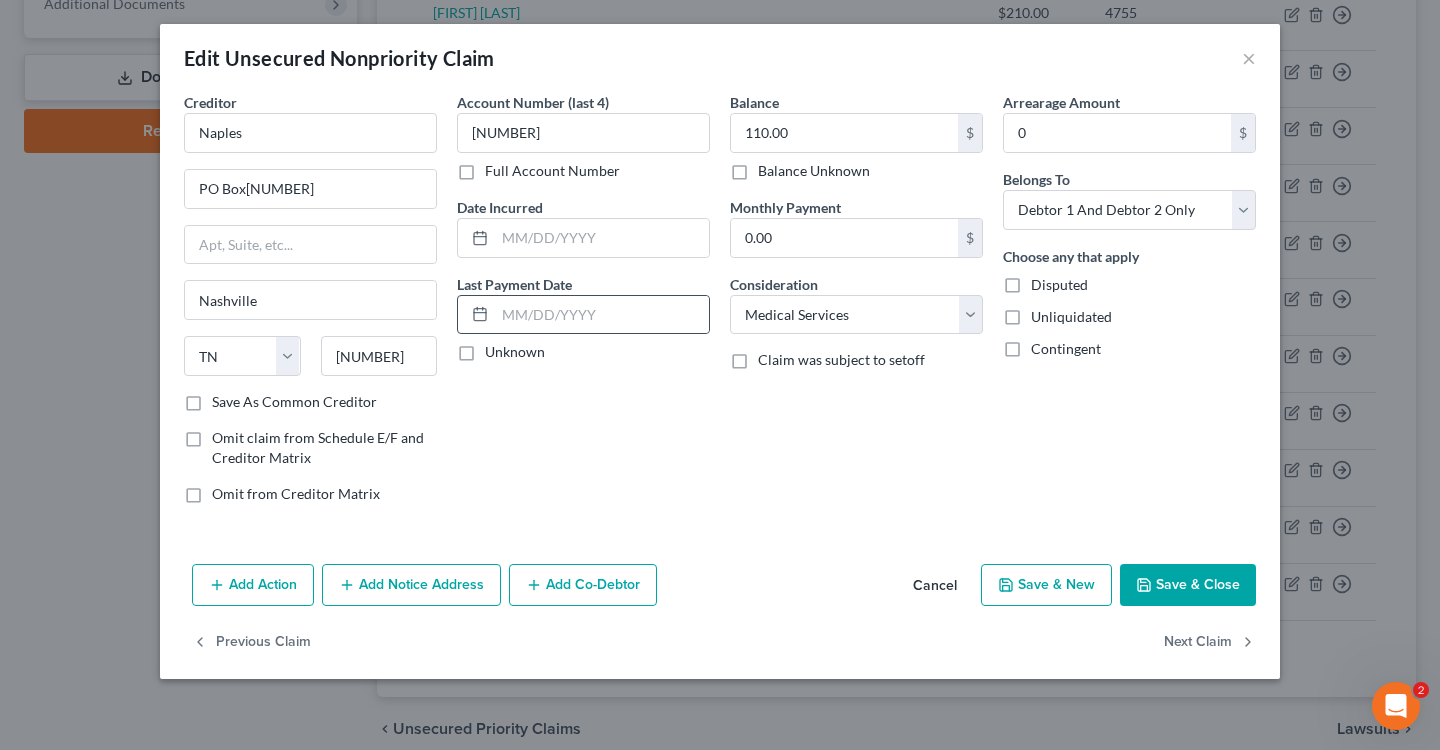 scroll, scrollTop: 0, scrollLeft: 0, axis: both 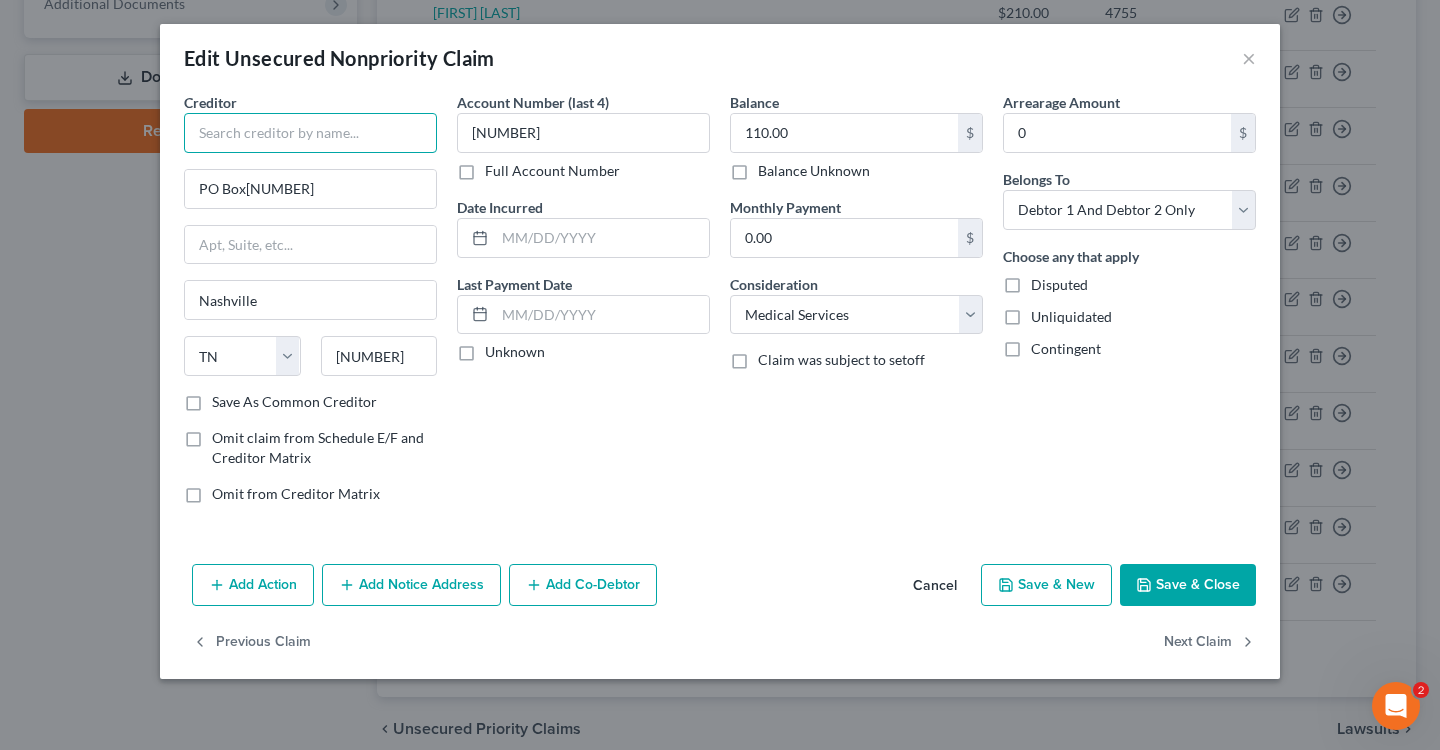 type on "[COMPANY] [COMPANY]" 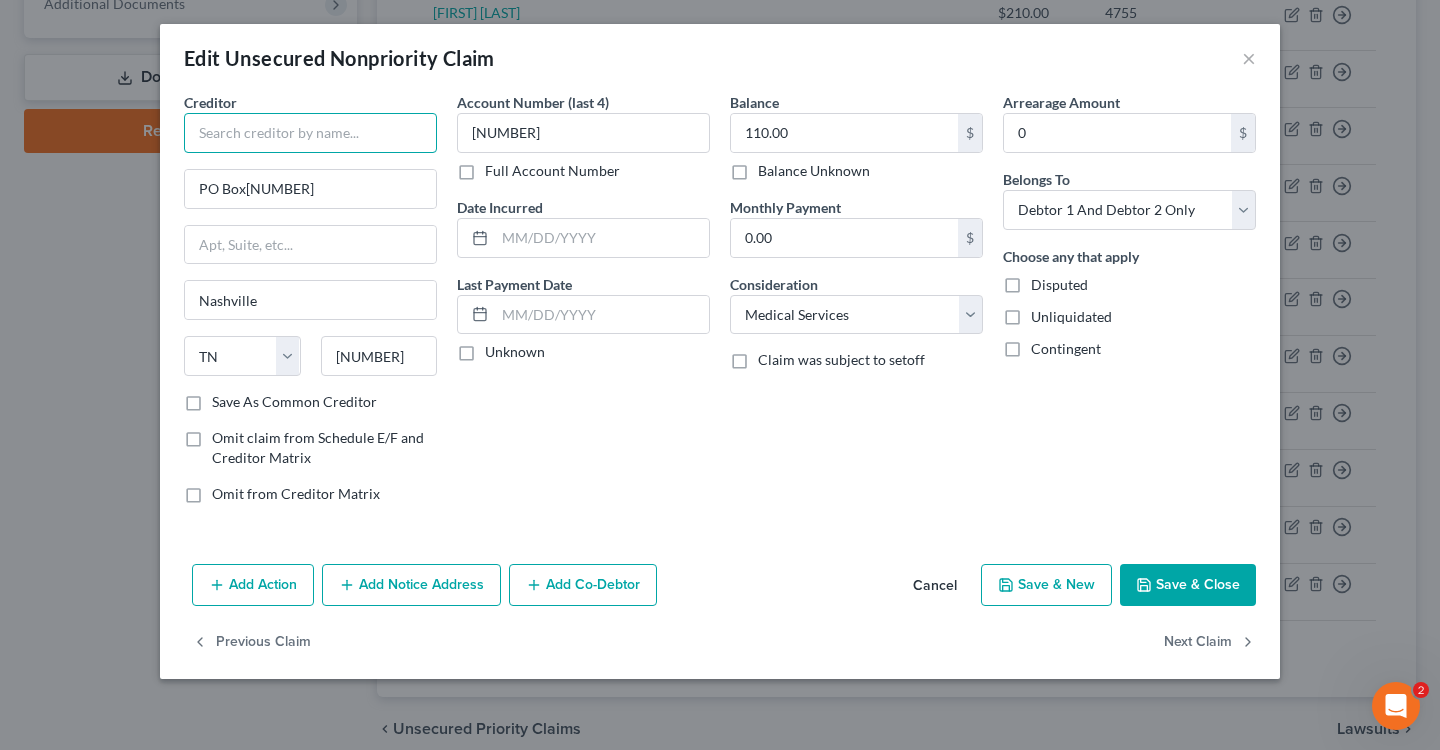 paste on "[NUMBER] [STREET]" 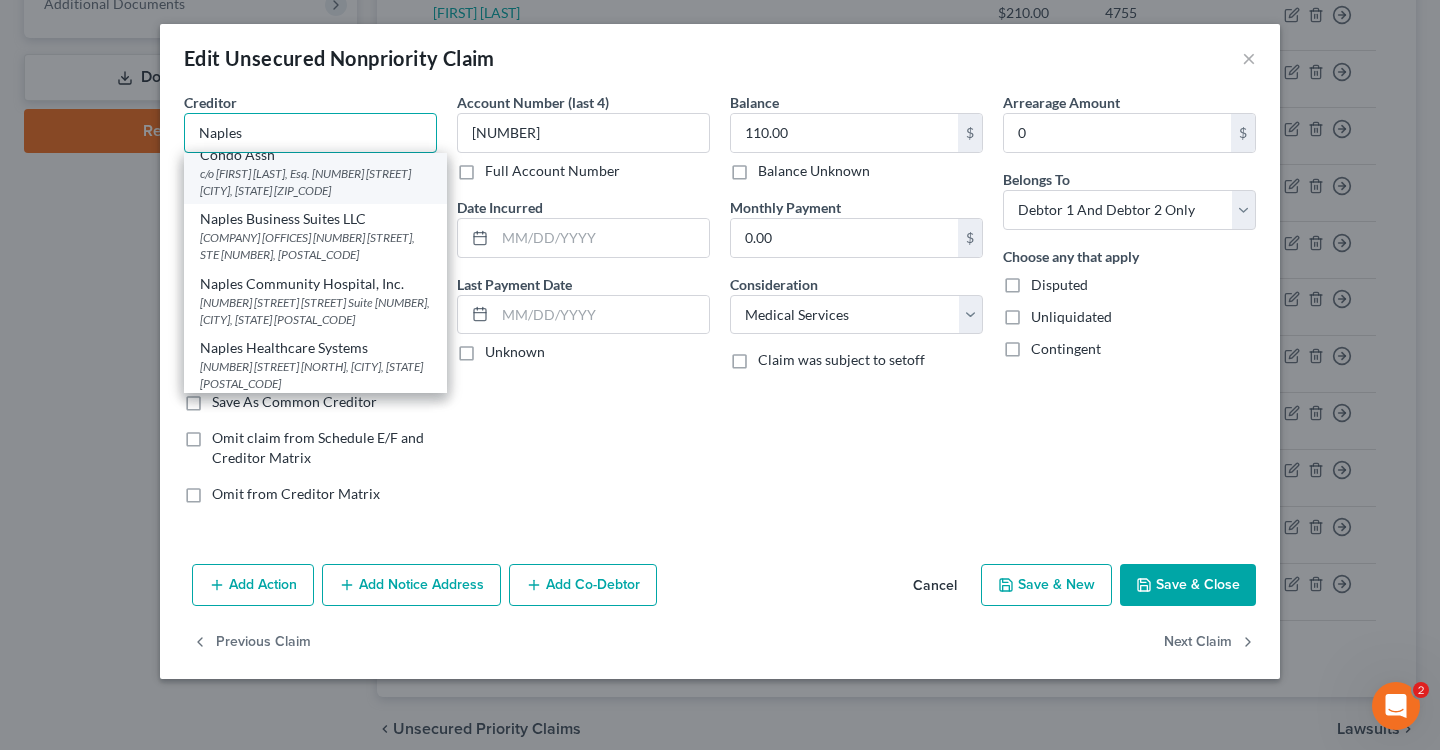 scroll, scrollTop: 105, scrollLeft: 0, axis: vertical 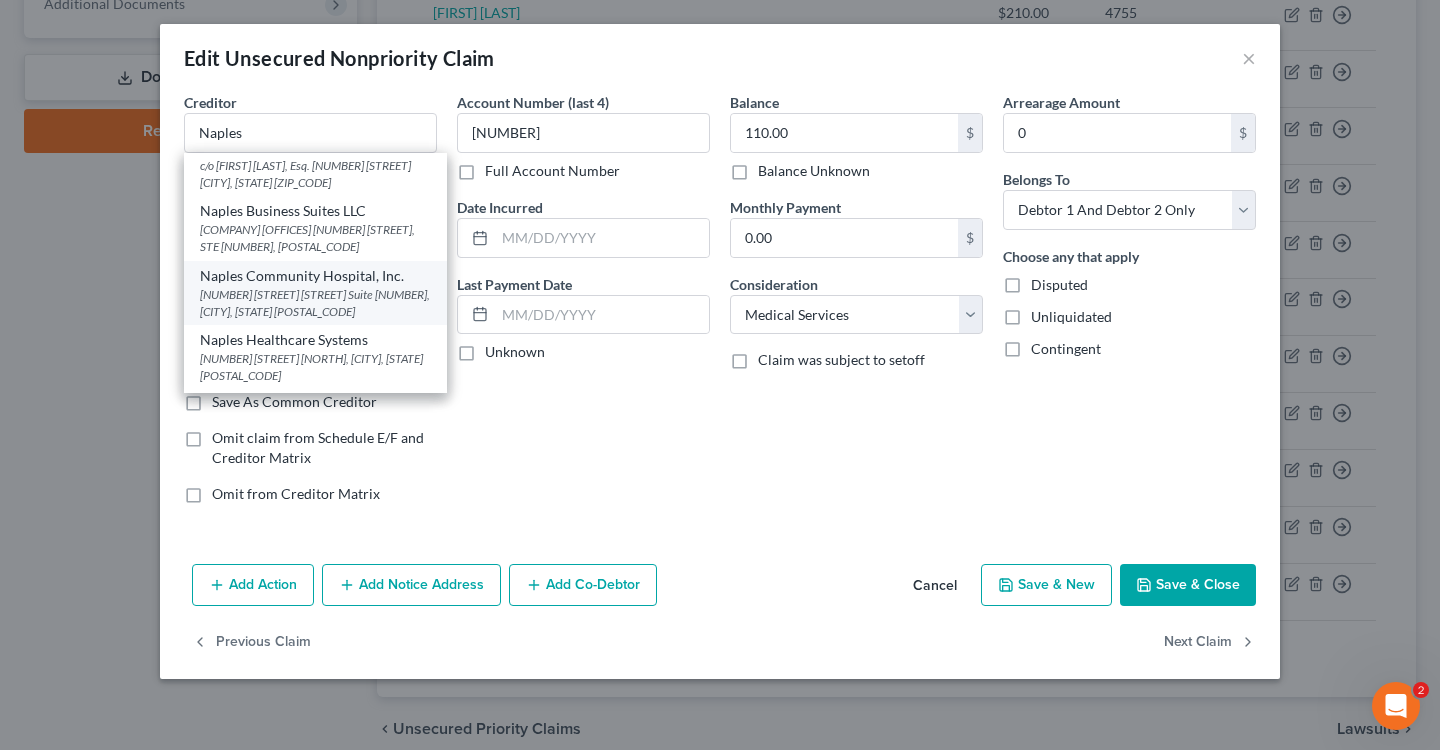 click on "Naples Community Hospital, Inc." at bounding box center (315, 276) 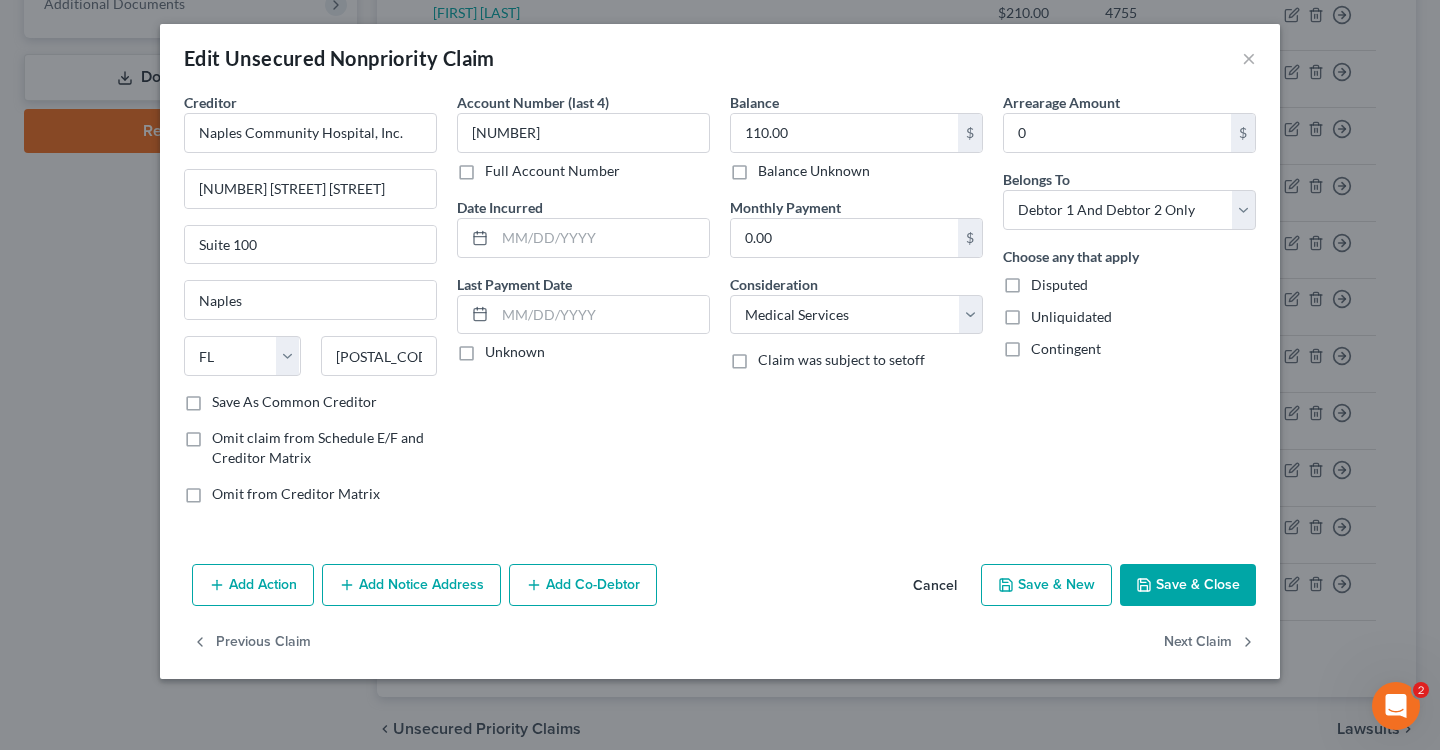 scroll, scrollTop: 0, scrollLeft: 0, axis: both 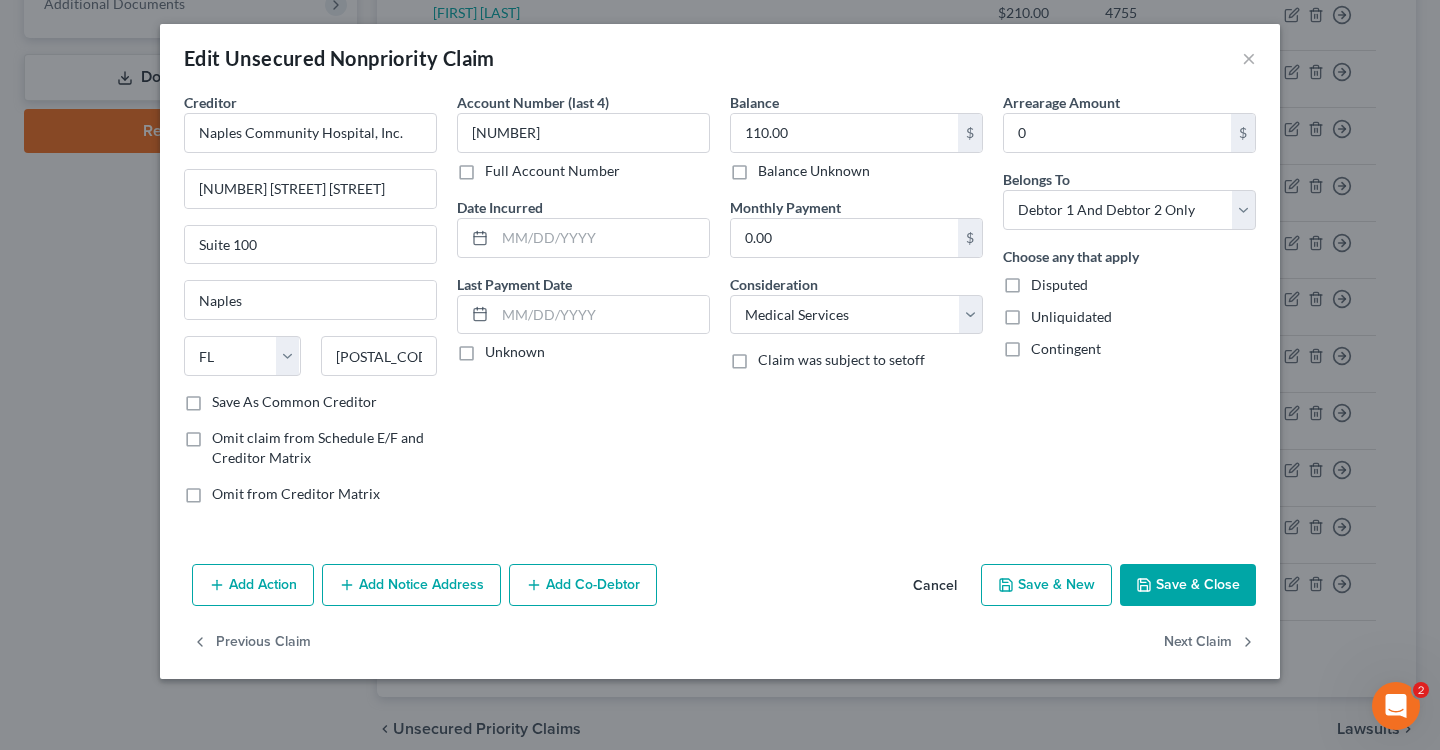 click on "Account Number (last 4)
2695
Full Account Number
Date Incurred         Last Payment Date         Unknown" at bounding box center [583, 306] 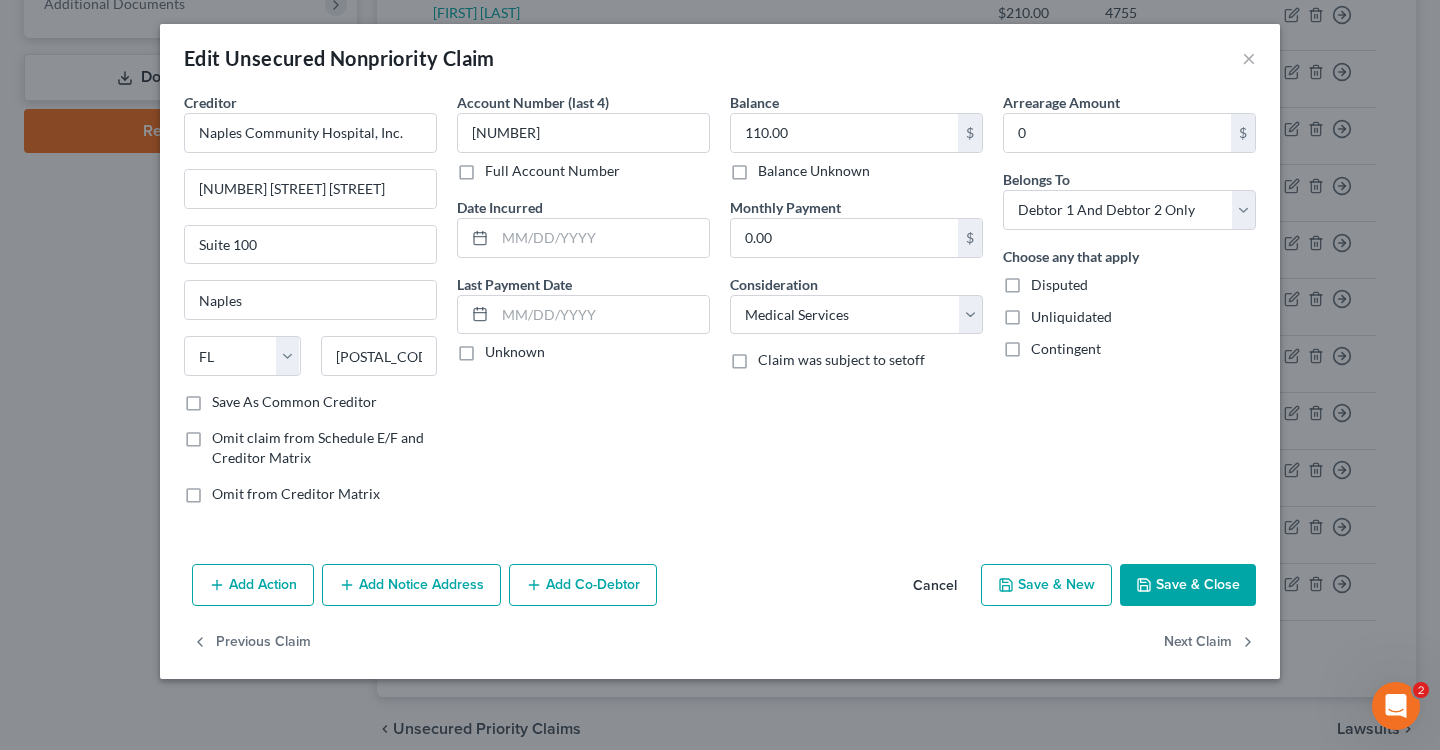 click on "Save & Close" at bounding box center [1188, 585] 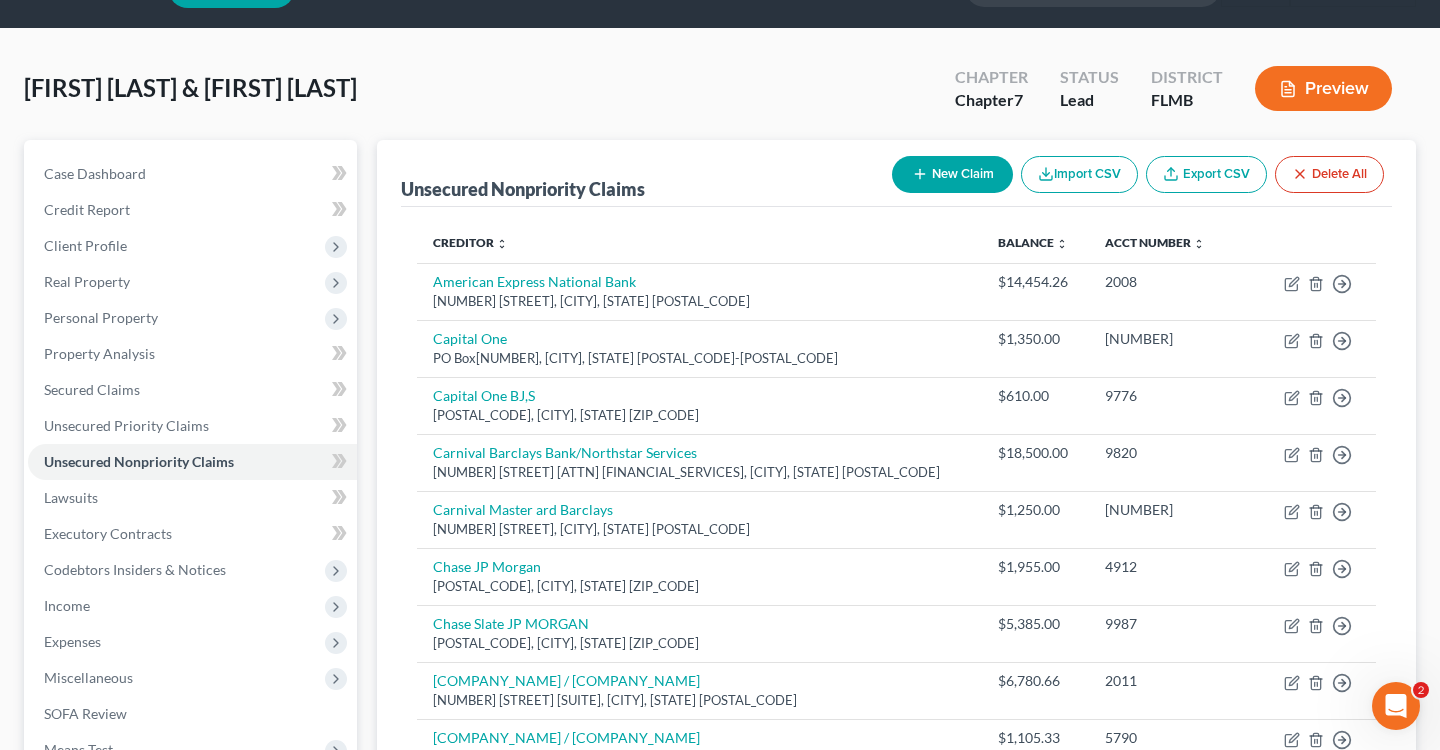 scroll, scrollTop: 46, scrollLeft: 0, axis: vertical 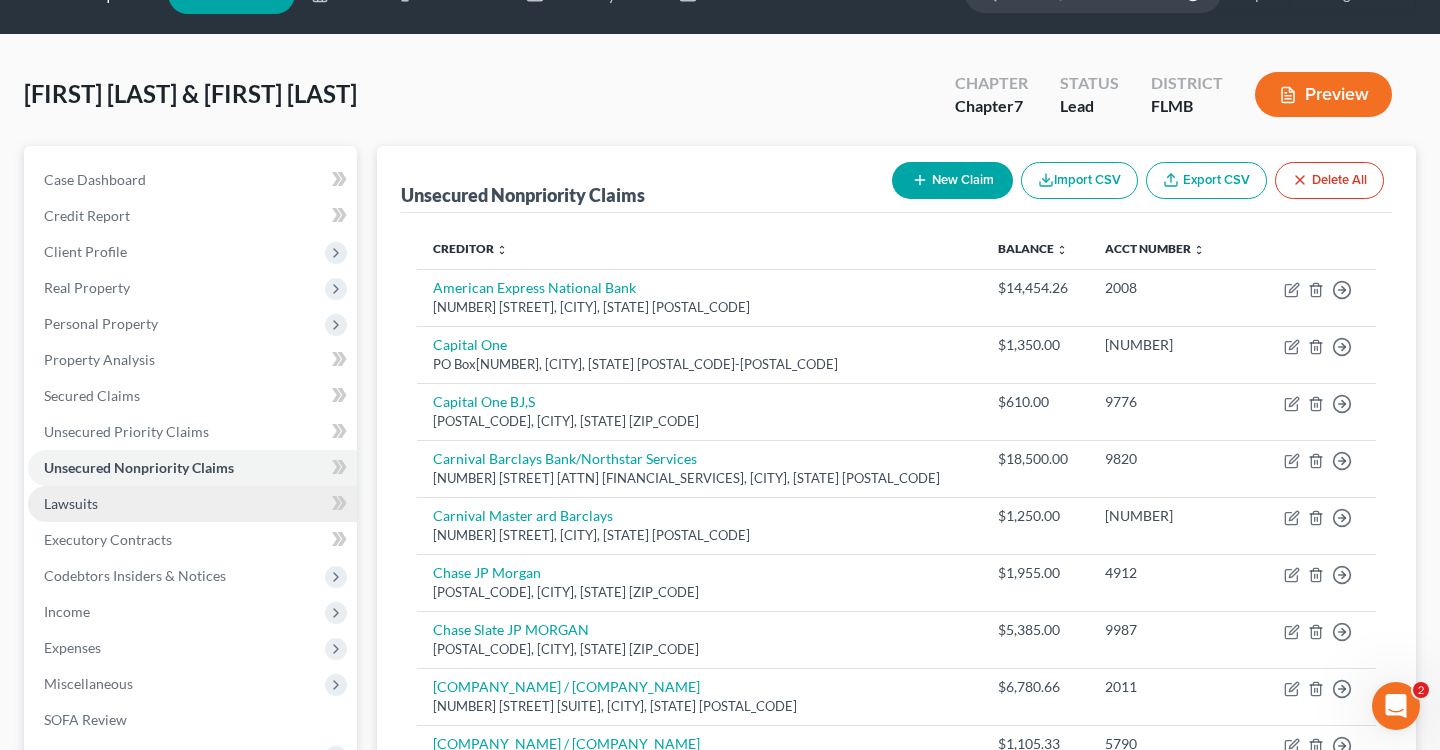 click on "Lawsuits" at bounding box center [192, 504] 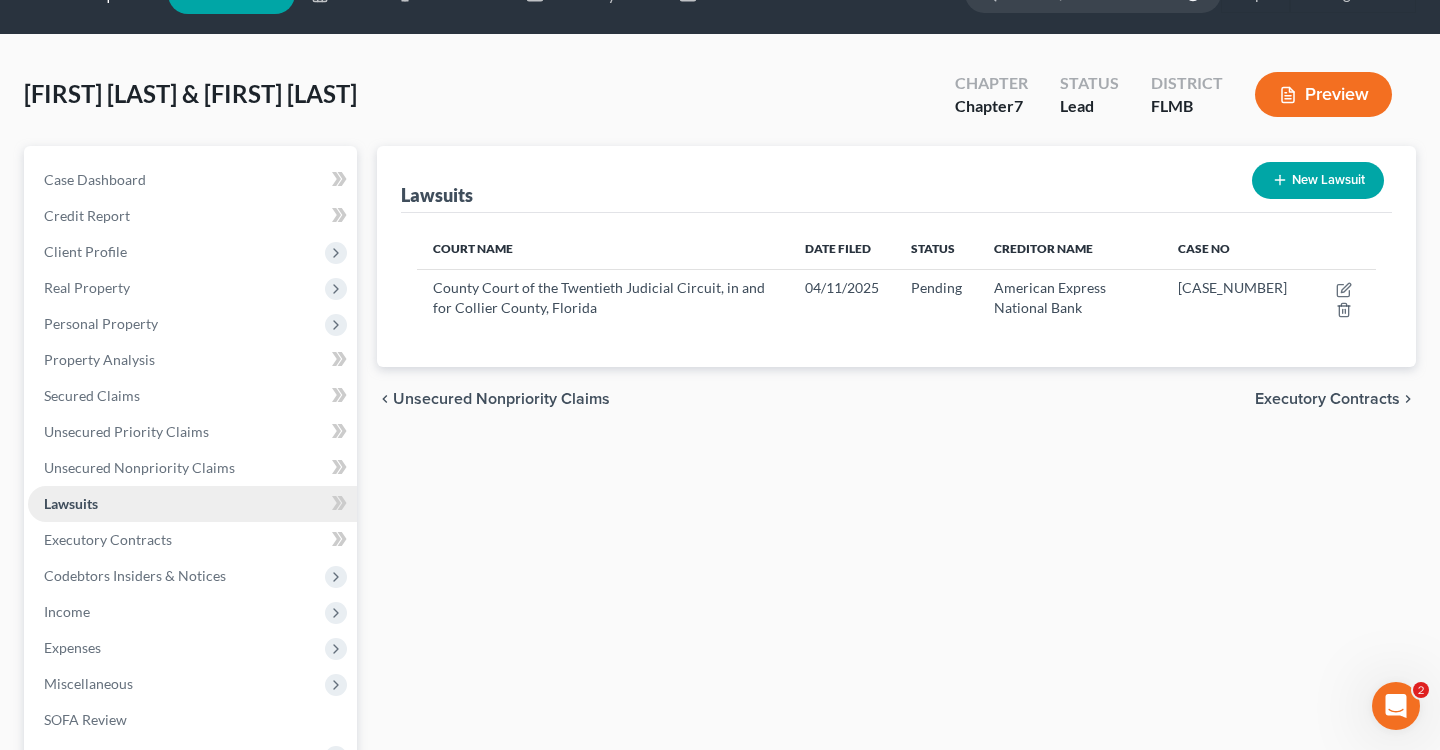 scroll, scrollTop: 0, scrollLeft: 0, axis: both 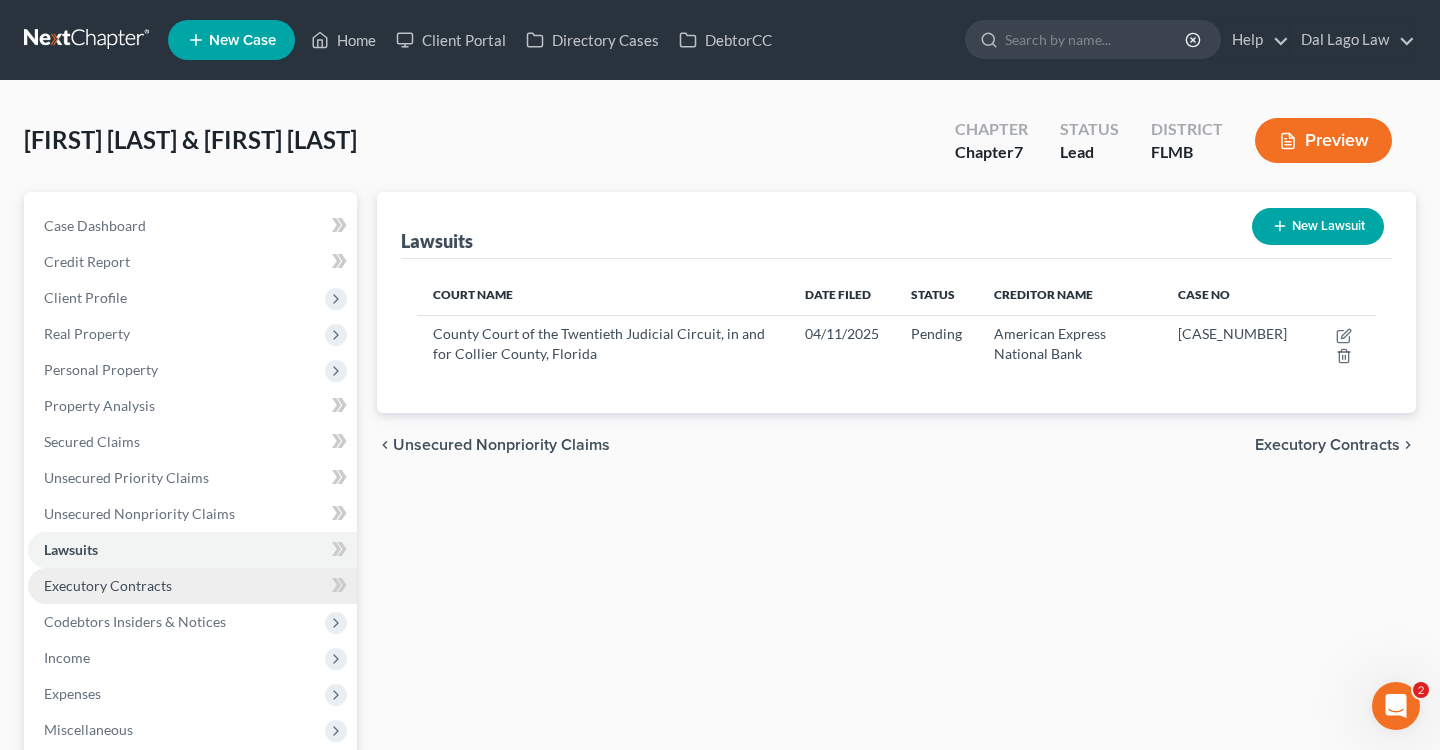 click on "Executory Contracts" at bounding box center (108, 585) 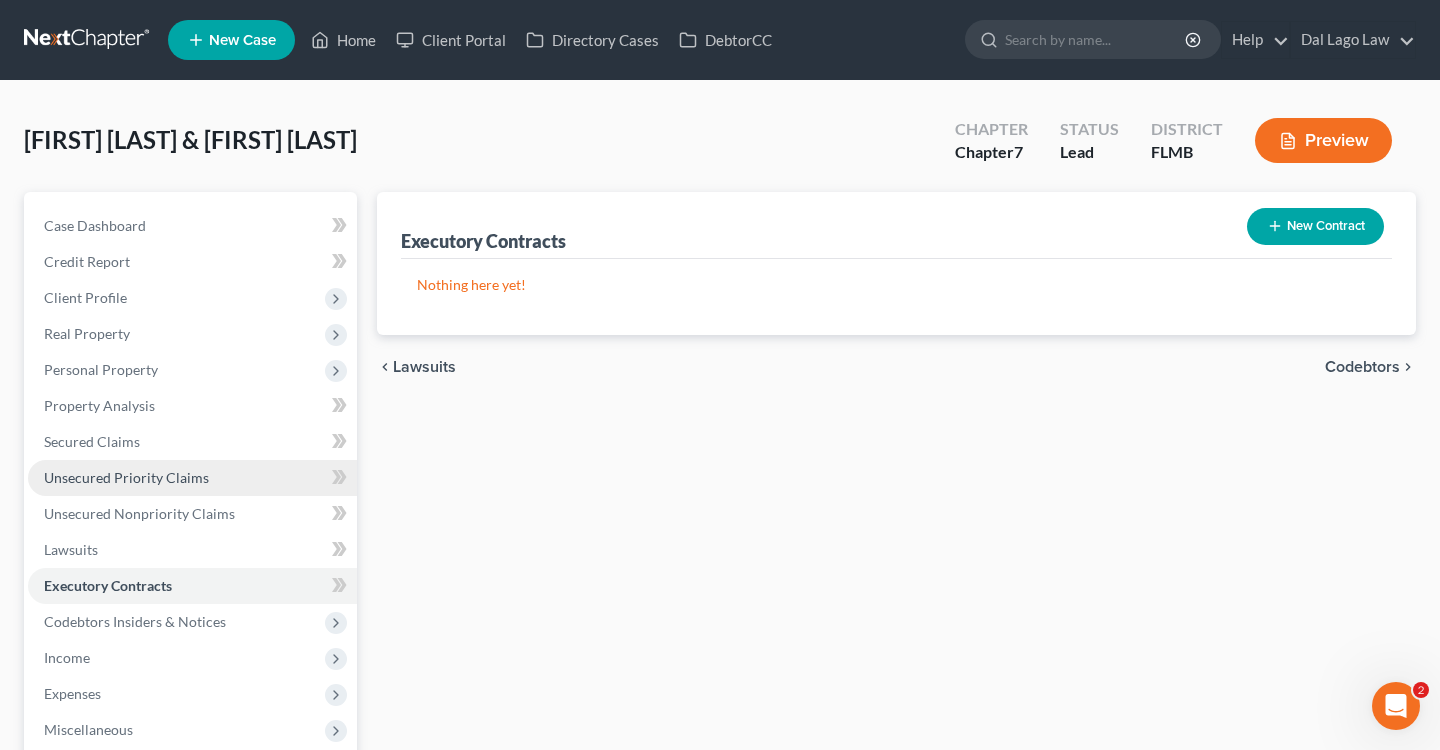 click on "Unsecured Priority Claims" at bounding box center (192, 478) 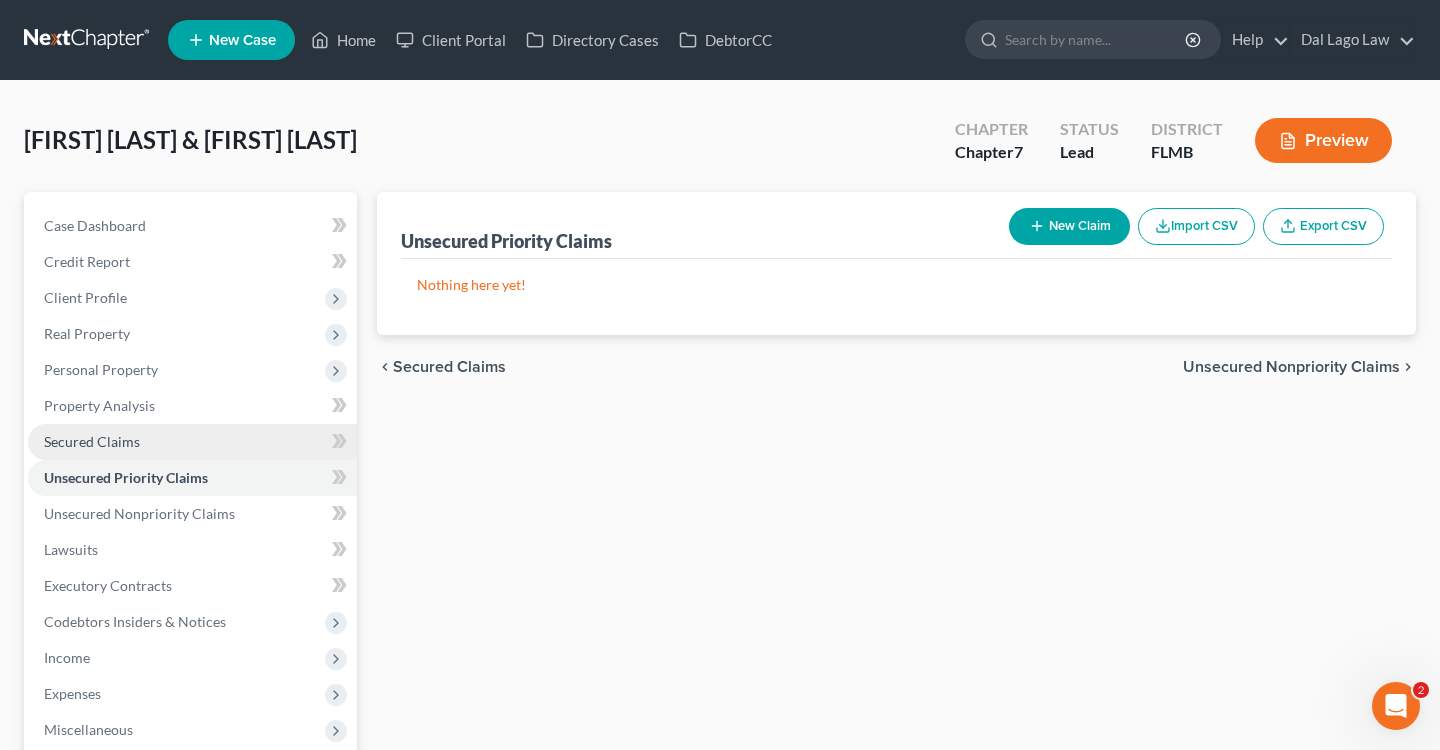 click on "Secured Claims" at bounding box center (92, 441) 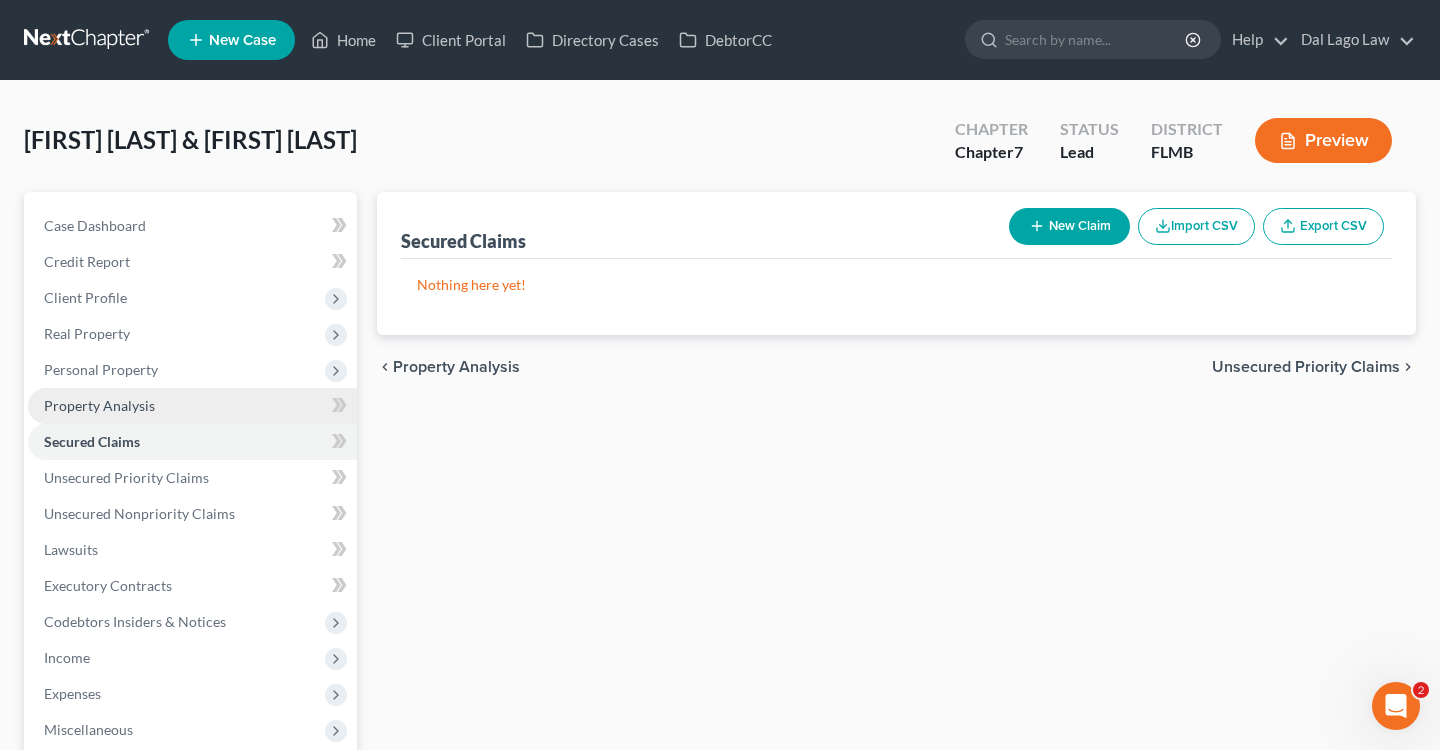 click on "Property Analysis" at bounding box center [99, 405] 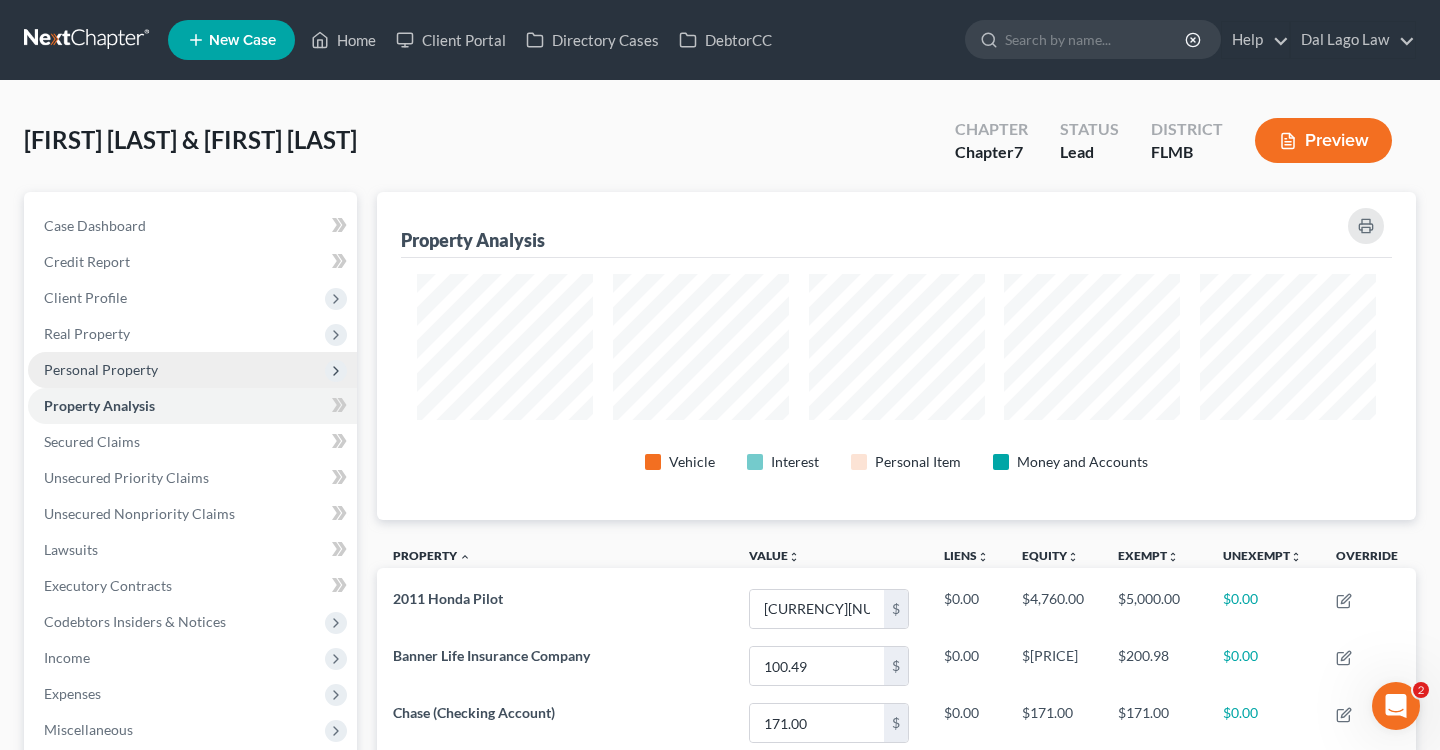 scroll, scrollTop: 999672, scrollLeft: 998961, axis: both 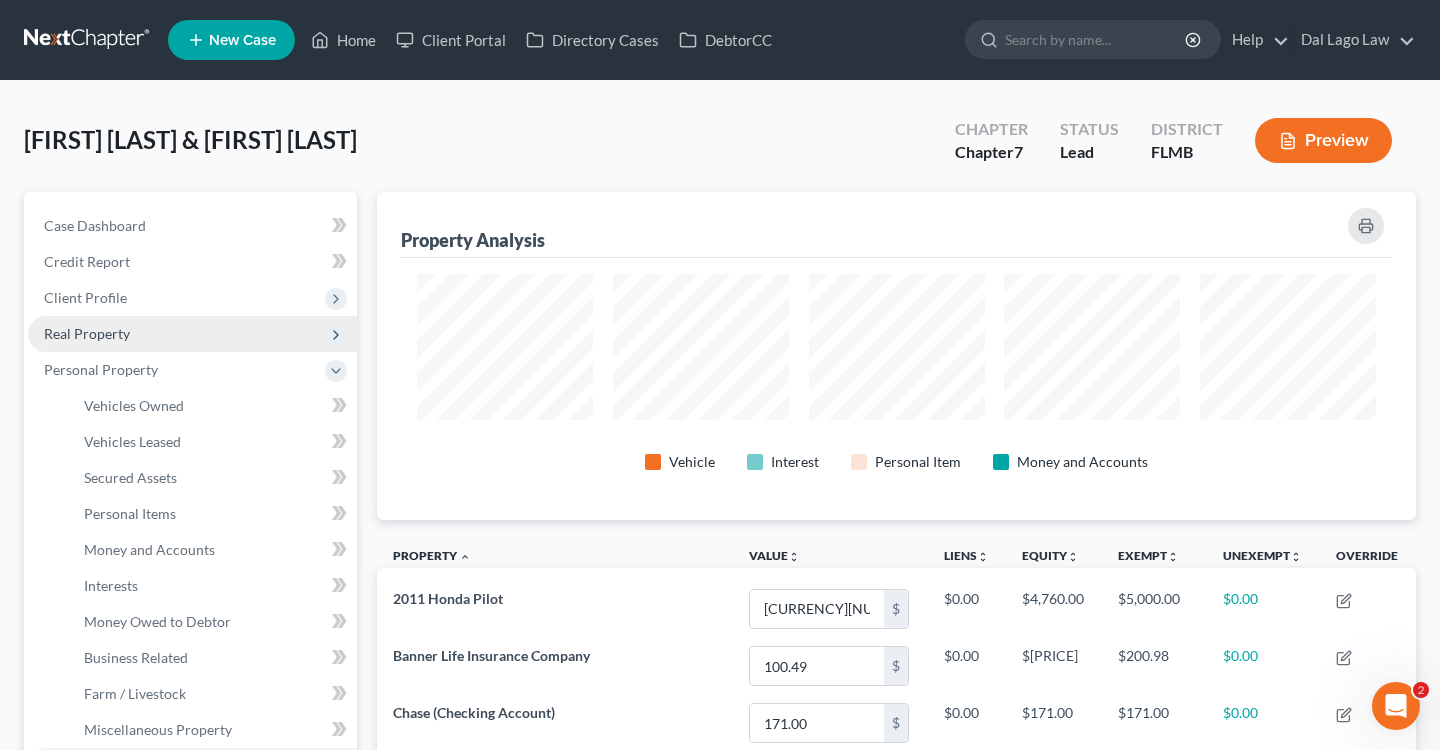 click on "Real Property" at bounding box center [192, 334] 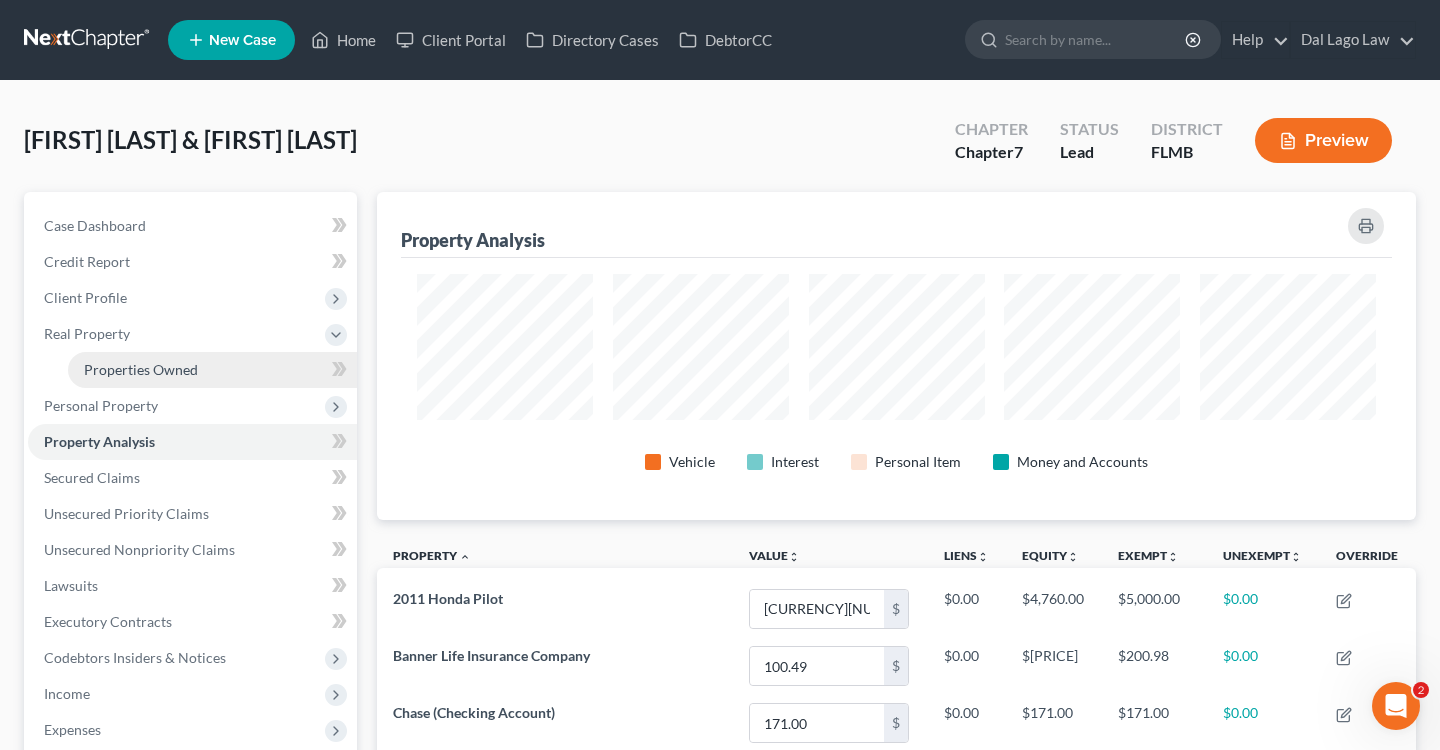 click on "Properties Owned" at bounding box center (141, 369) 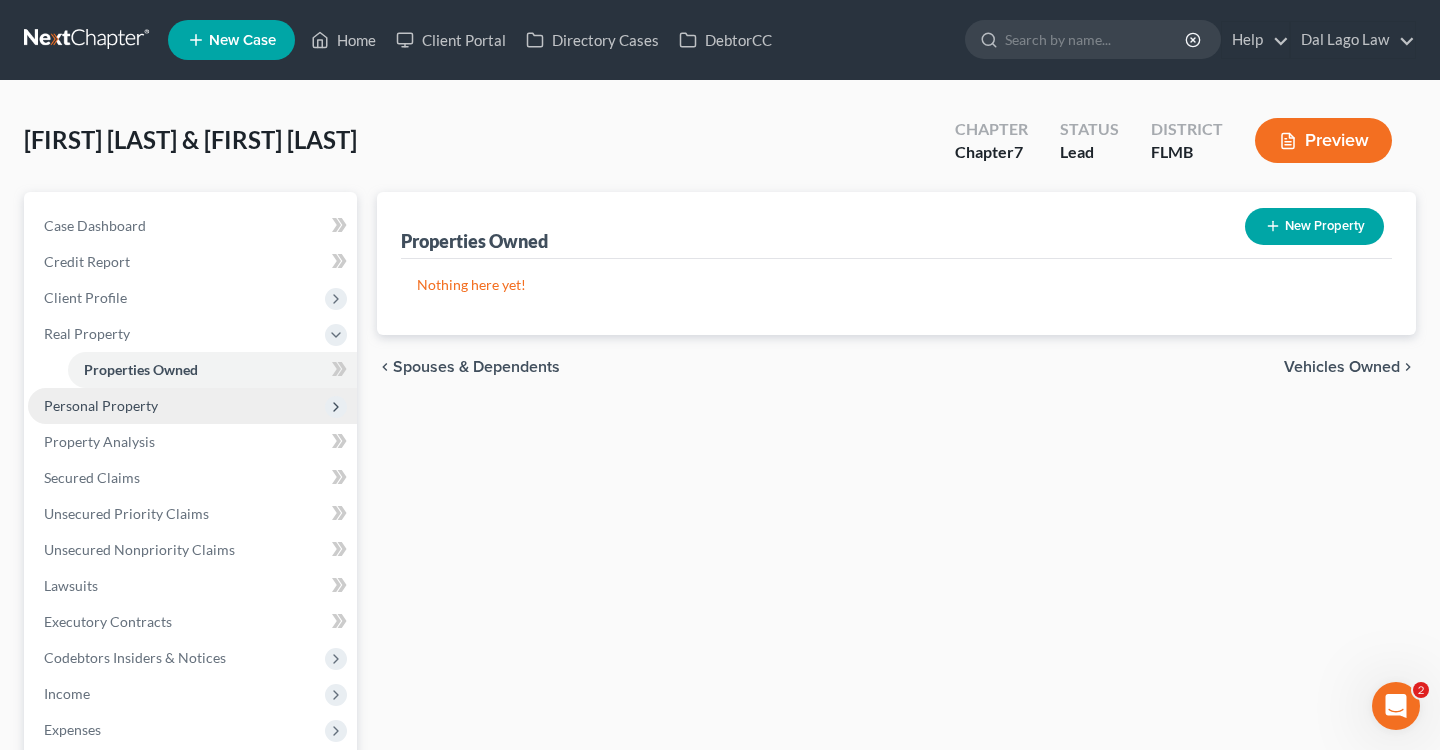 click on "Personal Property" at bounding box center (101, 405) 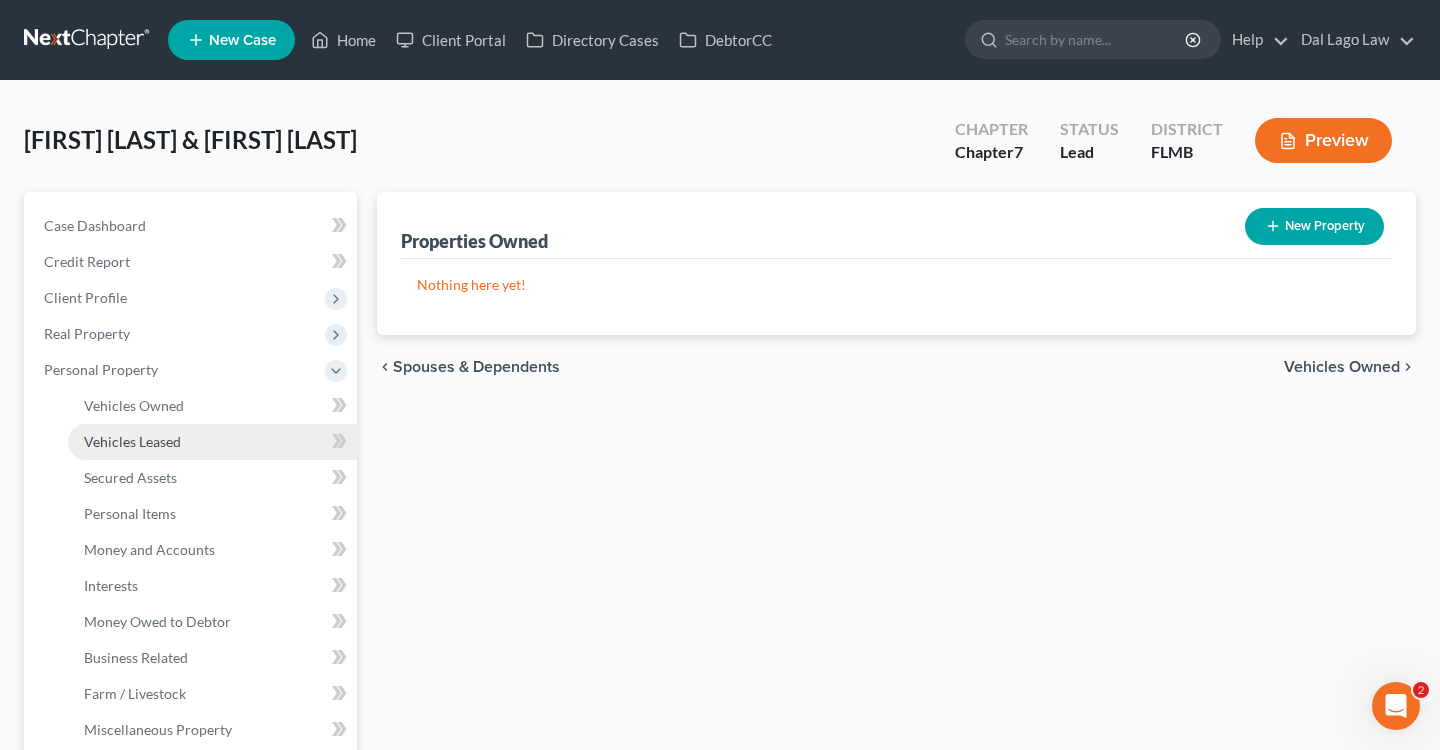 click on "Vehicles Leased" at bounding box center [132, 441] 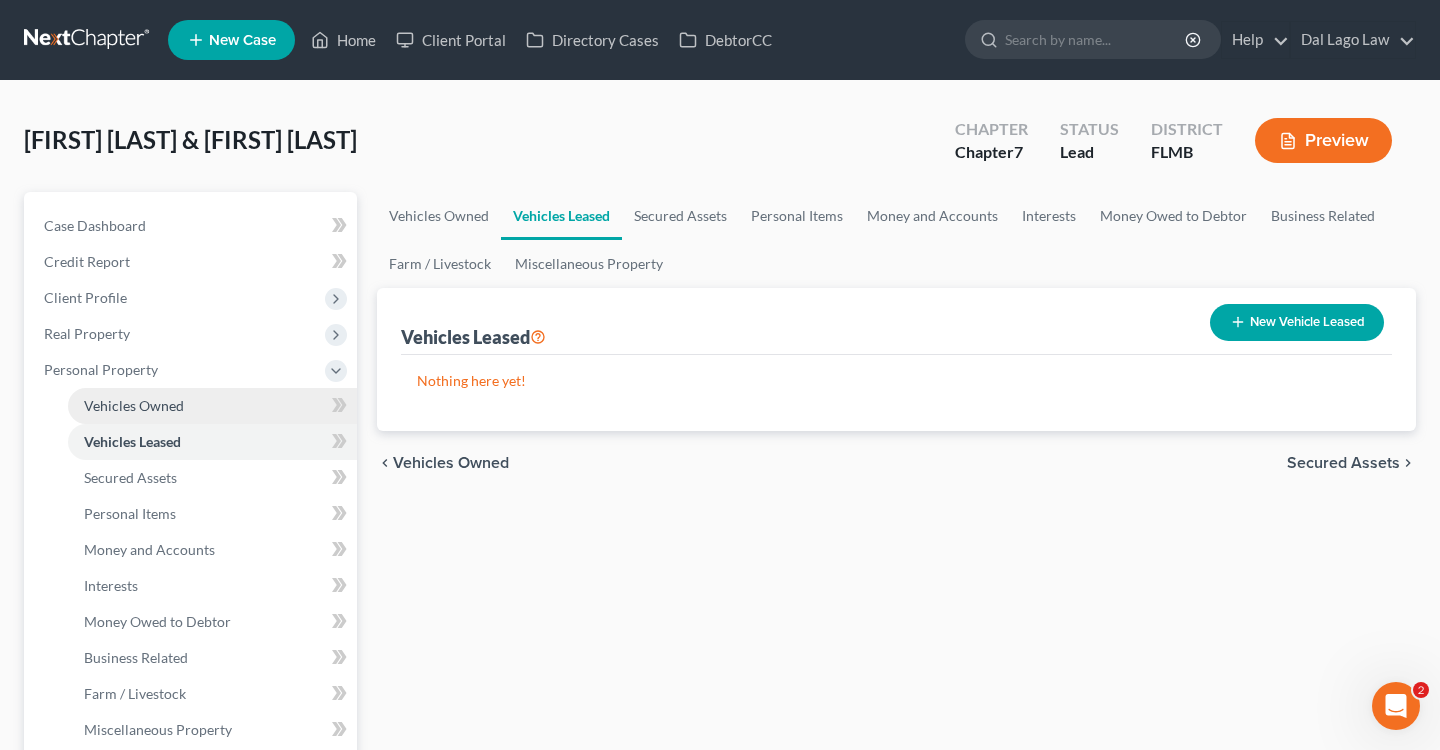 click on "Vehicles Owned" at bounding box center (134, 405) 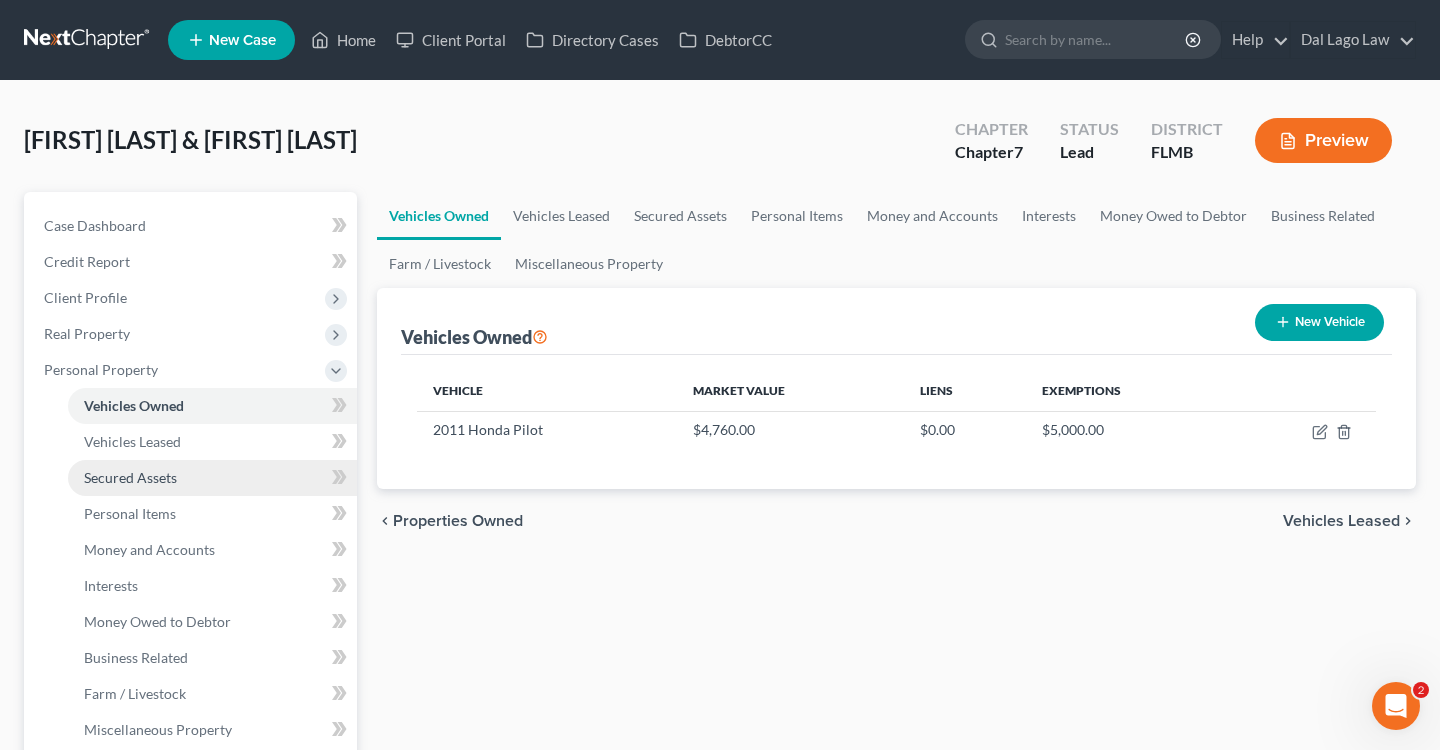 click on "Secured Assets" at bounding box center [130, 477] 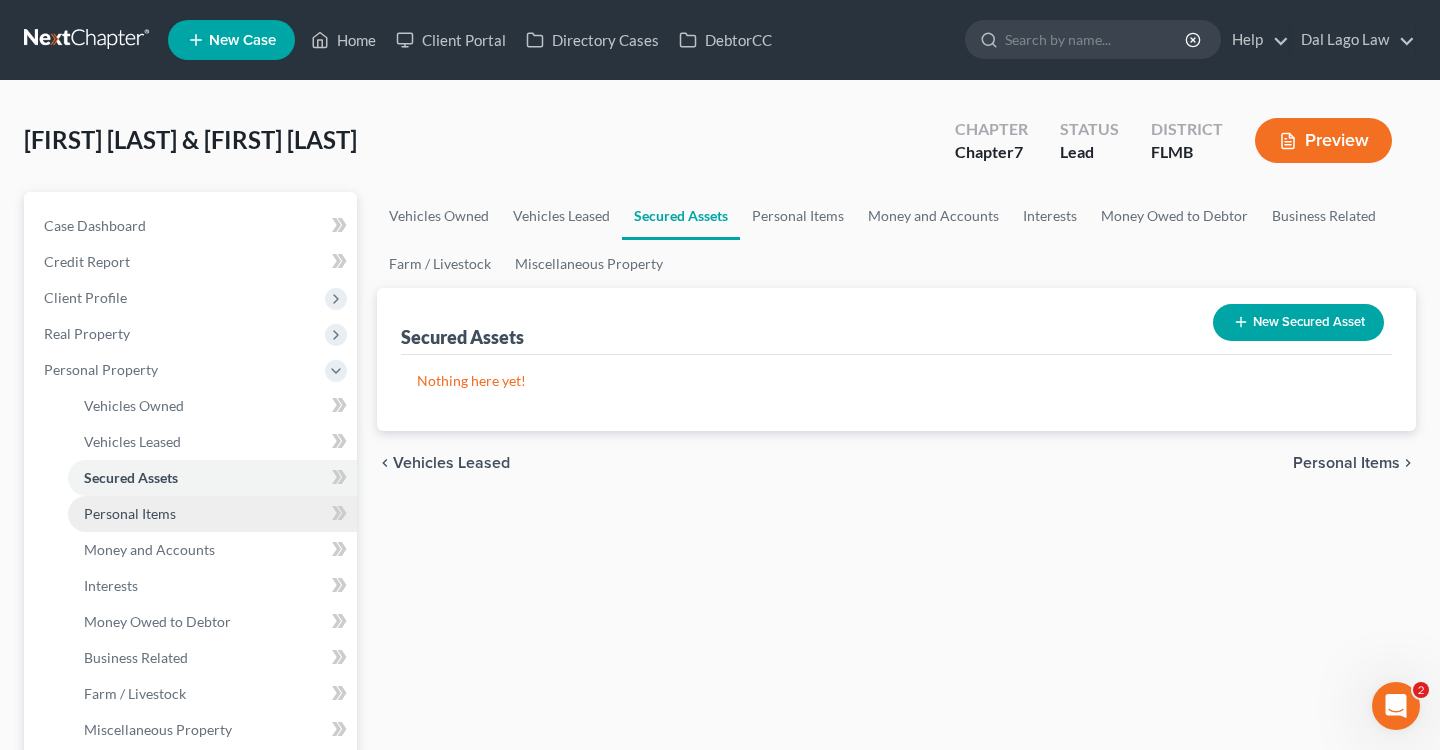 click on "Personal Items" at bounding box center [130, 513] 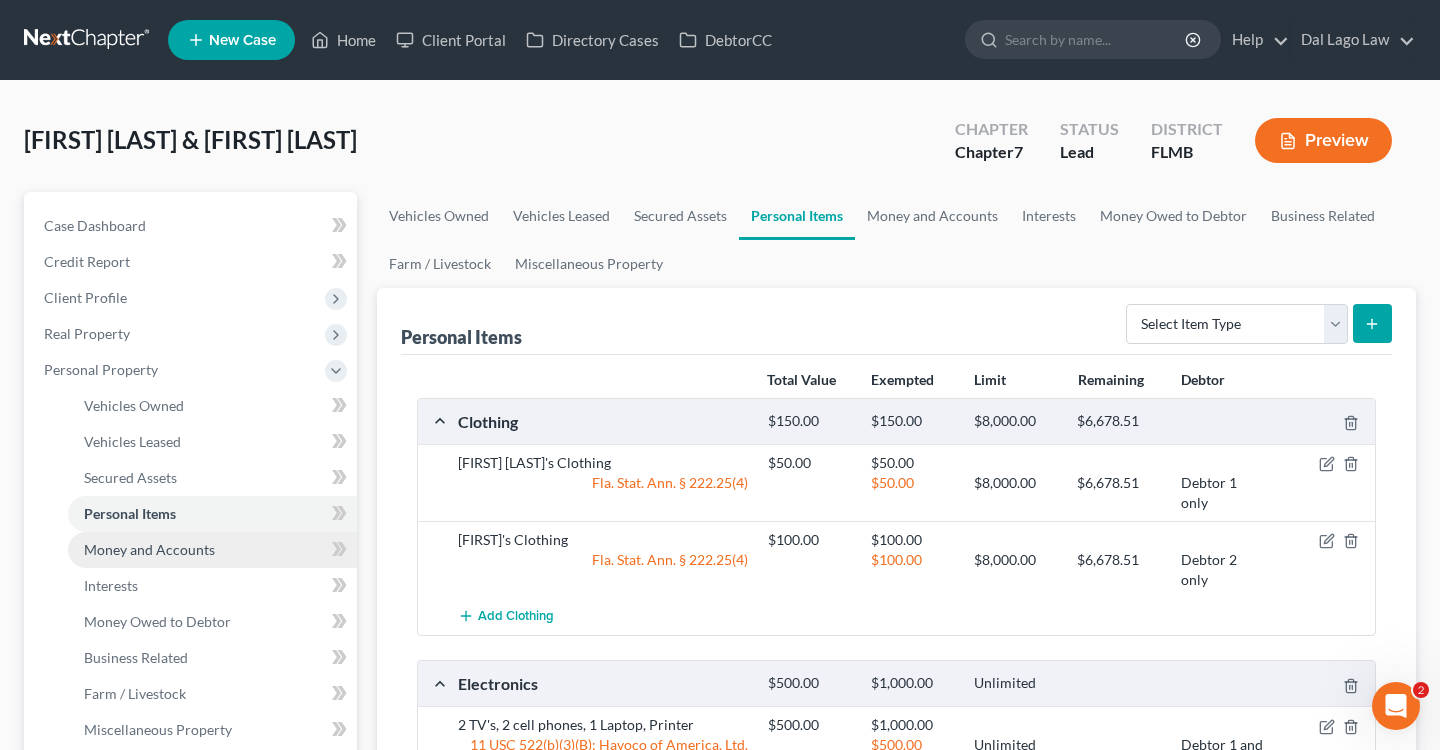 click on "Money and Accounts" at bounding box center (149, 549) 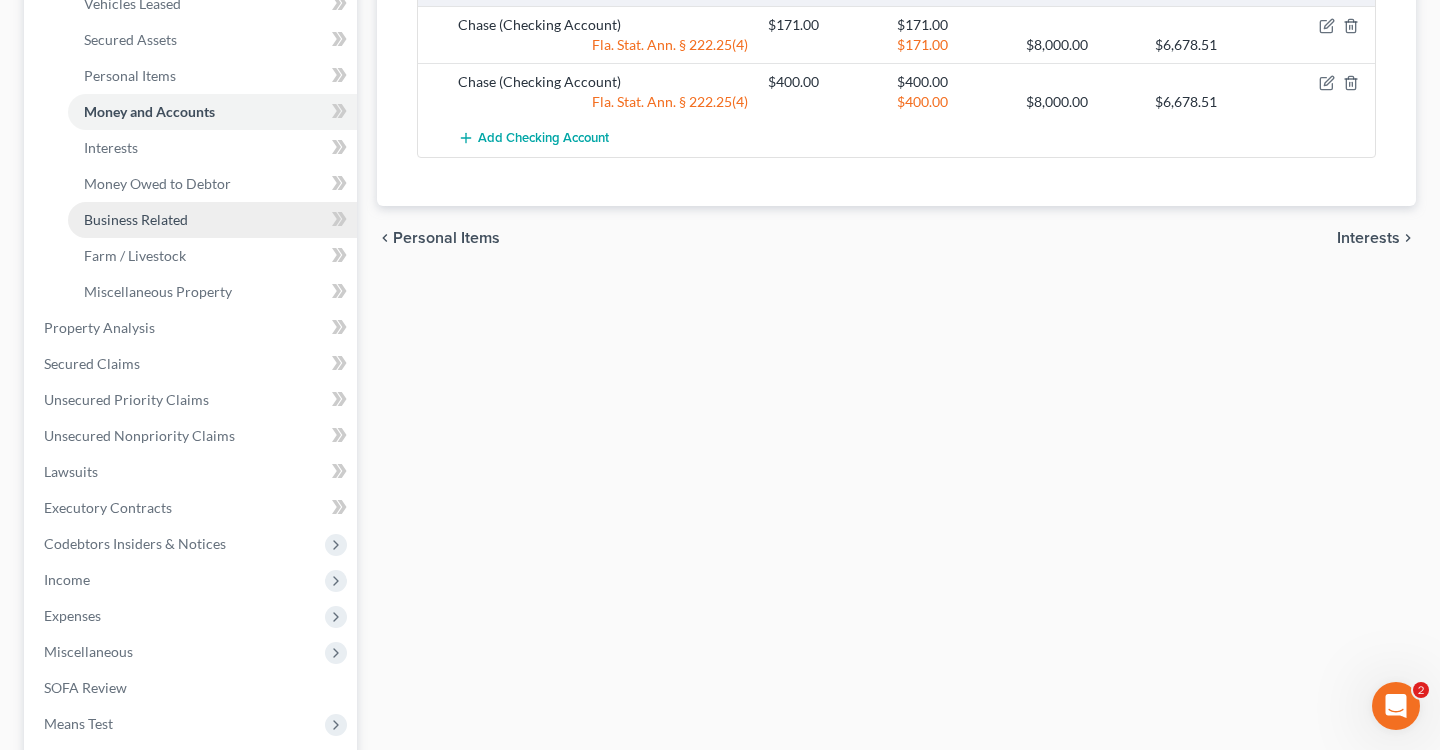 scroll, scrollTop: 485, scrollLeft: 0, axis: vertical 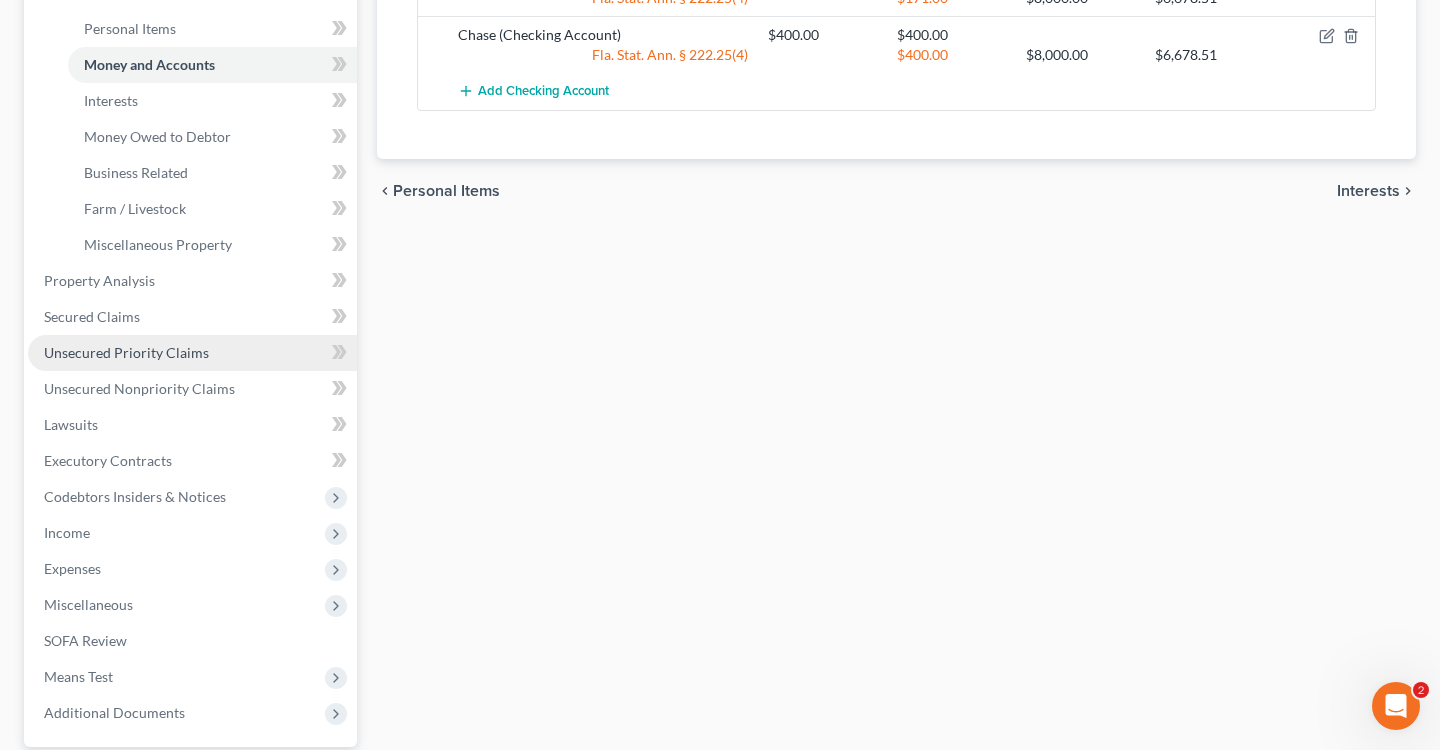 click on "Unsecured Priority Claims" at bounding box center [192, 353] 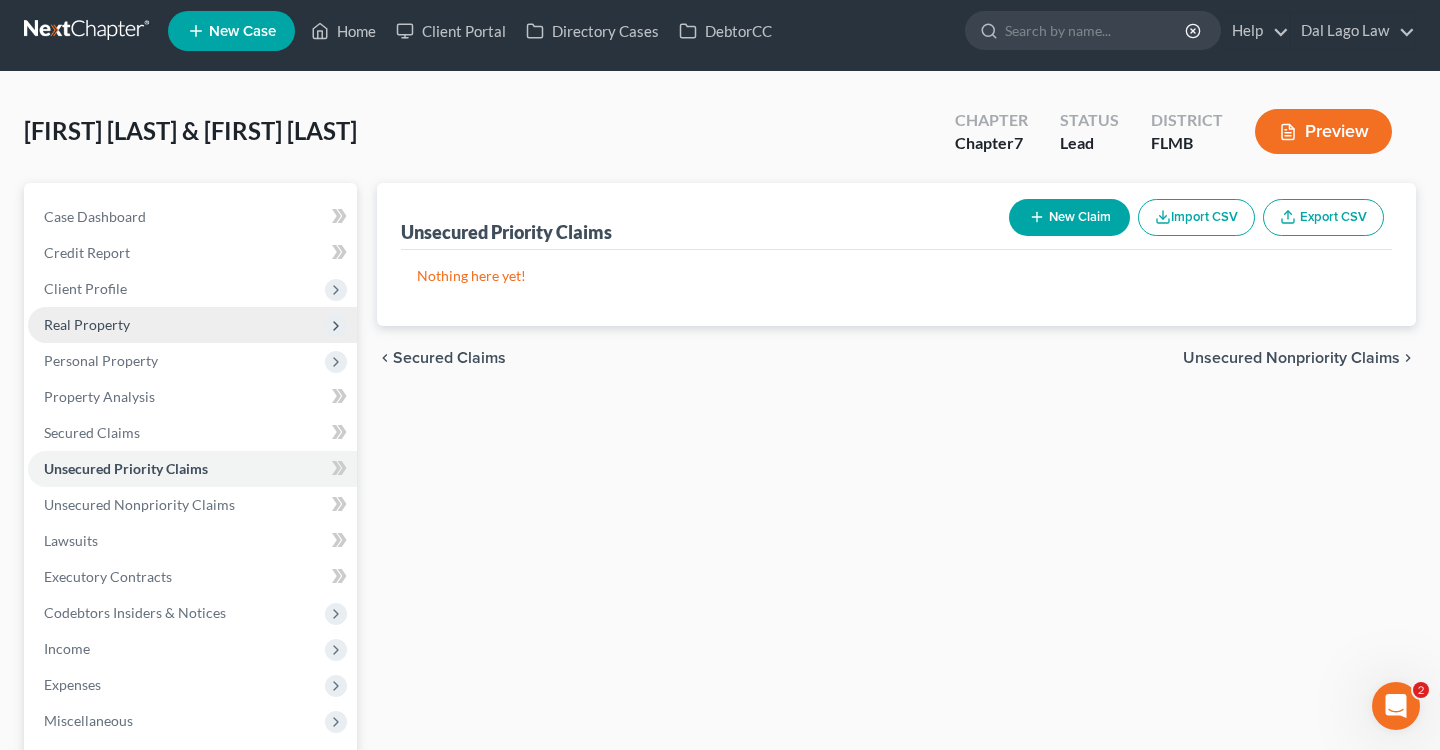 scroll, scrollTop: 0, scrollLeft: 0, axis: both 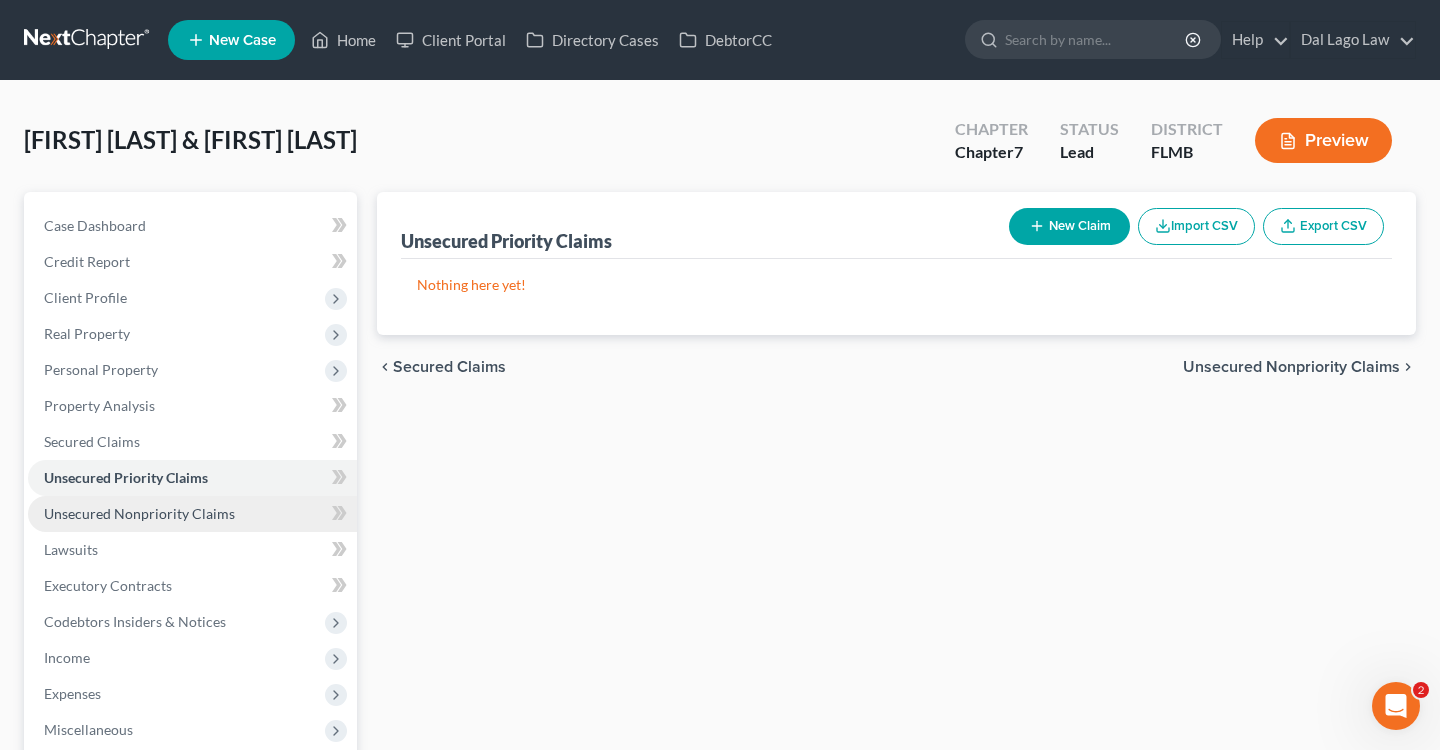 click on "Unsecured Nonpriority Claims" at bounding box center (139, 513) 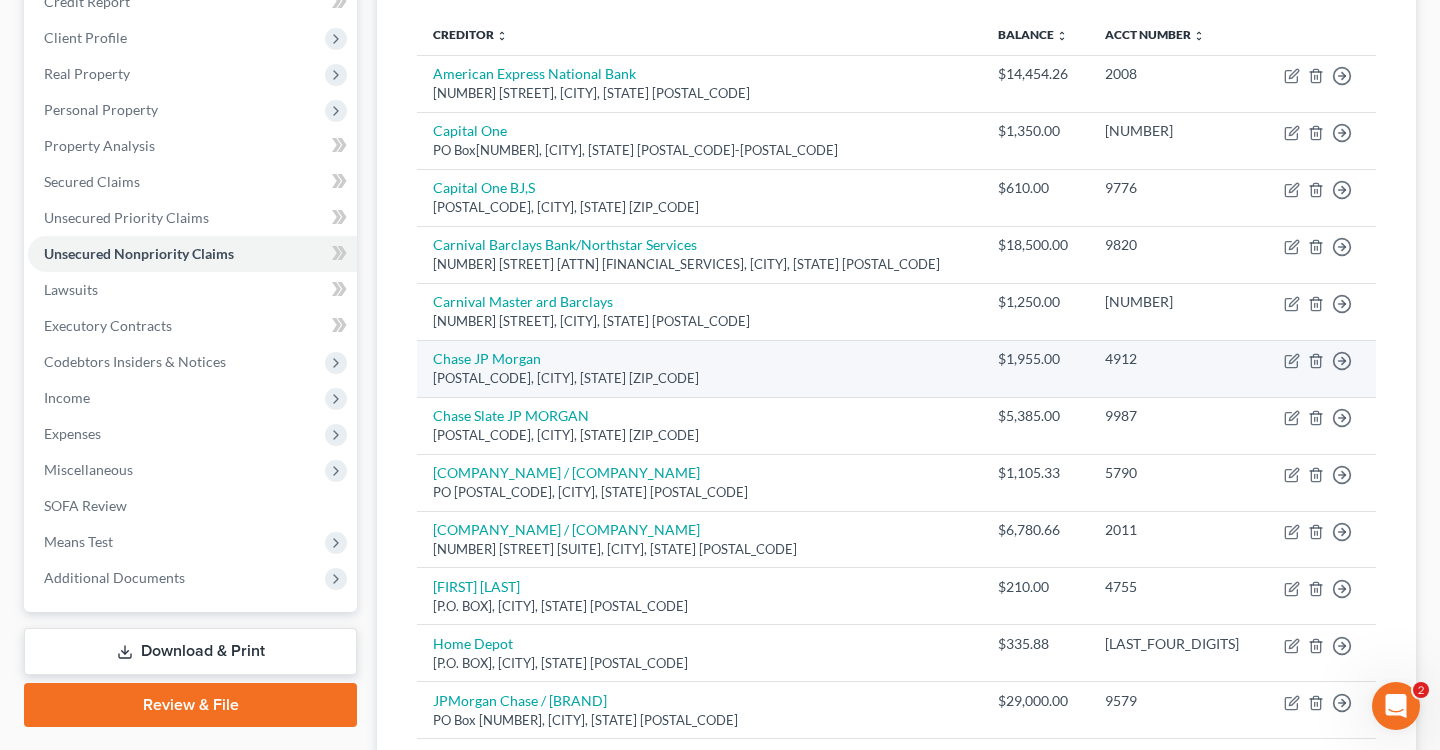scroll, scrollTop: 264, scrollLeft: 0, axis: vertical 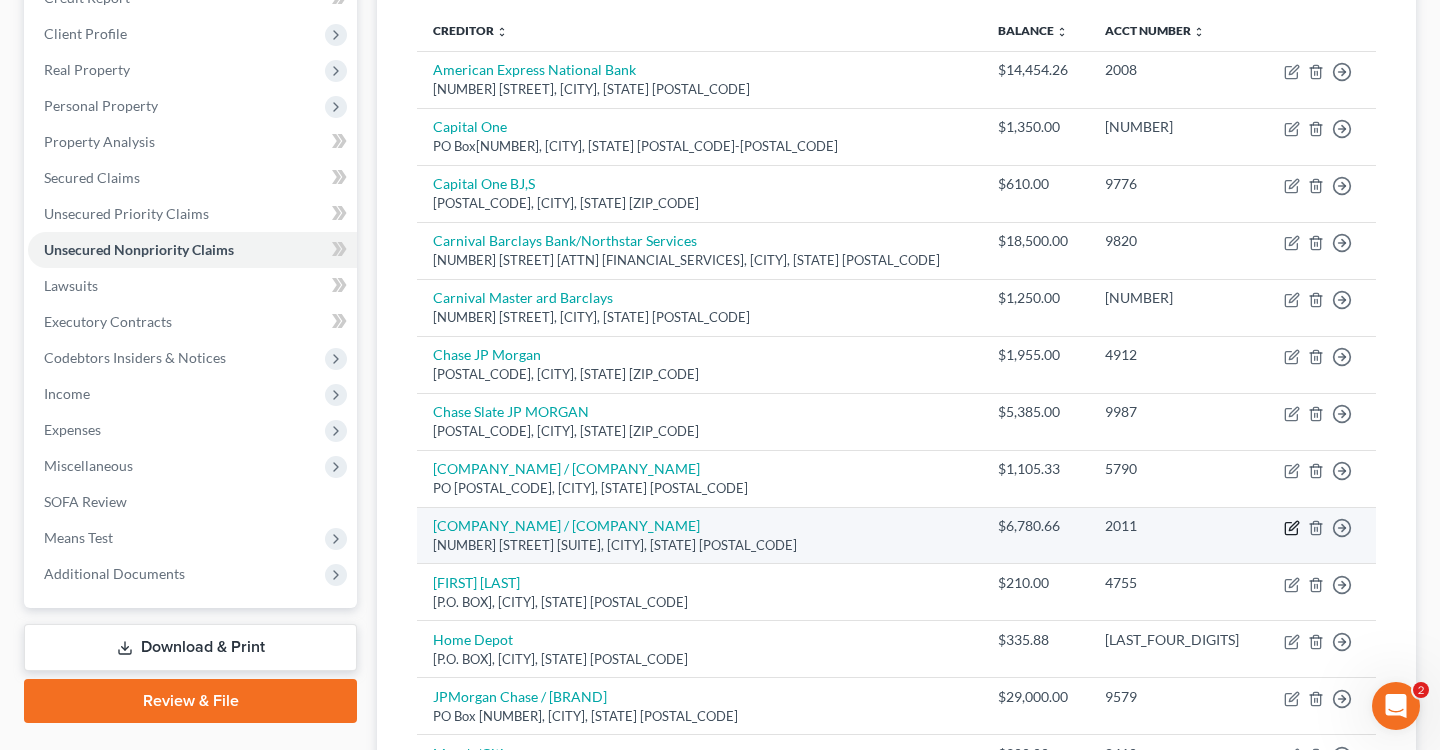 click 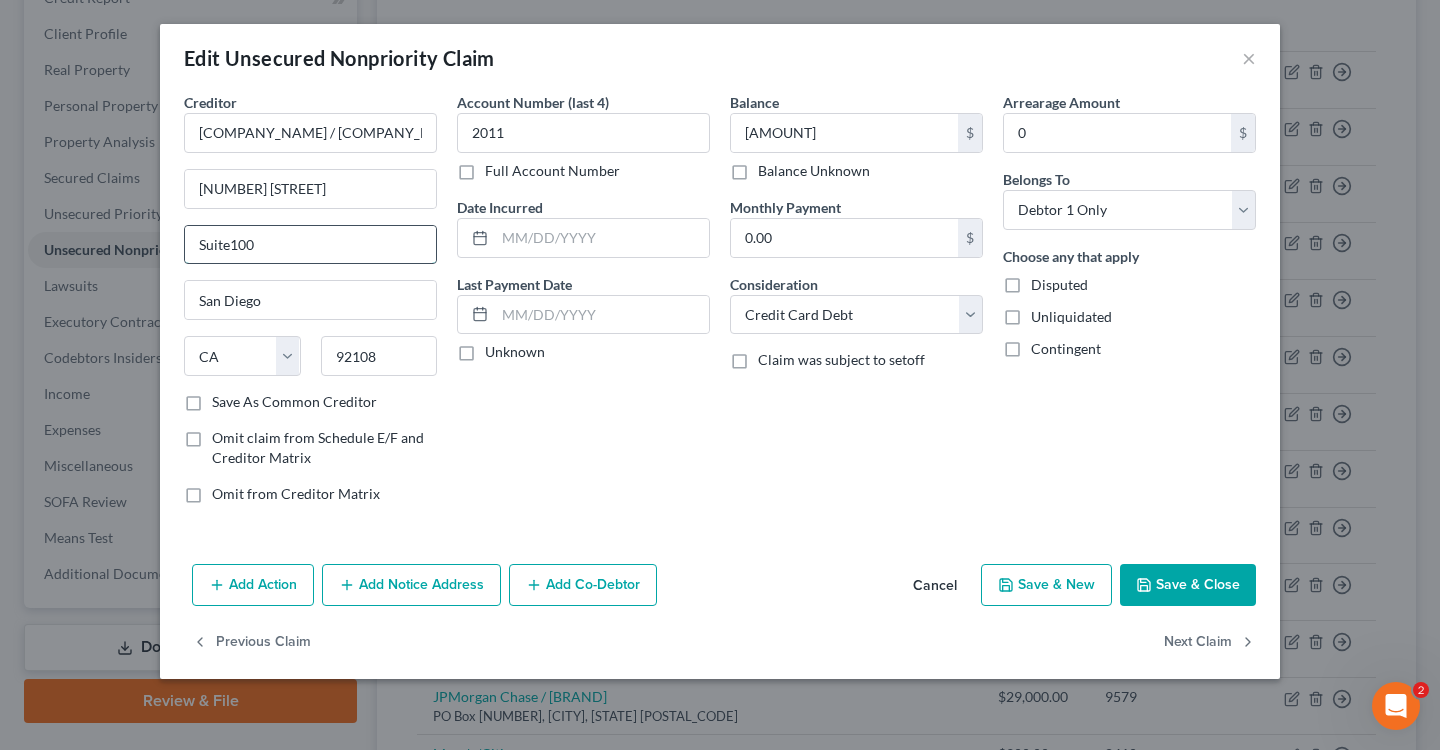 click on "Suite100" at bounding box center [310, 245] 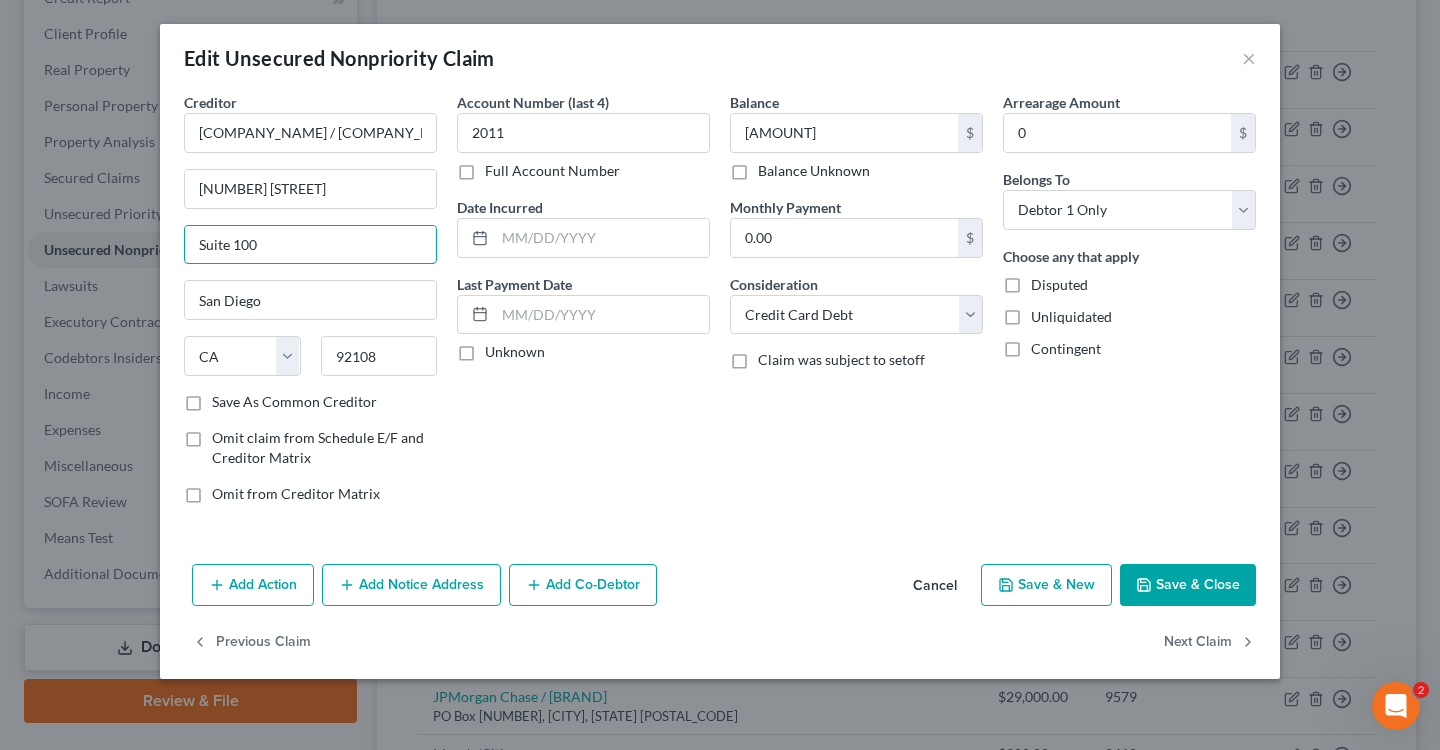 type on "Suite 100" 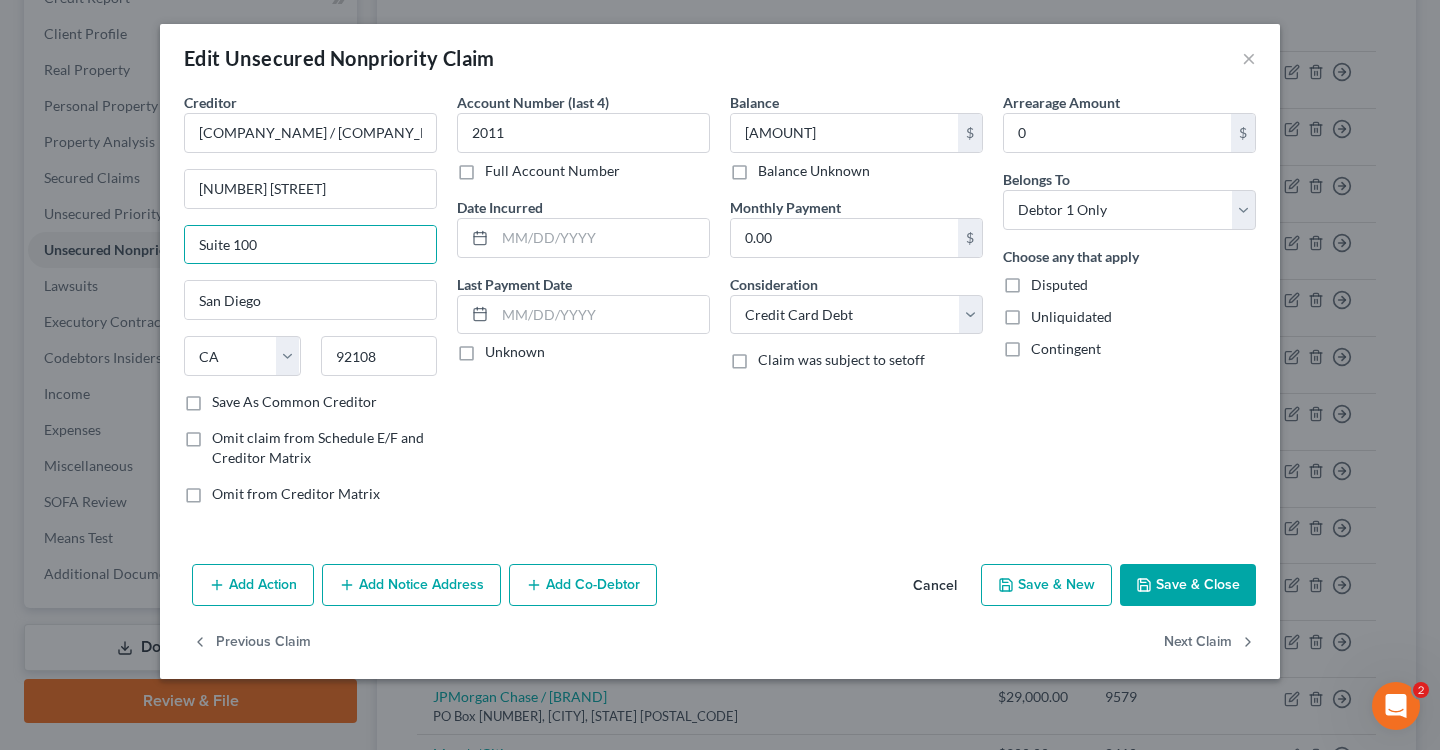 click on "Save & Close" at bounding box center [1188, 585] 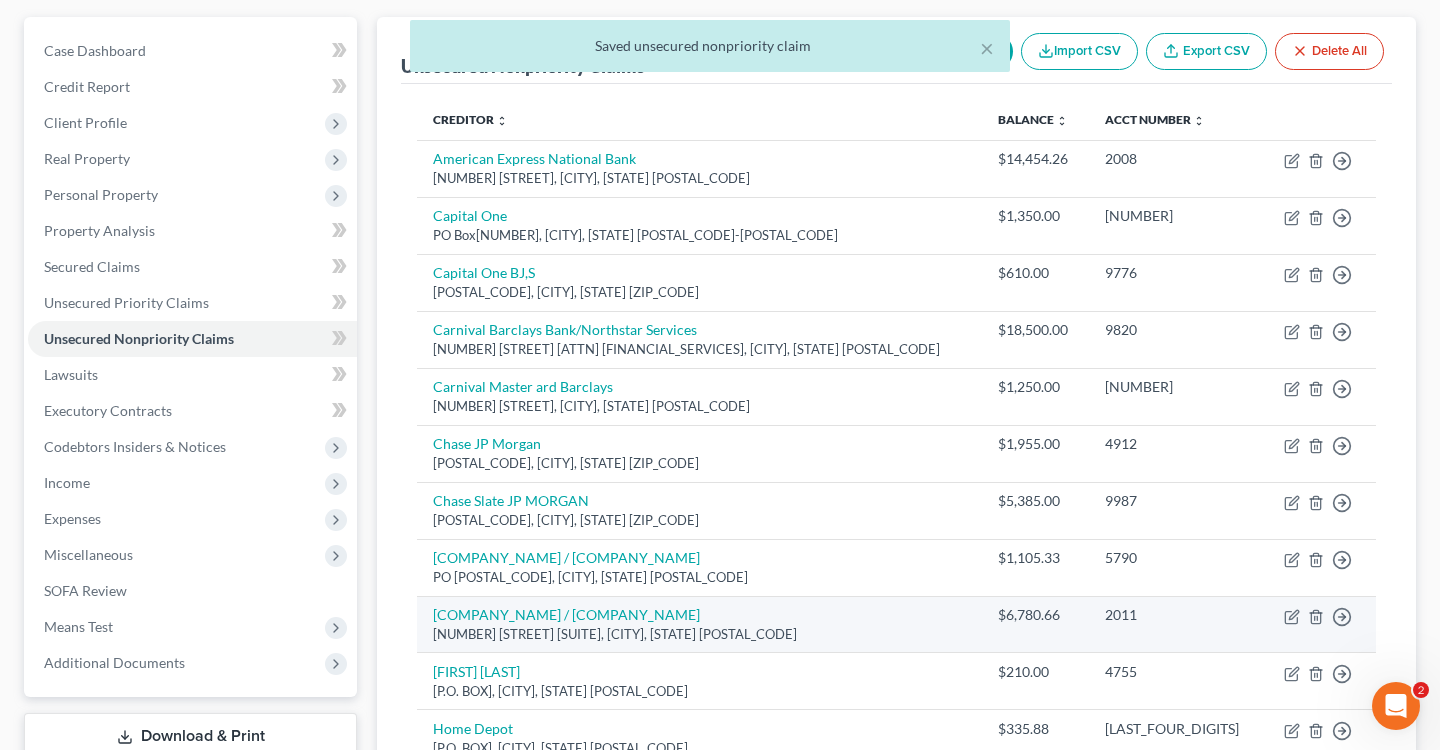 scroll, scrollTop: 0, scrollLeft: 0, axis: both 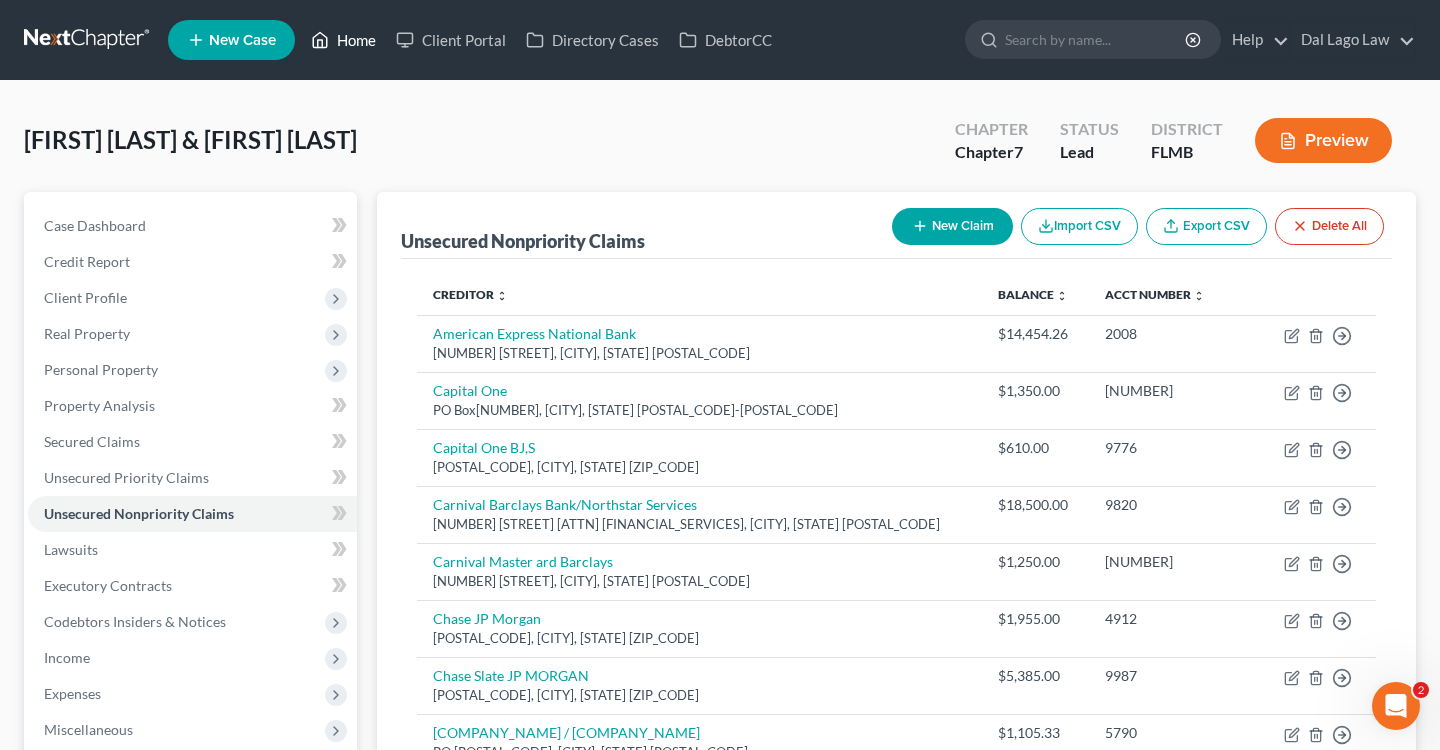 click on "Home" at bounding box center (343, 40) 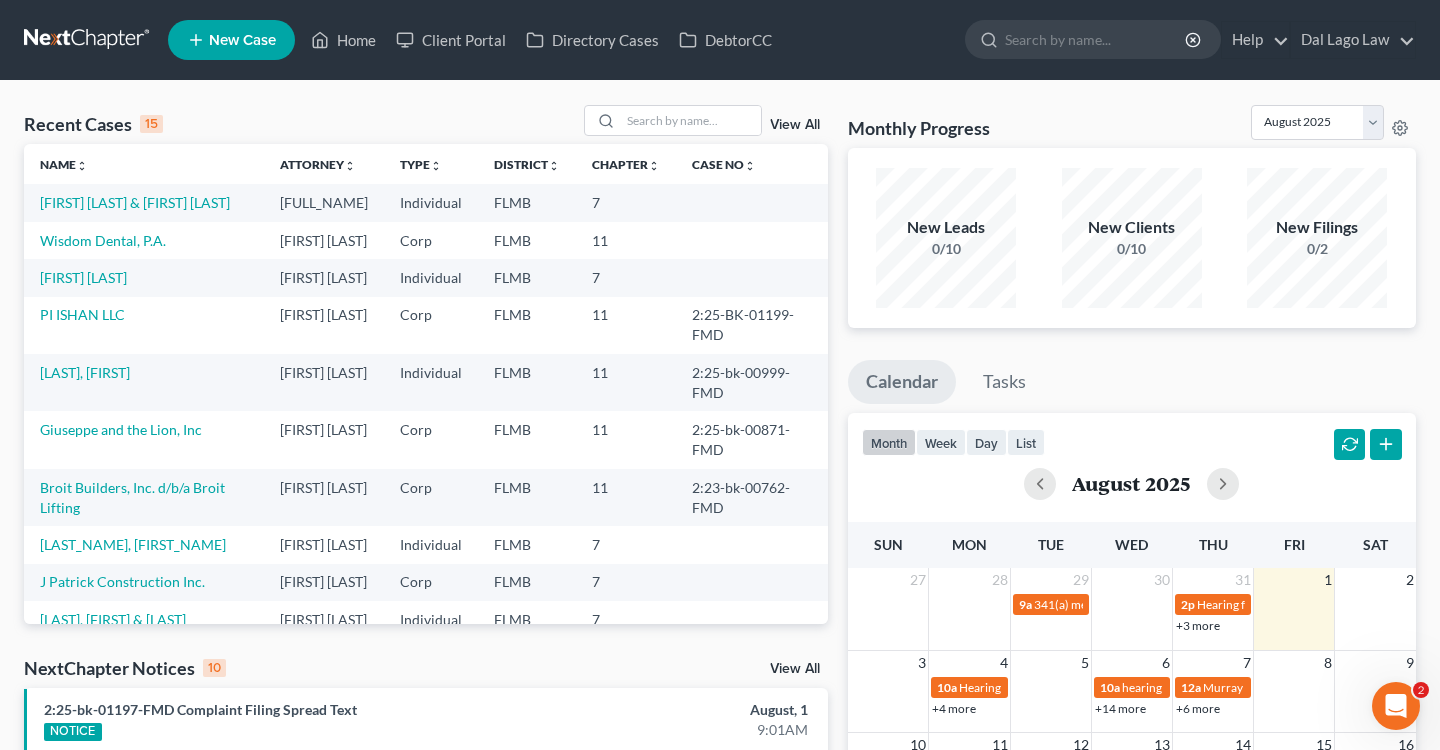 click on "New Case Home Client Portal Directory Cases DebtorCC         - No Result - See all results Or Press Enter... Help Help Center Webinars Training Videos What's new Dal Lago Law Dal Lago Law [EMAIL] My Account Settings Plan + Billing Account Add-Ons Upgrade to Whoa Log out" at bounding box center (792, 40) 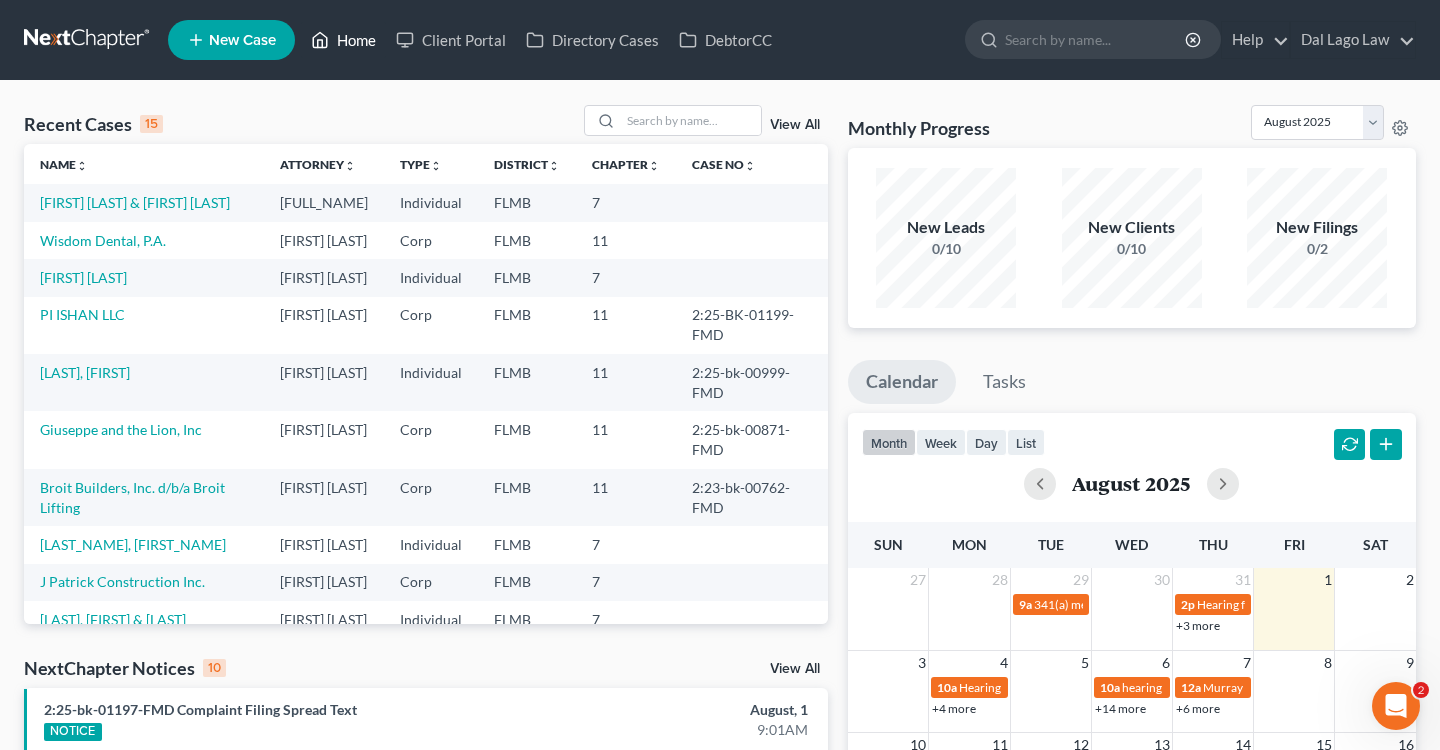 click on "Home" at bounding box center (343, 40) 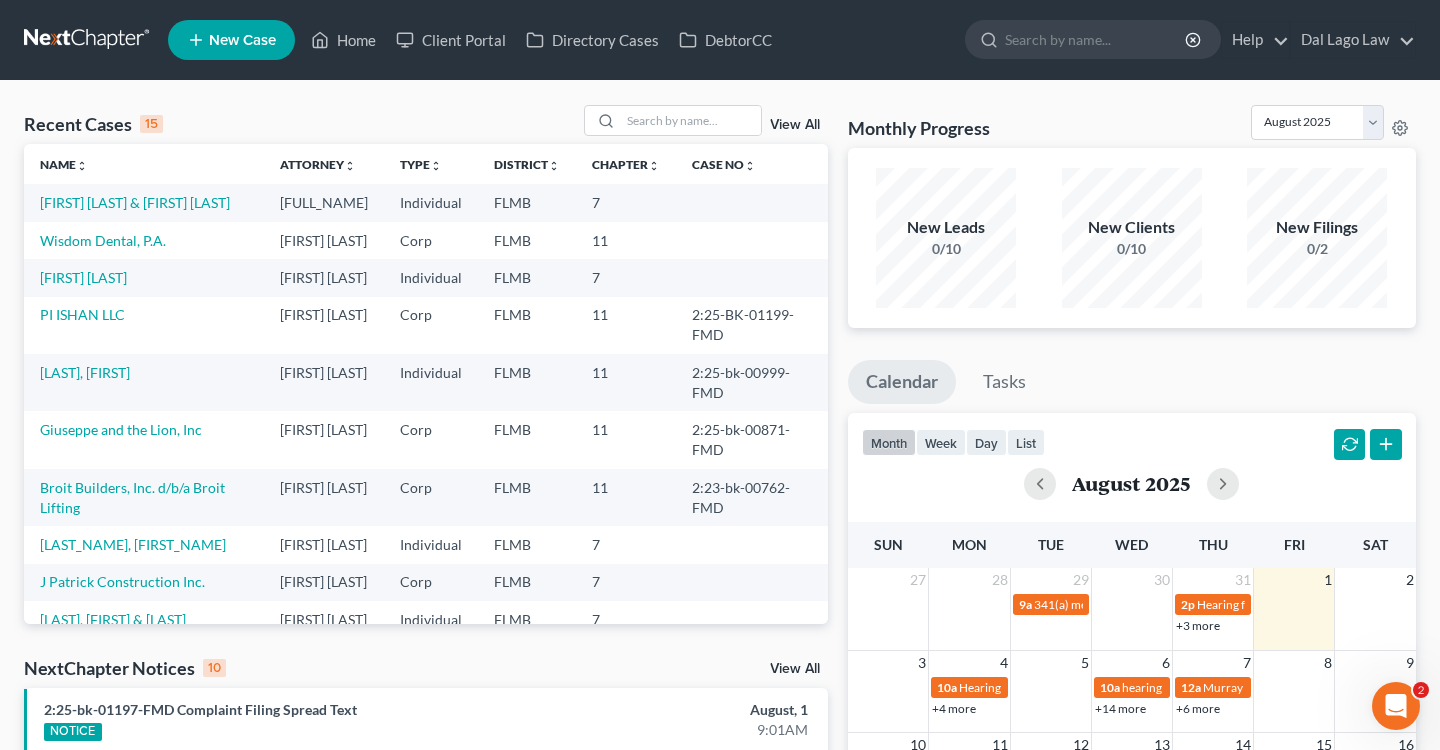 click on "[FIRST] [LAST] & [FIRST] [LAST]" at bounding box center [144, 202] 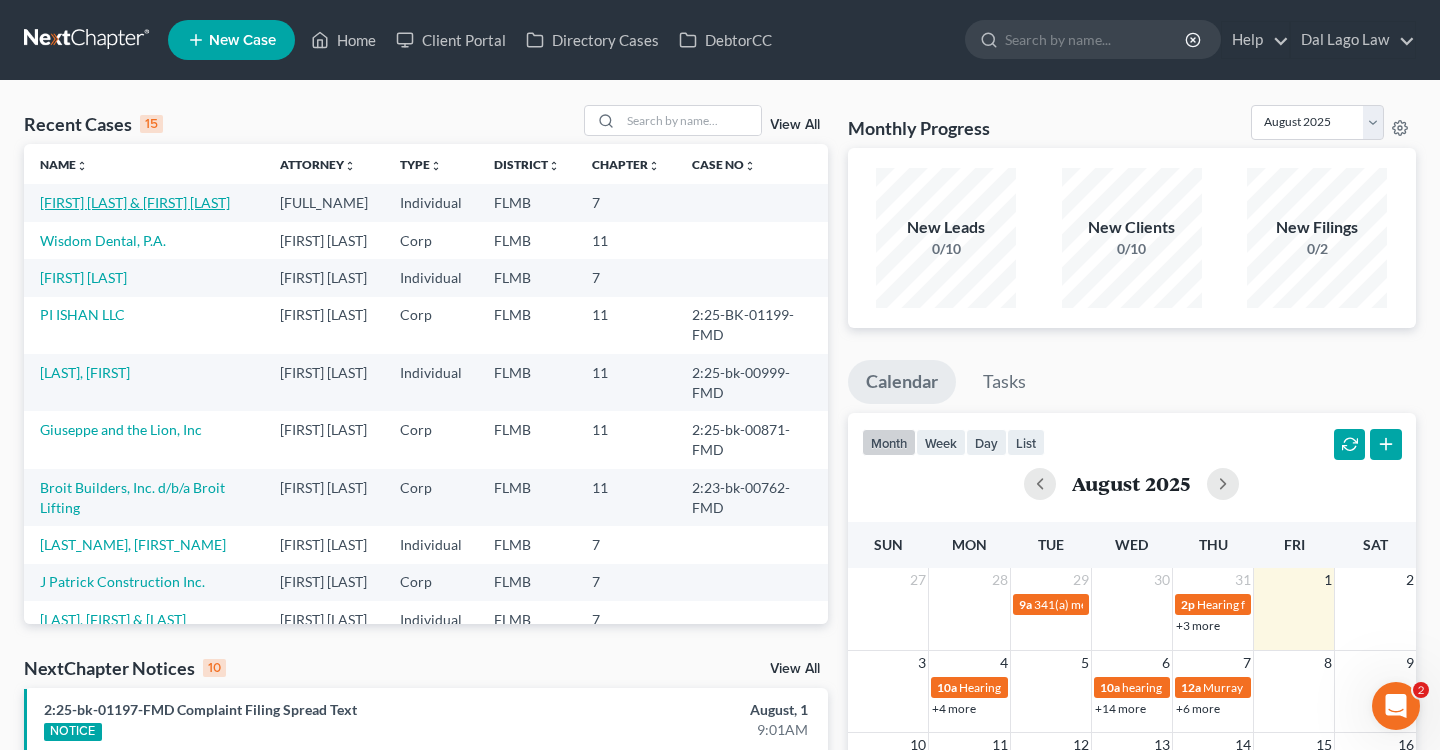 click on "[FIRST] [LAST] & [FIRST] [LAST]" at bounding box center [135, 202] 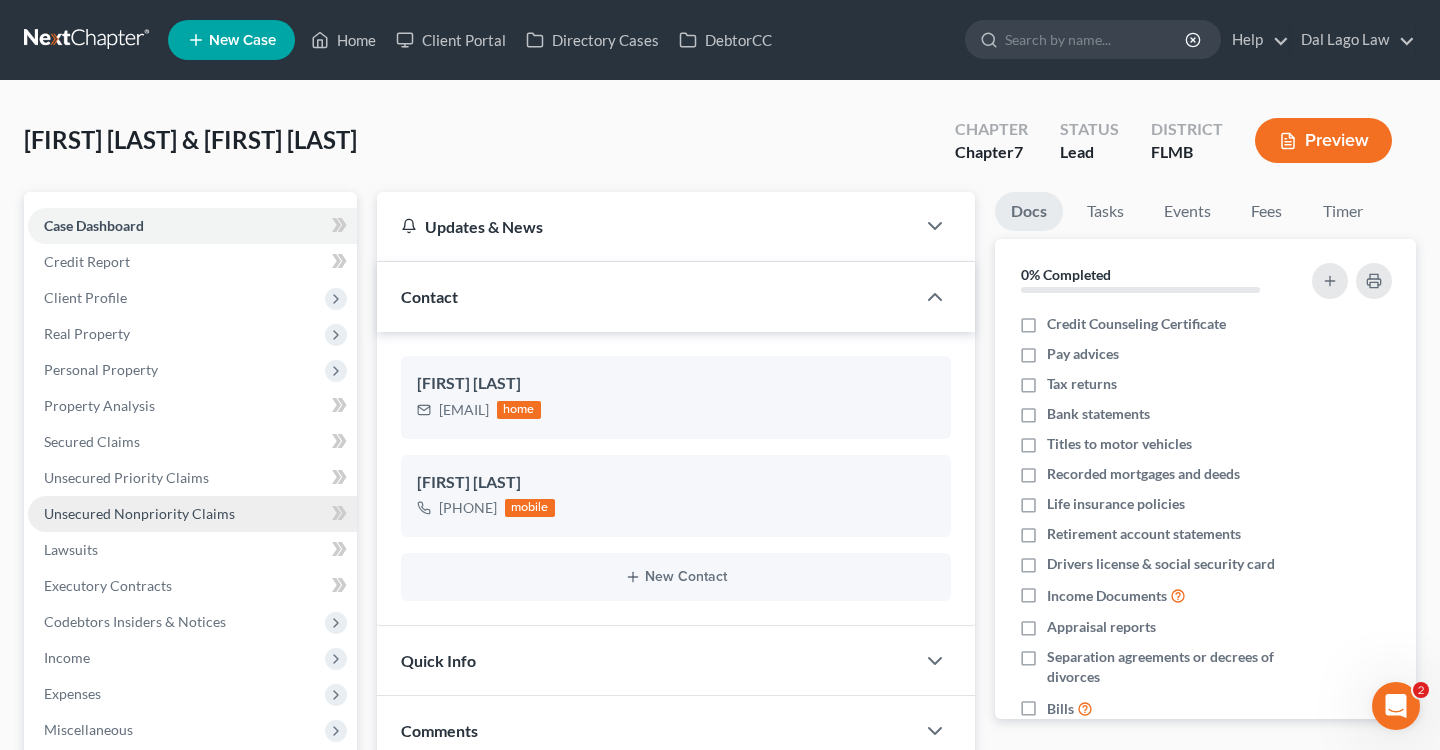 click on "Unsecured Nonpriority Claims" at bounding box center (139, 513) 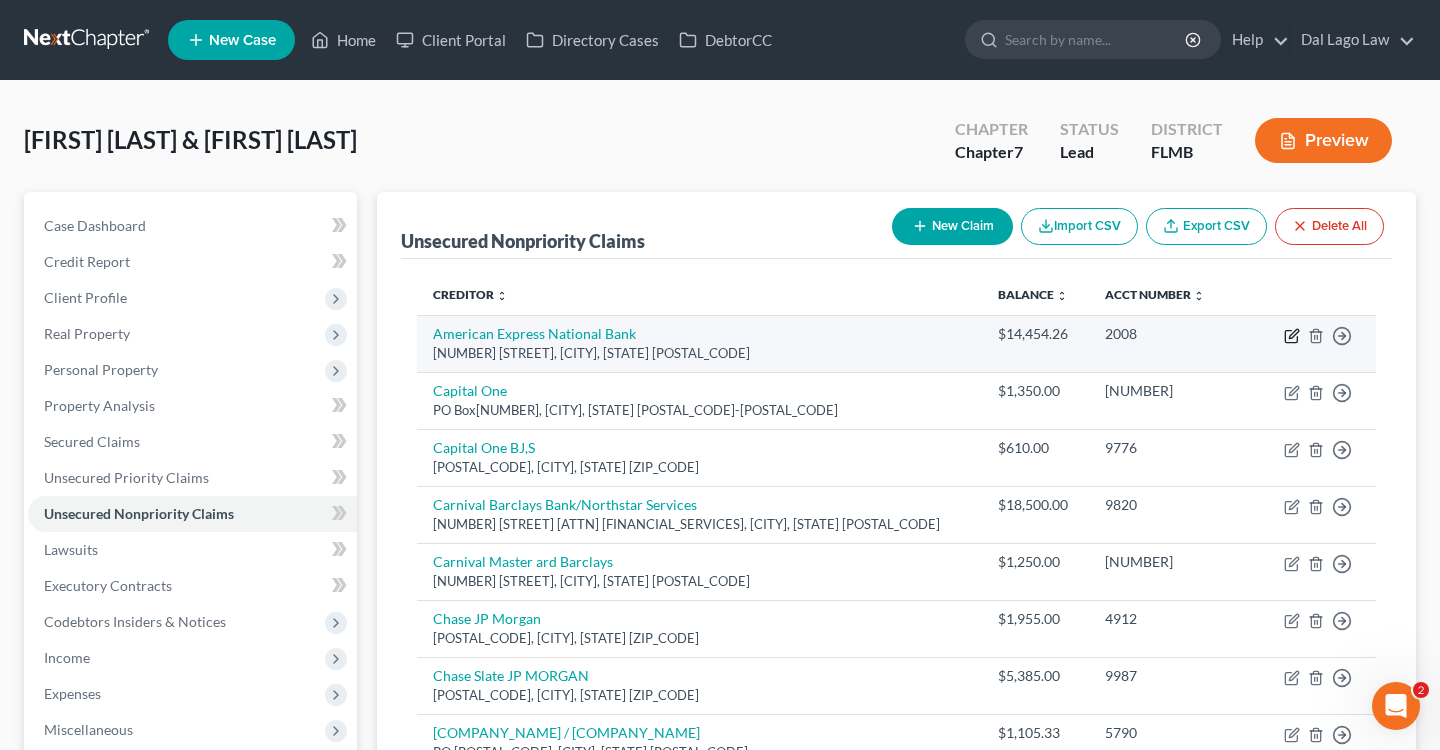 click 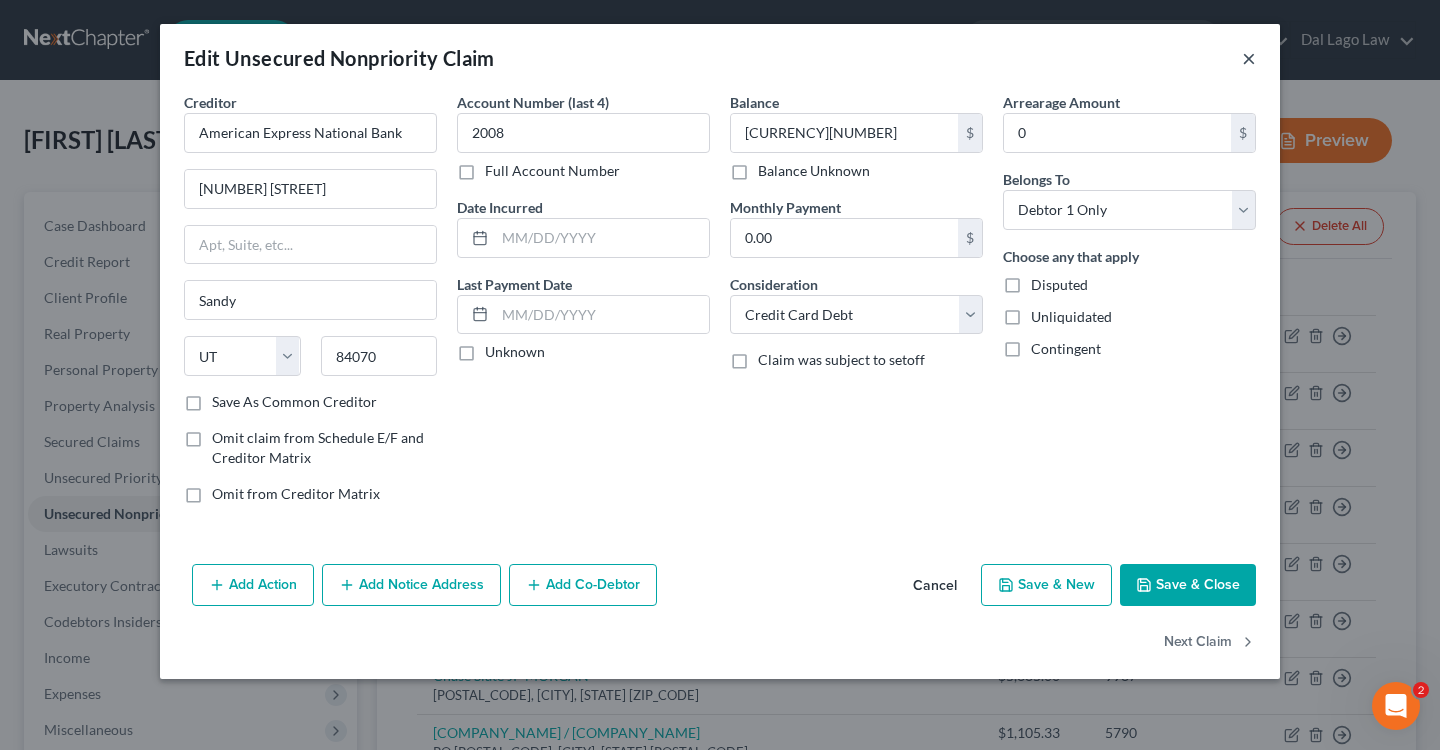 click on "×" at bounding box center [1249, 58] 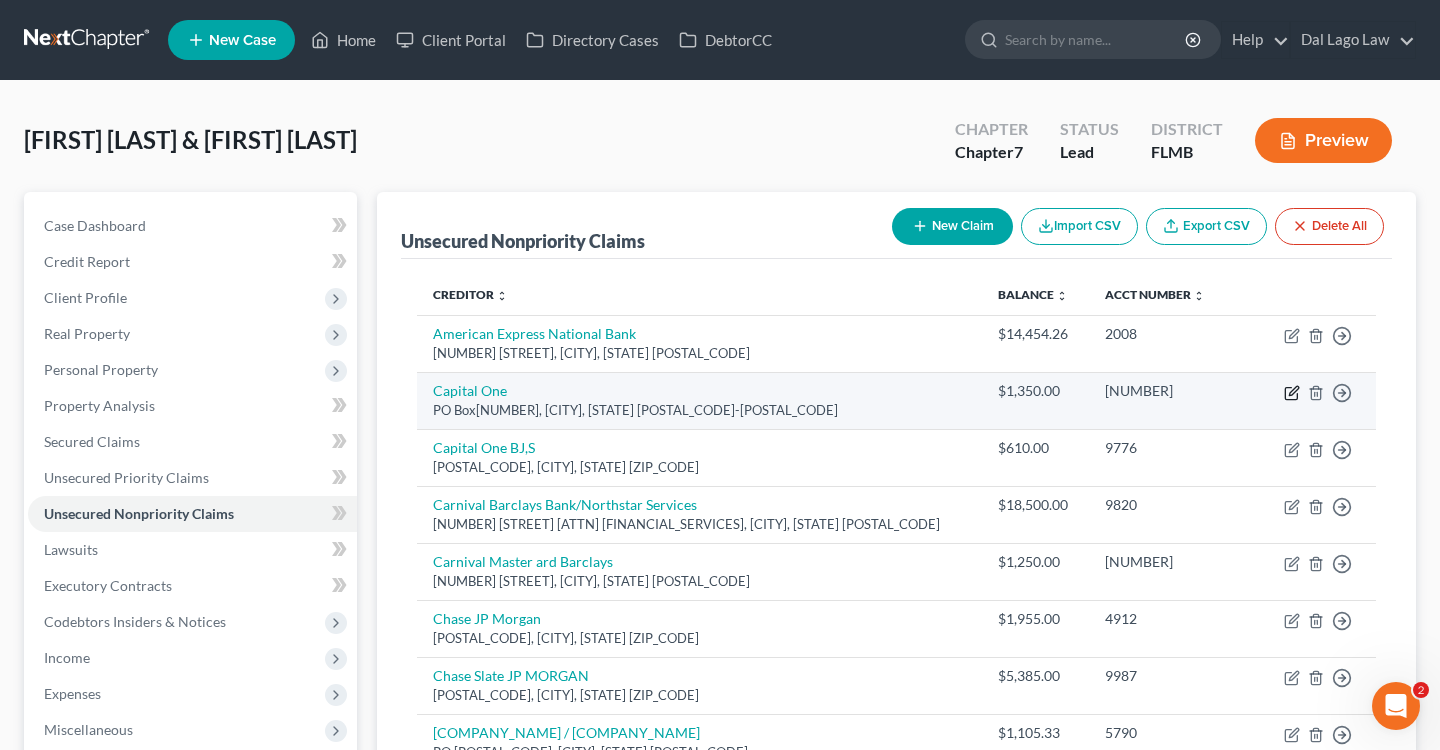 click 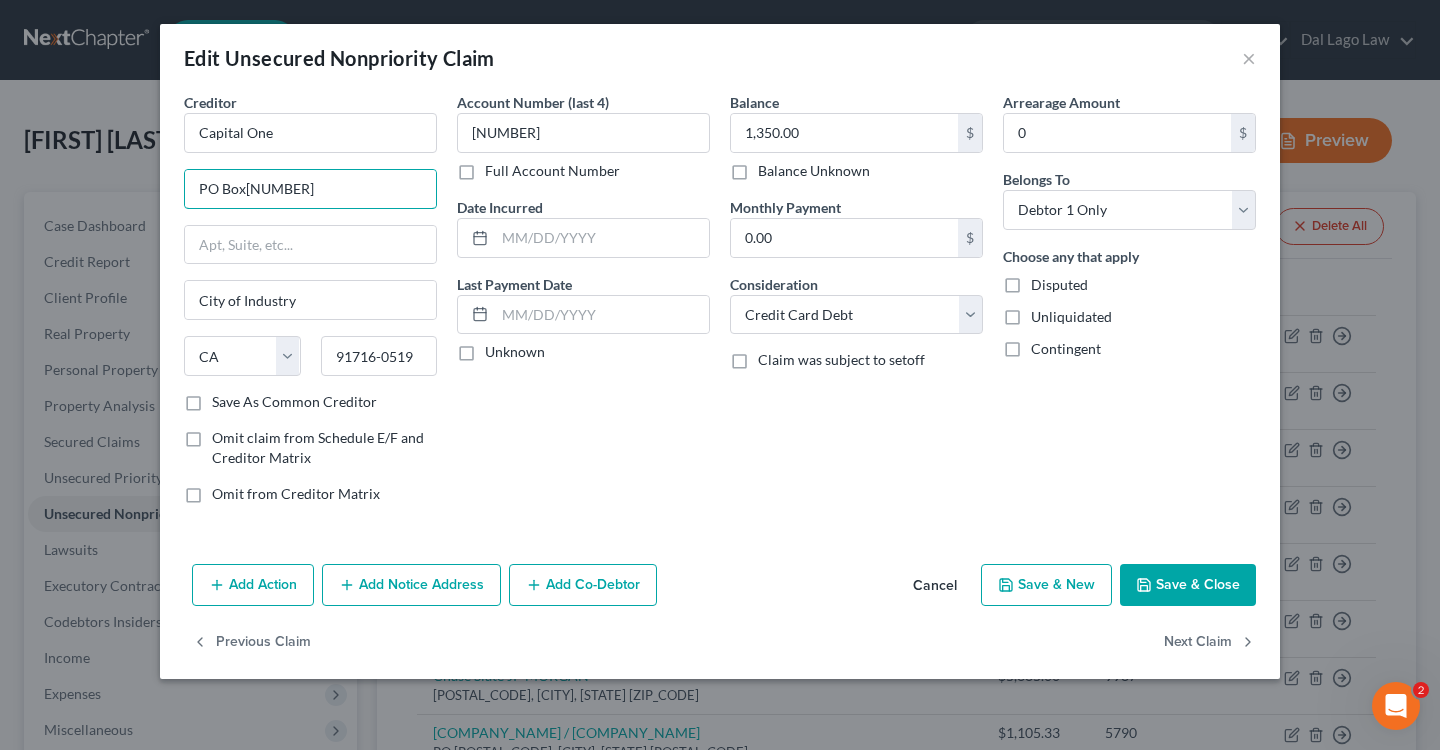 drag, startPoint x: 330, startPoint y: 191, endPoint x: 99, endPoint y: 189, distance: 231.00865 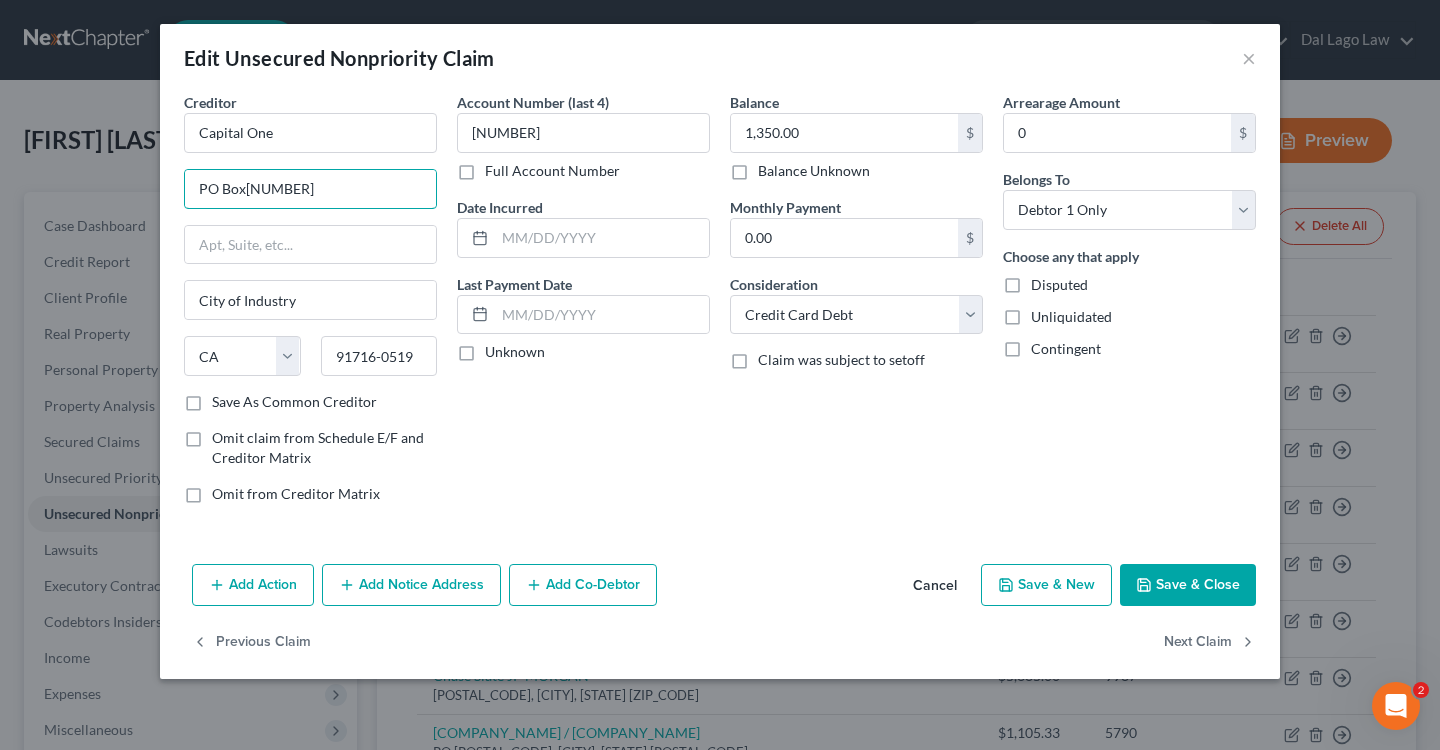 type on "PO Box[NUMBER]" 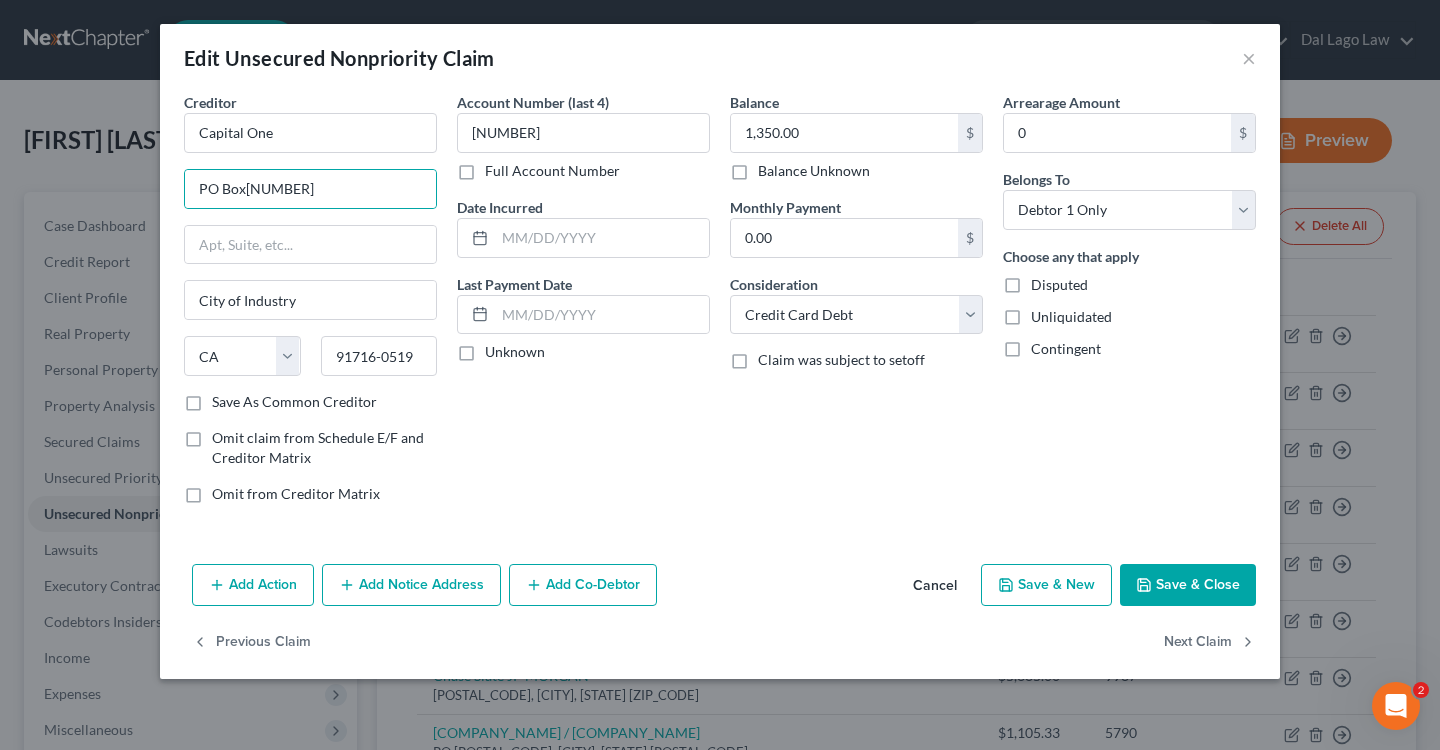 click on "Account Number (last 4)
8976
Full Account Number
Date Incurred         Last Payment Date         Unknown" at bounding box center (583, 306) 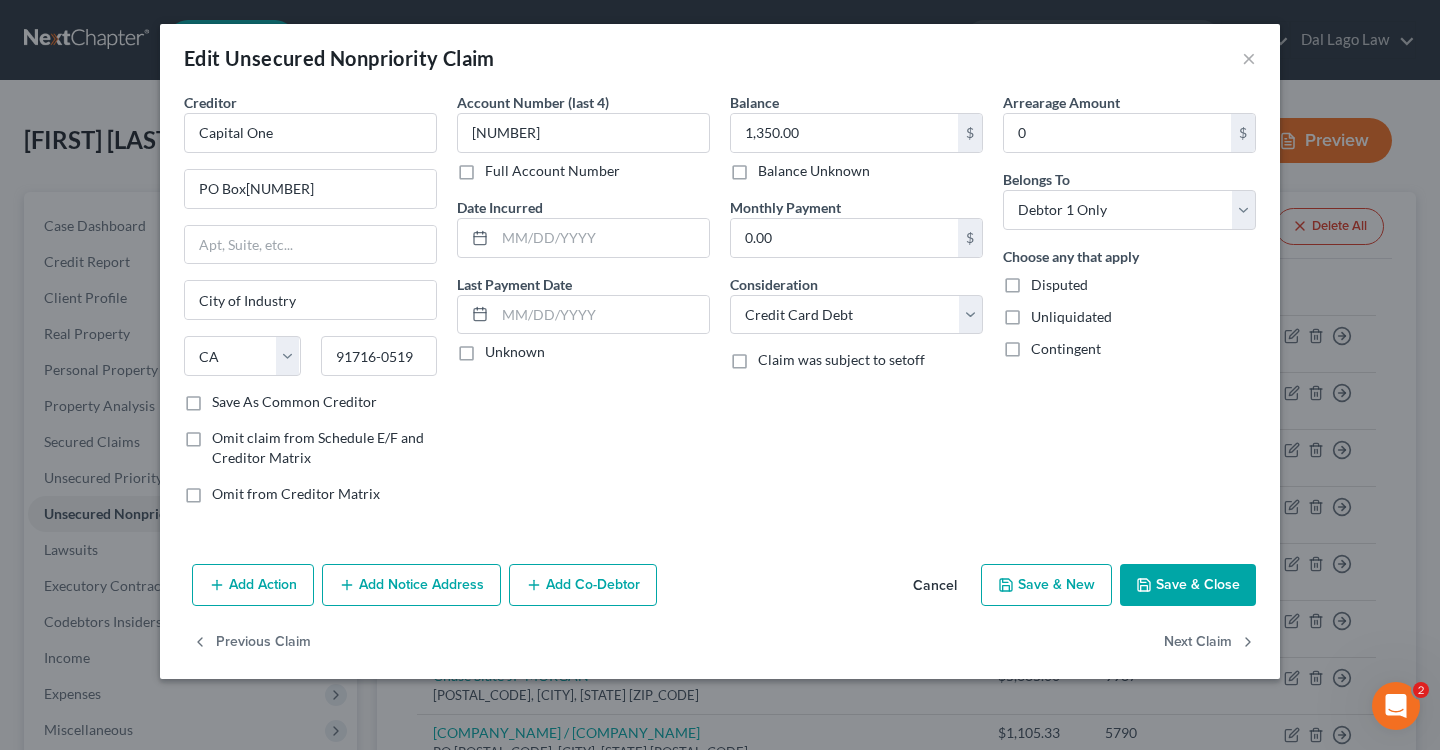 click on "Add Notice Address" at bounding box center (411, 585) 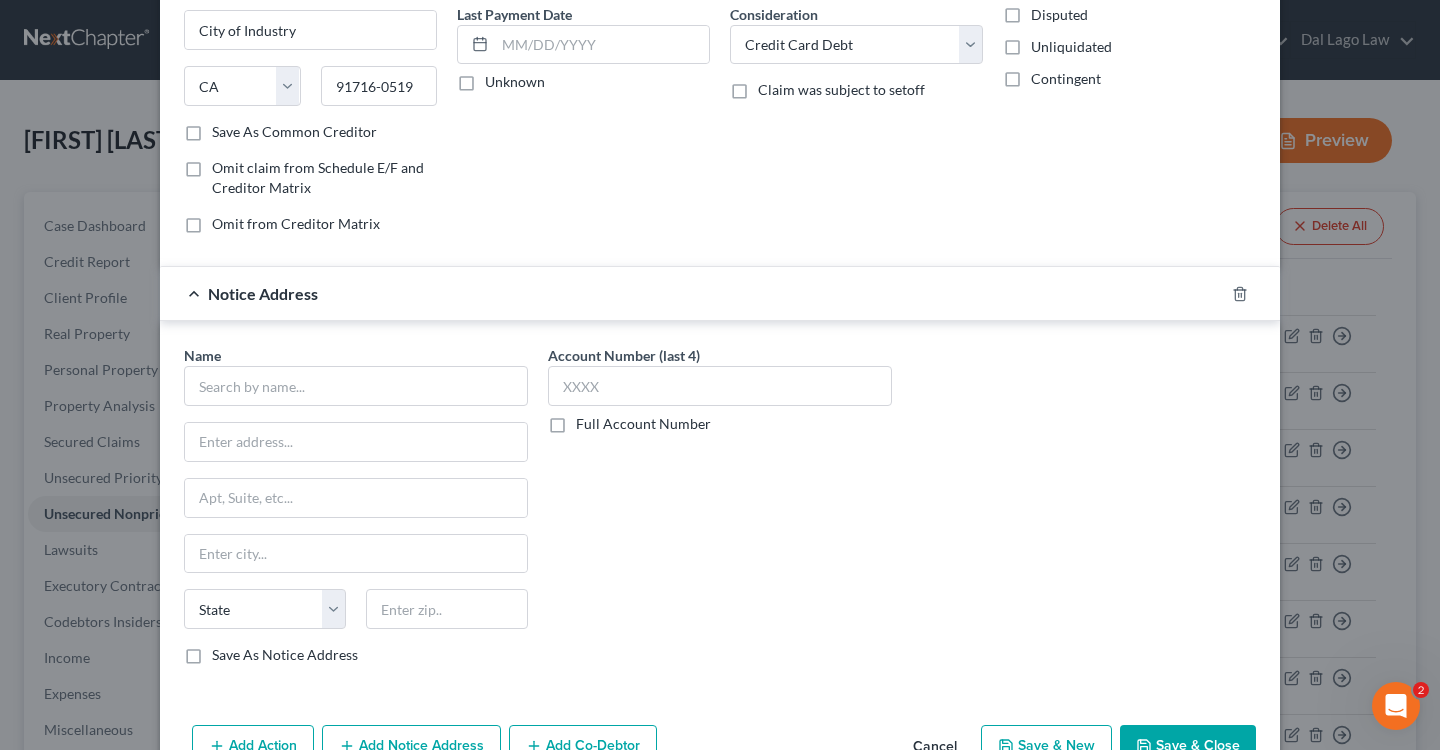 scroll, scrollTop: 280, scrollLeft: 0, axis: vertical 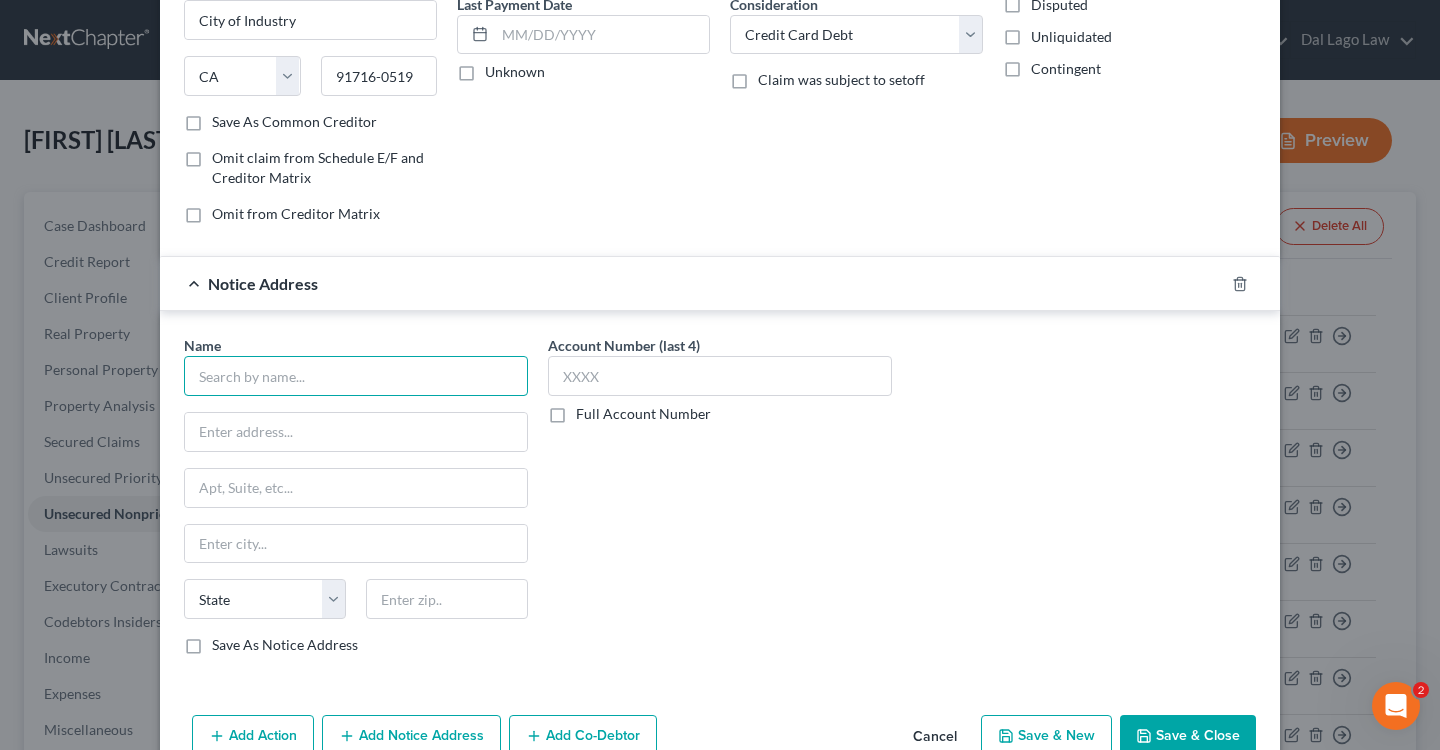 click at bounding box center [356, 376] 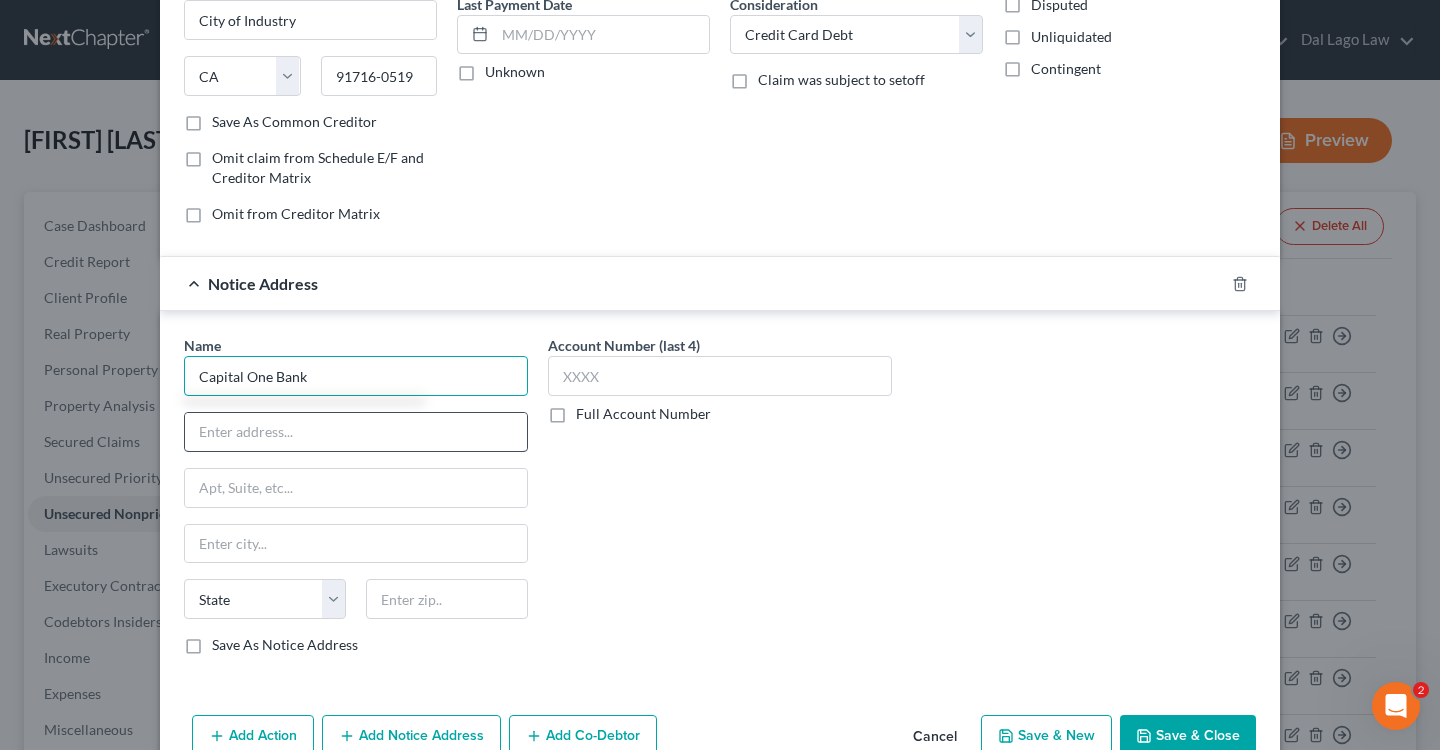 type on "Capital One Bank" 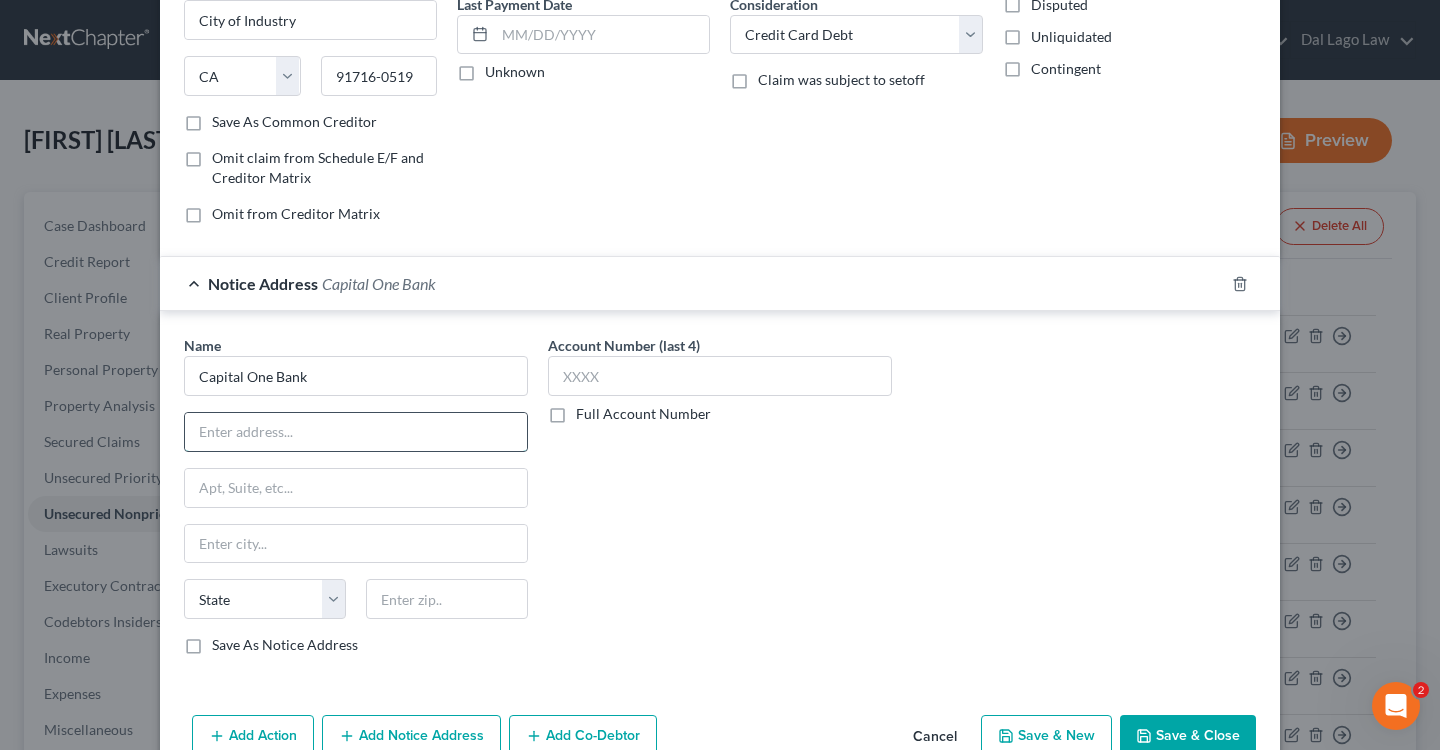 click at bounding box center (356, 432) 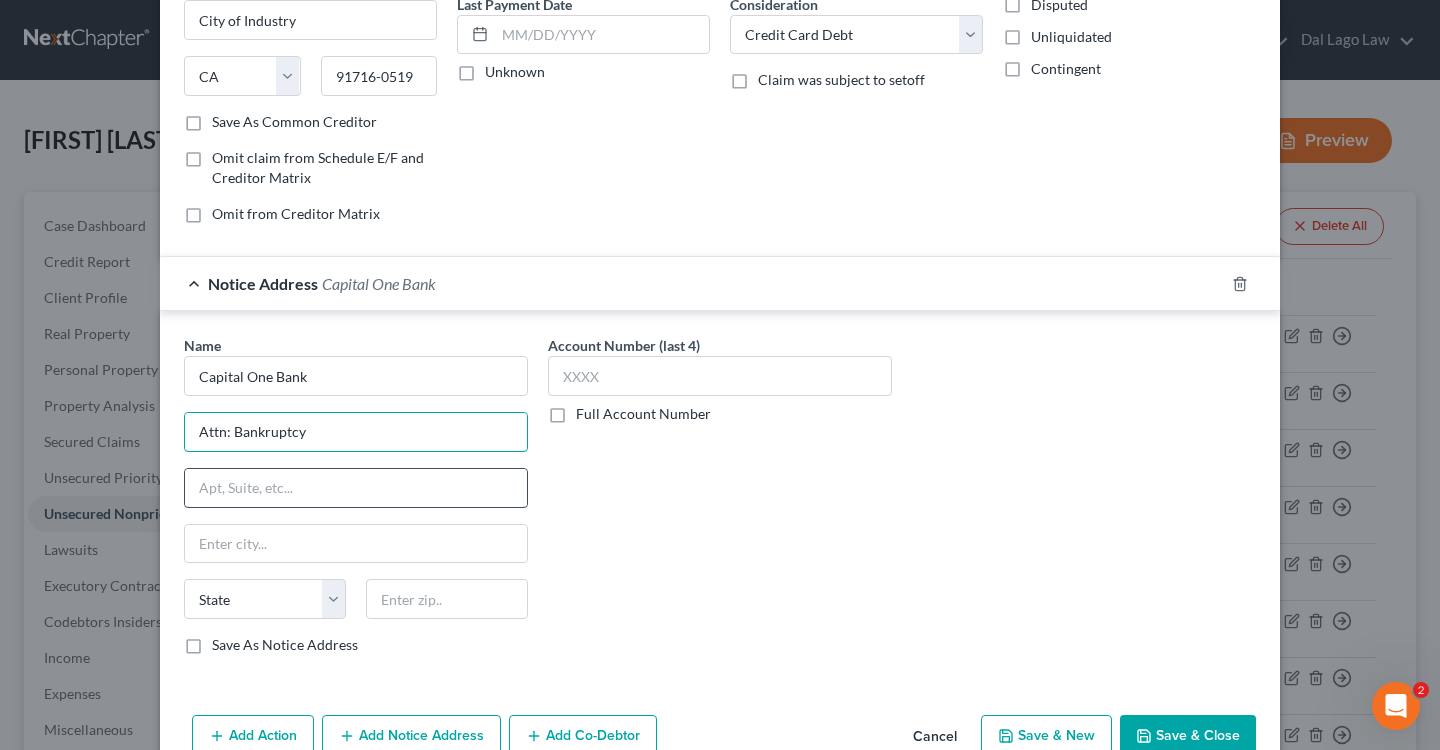 type on "Attn: Bankruptcy" 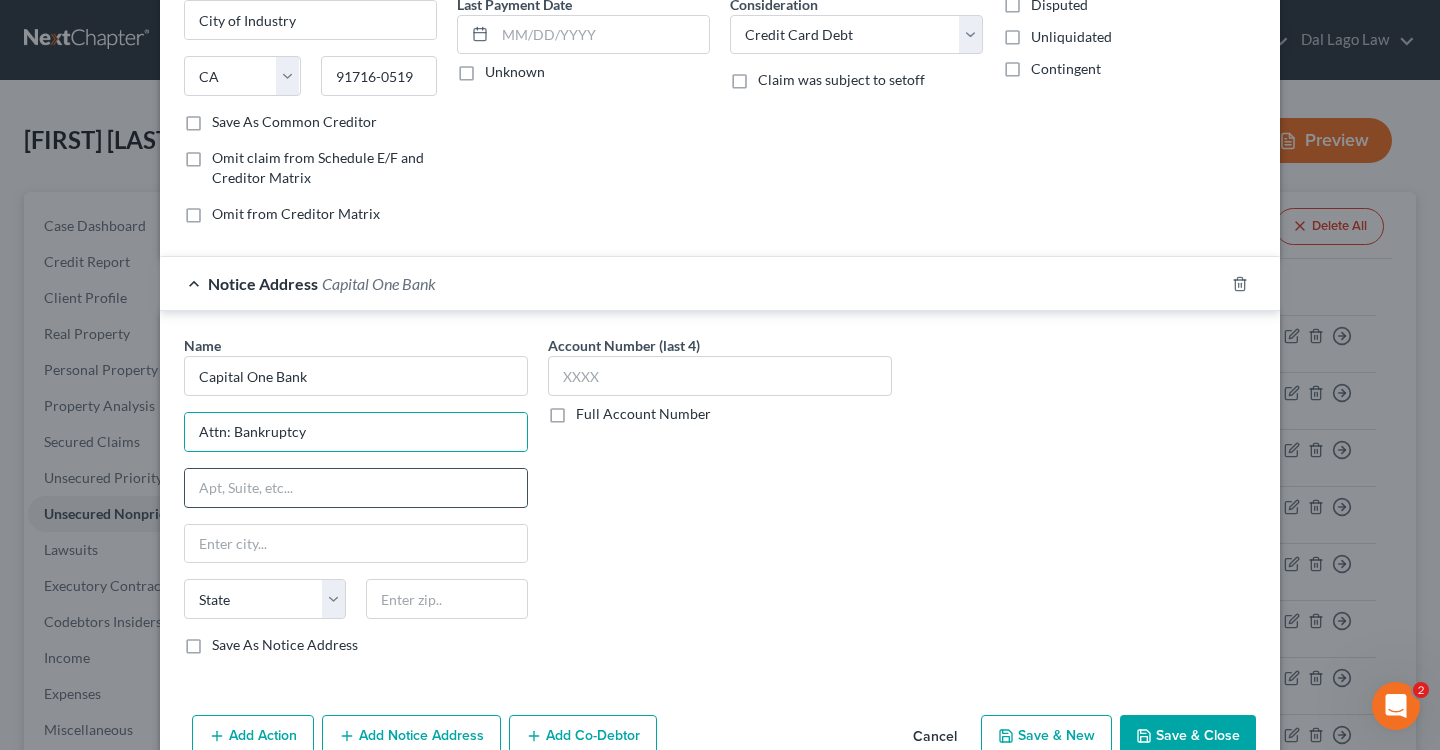 click at bounding box center [356, 488] 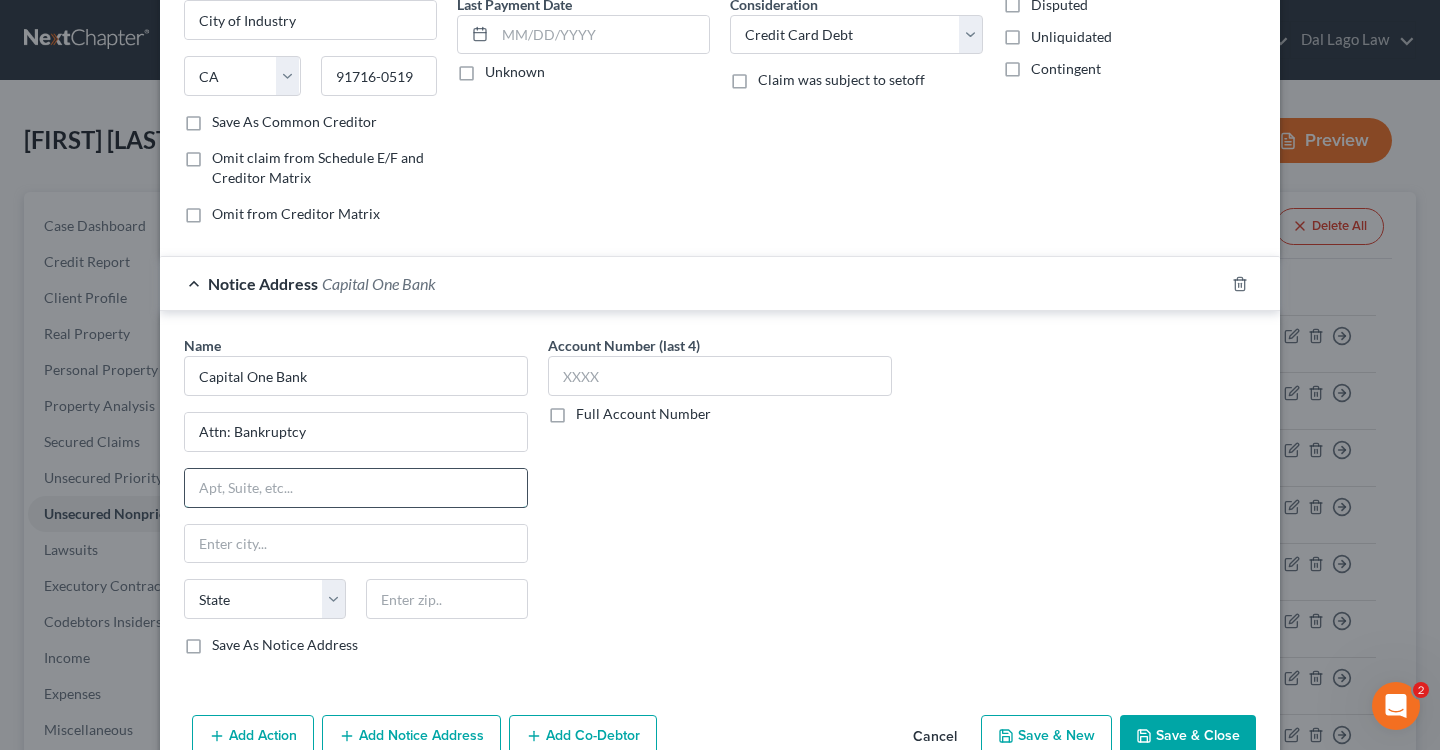 type on "O" 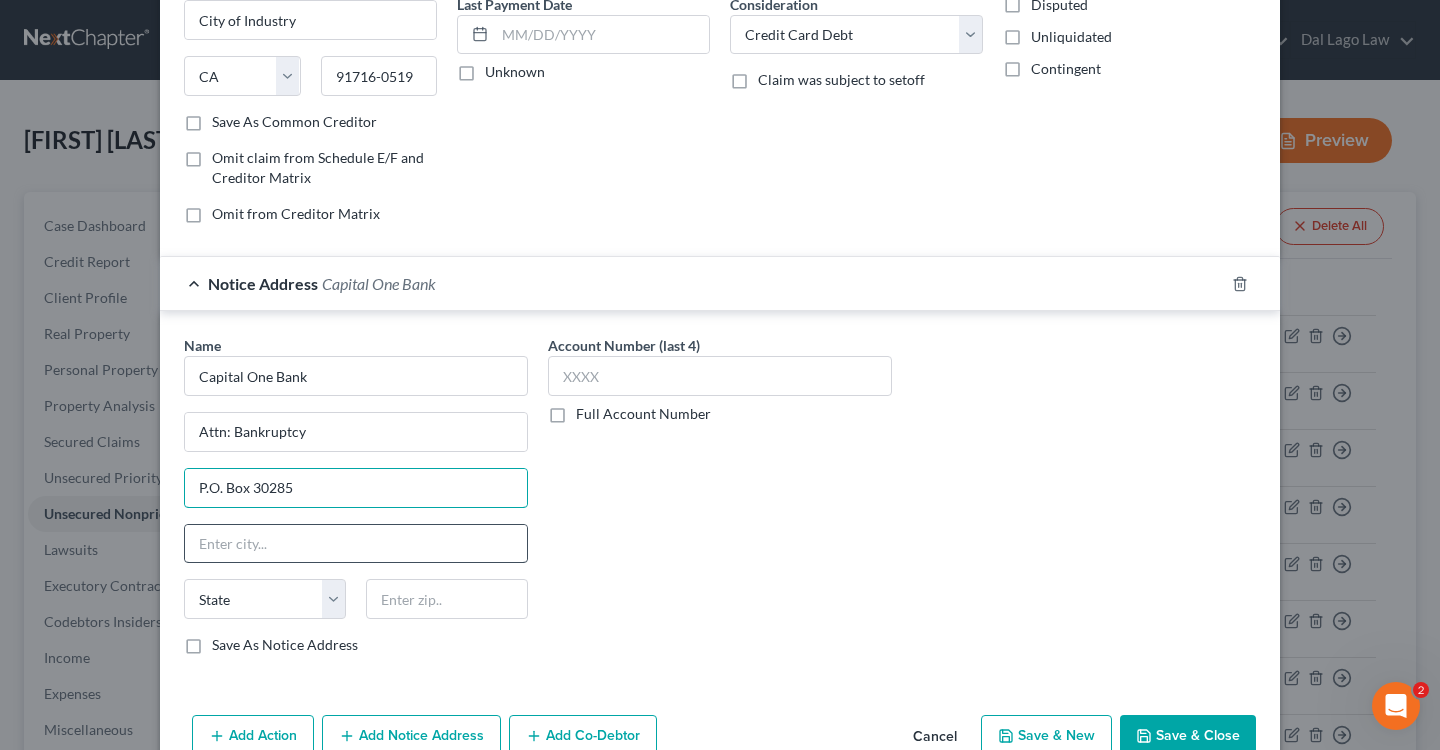 type on "P.O. Box 30285" 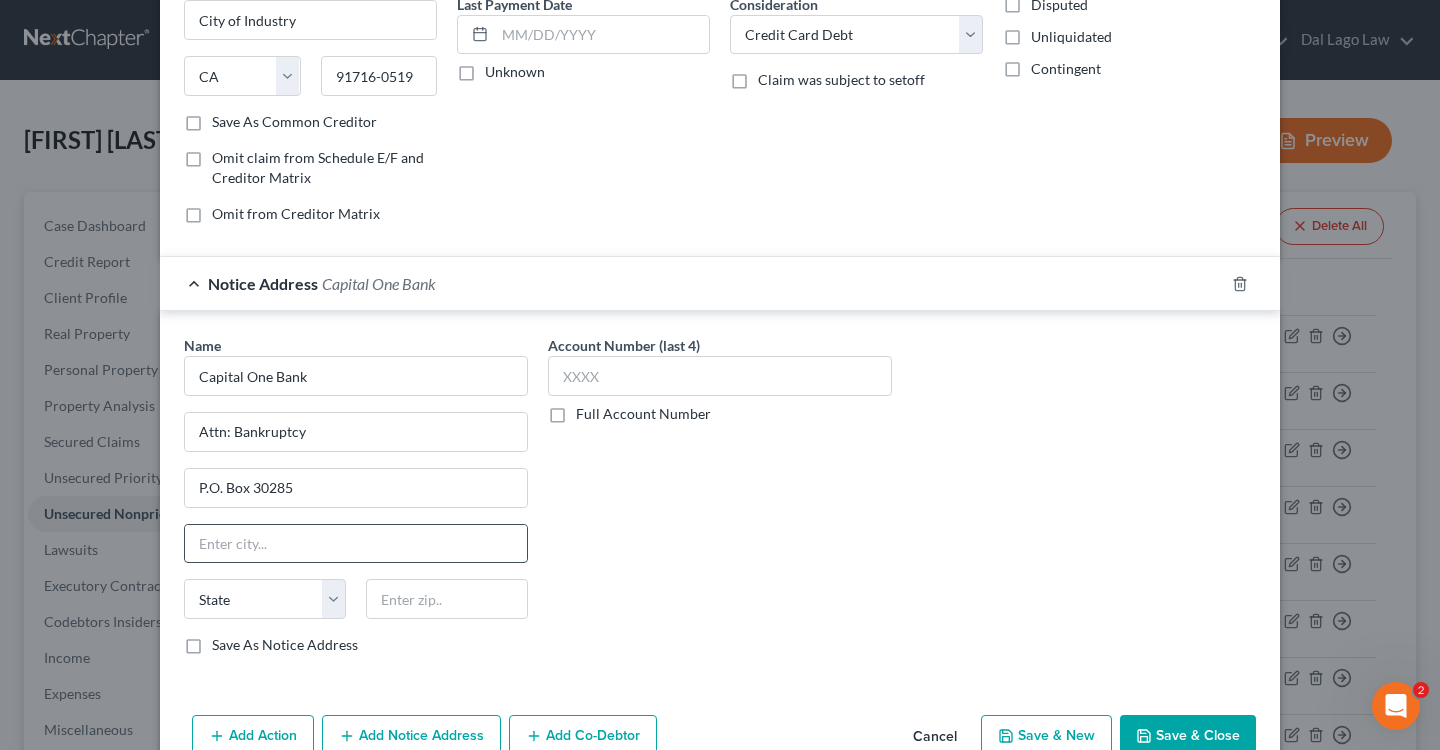 click at bounding box center (356, 544) 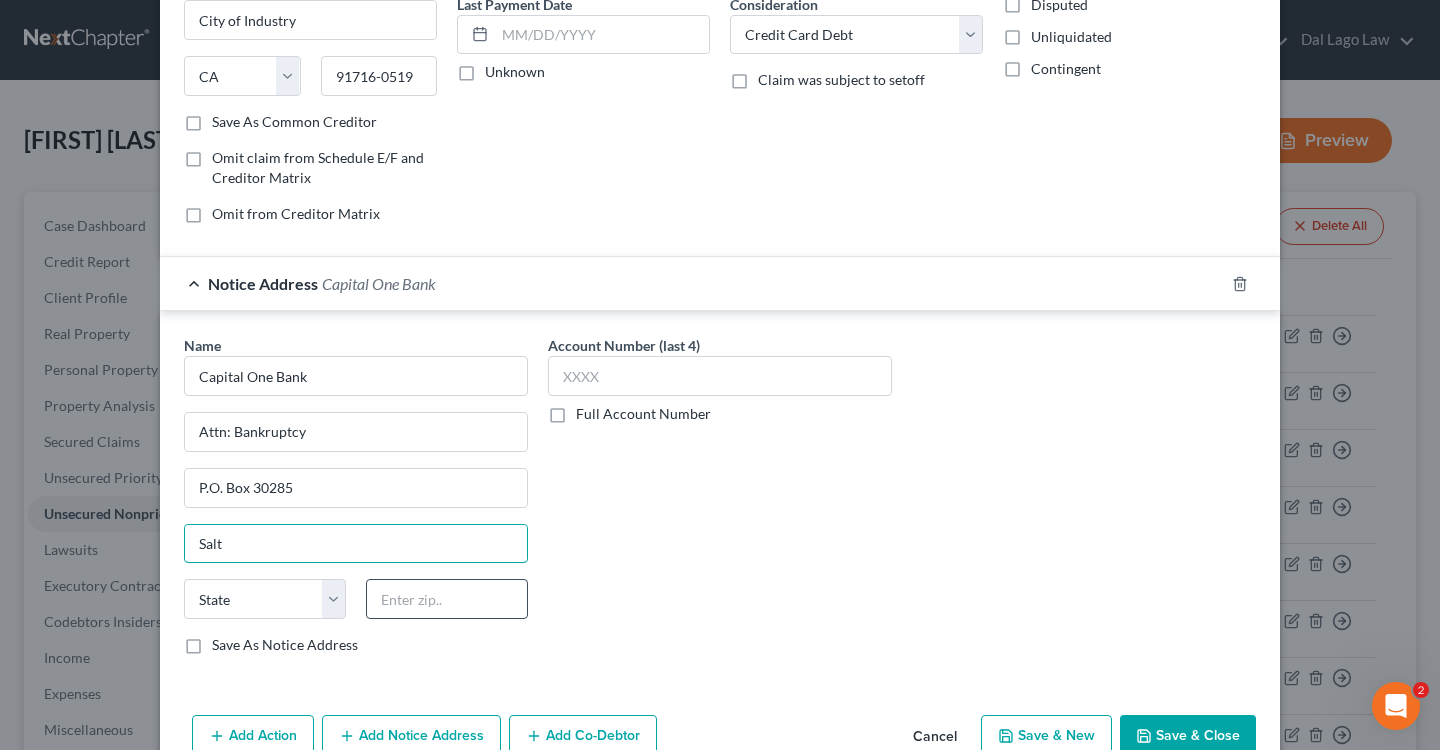 type on "Salt" 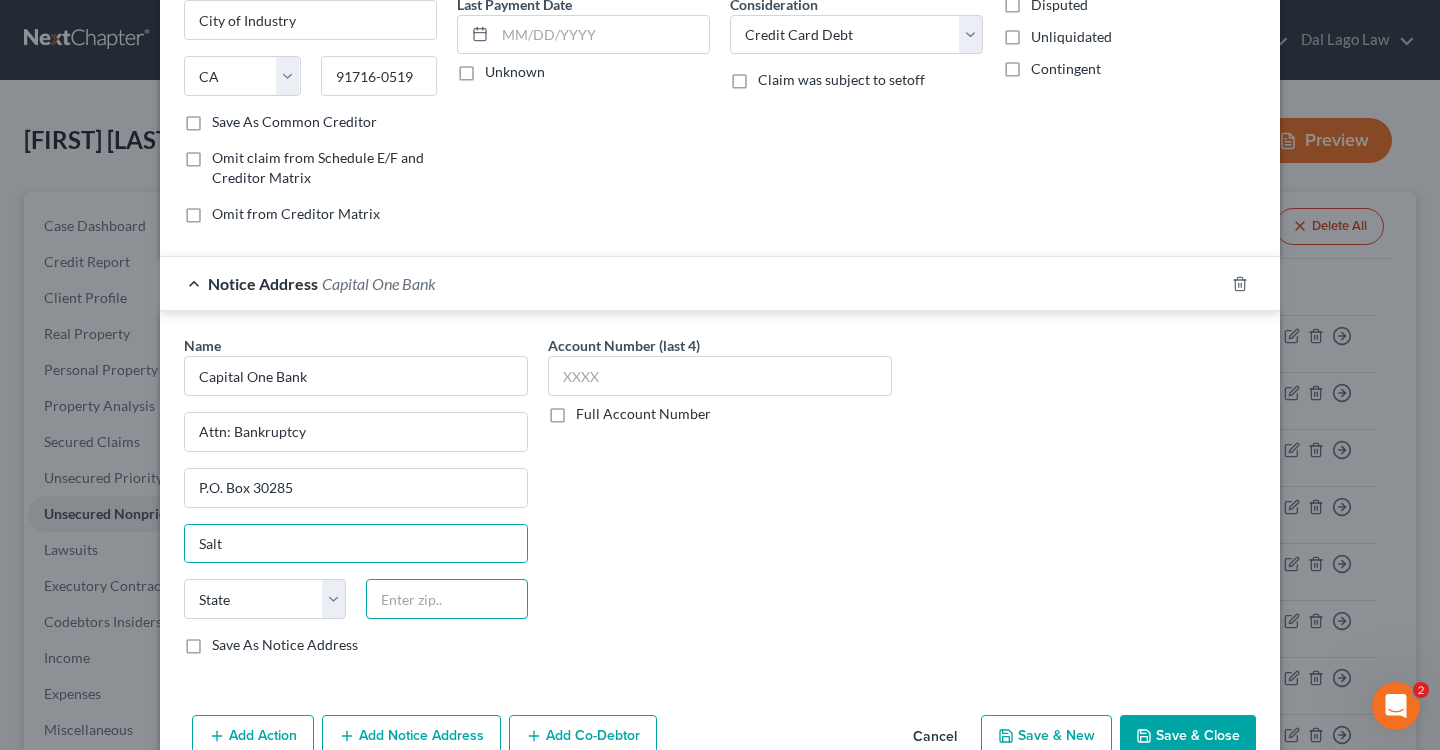 click at bounding box center (447, 599) 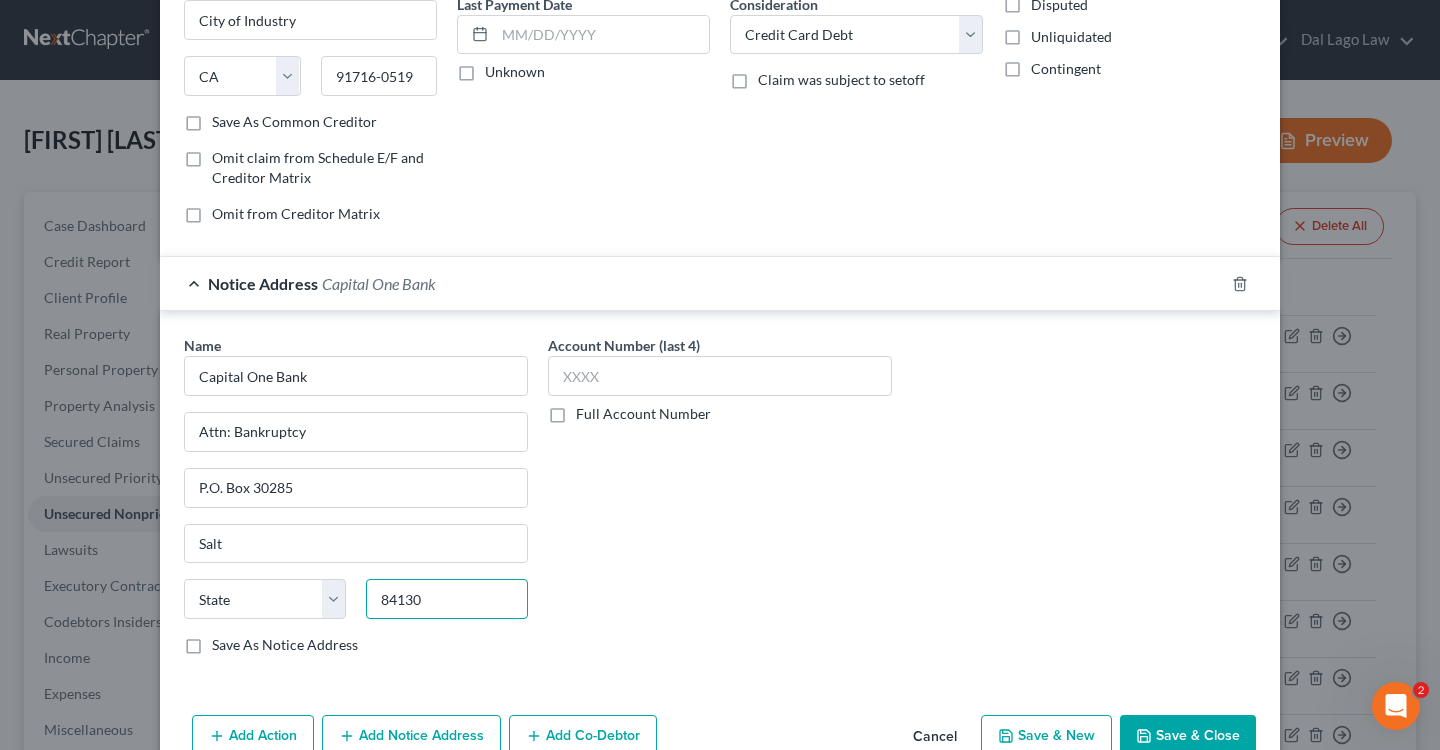 type on "84130" 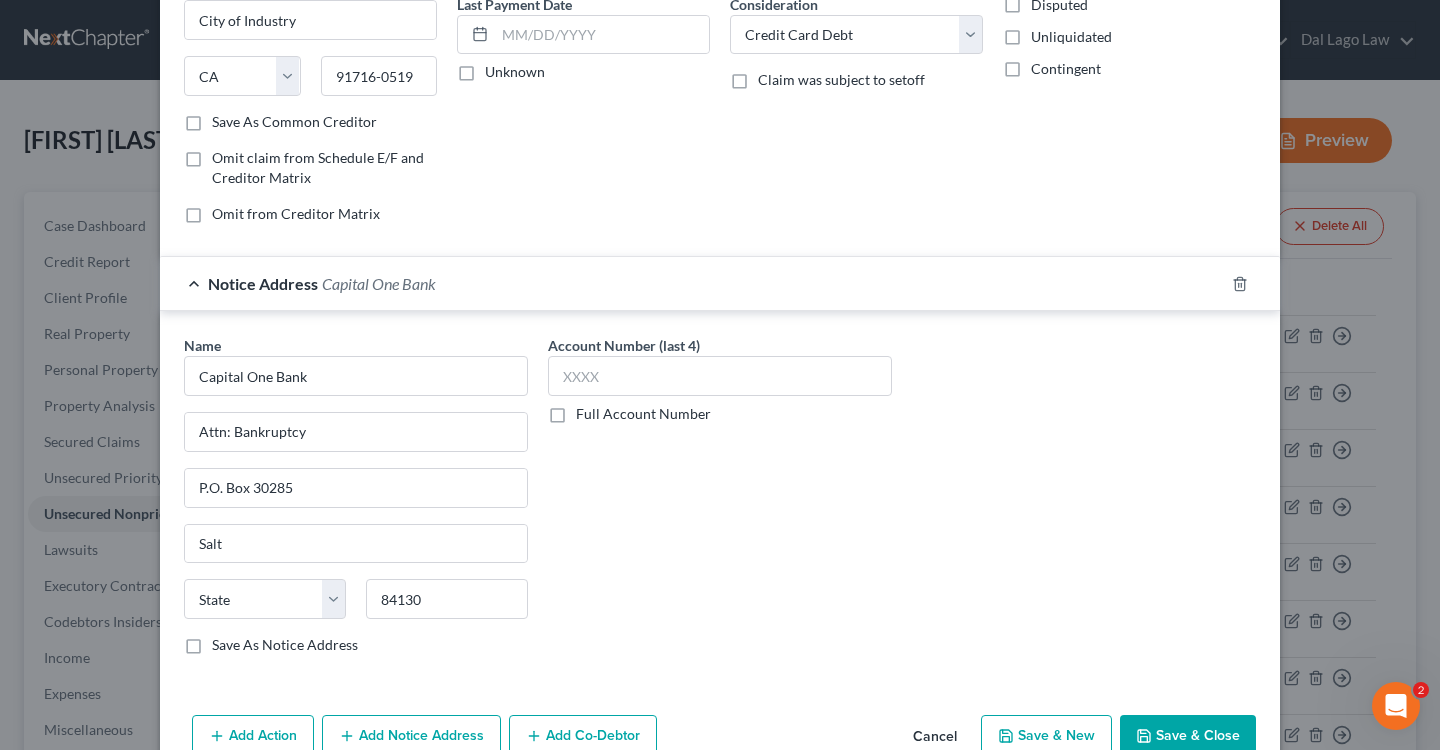 type on "Salt Lake City" 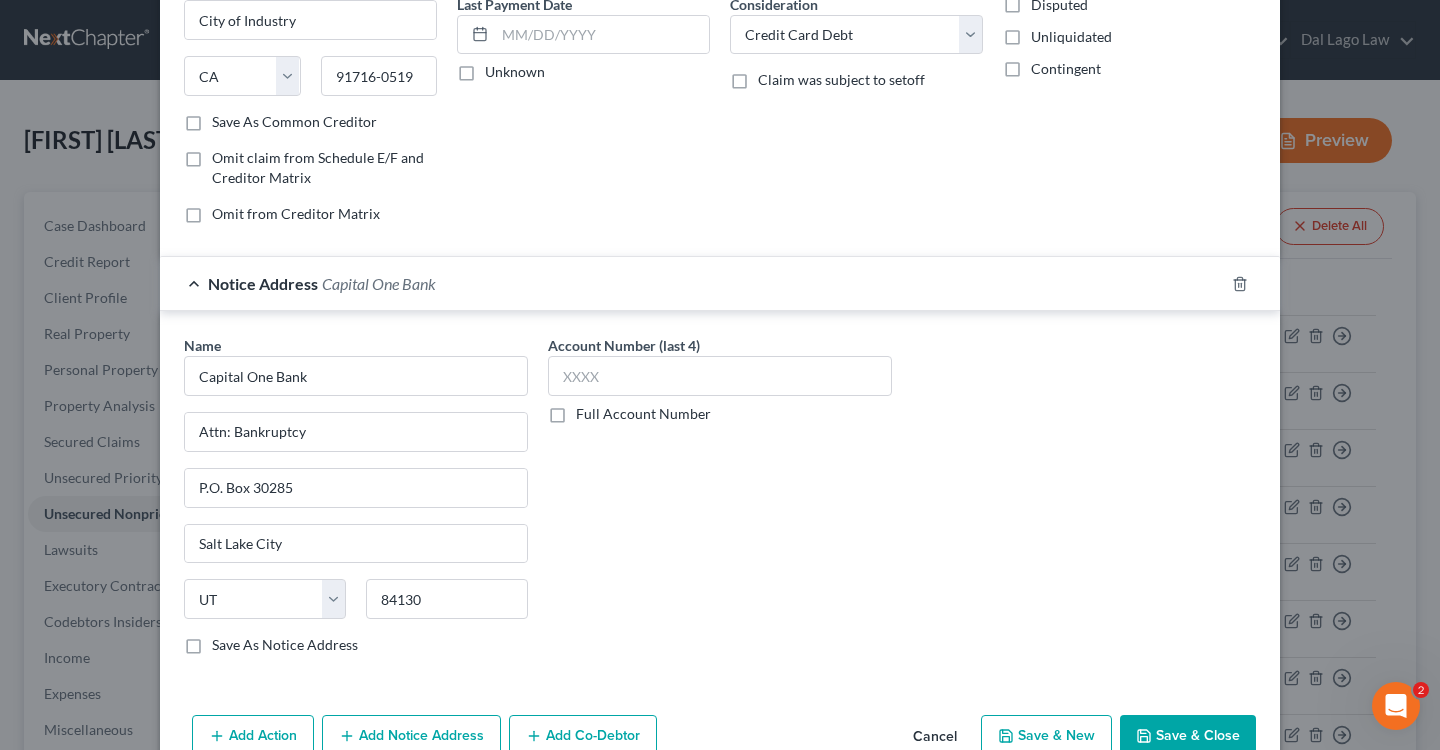 click on "Account Number (last 4)
Full Account Number" at bounding box center [720, 503] 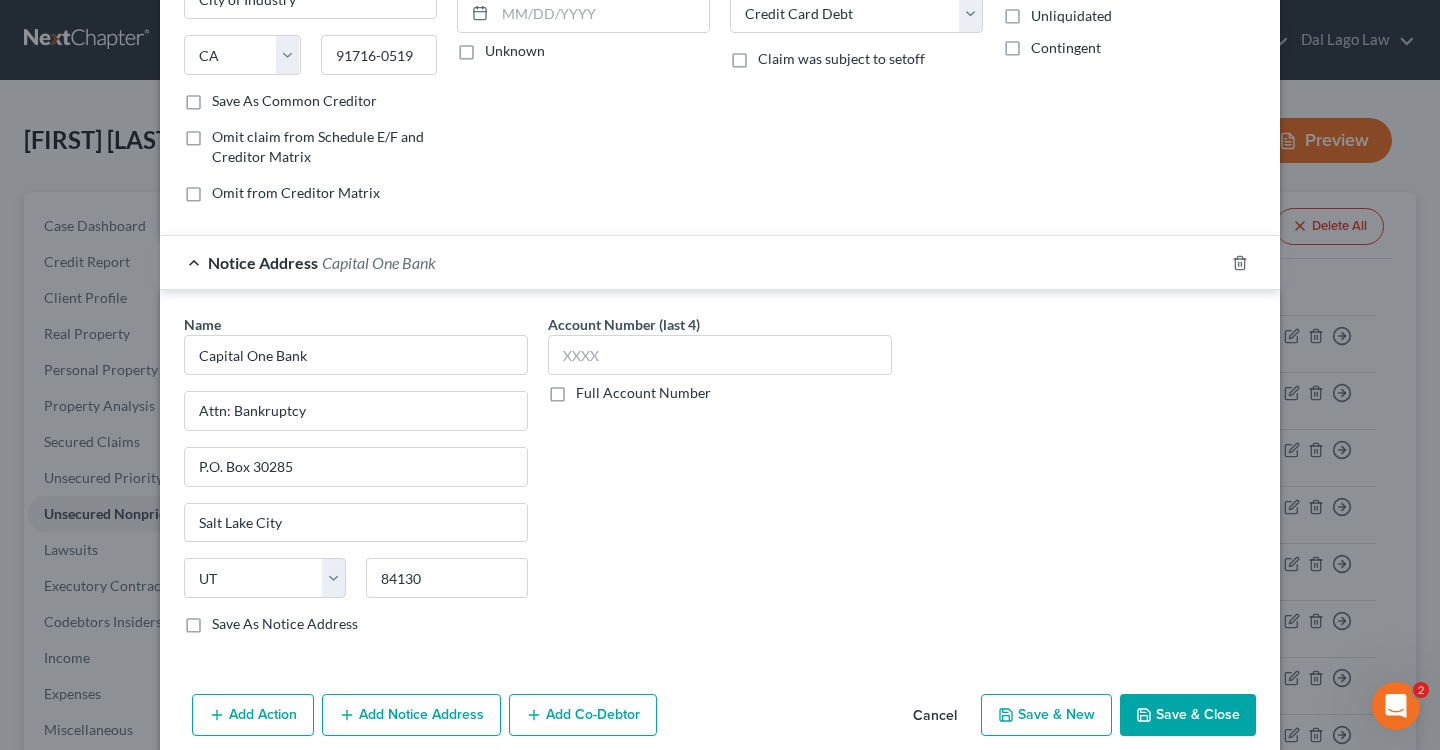 scroll, scrollTop: 328, scrollLeft: 0, axis: vertical 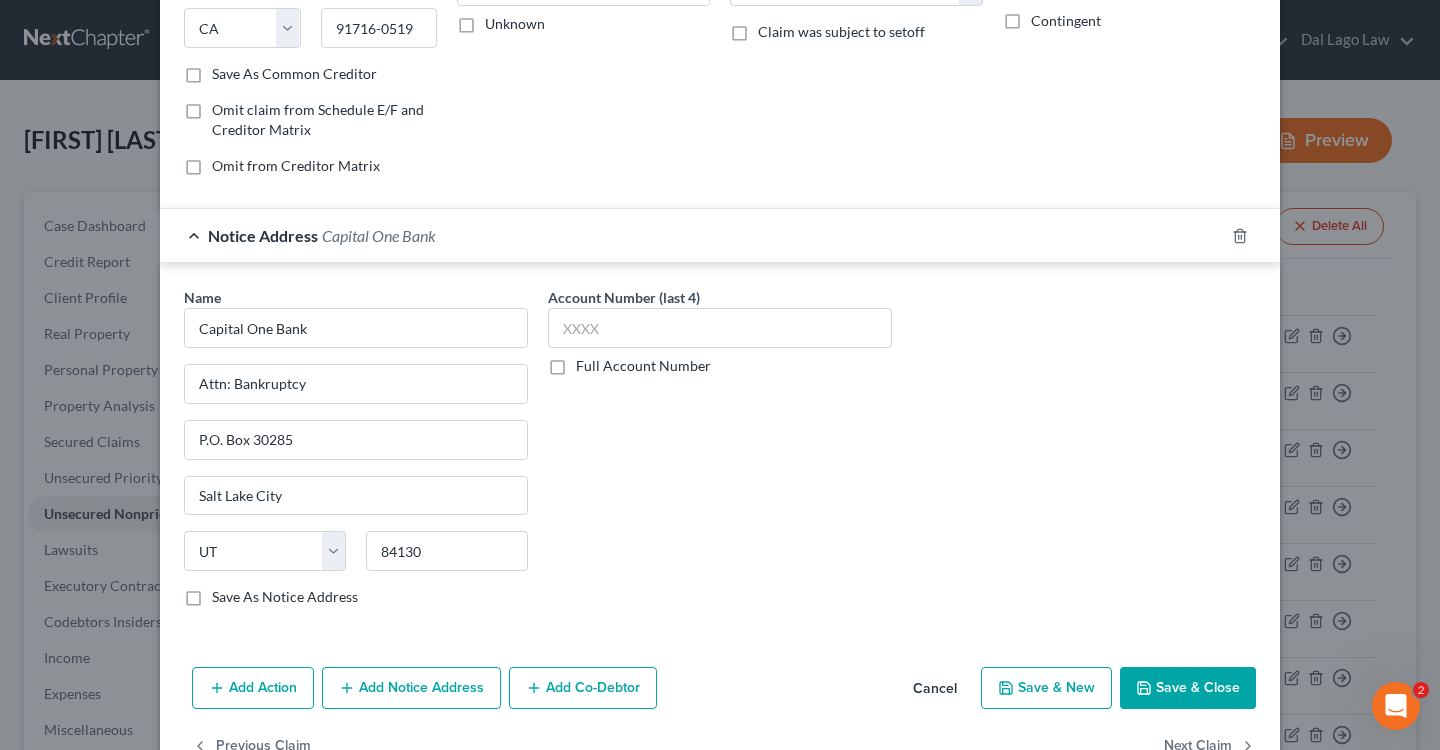 click on "Save As Notice Address" at bounding box center (285, 597) 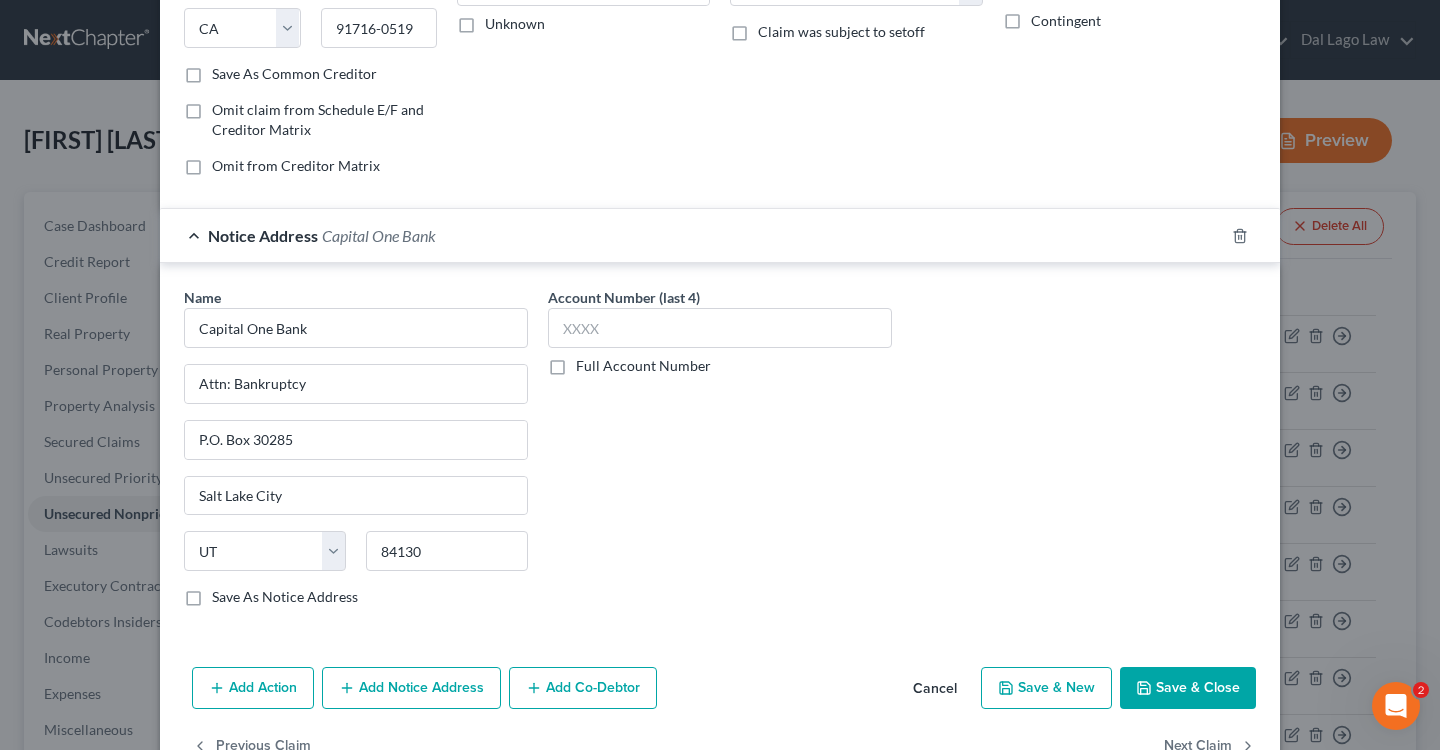 click on "Save As Notice Address" at bounding box center (226, 593) 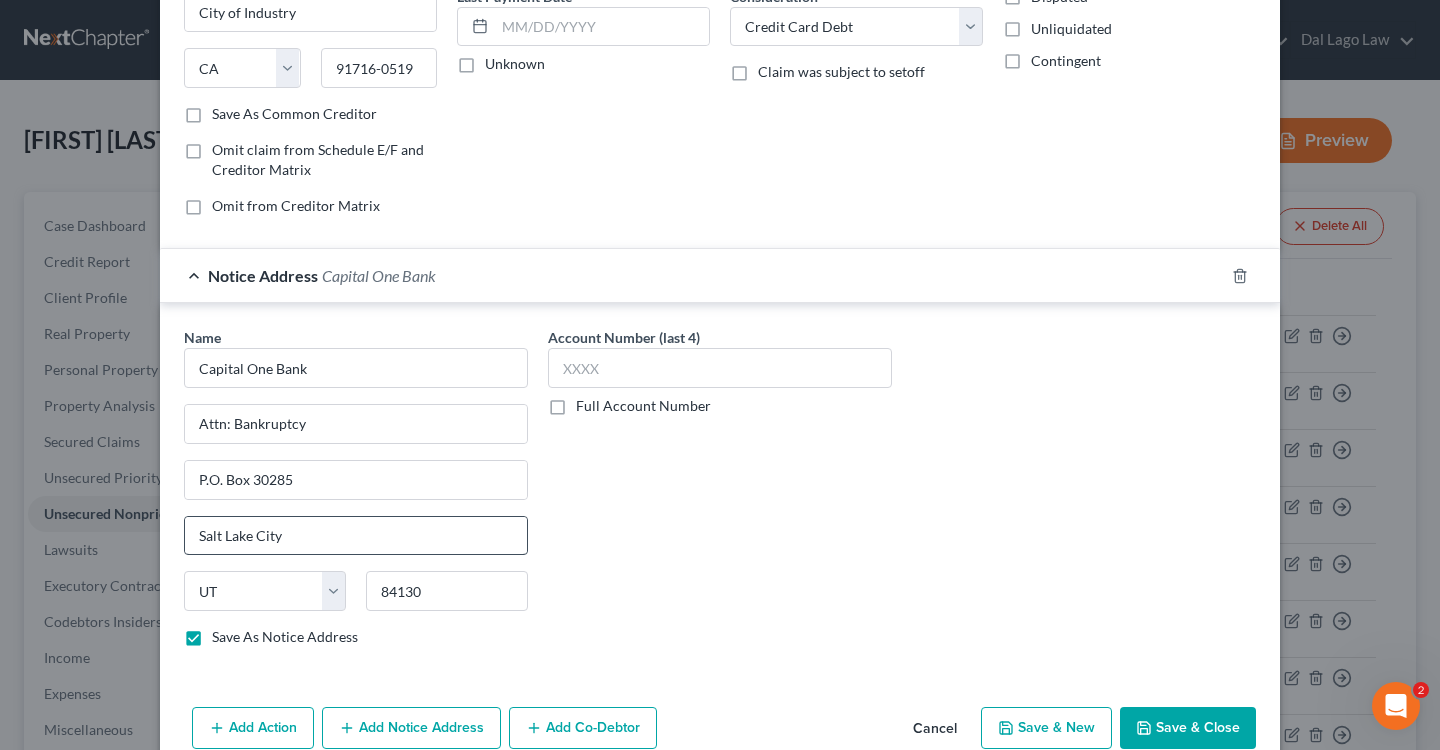 scroll, scrollTop: 309, scrollLeft: 0, axis: vertical 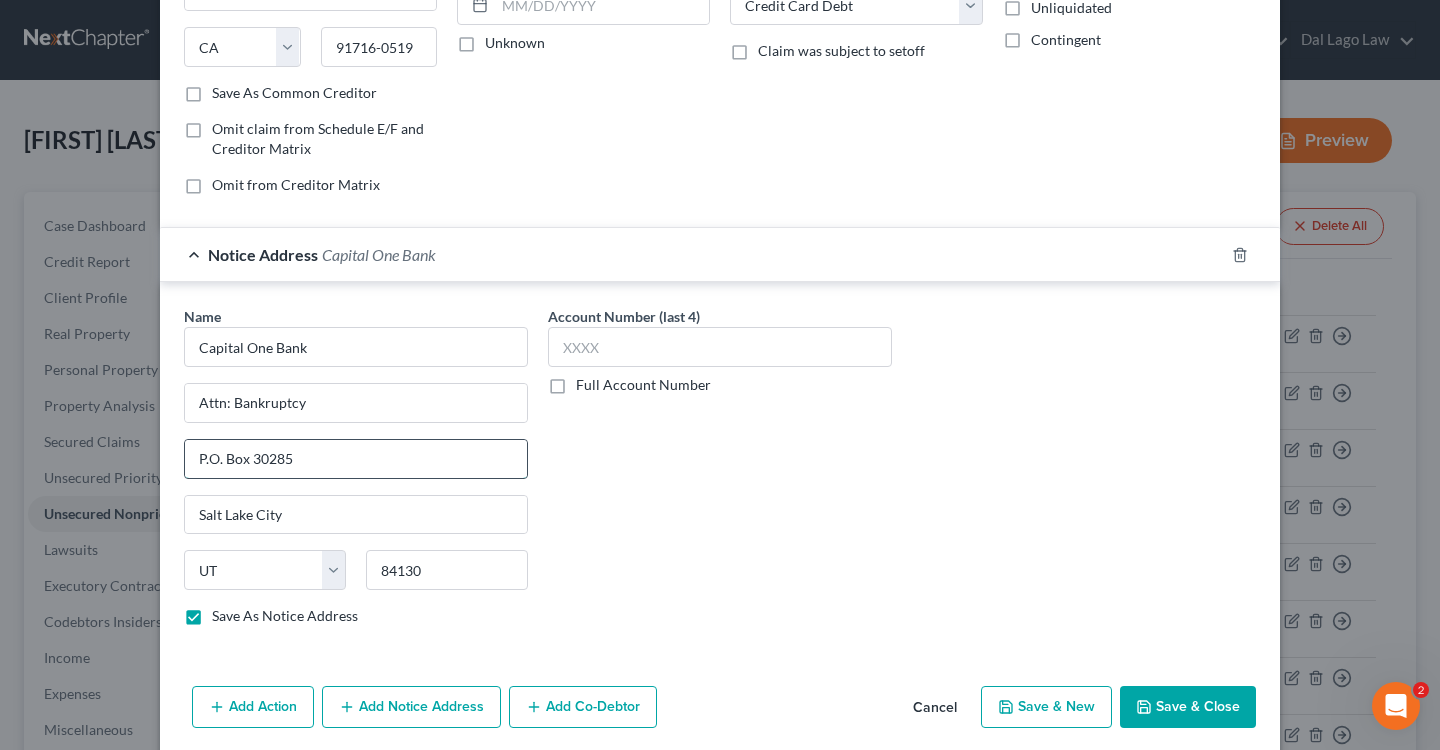 drag, startPoint x: 331, startPoint y: 466, endPoint x: 190, endPoint y: 464, distance: 141.01419 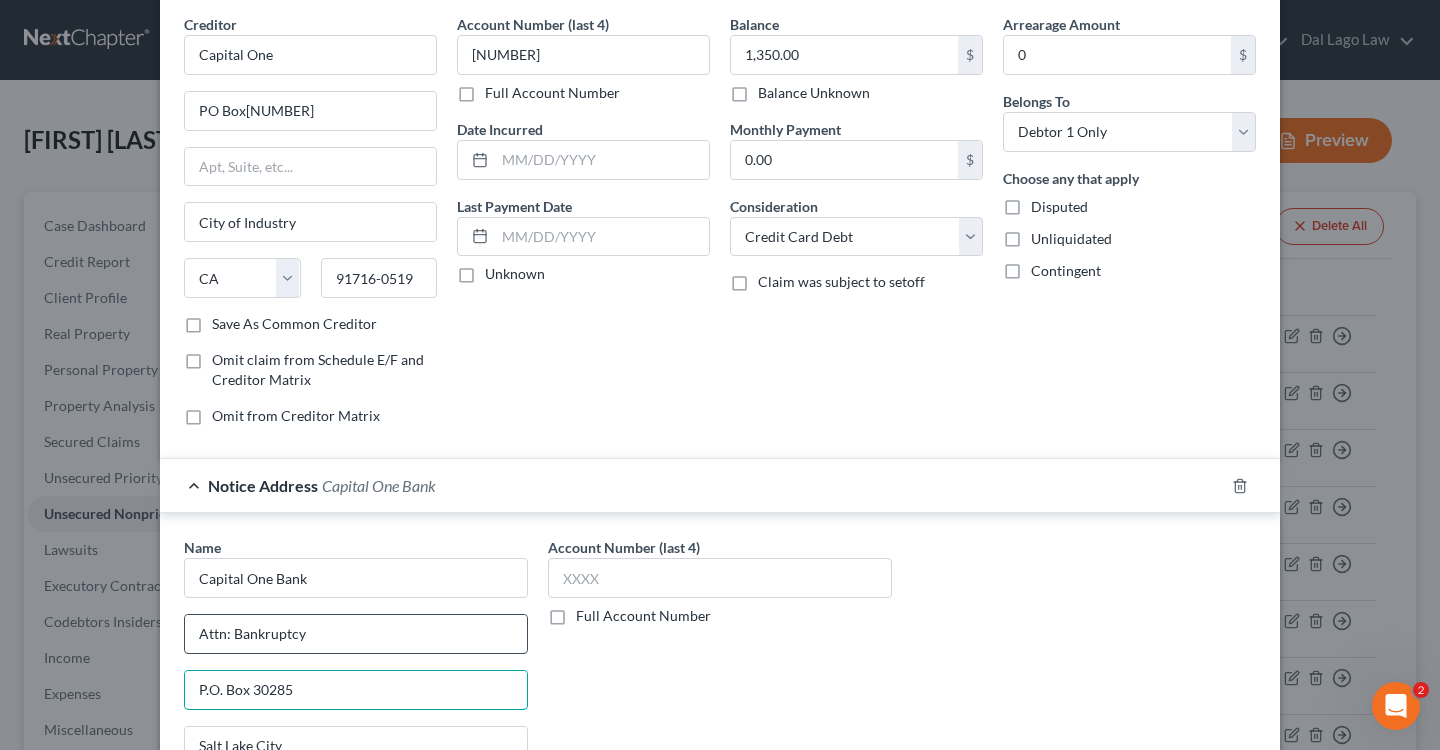 scroll, scrollTop: 0, scrollLeft: 0, axis: both 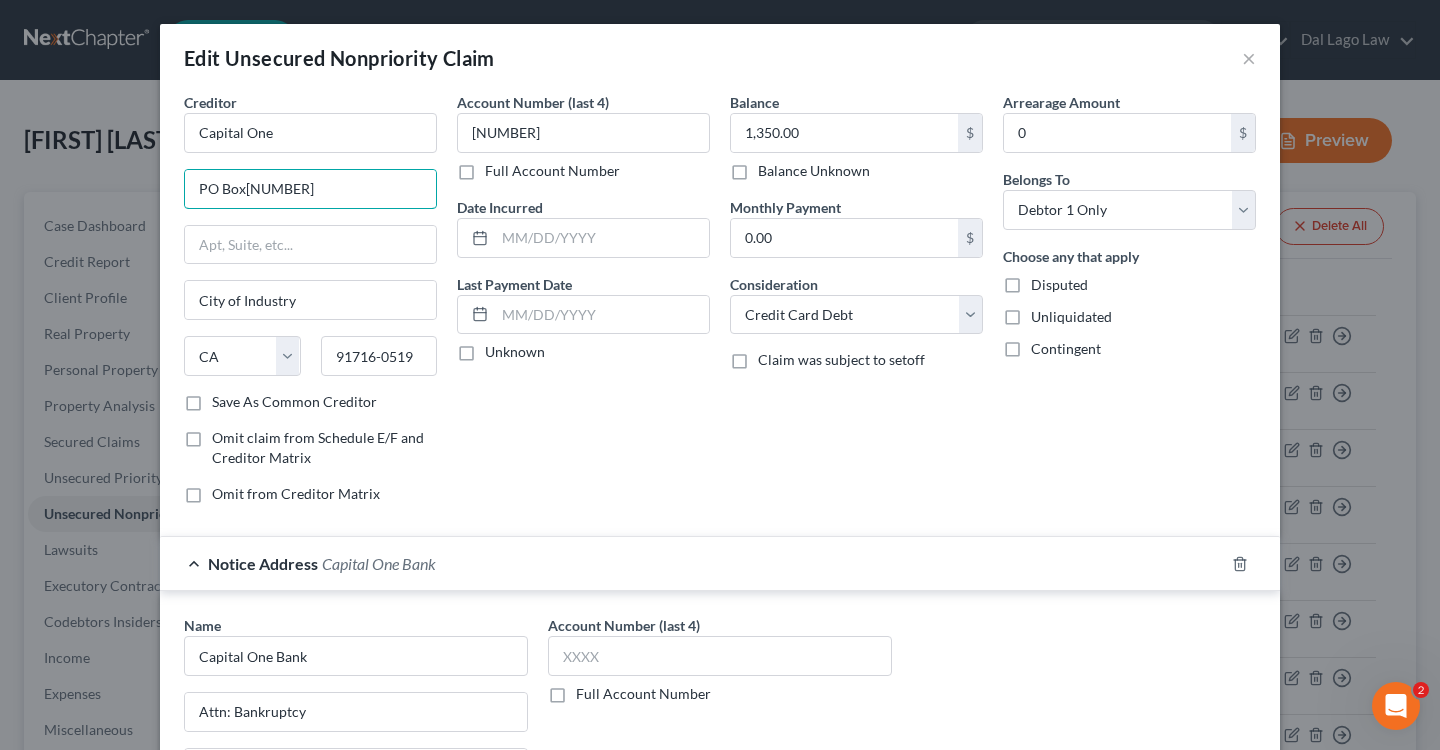 drag, startPoint x: 347, startPoint y: 189, endPoint x: 103, endPoint y: 156, distance: 246.22145 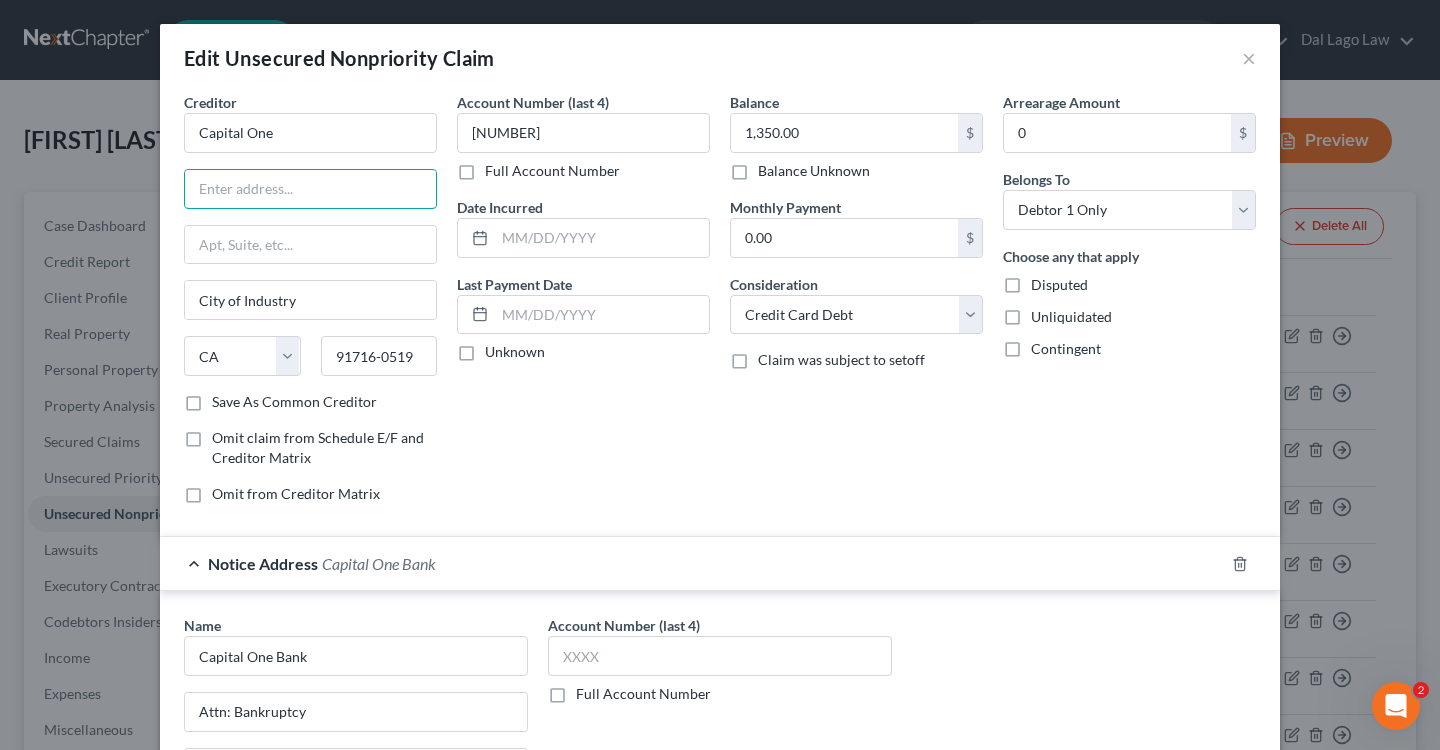 paste on "P.O. Box 30285" 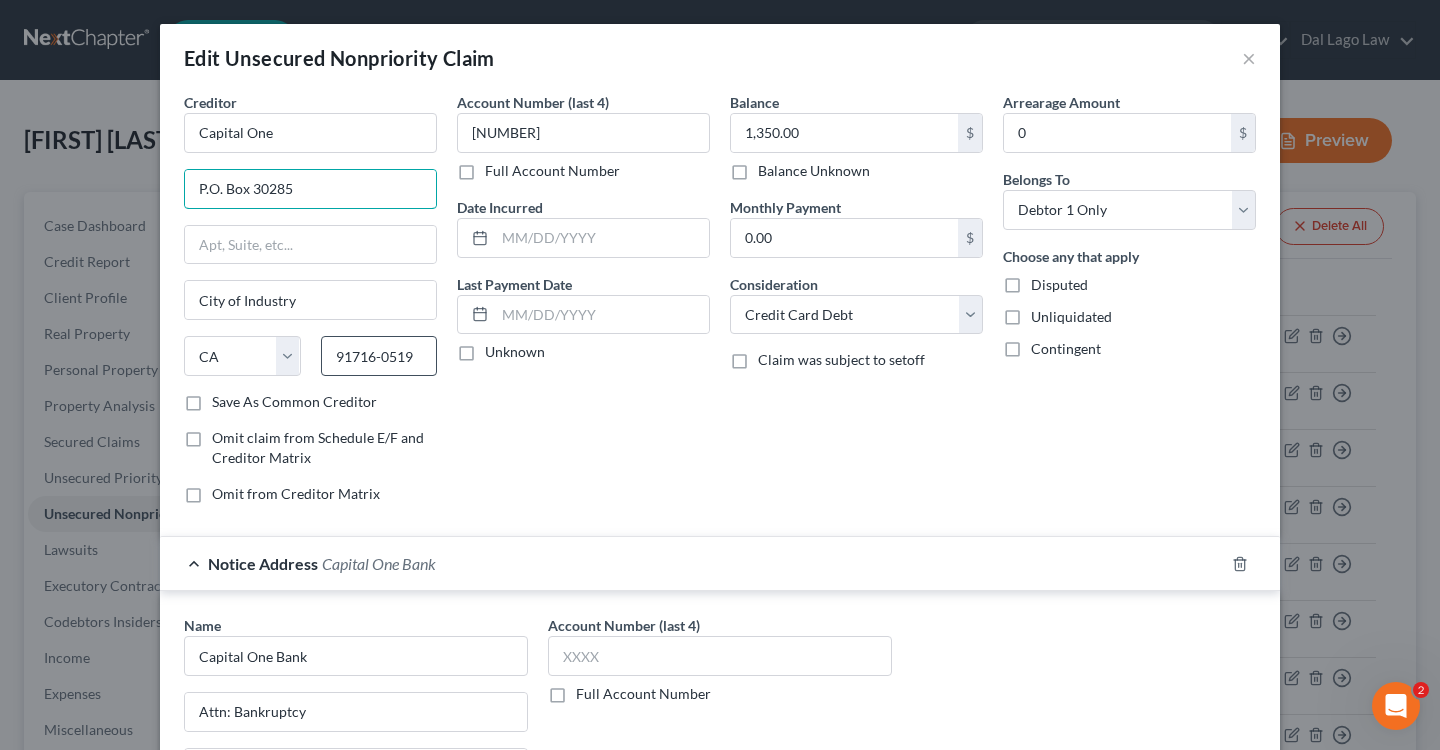 type on "P.O. Box 30285" 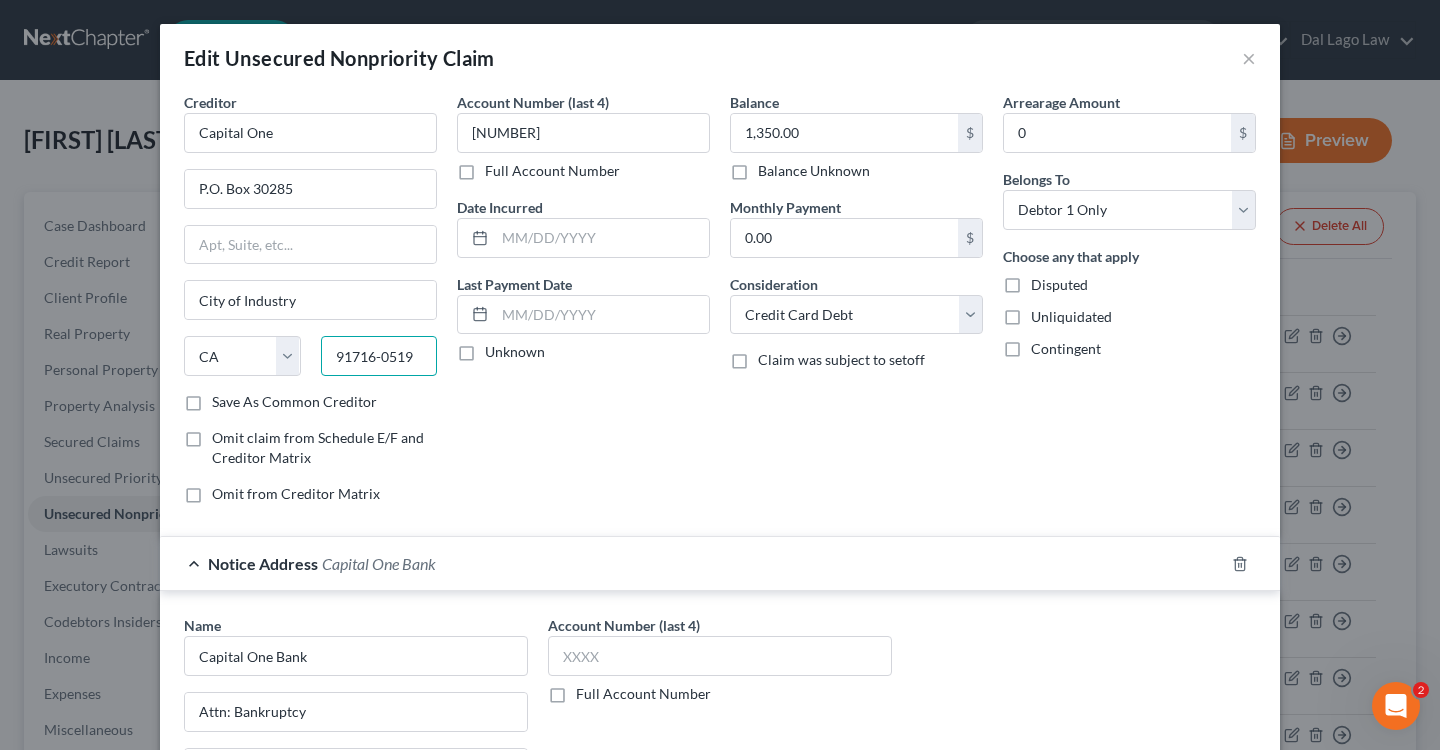 drag, startPoint x: 339, startPoint y: 354, endPoint x: 472, endPoint y: 353, distance: 133.00375 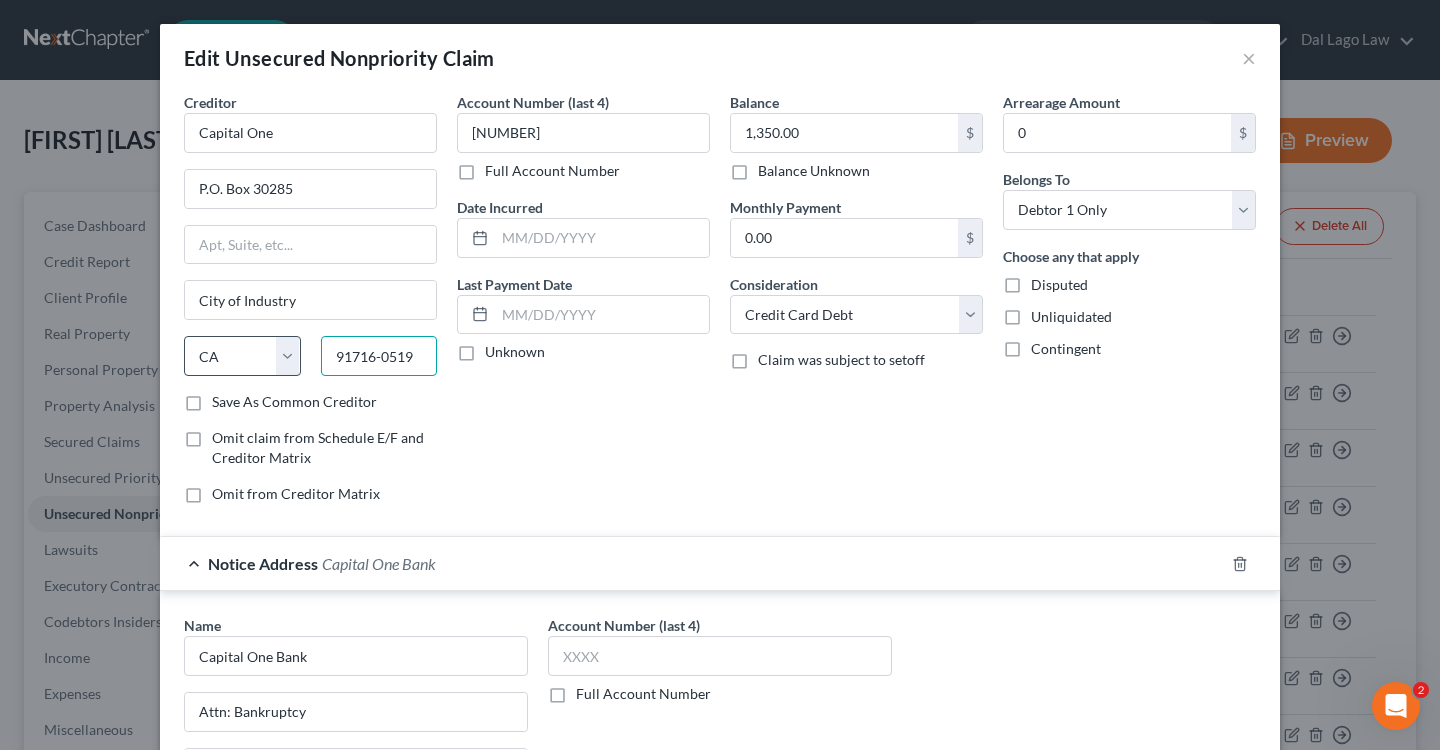 drag, startPoint x: 424, startPoint y: 359, endPoint x: 207, endPoint y: 348, distance: 217.27863 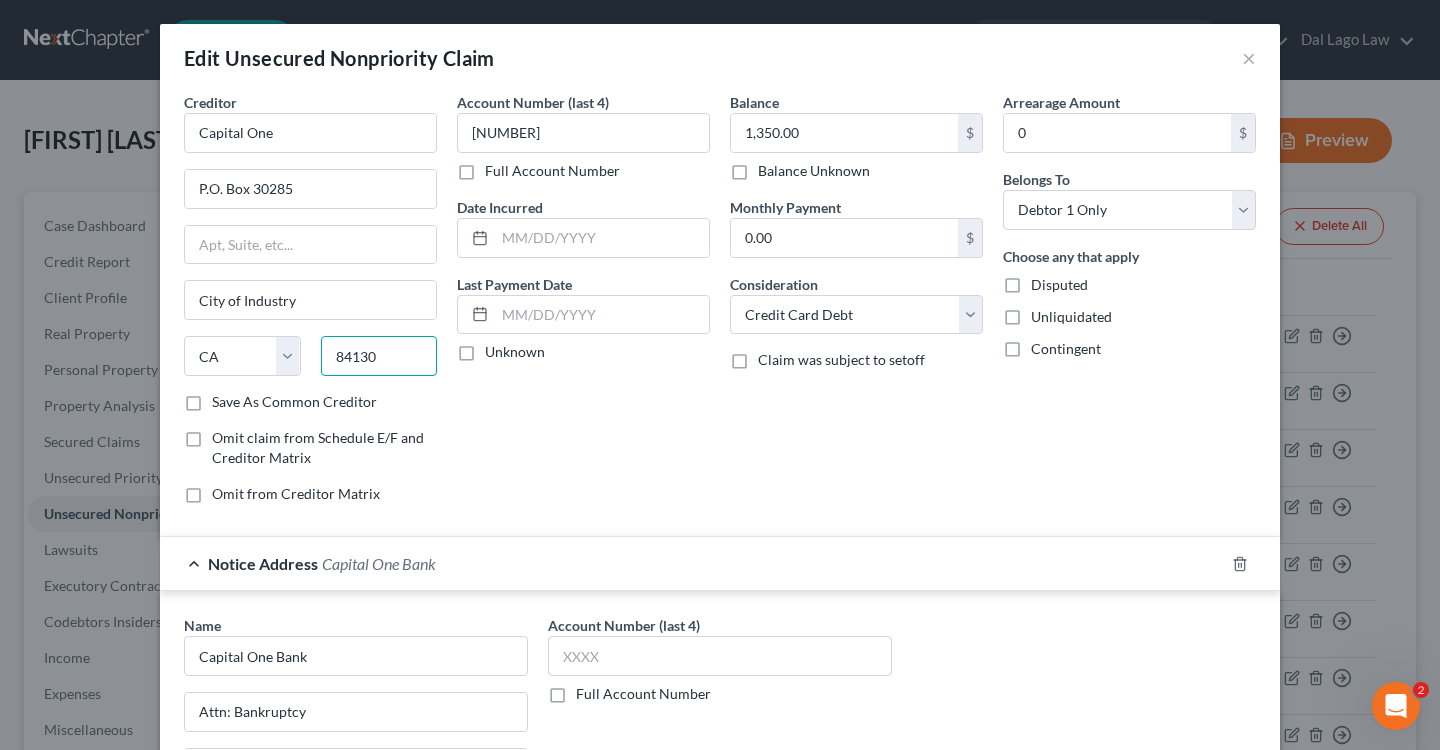 type on "84130" 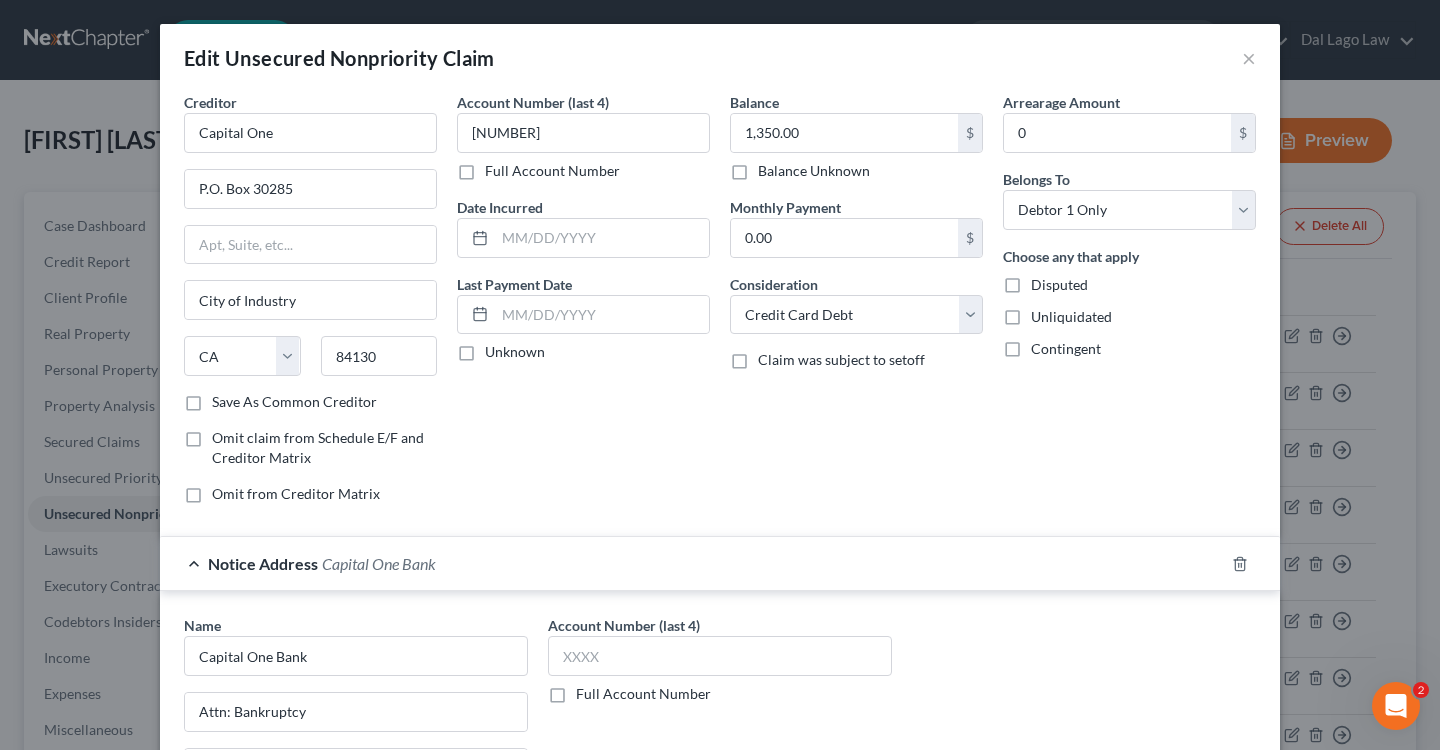 type on "Salt Lake City" 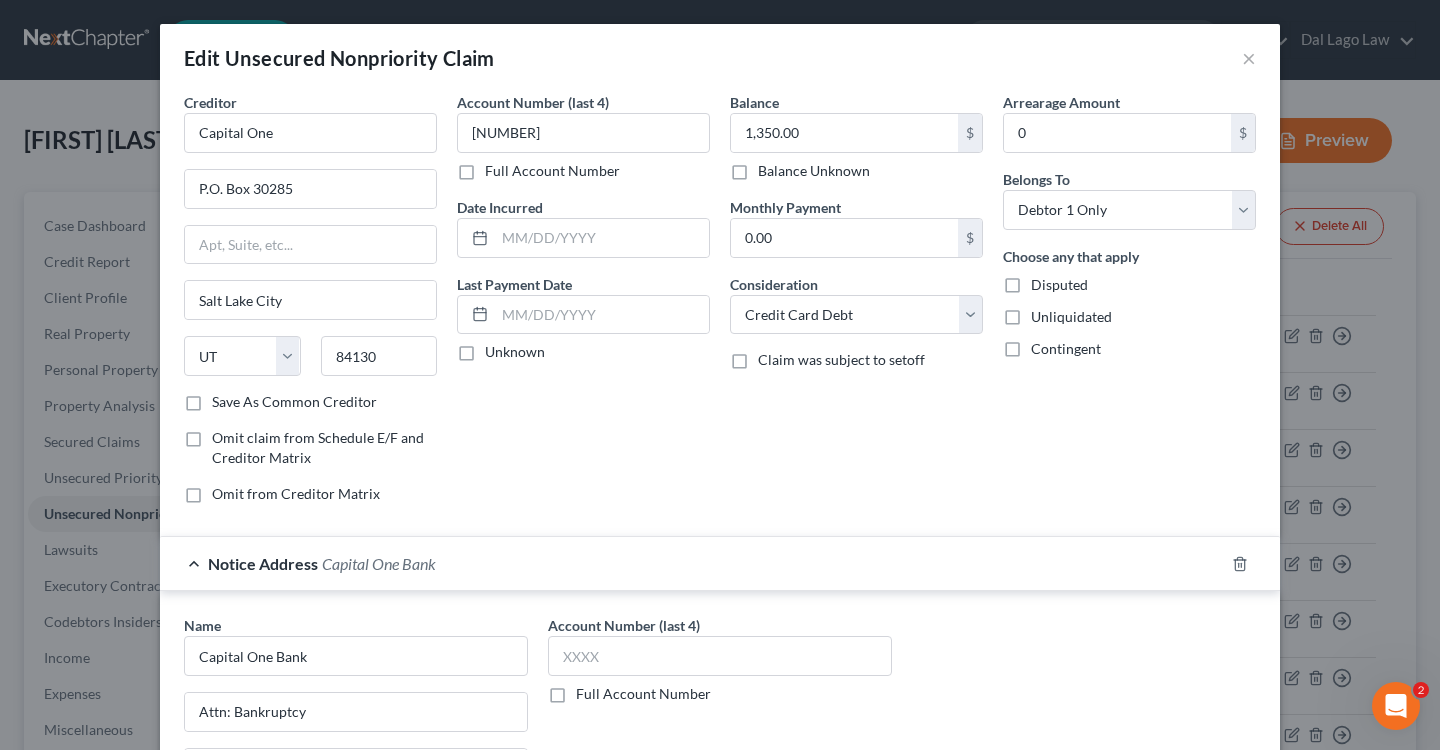 click on "Account Number (last 4)
8976
Full Account Number
Date Incurred         Last Payment Date         Unknown" at bounding box center (583, 306) 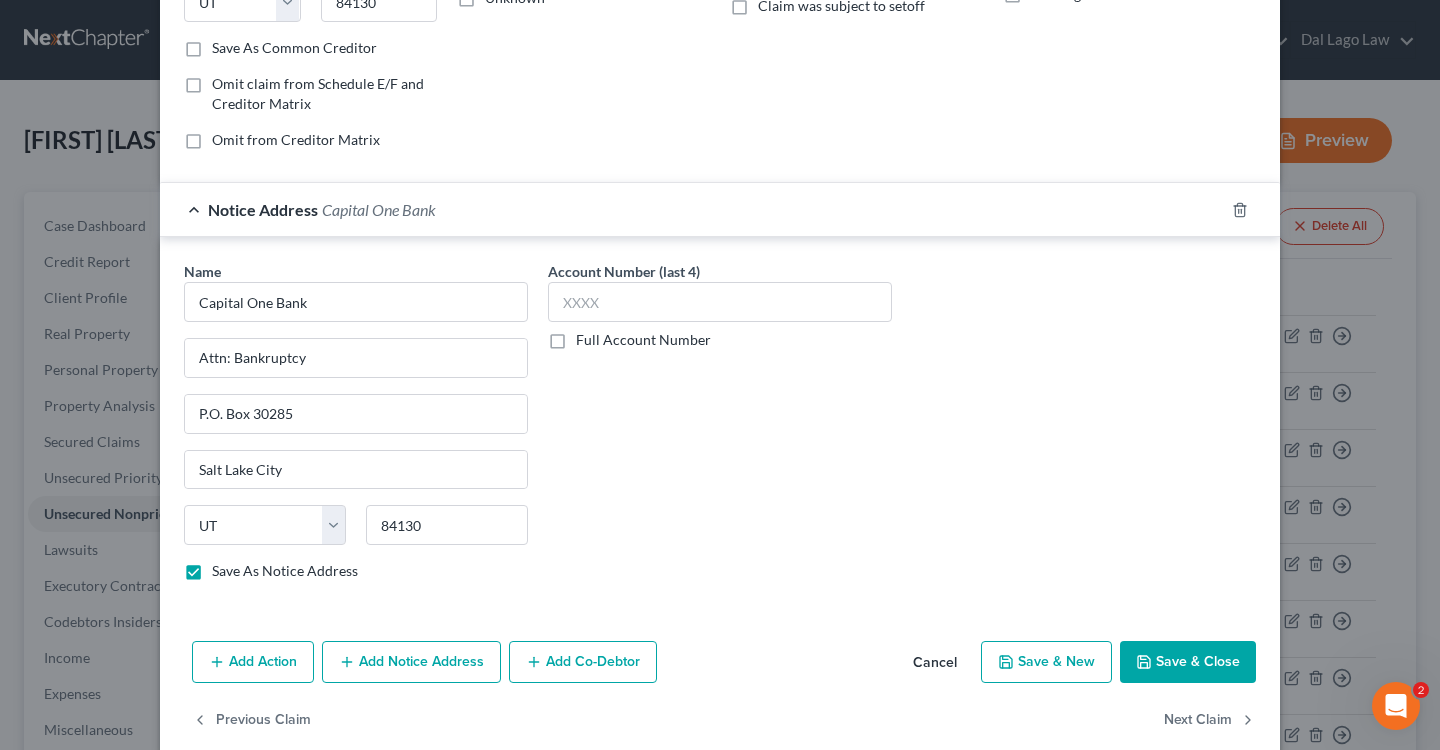 scroll, scrollTop: 0, scrollLeft: 0, axis: both 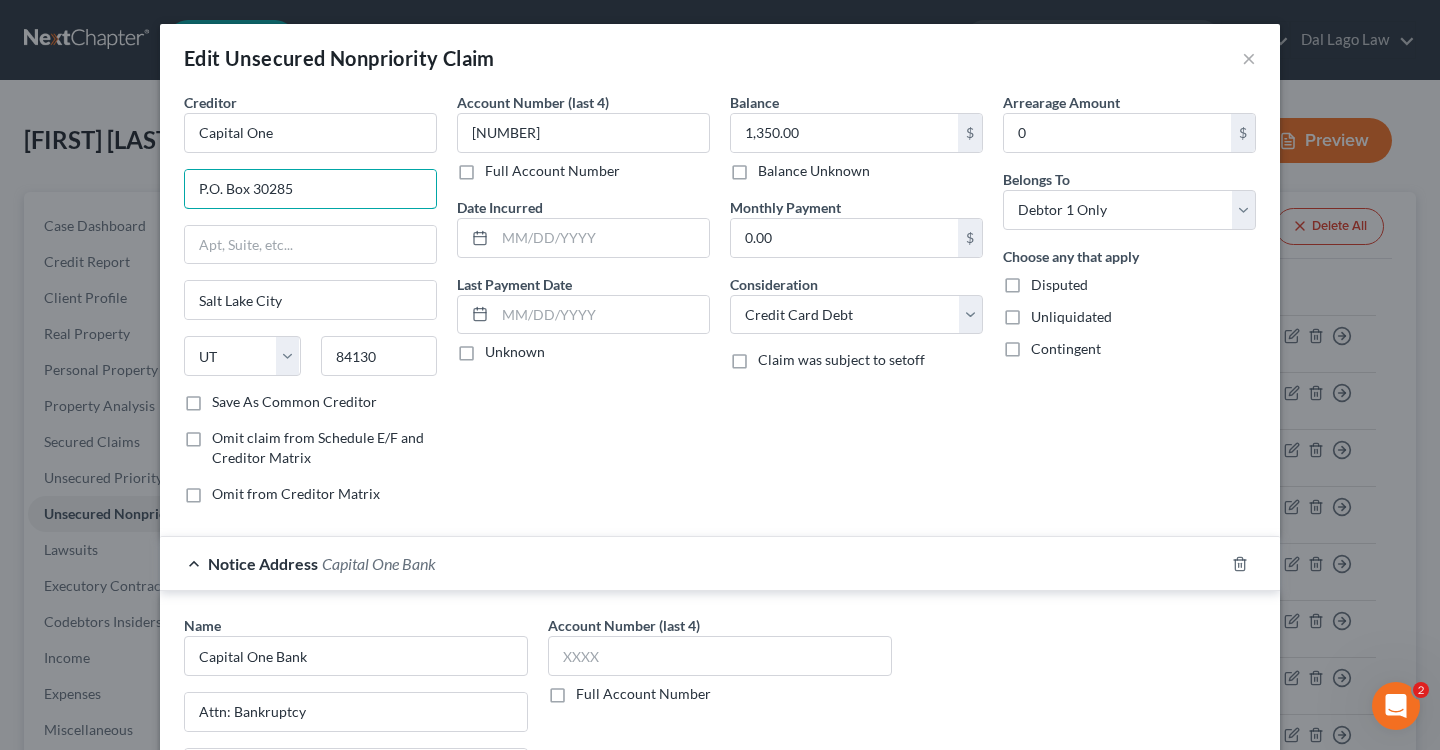 drag, startPoint x: 351, startPoint y: 186, endPoint x: 167, endPoint y: 186, distance: 184 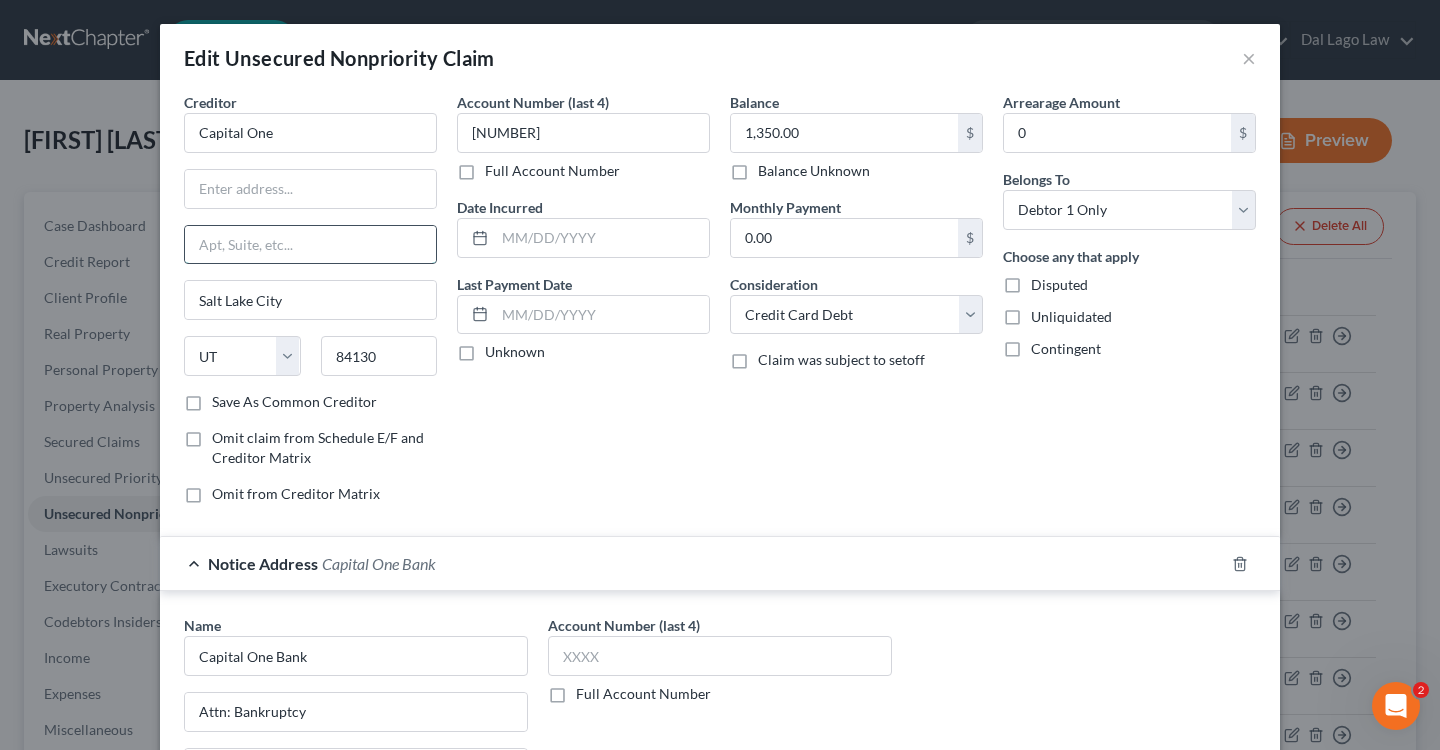 click at bounding box center (310, 245) 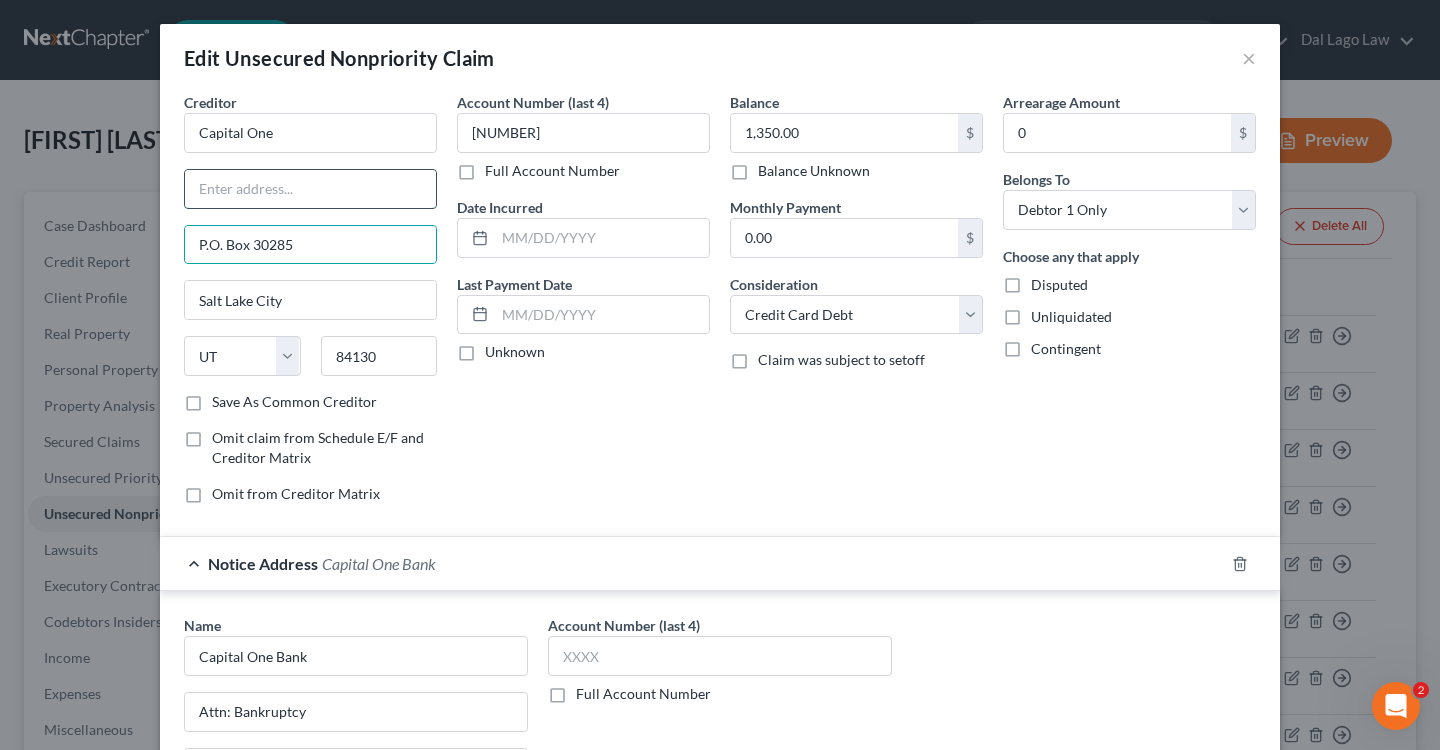 click at bounding box center (310, 189) 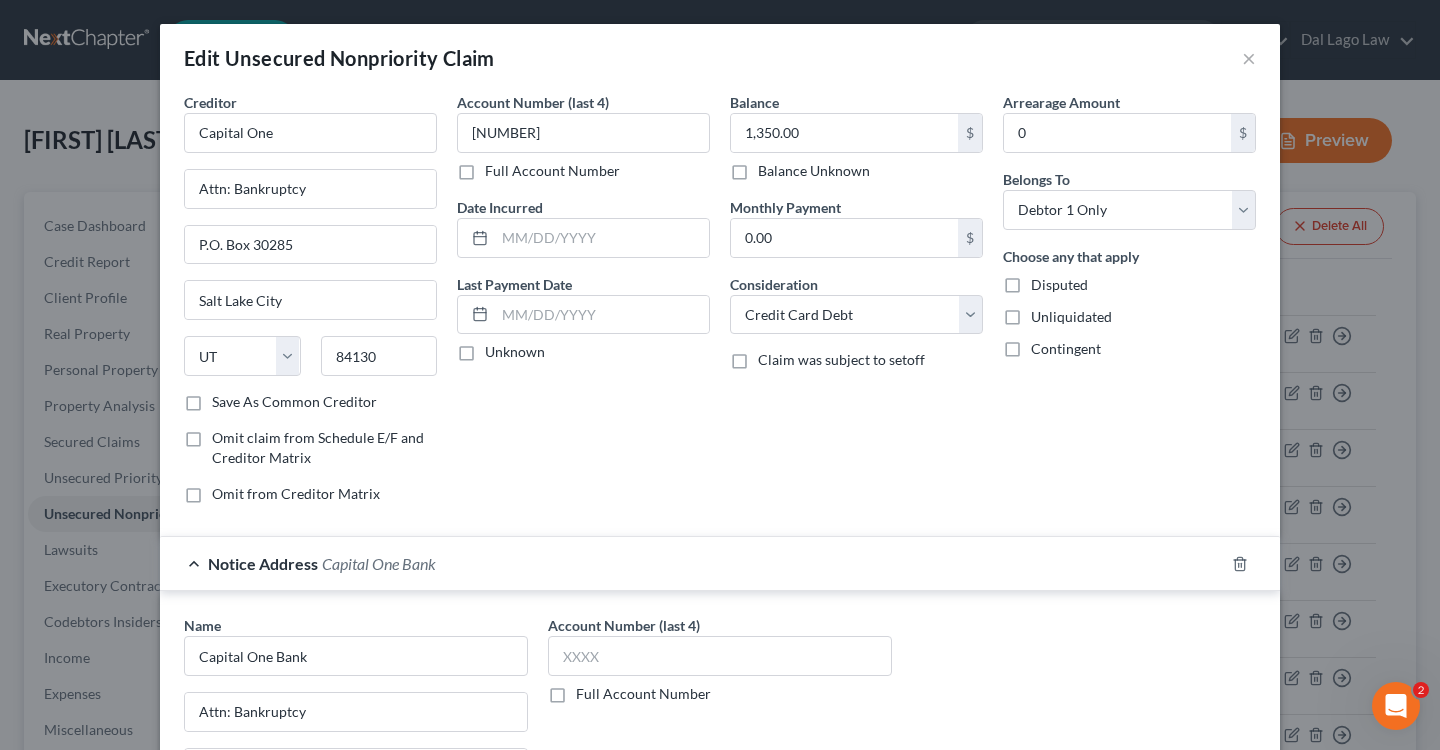click on "Balance
1,350.00 $
Balance Unknown
Balance Undetermined
1,350.00 $
Balance Unknown
Monthly Payment 0.00 $ Consideration Select Cable / Satellite Services Collection Agency Credit Card Debt Debt Counseling / Attorneys Deficiency Balance Domestic Support Obligations Home / Car Repairs Income Taxes Judgment Liens Medical Services Monies Loaned / Advanced Mortgage Obligation From Divorce Or Separation Obligation To Pensions Other Overdrawn Bank Account Promised To Help Pay Creditors Student Loans Suppliers And Vendors Telephone / Internet Services Utility Services Claim was subject to setoff" at bounding box center (856, 306) 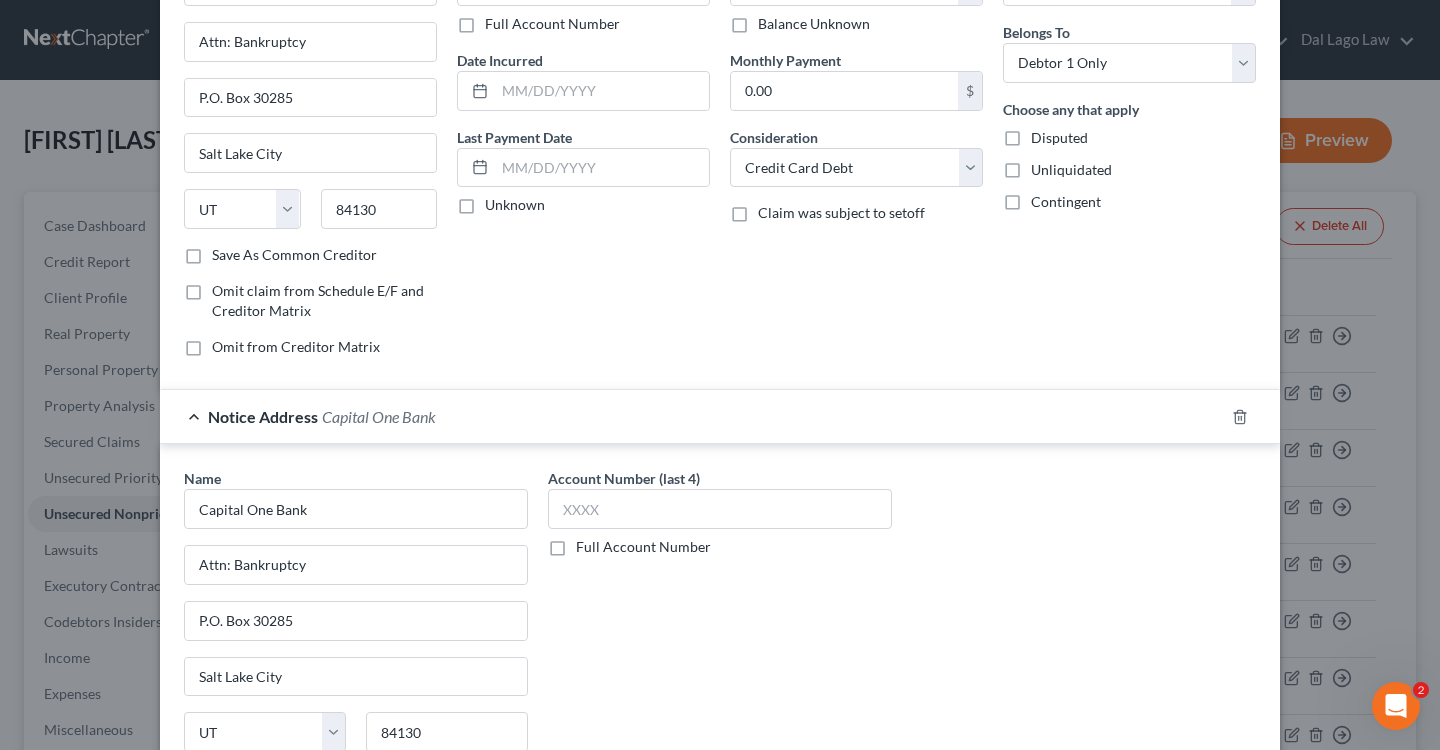 scroll, scrollTop: 72, scrollLeft: 0, axis: vertical 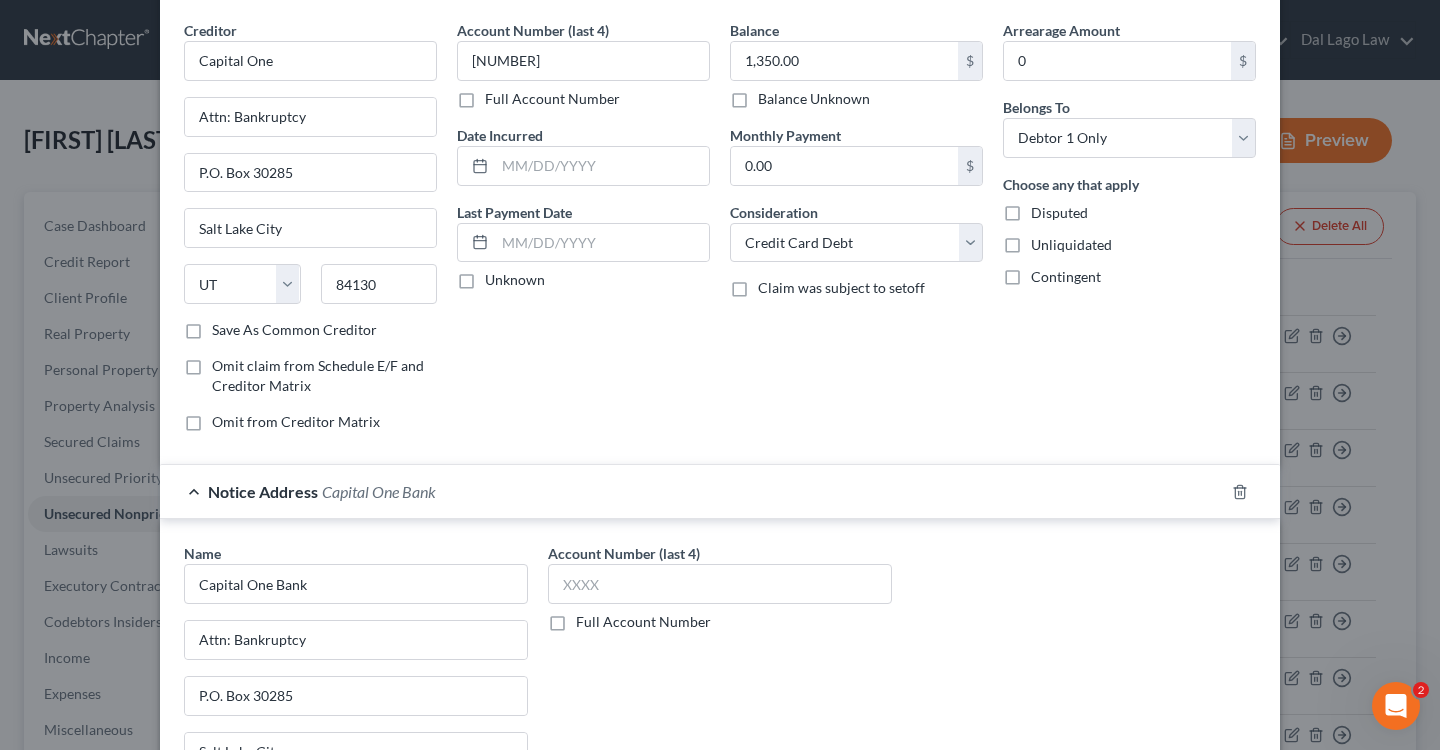 click on "Save As Common Creditor" at bounding box center (294, 330) 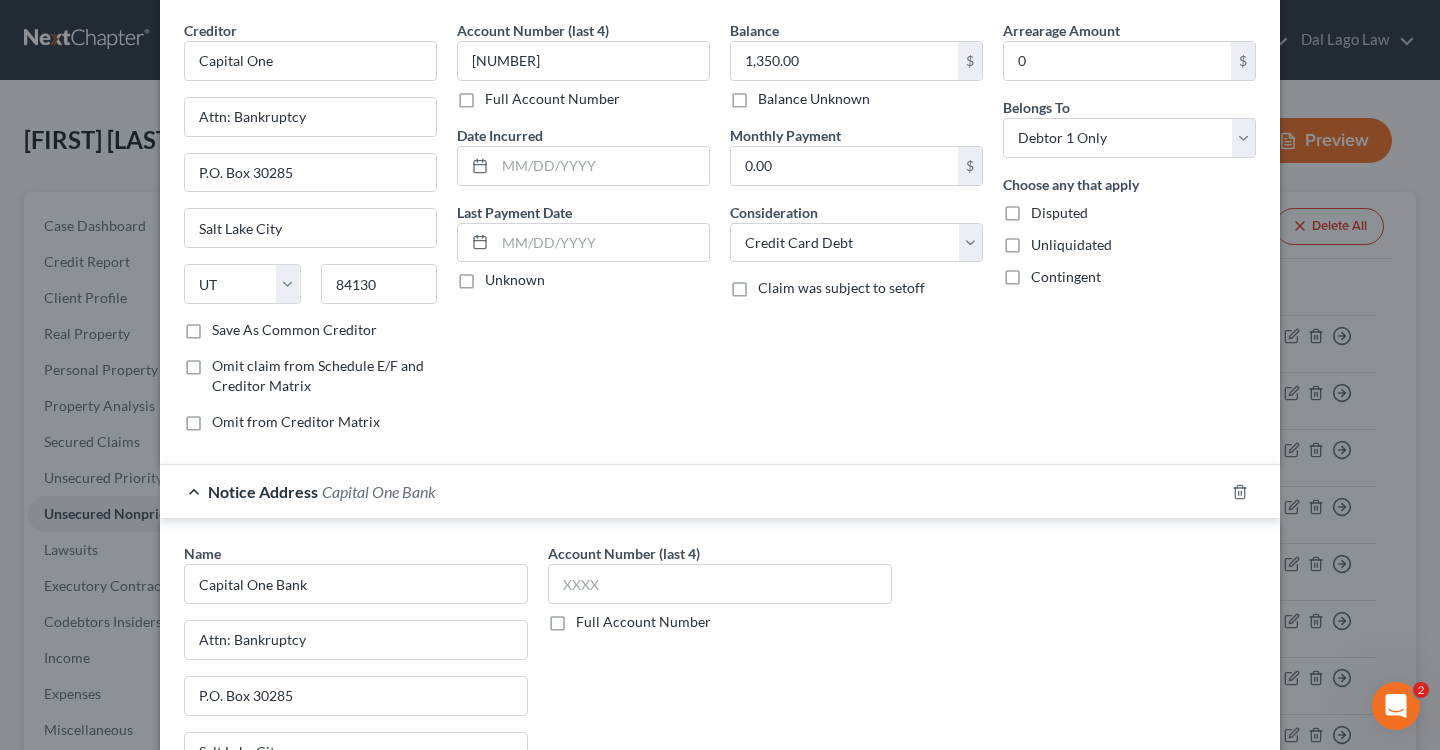 click on "Save As Common Creditor" at bounding box center (226, 326) 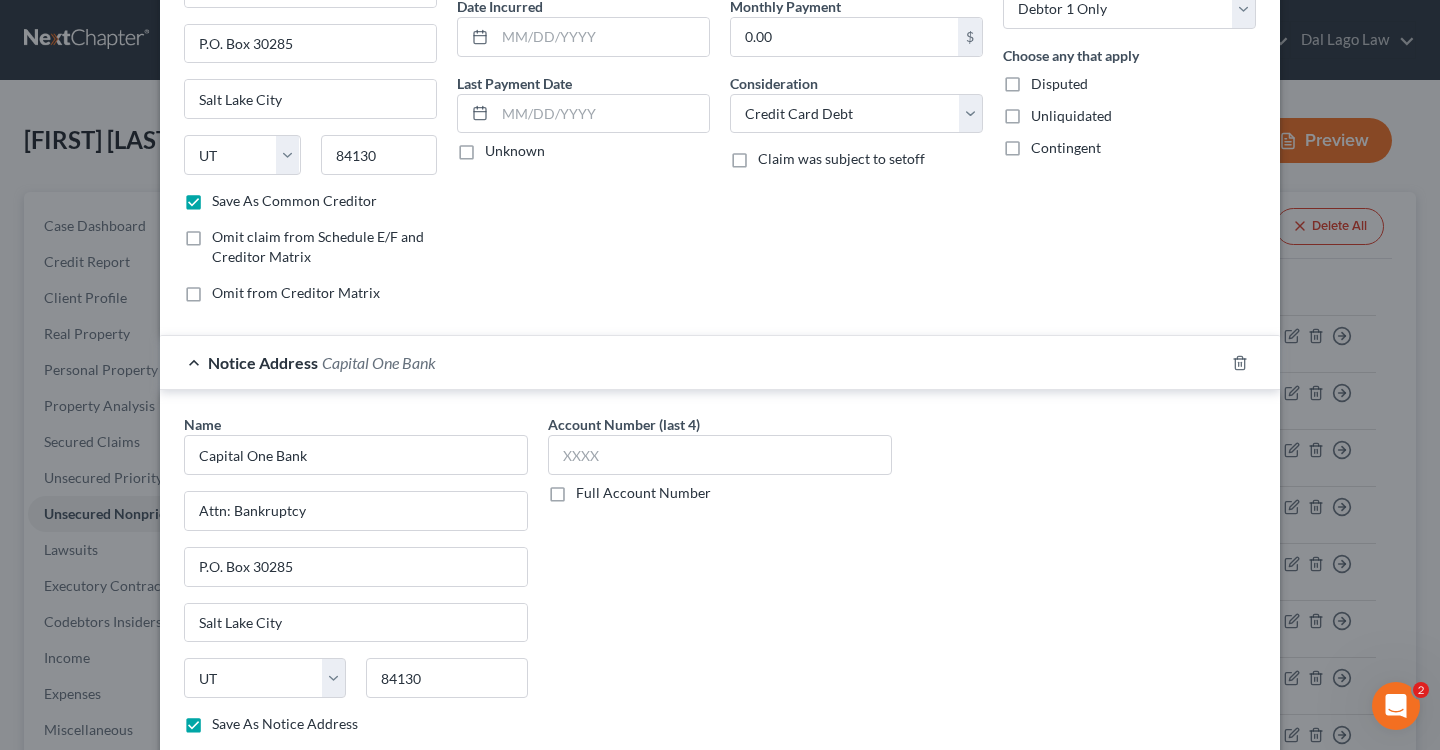 scroll, scrollTop: 384, scrollLeft: 0, axis: vertical 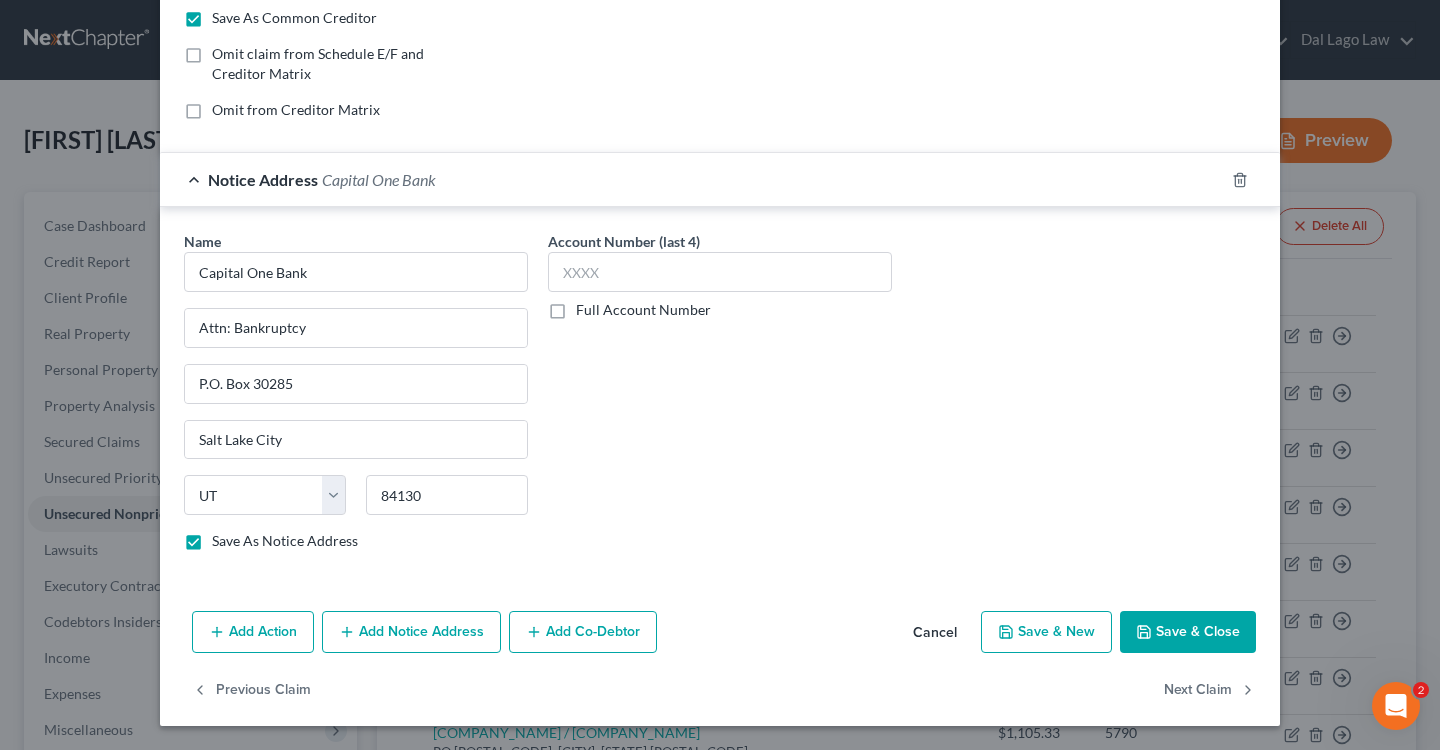 click on "Save & Close" at bounding box center [1188, 632] 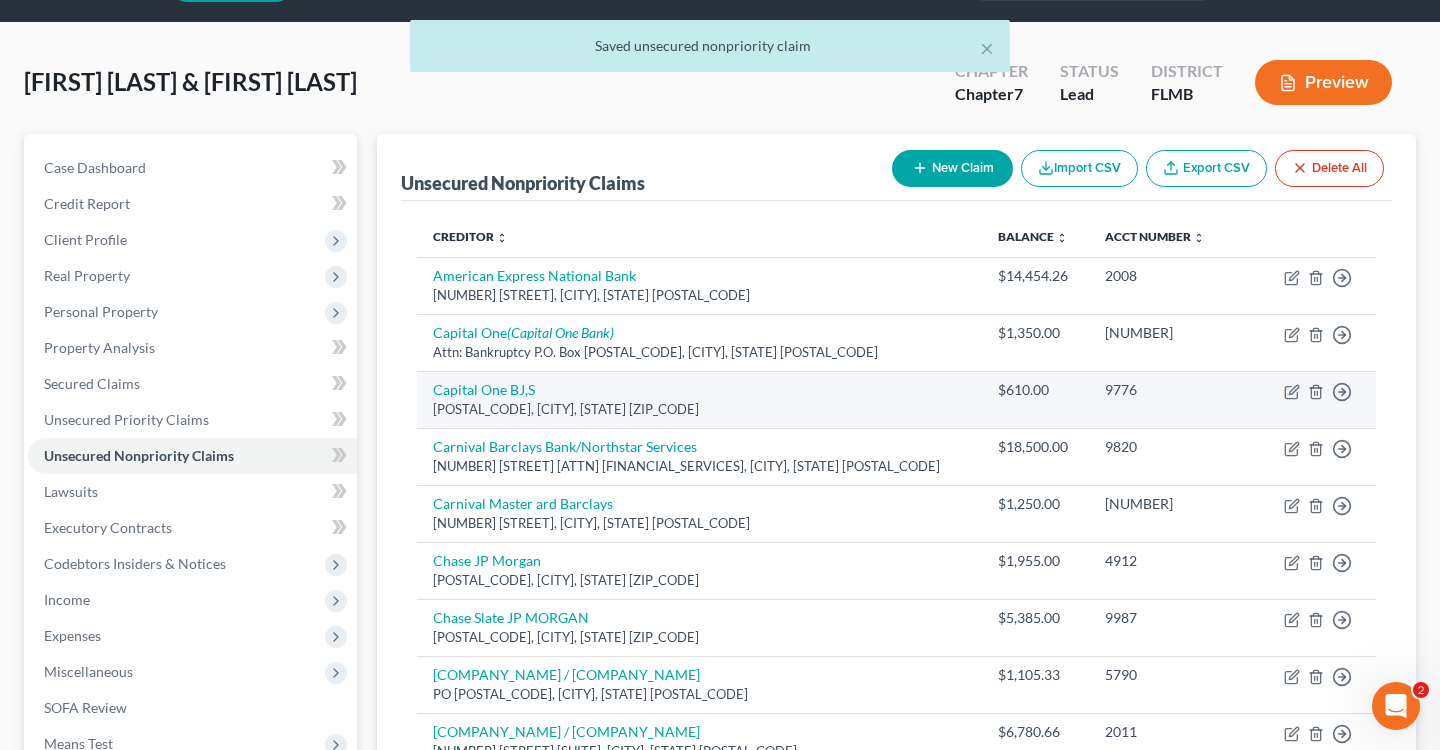 scroll, scrollTop: 65, scrollLeft: 0, axis: vertical 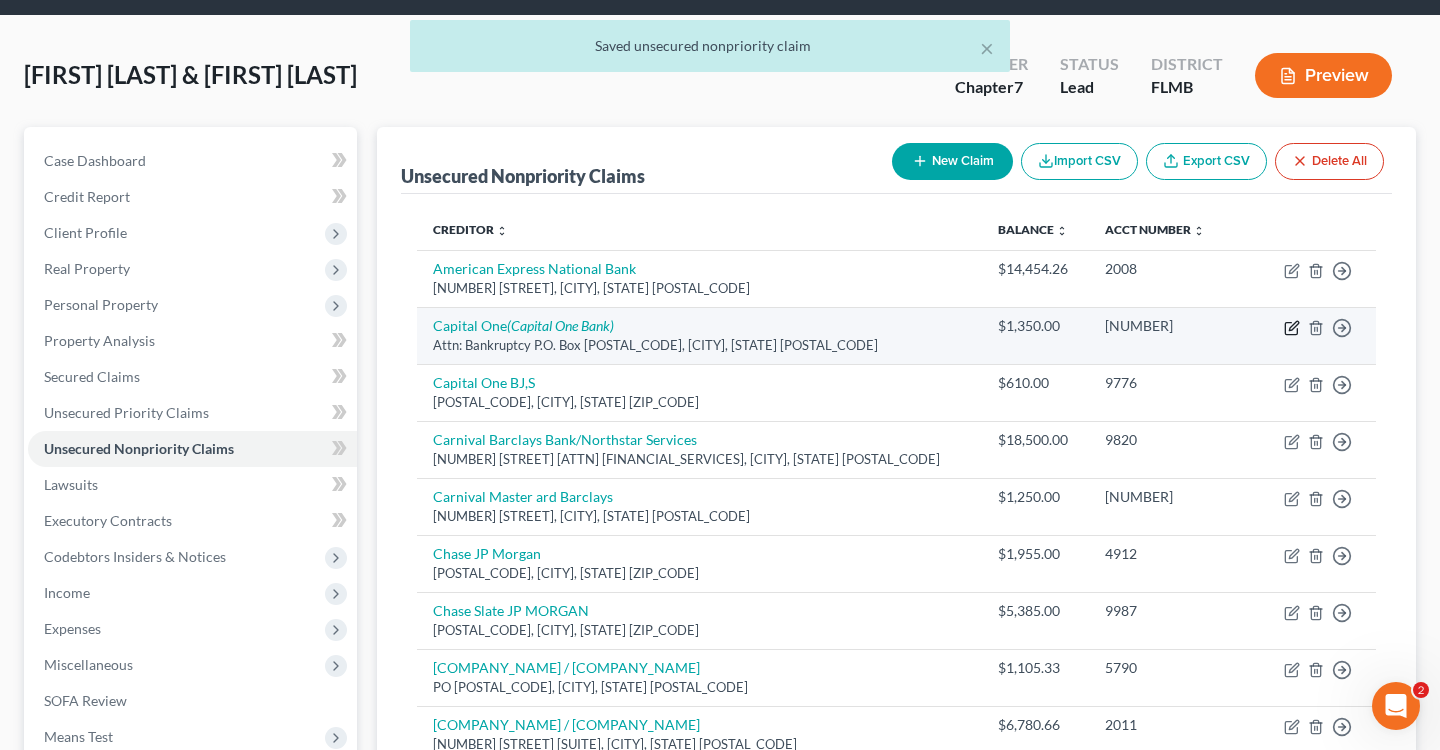 click 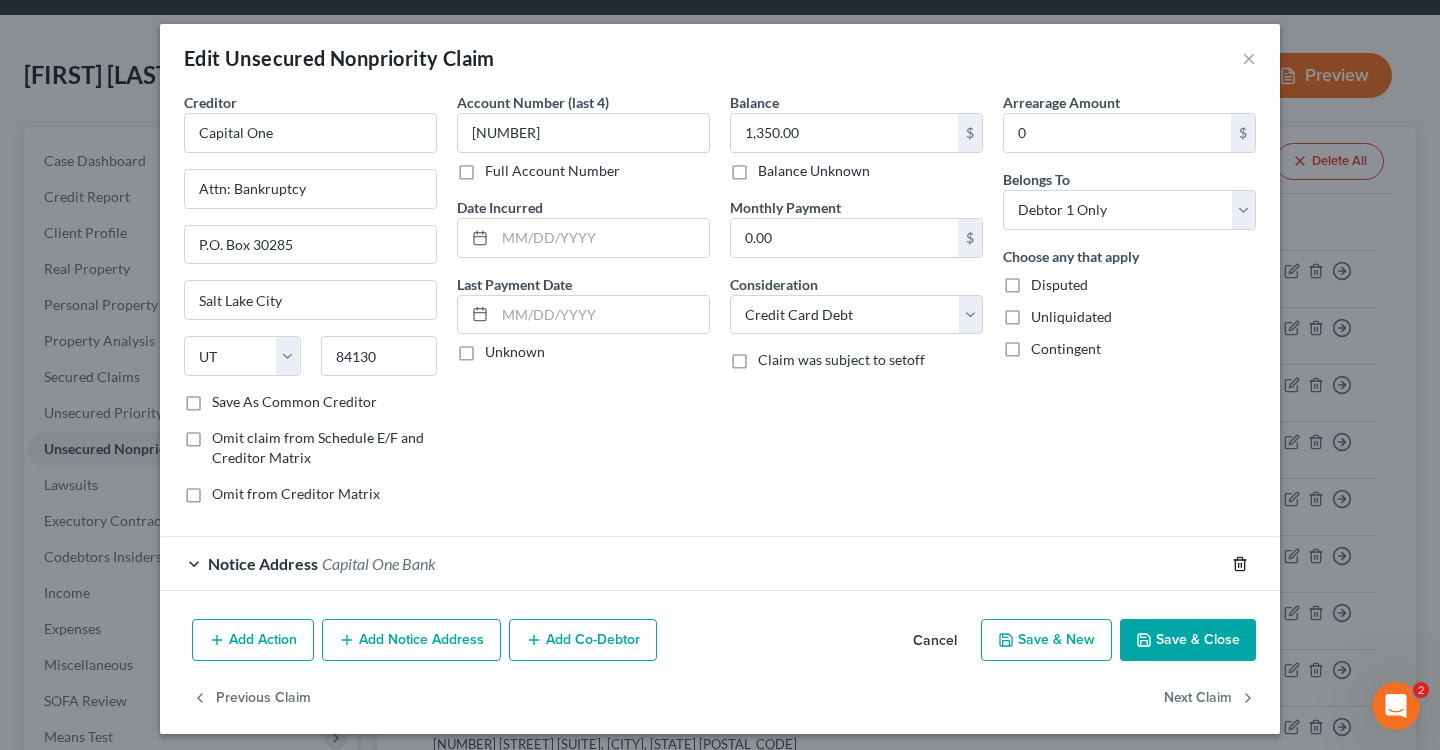 click 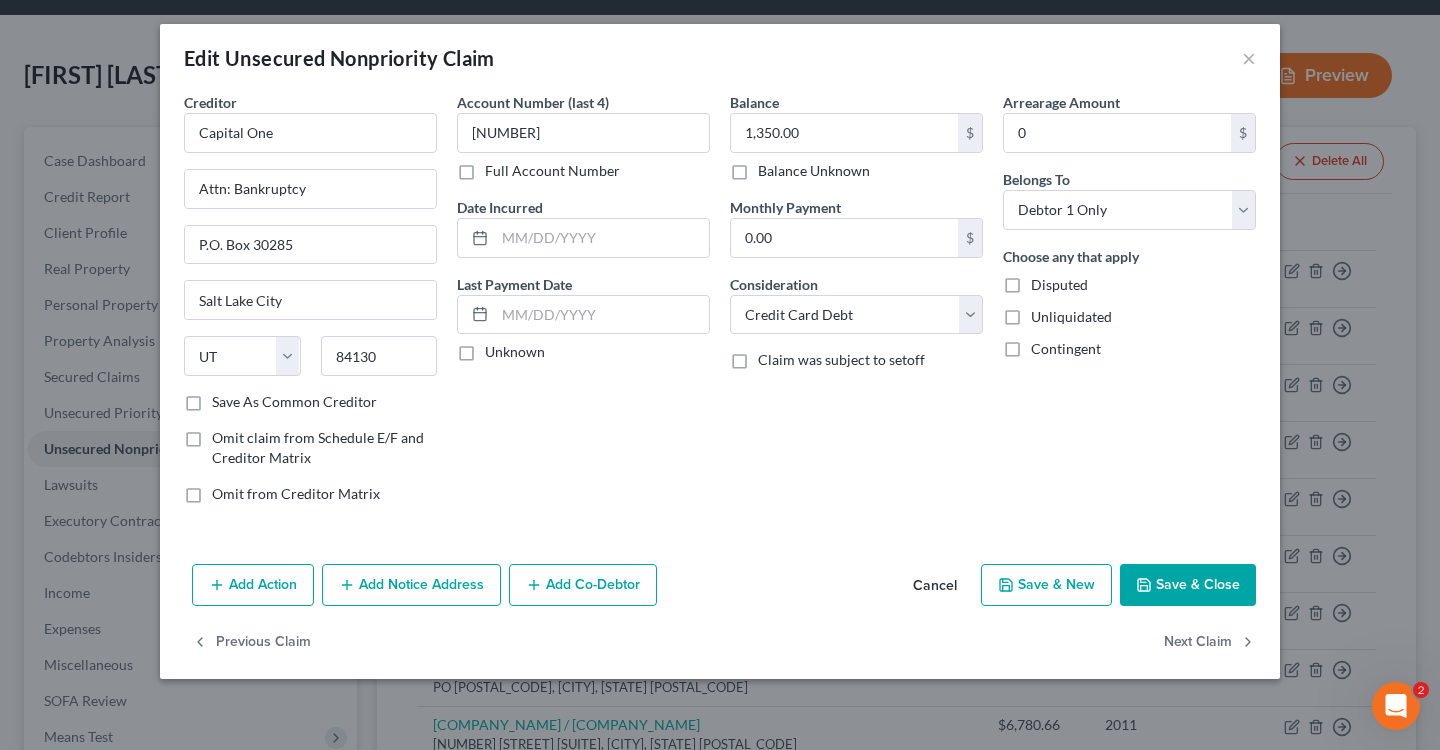 click on "Save & Close" at bounding box center [1188, 585] 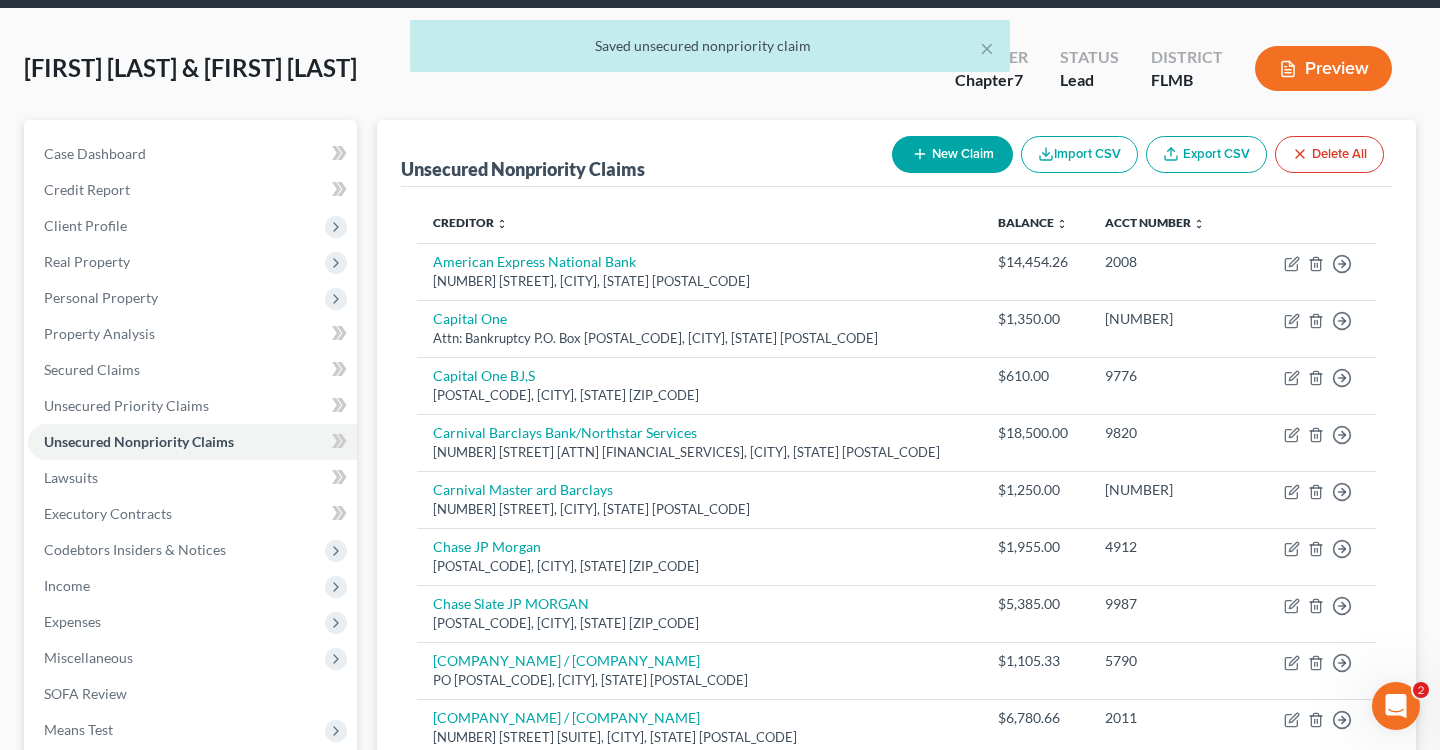 scroll, scrollTop: 75, scrollLeft: 0, axis: vertical 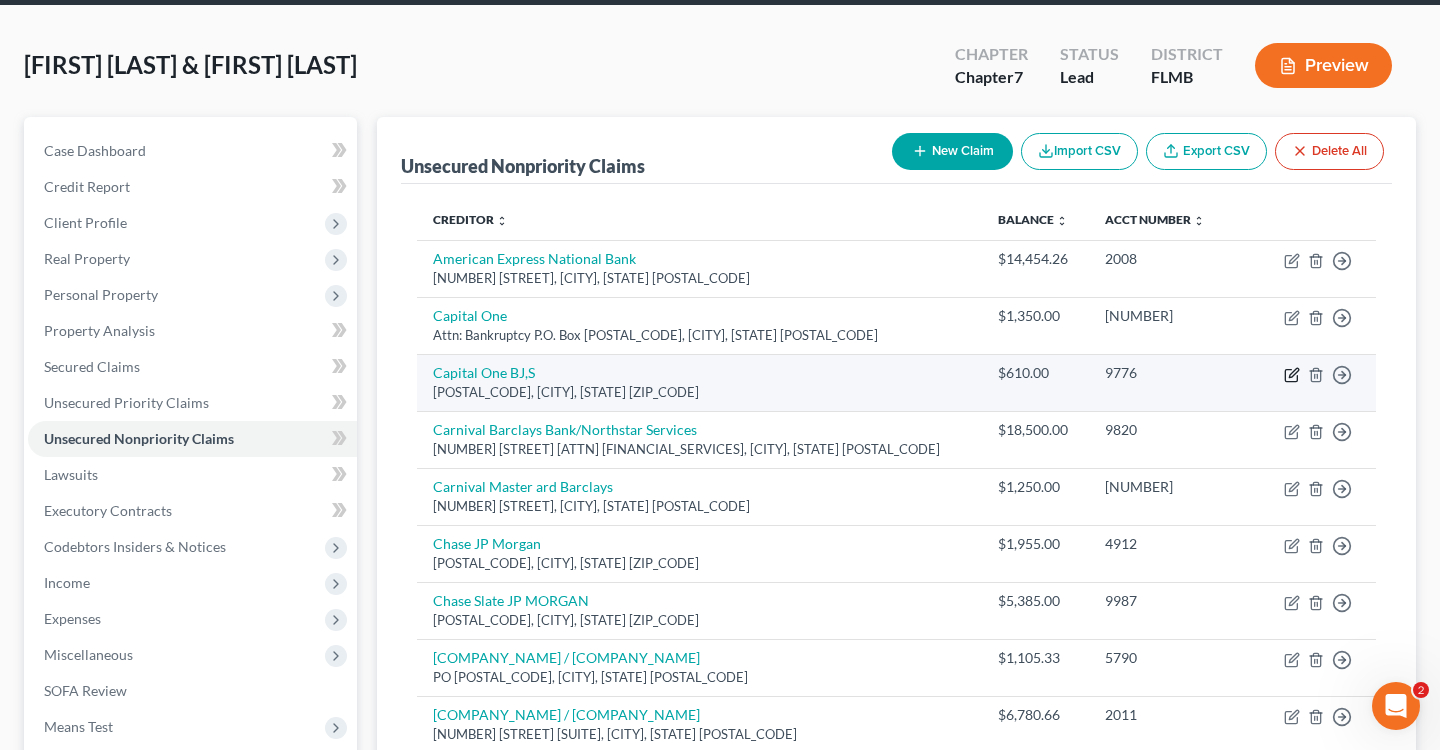 click 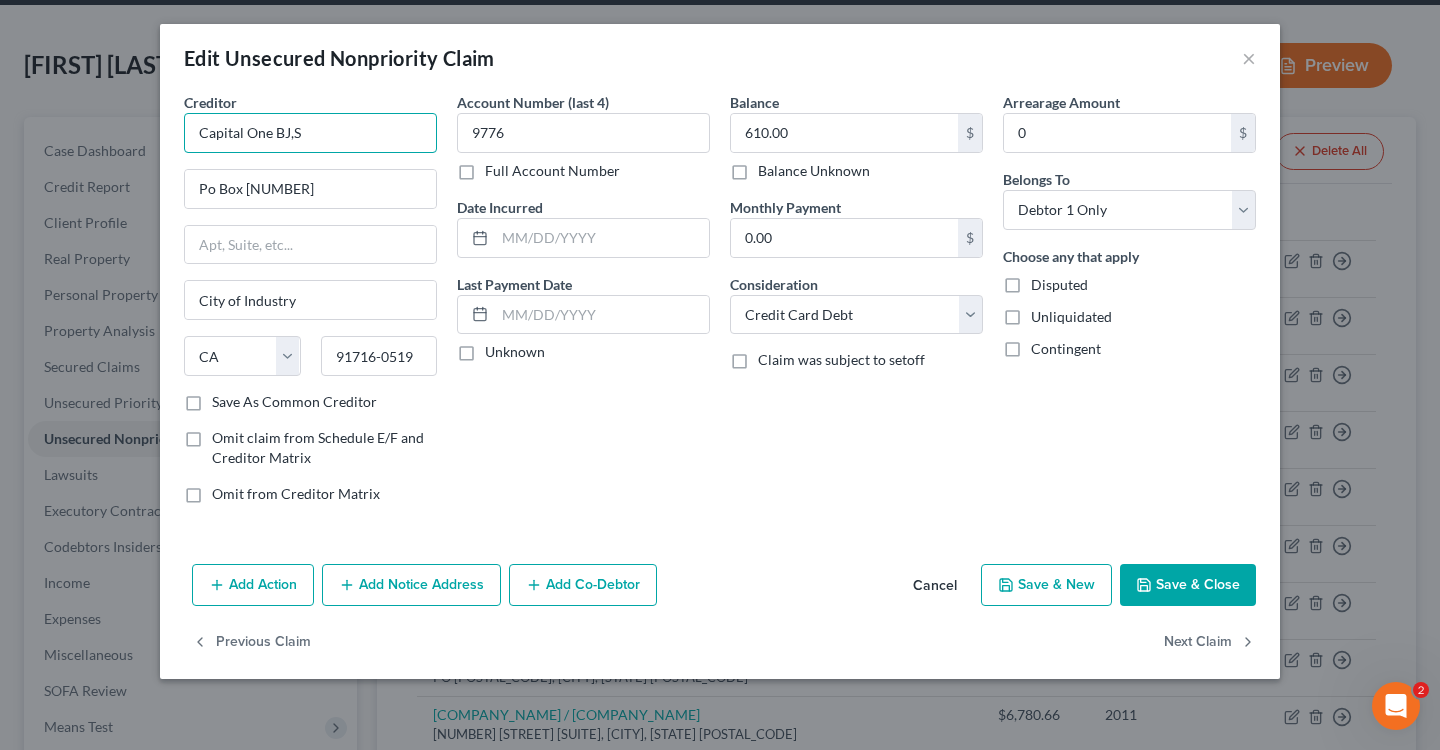 click on "Capital One BJ,S" at bounding box center (310, 133) 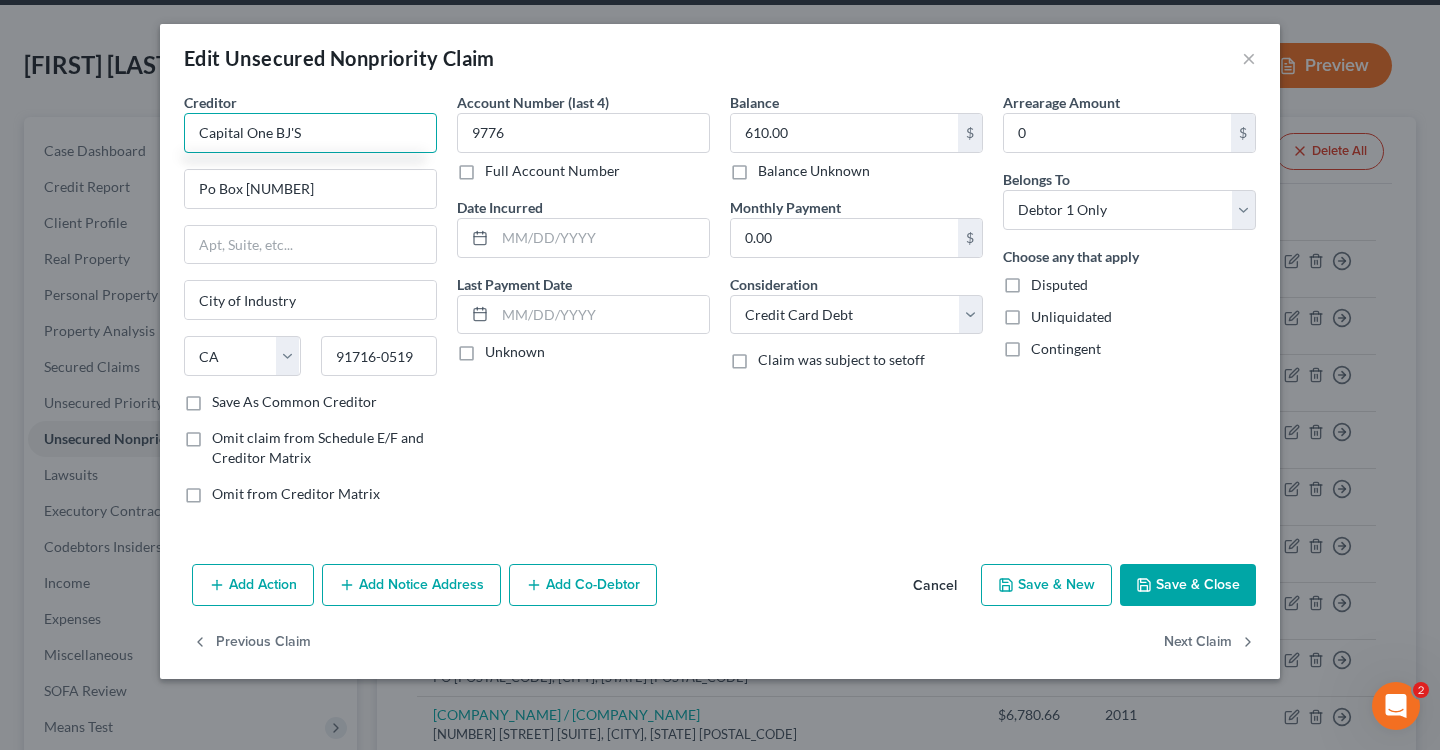 drag, startPoint x: 348, startPoint y: 140, endPoint x: 55, endPoint y: 134, distance: 293.06143 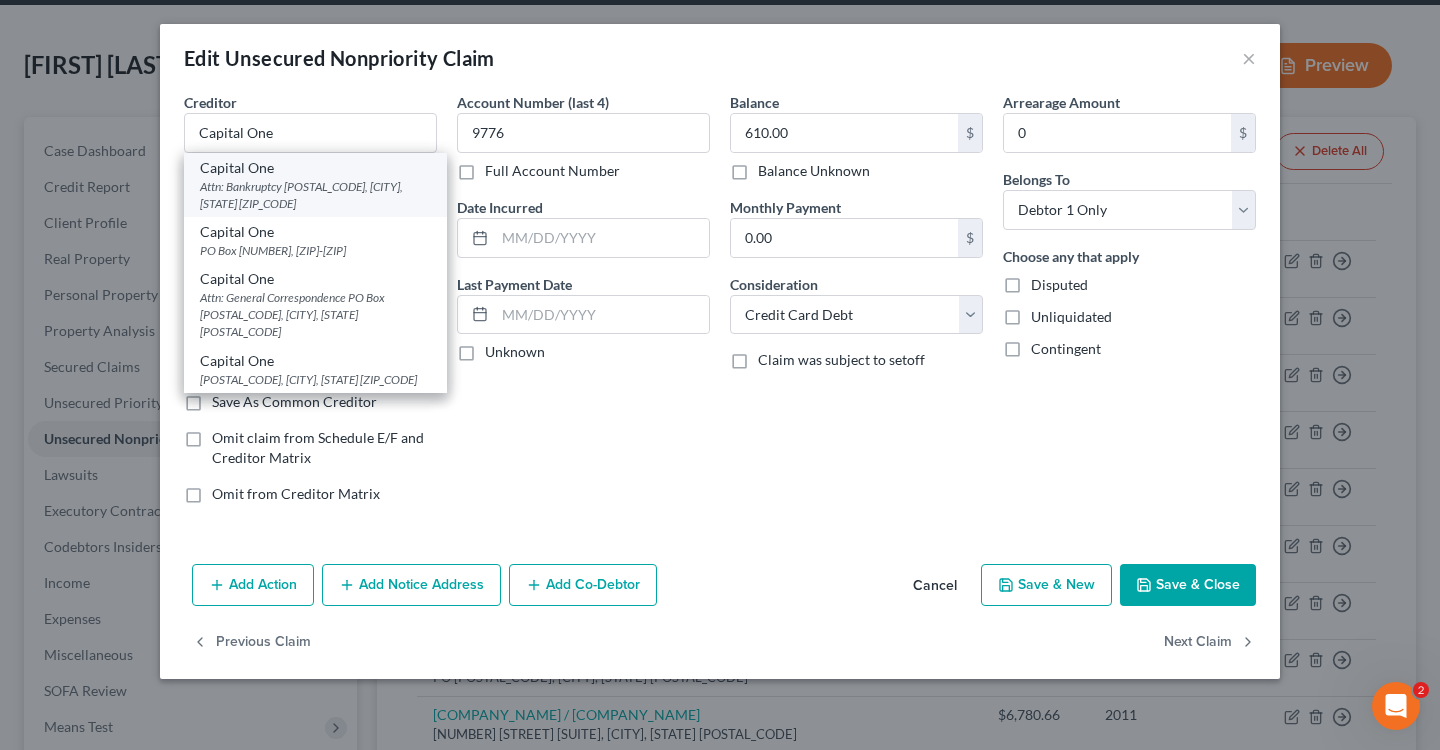 click on "Attn: Bankruptcy [POSTAL_CODE], [CITY], [STATE] [ZIP_CODE]" at bounding box center (315, 195) 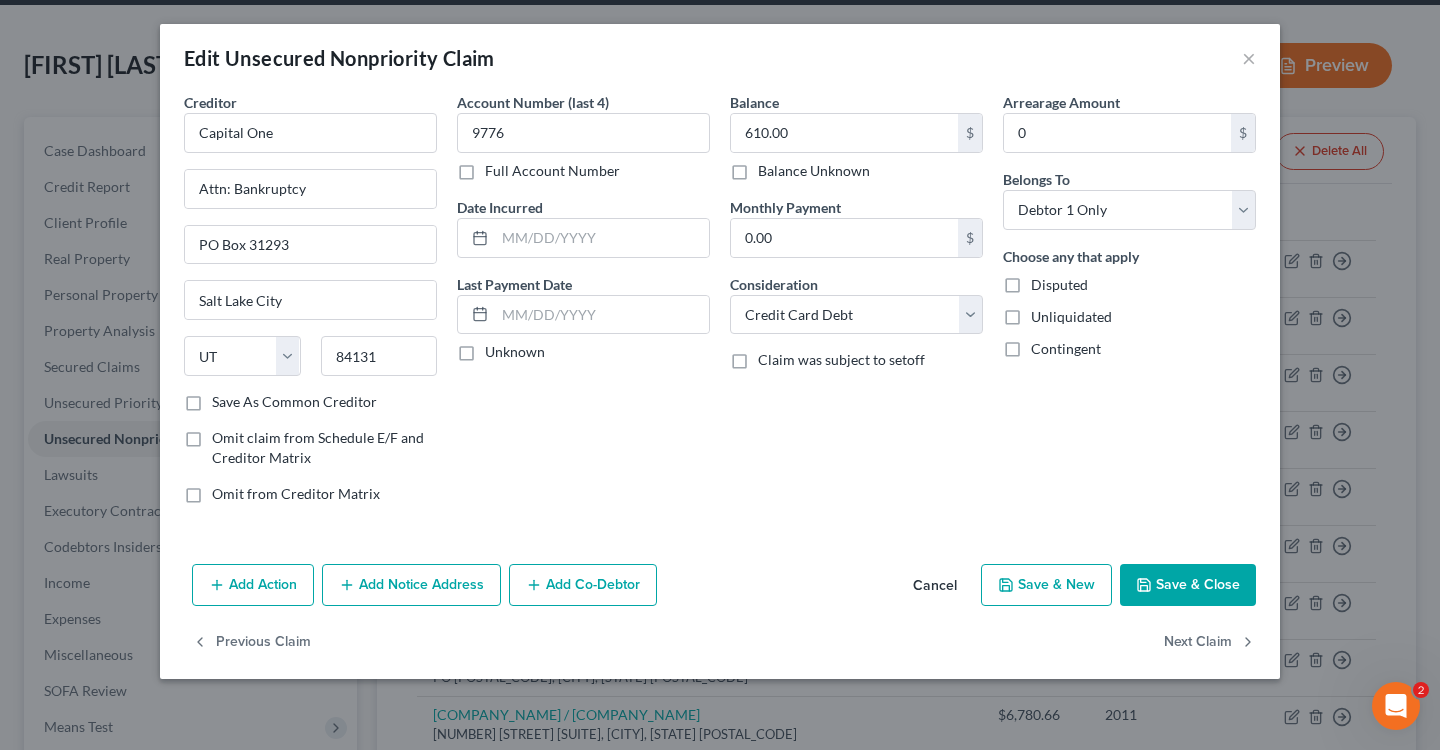 click on "Save & Close" at bounding box center [1188, 585] 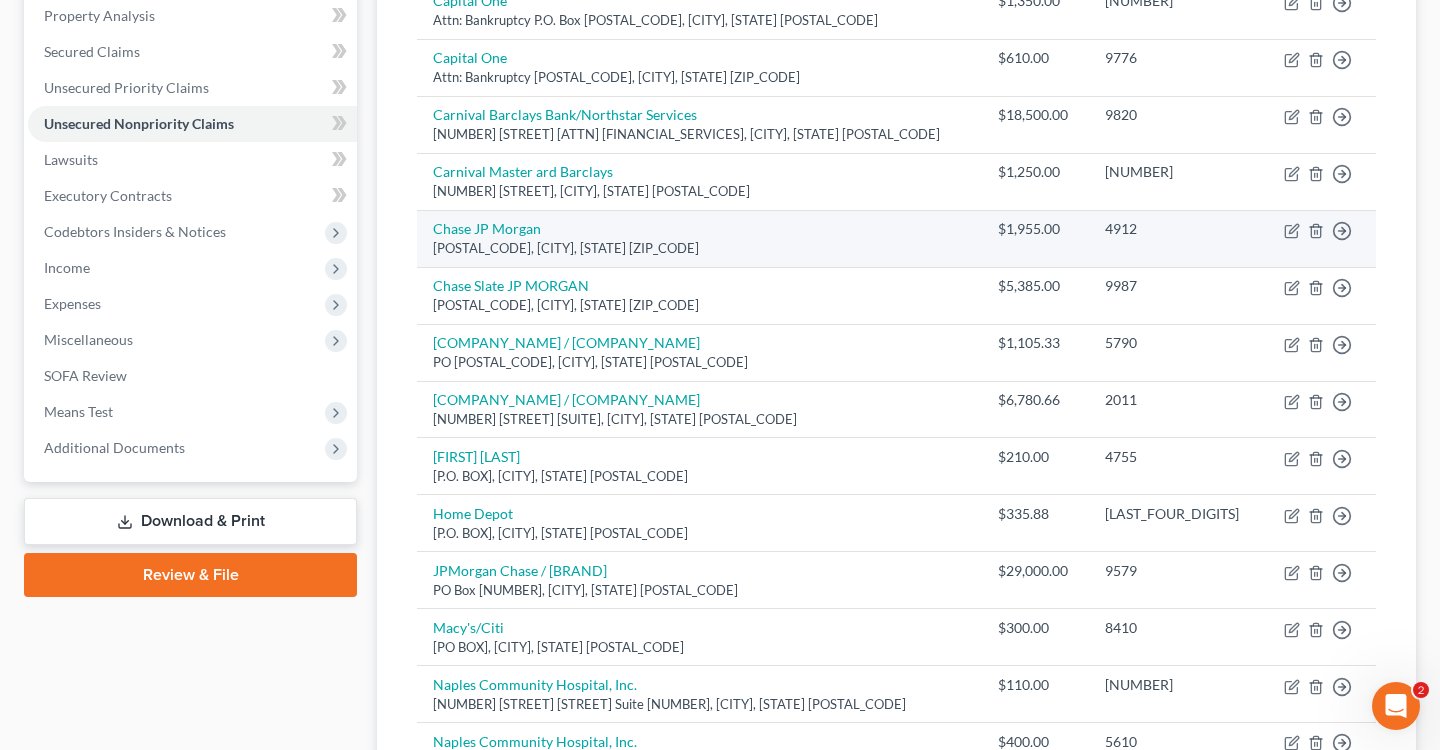 scroll, scrollTop: 394, scrollLeft: 0, axis: vertical 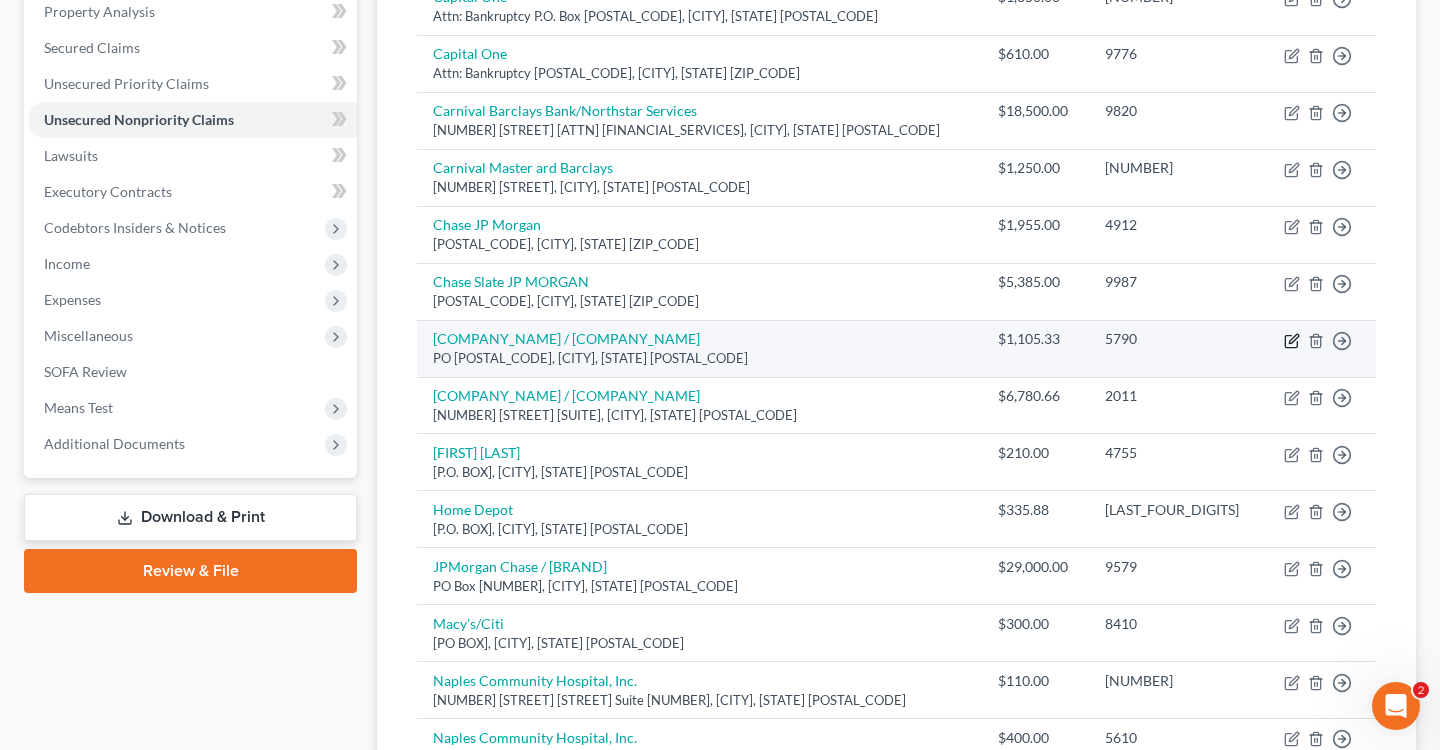click 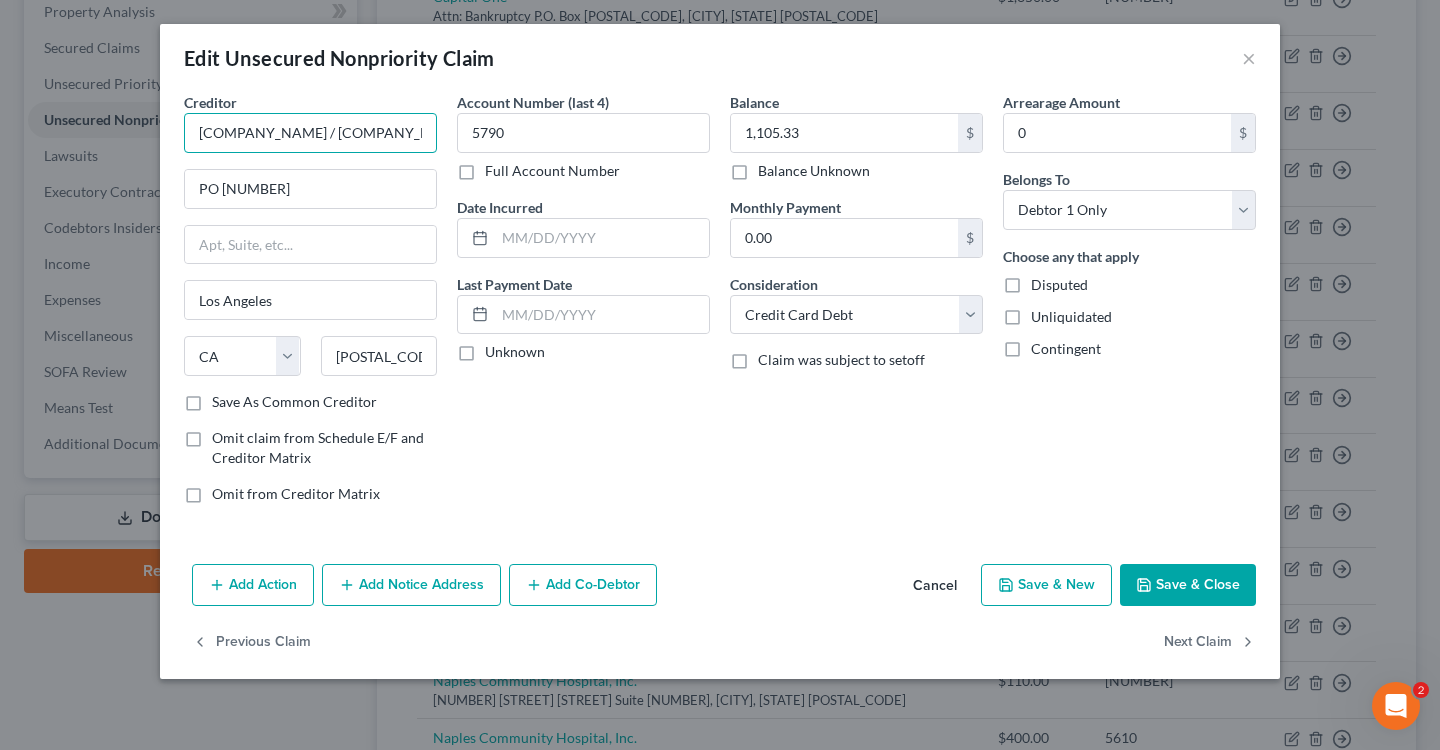 scroll, scrollTop: 0, scrollLeft: 13, axis: horizontal 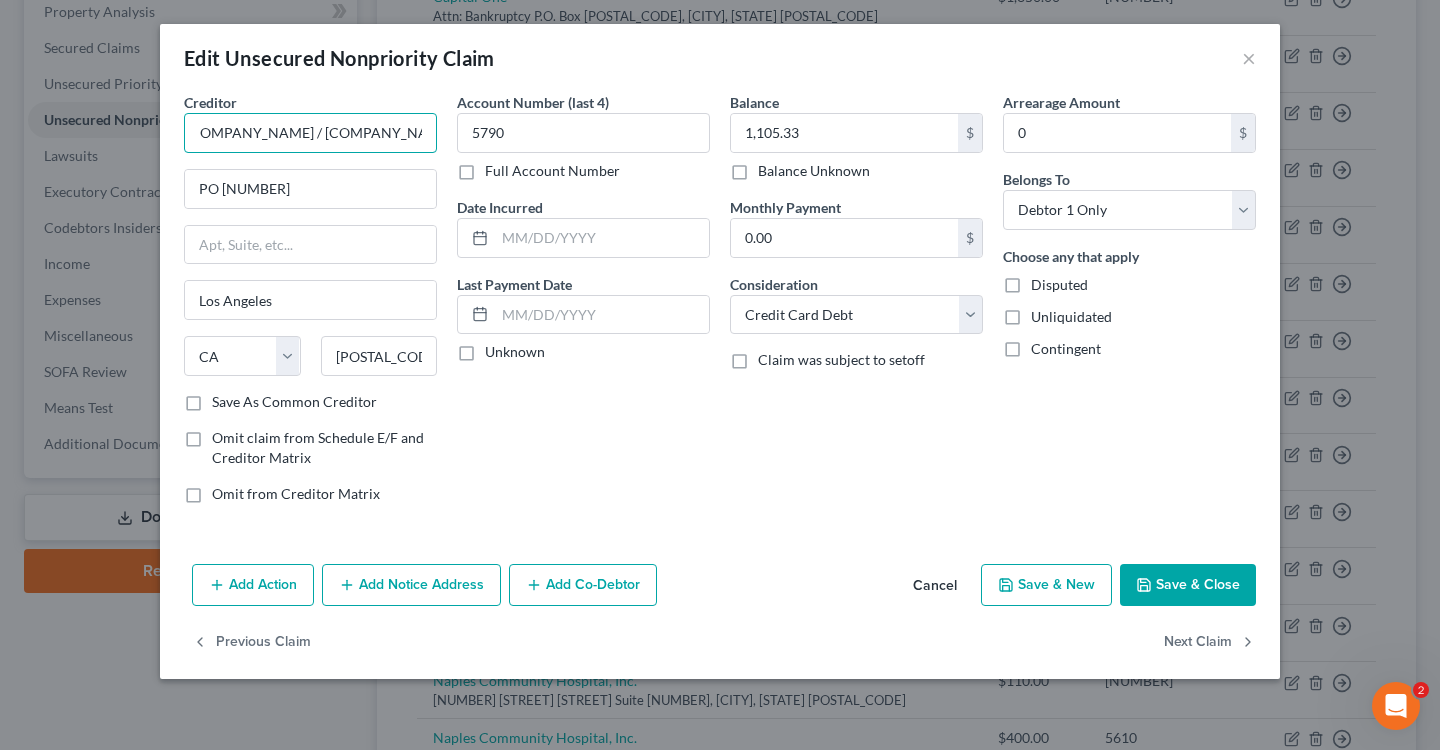 drag, startPoint x: 251, startPoint y: 123, endPoint x: 639, endPoint y: 193, distance: 394.2639 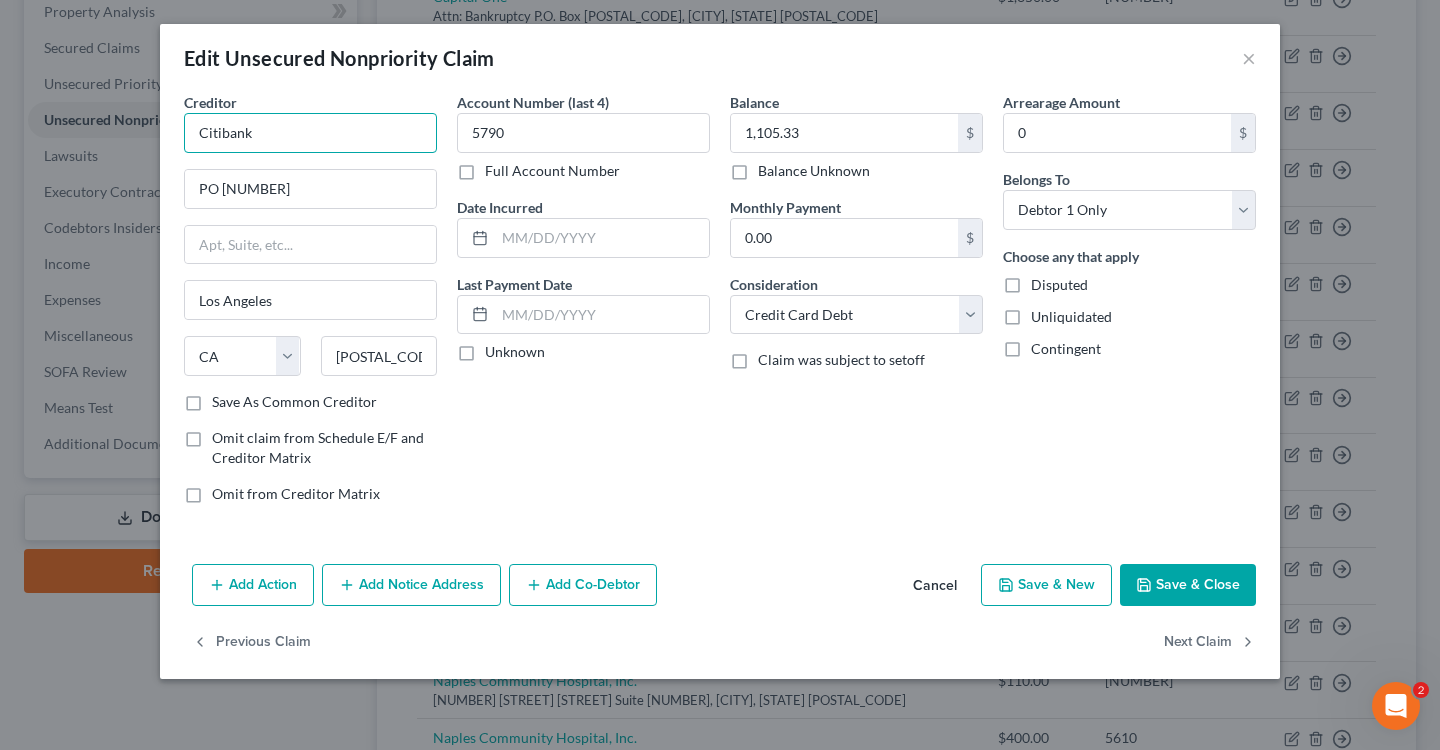 scroll, scrollTop: 0, scrollLeft: 0, axis: both 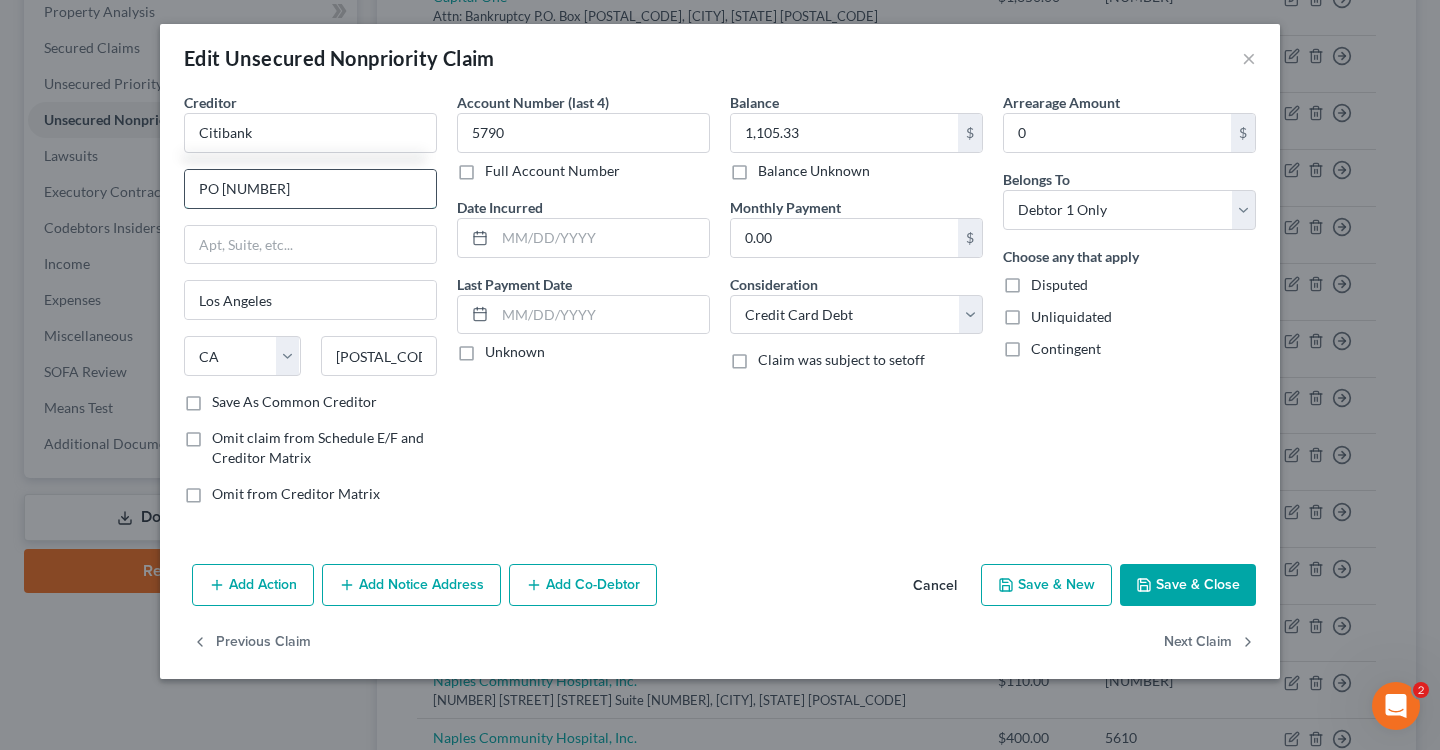 click on "PO [NUMBER]" at bounding box center [310, 189] 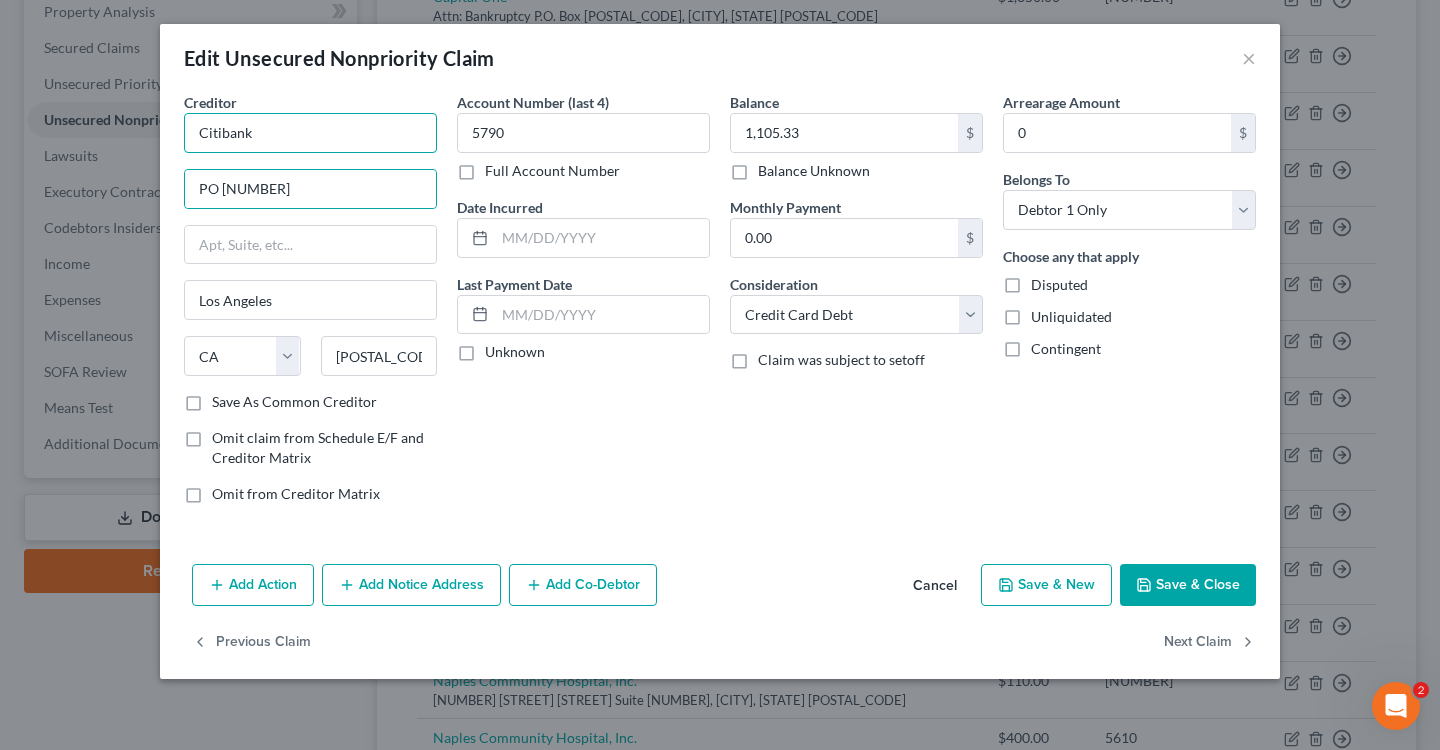 click on "Citibank" at bounding box center (310, 133) 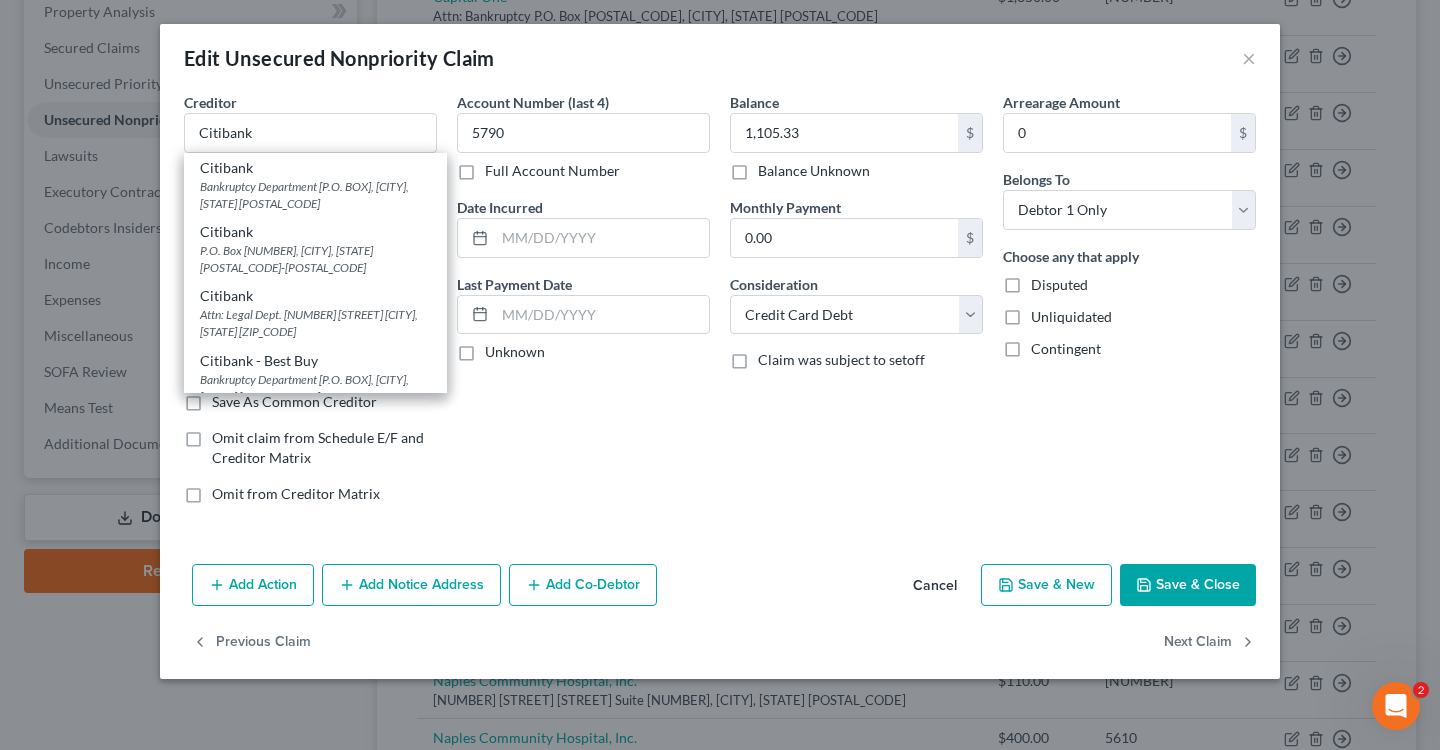 click on "Bankruptcy Department [P.O. BOX], [CITY], [STATE] [POSTAL_CODE]" at bounding box center (315, 195) 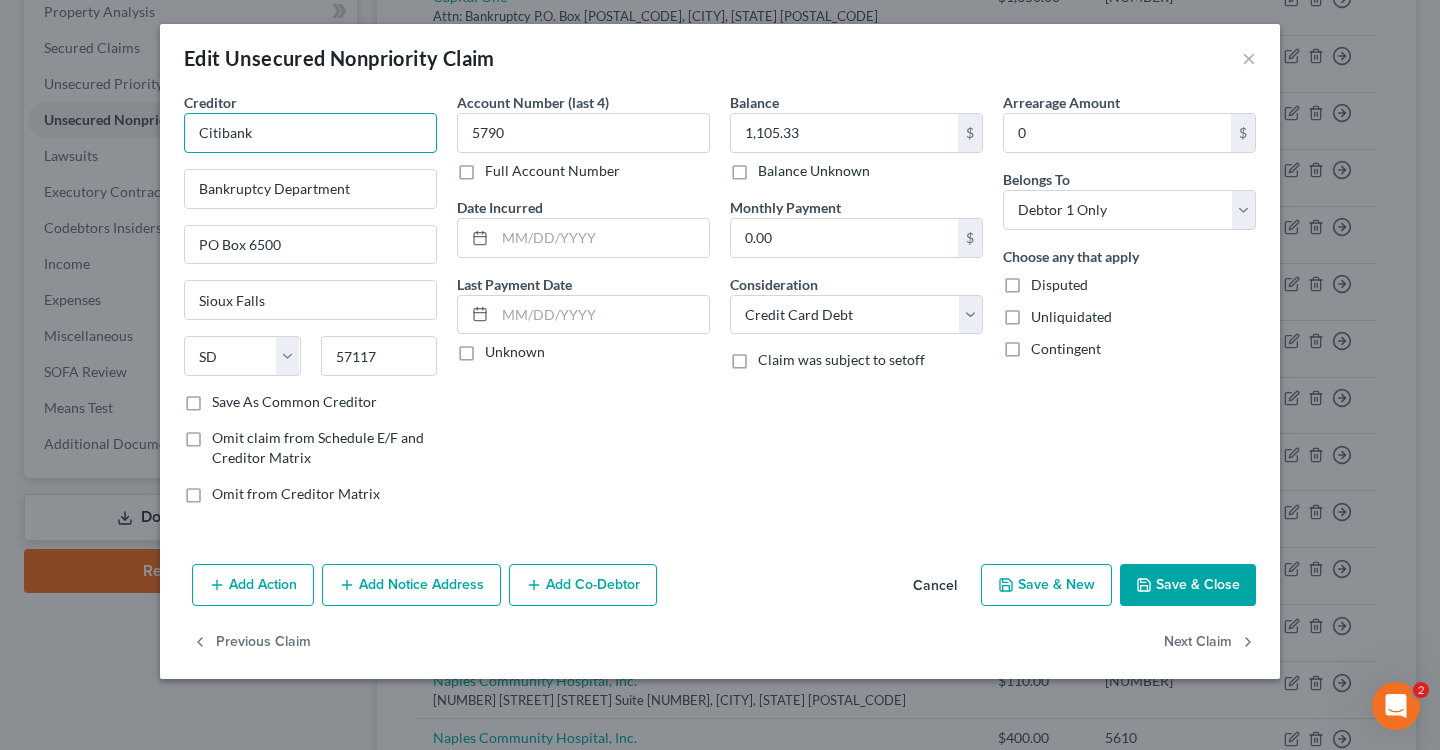 click on "Citibank" at bounding box center (310, 133) 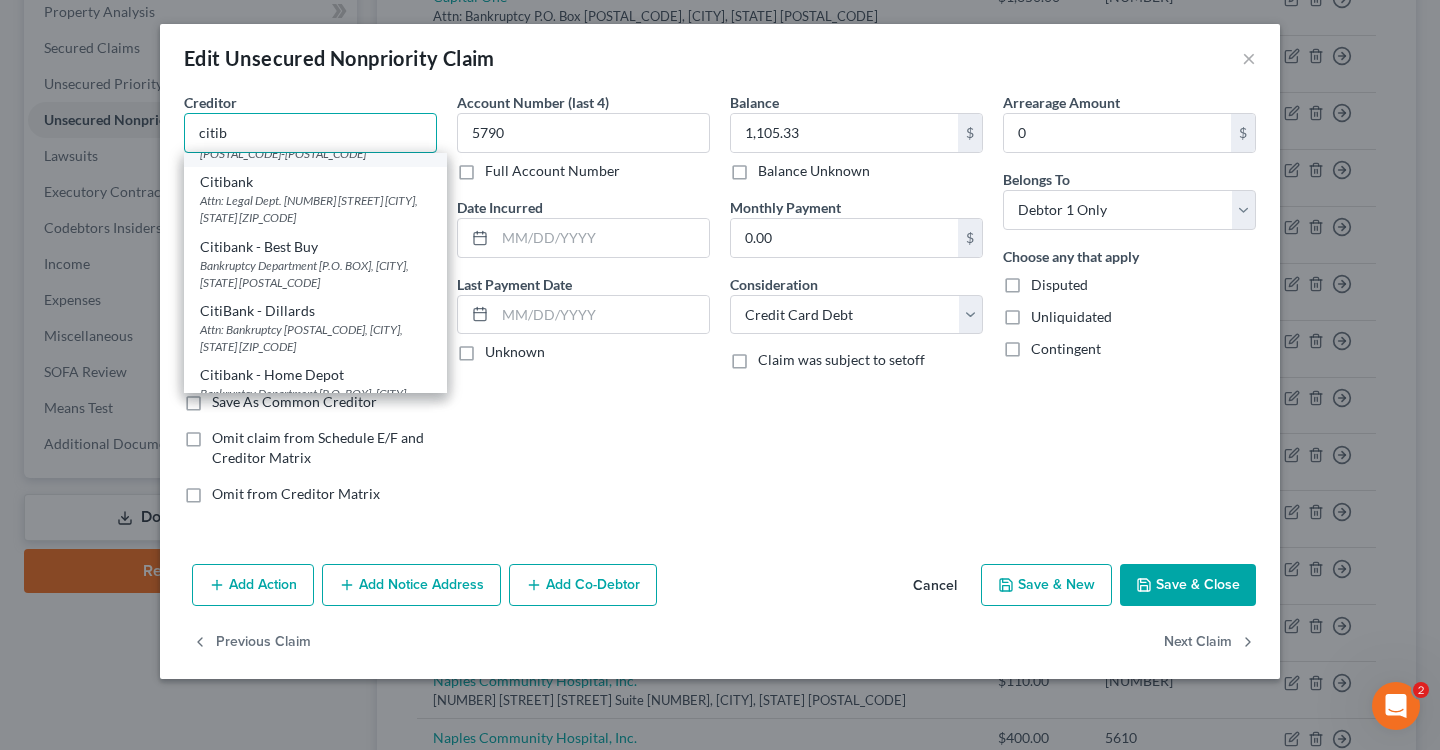 scroll, scrollTop: 128, scrollLeft: 0, axis: vertical 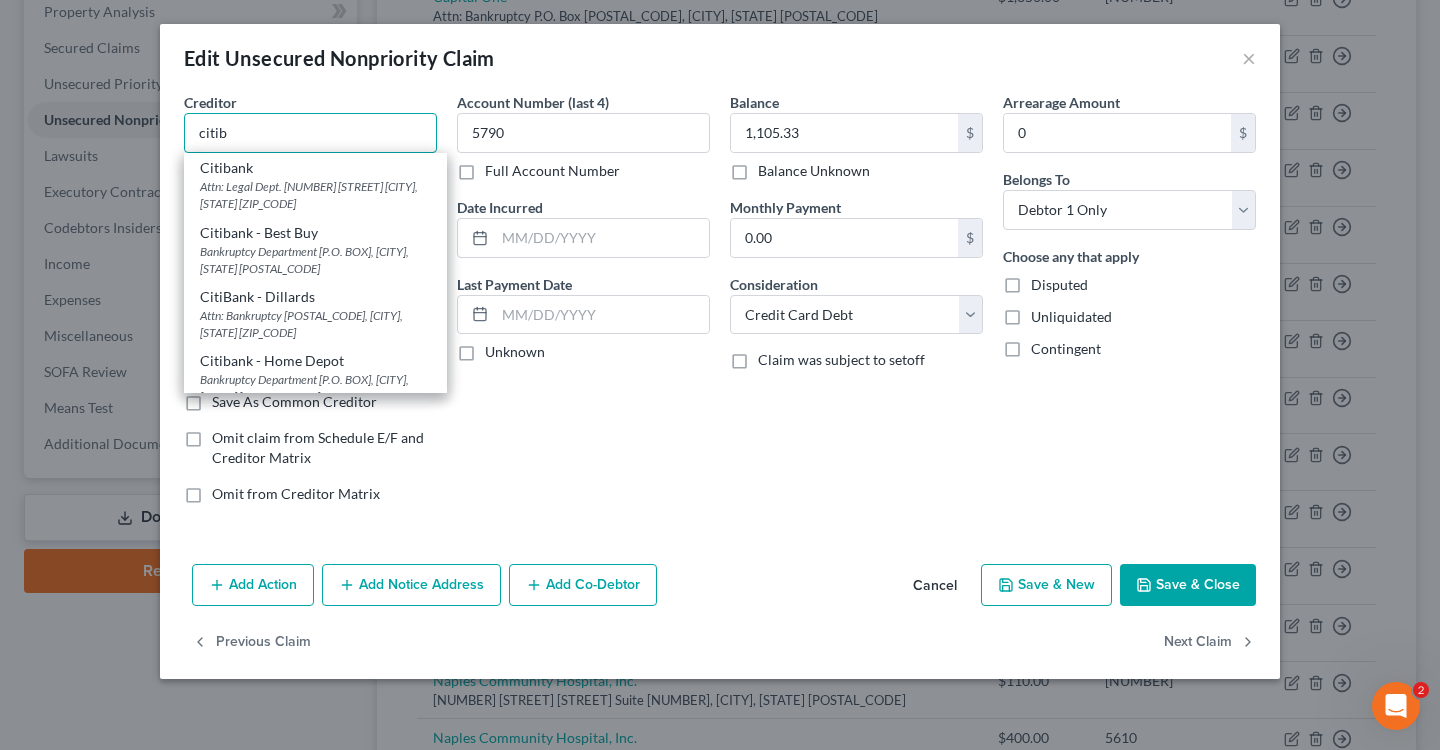drag, startPoint x: 275, startPoint y: 123, endPoint x: 103, endPoint y: 119, distance: 172.04651 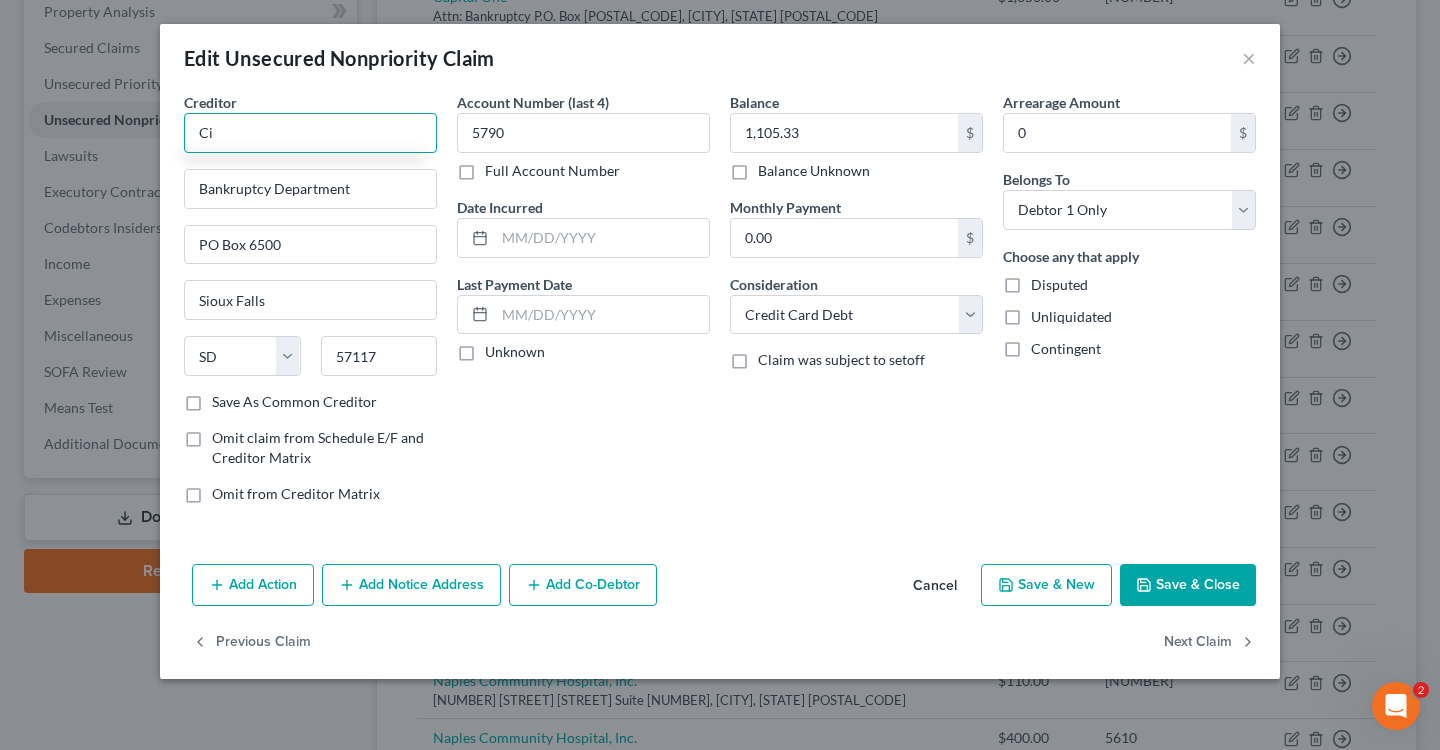 scroll, scrollTop: 0, scrollLeft: 0, axis: both 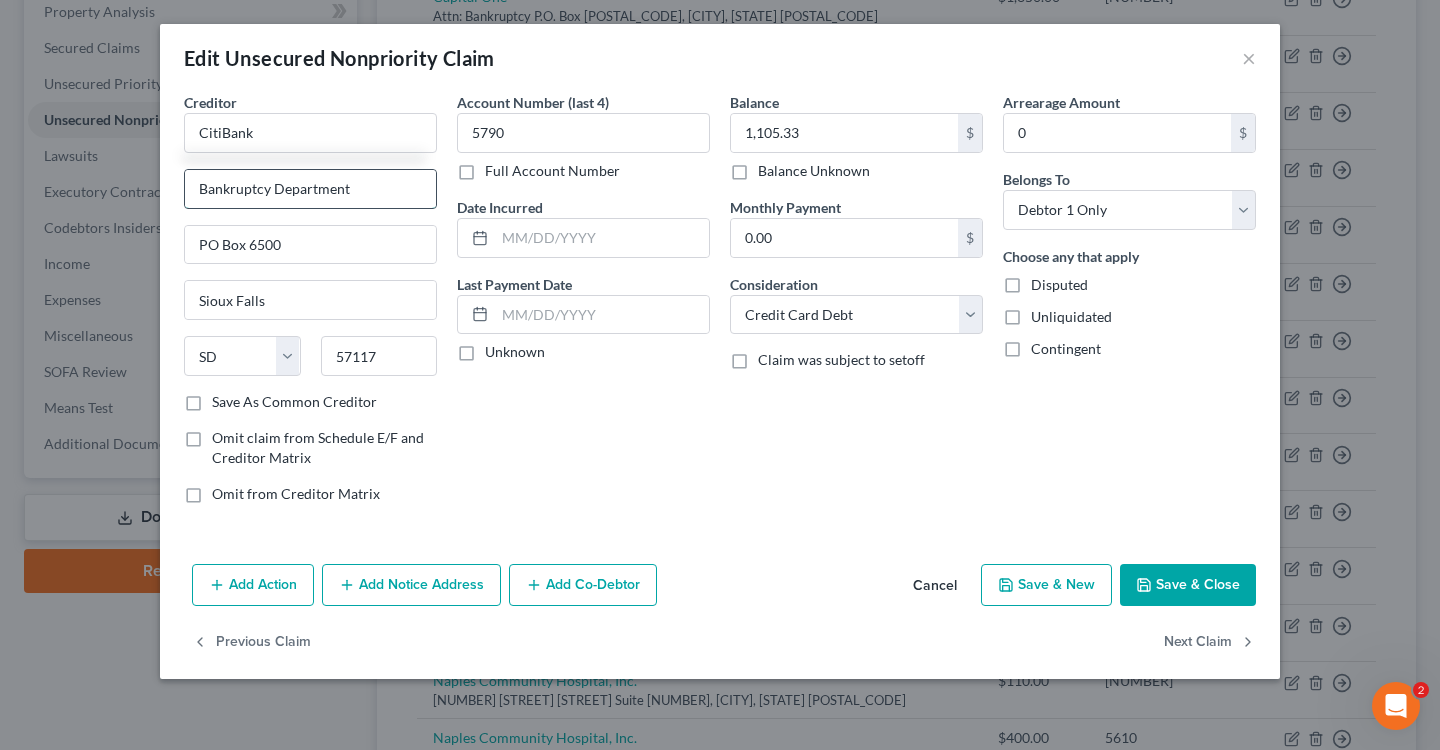 click on "Bankruptcy Department" at bounding box center (310, 189) 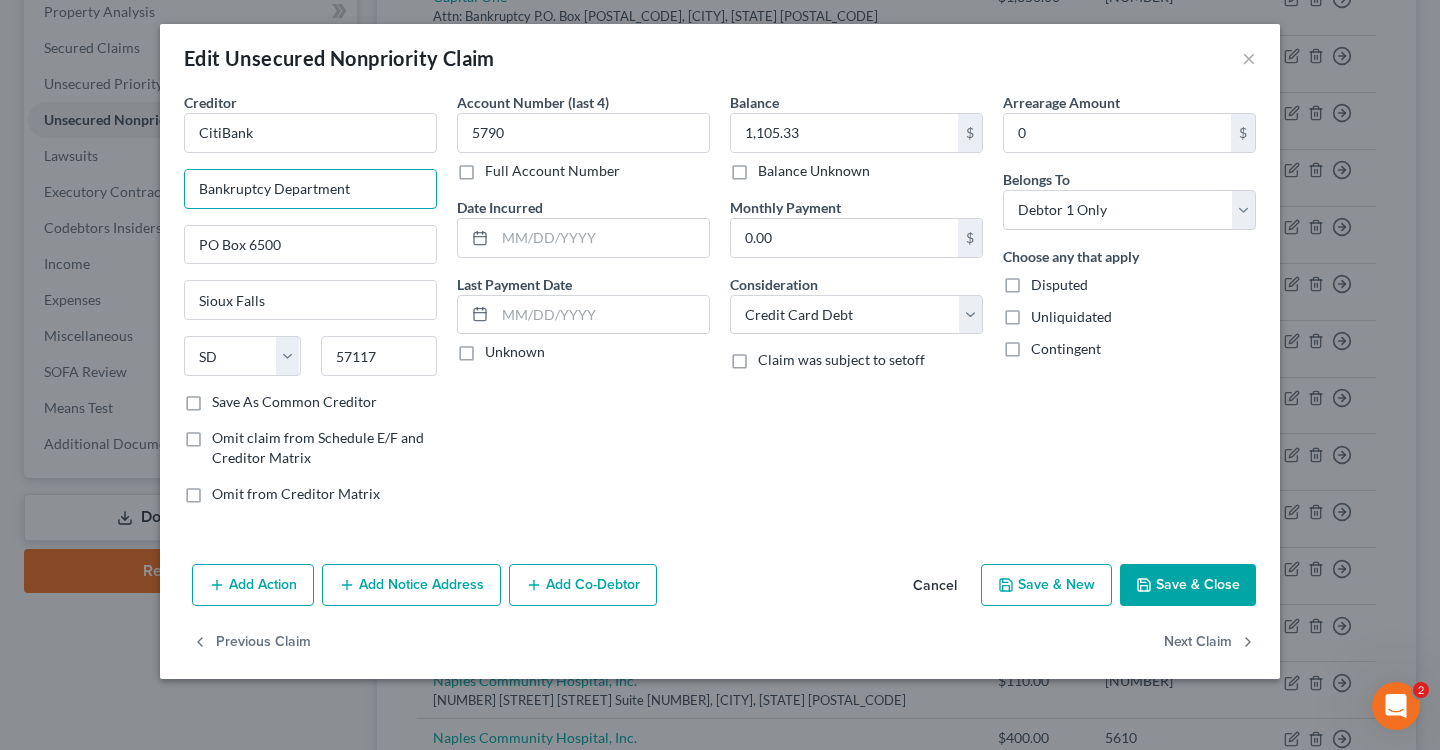 drag, startPoint x: 367, startPoint y: 181, endPoint x: 90, endPoint y: 159, distance: 277.87228 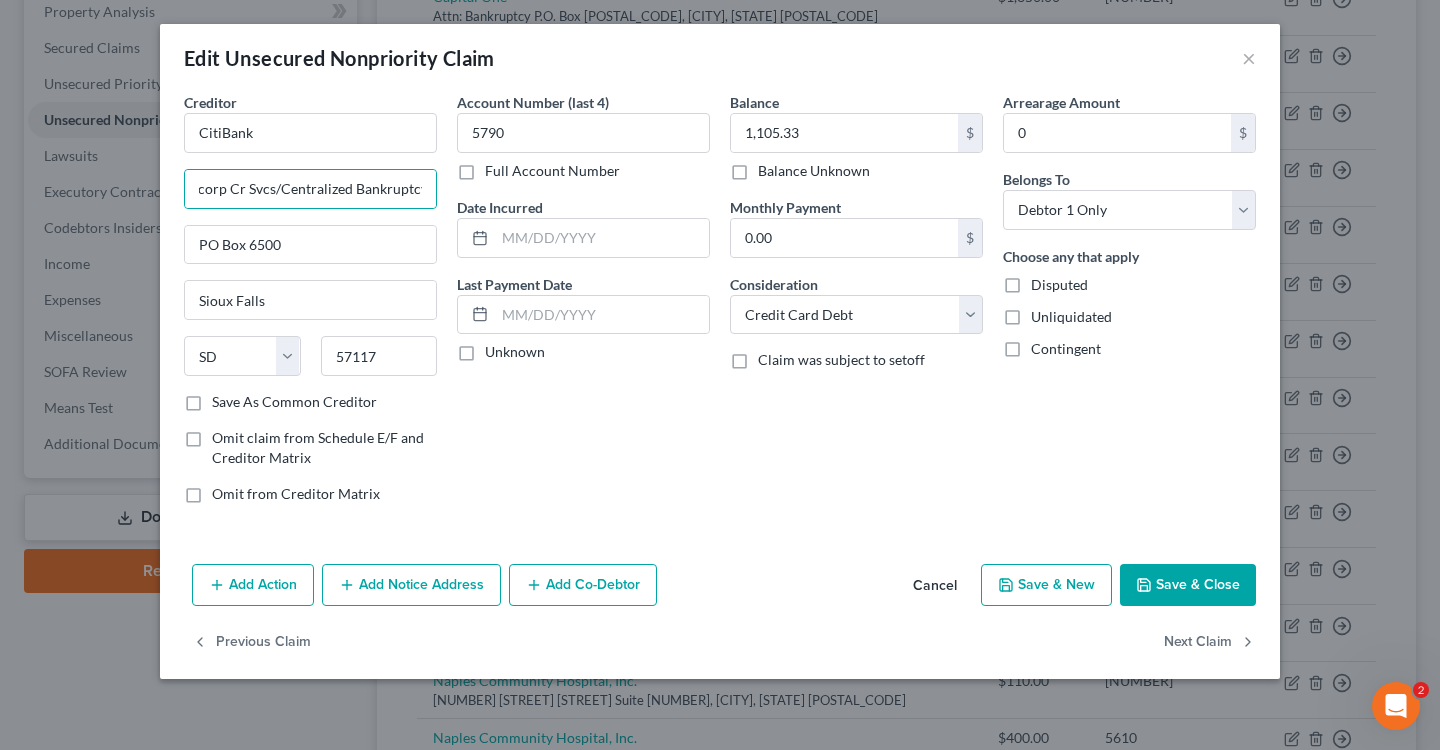 scroll, scrollTop: 0, scrollLeft: 0, axis: both 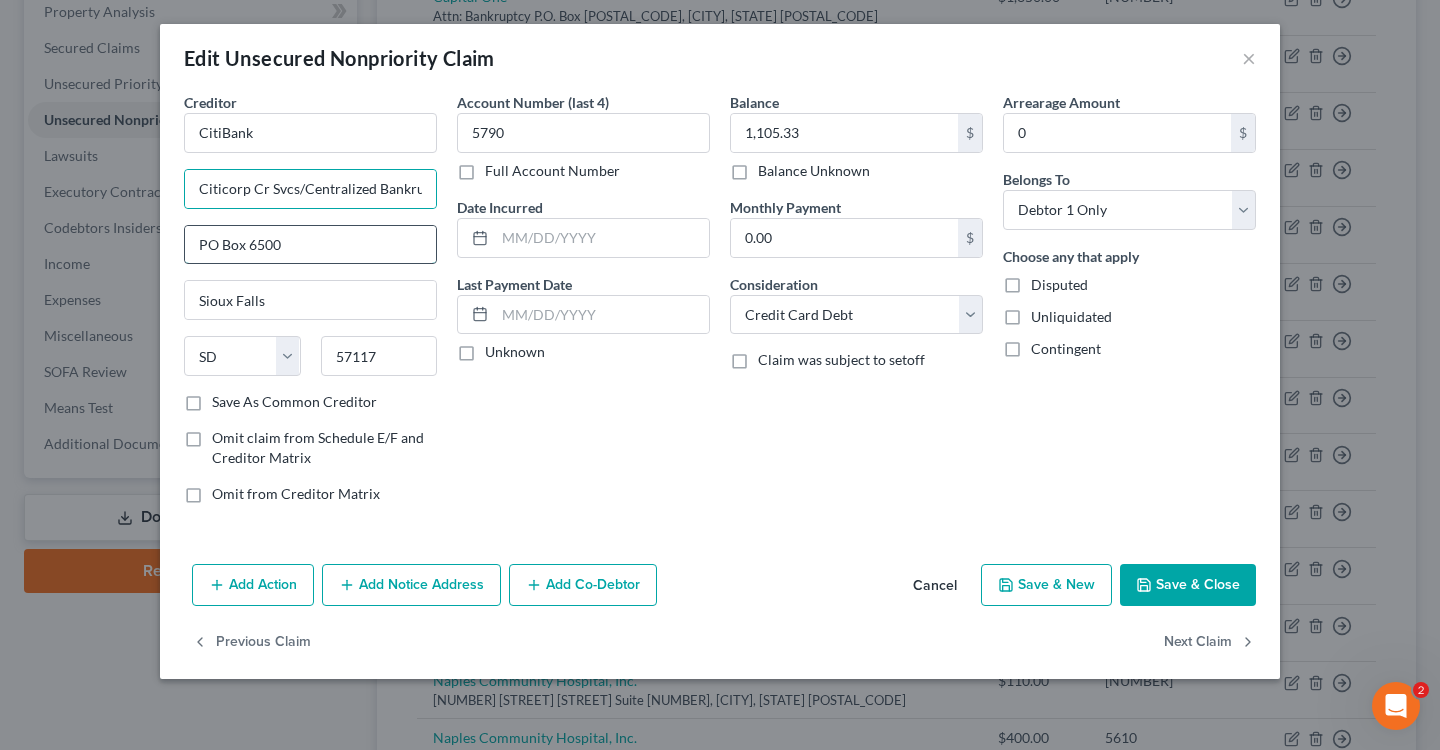 click on "PO Box 6500" at bounding box center (310, 245) 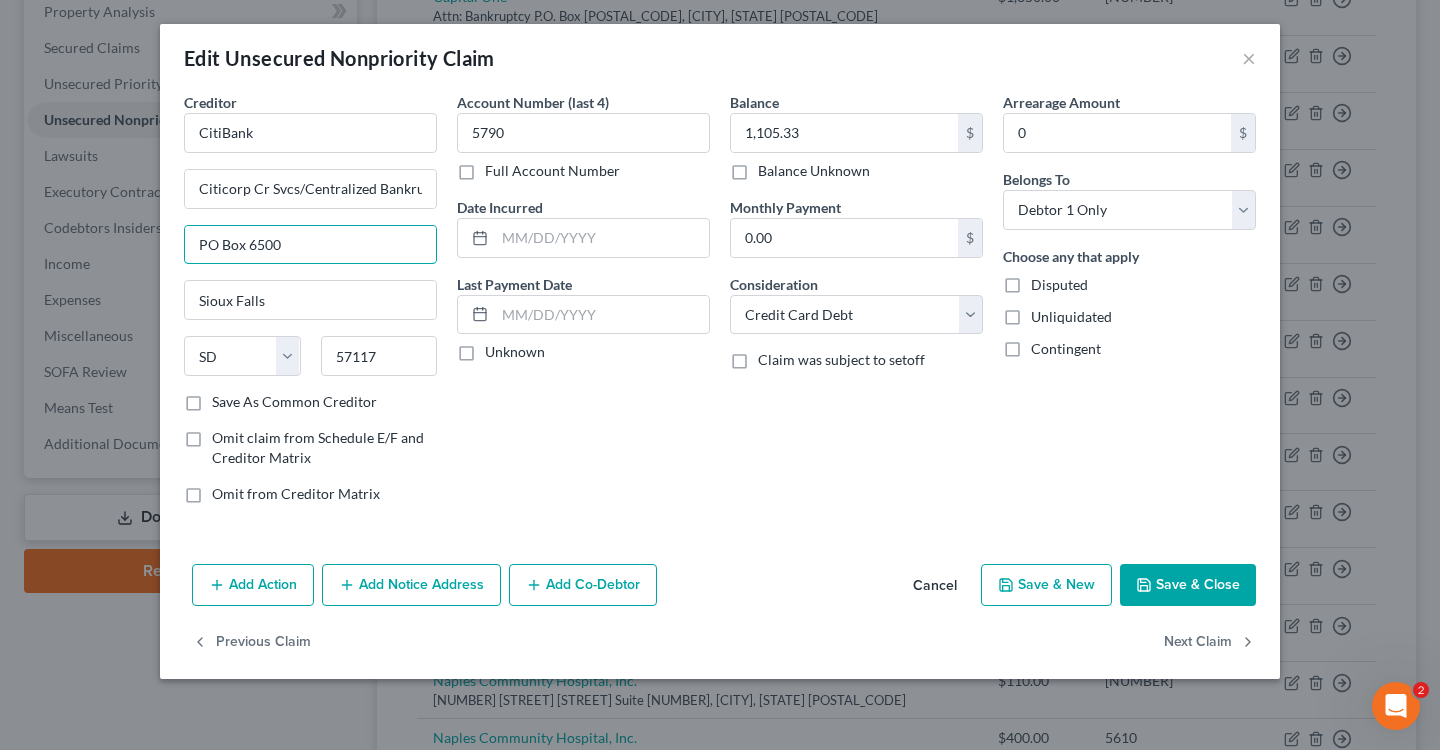 drag, startPoint x: 322, startPoint y: 248, endPoint x: 135, endPoint y: 248, distance: 187 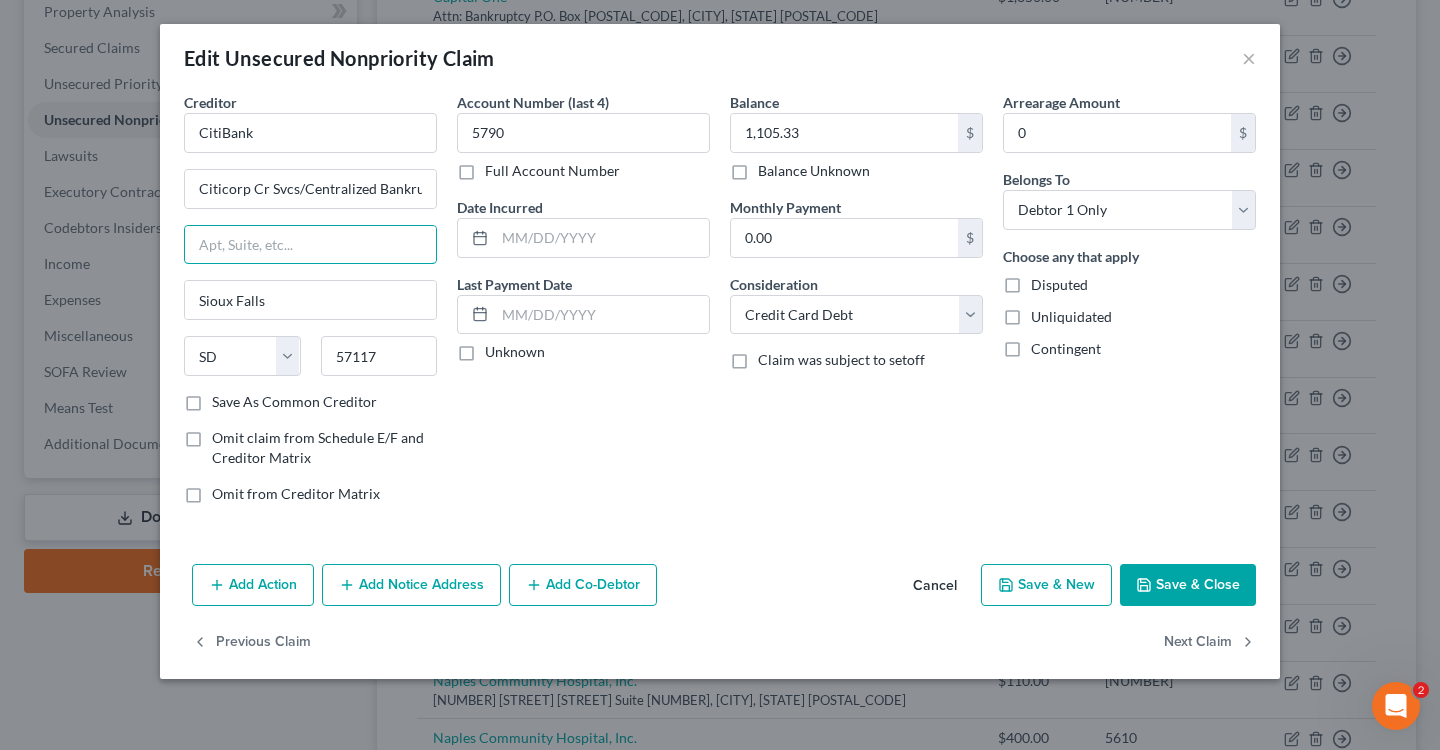 paste on "Po Box [POSTAL_CODE]" 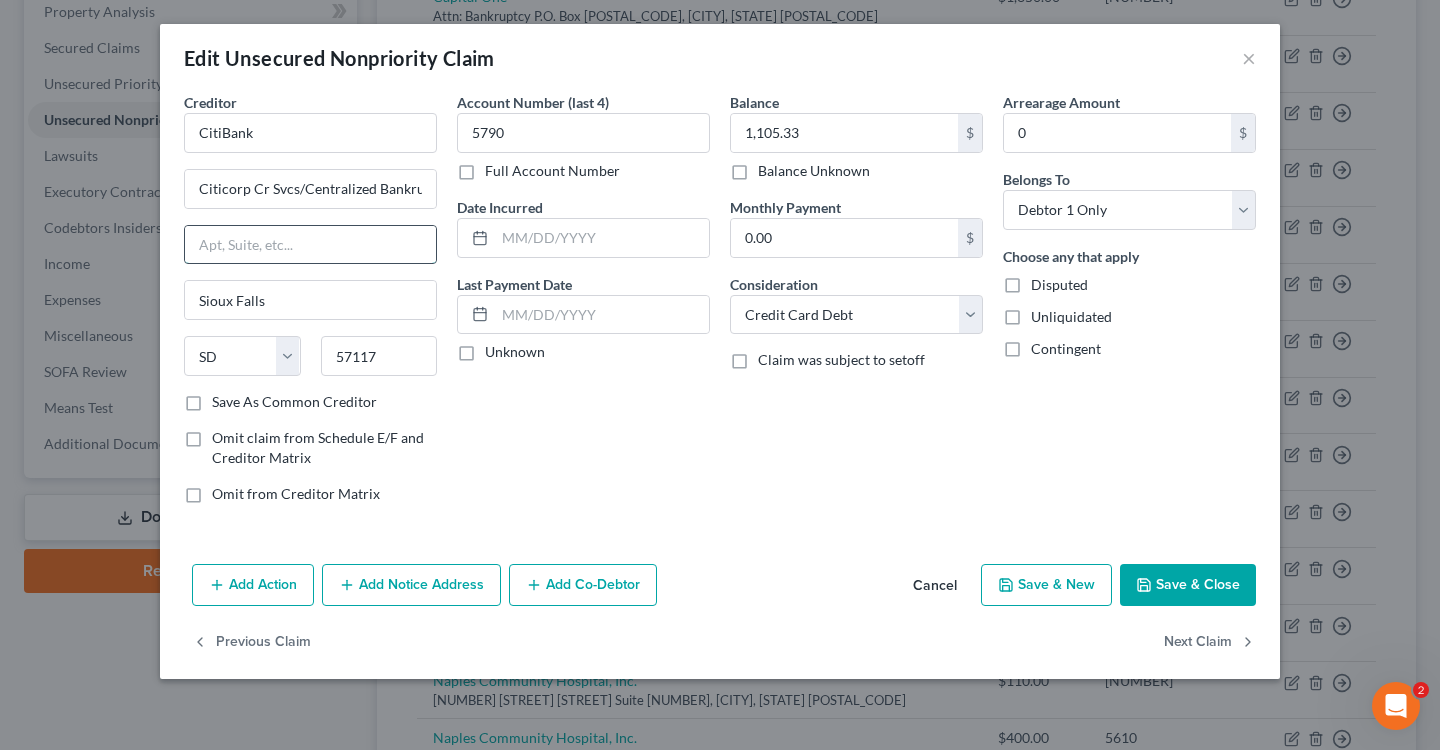 paste on "Po Box [POSTAL_CODE]" 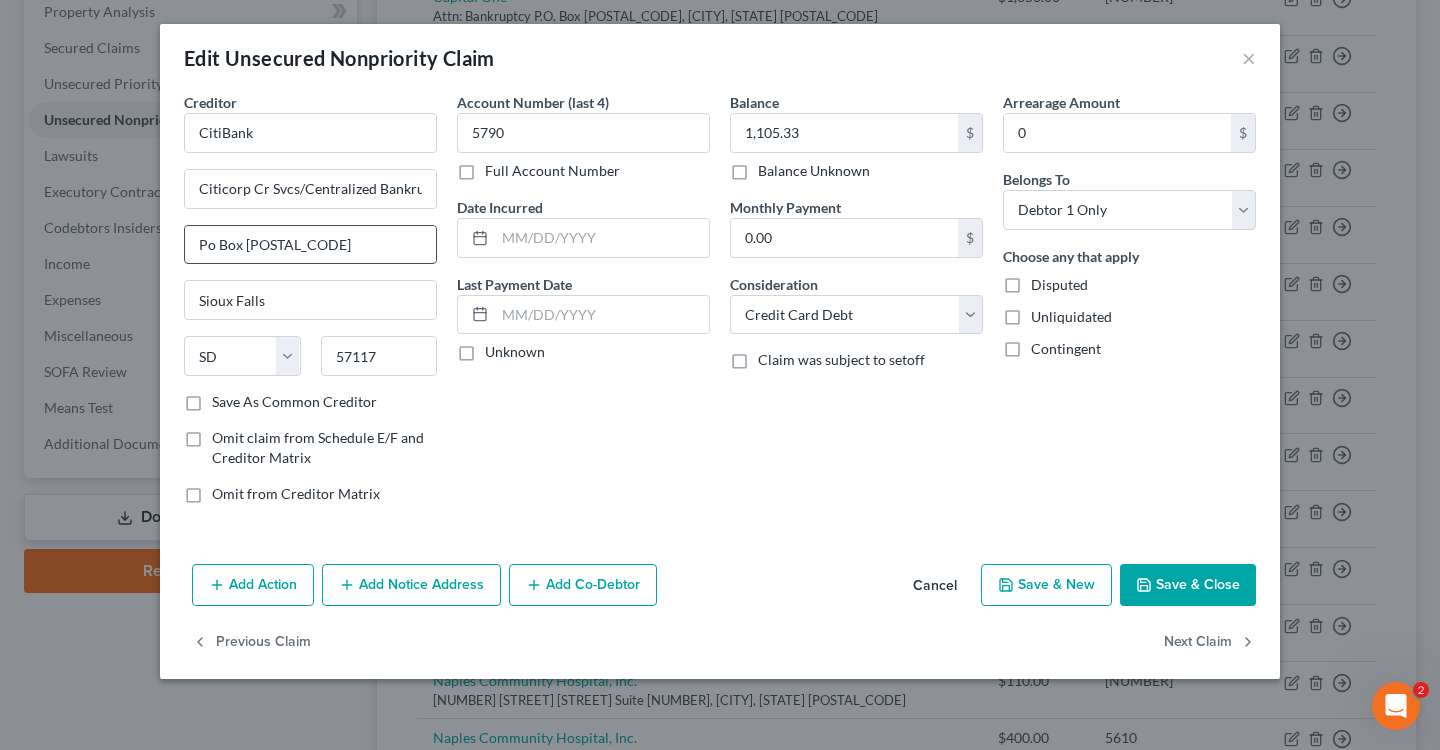 click on "Po Box [POSTAL_CODE]" at bounding box center [310, 245] 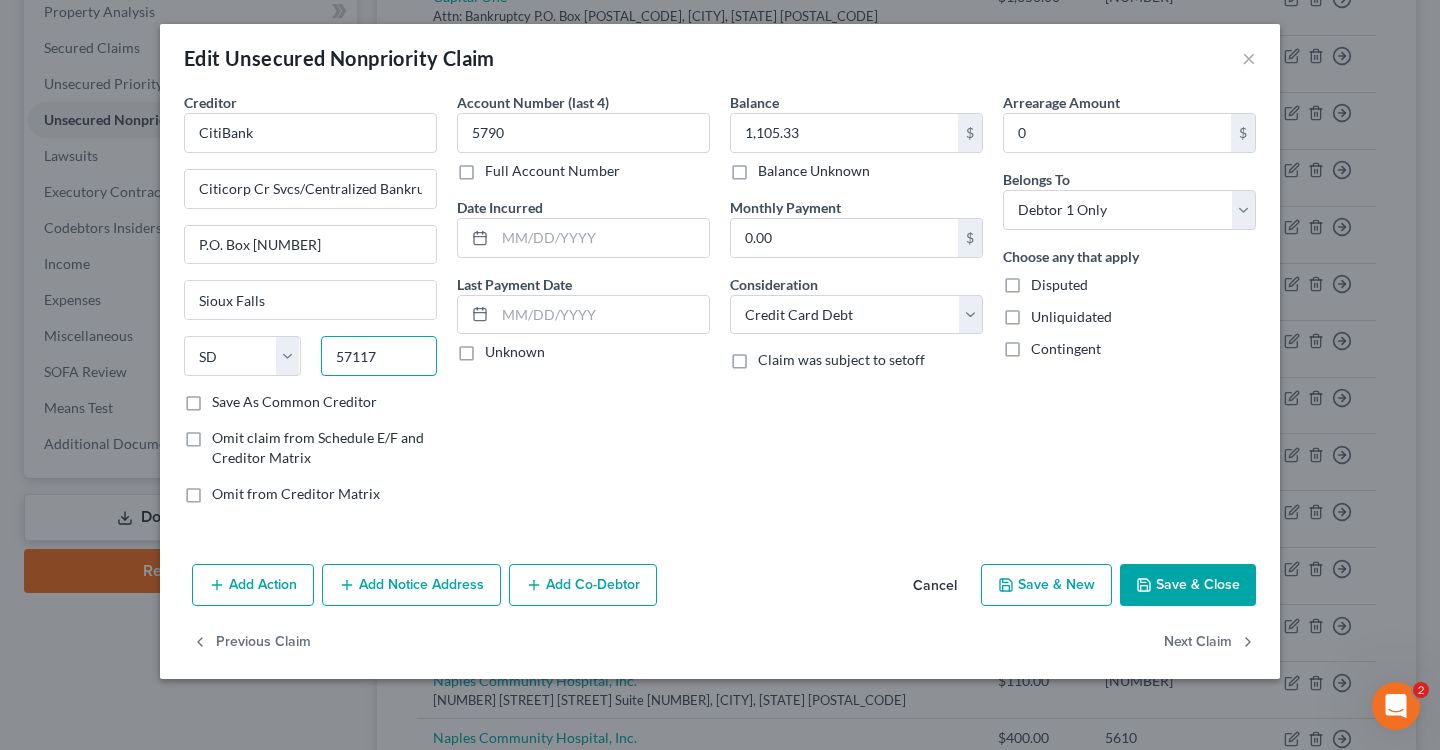 click on "57117" at bounding box center [379, 356] 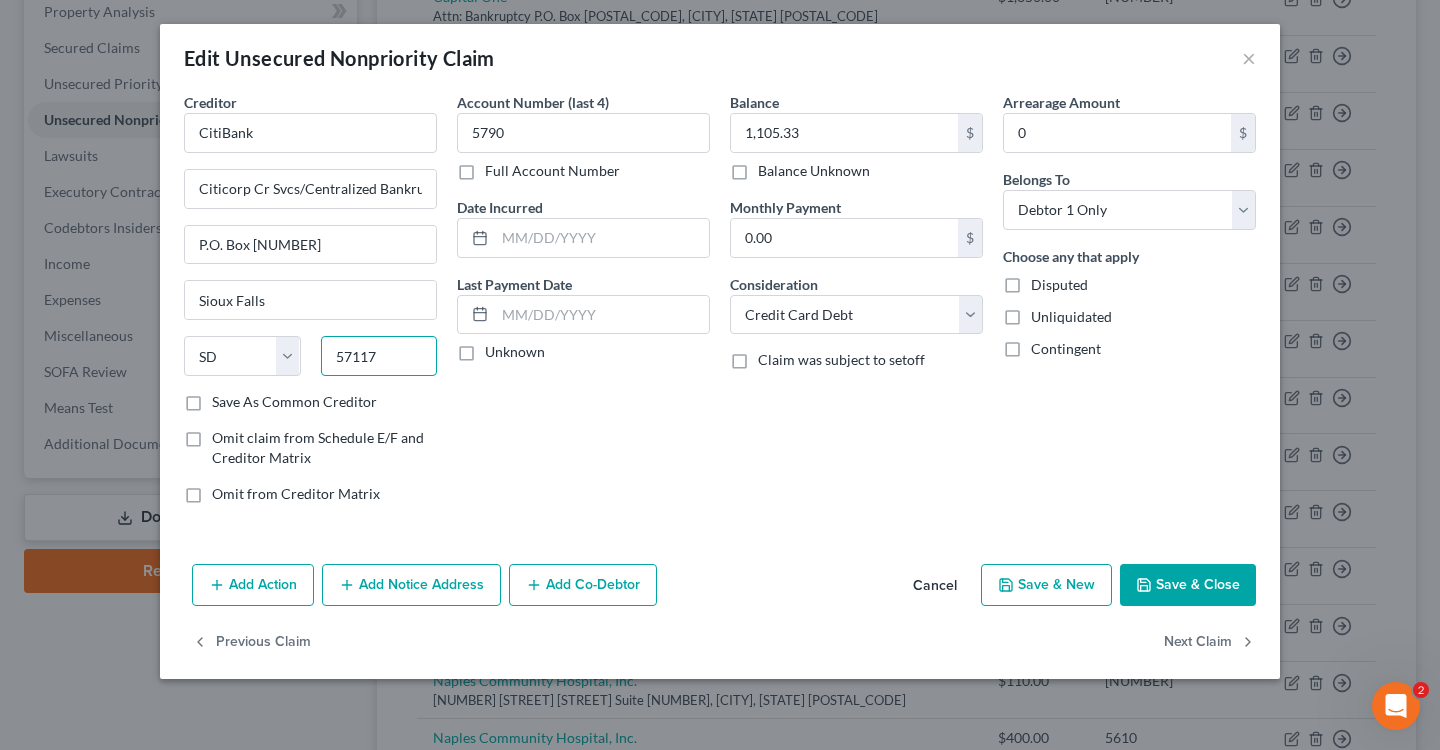 click on "57117" at bounding box center (379, 356) 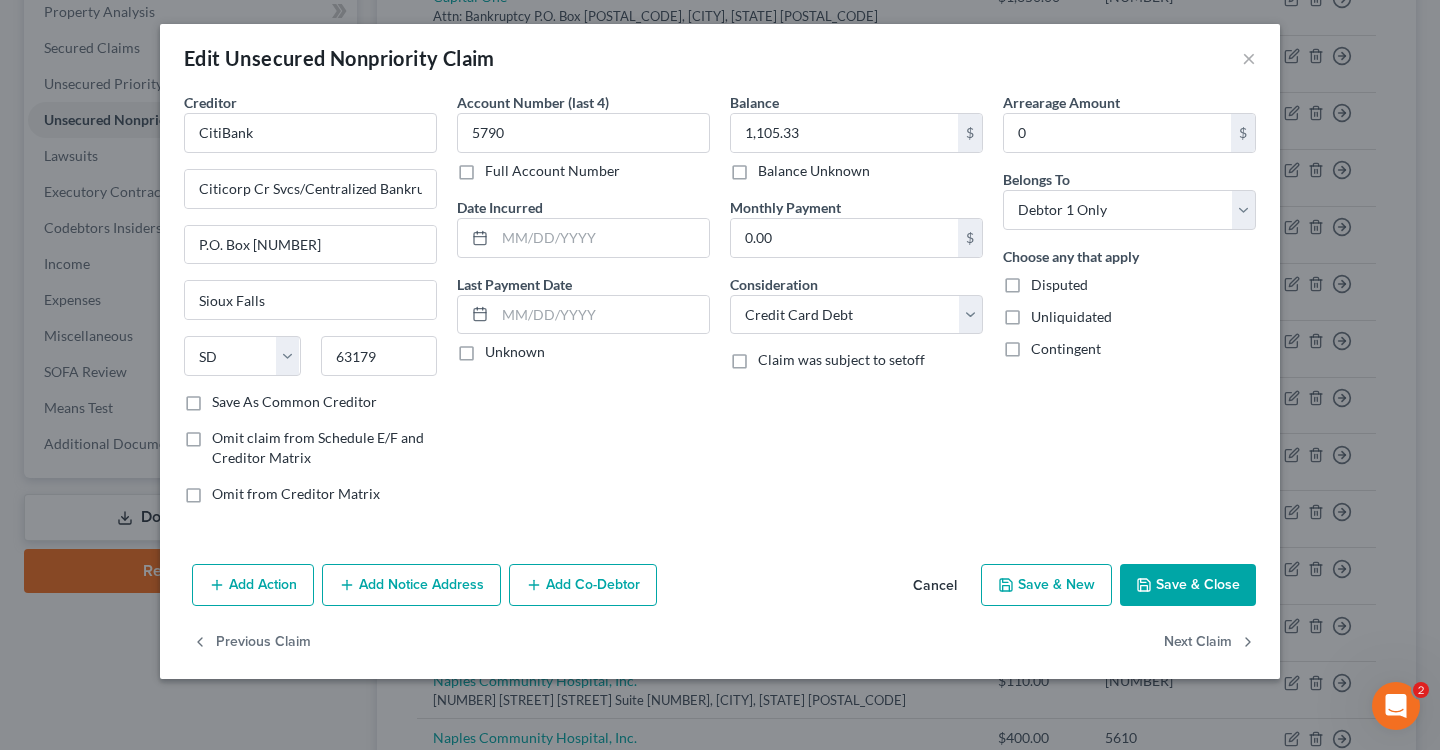 click on "Account Number (last 4)
5790
Full Account Number
Date Incurred         Last Payment Date         Unknown" at bounding box center (583, 306) 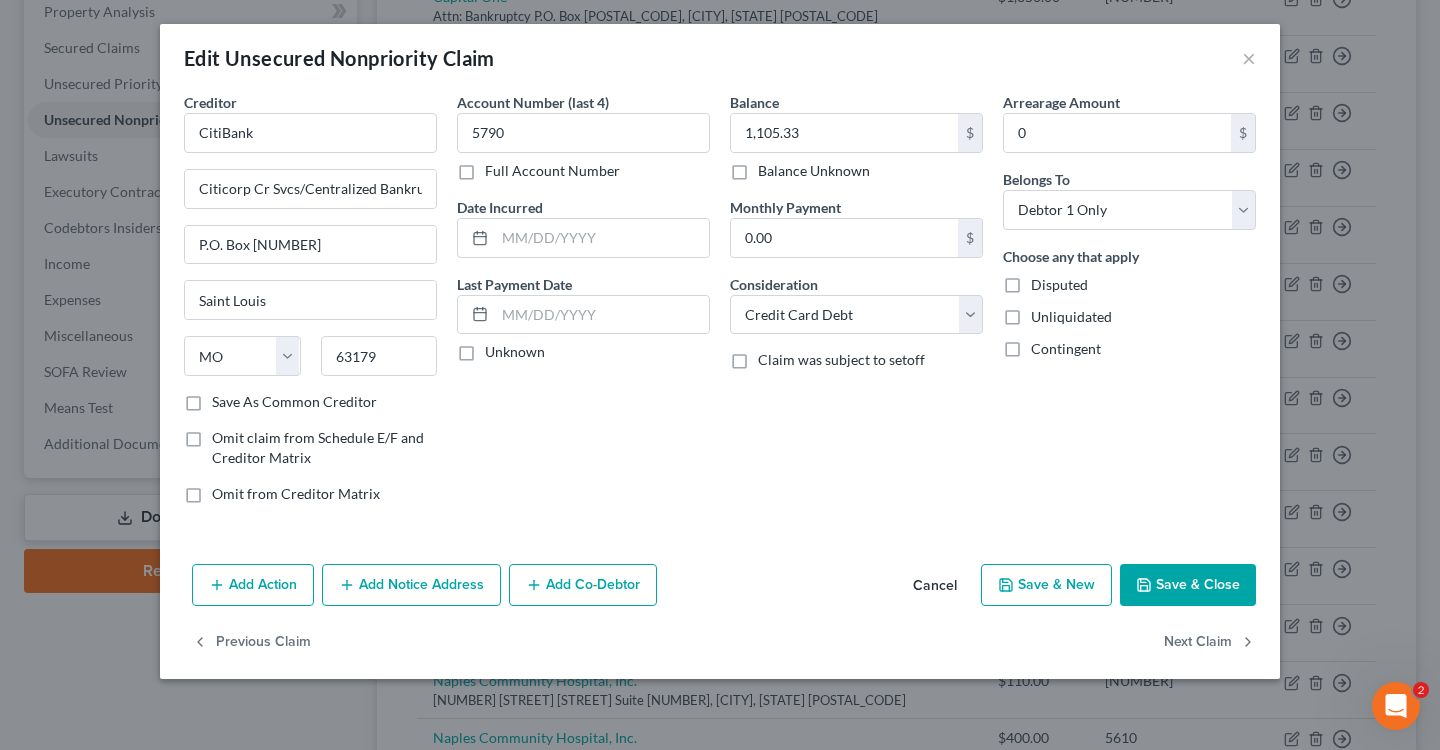 click on "Save As Common Creditor" at bounding box center [294, 402] 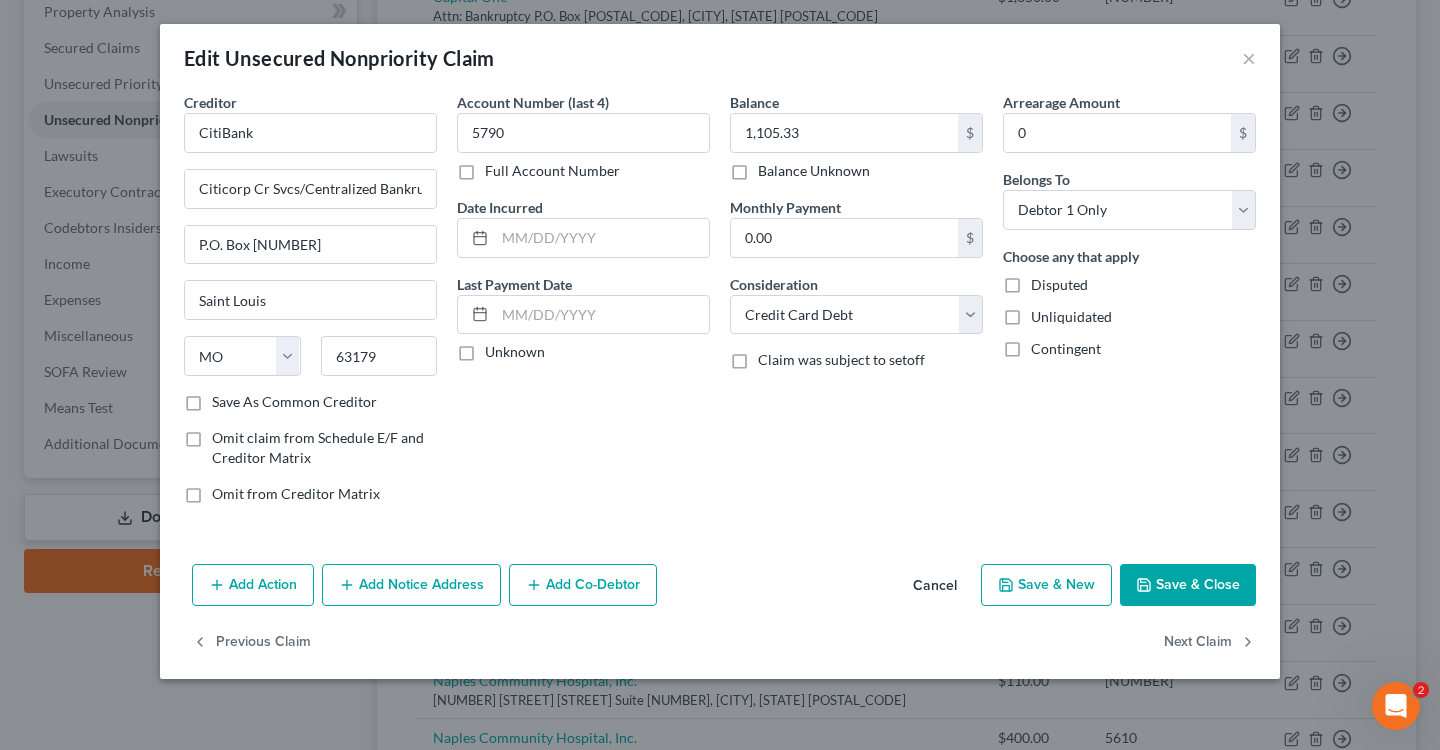 click on "Save As Common Creditor" at bounding box center [226, 398] 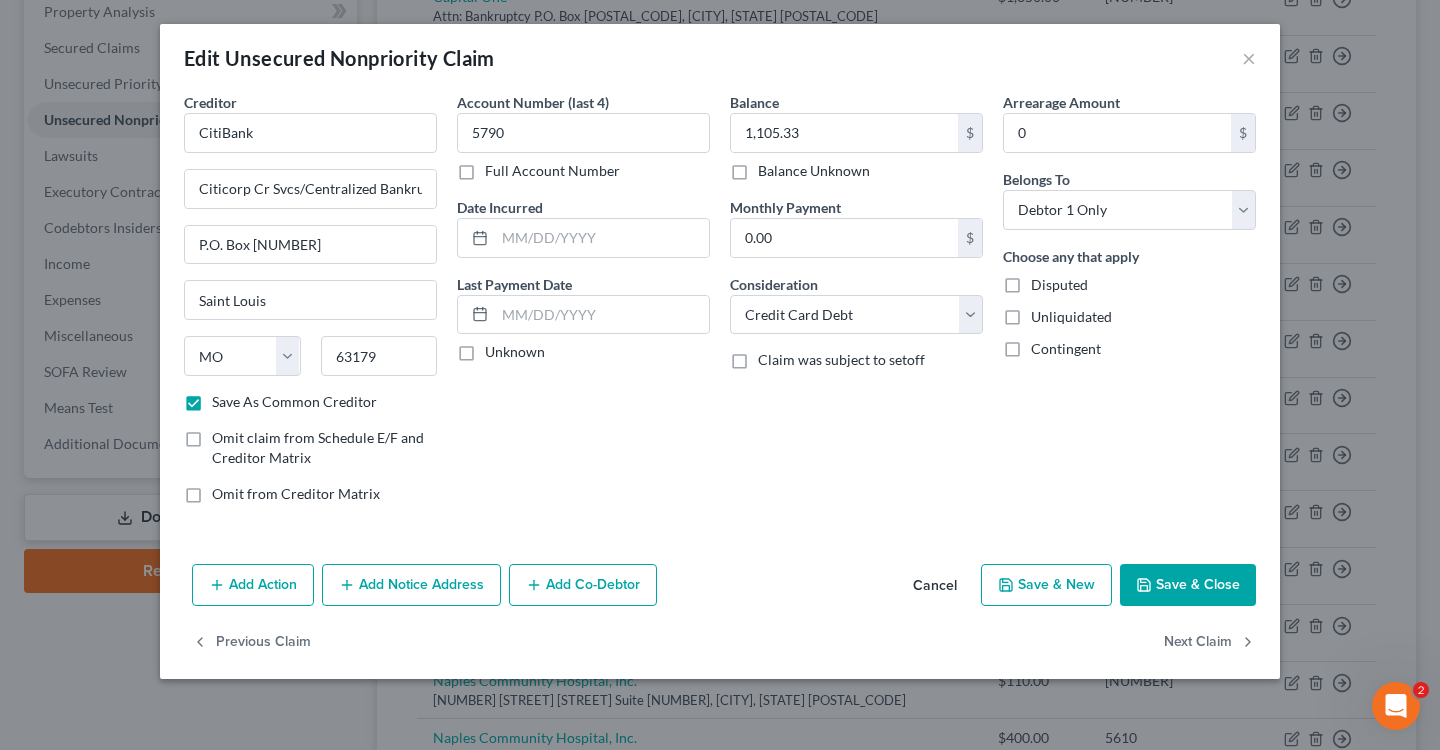 click on "Save & Close" at bounding box center (1188, 585) 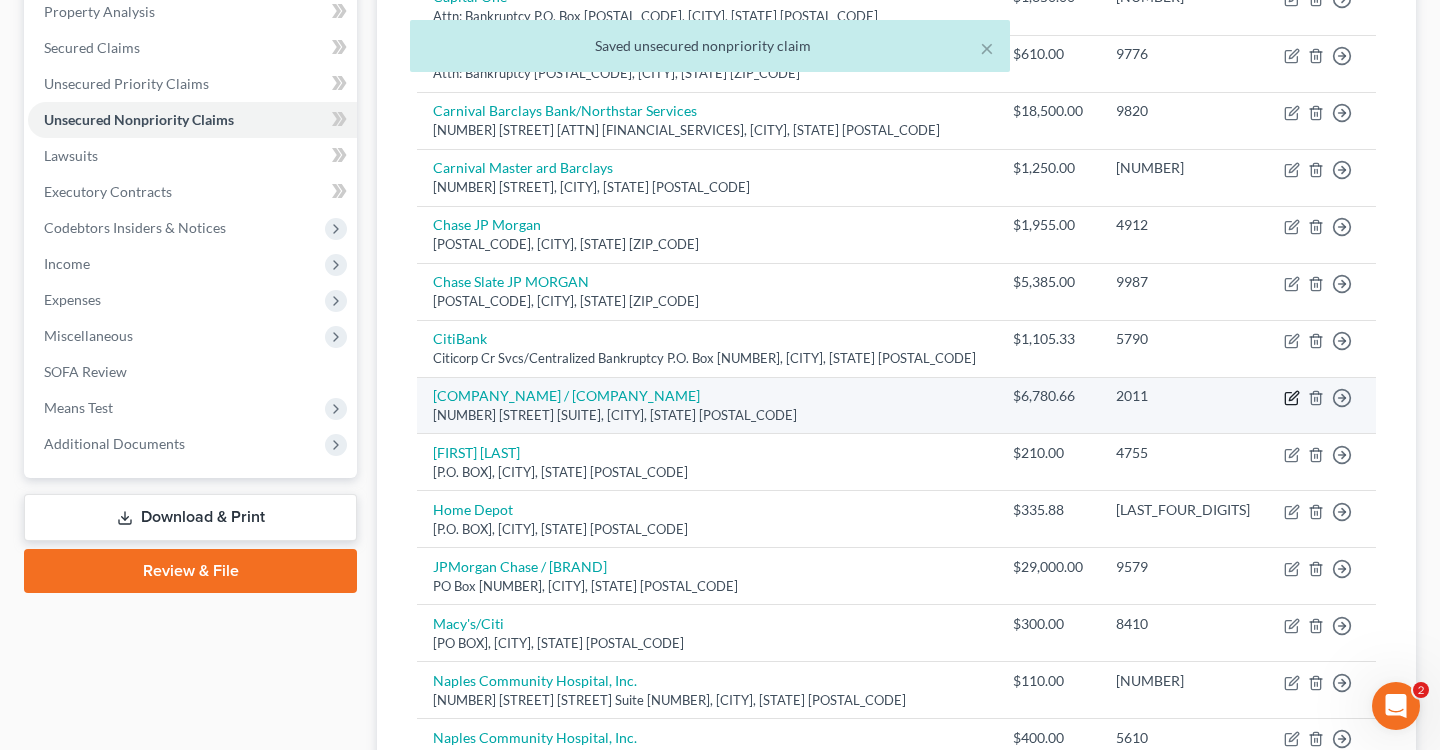 click 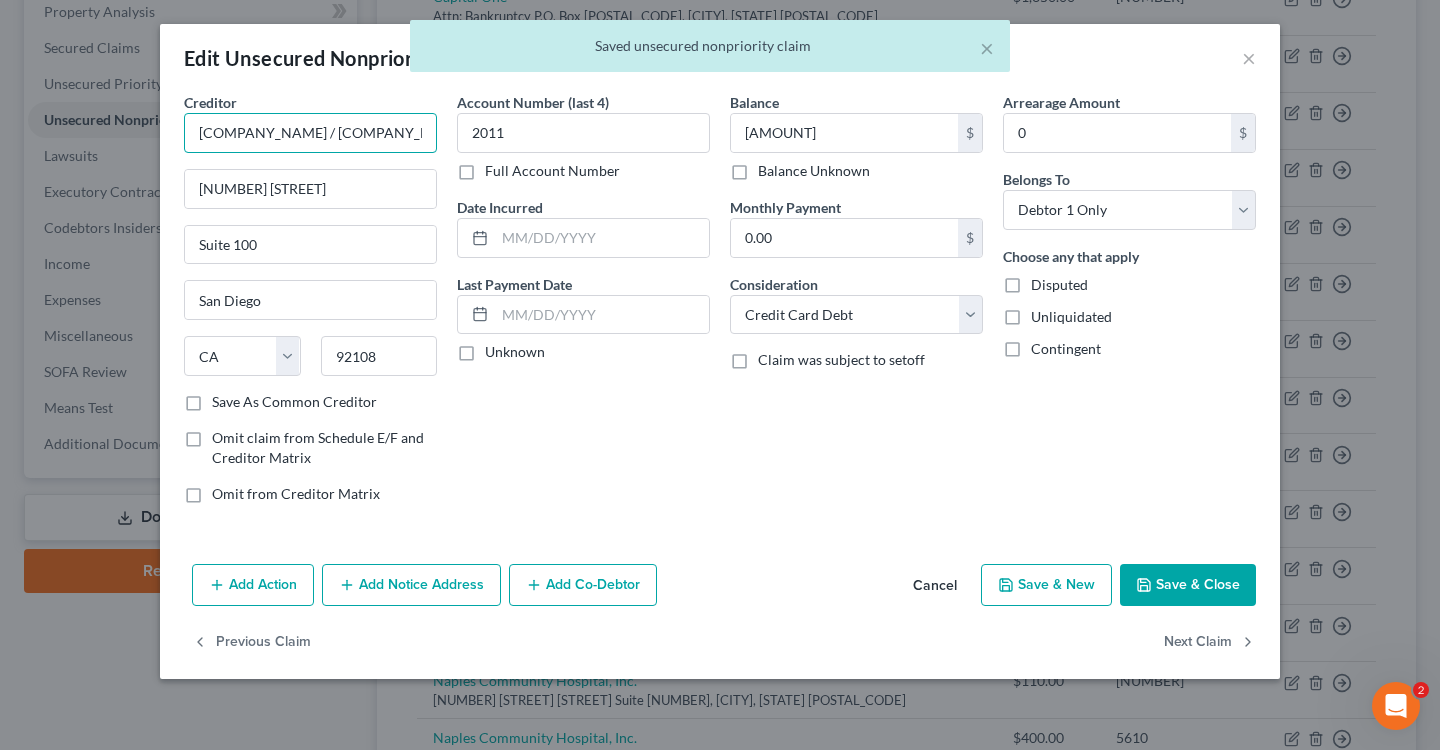 click on "[COMPANY_NAME] / [COMPANY_NAME]" at bounding box center (310, 133) 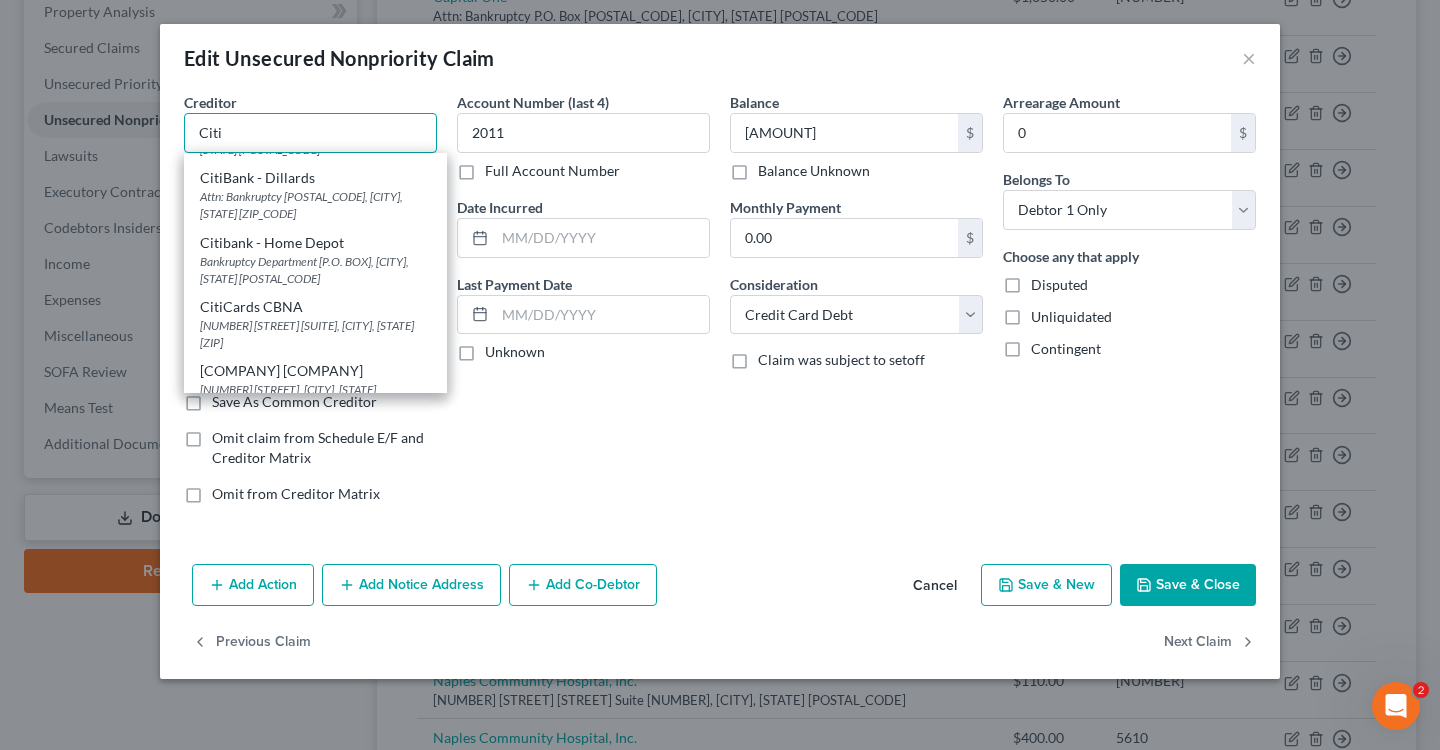 scroll, scrollTop: 0, scrollLeft: 0, axis: both 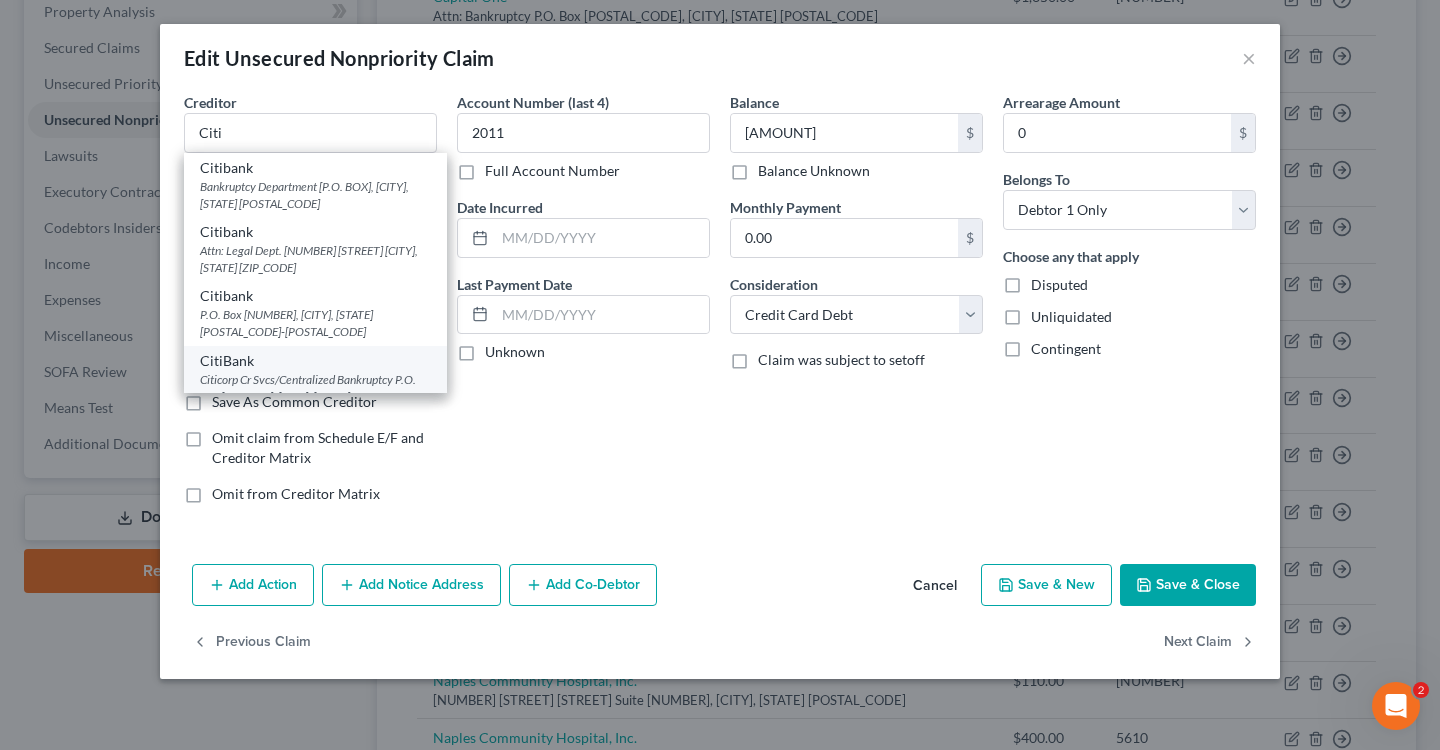 click on "CitiBank" at bounding box center [315, 361] 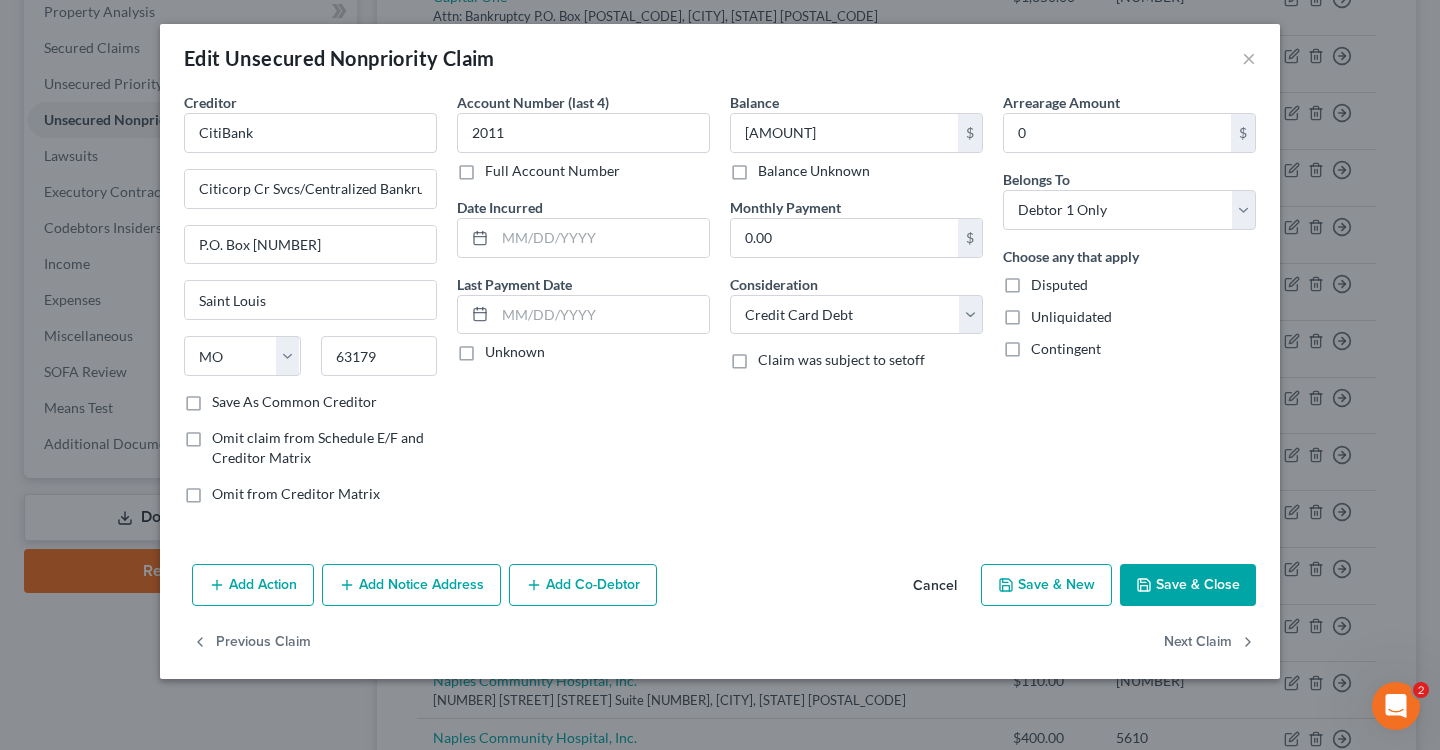 click on "Save & Close" at bounding box center (1188, 585) 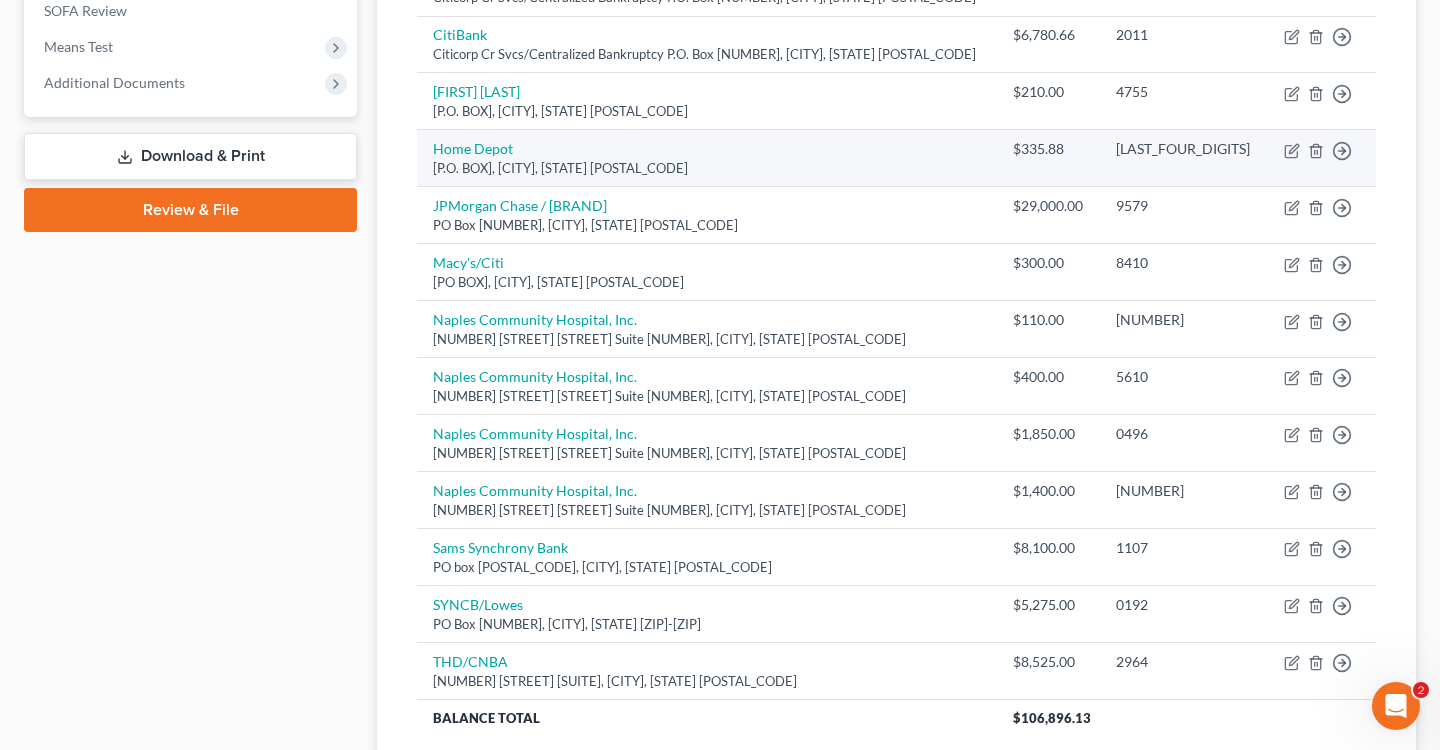 scroll, scrollTop: 752, scrollLeft: 0, axis: vertical 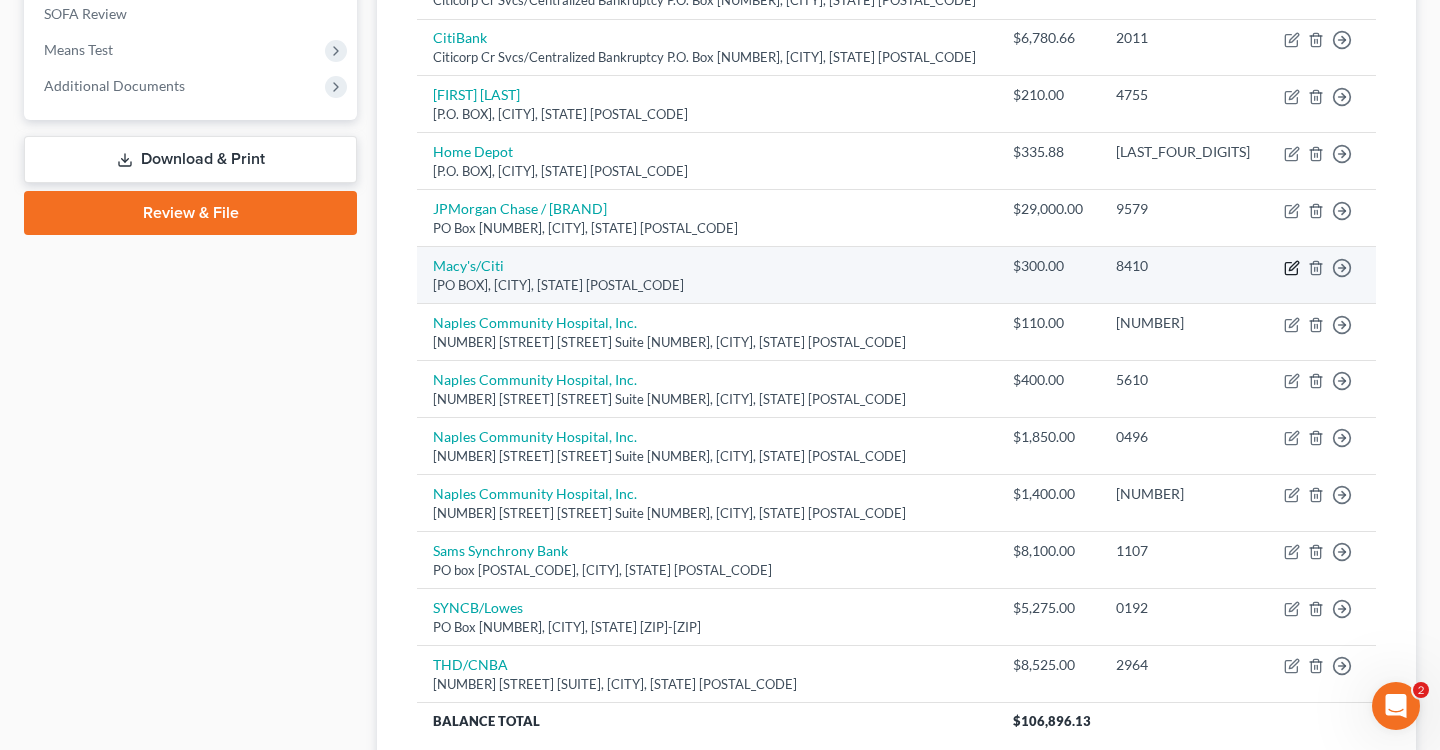 click 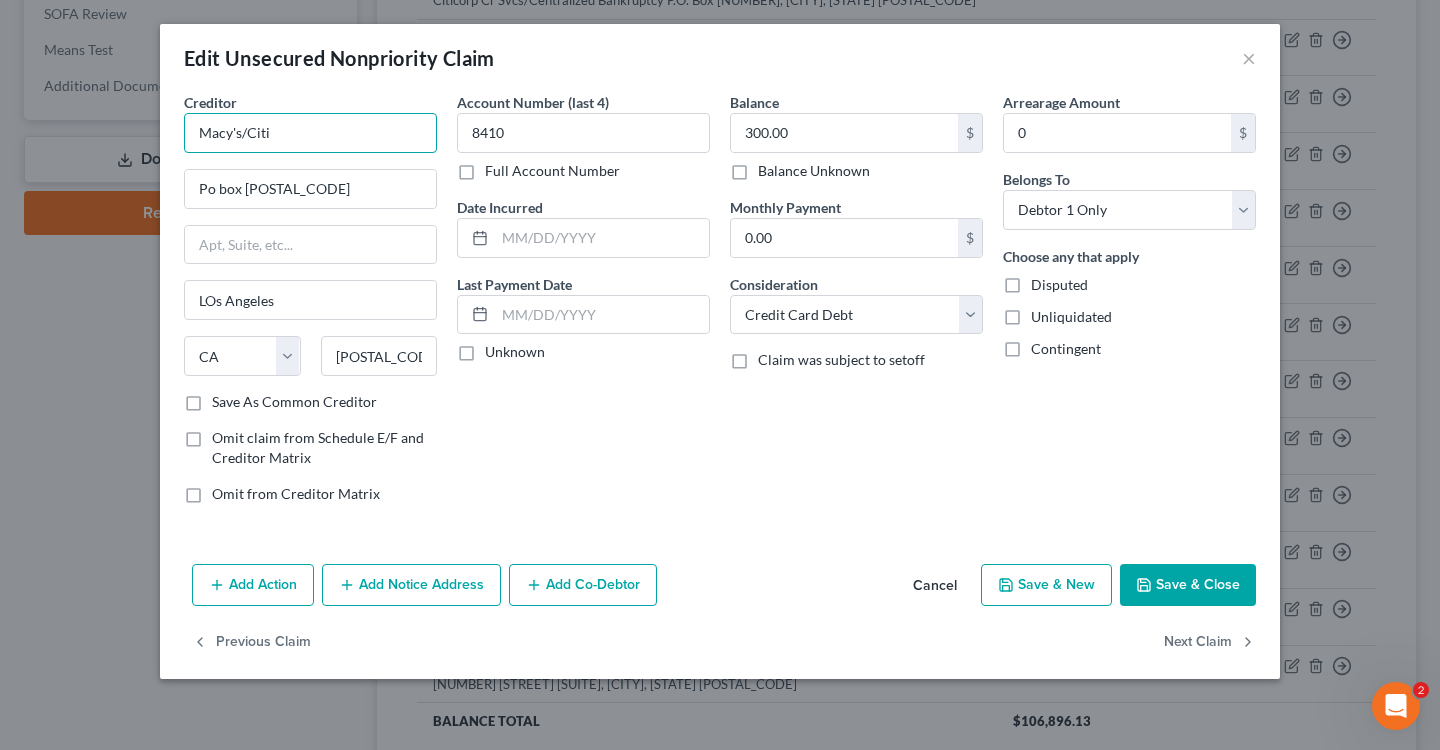 drag, startPoint x: 321, startPoint y: 133, endPoint x: 92, endPoint y: 124, distance: 229.17679 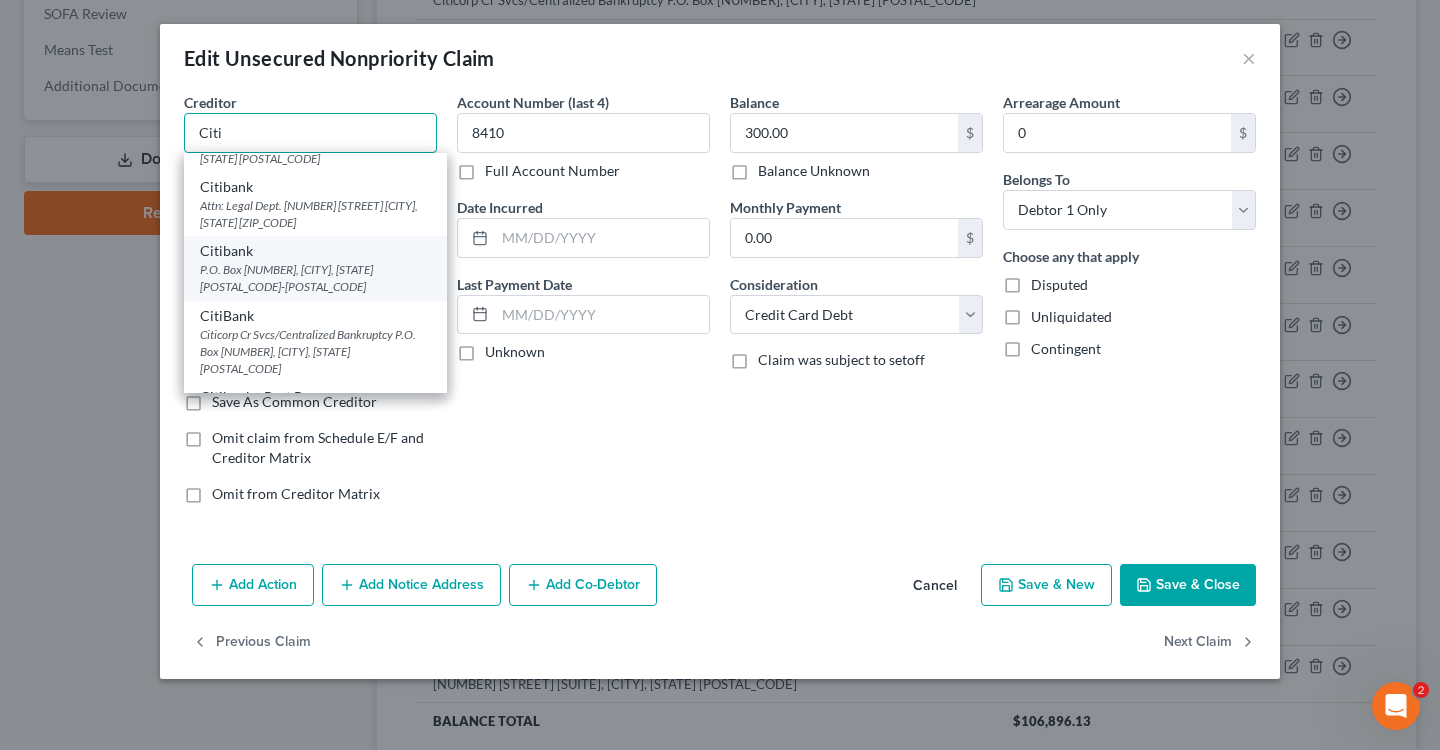 scroll, scrollTop: 53, scrollLeft: 0, axis: vertical 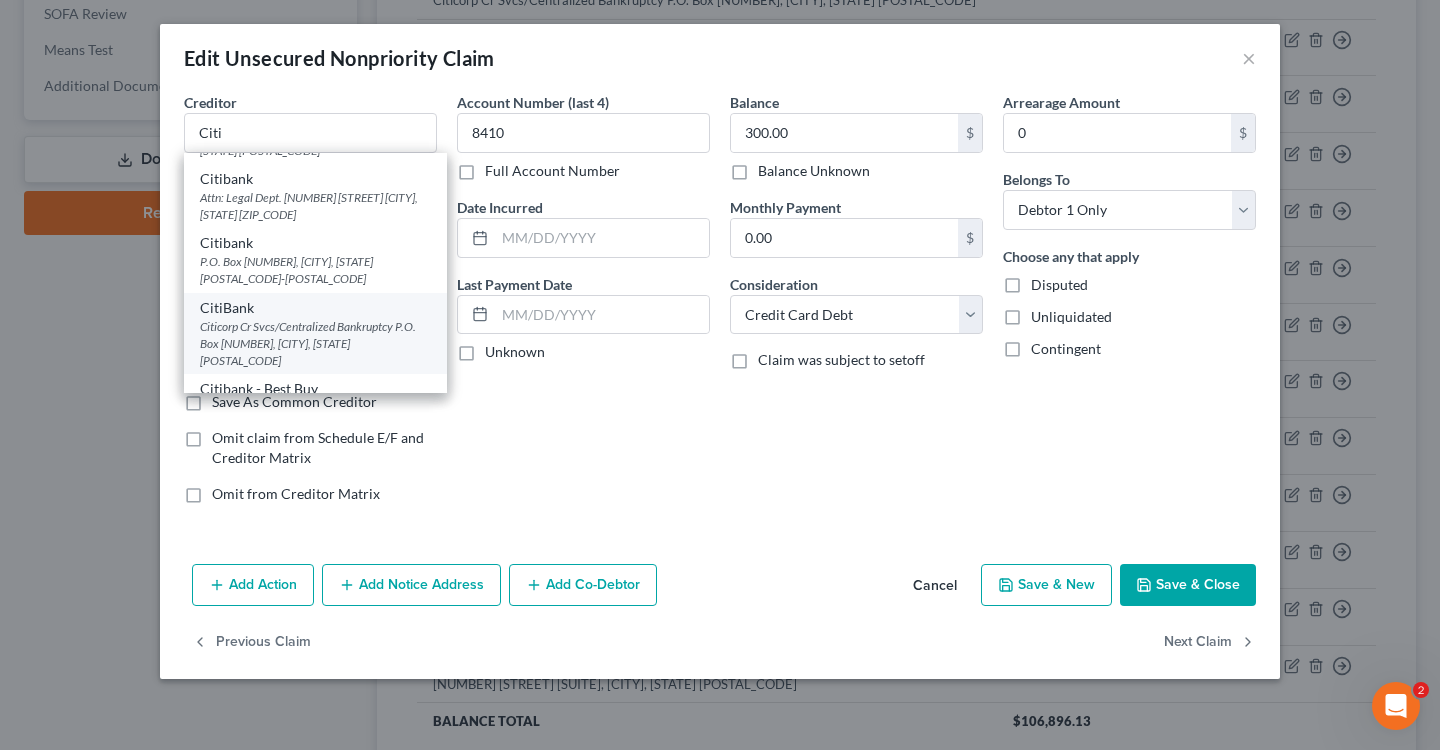click on "Citicorp Cr Svcs/Centralized Bankruptcy P.O. Box [NUMBER], [CITY], [STATE] [POSTAL_CODE]" at bounding box center [315, 343] 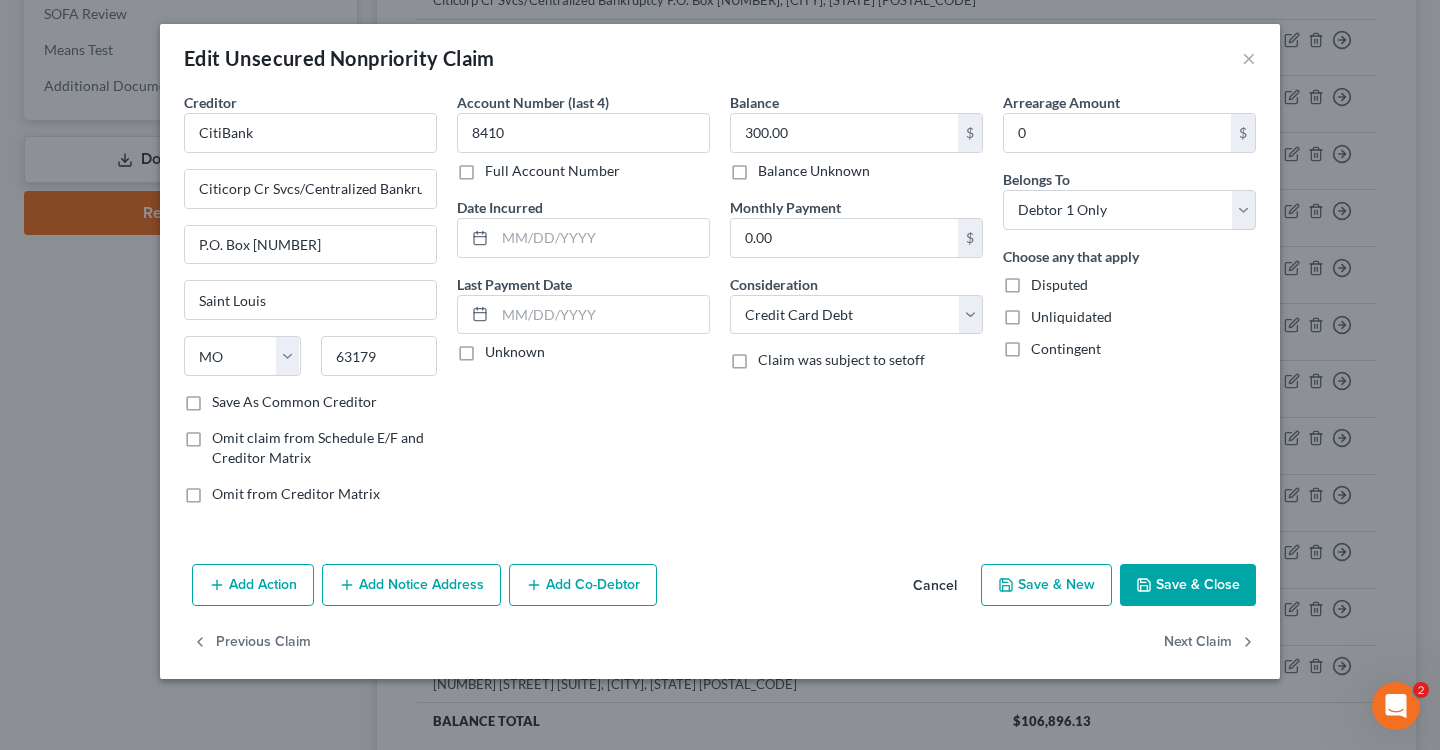 scroll, scrollTop: 0, scrollLeft: 0, axis: both 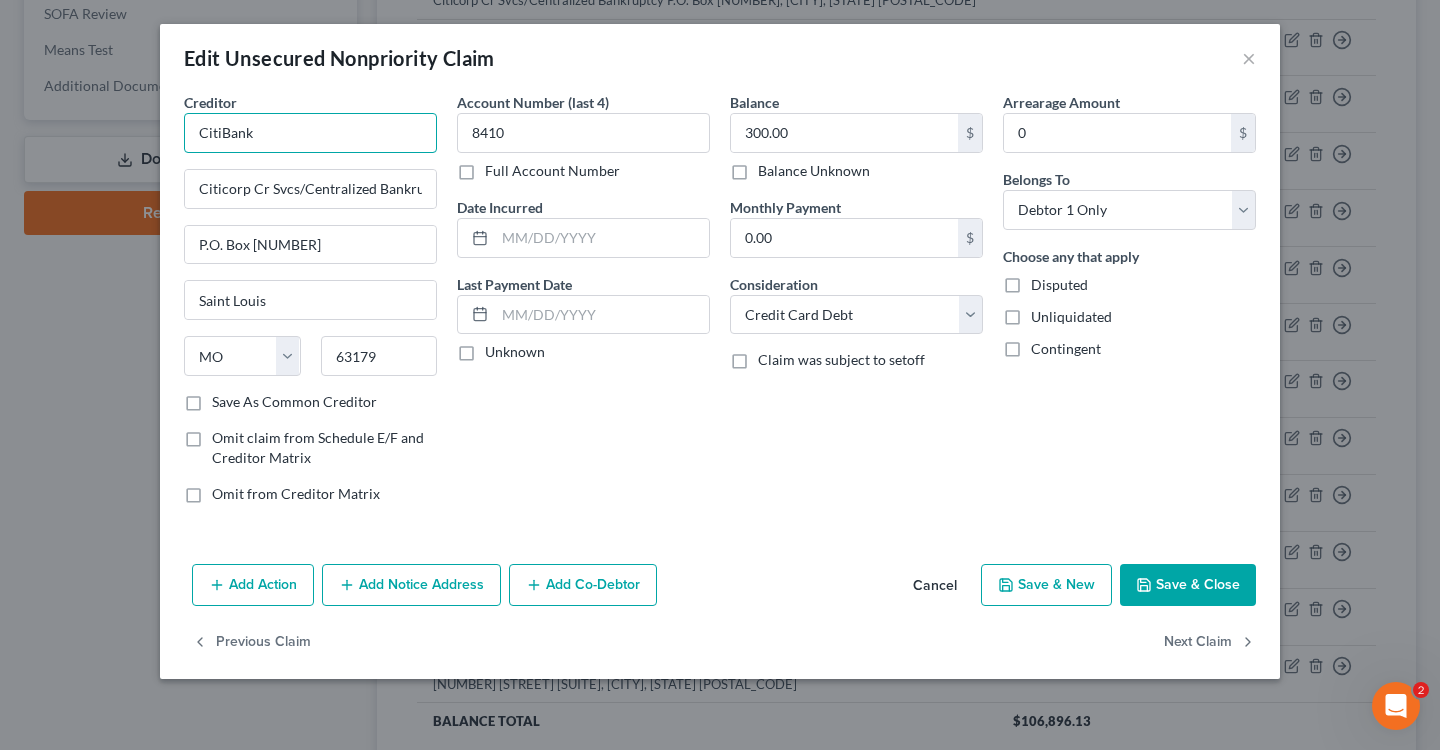click on "CitiBank" at bounding box center (310, 133) 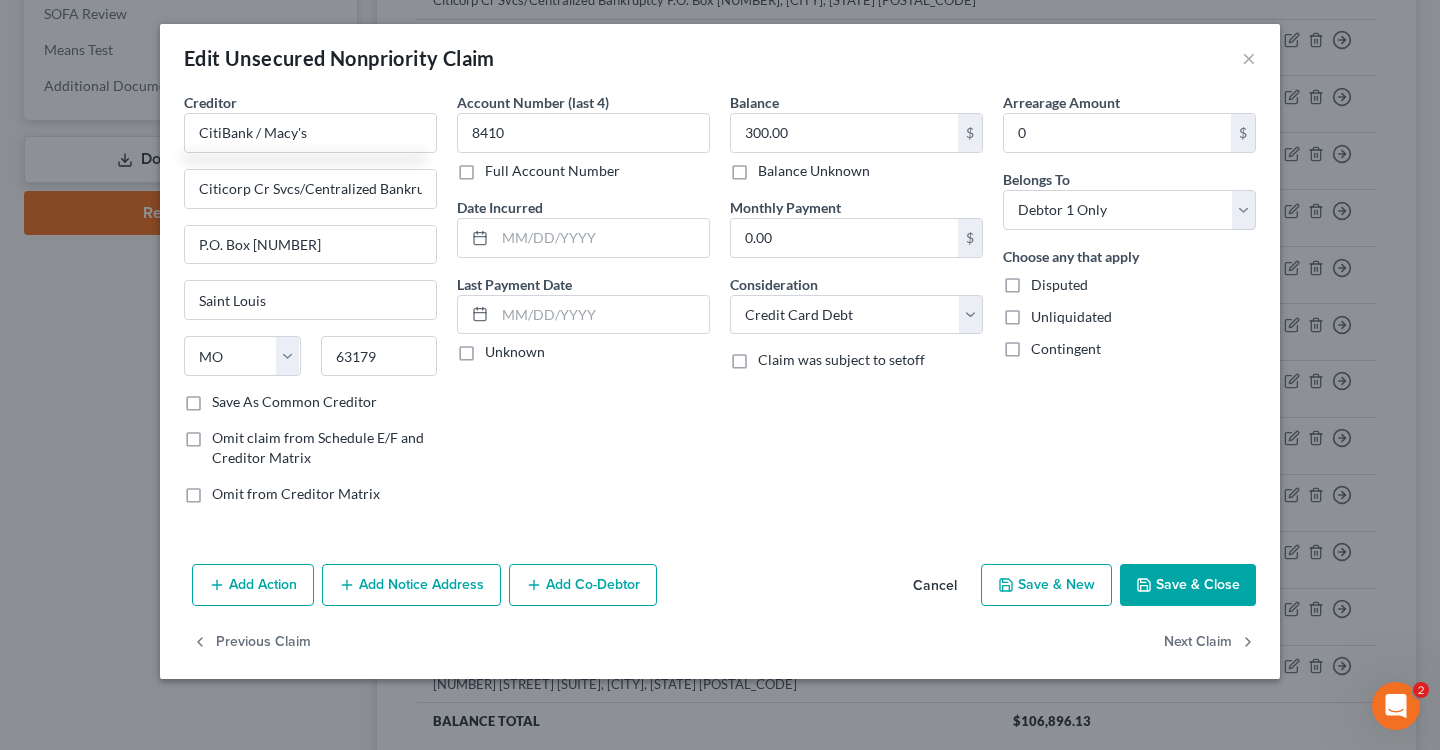 click on "Save & Close" at bounding box center (1188, 585) 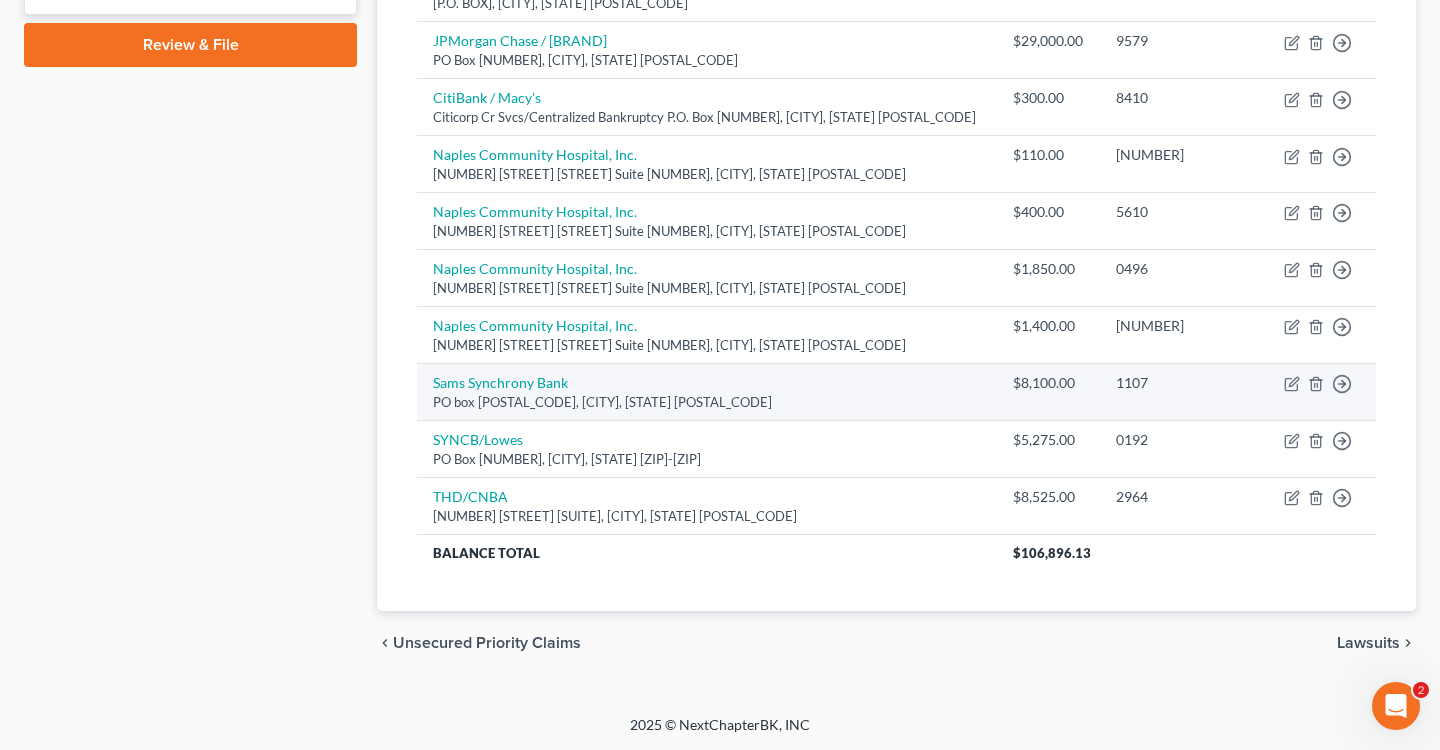 scroll, scrollTop: 900, scrollLeft: 0, axis: vertical 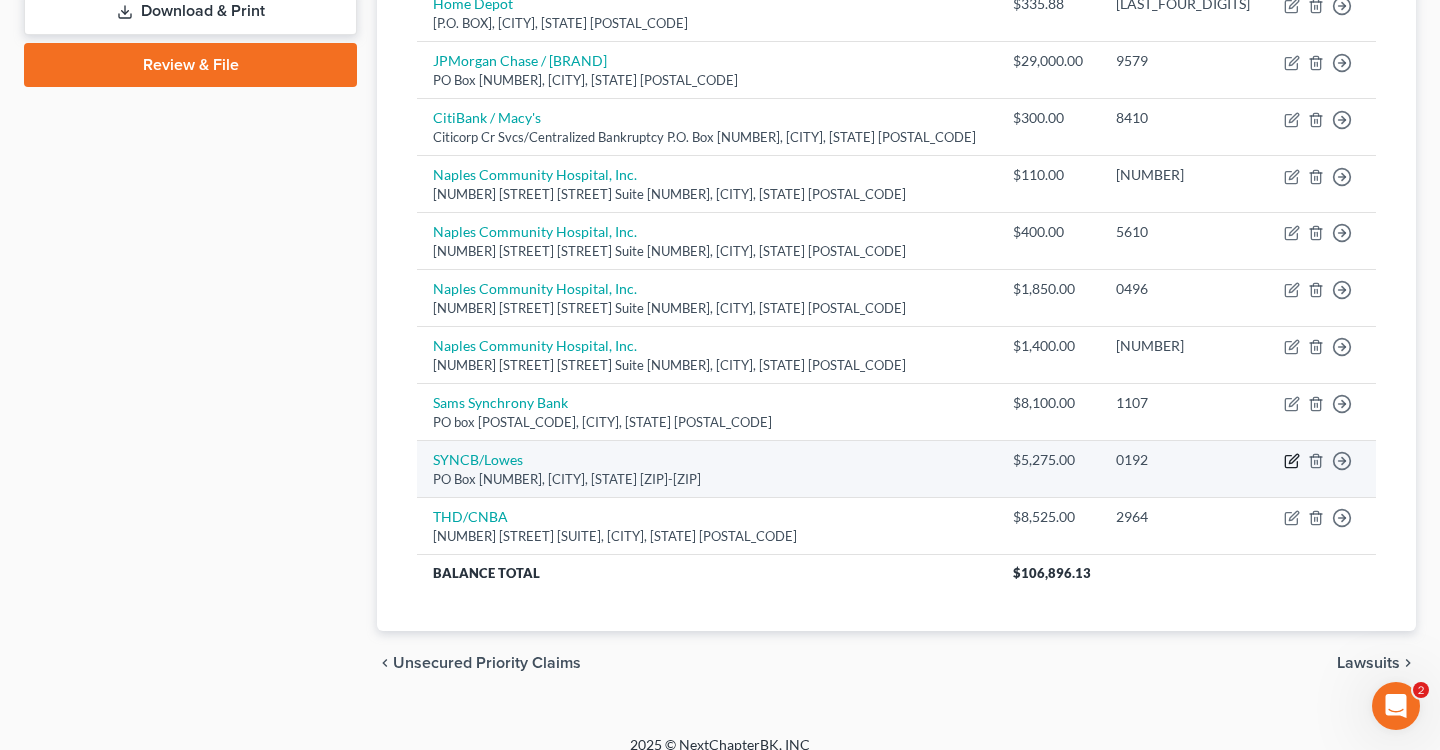 click 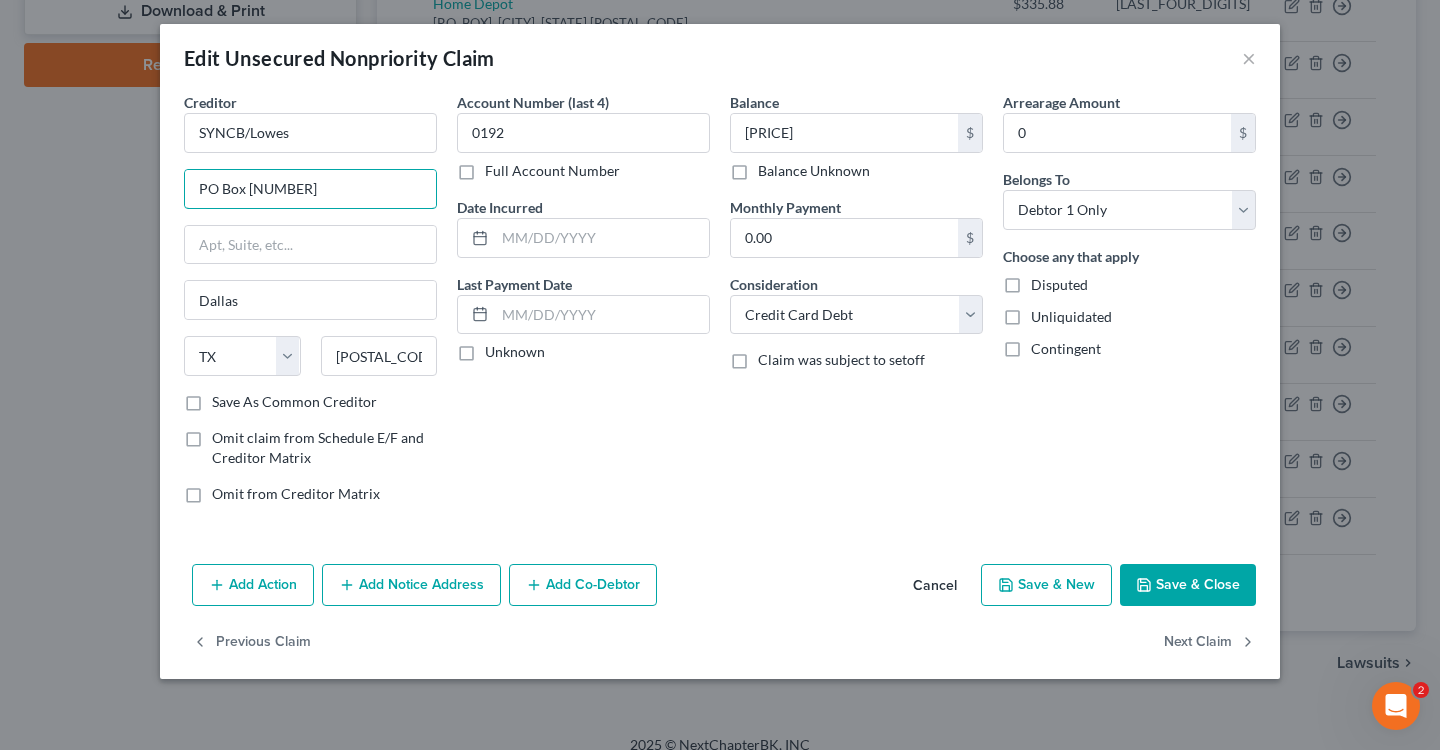 drag, startPoint x: 317, startPoint y: 189, endPoint x: 148, endPoint y: 178, distance: 169.3576 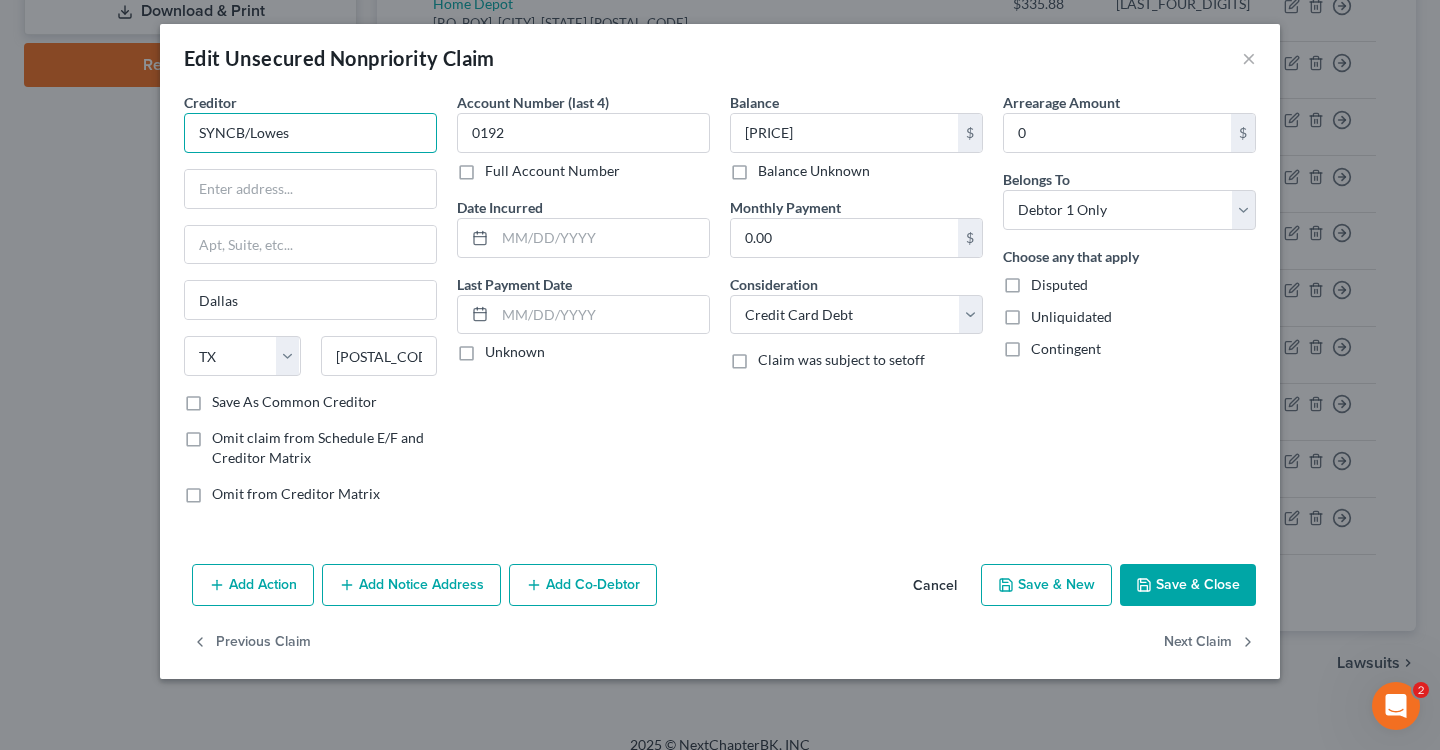drag, startPoint x: 320, startPoint y: 133, endPoint x: 103, endPoint y: 104, distance: 218.92921 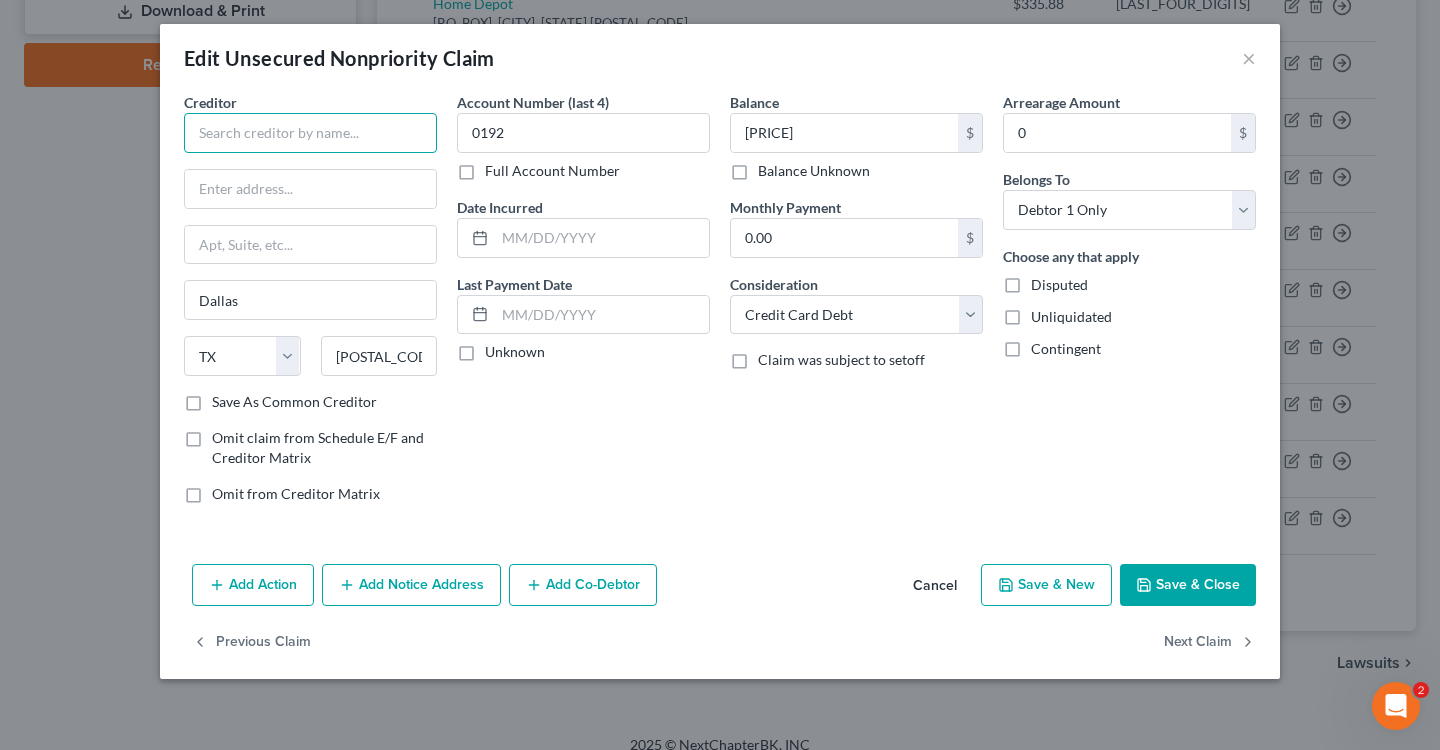 paste on "Synchrony Bank/Lowes" 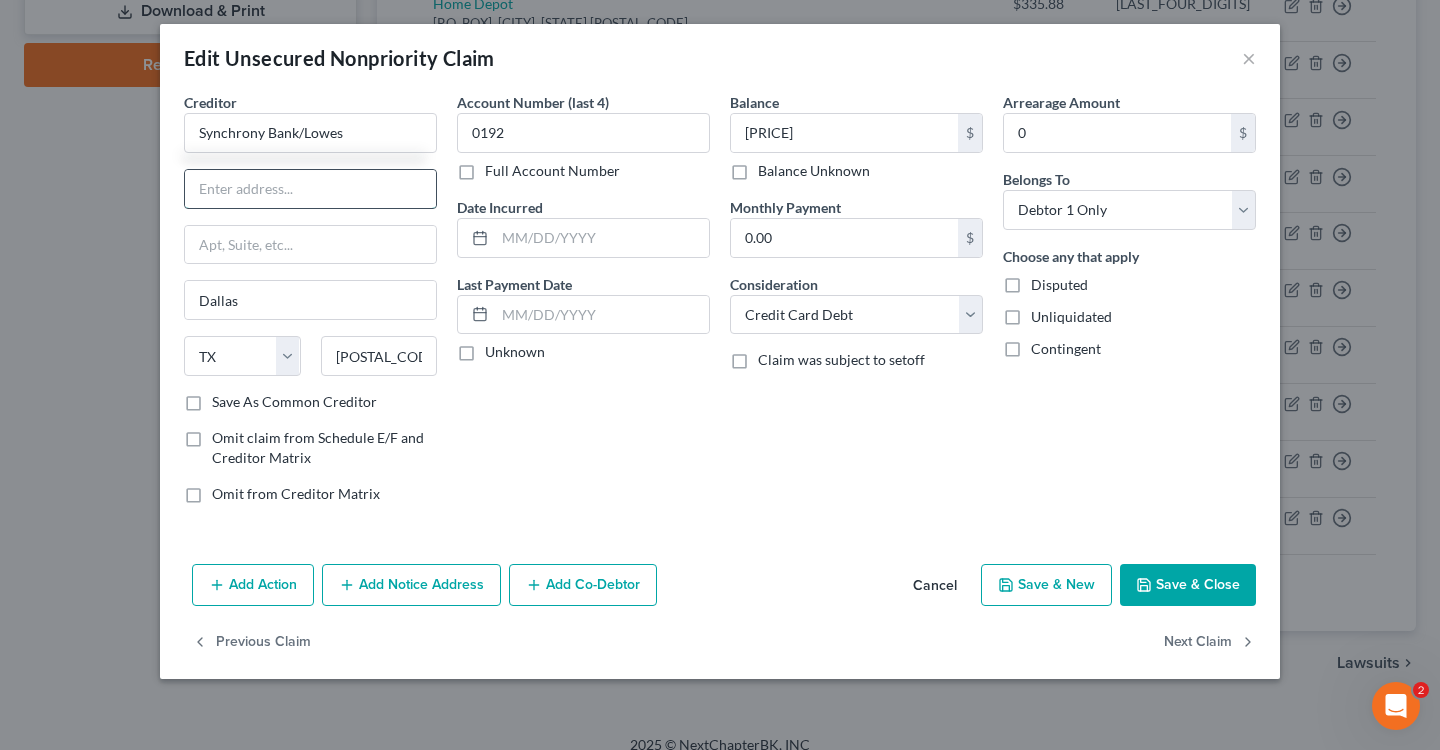 click at bounding box center (310, 189) 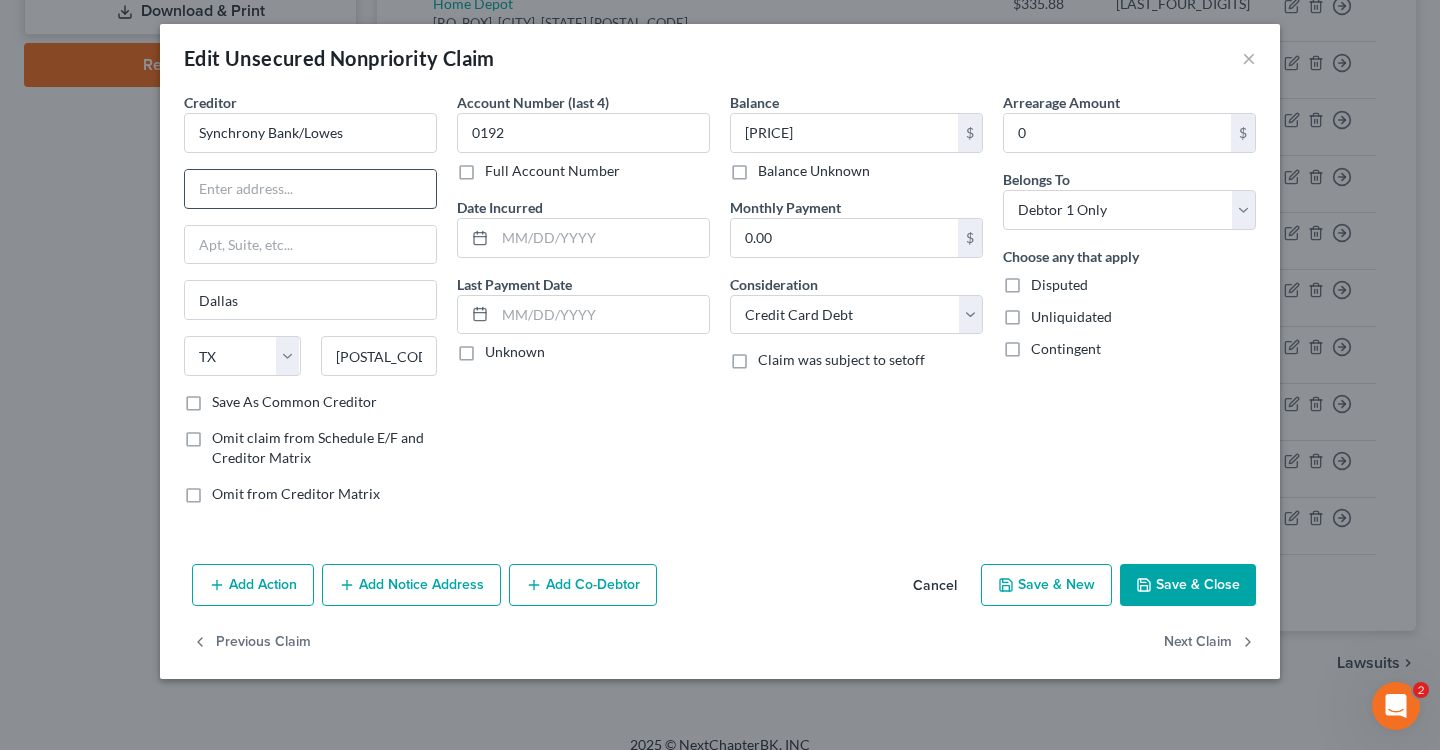 click at bounding box center [310, 189] 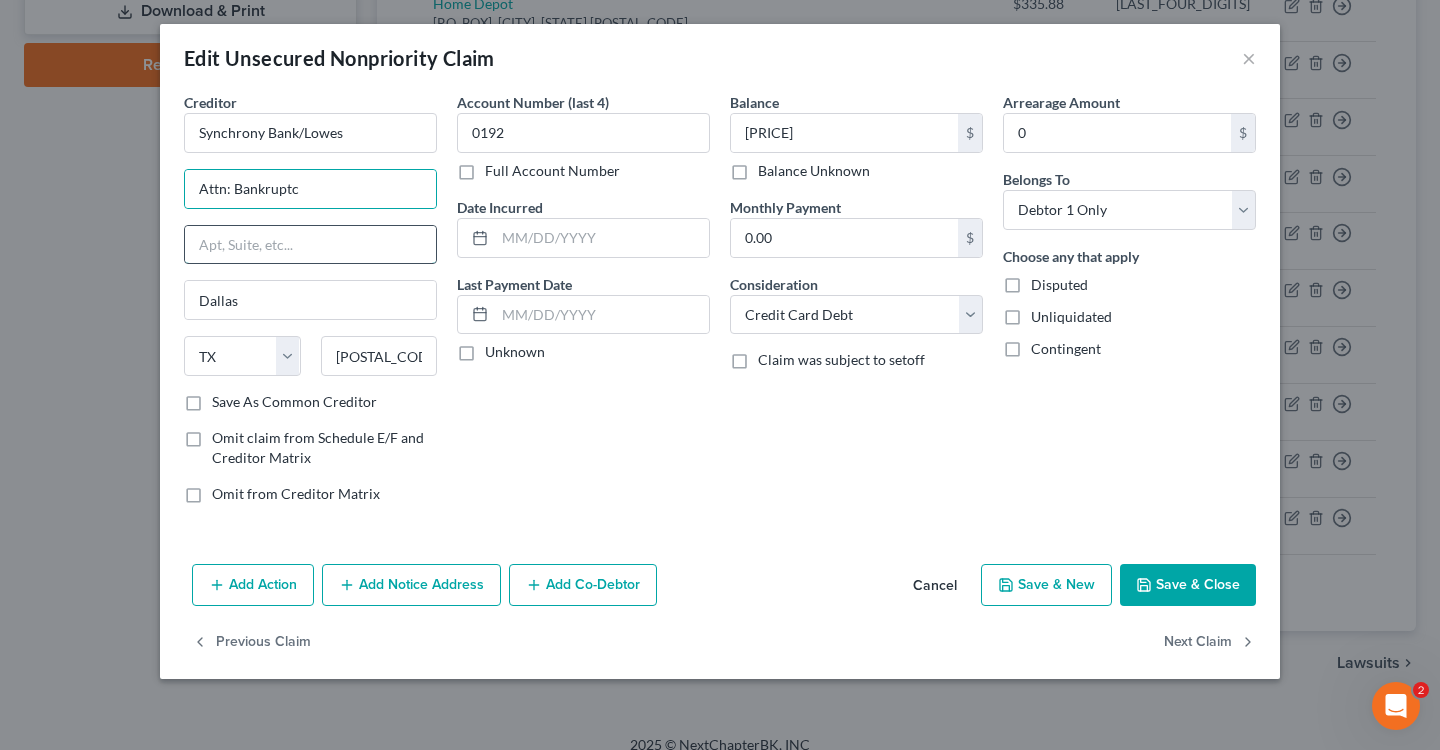 click at bounding box center [310, 245] 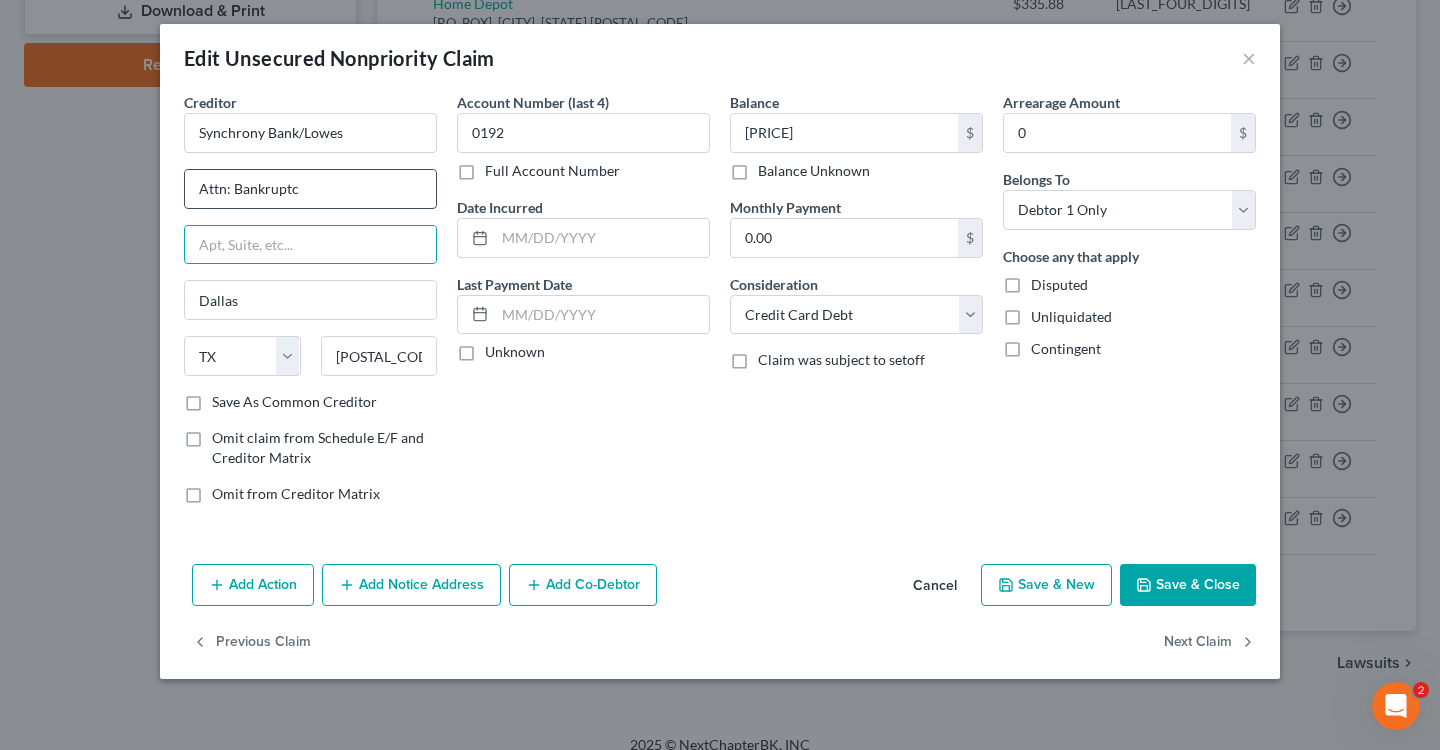 click on "Attn: Bankruptc" at bounding box center [310, 189] 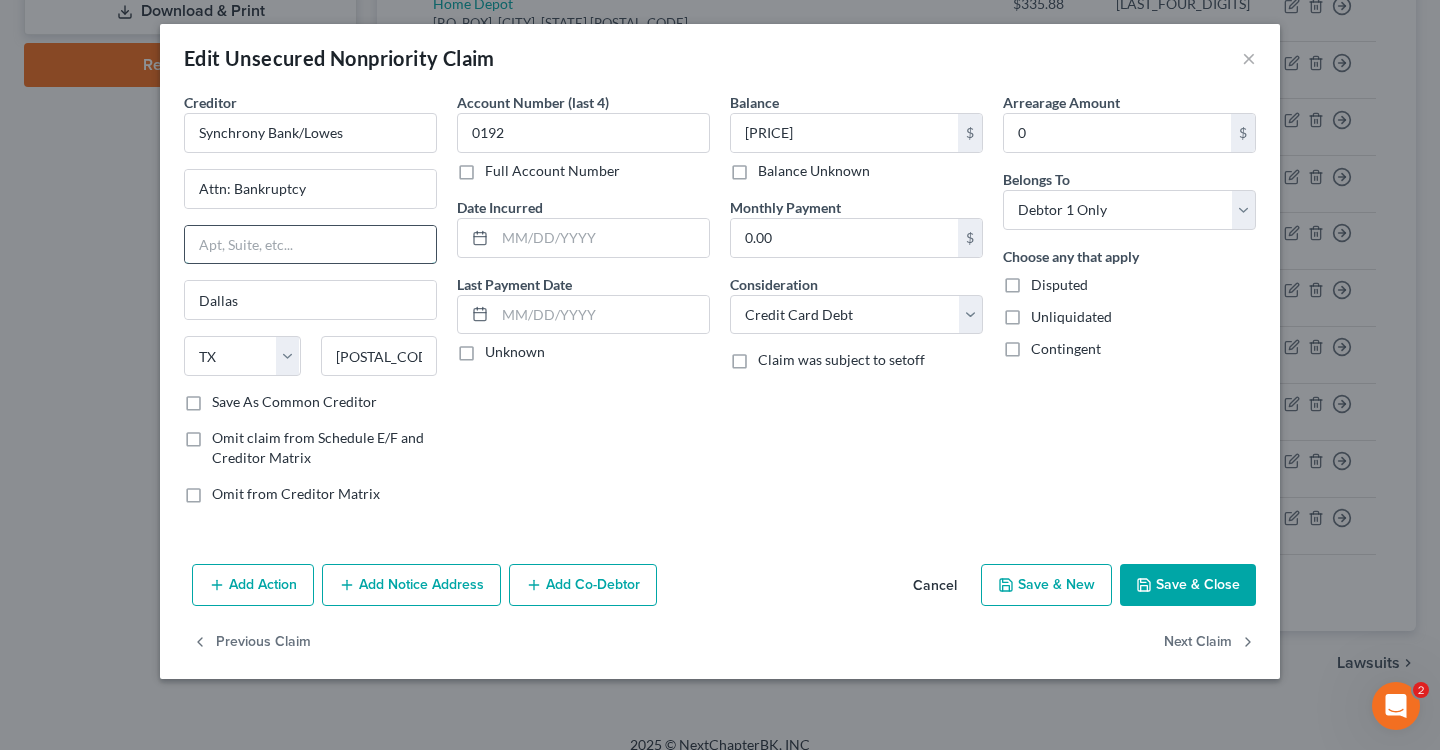 click at bounding box center (310, 245) 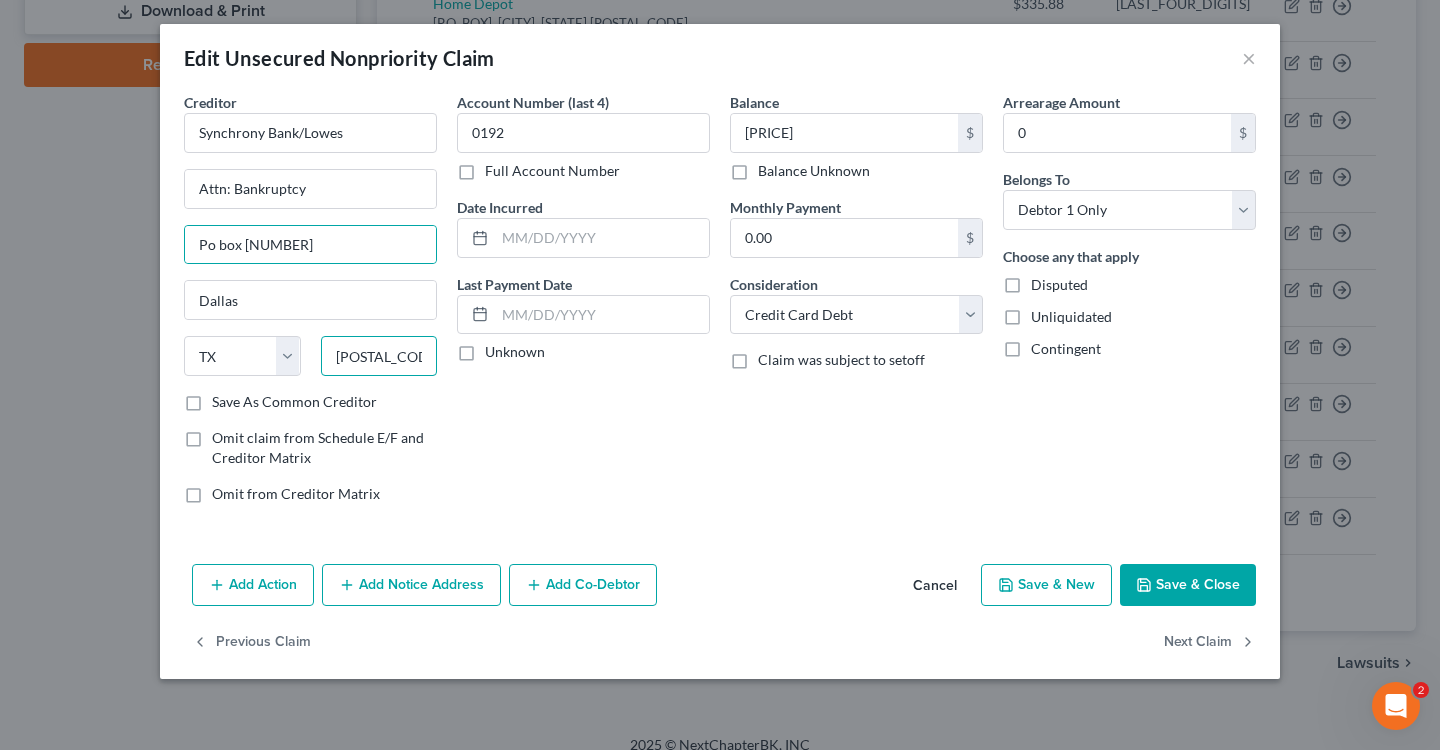 click on "[POSTAL_CODE]-[POSTAL_CODE]" at bounding box center [379, 356] 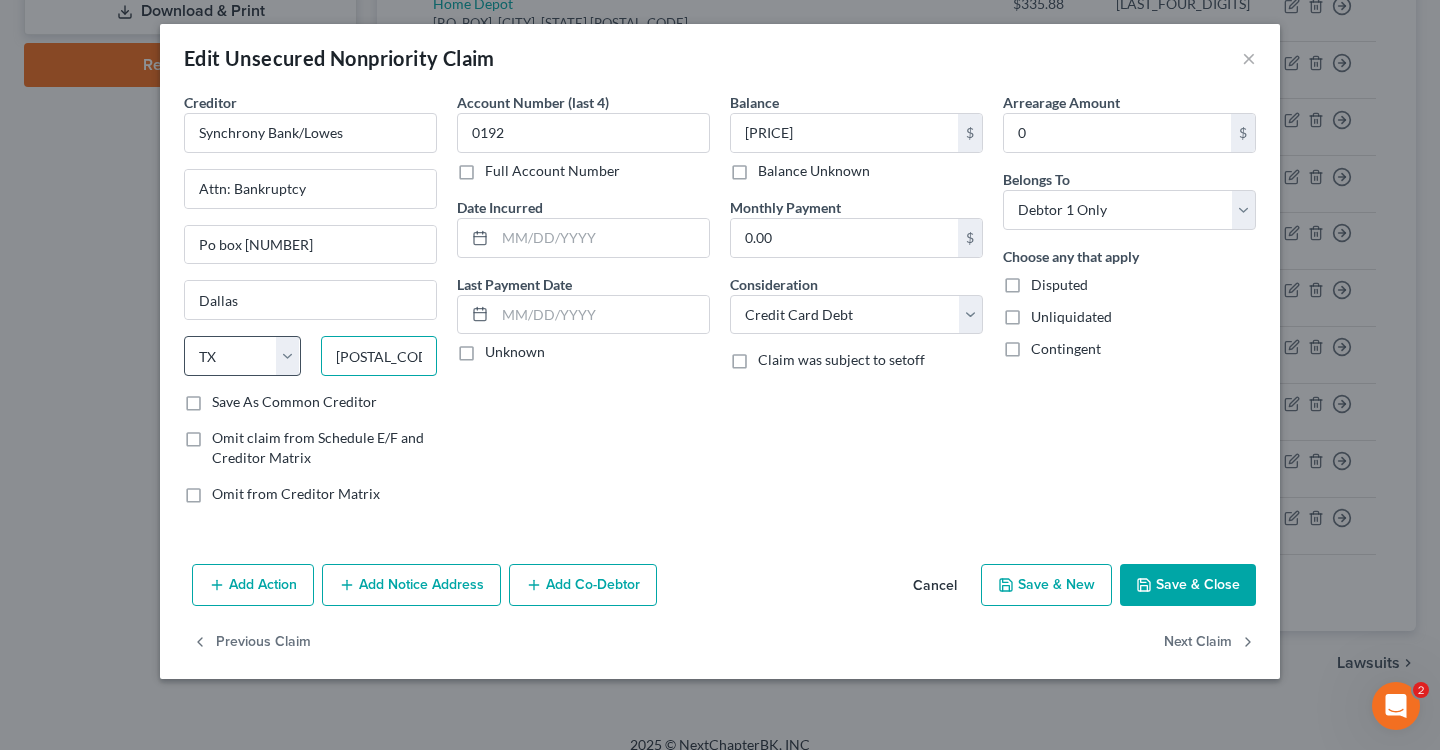 drag, startPoint x: 420, startPoint y: 359, endPoint x: 277, endPoint y: 358, distance: 143.0035 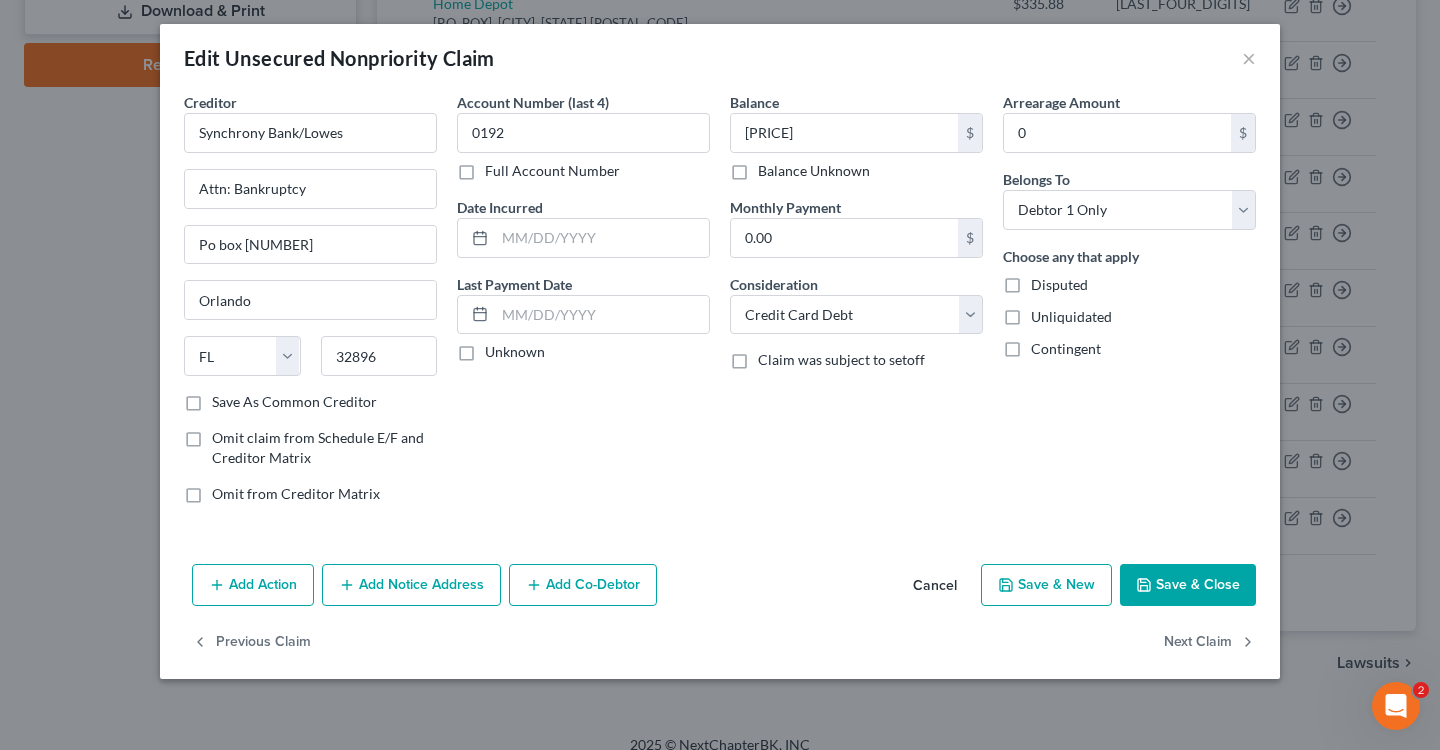 click on "Account Number (last 4)
[NUMBER]
Full Account Number
Date Incurred         Last Payment Date         Unknown" at bounding box center [583, 306] 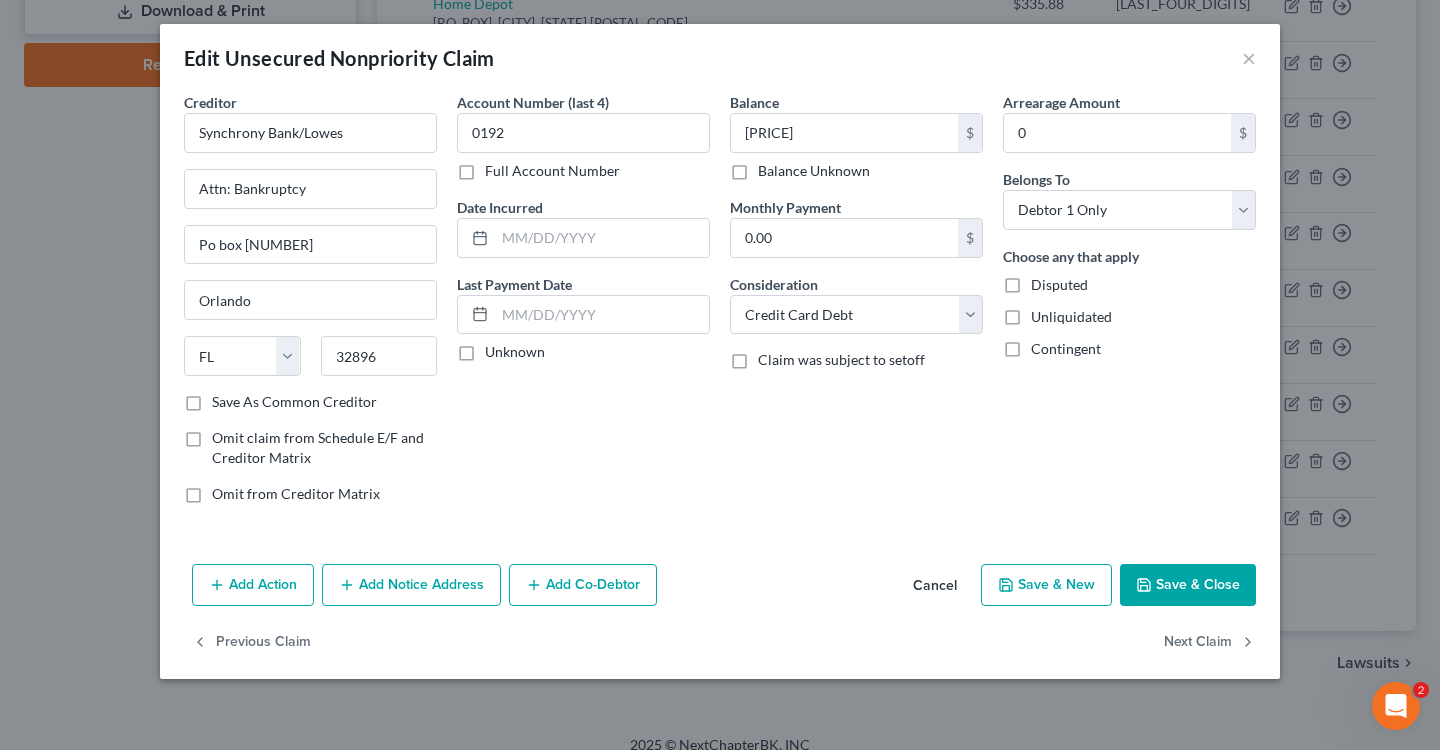 click on "Save As Common Creditor" at bounding box center (294, 402) 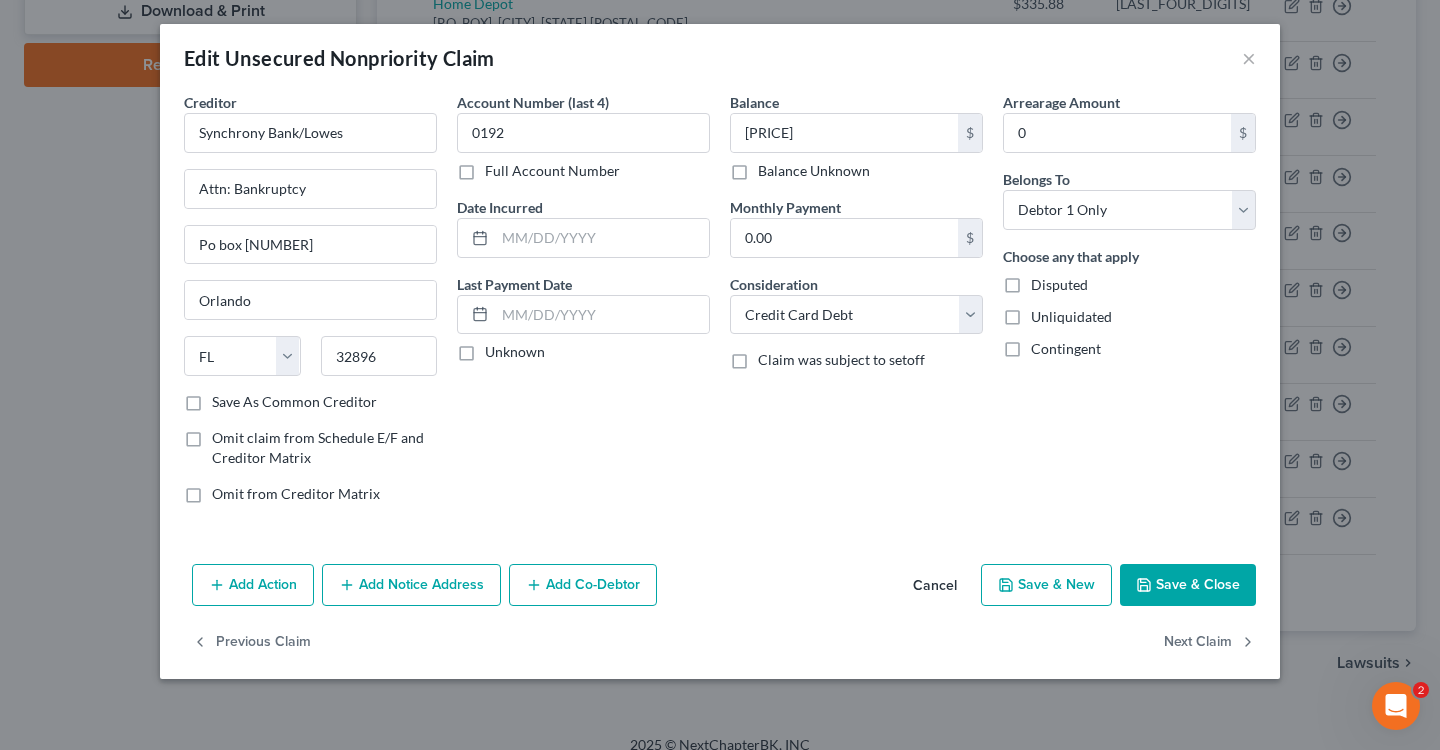 click on "Save As Common Creditor" at bounding box center (226, 398) 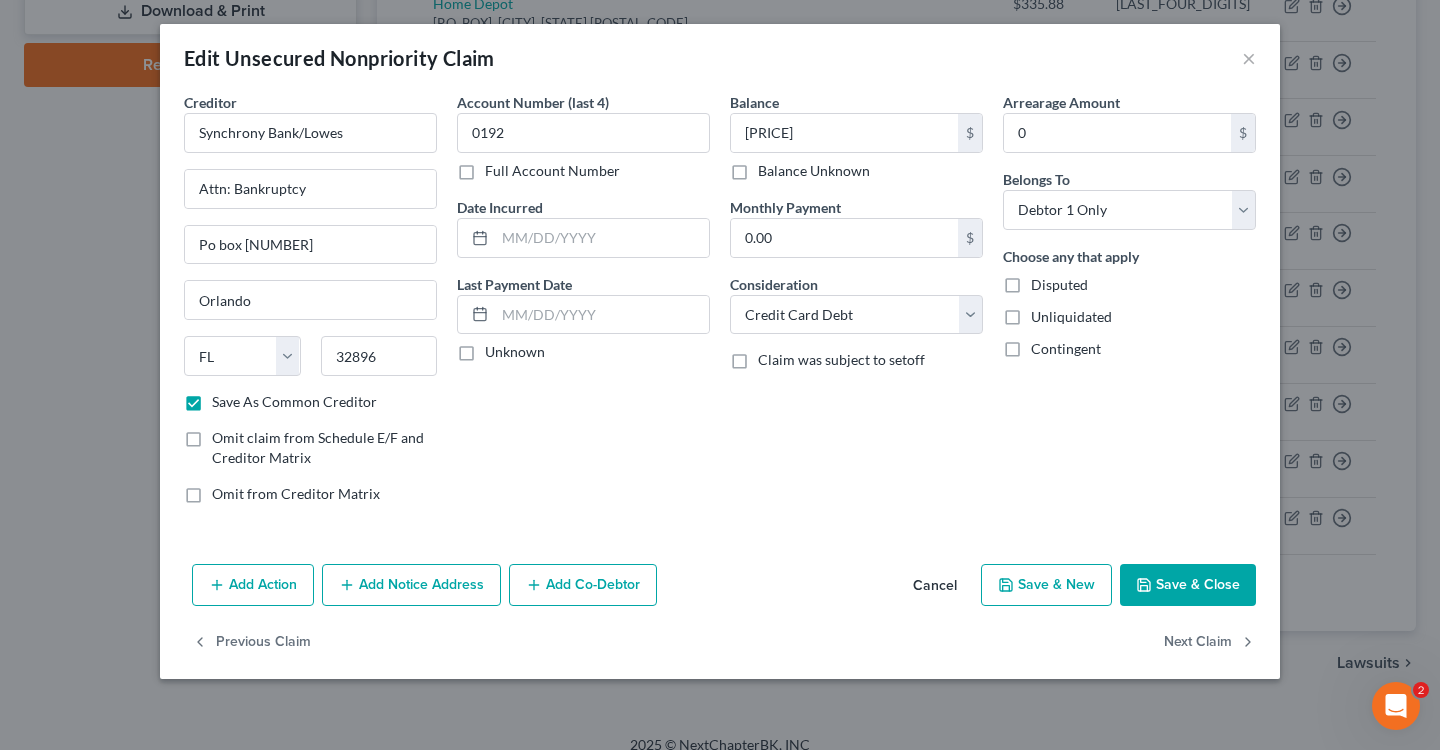 click on "Save & Close" at bounding box center [1188, 585] 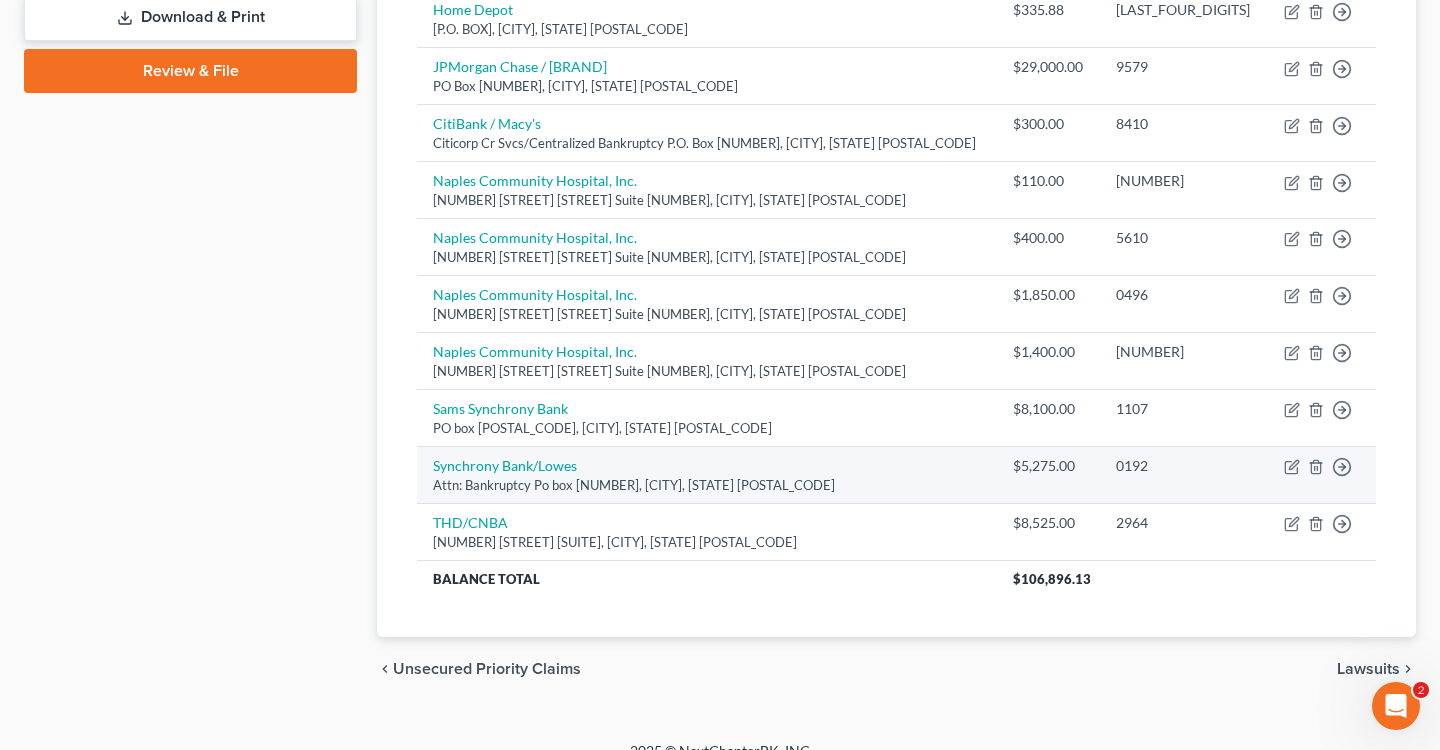 scroll, scrollTop: 900, scrollLeft: 0, axis: vertical 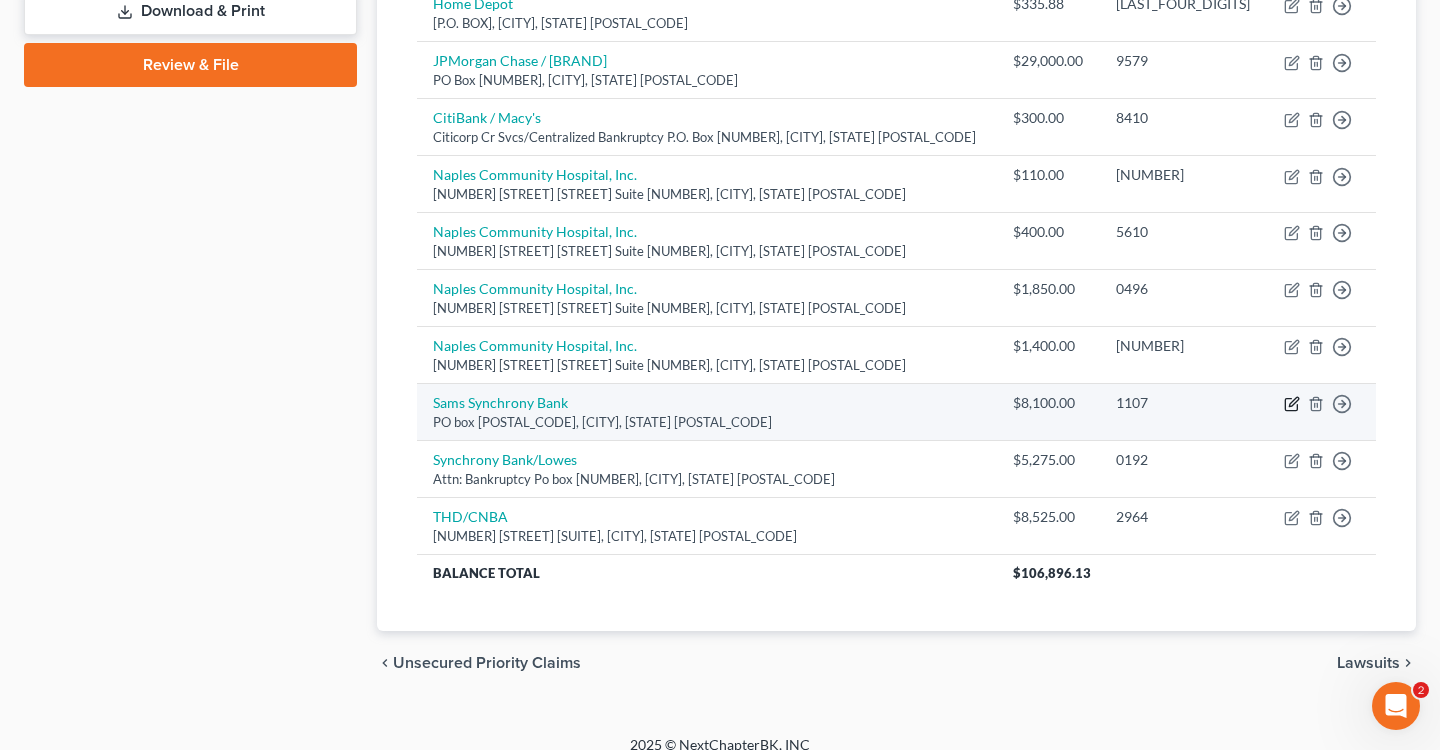 click 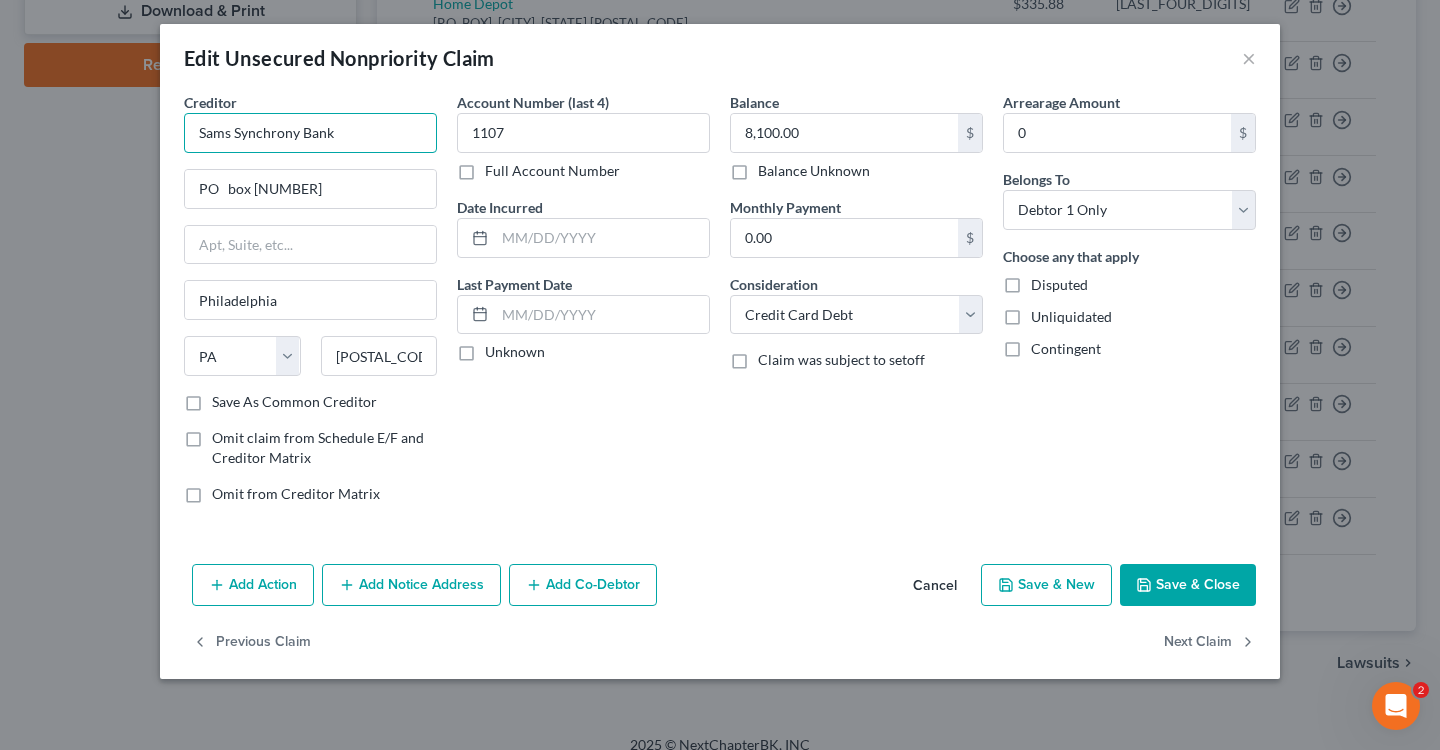 drag, startPoint x: 383, startPoint y: 135, endPoint x: 52, endPoint y: 126, distance: 331.12234 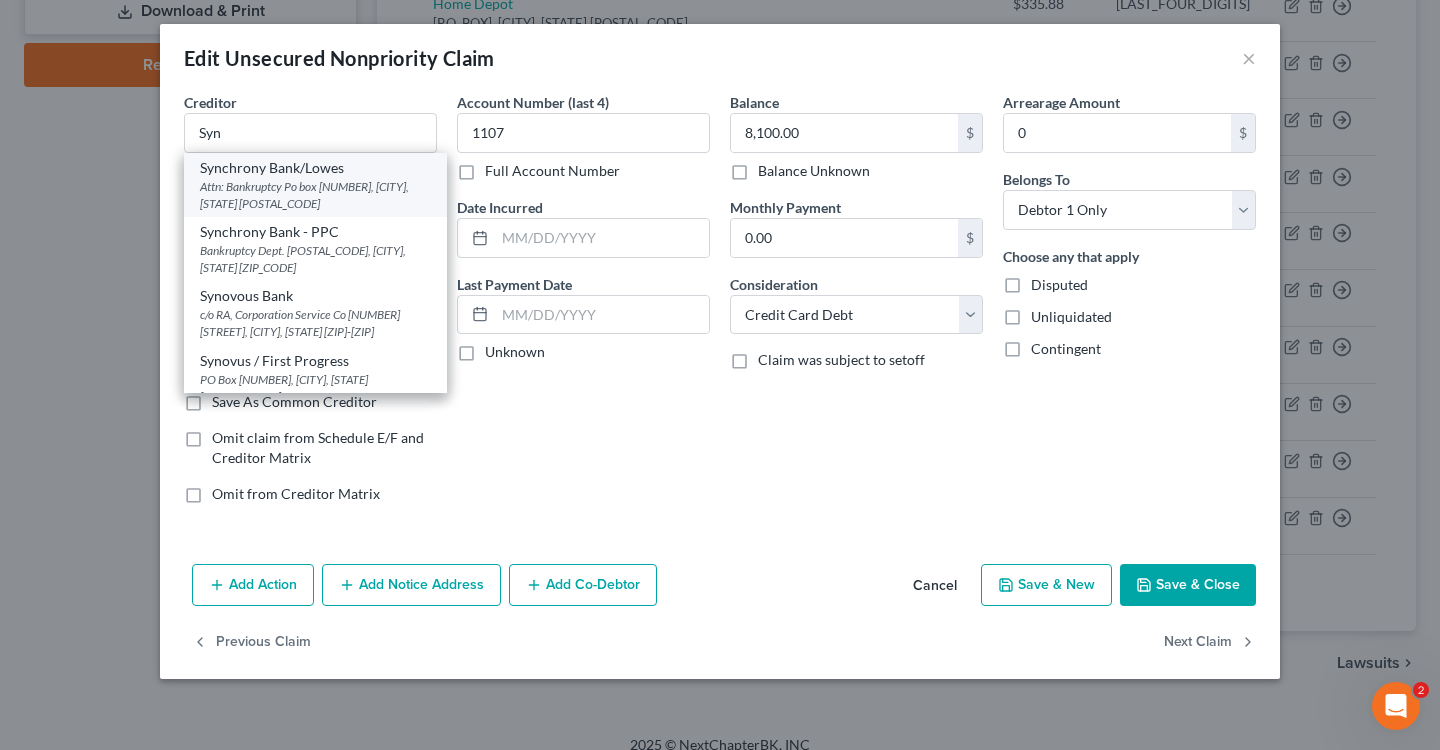 click on "Attn: Bankruptcy Po box [NUMBER], [CITY], [STATE] [POSTAL_CODE]" at bounding box center (315, 195) 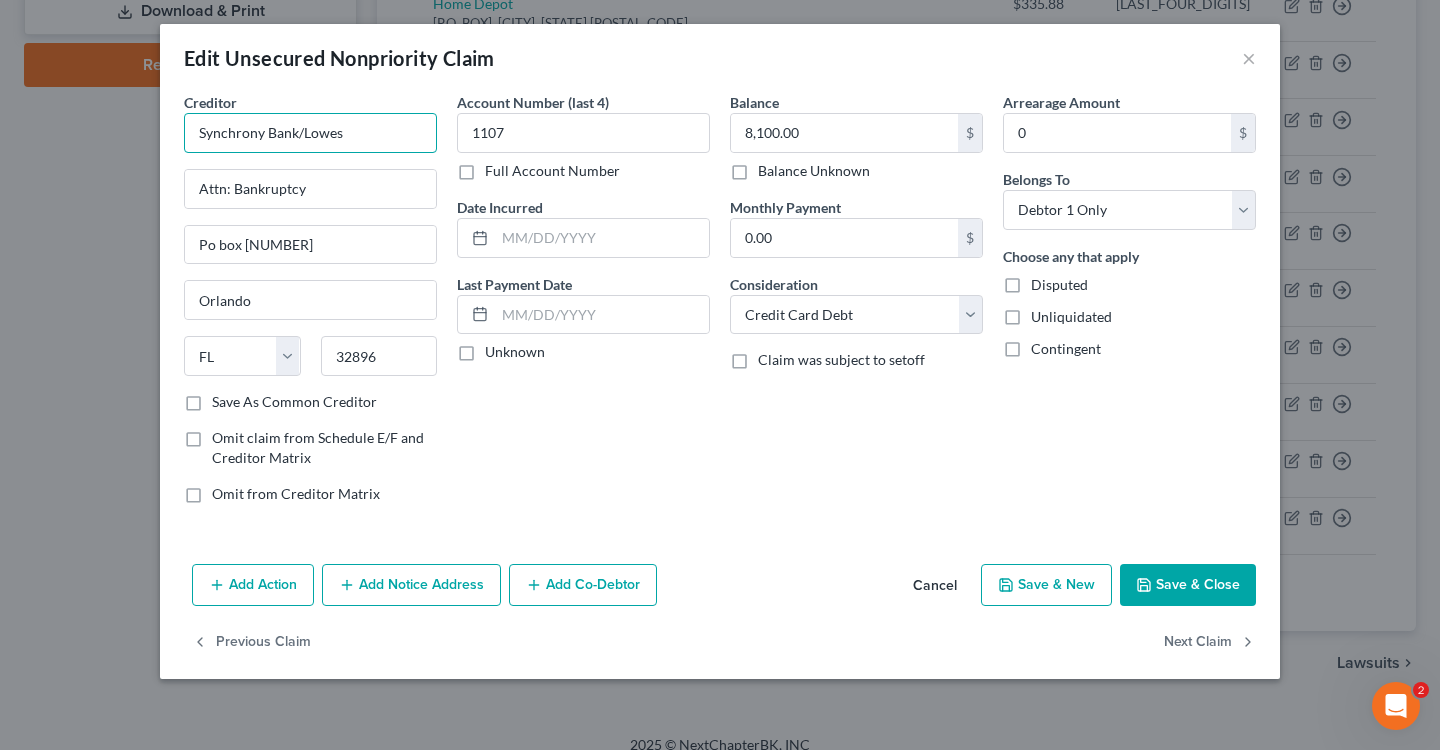 click on "Synchrony Bank/Lowes" at bounding box center [310, 133] 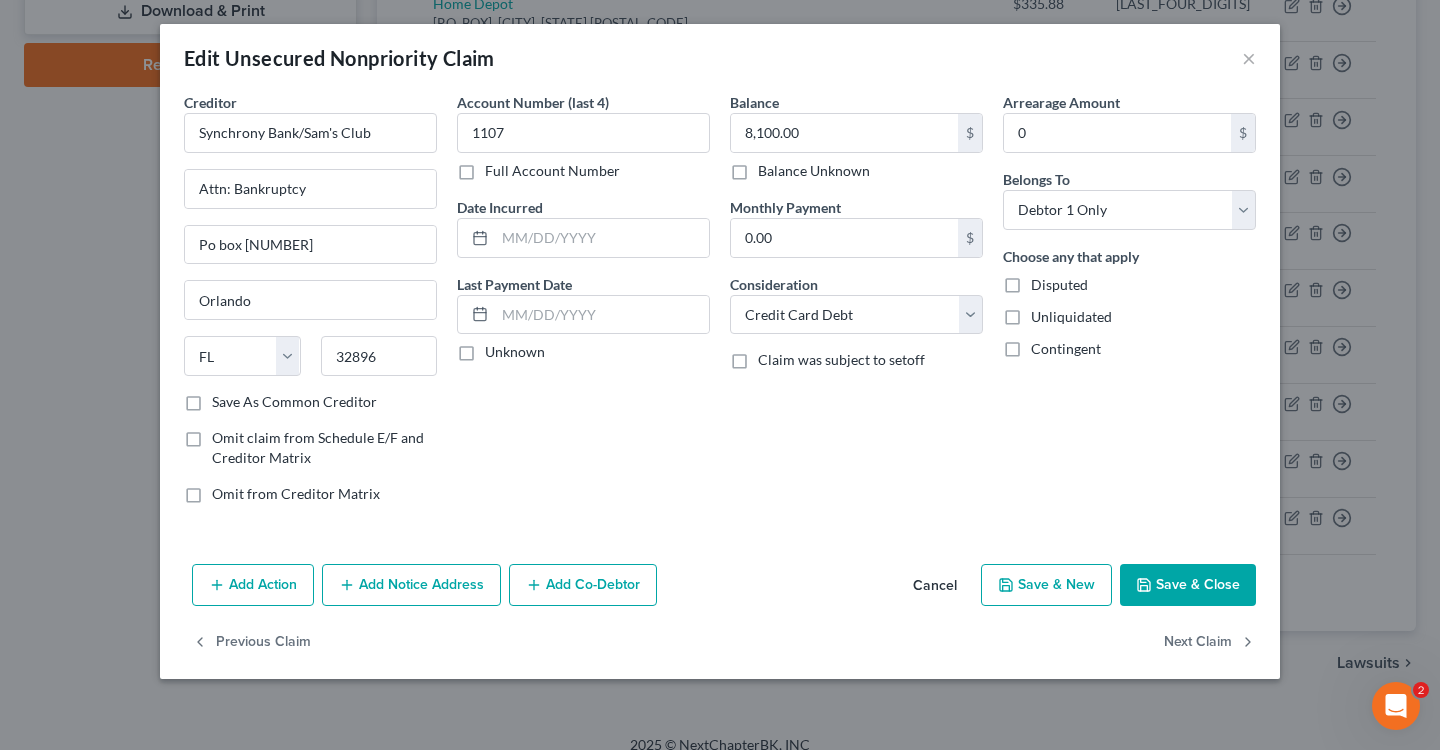 click on "Save & Close" at bounding box center [1188, 585] 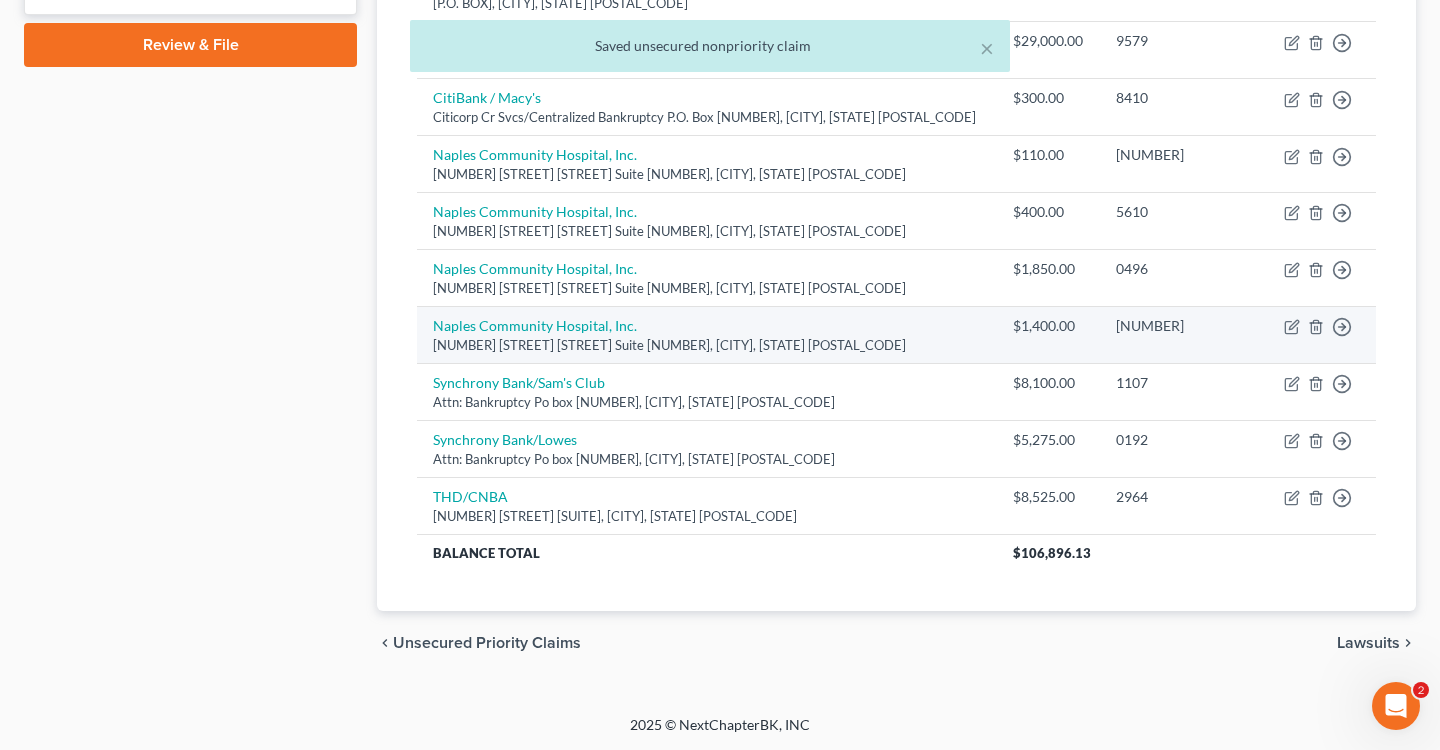 scroll, scrollTop: 915, scrollLeft: 0, axis: vertical 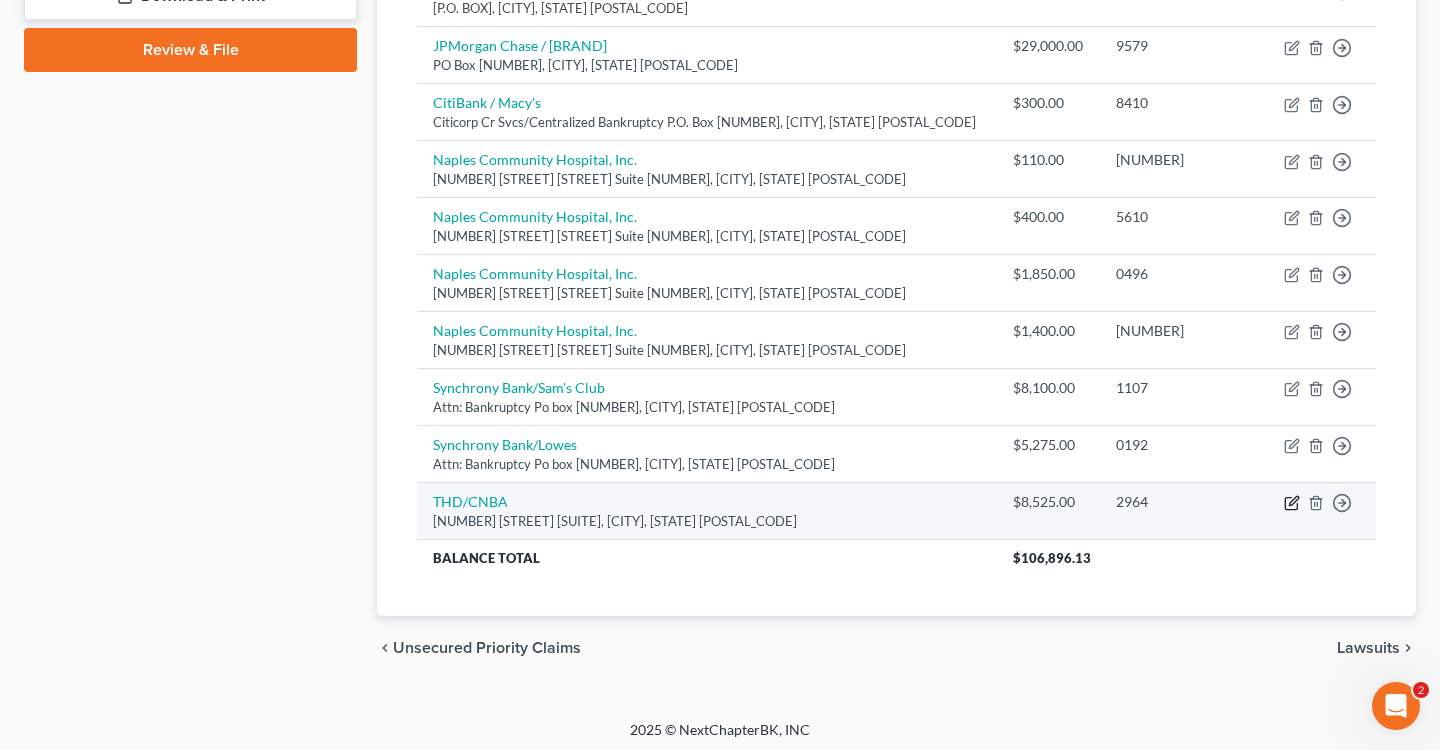click 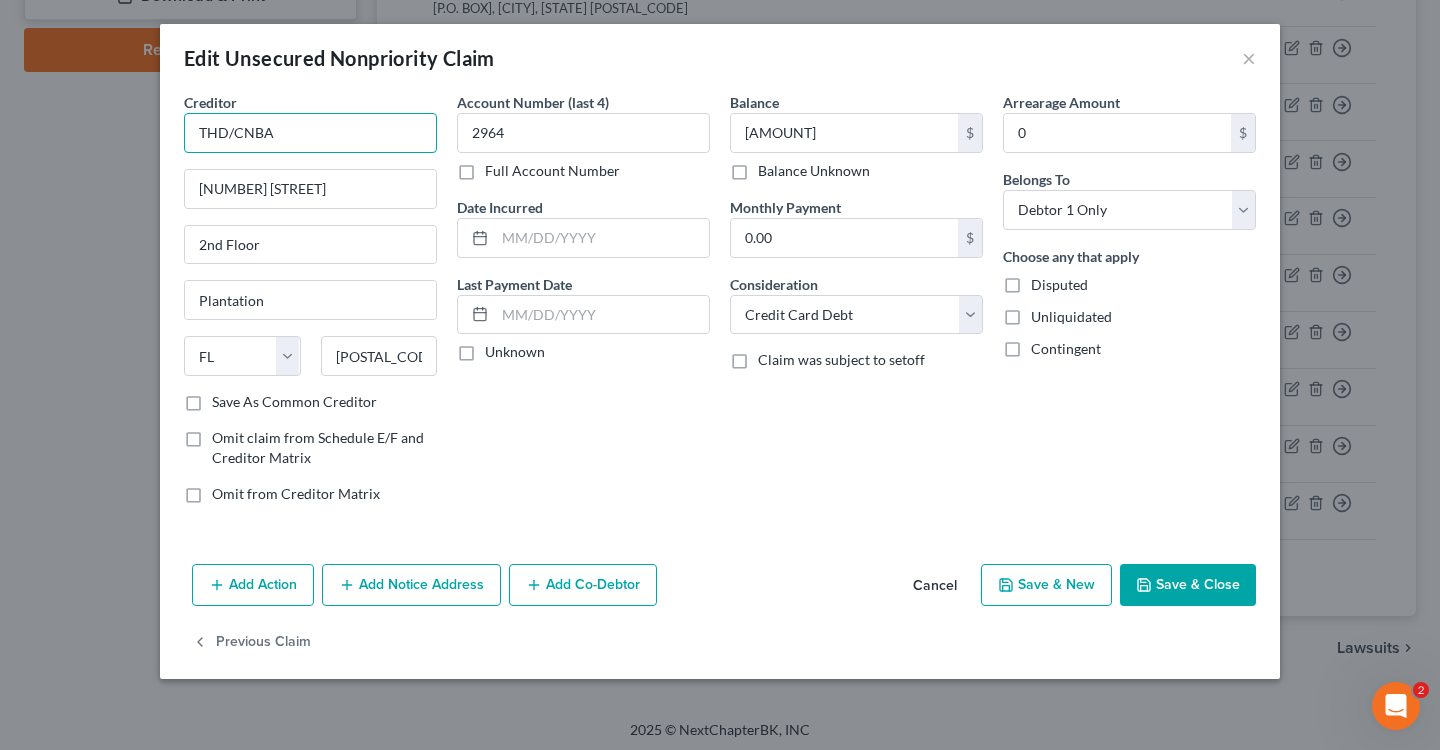 drag, startPoint x: 338, startPoint y: 130, endPoint x: 185, endPoint y: 129, distance: 153.00327 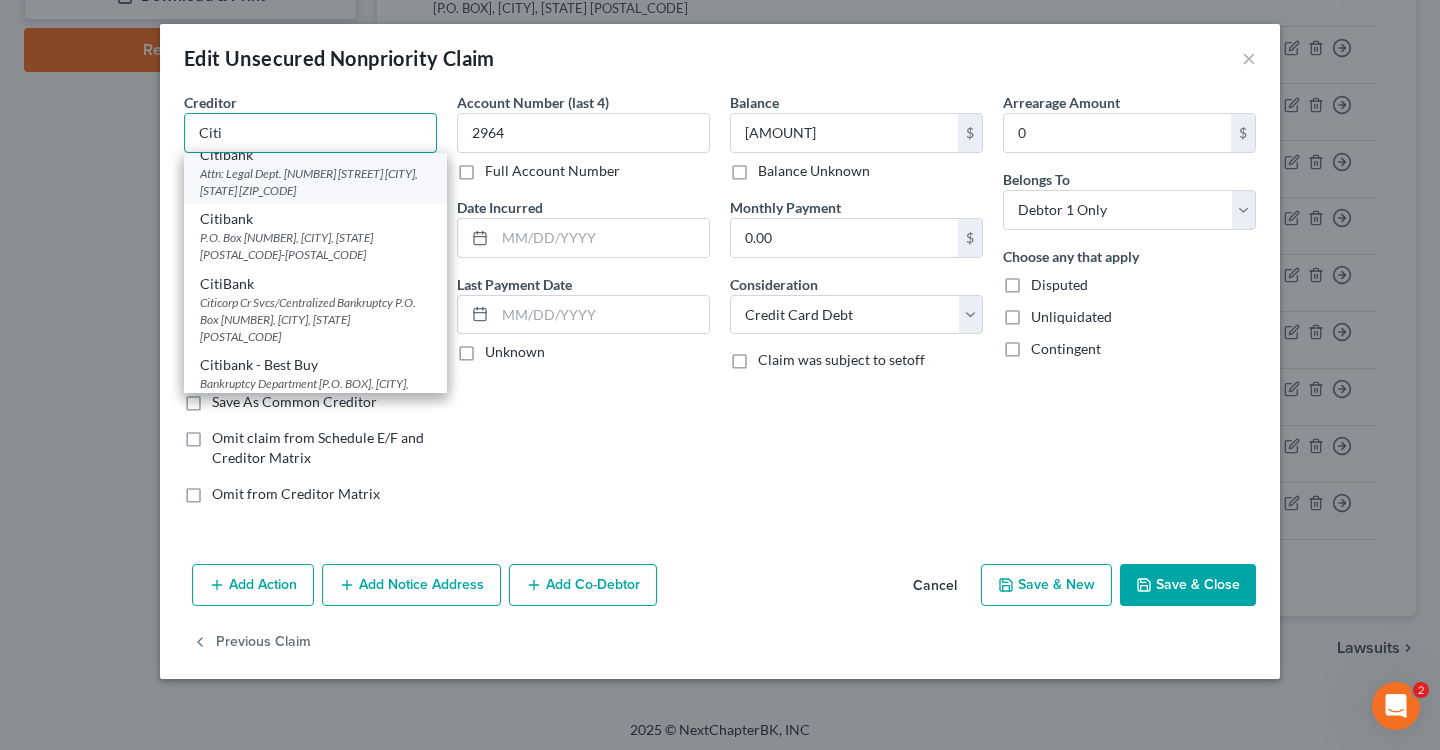 scroll, scrollTop: 82, scrollLeft: 0, axis: vertical 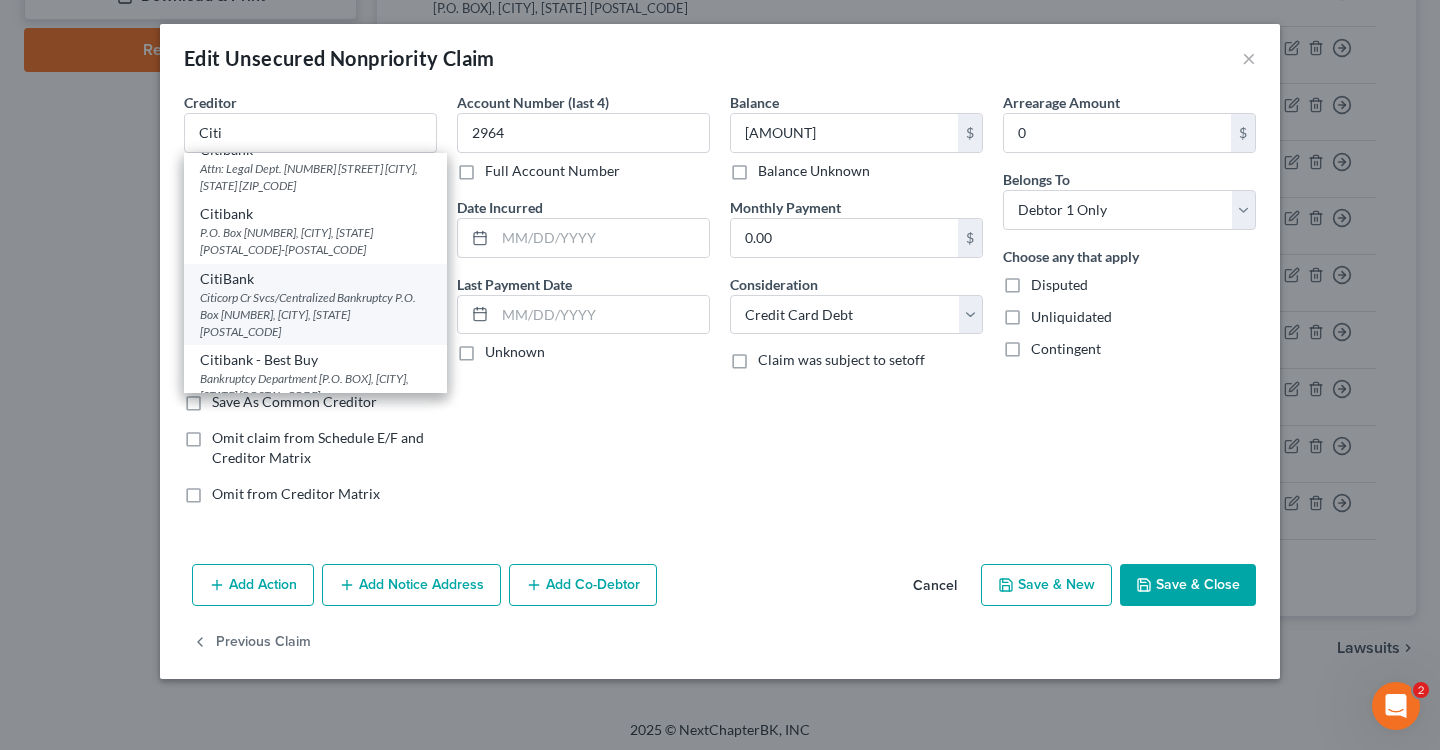click on "Citicorp Cr Svcs/Centralized Bankruptcy P.O. Box [NUMBER], [CITY], [STATE] [POSTAL_CODE]" at bounding box center [315, 314] 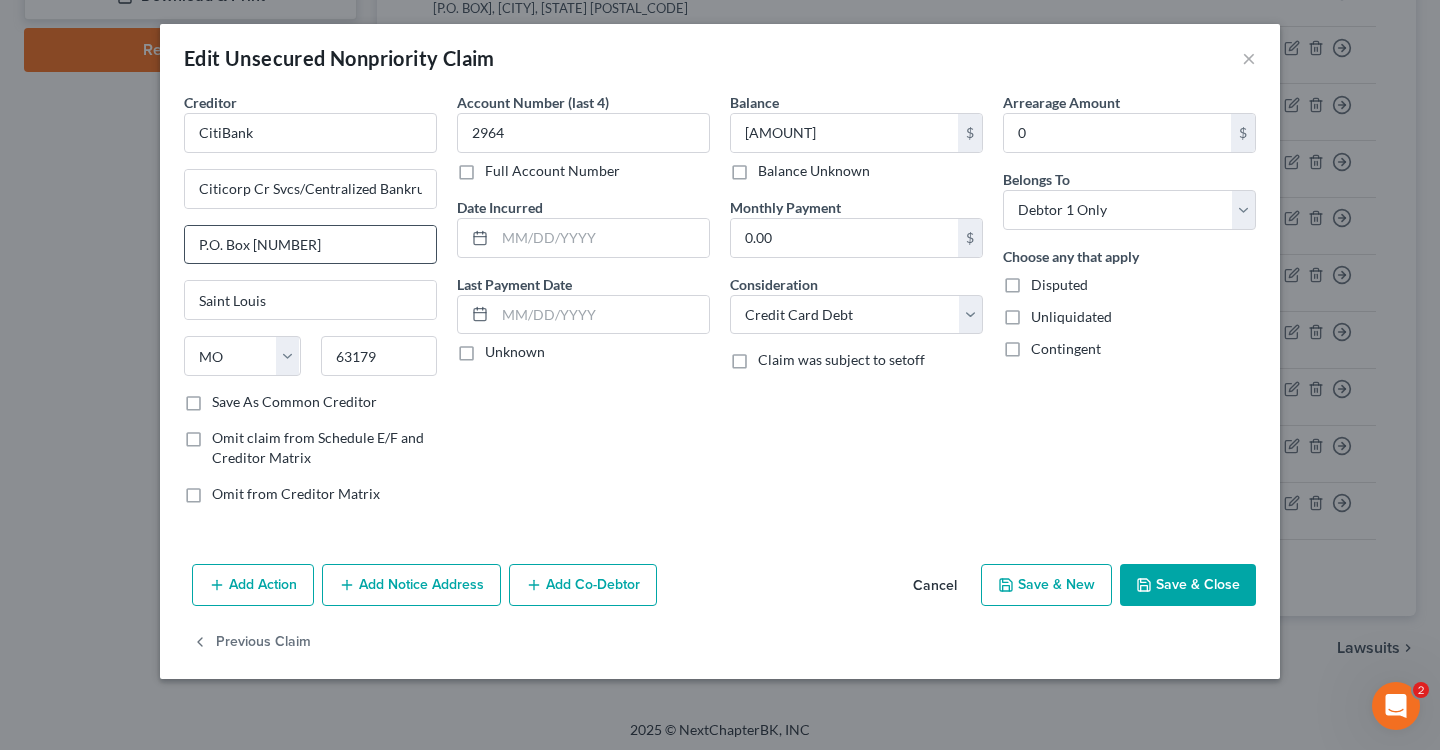 scroll, scrollTop: 0, scrollLeft: 0, axis: both 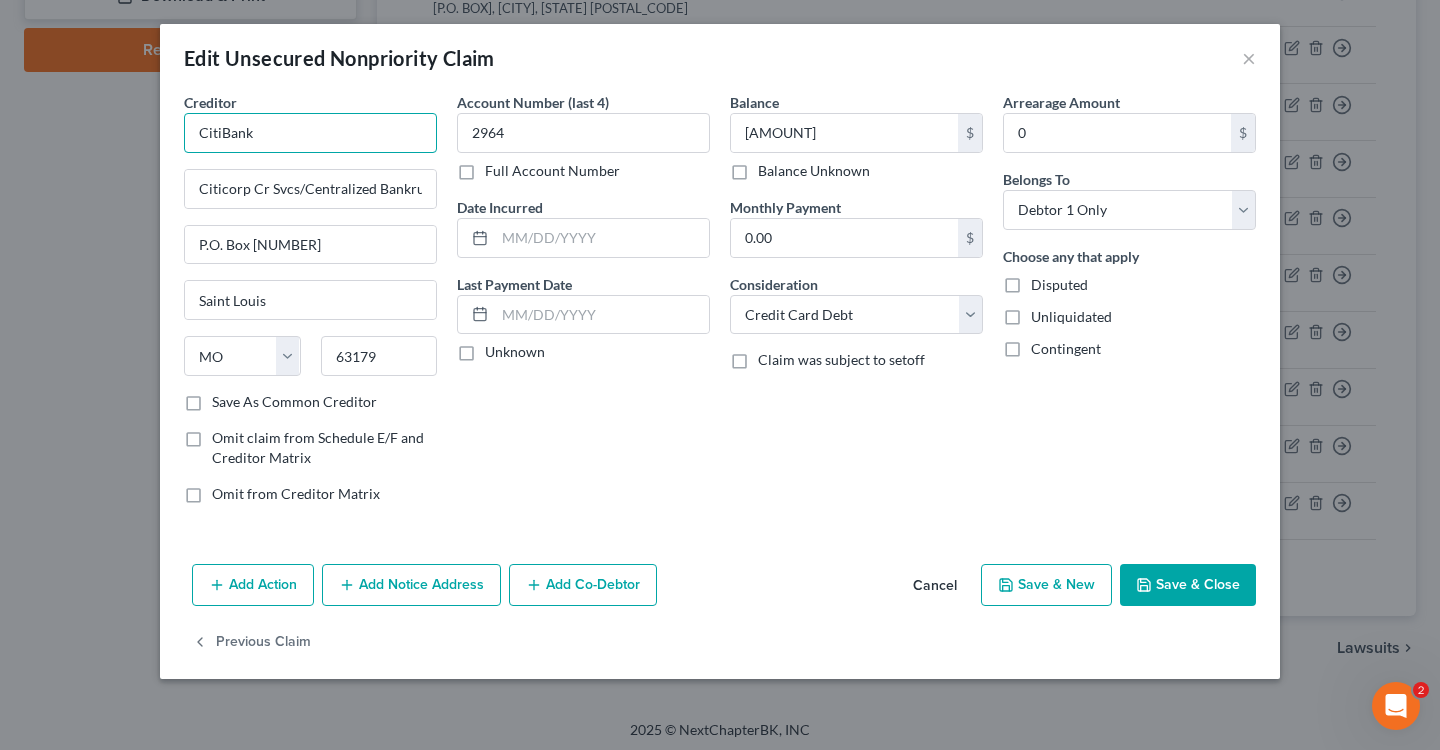 click on "CitiBank" at bounding box center [310, 133] 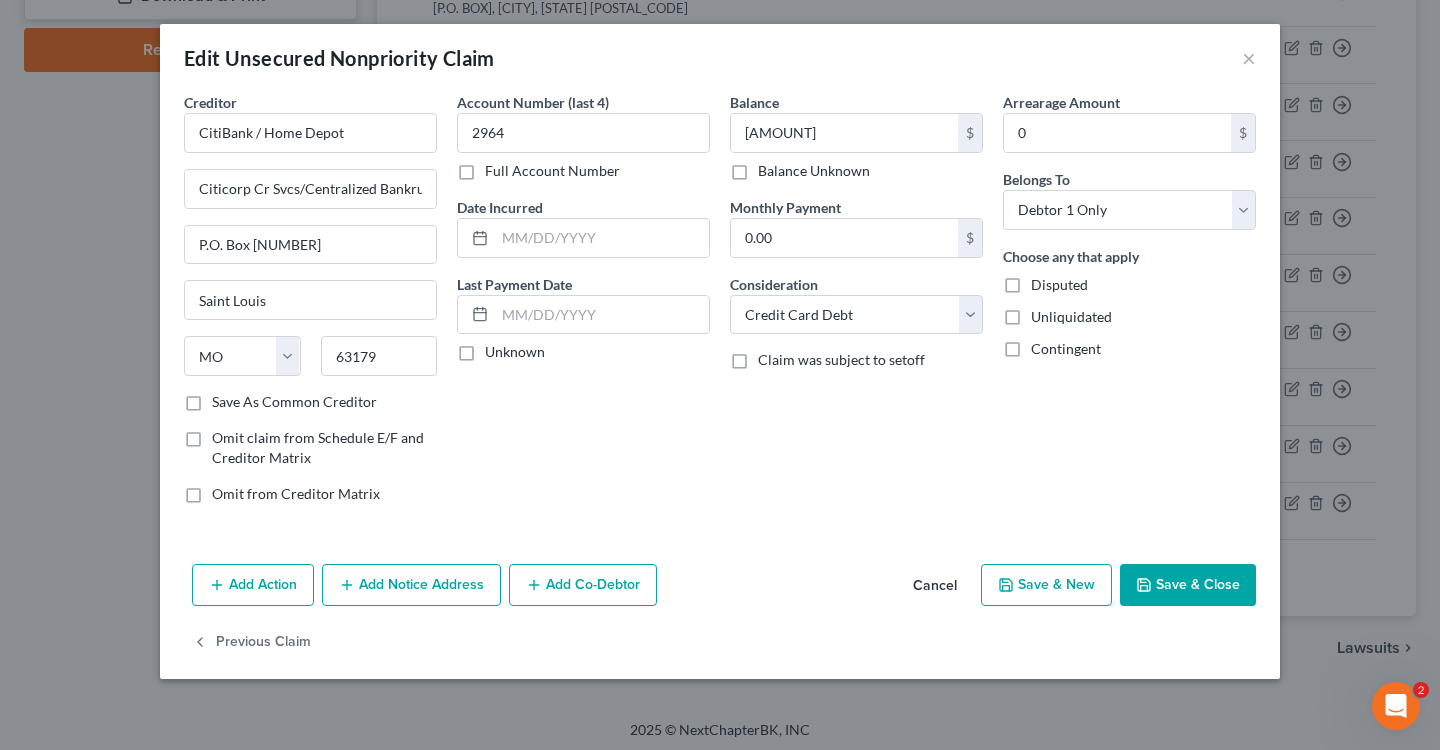 click on "Save & Close" at bounding box center (1188, 585) 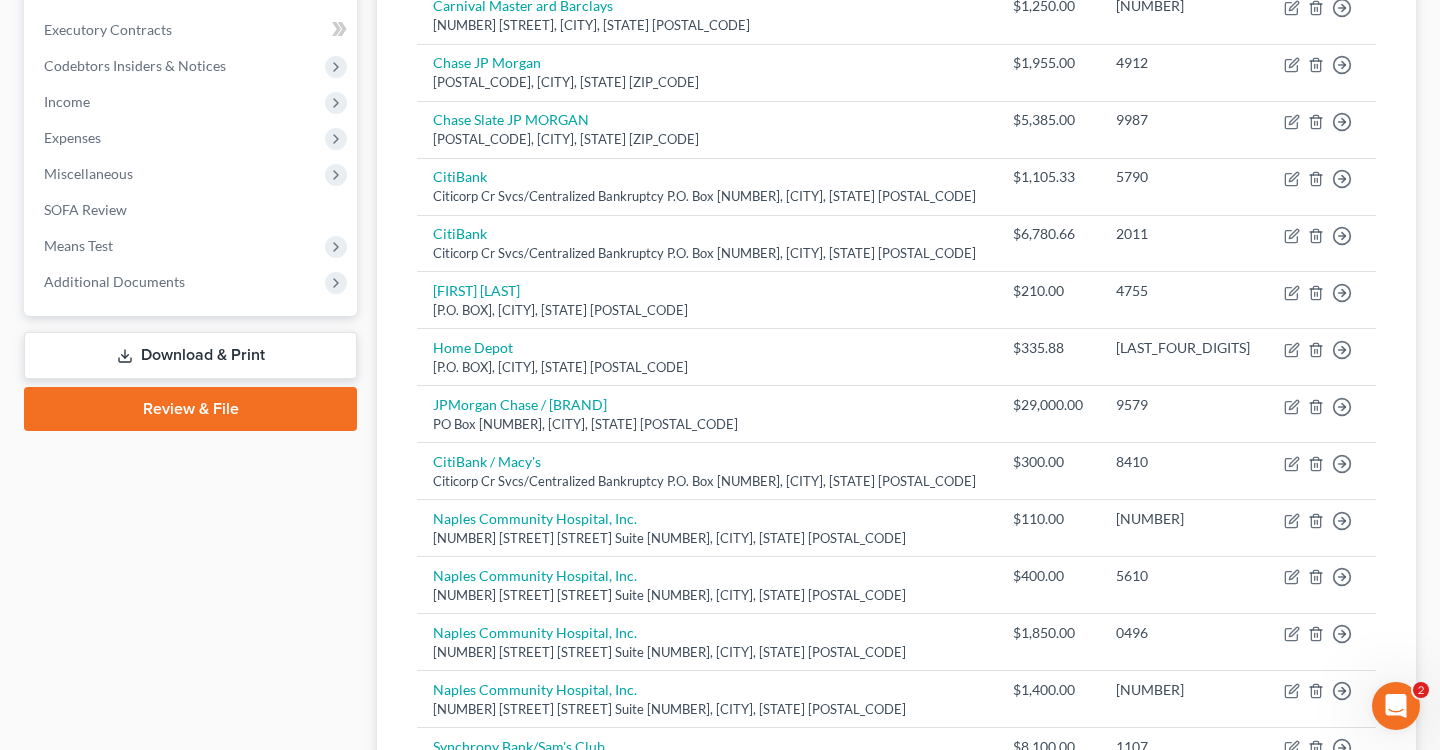 scroll, scrollTop: 527, scrollLeft: 0, axis: vertical 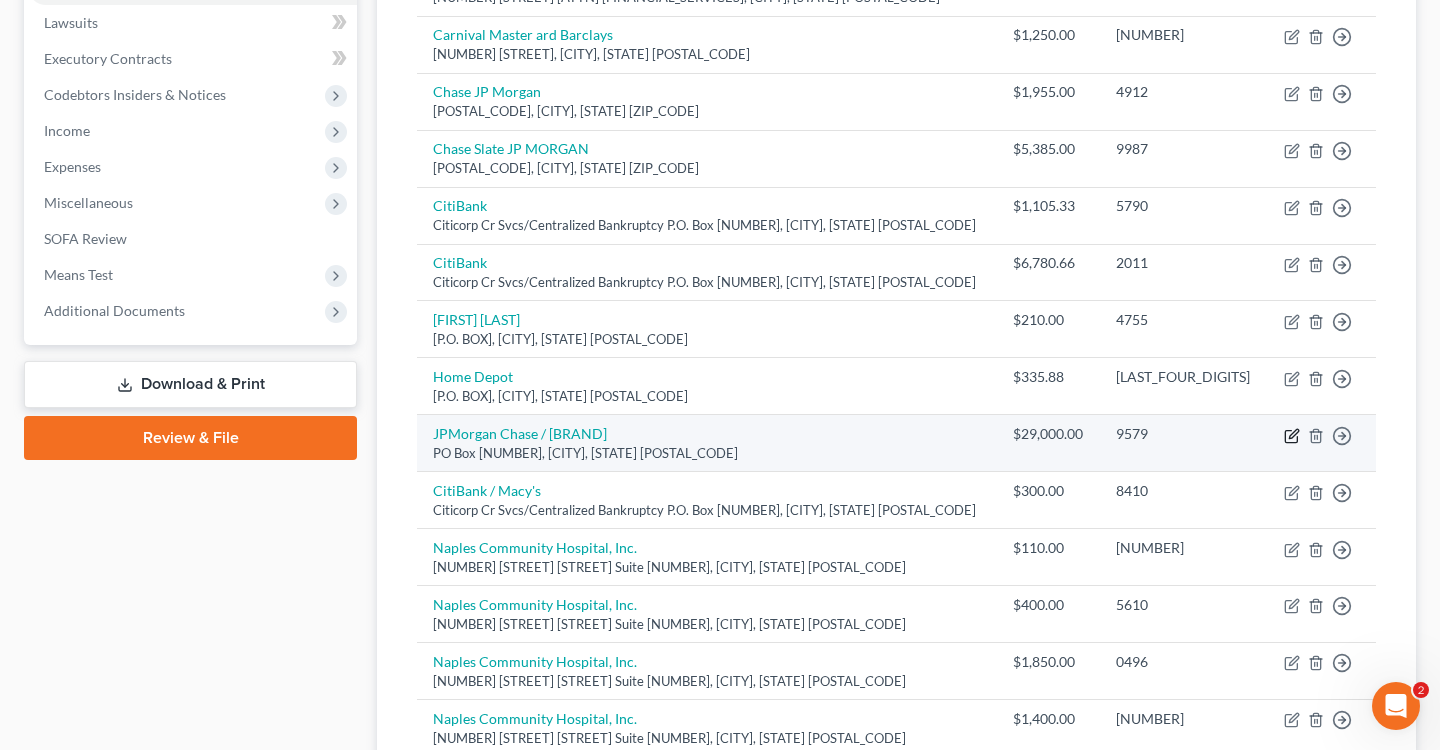 click 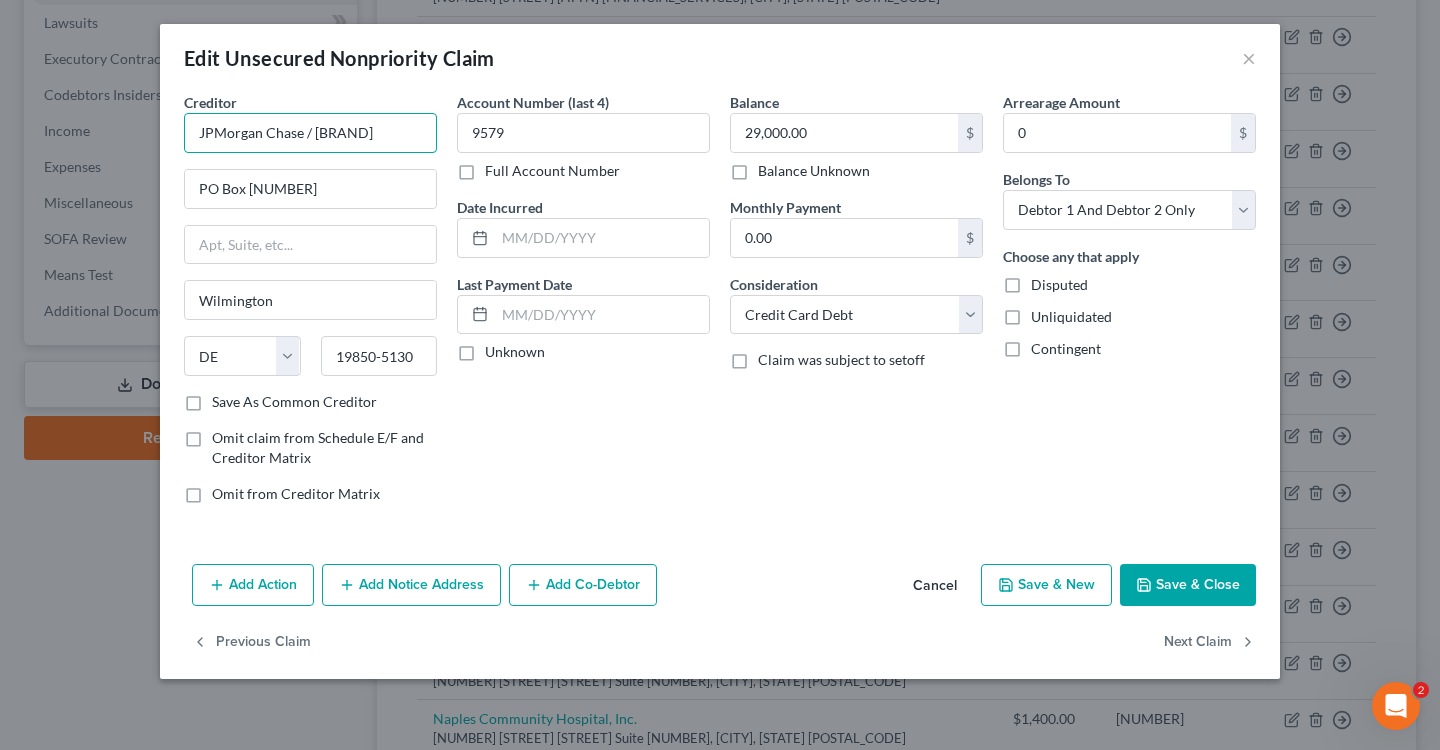 click on "JPMorgan Chase / [BRAND]" at bounding box center (310, 133) 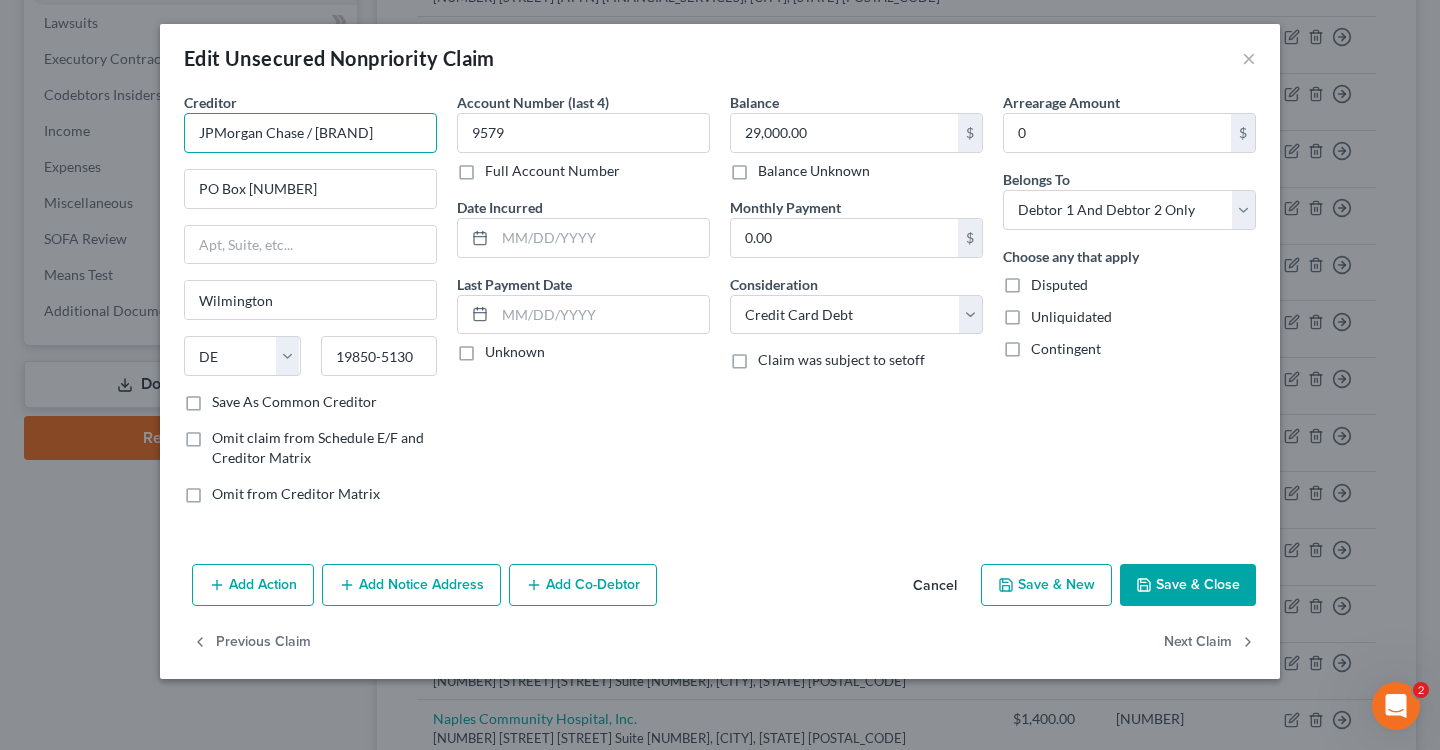 drag, startPoint x: 263, startPoint y: 132, endPoint x: 59, endPoint y: 132, distance: 204 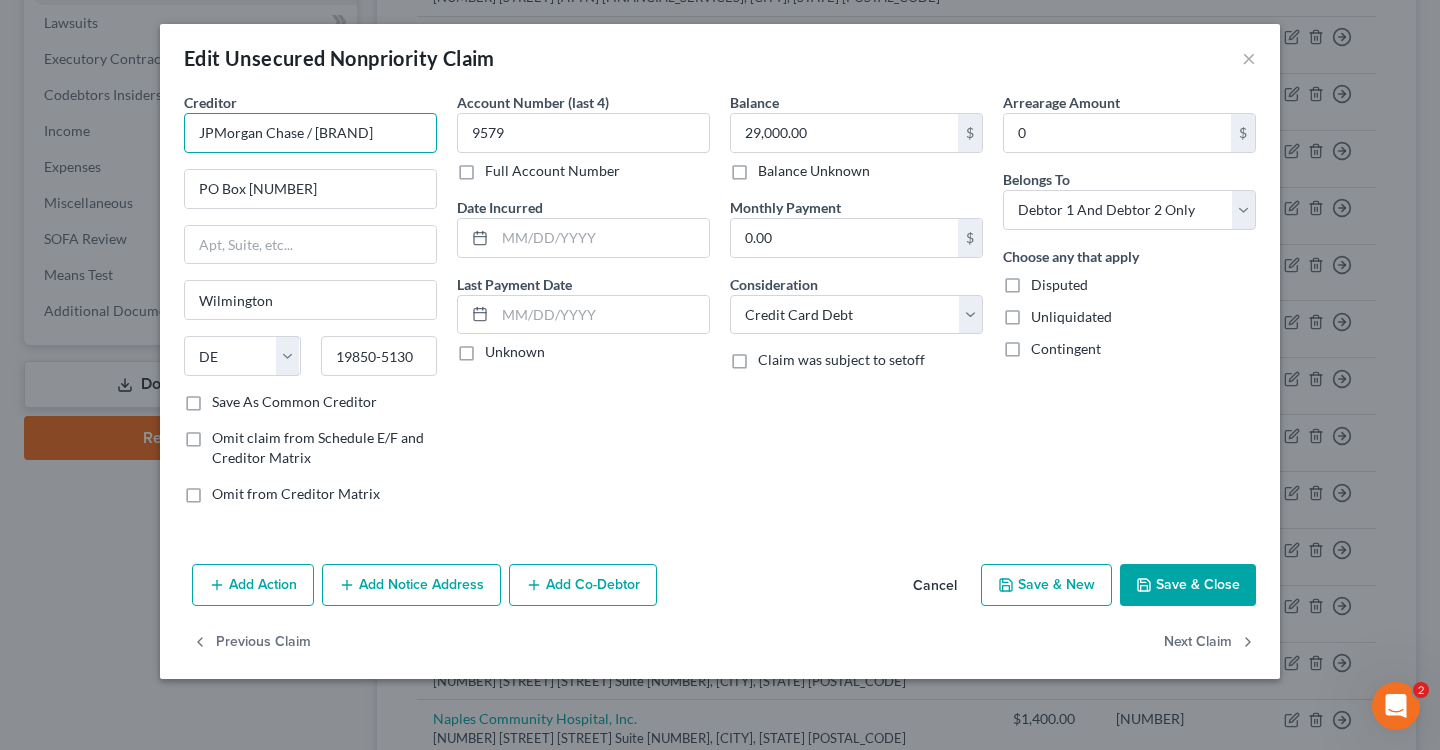 click on "JPMorgan Chase / [BRAND]" at bounding box center [310, 133] 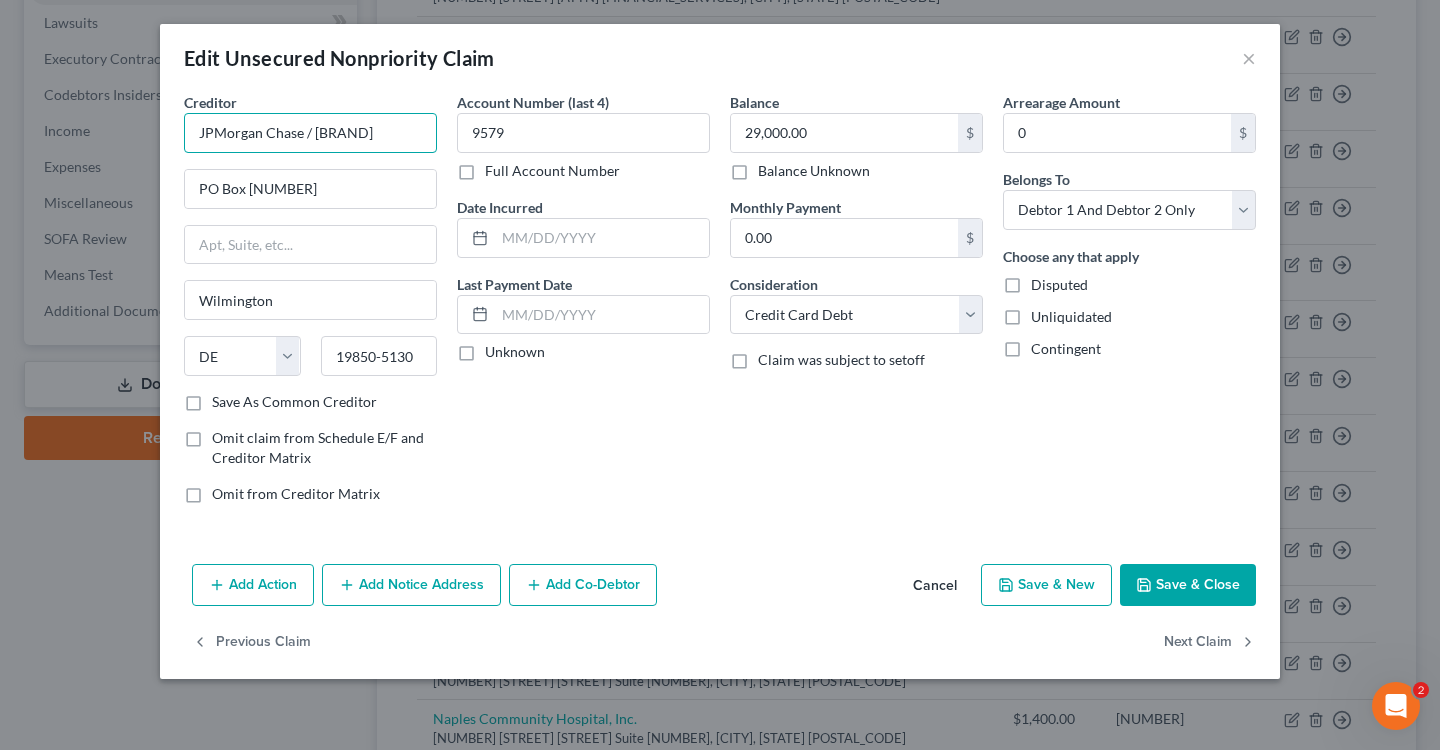 click on "JPMorgan Chase / [BRAND]" at bounding box center [310, 133] 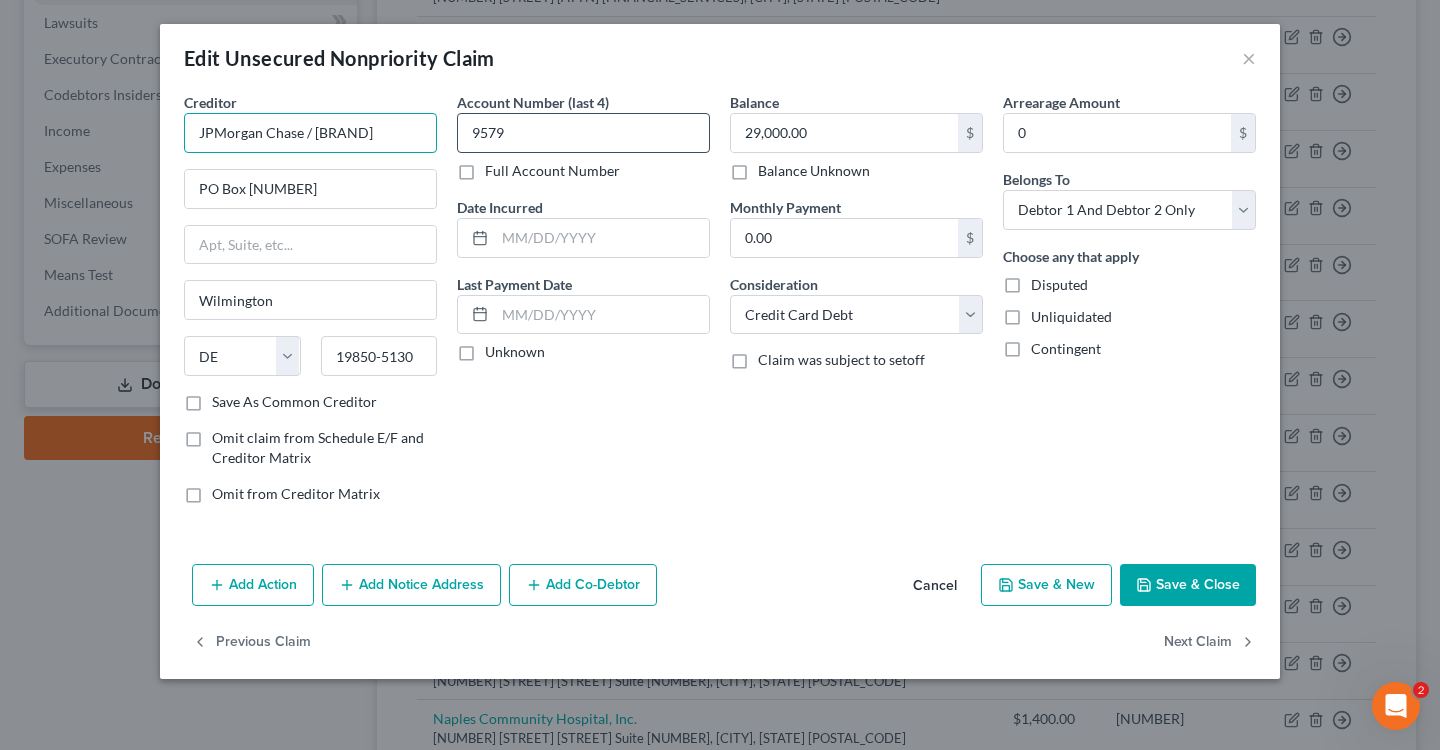 scroll, scrollTop: 0, scrollLeft: 25, axis: horizontal 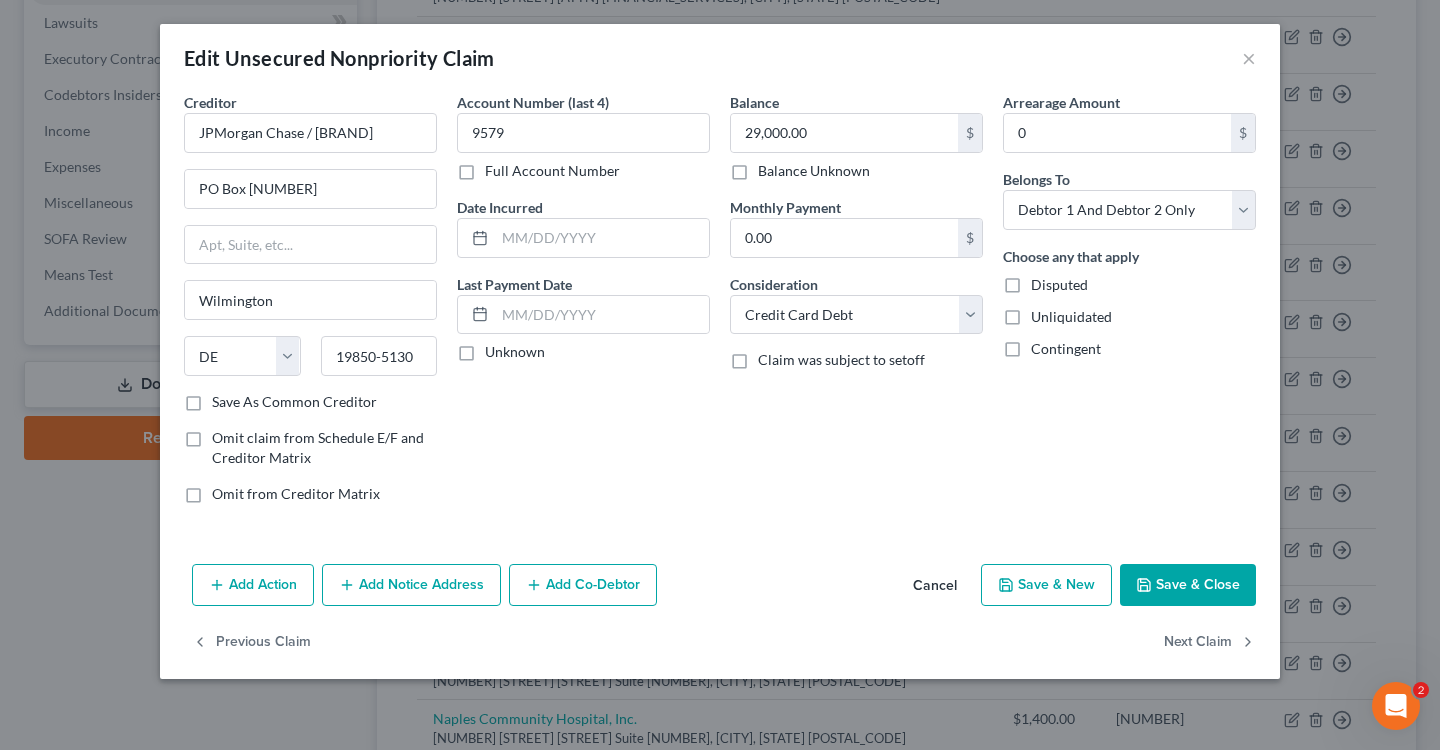 click on "Creditor *    JP Morgan/Bonvoy /Transworld Services                      PO Box [POSTAL_CODE] Wilmington State AL AK AR AZ CA CO CT DE DC FL GA GU HI ID IL IN IA KS KY LA ME MD MA MI MN MS MO MT NC ND NE NV NH NJ NM NY OH OK OR PA PR RI SC SD TN TX UT VI VA VT WA WV WI WY [POSTAL_CODE]" at bounding box center [310, 242] 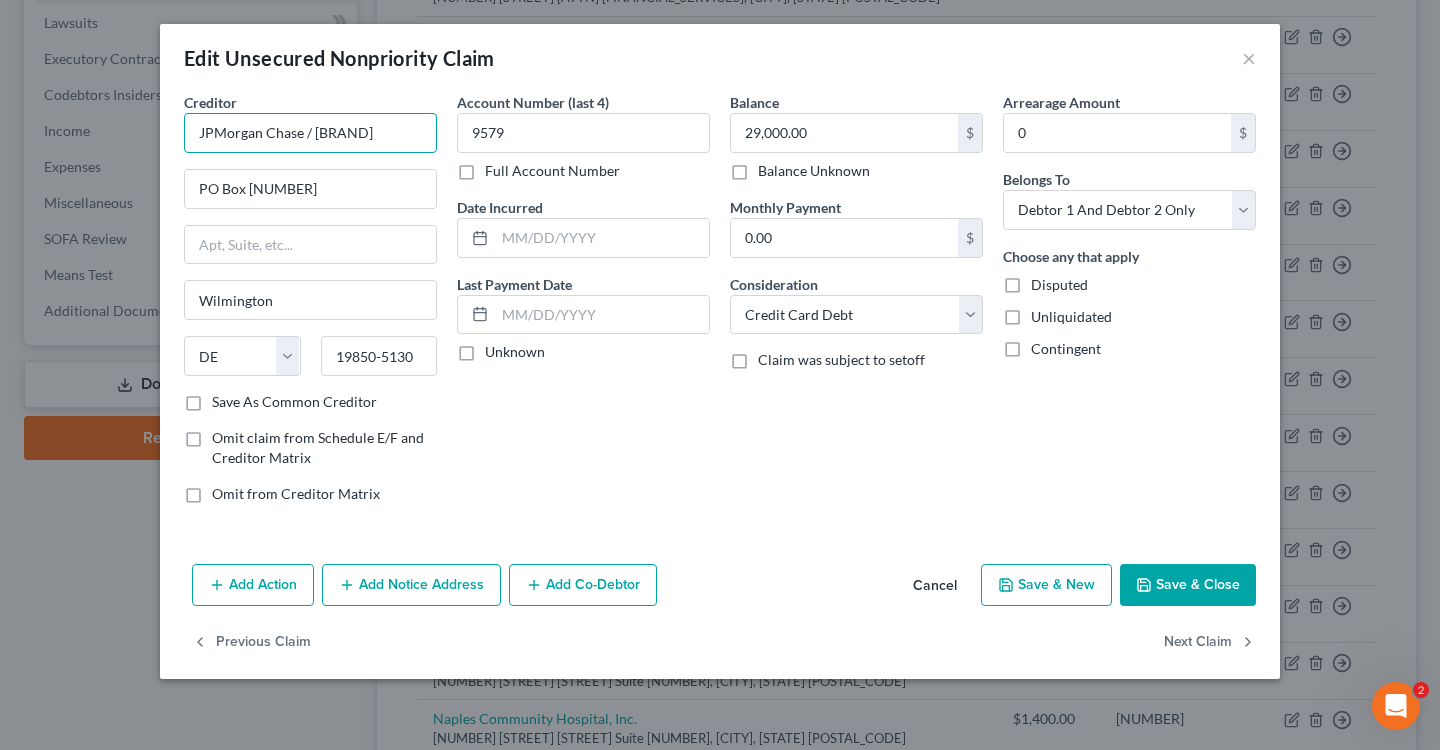 click on "JPMorgan Chase / [BRAND]" at bounding box center [310, 133] 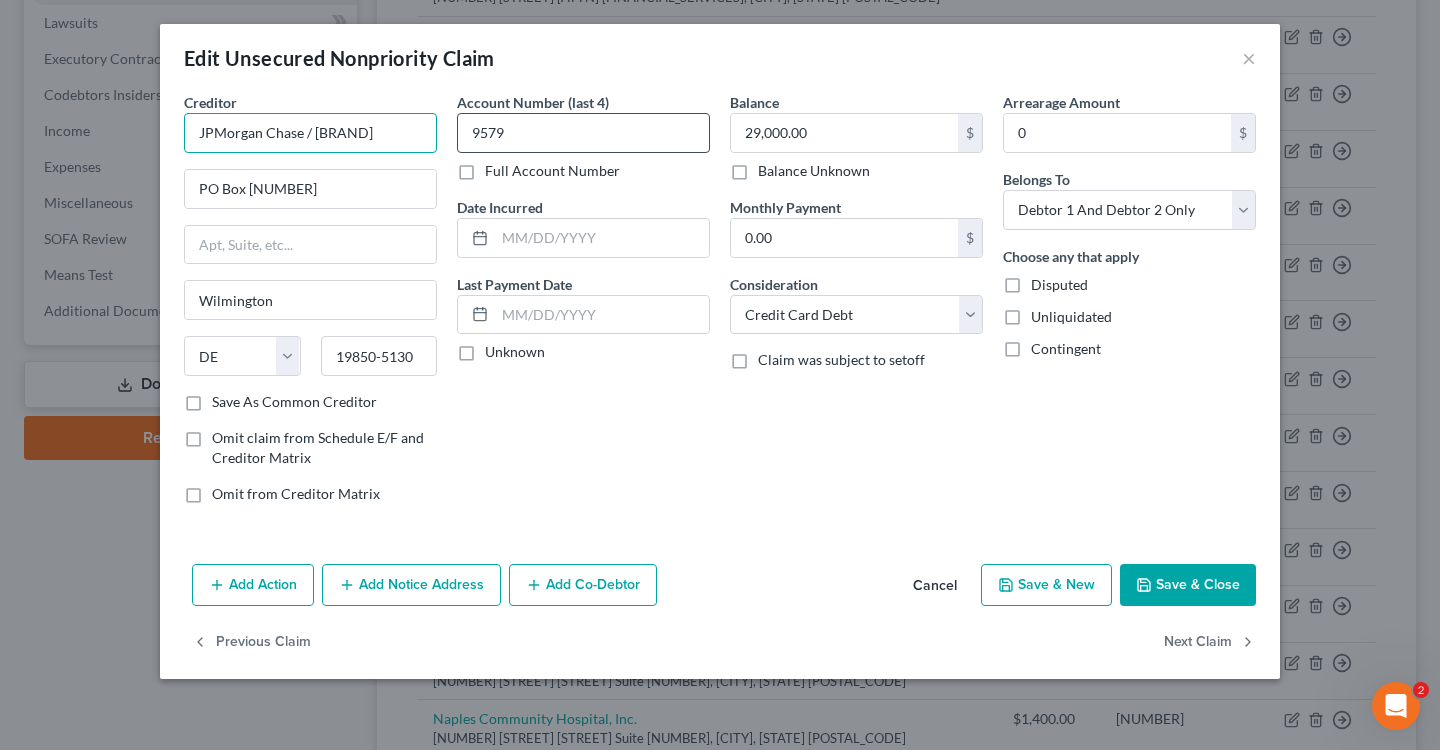scroll, scrollTop: 0, scrollLeft: 25, axis: horizontal 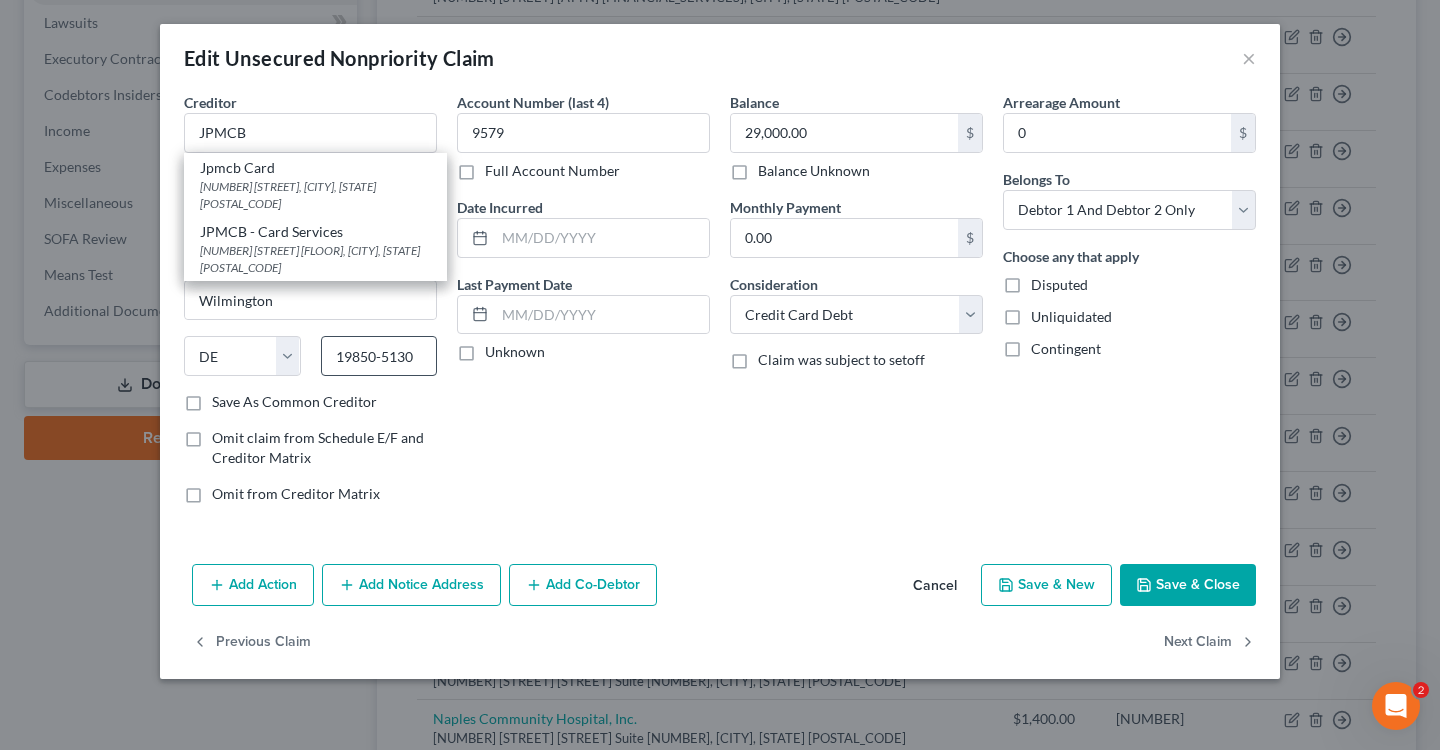 click on "Account Number (last 4)
9579
Full Account Number
Date Incurred         Last Payment Date         Unknown" at bounding box center [583, 306] 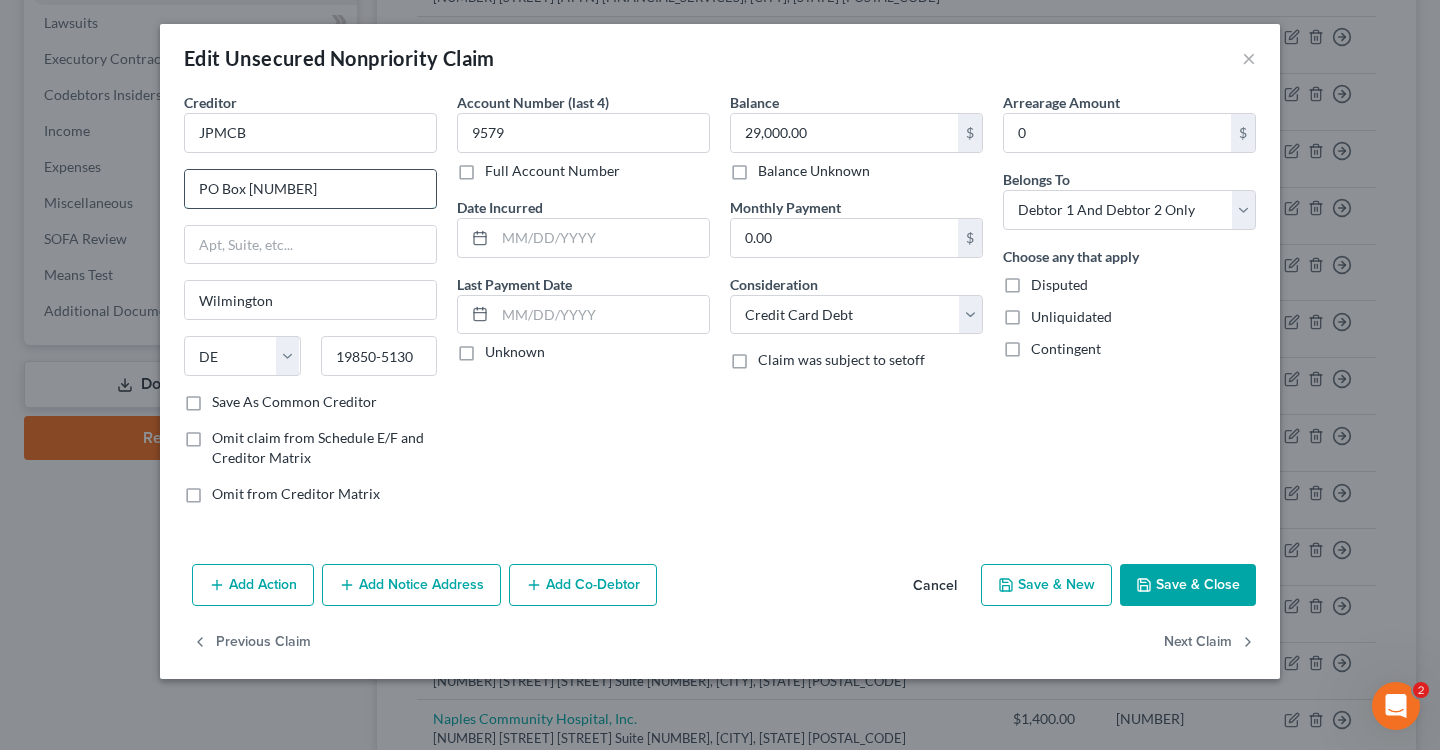 click on "PO Box [NUMBER]" at bounding box center [310, 189] 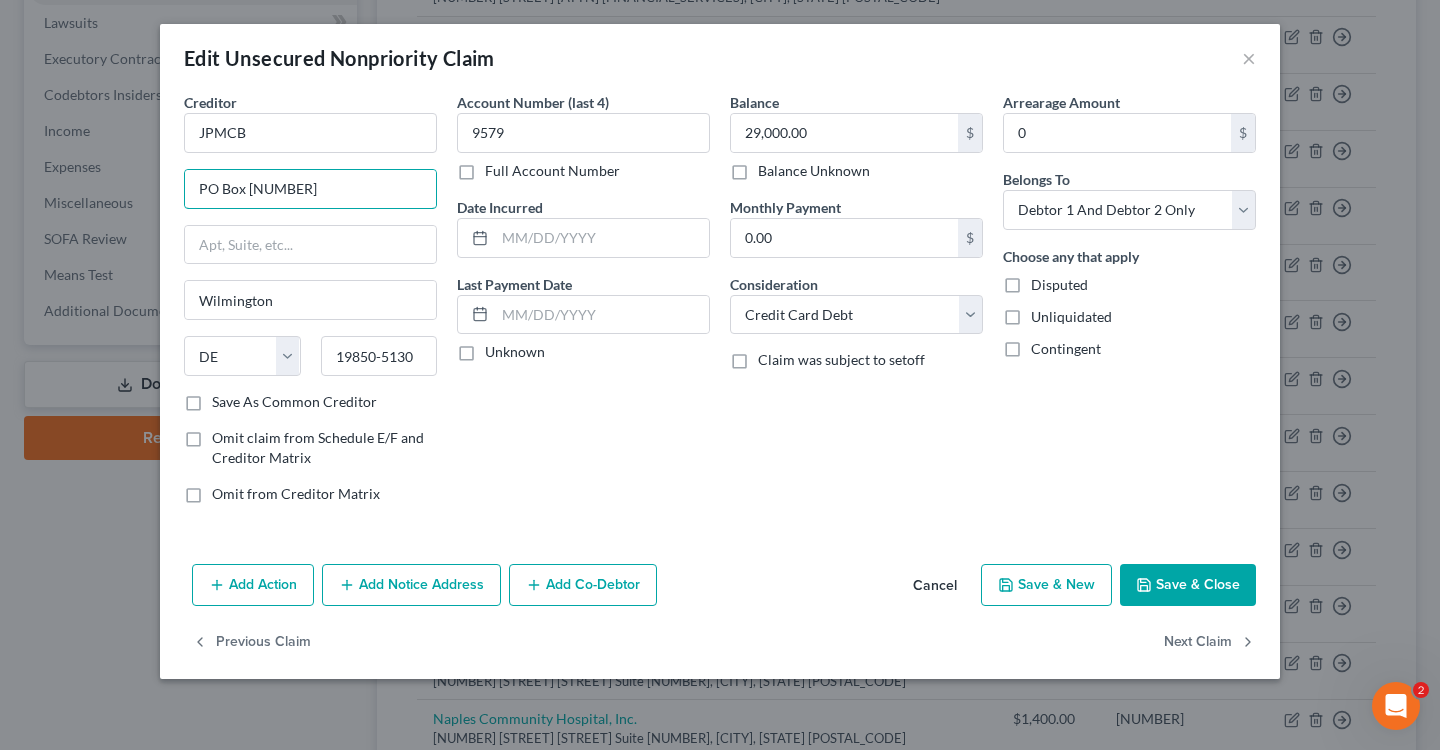 drag, startPoint x: 332, startPoint y: 189, endPoint x: 114, endPoint y: 172, distance: 218.66183 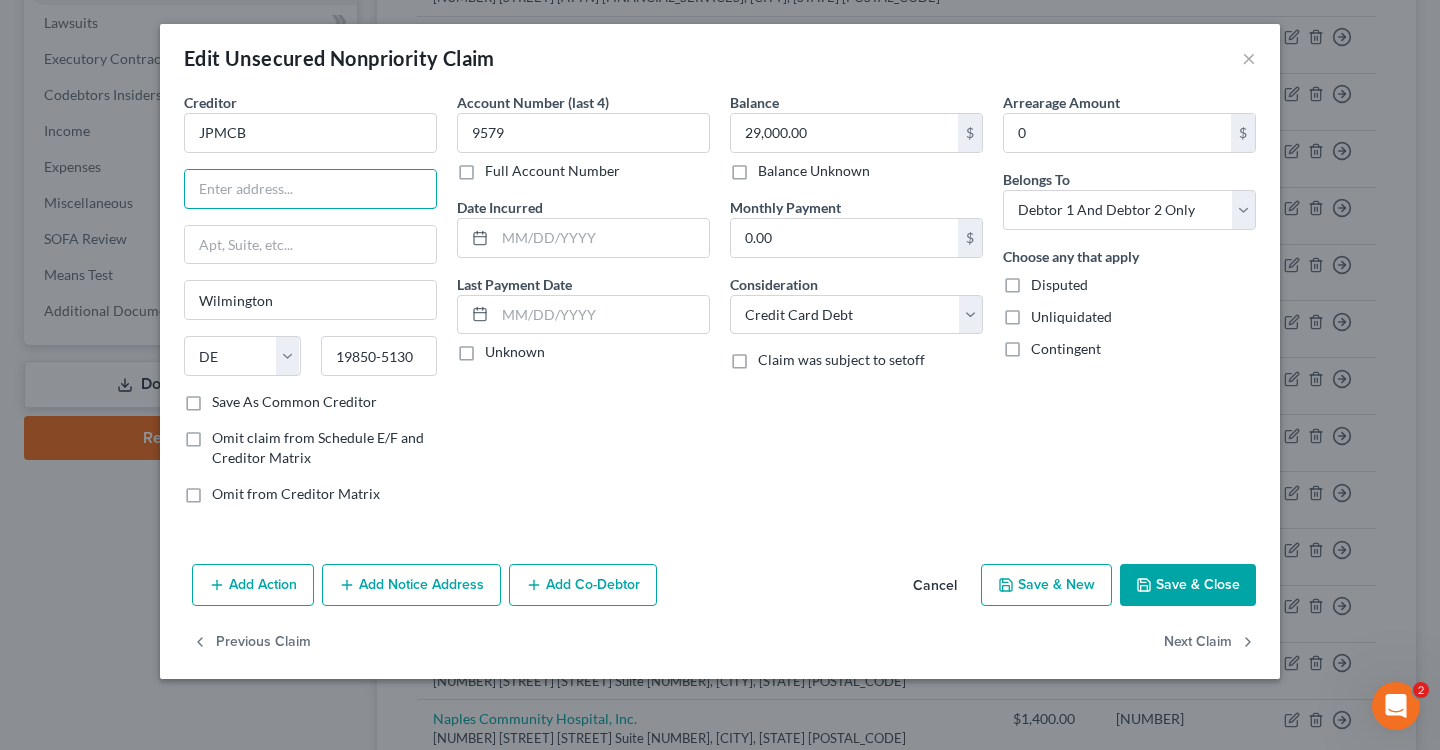 paste on "MailCode LA[NUMBER]" 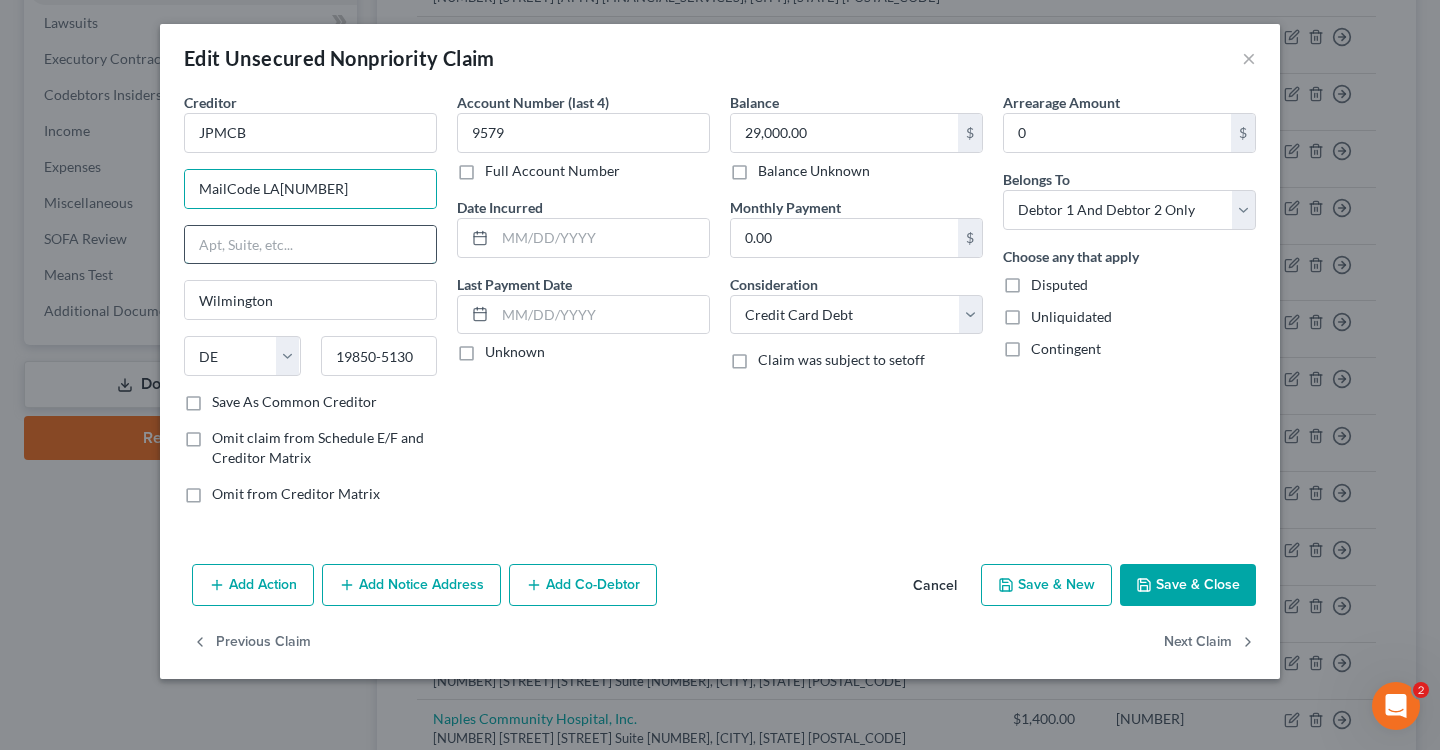 click at bounding box center (310, 245) 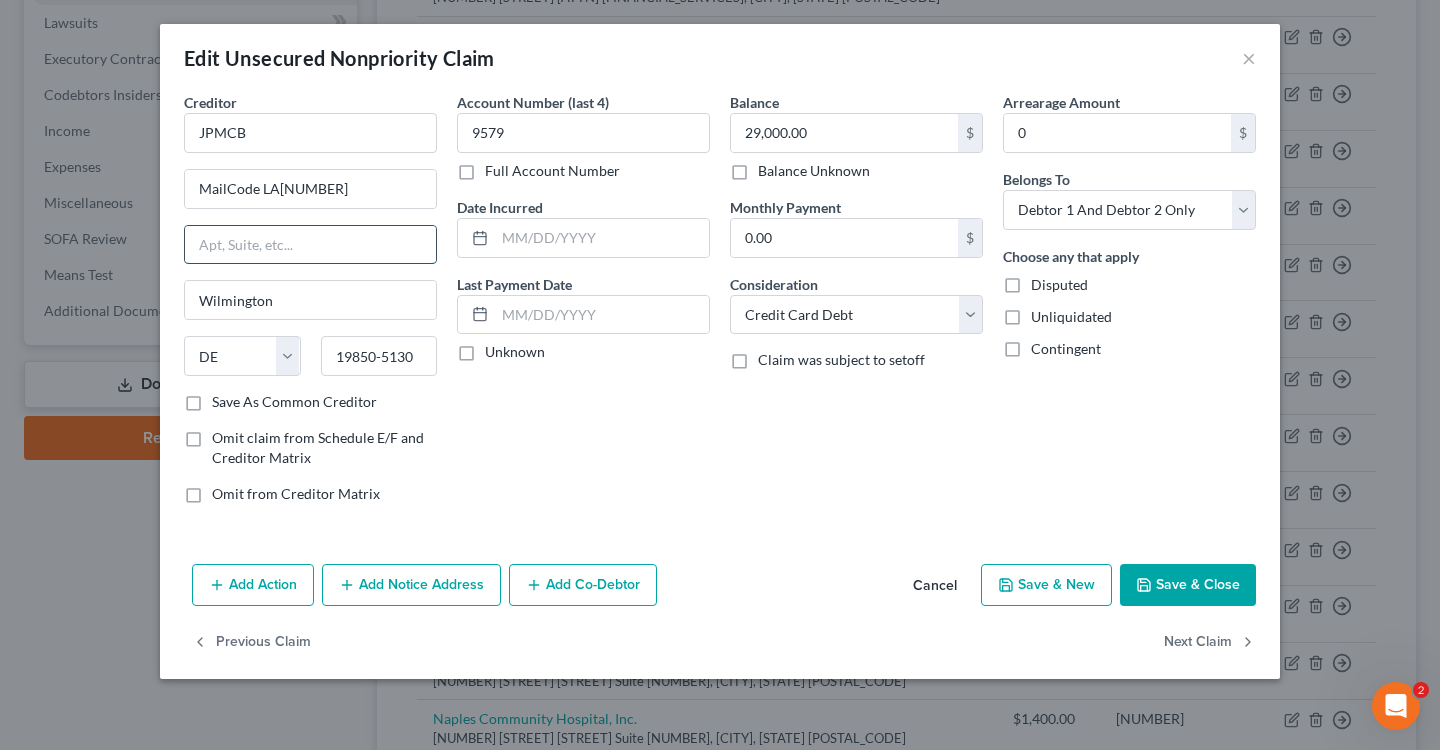 click at bounding box center (310, 245) 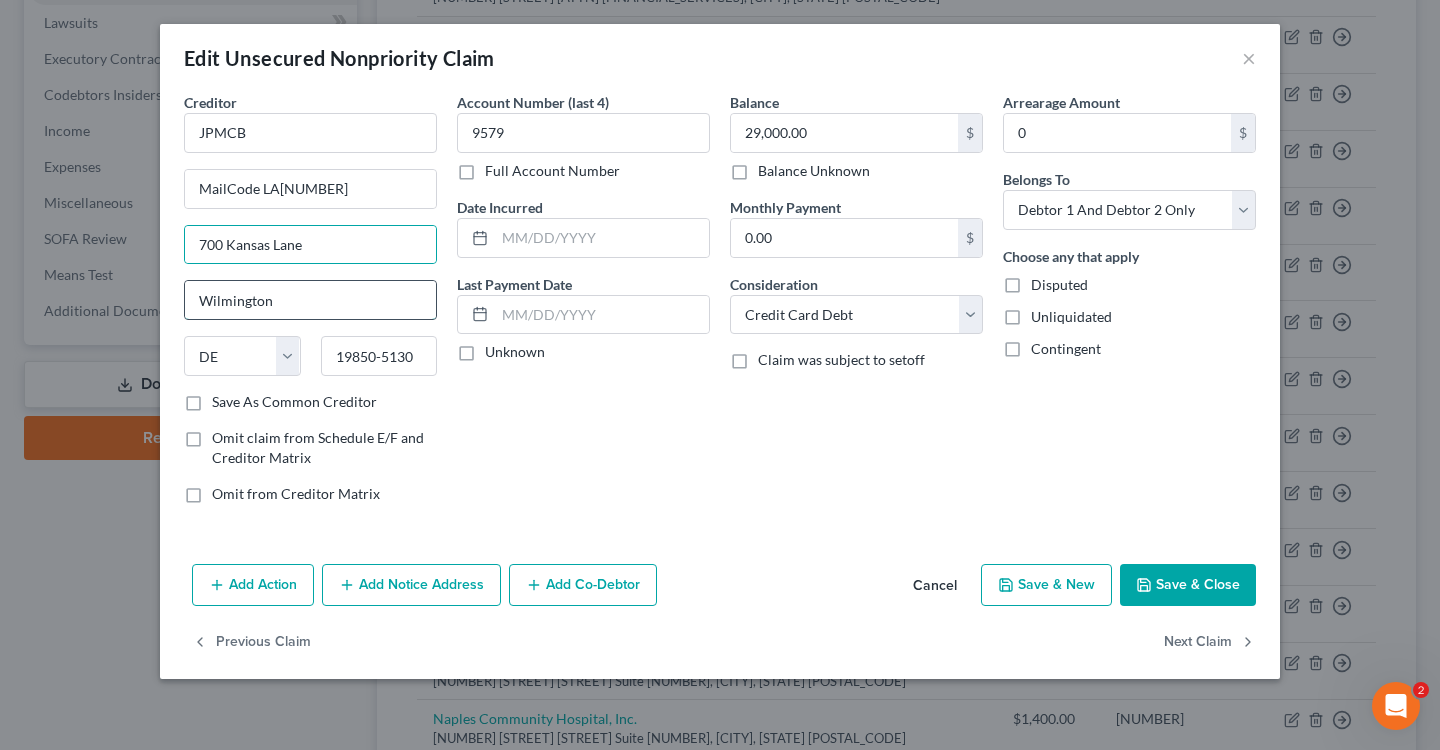 click on "Wilmington" at bounding box center (310, 300) 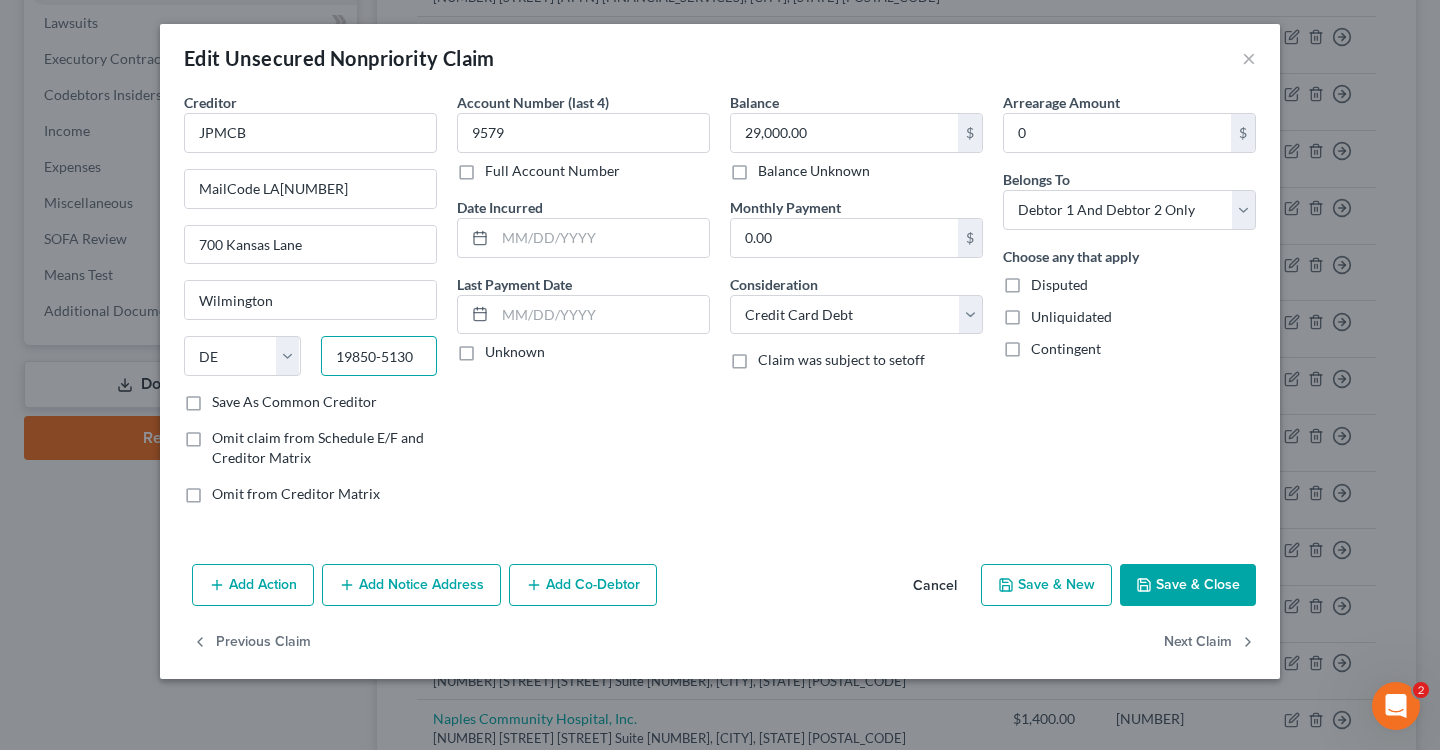 drag, startPoint x: 336, startPoint y: 354, endPoint x: 471, endPoint y: 354, distance: 135 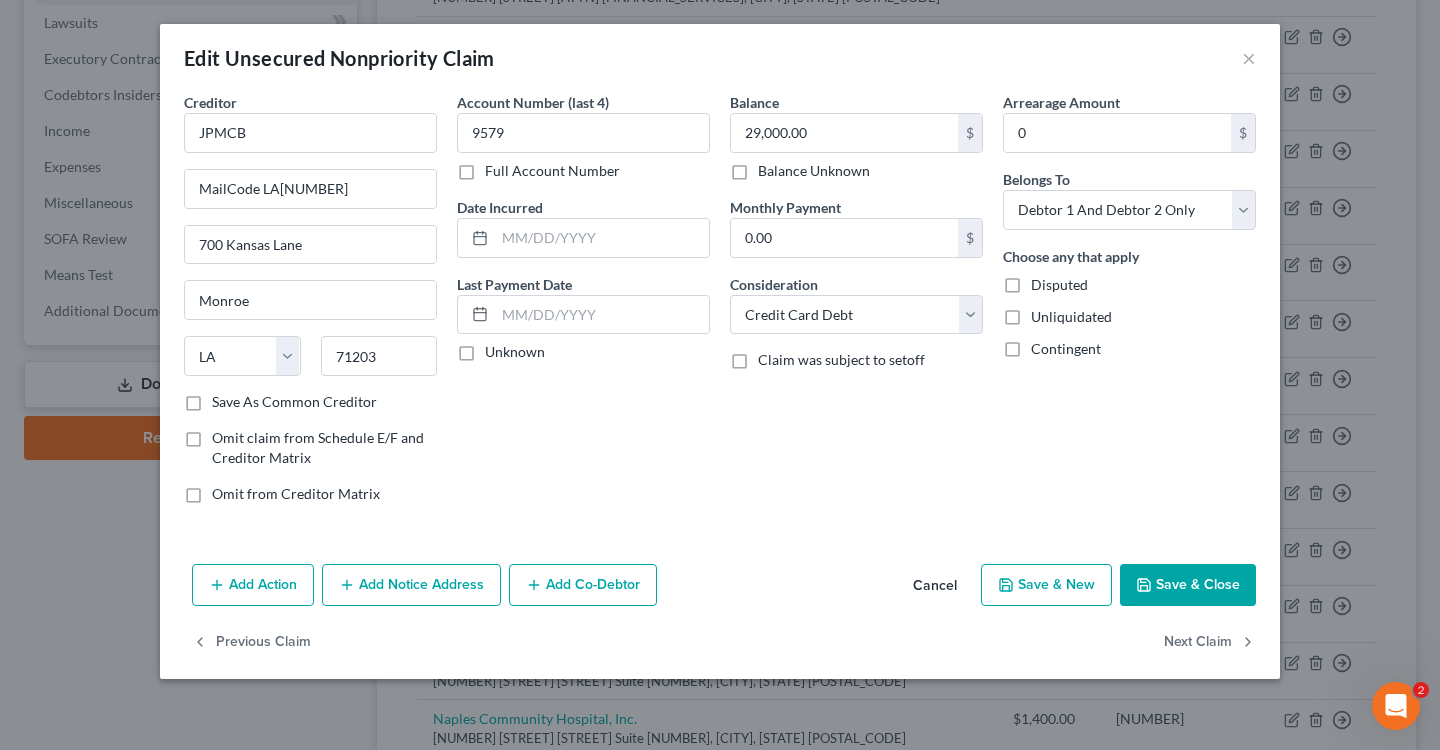 click on "Account Number (last 4)
9579
Full Account Number
Date Incurred         Last Payment Date         Unknown" at bounding box center (583, 306) 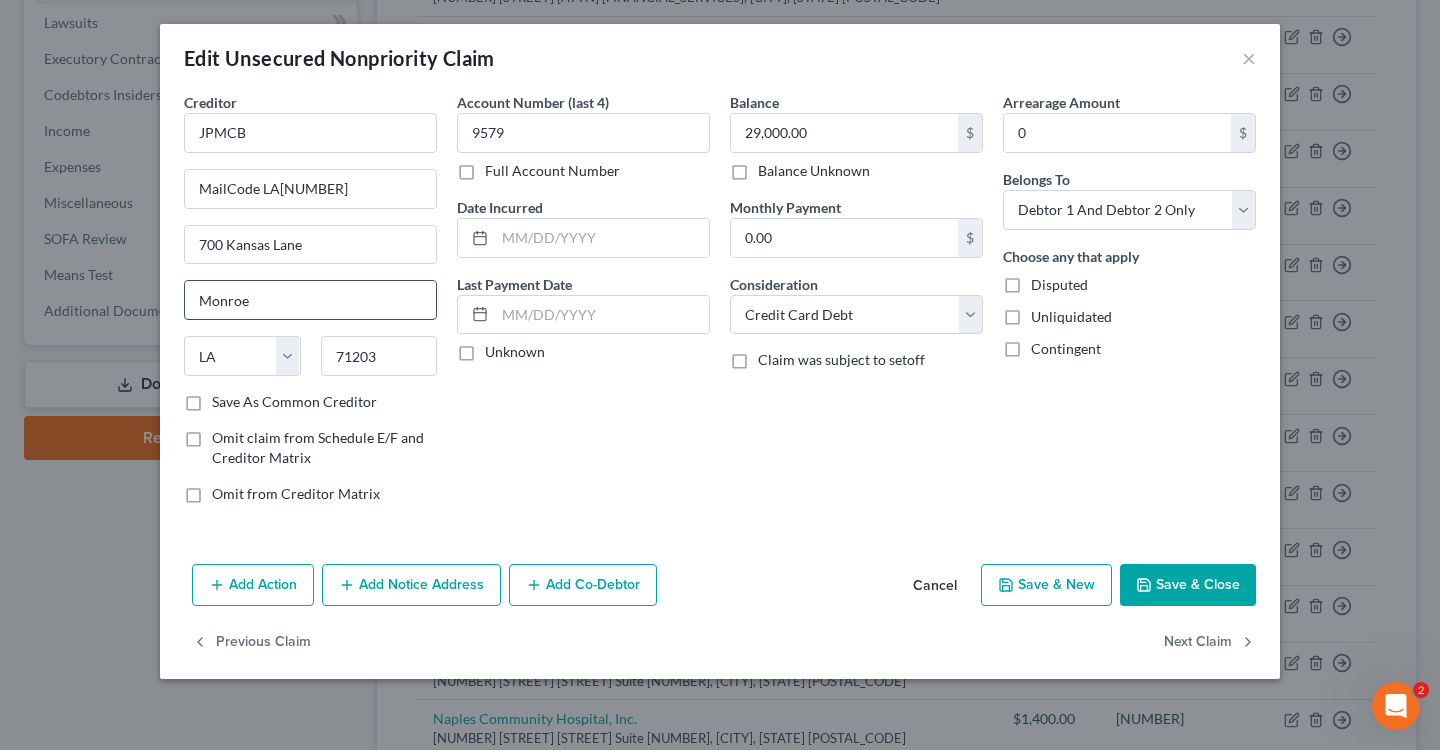 click on "Monroe" at bounding box center [310, 300] 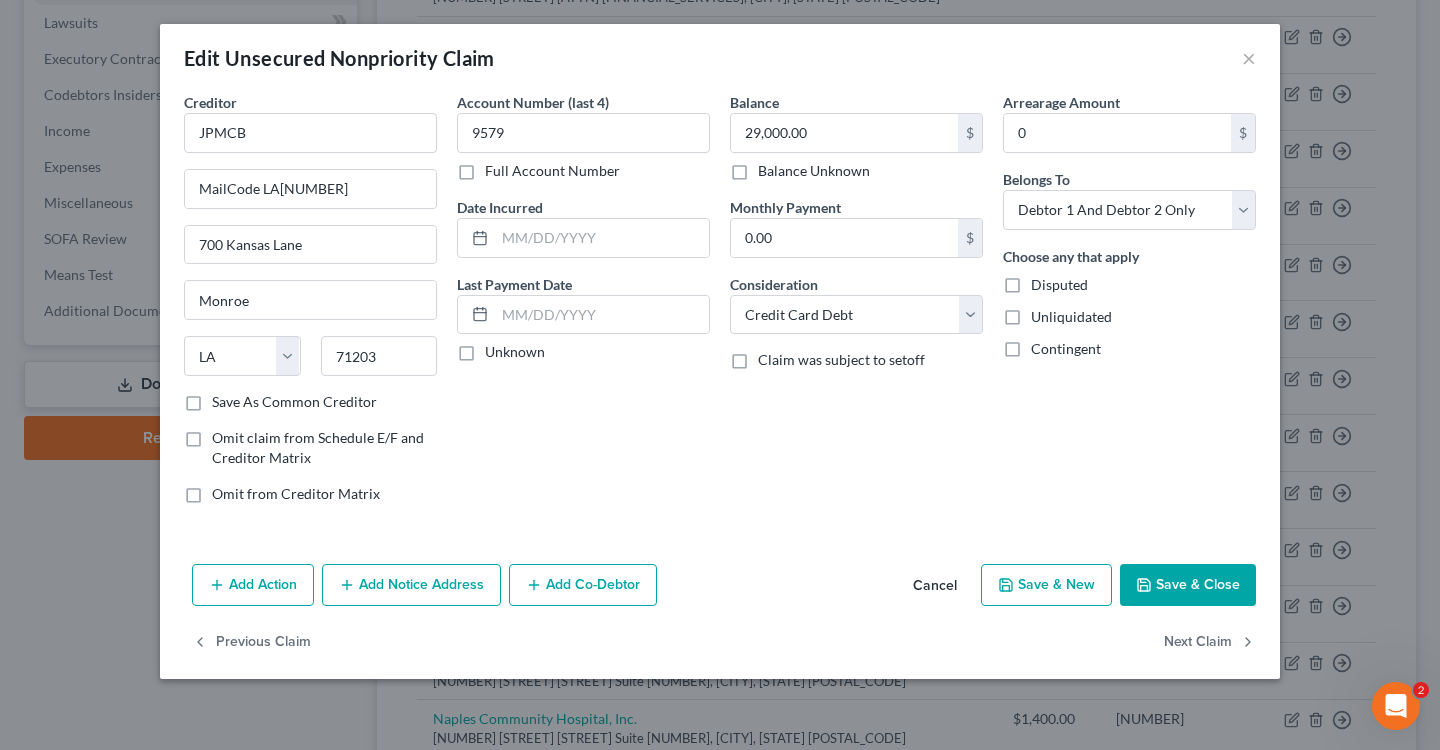 click on "Creditor *    JPMCB                      MailCode [CODE] [NUMBER] [STREET] [CITY] State AL AK AR AZ CA CO CT DE DC FL GA GU HI ID IL IN IA KS KY LA ME MD MA MI MN MS MO MT NC ND NE NV NH WI WY [POSTAL_CODE]" at bounding box center (310, 242) 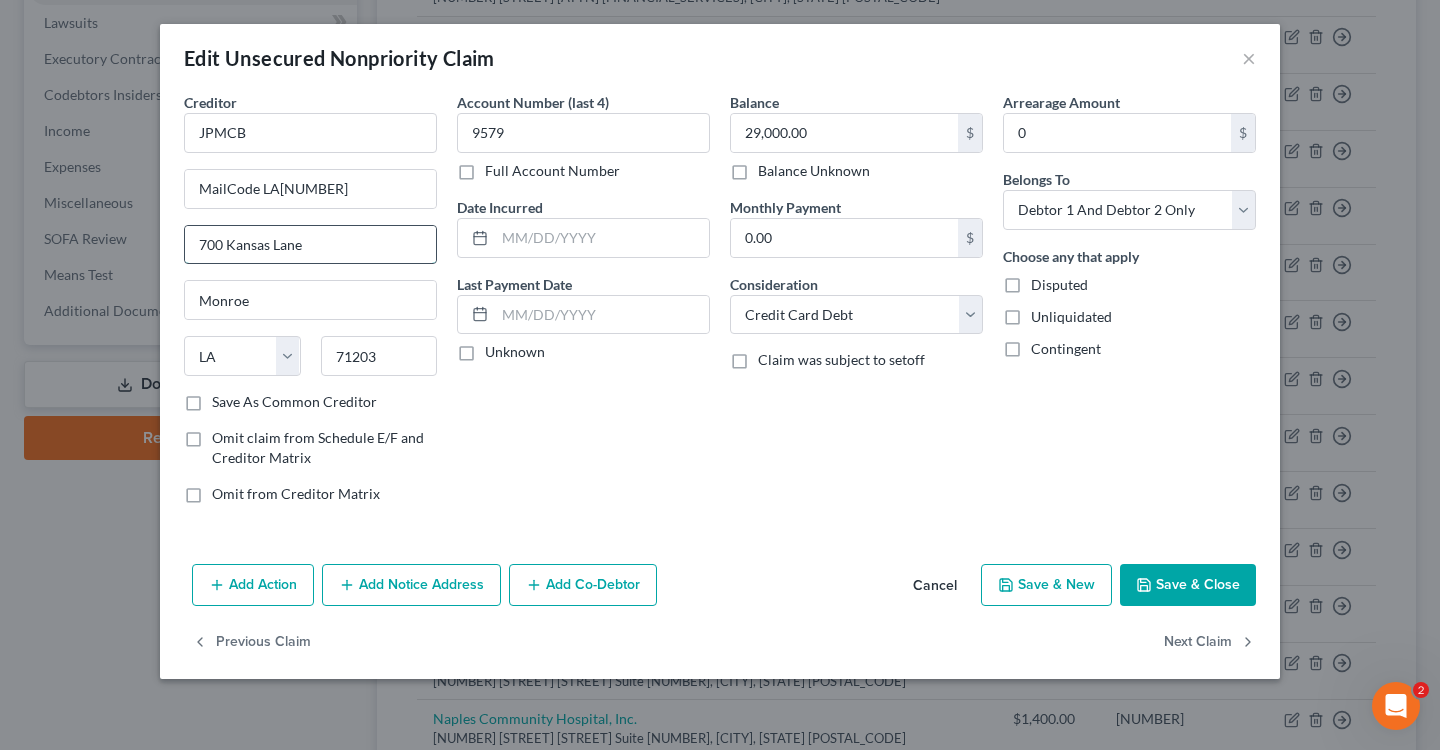 click on "700 Kansas Lane" at bounding box center [310, 245] 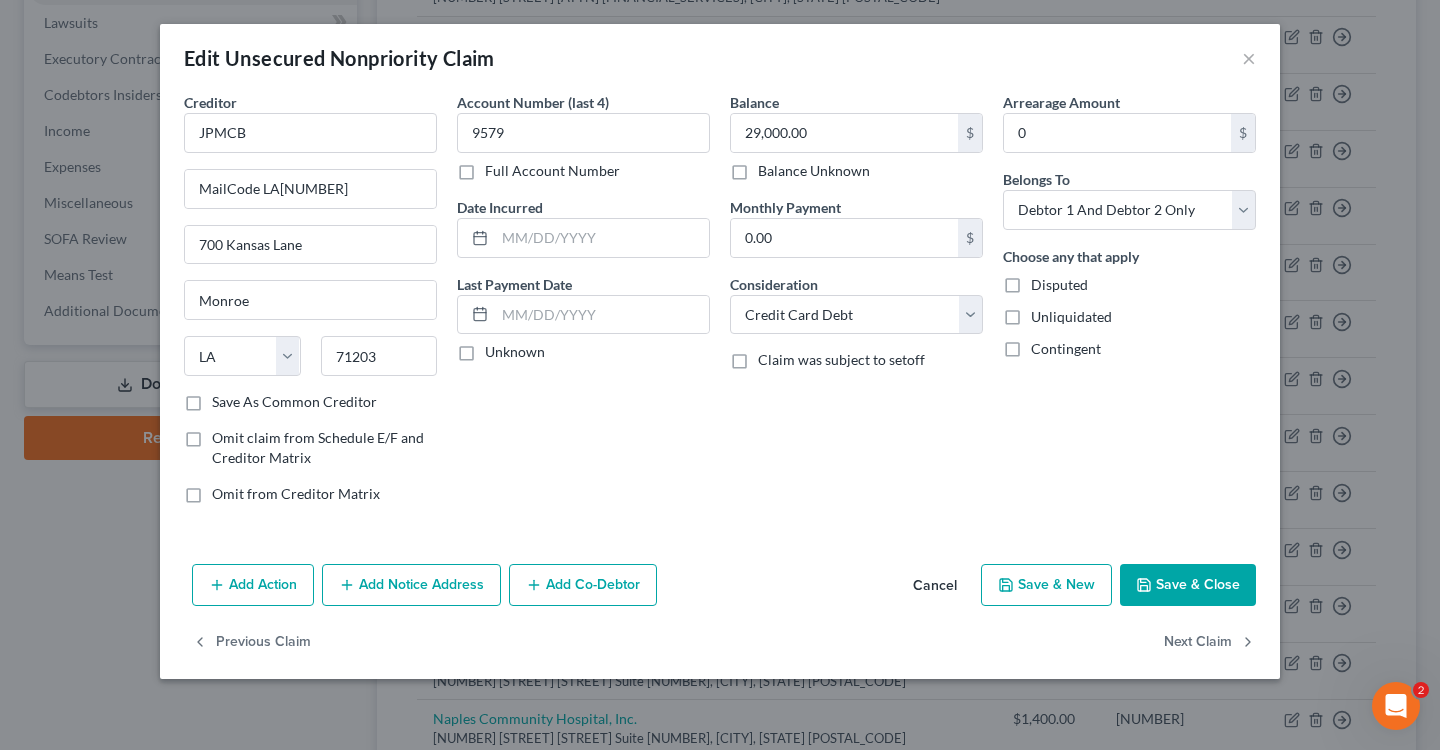 click on "Save As Common Creditor" at bounding box center [294, 402] 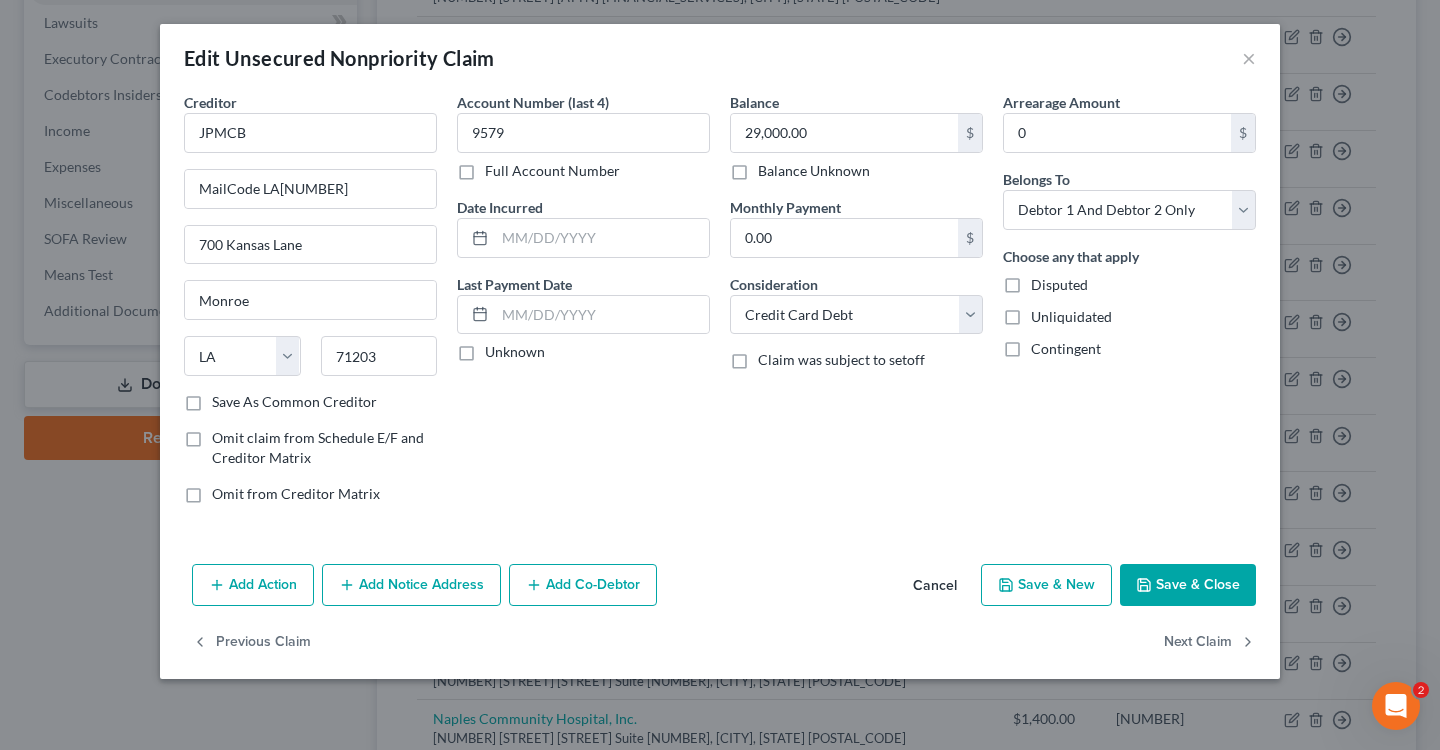 click on "Save As Common Creditor" at bounding box center (226, 398) 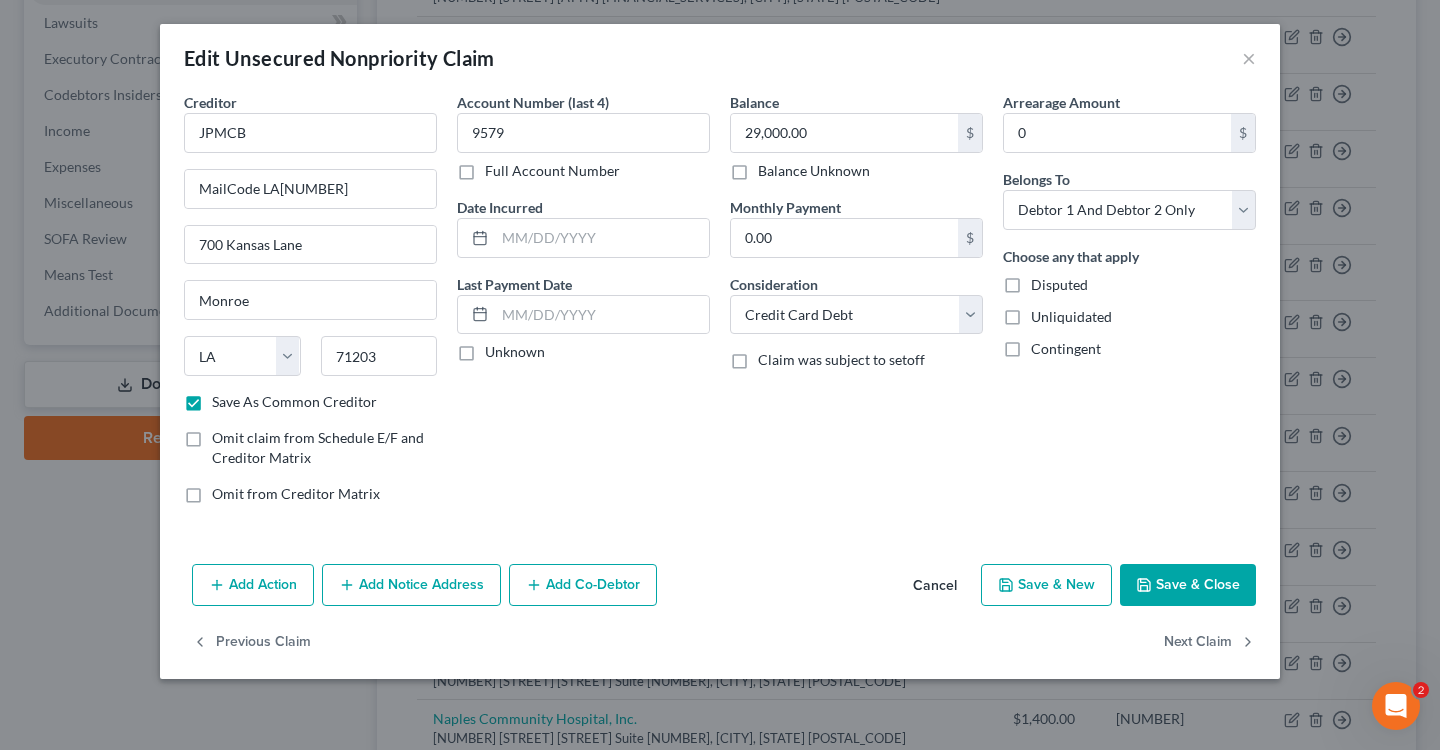 click on "Save & Close" at bounding box center (1188, 585) 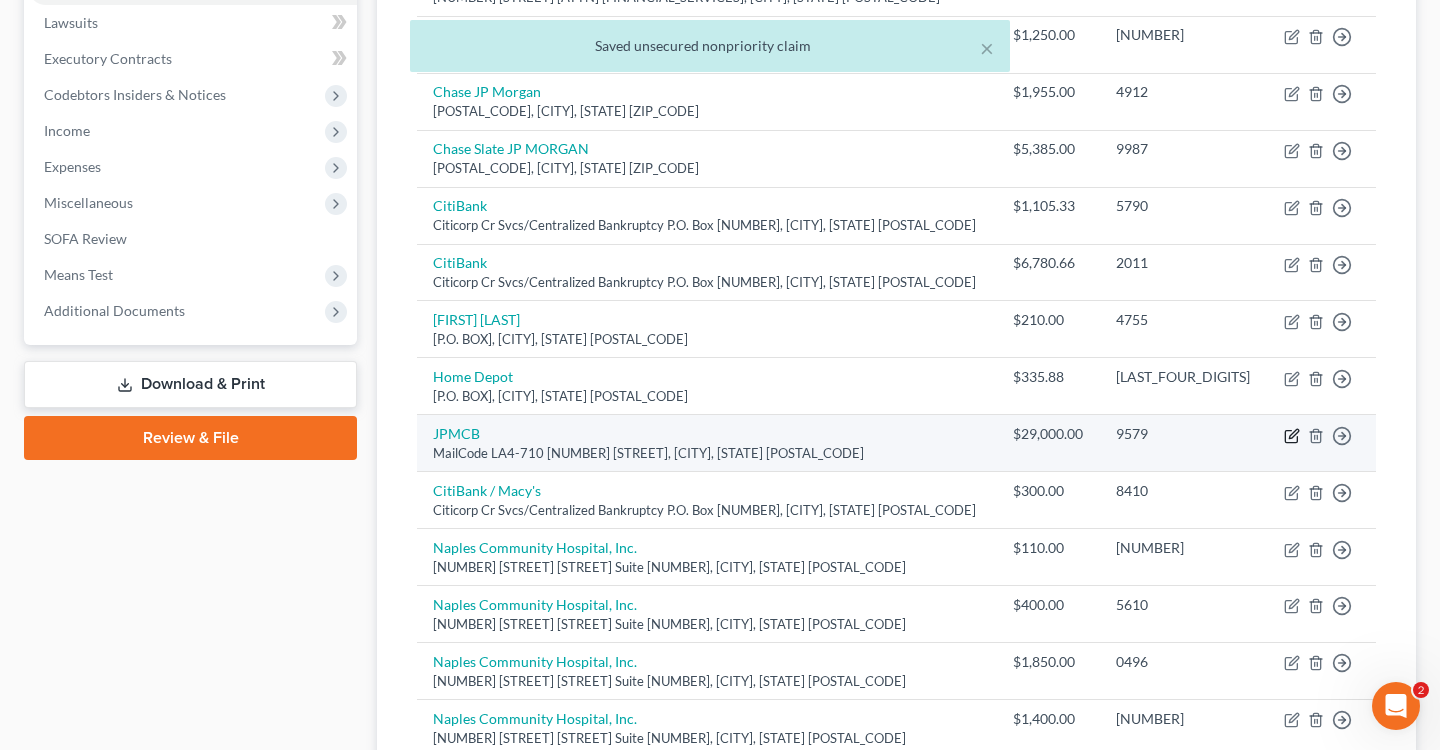 click 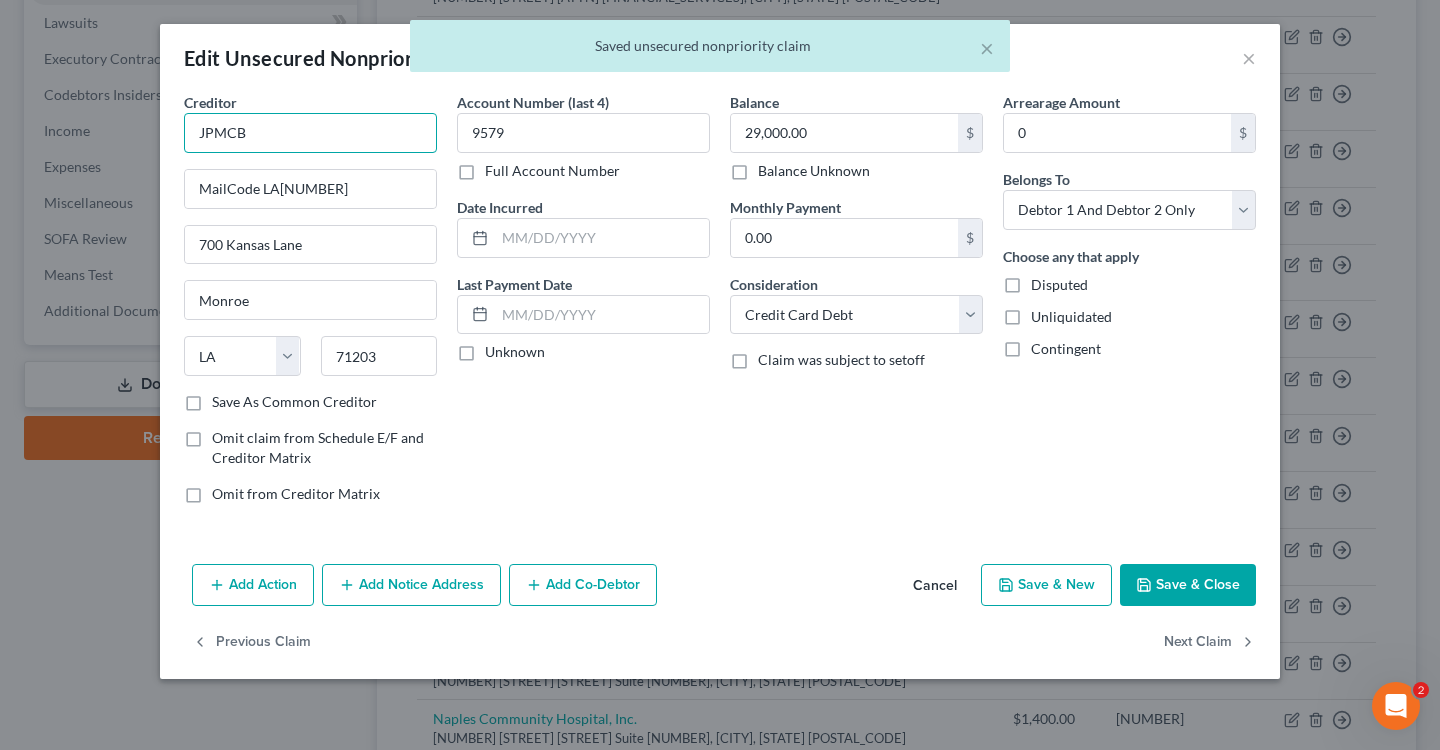 click on "JPMCB" at bounding box center [310, 133] 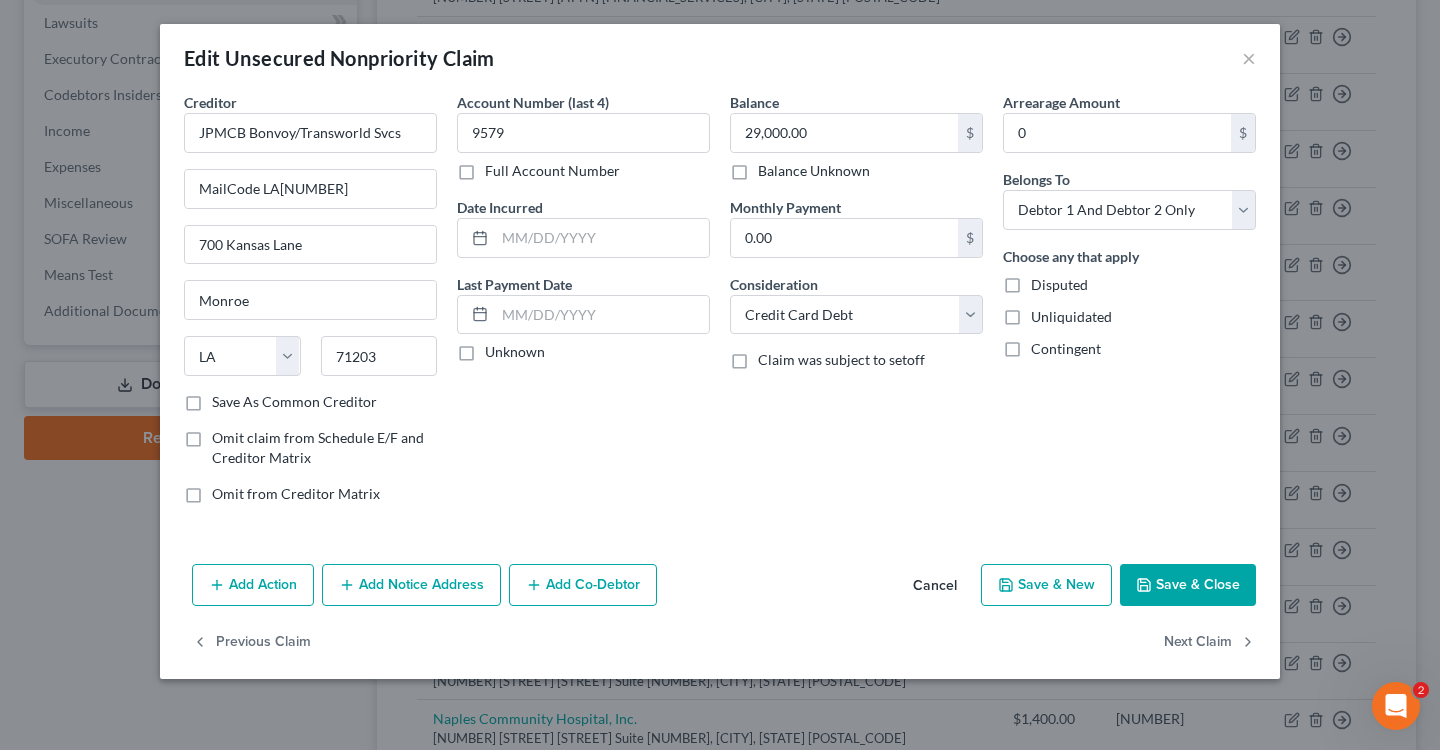 click on "Save & Close" at bounding box center [1188, 585] 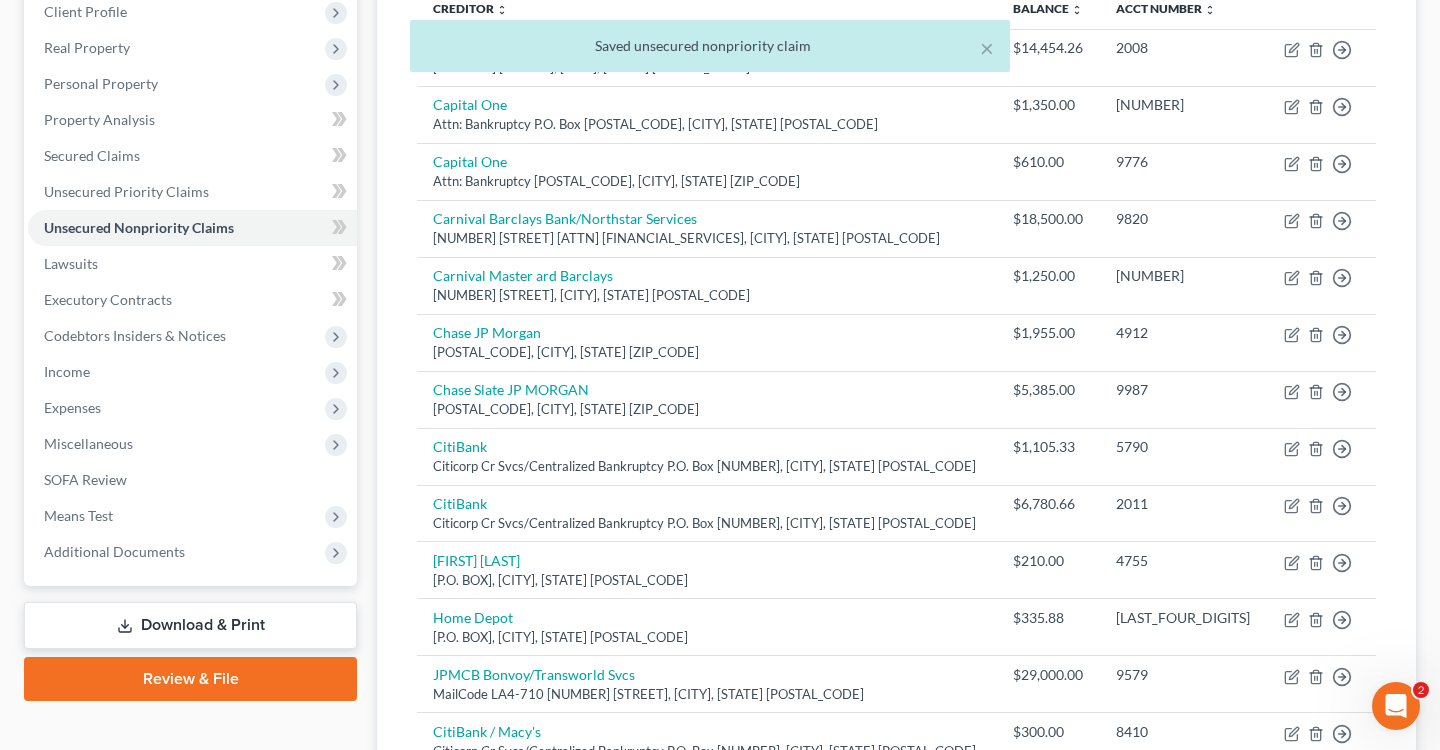 scroll, scrollTop: 284, scrollLeft: 0, axis: vertical 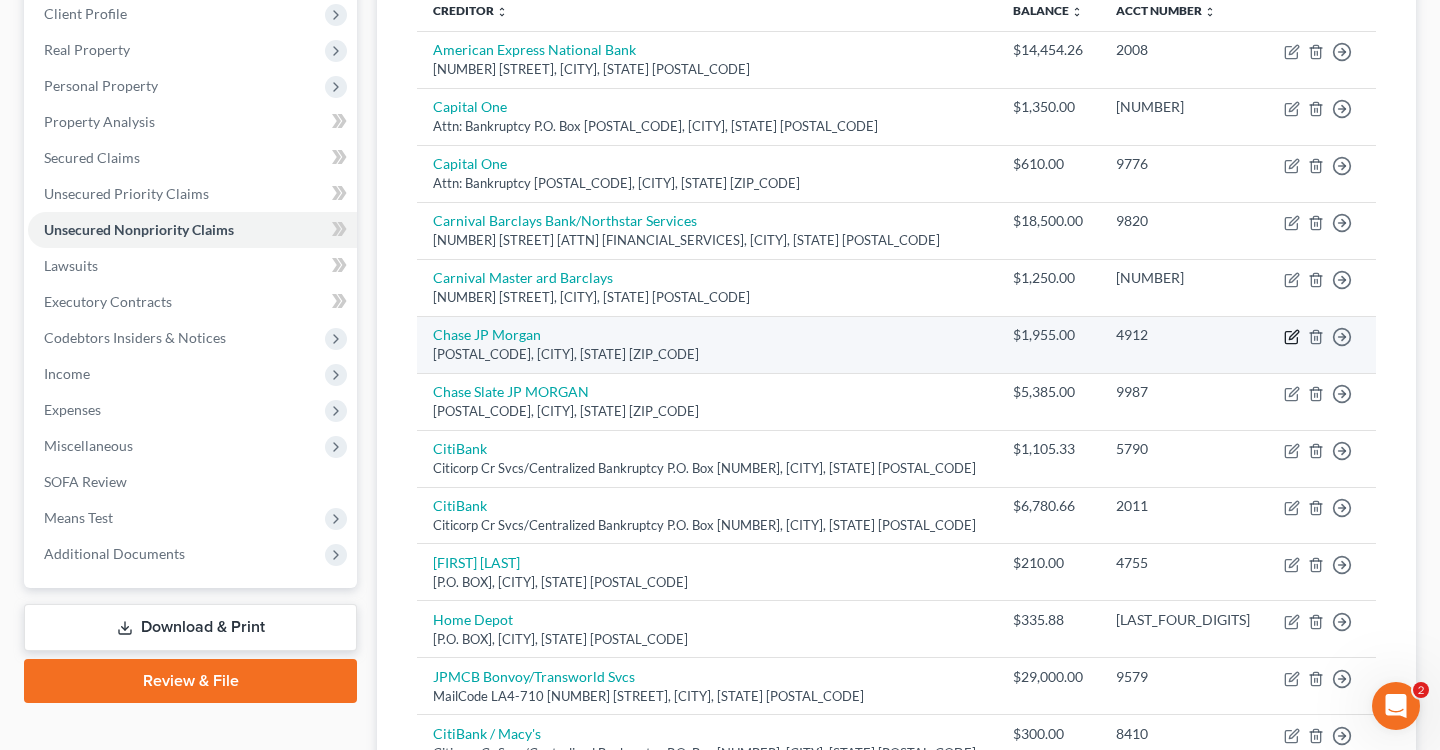 click 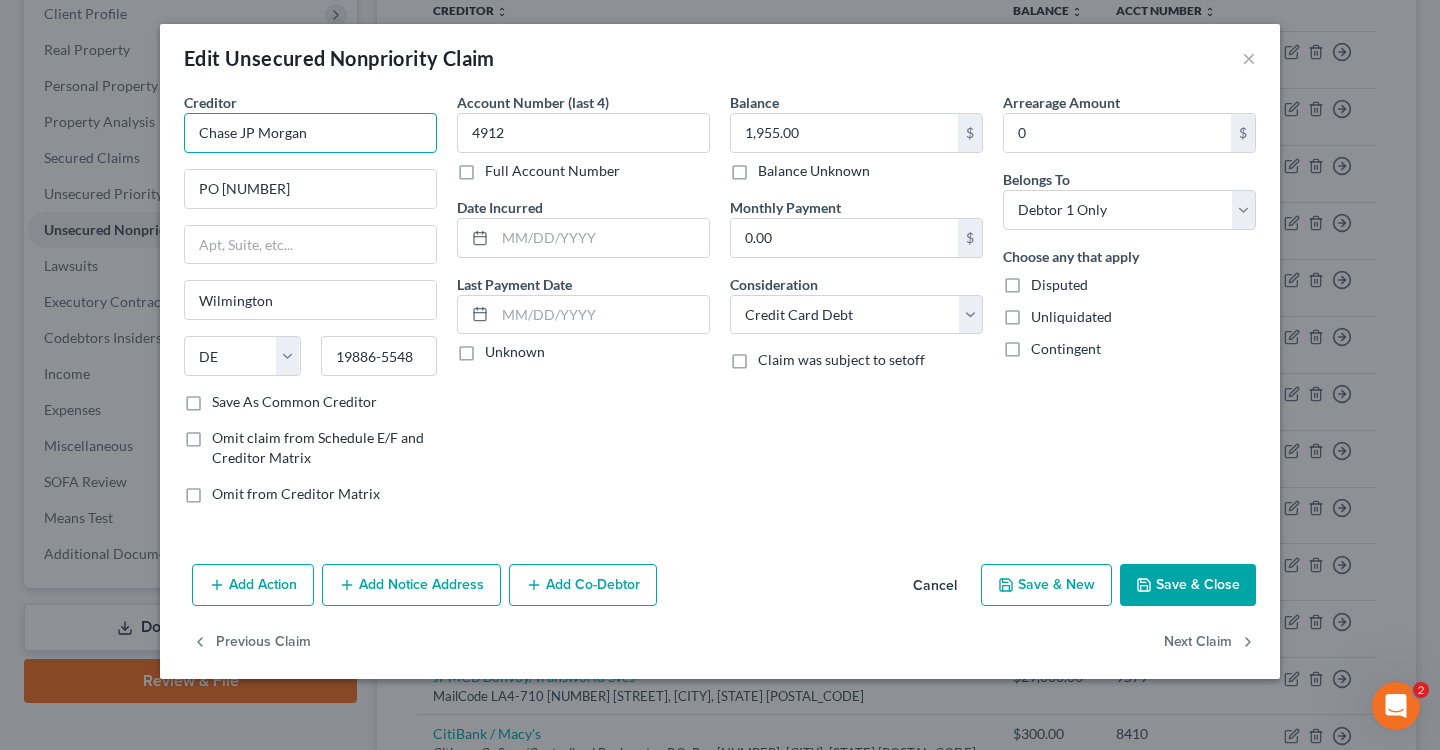 drag, startPoint x: 387, startPoint y: 144, endPoint x: 78, endPoint y: 123, distance: 309.71277 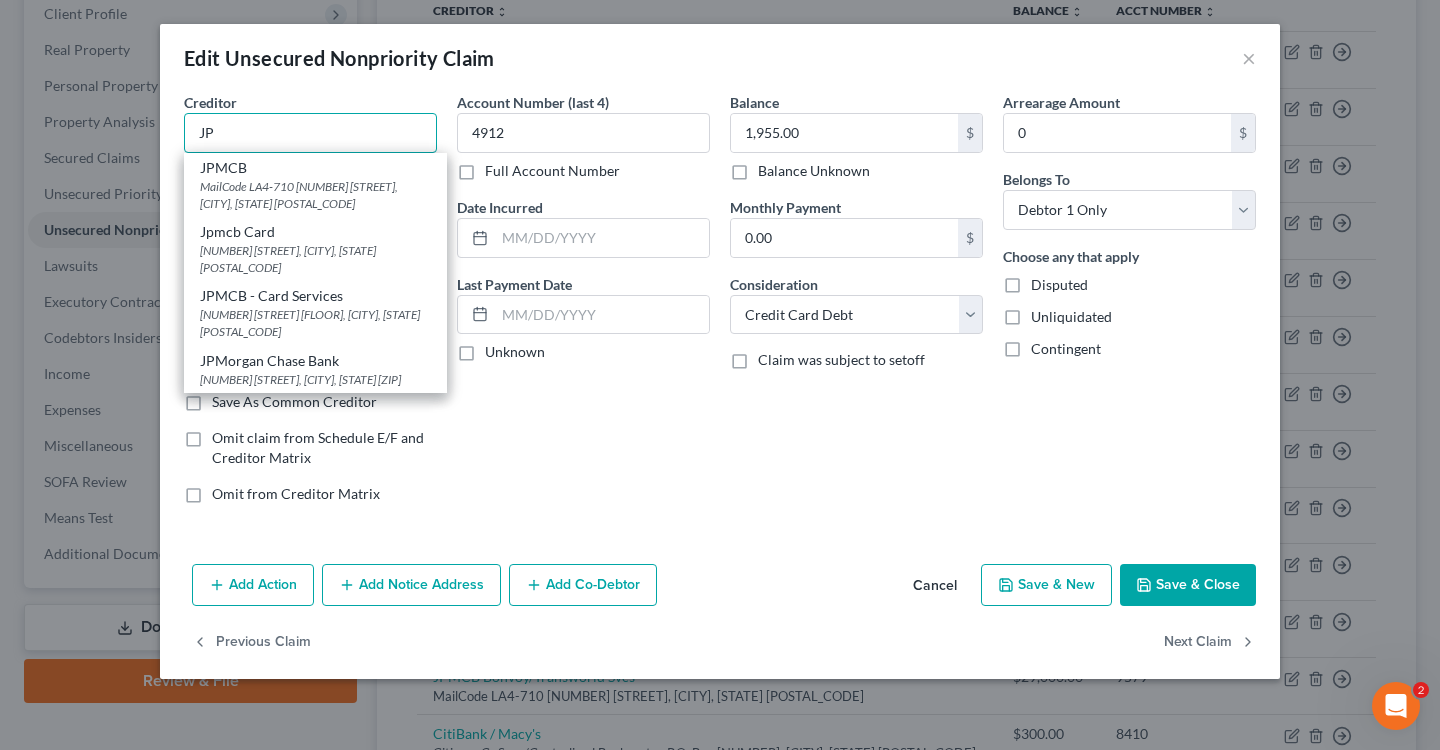 click on "JP" at bounding box center (310, 133) 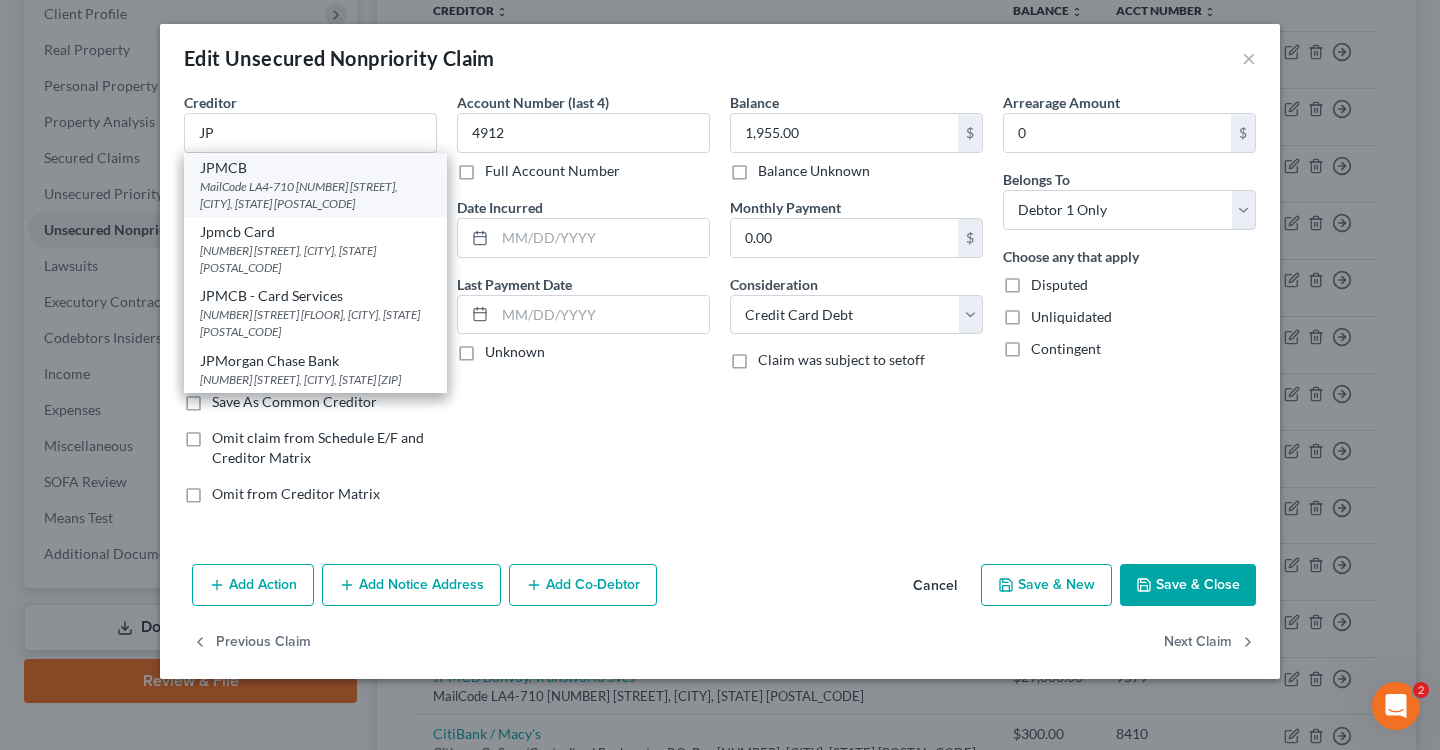 click on "MailCode LA4-710 [NUMBER] [STREET], [CITY], [STATE] [POSTAL_CODE]" at bounding box center [315, 195] 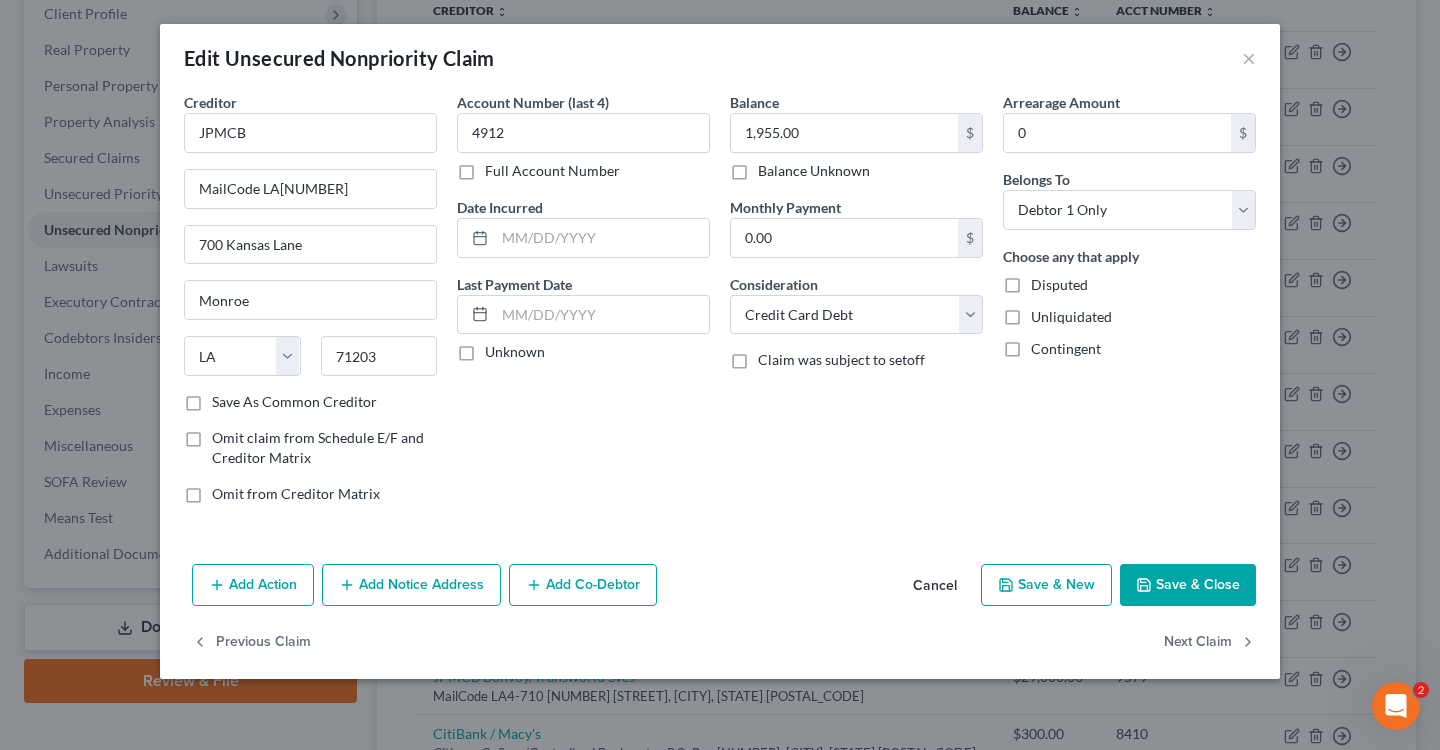 click on "Save & Close" at bounding box center (1188, 585) 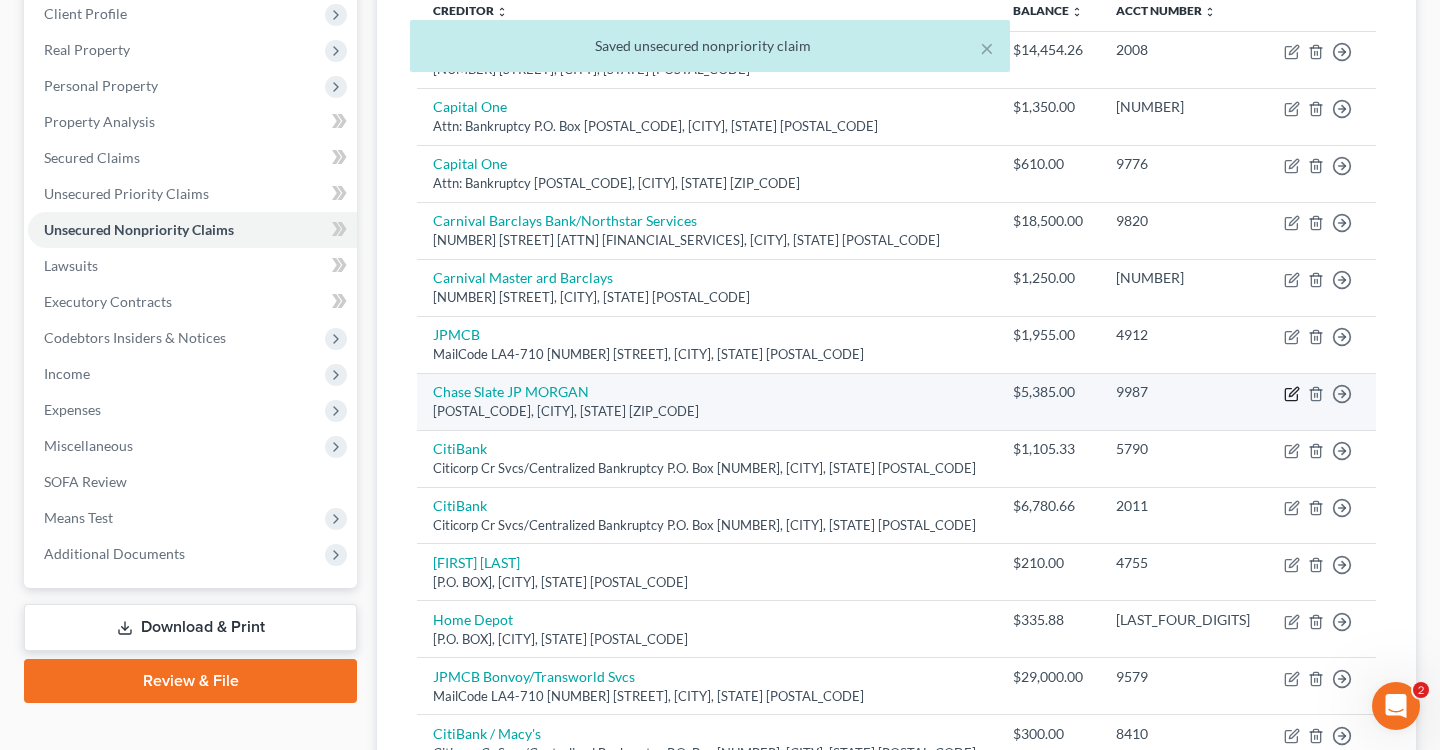 click 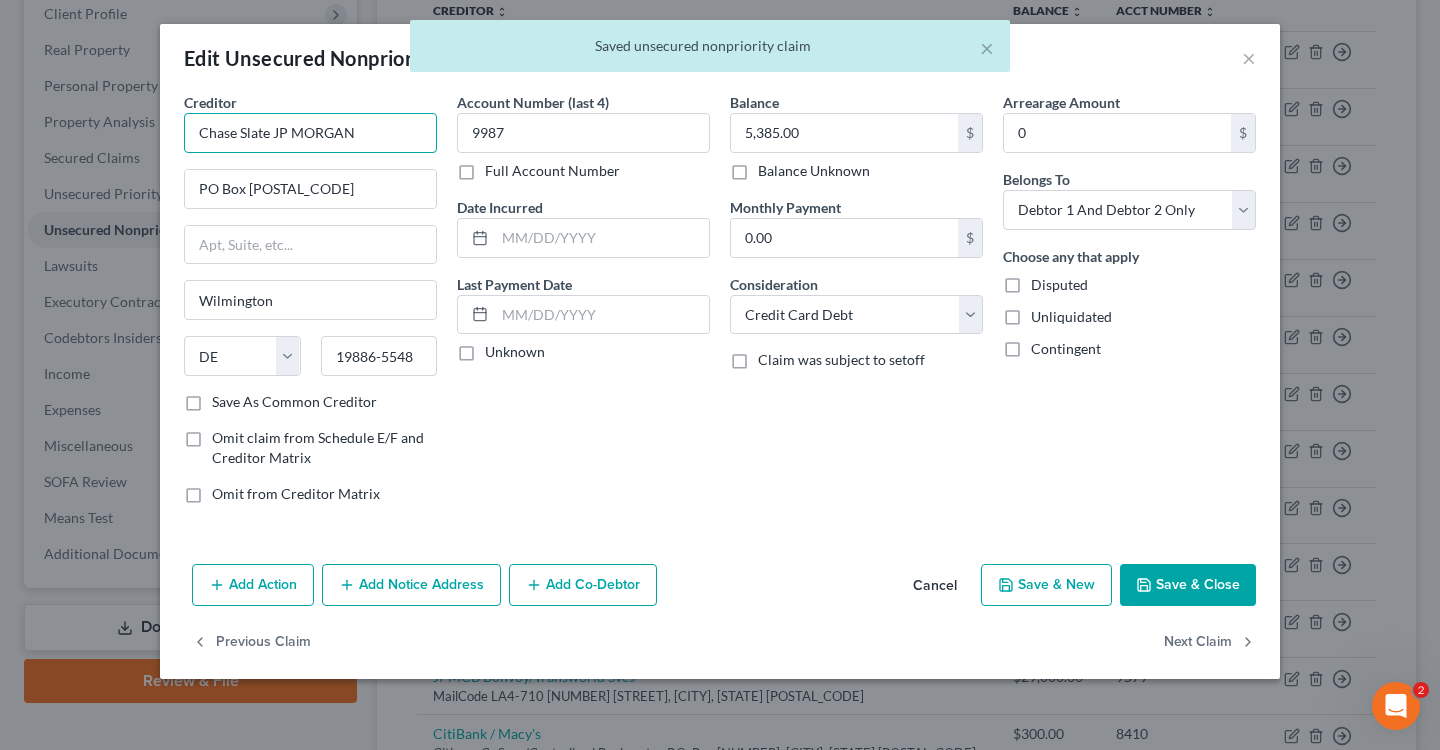 drag, startPoint x: 394, startPoint y: 140, endPoint x: 45, endPoint y: 112, distance: 350.1214 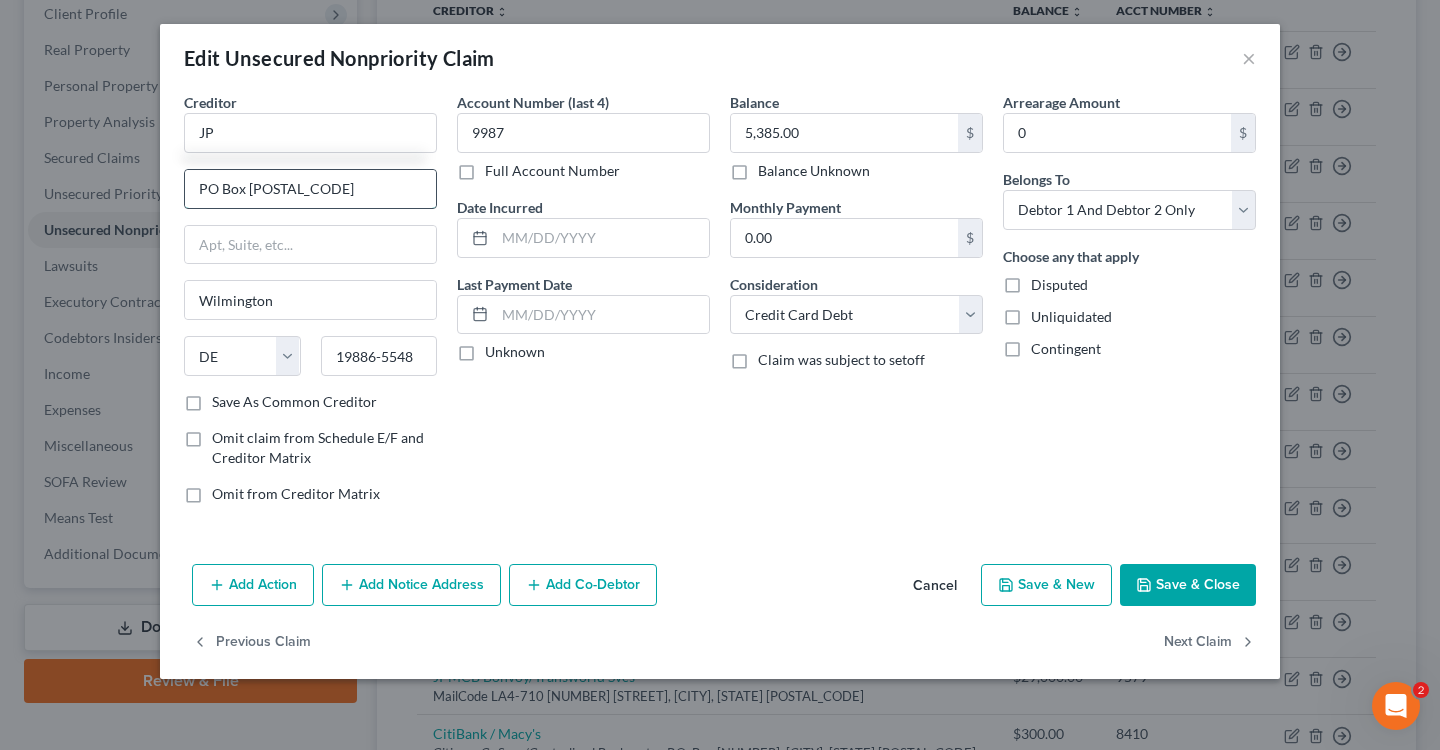 click on "PO Box [POSTAL_CODE]" at bounding box center (310, 189) 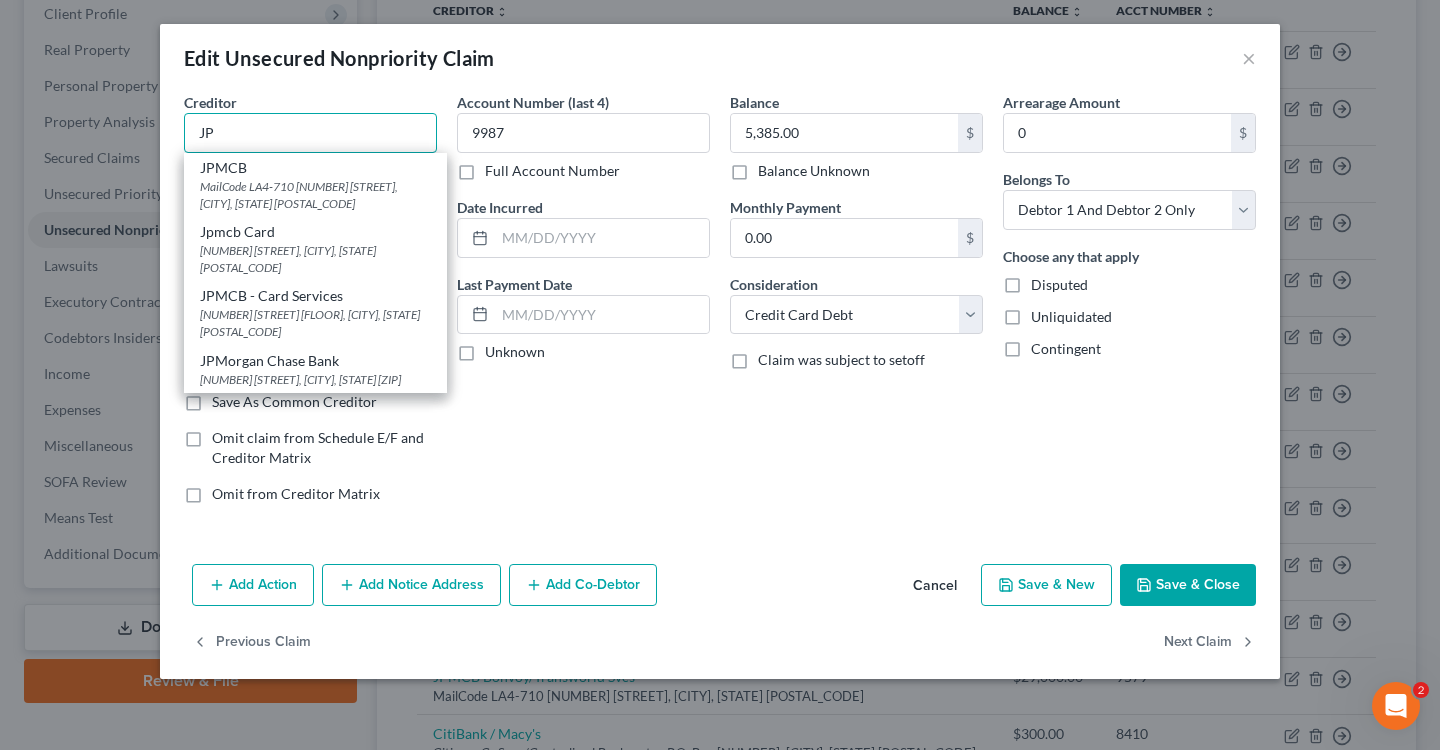 click on "JP" at bounding box center (310, 133) 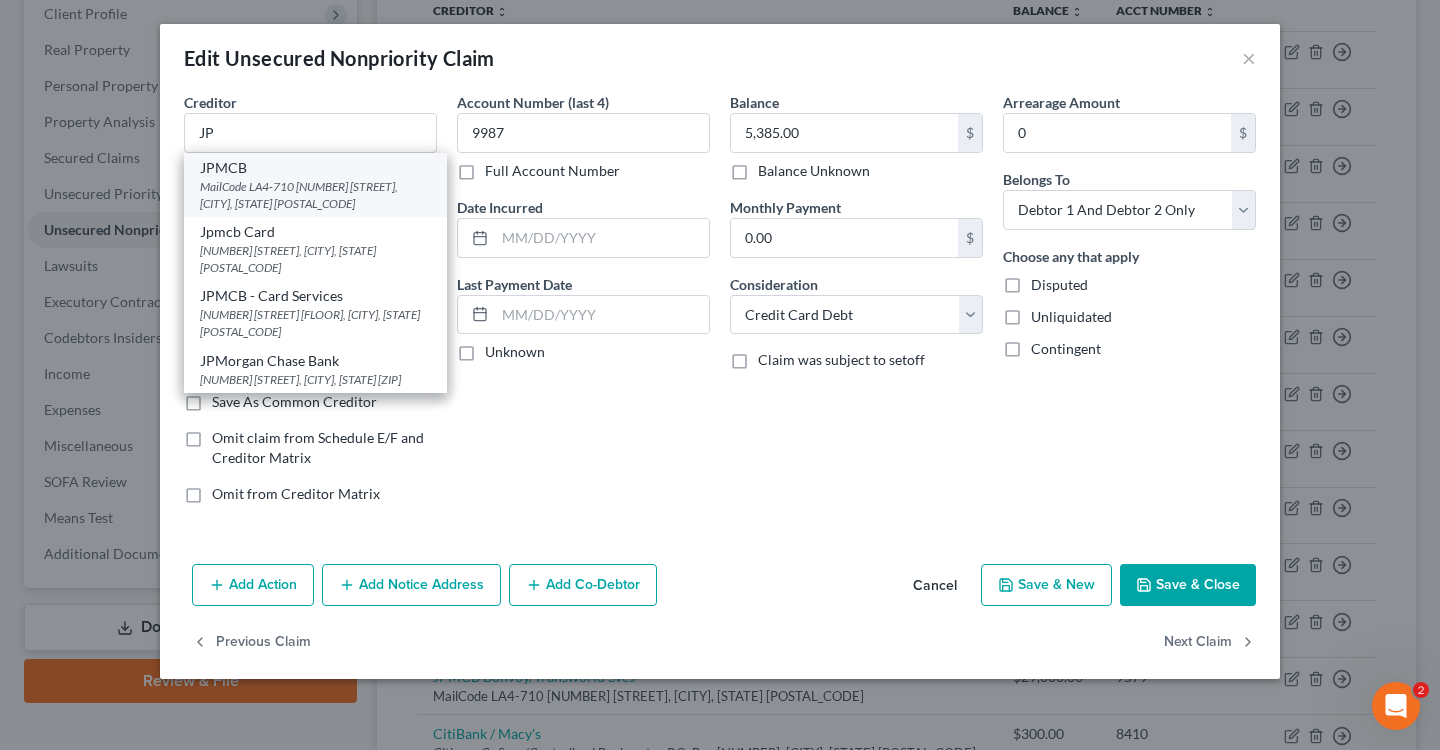 click on "MailCode LA4-710 [NUMBER] [STREET], [CITY], [STATE] [POSTAL_CODE]" at bounding box center [315, 195] 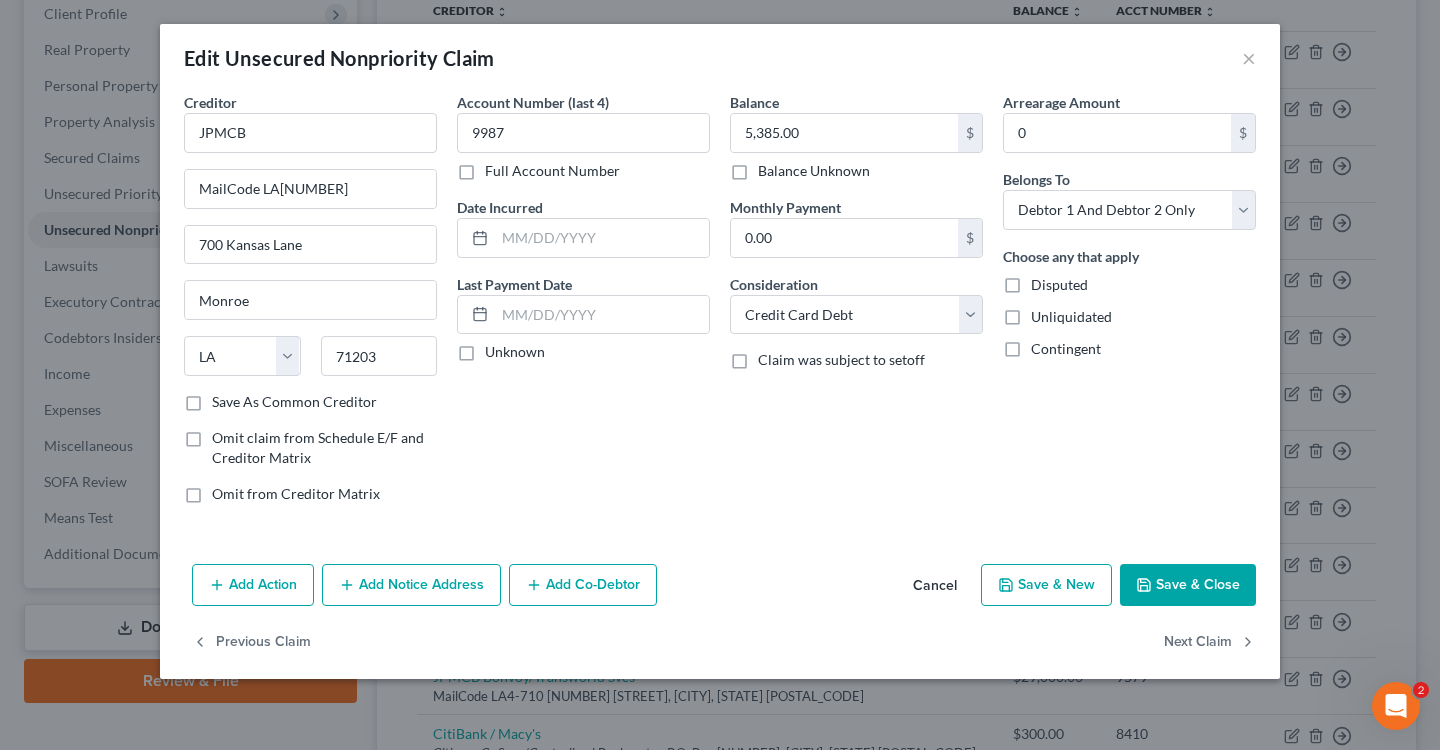 click on "Save & Close" at bounding box center [1188, 585] 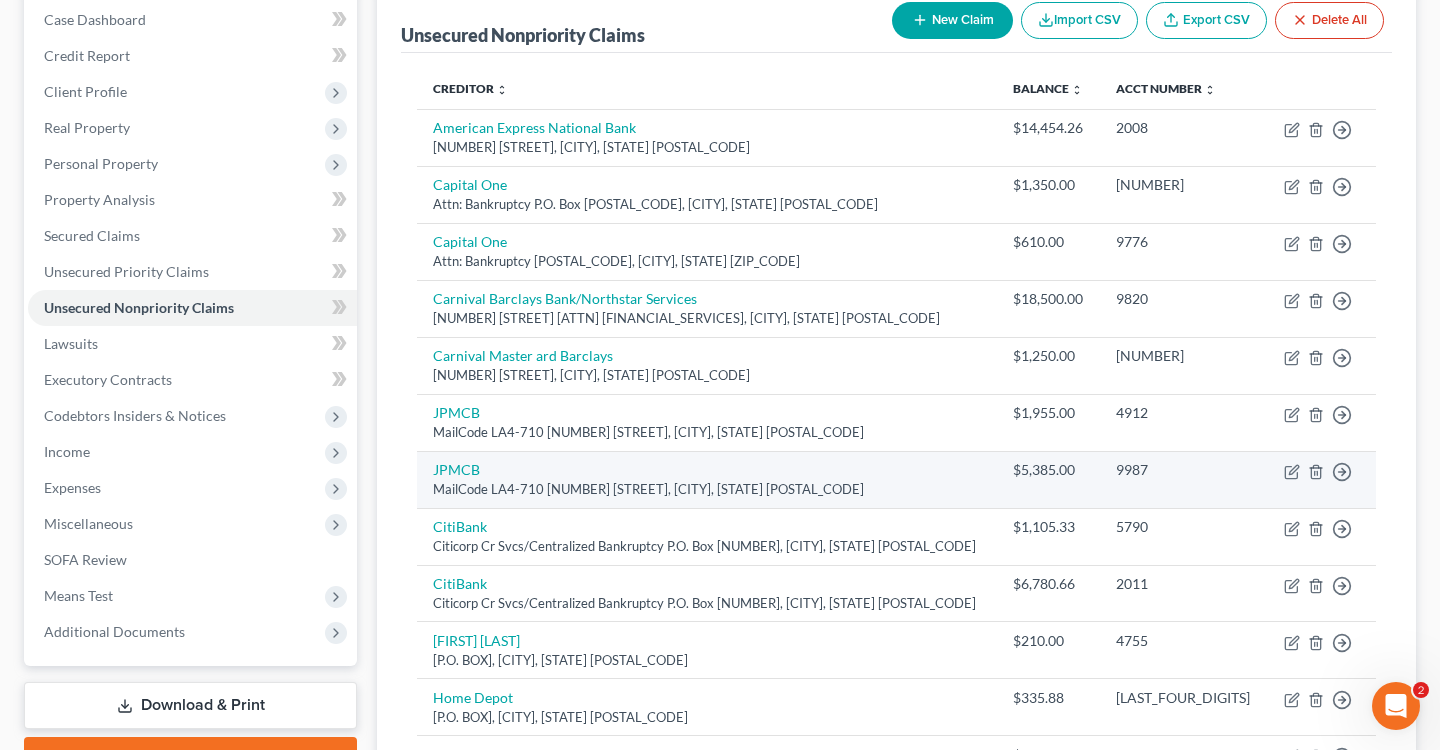 scroll, scrollTop: 159, scrollLeft: 0, axis: vertical 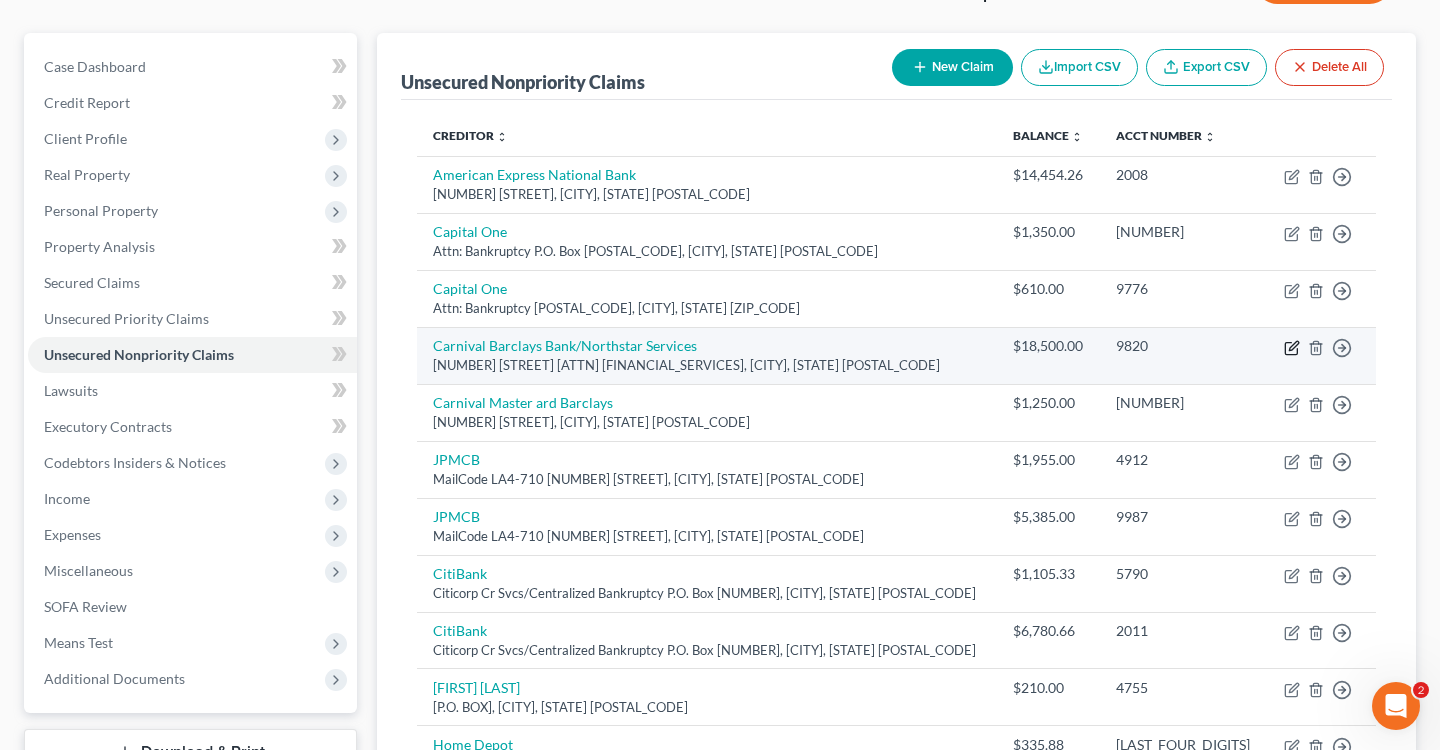 drag, startPoint x: 1289, startPoint y: 343, endPoint x: 1262, endPoint y: 367, distance: 36.124783 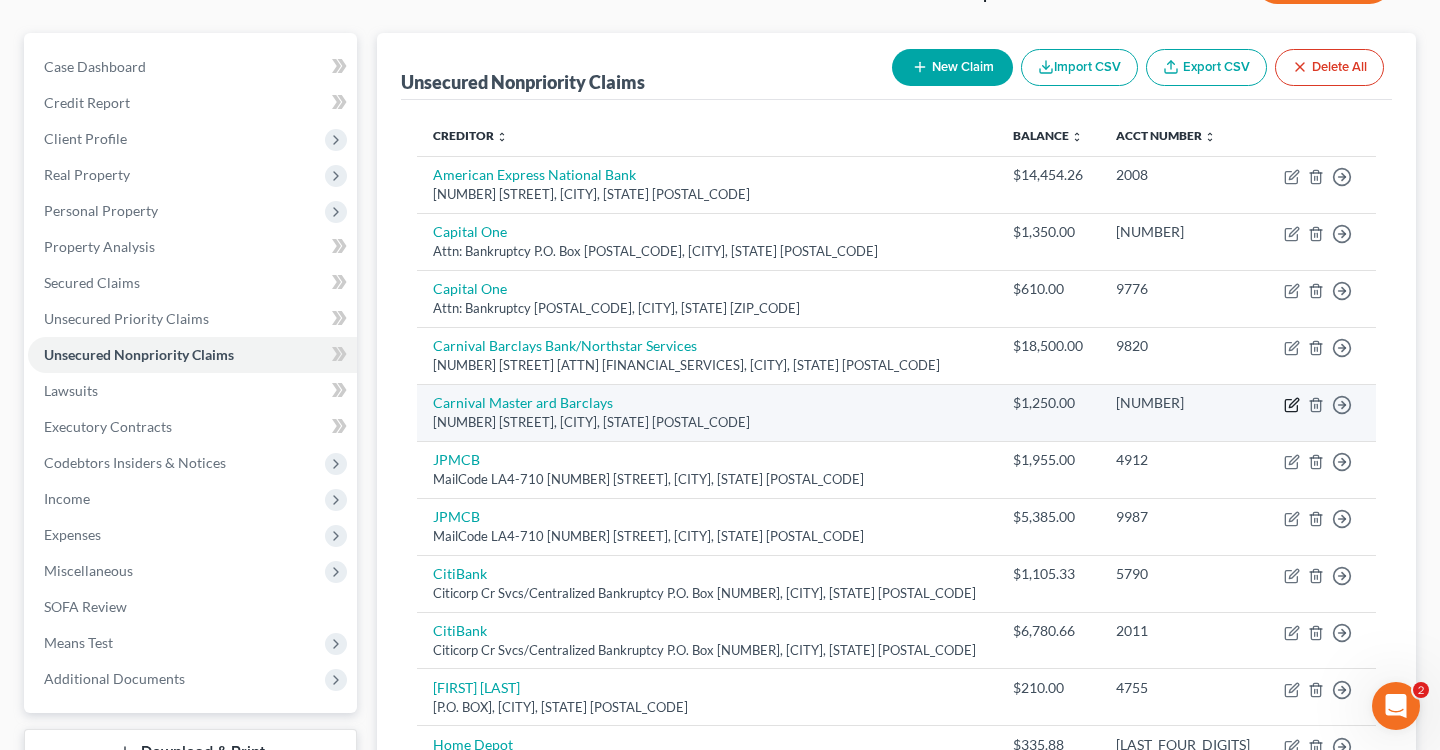 click 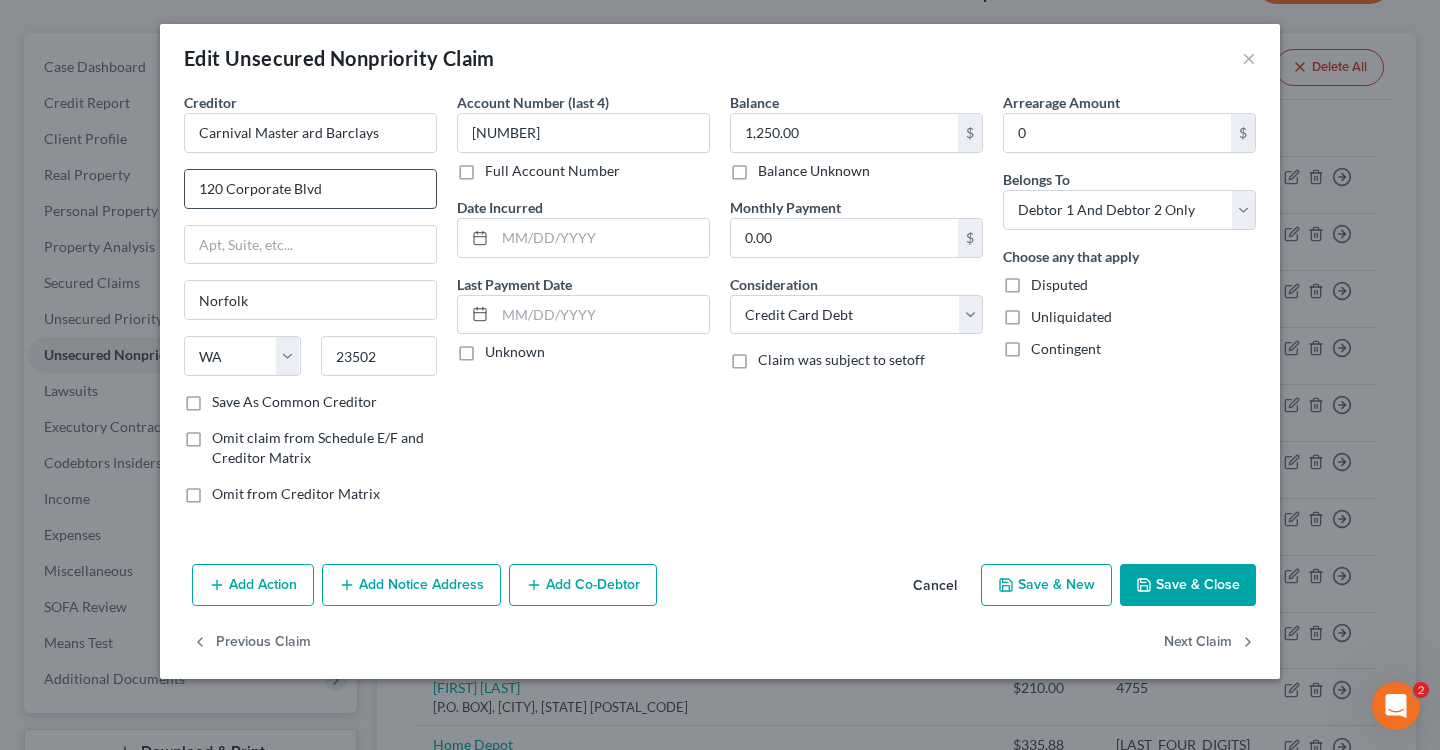 click on "120 Corporate Blvd" at bounding box center (310, 189) 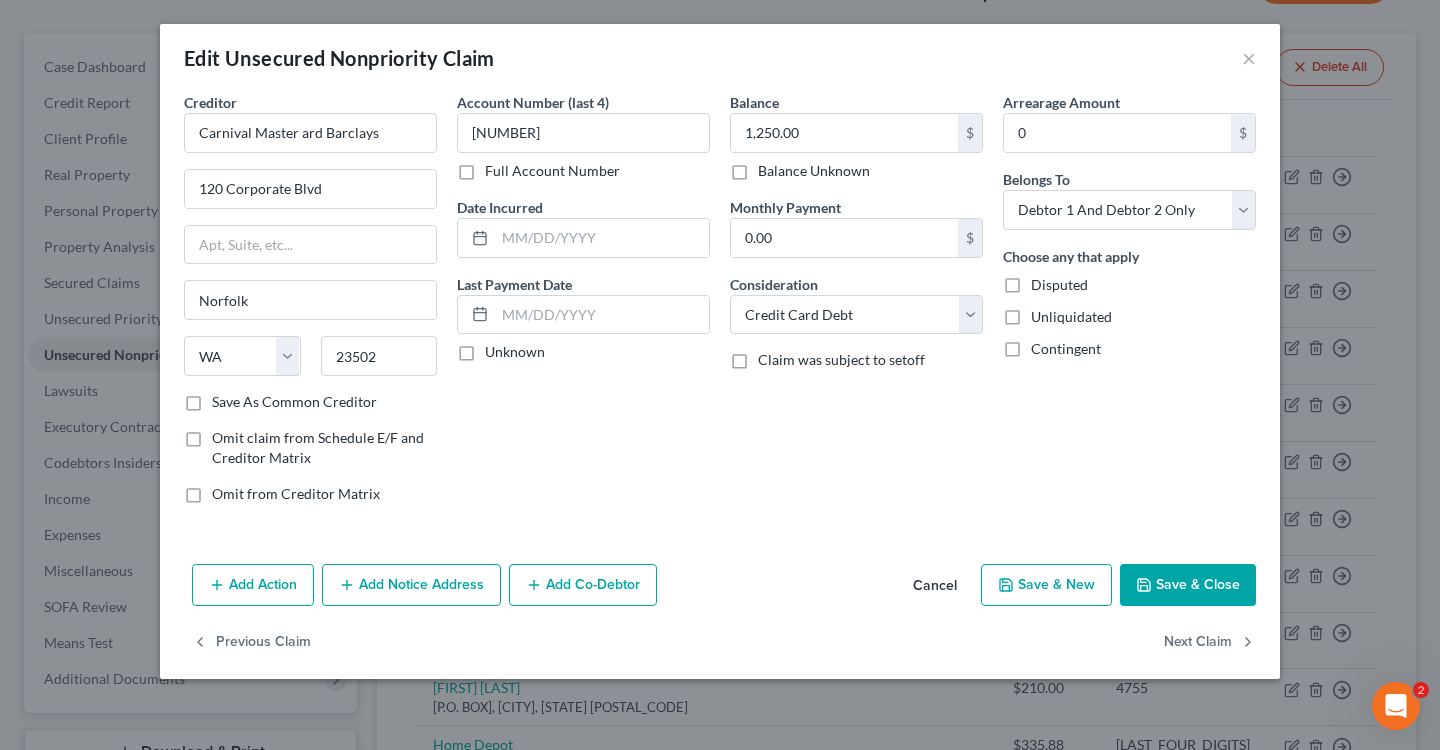 click on "Account Number (last 4)
9404
Full Account Number
Date Incurred         Last Payment Date         Unknown" at bounding box center (583, 306) 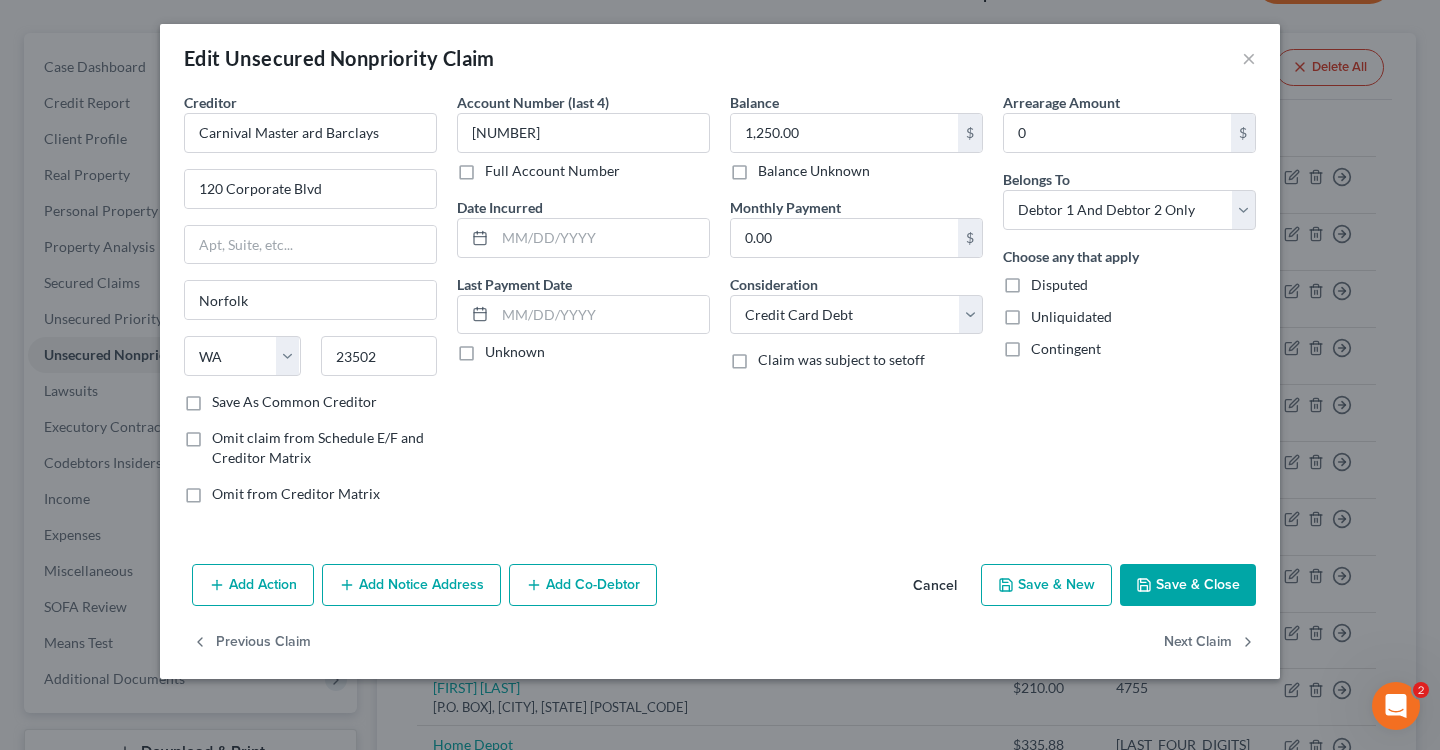 click on "Balance
1,250.00 $
Balance Unknown
Balance Undetermined
1,250.00 $
Balance Unknown
Monthly Payment 0.00 $ Consideration Select Cable / Satellite Services Collection Agency Credit Card Debt Debt Counseling / Attorneys Deficiency Balance Domestic Support Obligations Home / Car Repairs Income Taxes Judgment Liens Medical Services Monies Loaned / Advanced Mortgage Obligation From Divorce Or Separation Obligation To Pensions Other Overdrawn Bank Account Promised To Help Pay Creditors Student Loans Suppliers And Vendors Telephone / Internet Services Utility Services Claim was subject to setoff" at bounding box center [856, 306] 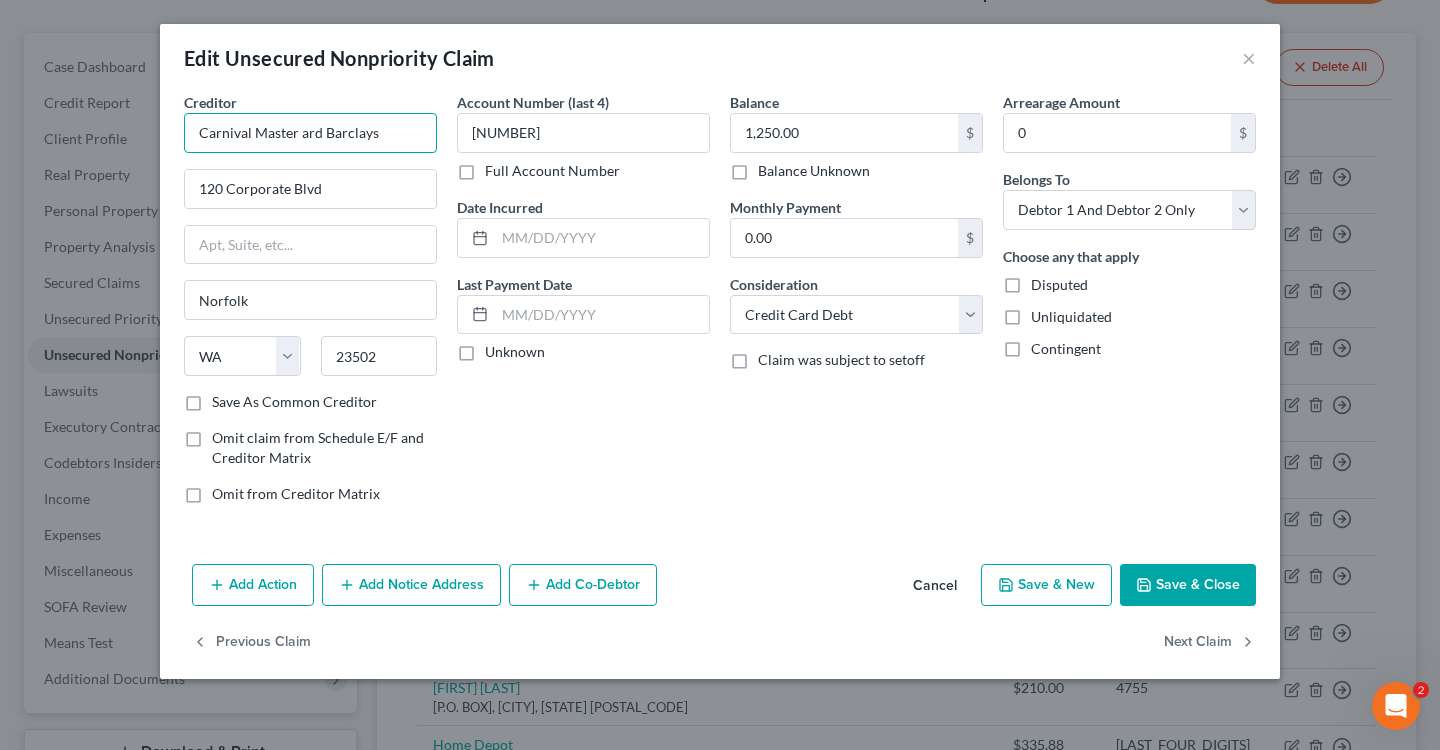 drag, startPoint x: 390, startPoint y: 132, endPoint x: 0, endPoint y: 130, distance: 390.00513 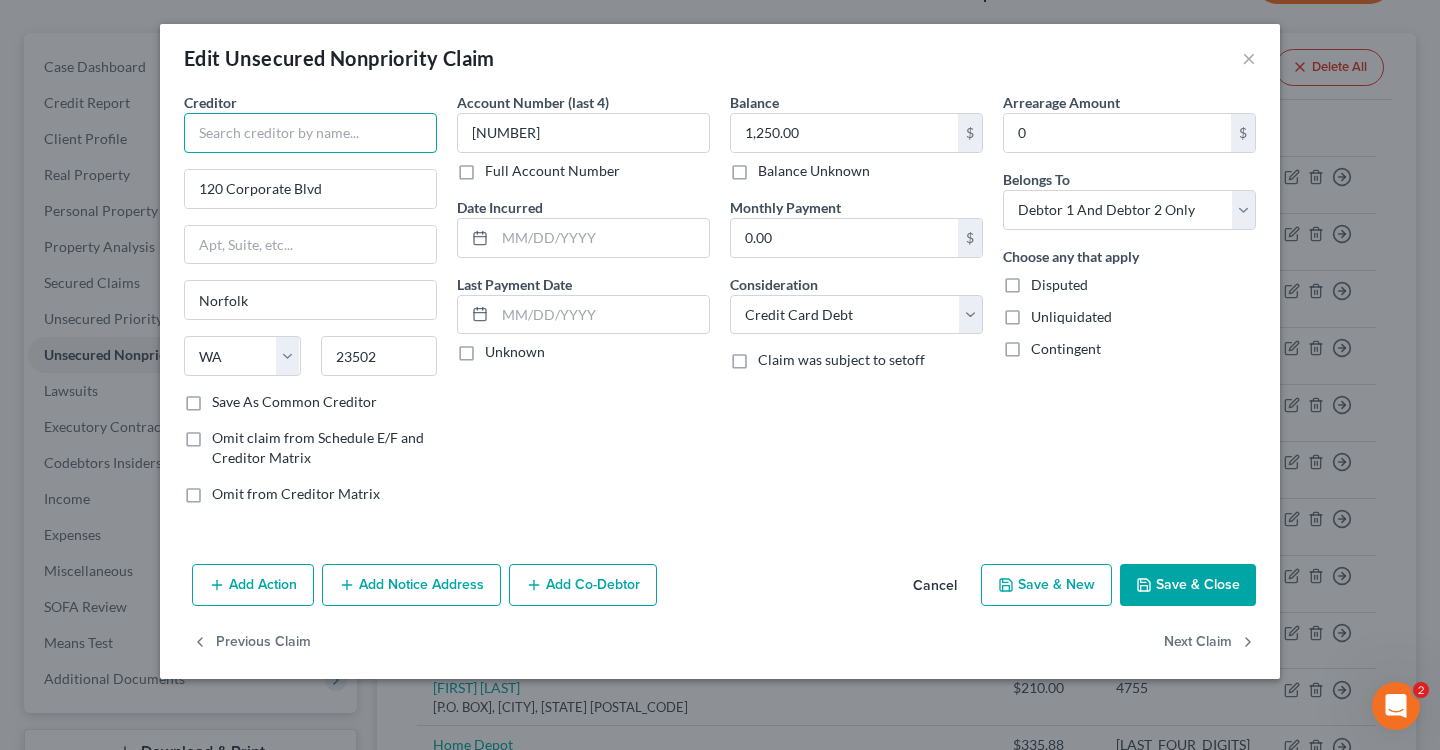 paste on "Barclay's Bank Delaware" 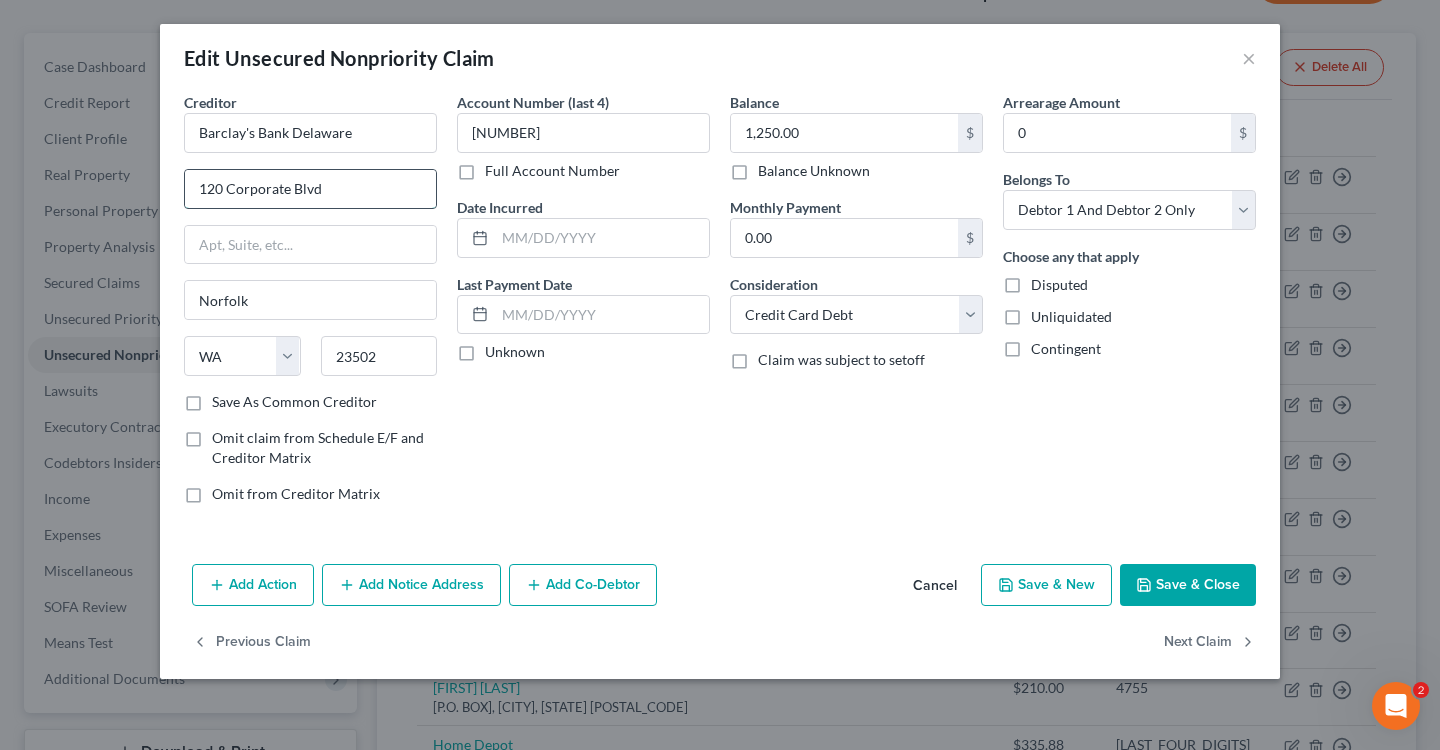 click on "120 Corporate Blvd" at bounding box center [310, 189] 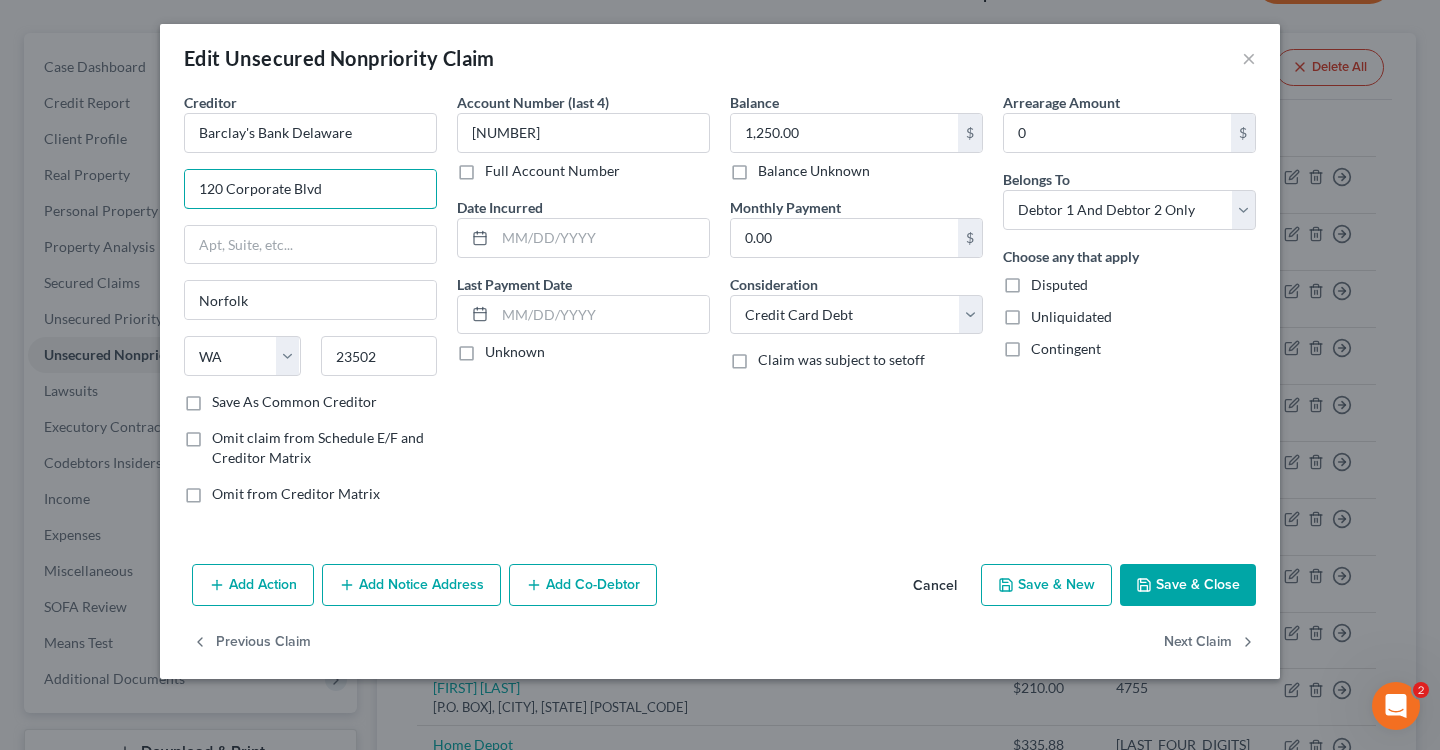 drag, startPoint x: 386, startPoint y: 184, endPoint x: 100, endPoint y: 180, distance: 286.02798 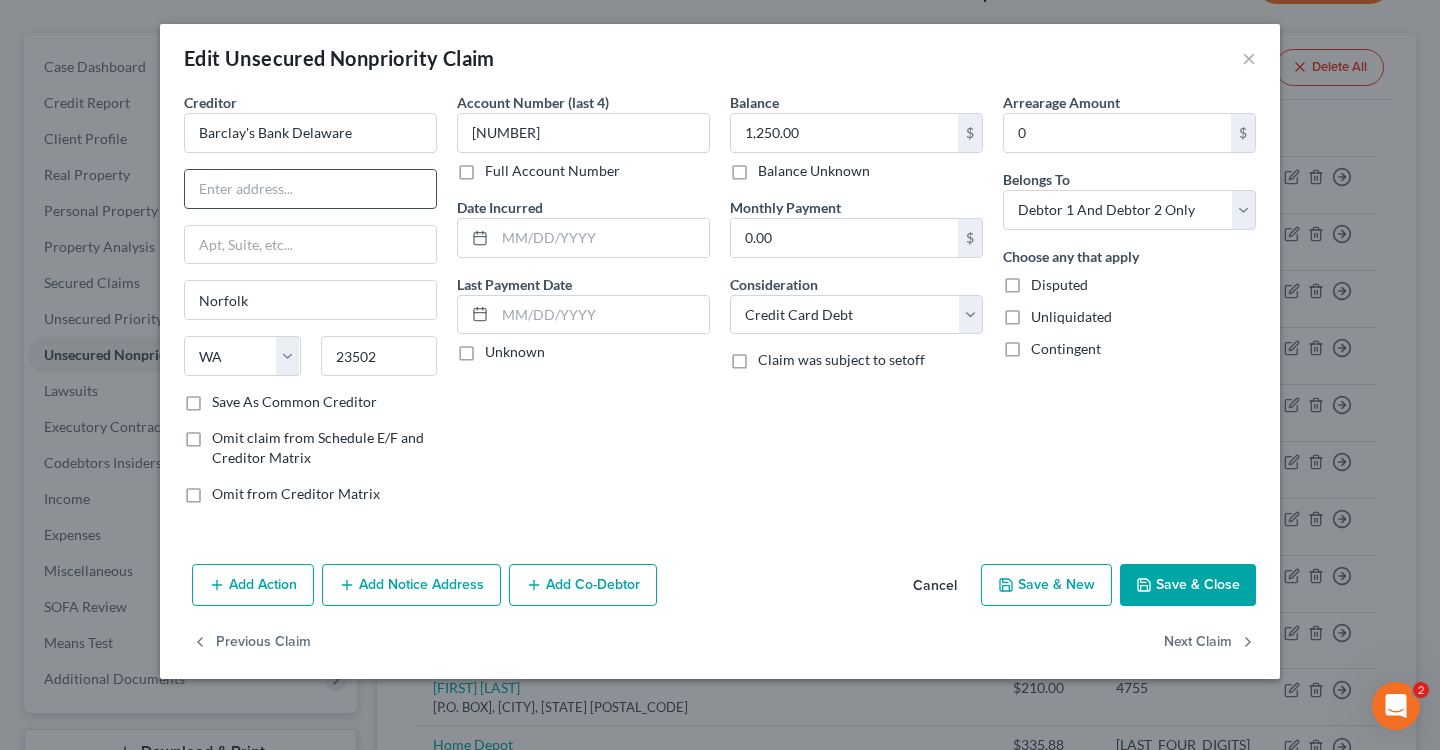 click at bounding box center (310, 189) 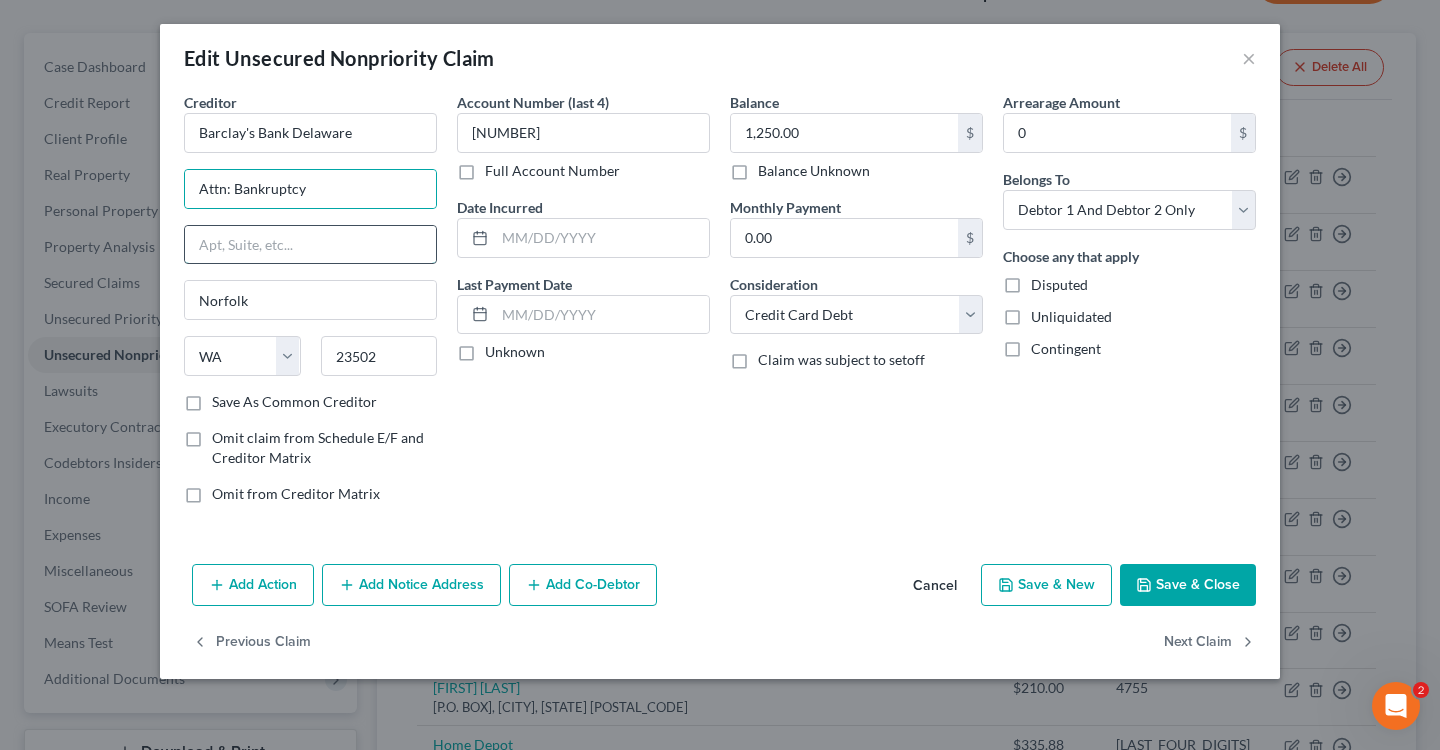 click at bounding box center (310, 245) 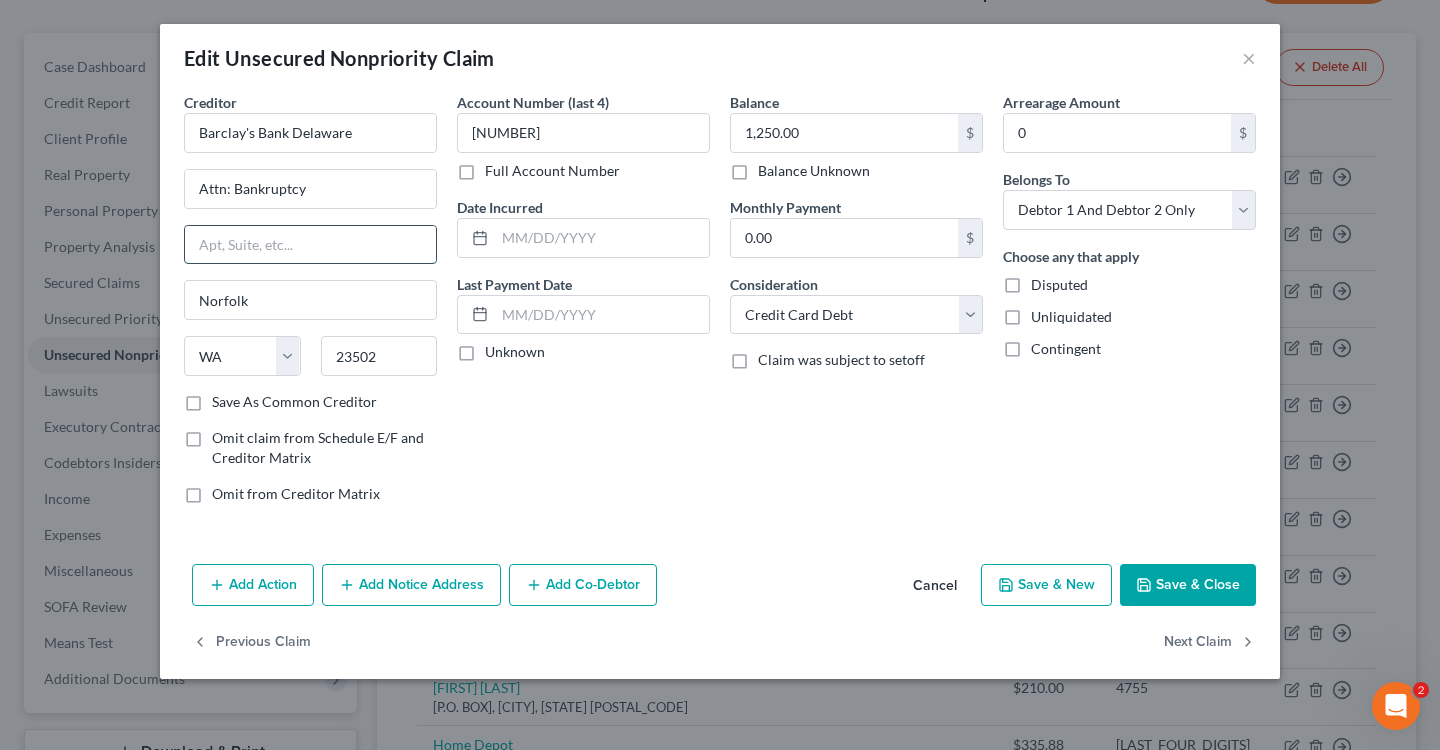 click at bounding box center (310, 245) 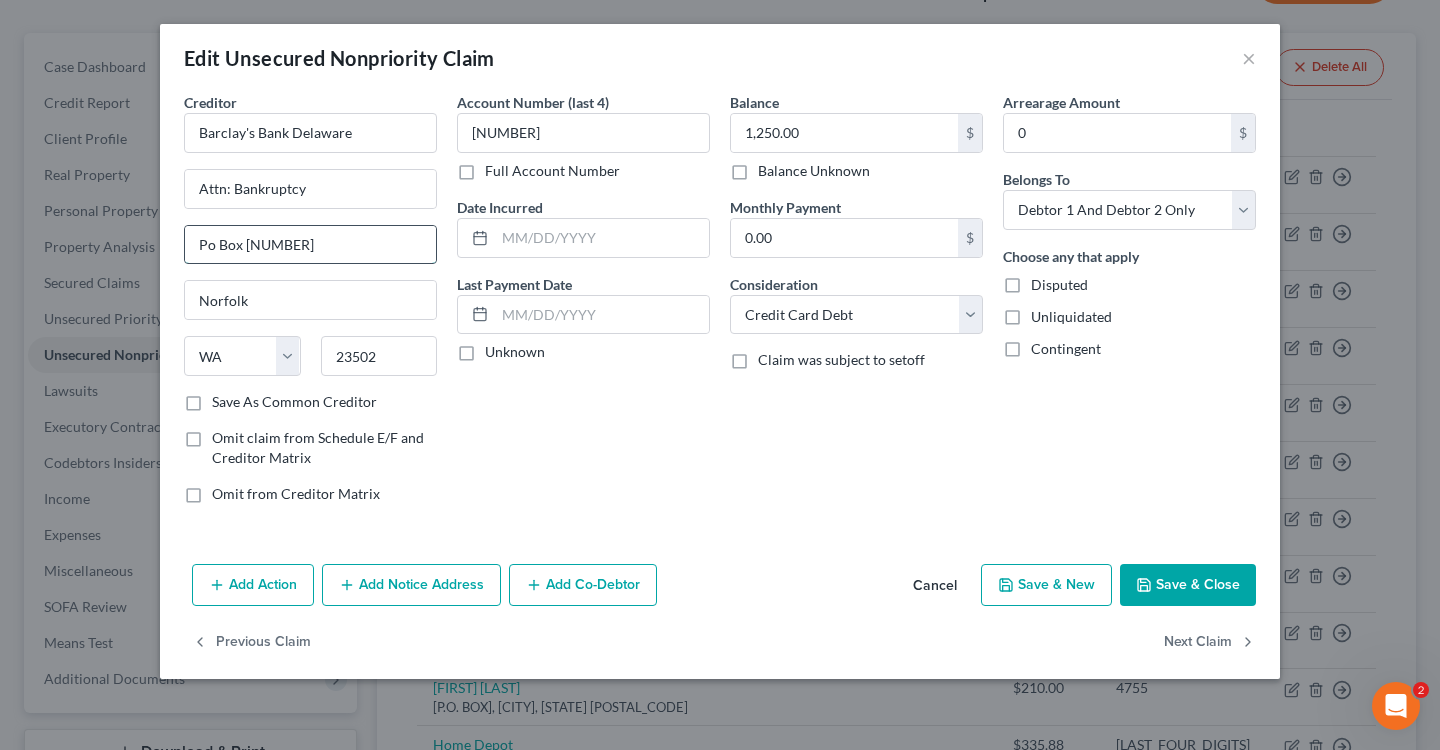 click on "Po Box [NUMBER]" at bounding box center (310, 245) 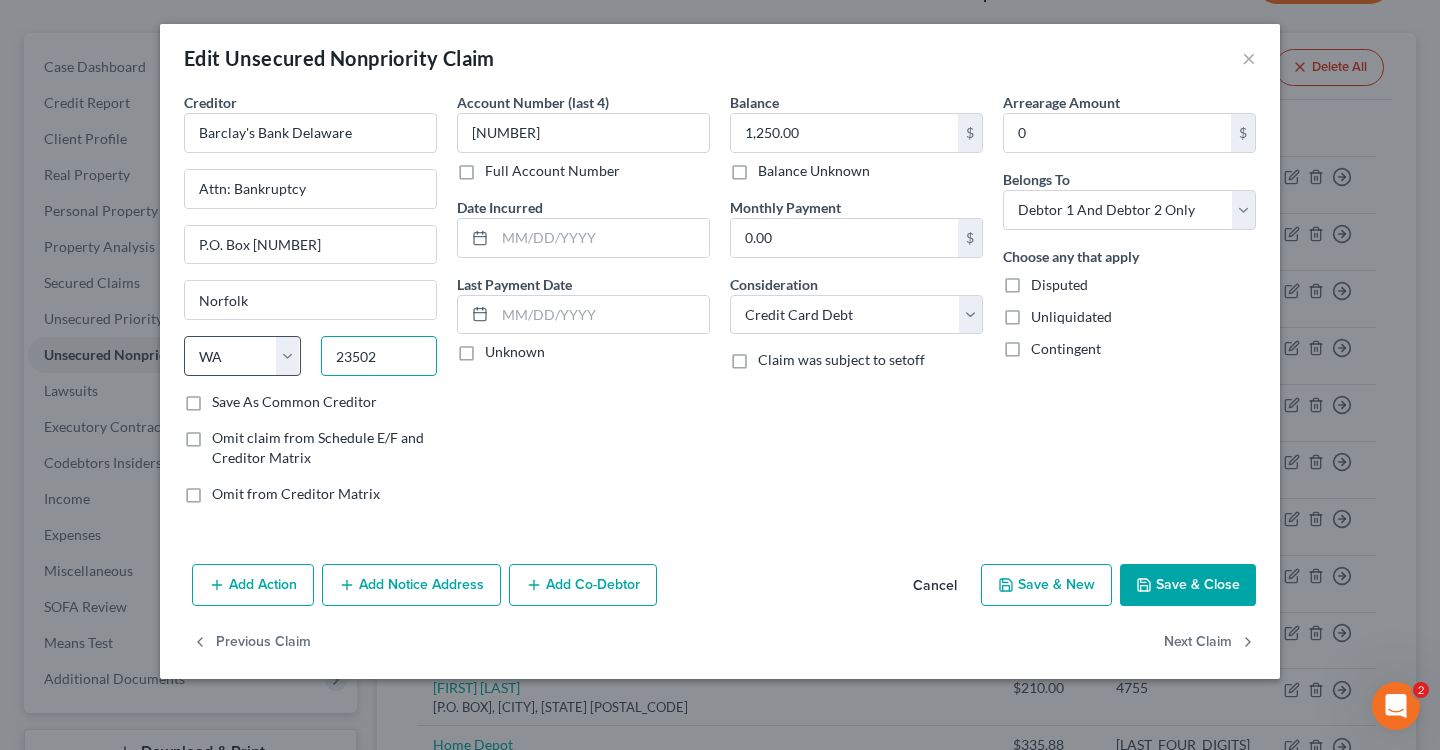 drag, startPoint x: 384, startPoint y: 355, endPoint x: 288, endPoint y: 347, distance: 96.332756 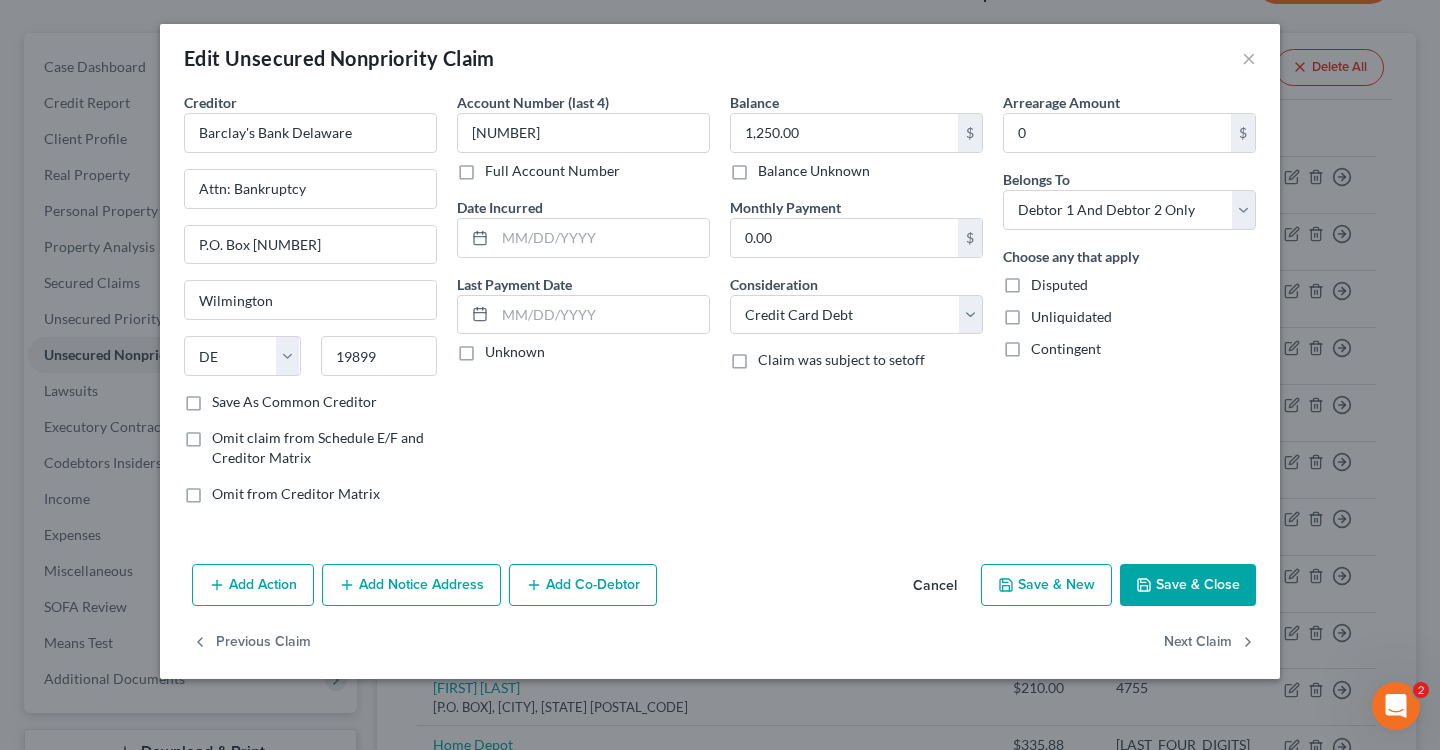 click on "Balance
1,250.00 $
Balance Unknown
Balance Undetermined
1,250.00 $
Balance Unknown
Monthly Payment 0.00 $ Consideration Select Cable / Satellite Services Collection Agency Credit Card Debt Debt Counseling / Attorneys Deficiency Balance Domestic Support Obligations Home / Car Repairs Income Taxes Judgment Liens Medical Services Monies Loaned / Advanced Mortgage Obligation From Divorce Or Separation Obligation To Pensions Other Overdrawn Bank Account Promised To Help Pay Creditors Student Loans Suppliers And Vendors Telephone / Internet Services Utility Services Claim was subject to setoff" at bounding box center (856, 306) 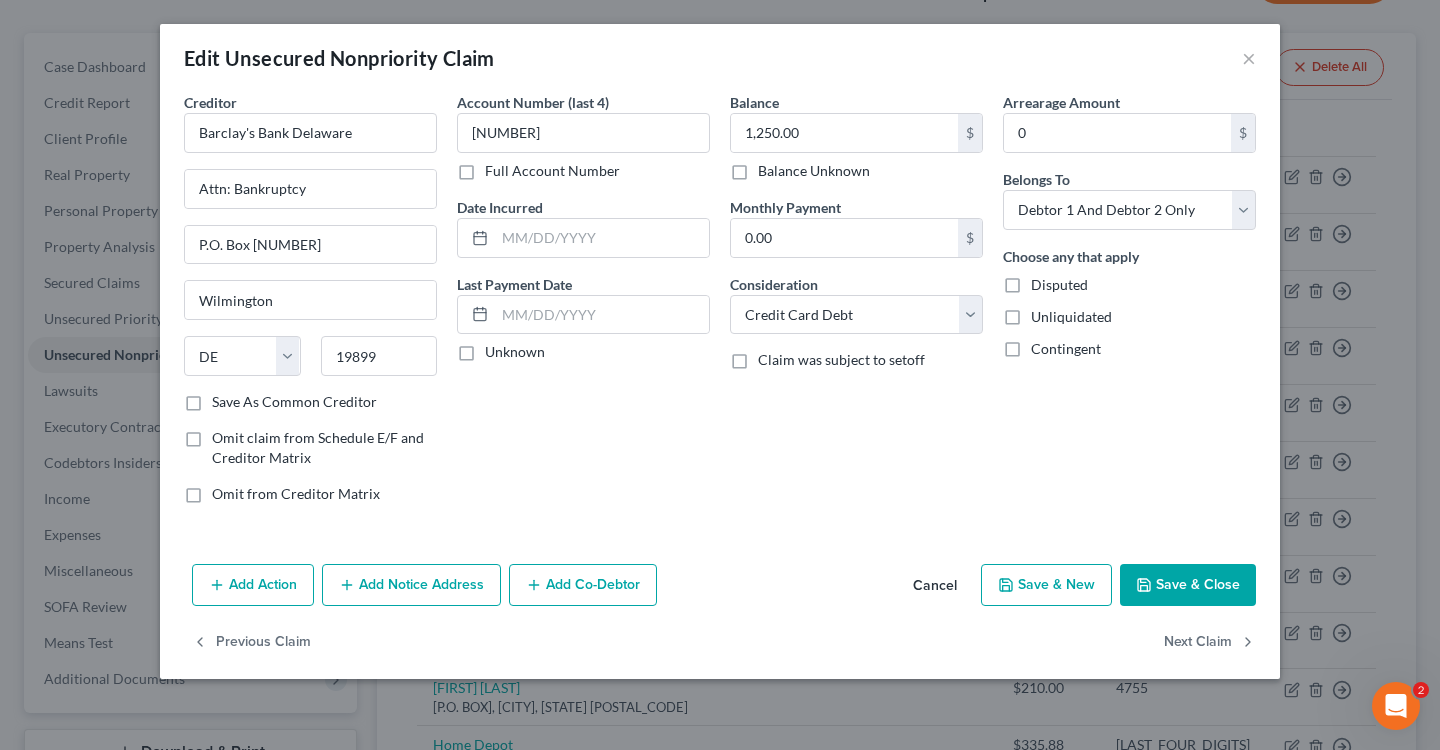 click on "Save As Common Creditor" at bounding box center (294, 402) 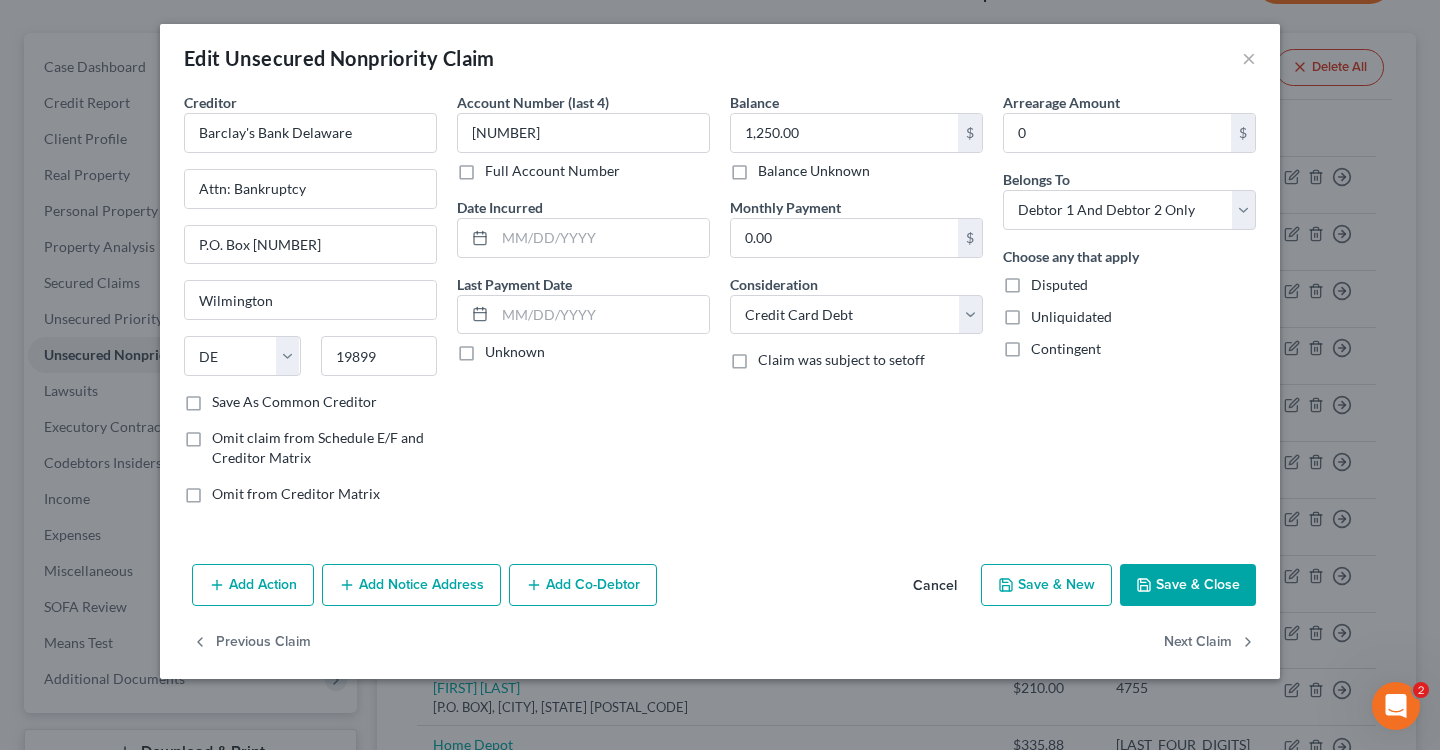 click on "Save As Common Creditor" at bounding box center (226, 398) 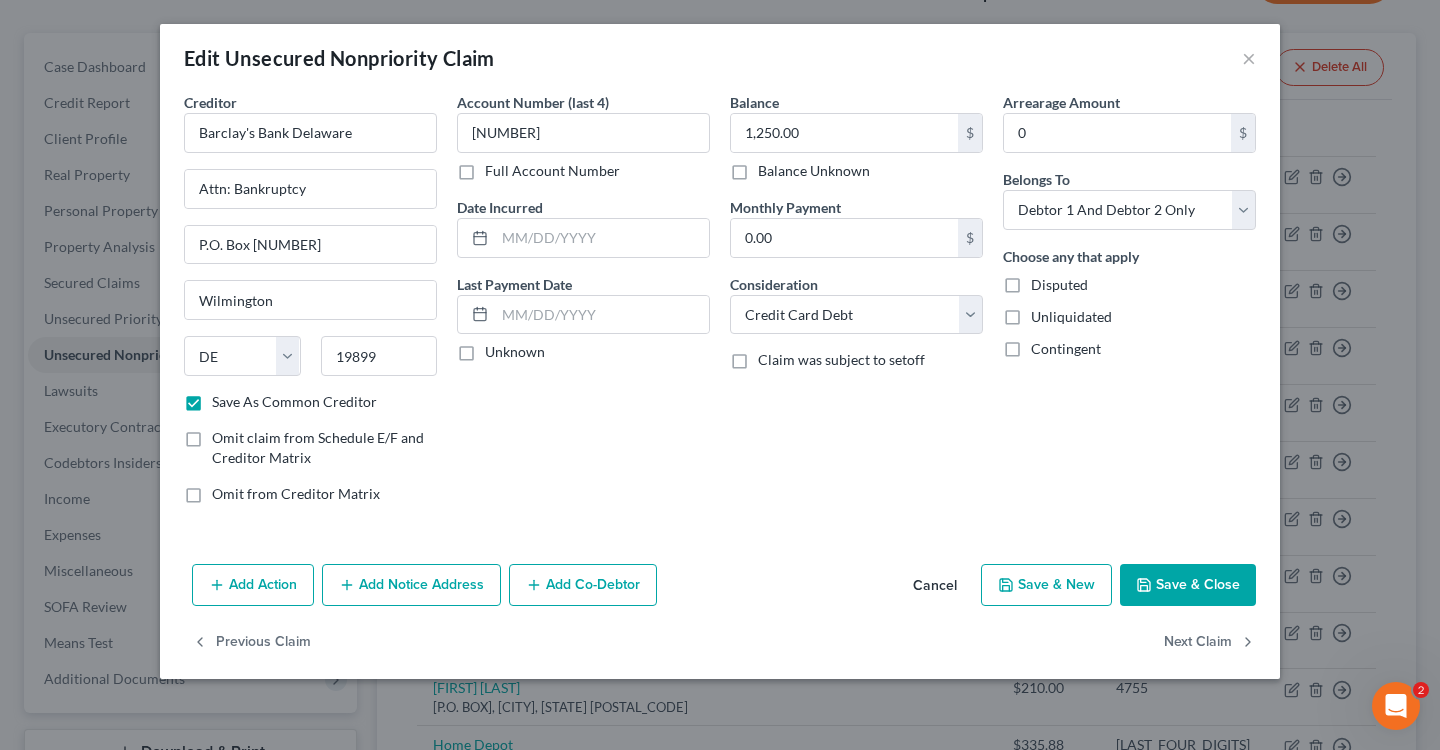 click on "Save & Close" at bounding box center (1188, 585) 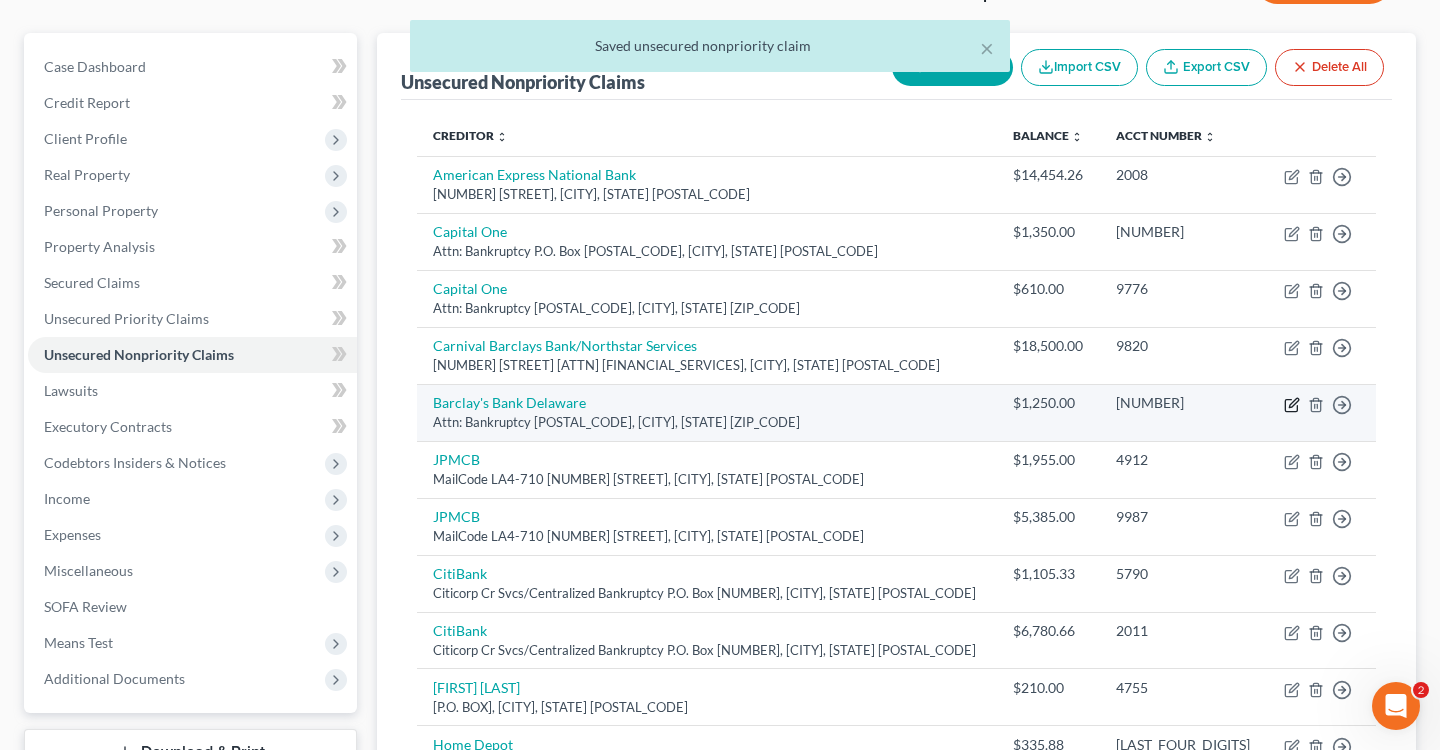 click 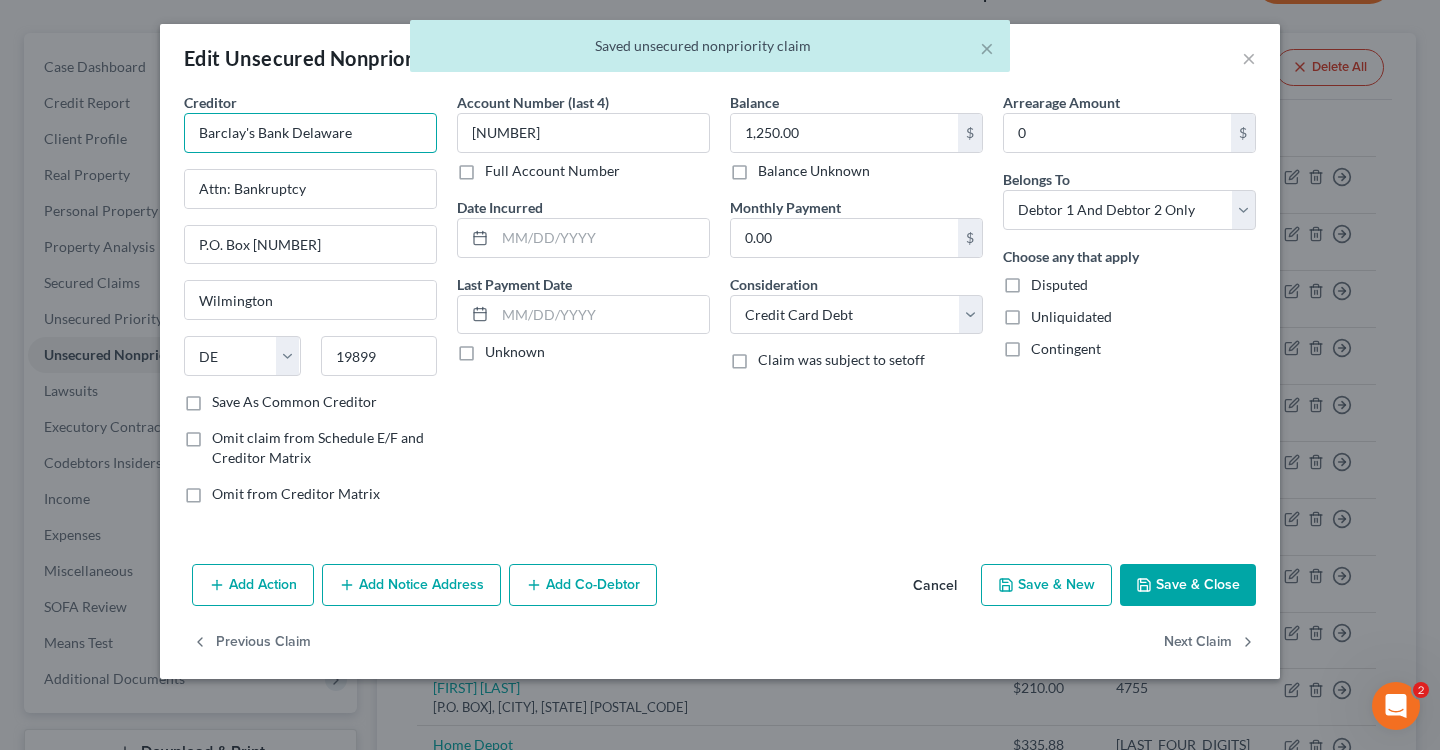 click on "Barclay's Bank Delaware" at bounding box center (310, 133) 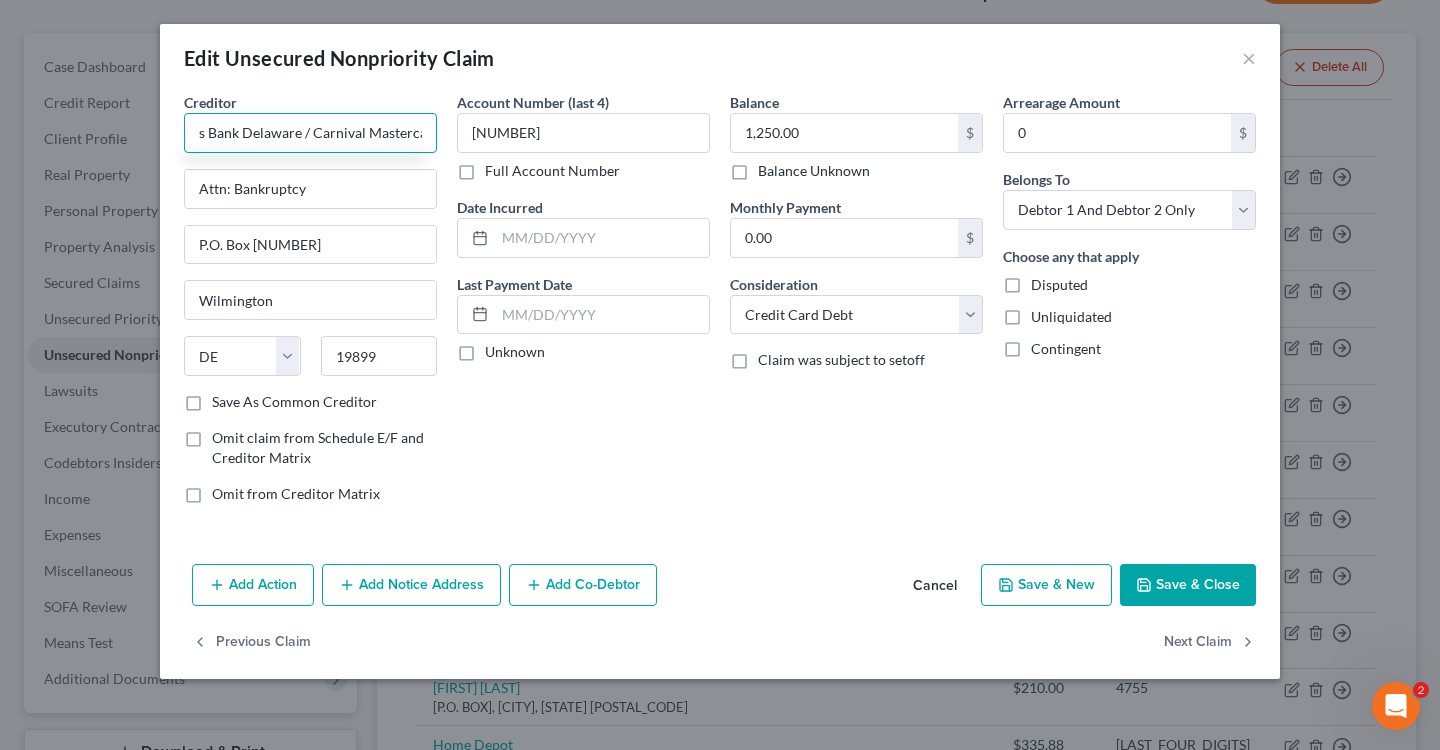 scroll, scrollTop: 0, scrollLeft: 64, axis: horizontal 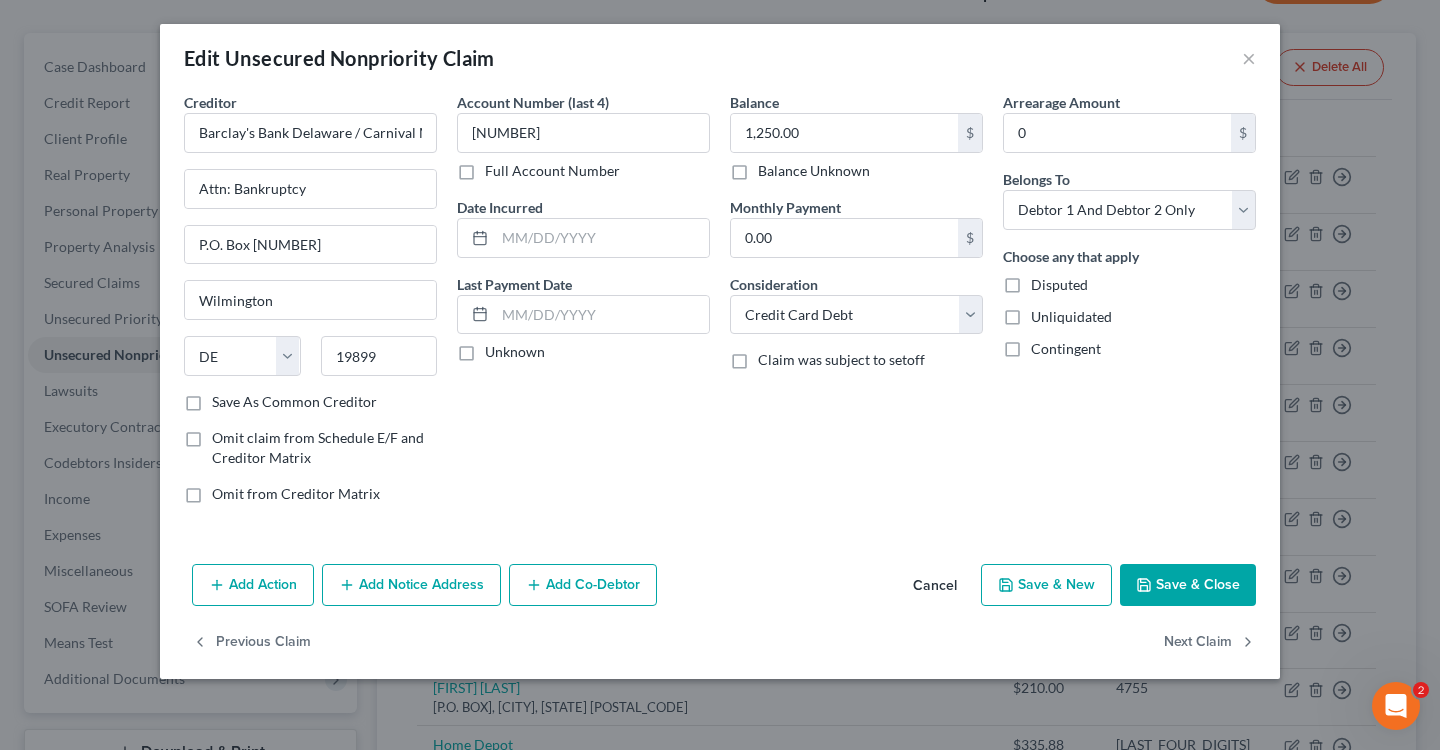 click on "Save & Close" at bounding box center [1188, 585] 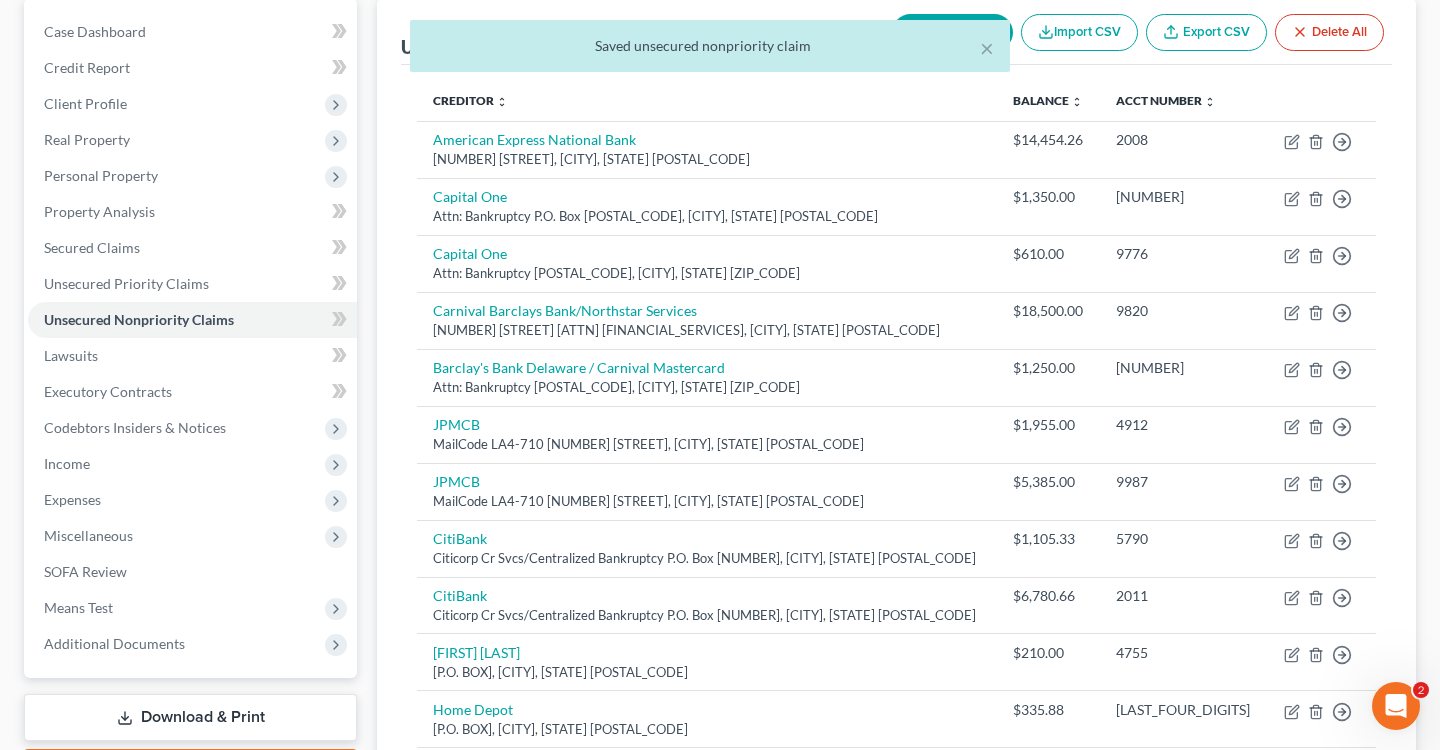 scroll, scrollTop: 168, scrollLeft: 0, axis: vertical 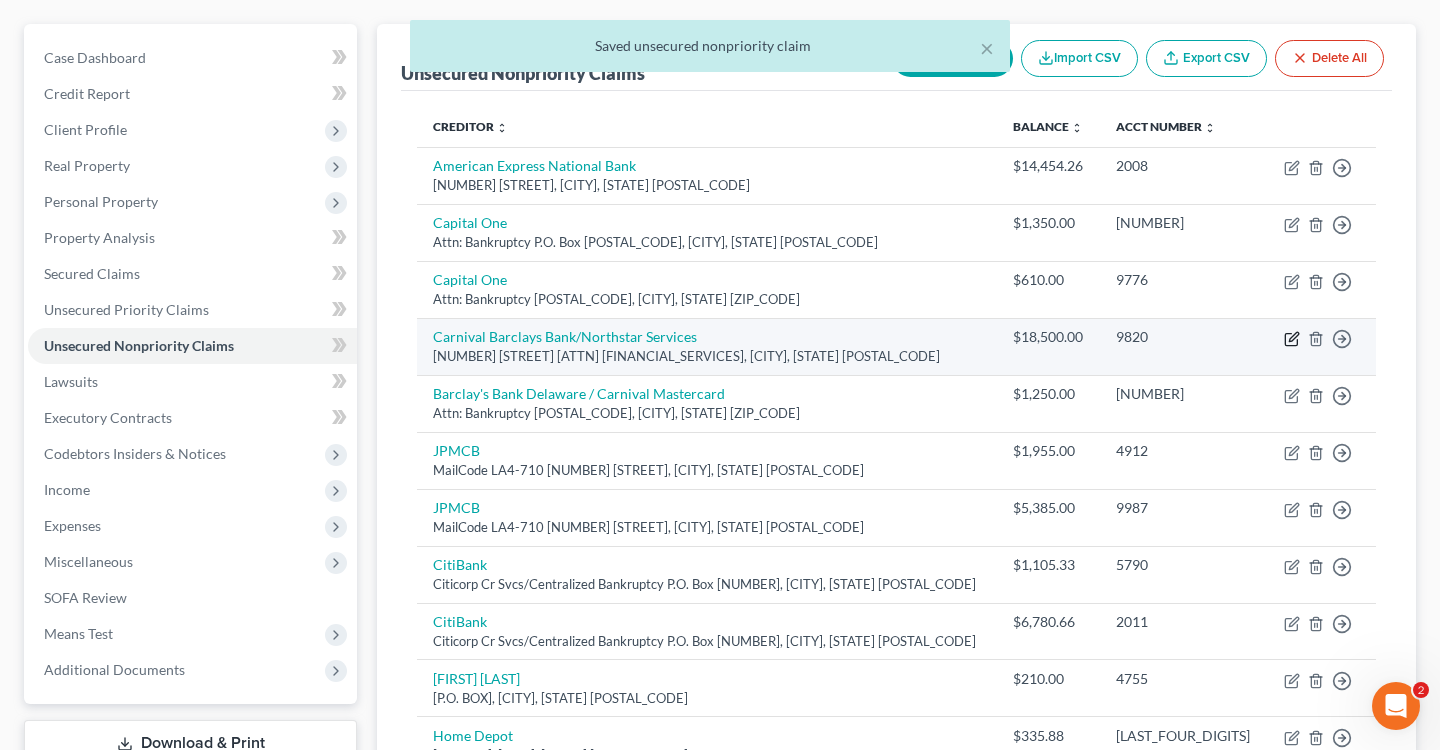 click 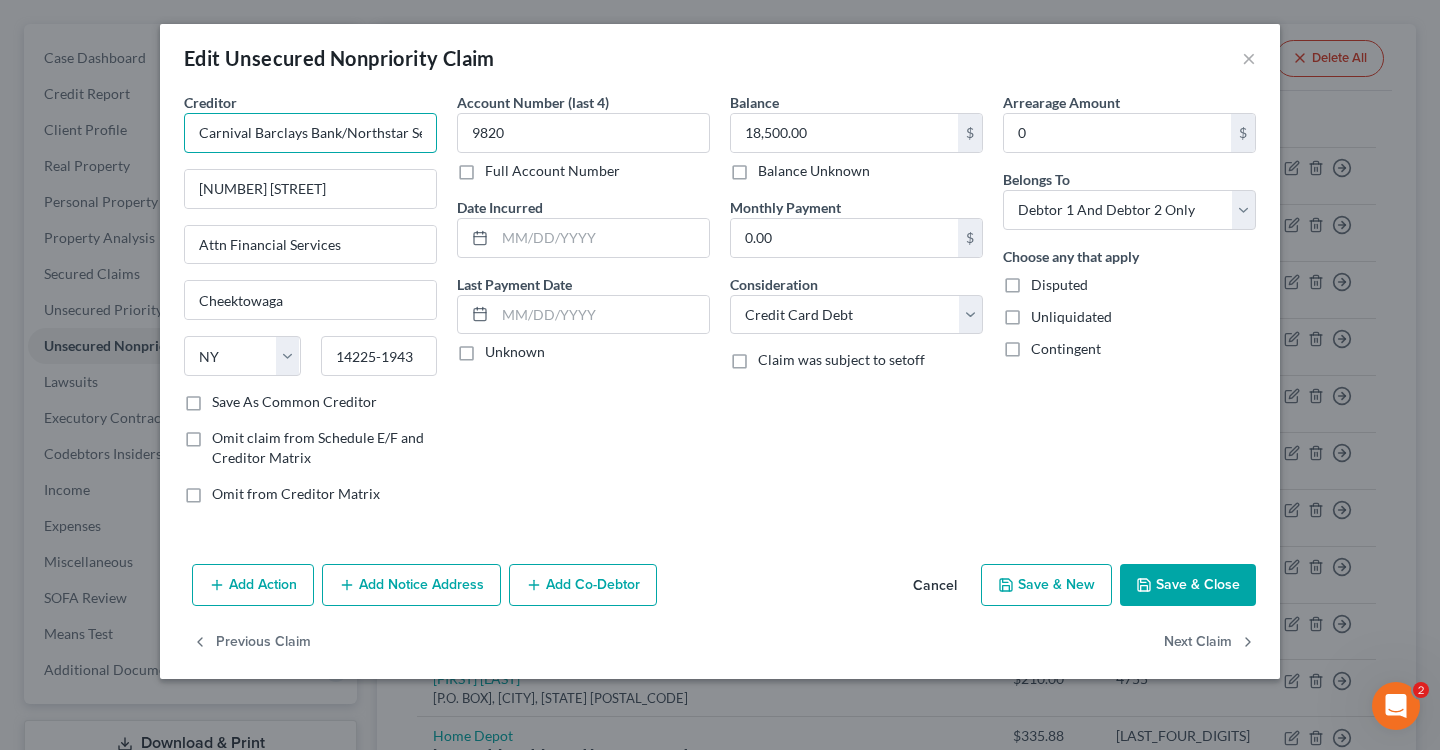 click on "Carnival Barclays Bank/Northstar Services" at bounding box center [310, 133] 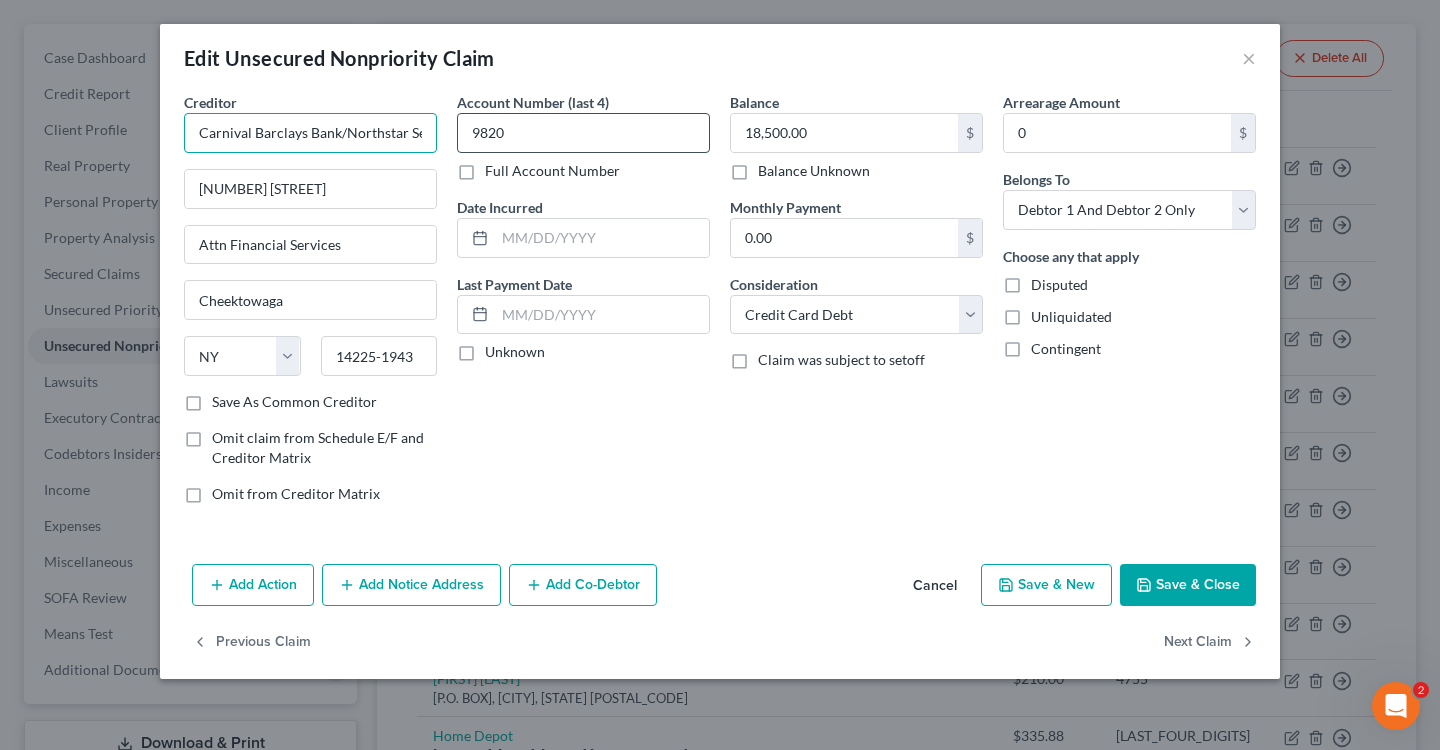 drag, startPoint x: 365, startPoint y: 129, endPoint x: 594, endPoint y: 146, distance: 229.63014 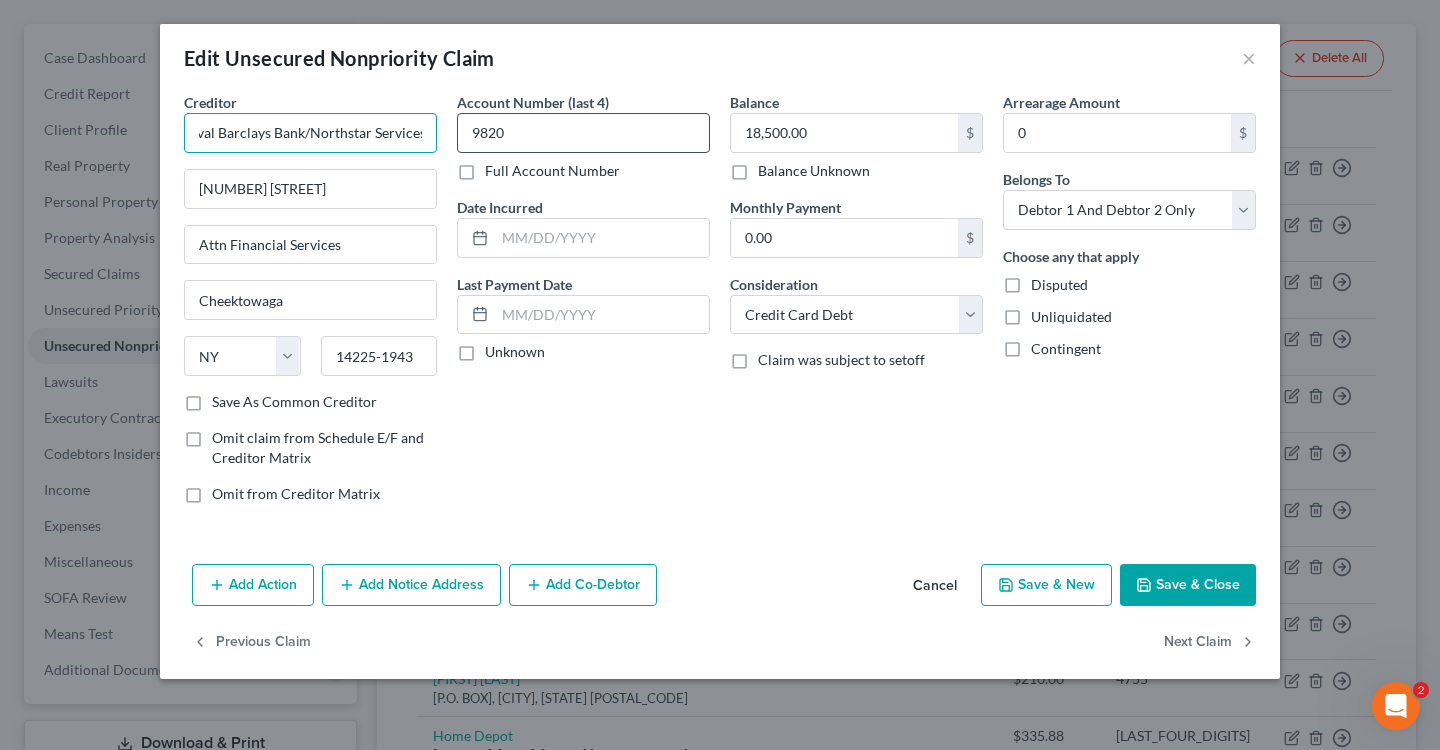 drag, startPoint x: 352, startPoint y: 122, endPoint x: 512, endPoint y: 137, distance: 160.70158 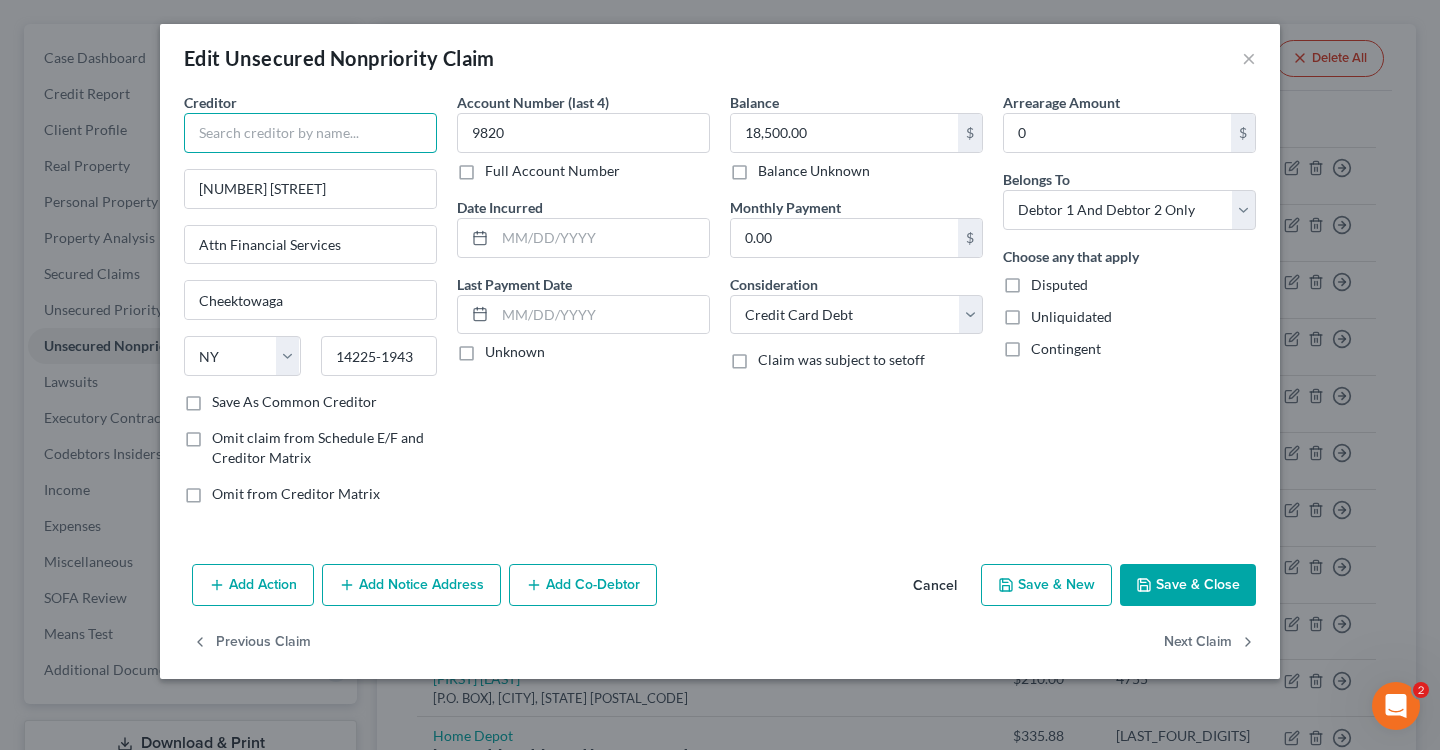 scroll, scrollTop: 0, scrollLeft: 0, axis: both 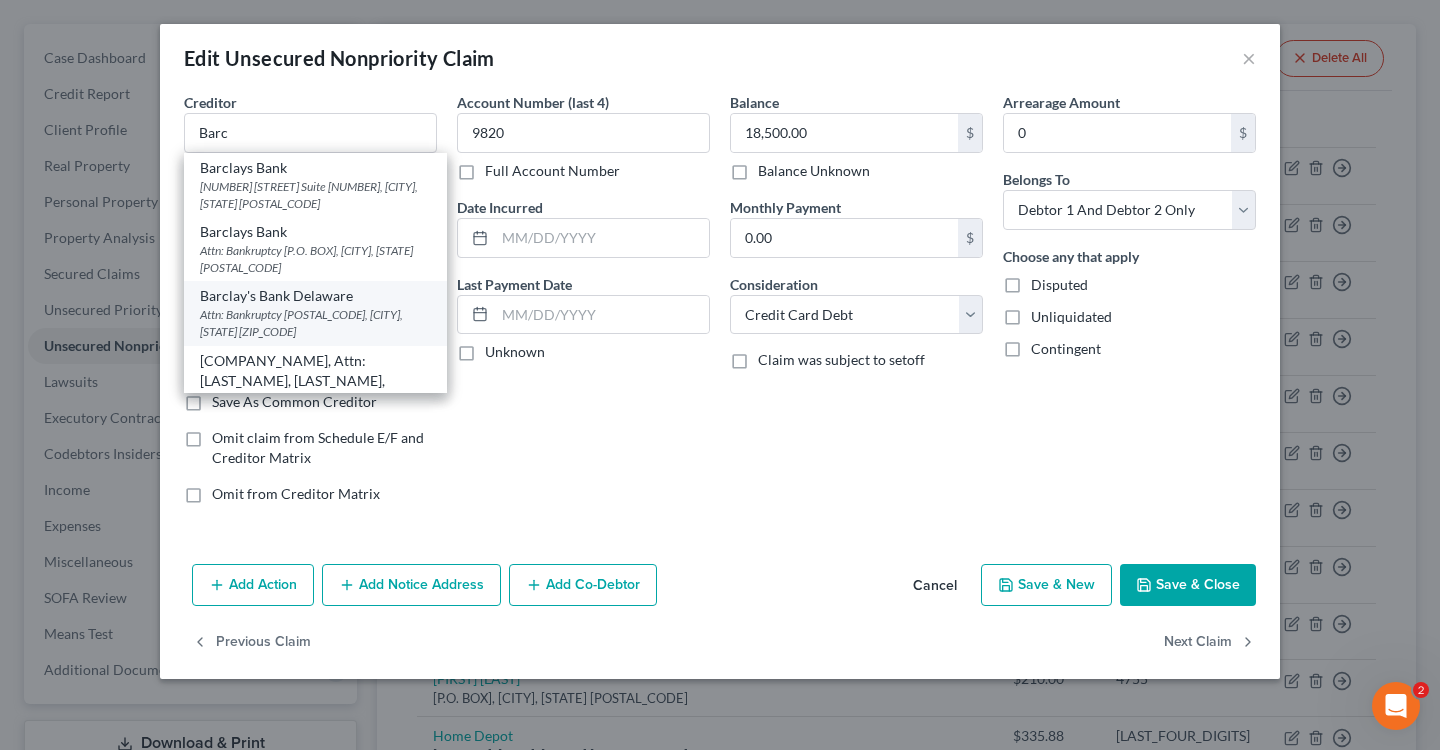 click on "Attn: Bankruptcy [POSTAL_CODE], [CITY], [STATE] [ZIP_CODE]" at bounding box center [315, 323] 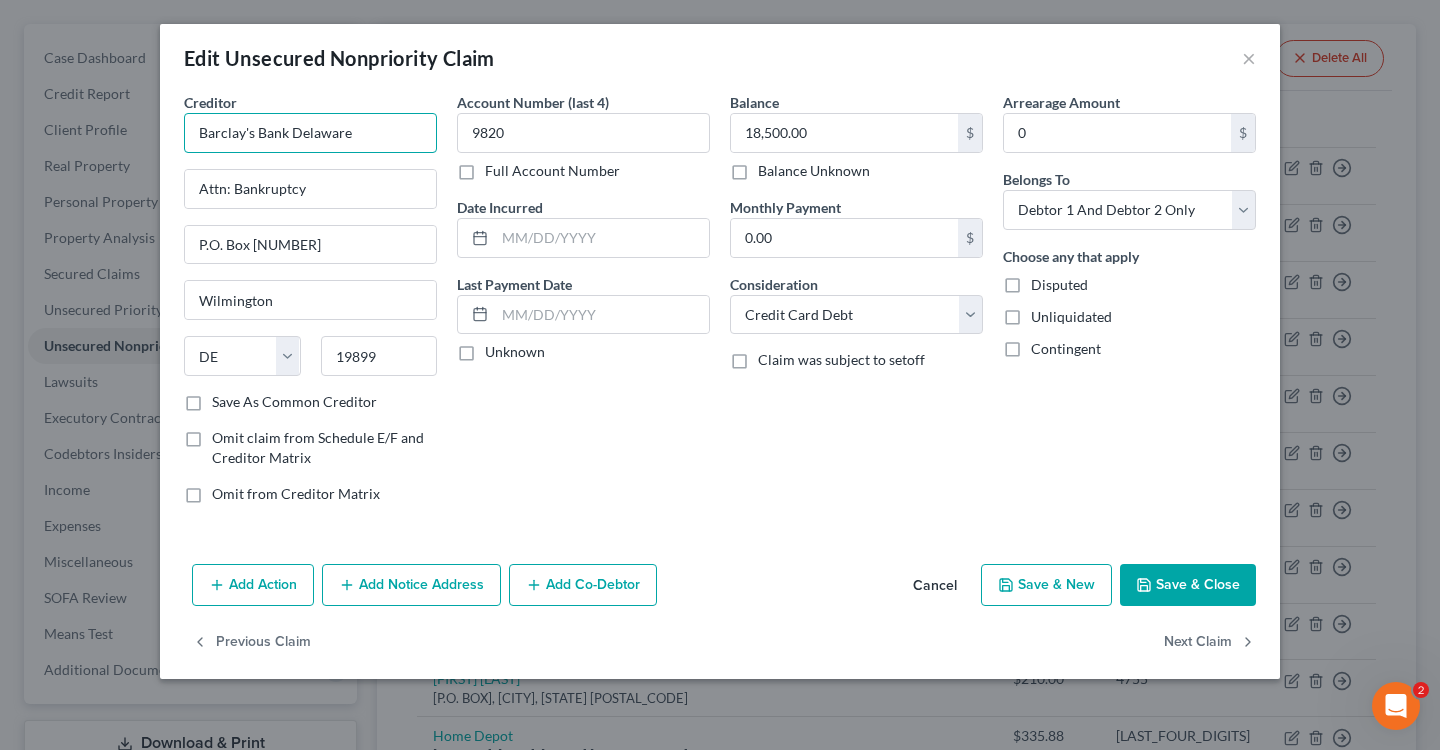 click on "Barclay's Bank Delaware" at bounding box center [310, 133] 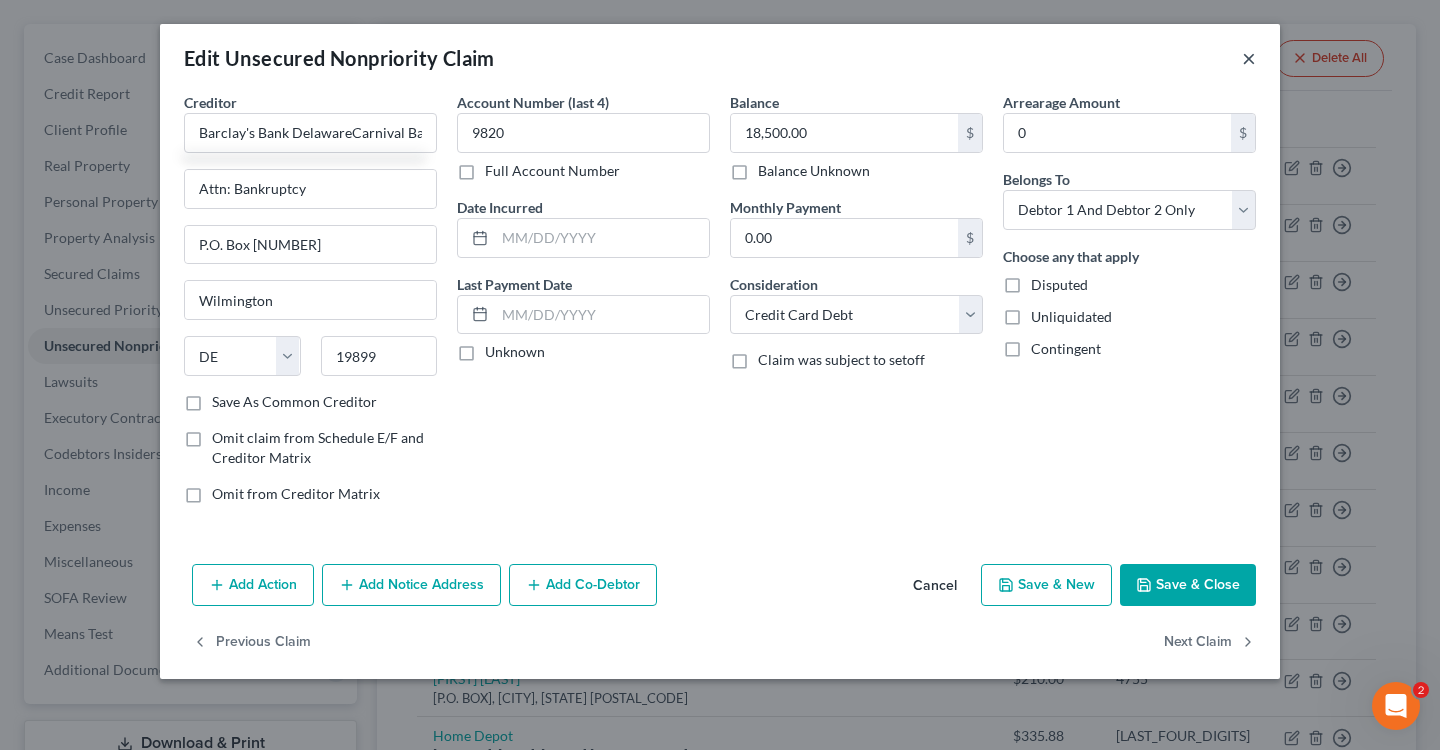 click on "×" at bounding box center [1249, 58] 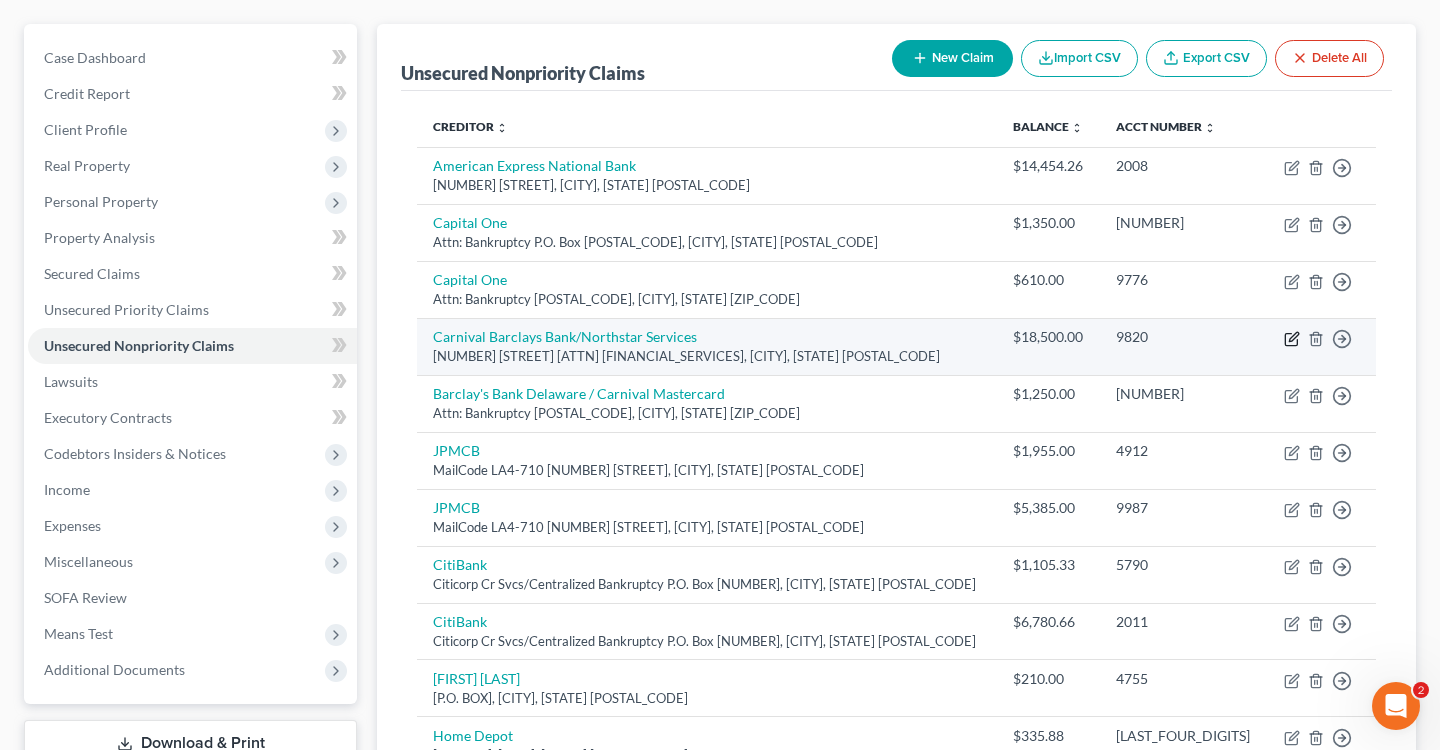 click 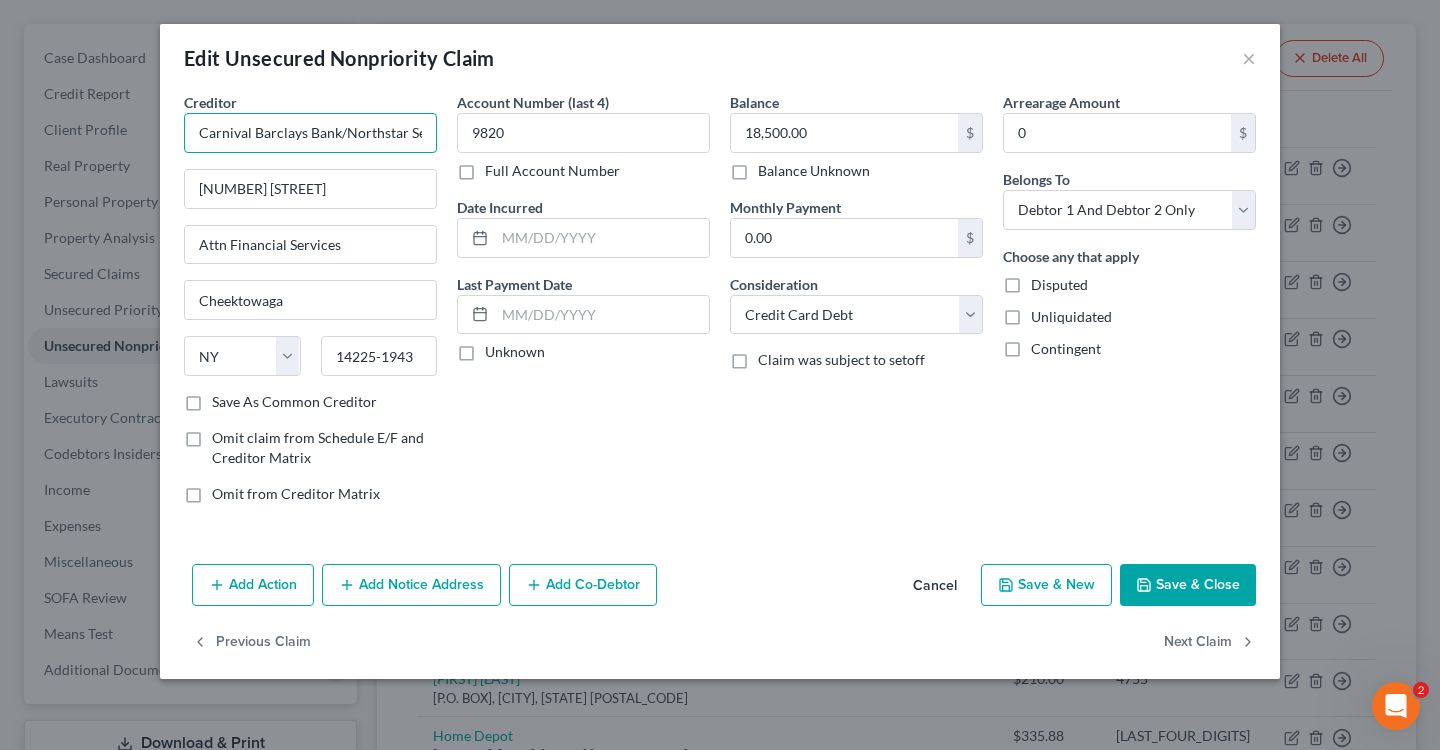 click on "Carnival Barclays Bank/Northstar Services" at bounding box center (310, 133) 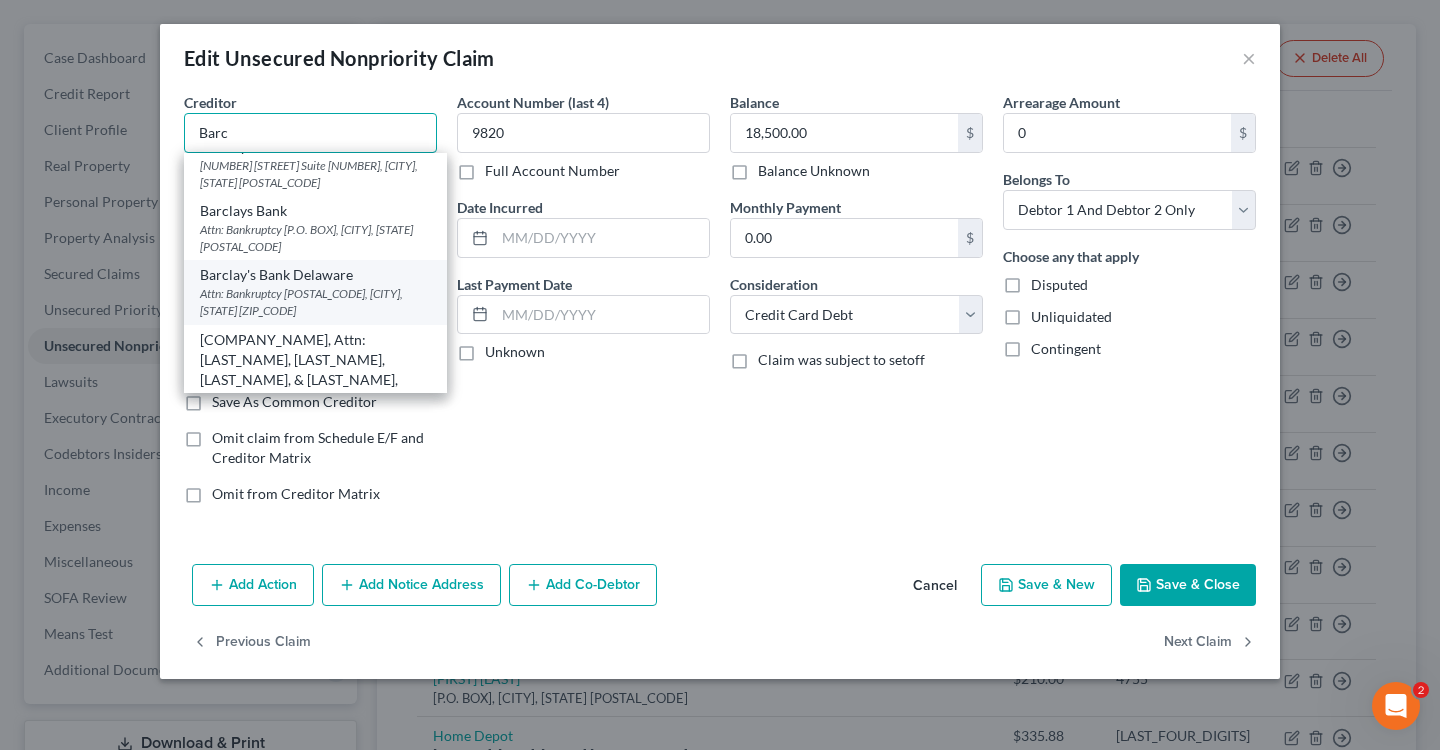scroll, scrollTop: 30, scrollLeft: 0, axis: vertical 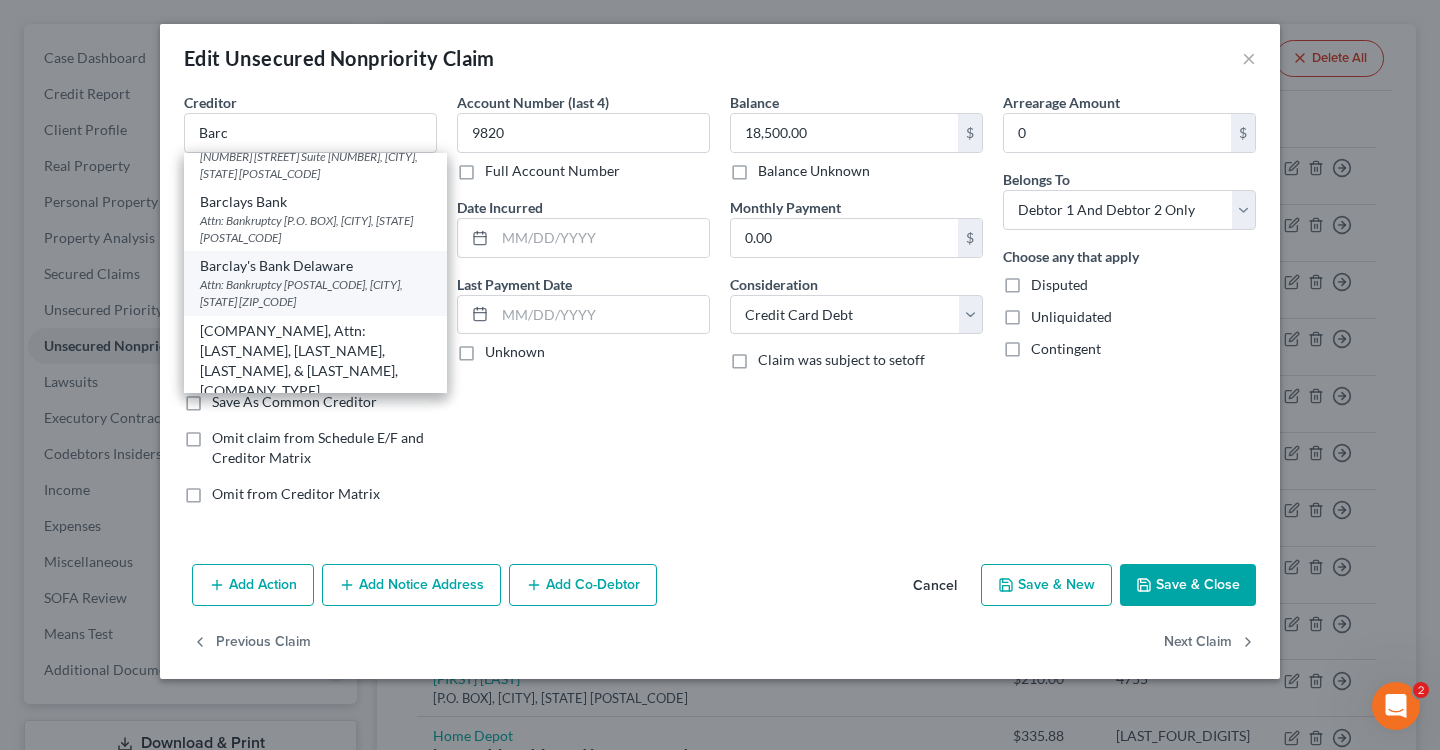 click on "Attn: Bankruptcy [POSTAL_CODE], [CITY], [STATE] [ZIP_CODE]" at bounding box center [315, 293] 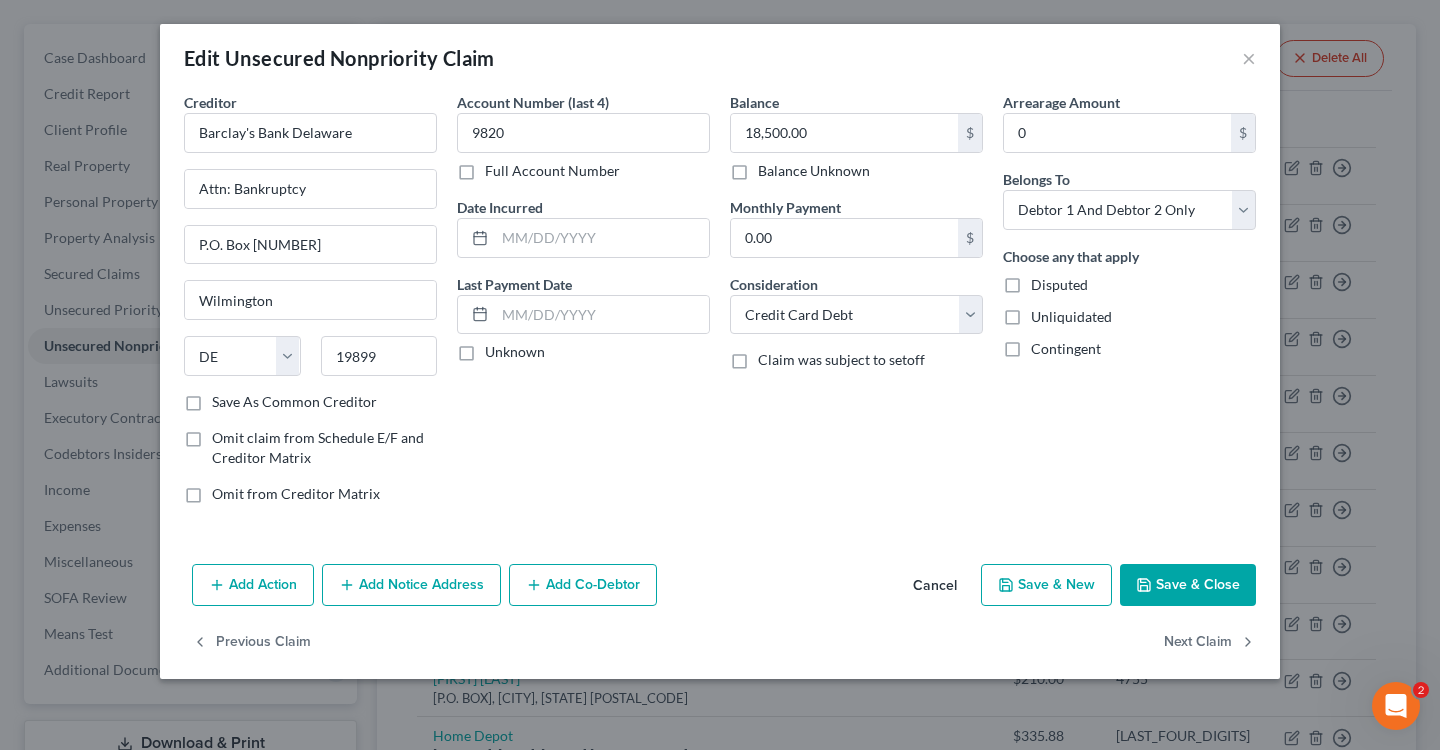 scroll, scrollTop: 0, scrollLeft: 0, axis: both 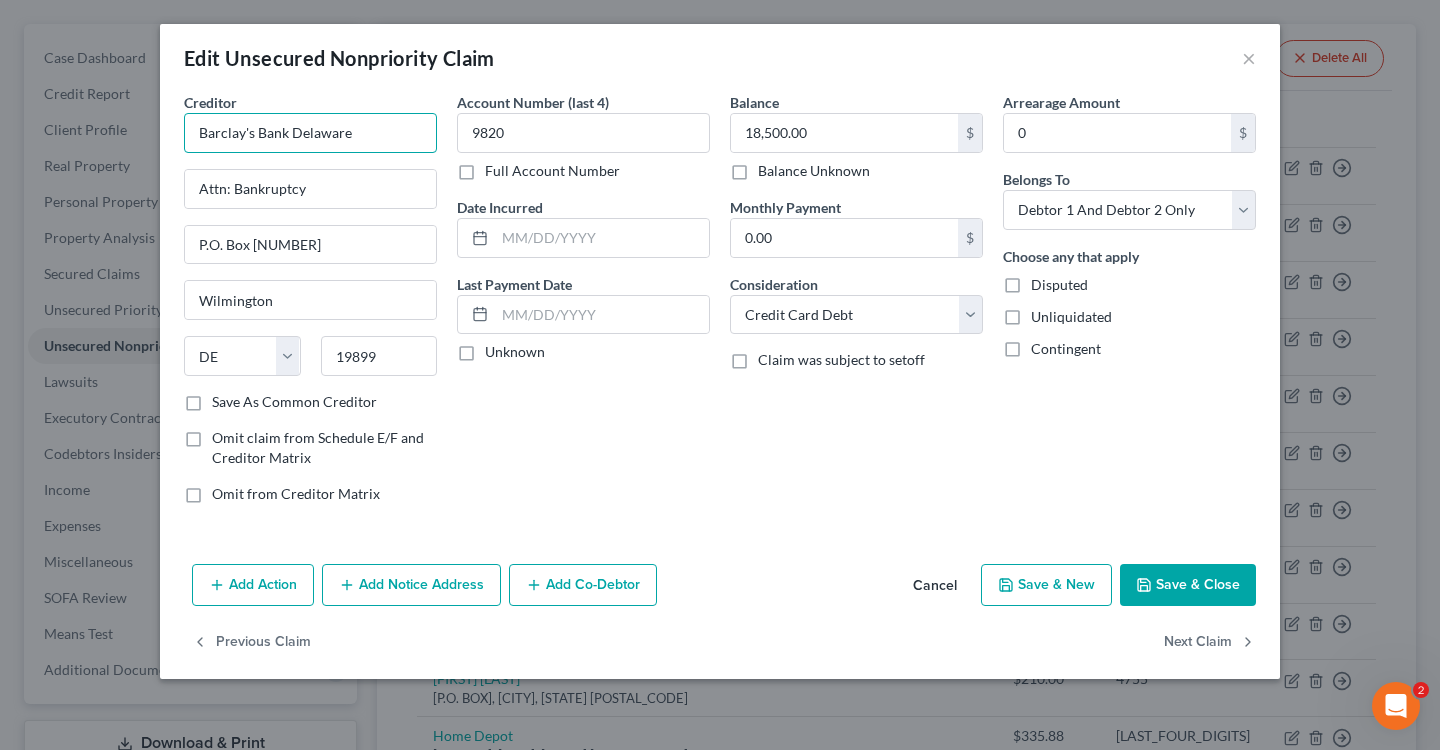 click on "Barclay's Bank Delaware" at bounding box center [310, 133] 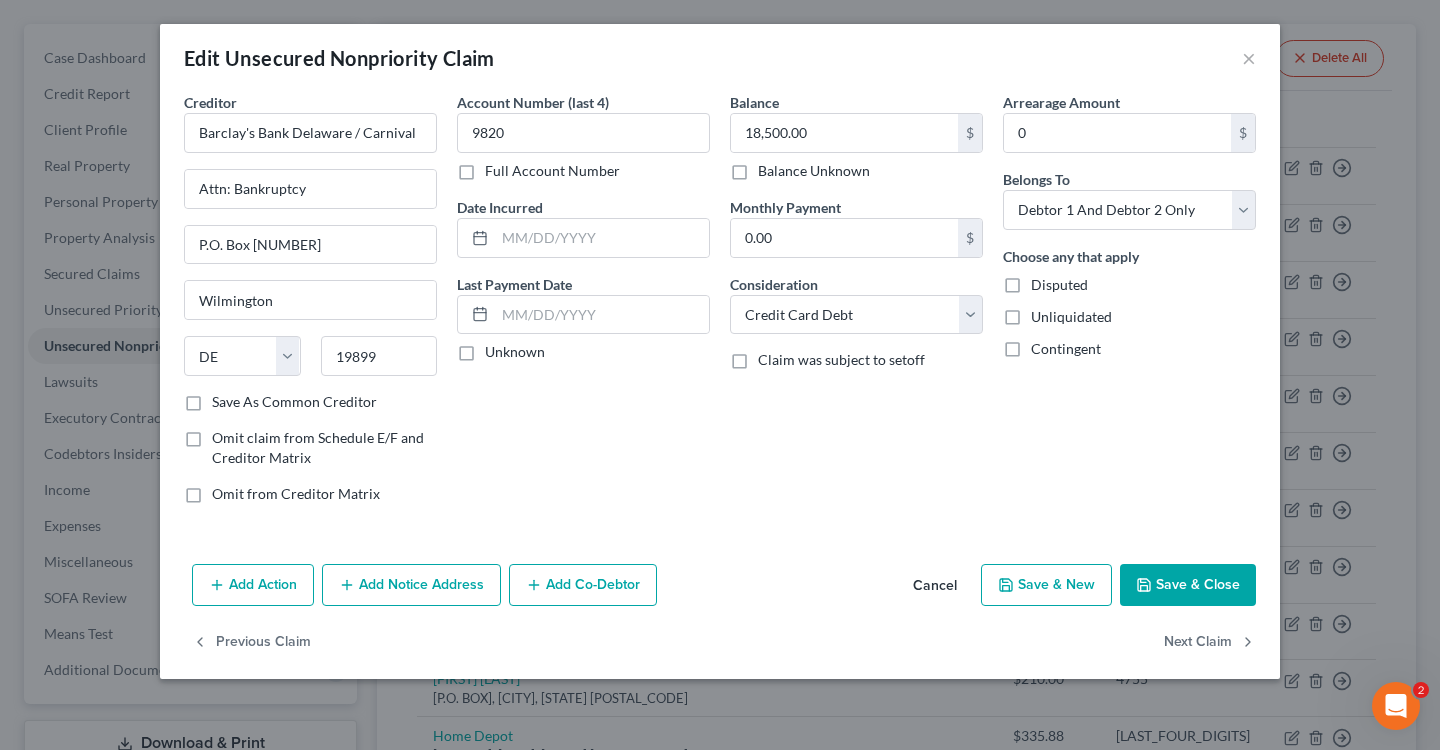 click on "Save & Close" at bounding box center [1188, 585] 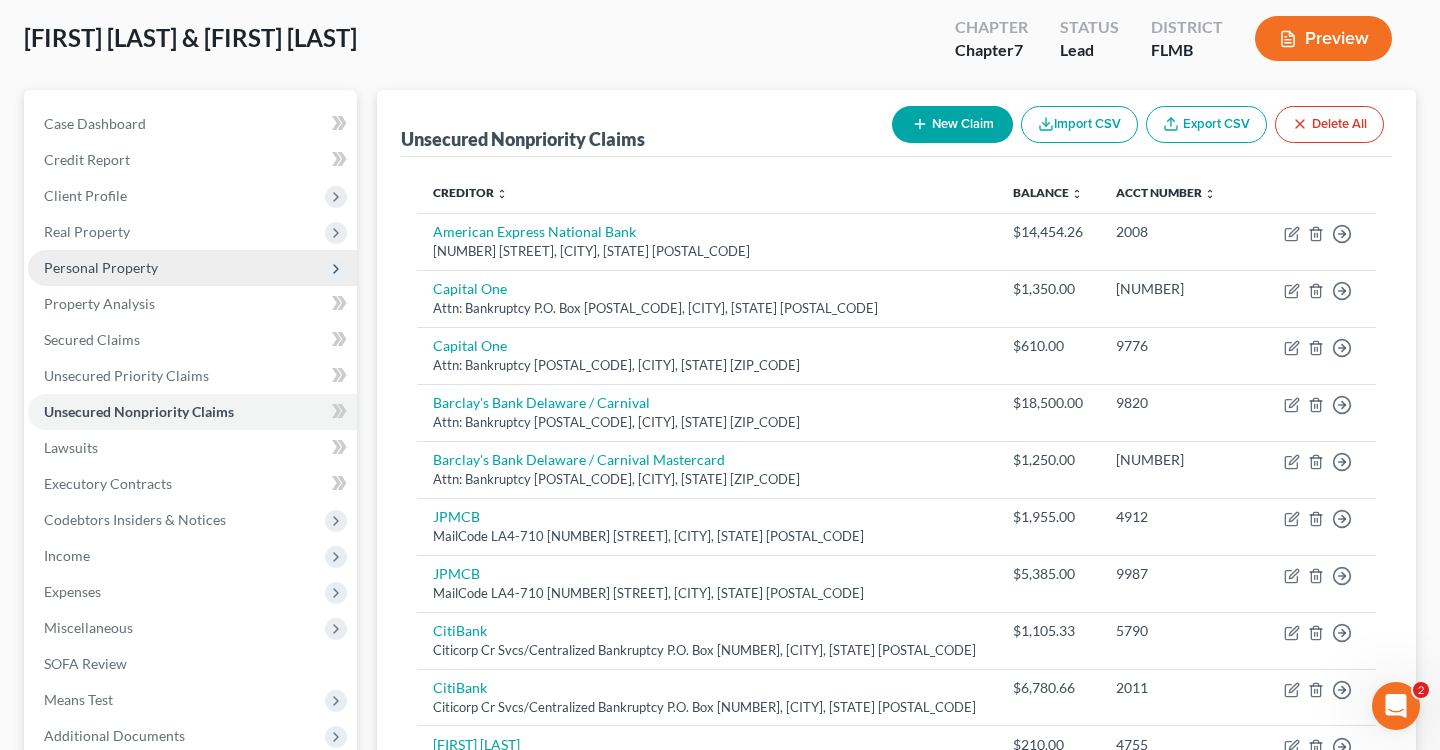 scroll, scrollTop: 0, scrollLeft: 0, axis: both 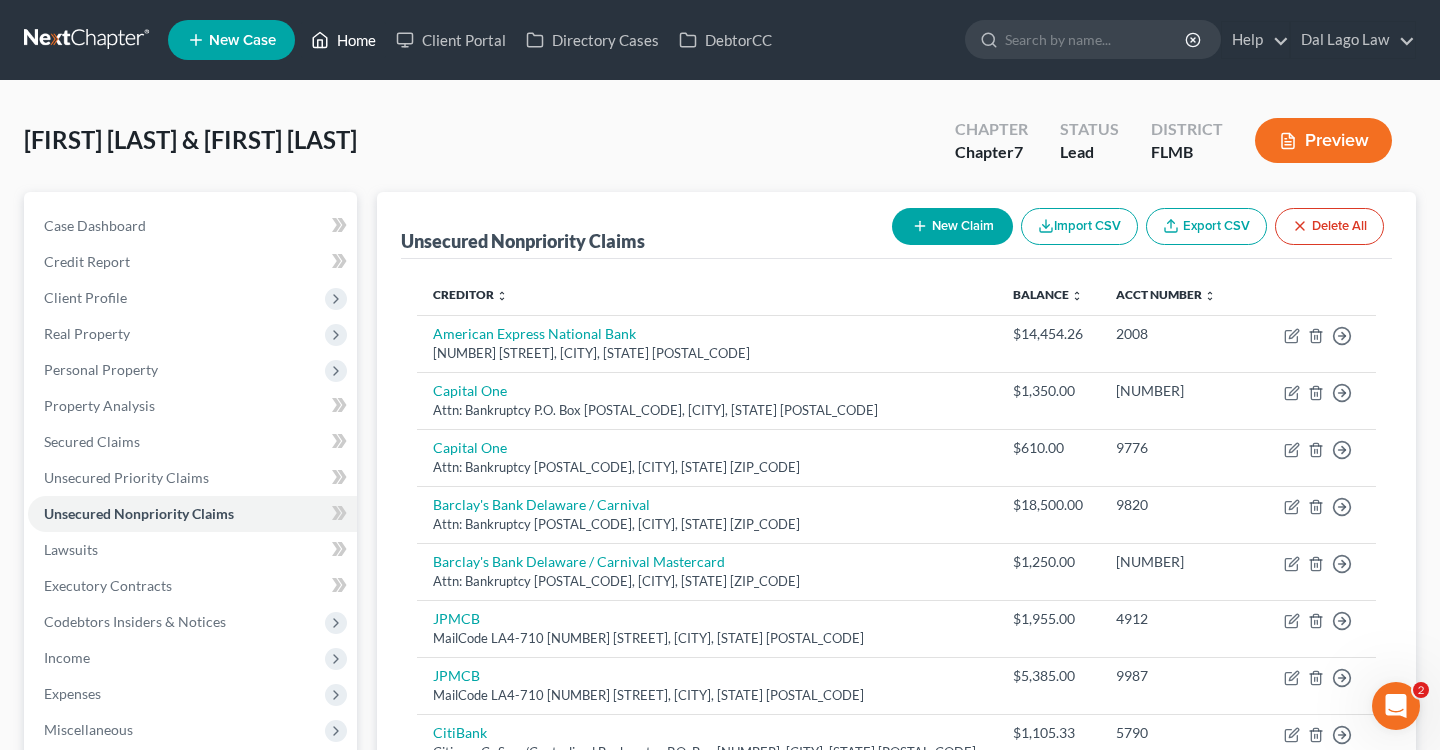 click on "Home" at bounding box center [343, 40] 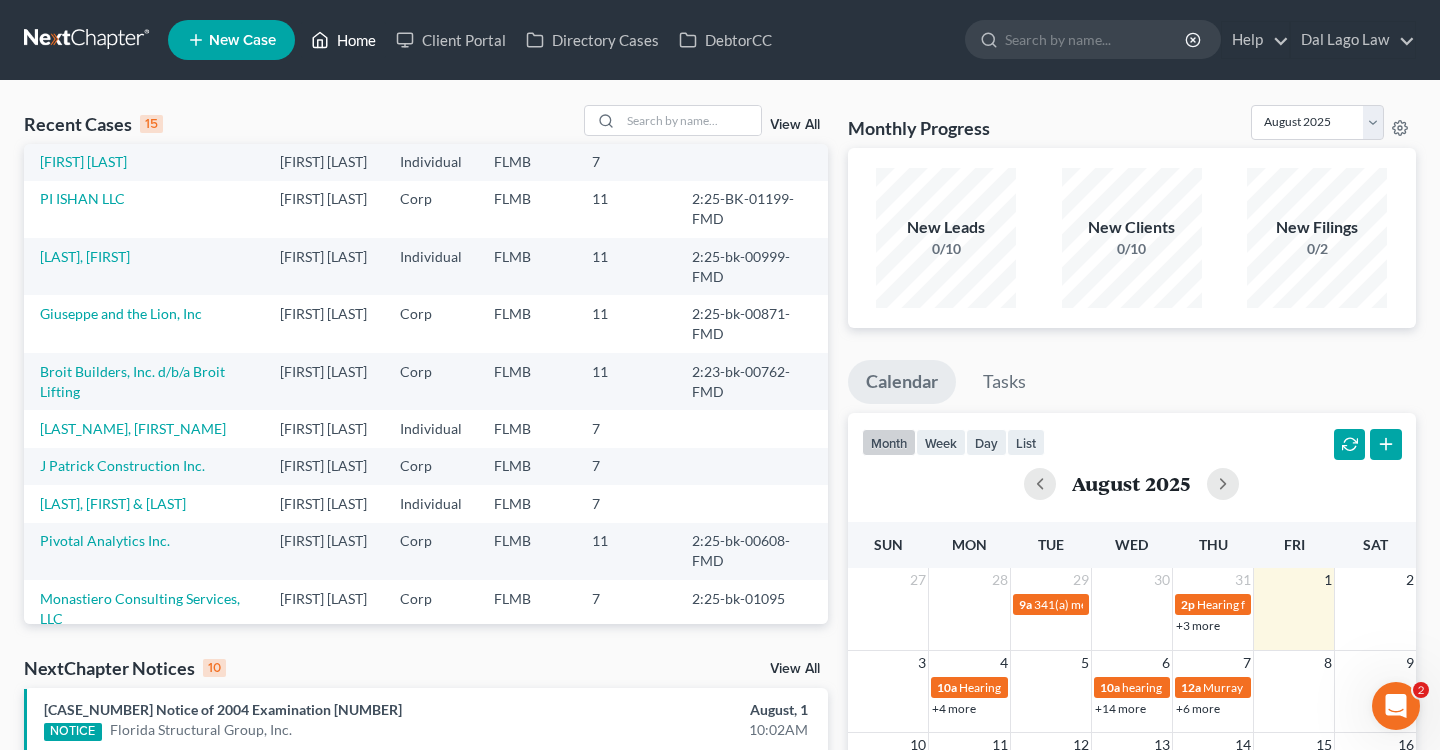 scroll, scrollTop: 114, scrollLeft: 0, axis: vertical 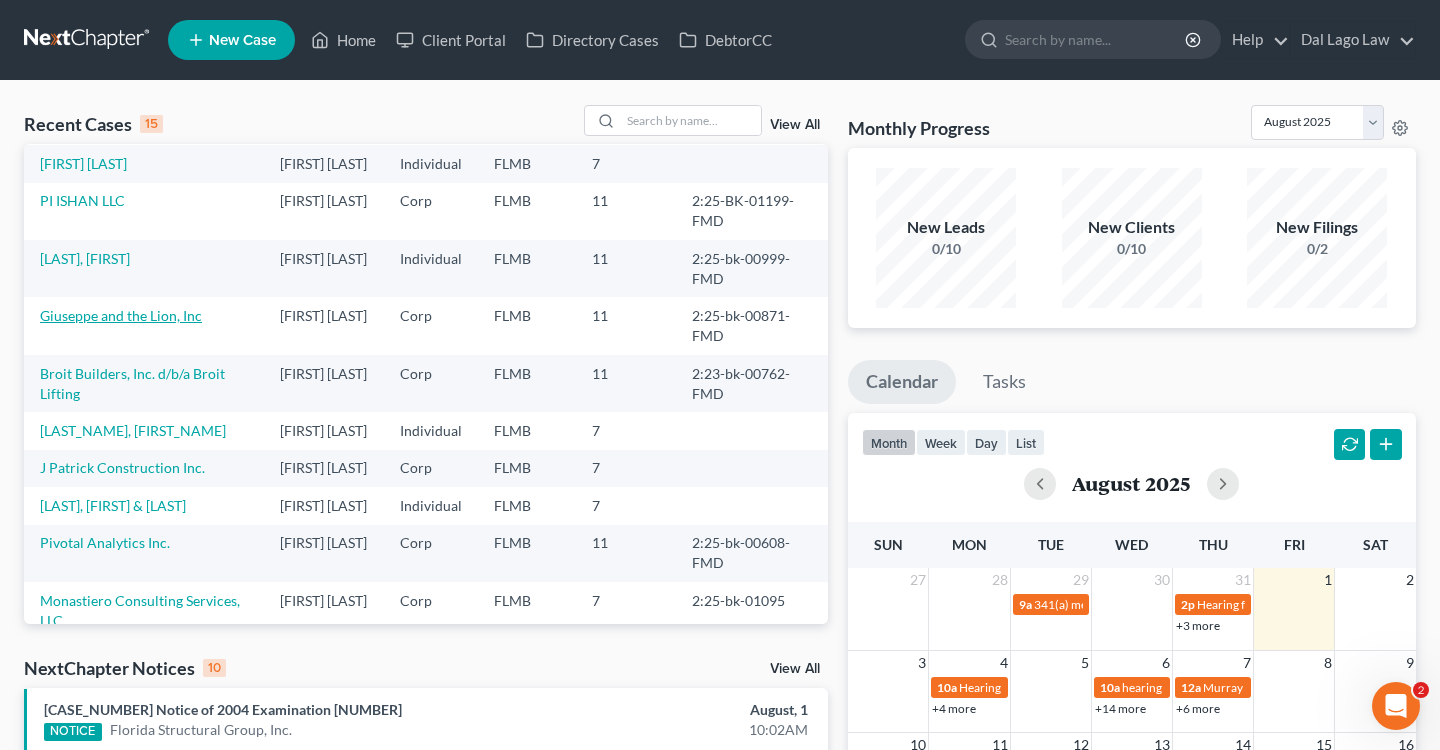 click on "Giuseppe and the Lion, Inc" at bounding box center (121, 315) 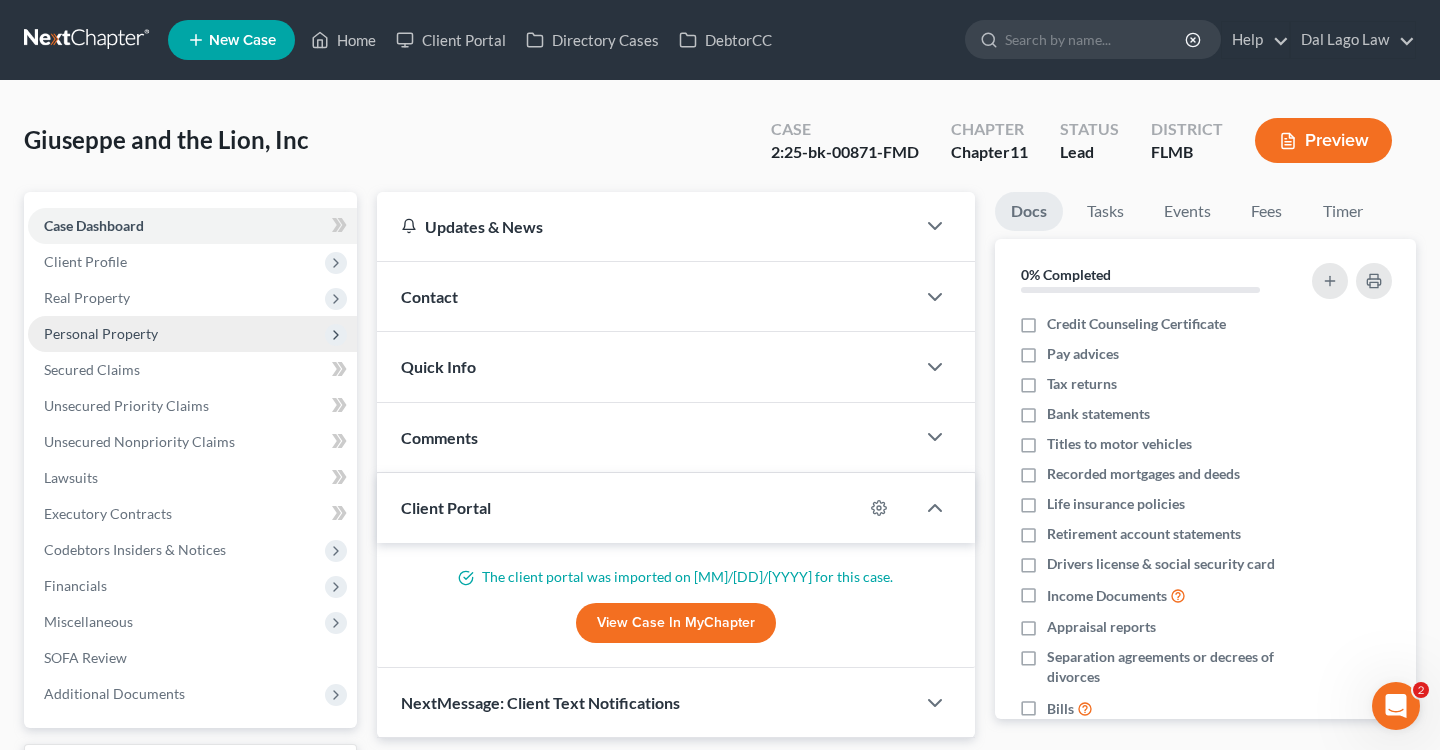 click on "Personal Property" at bounding box center [192, 334] 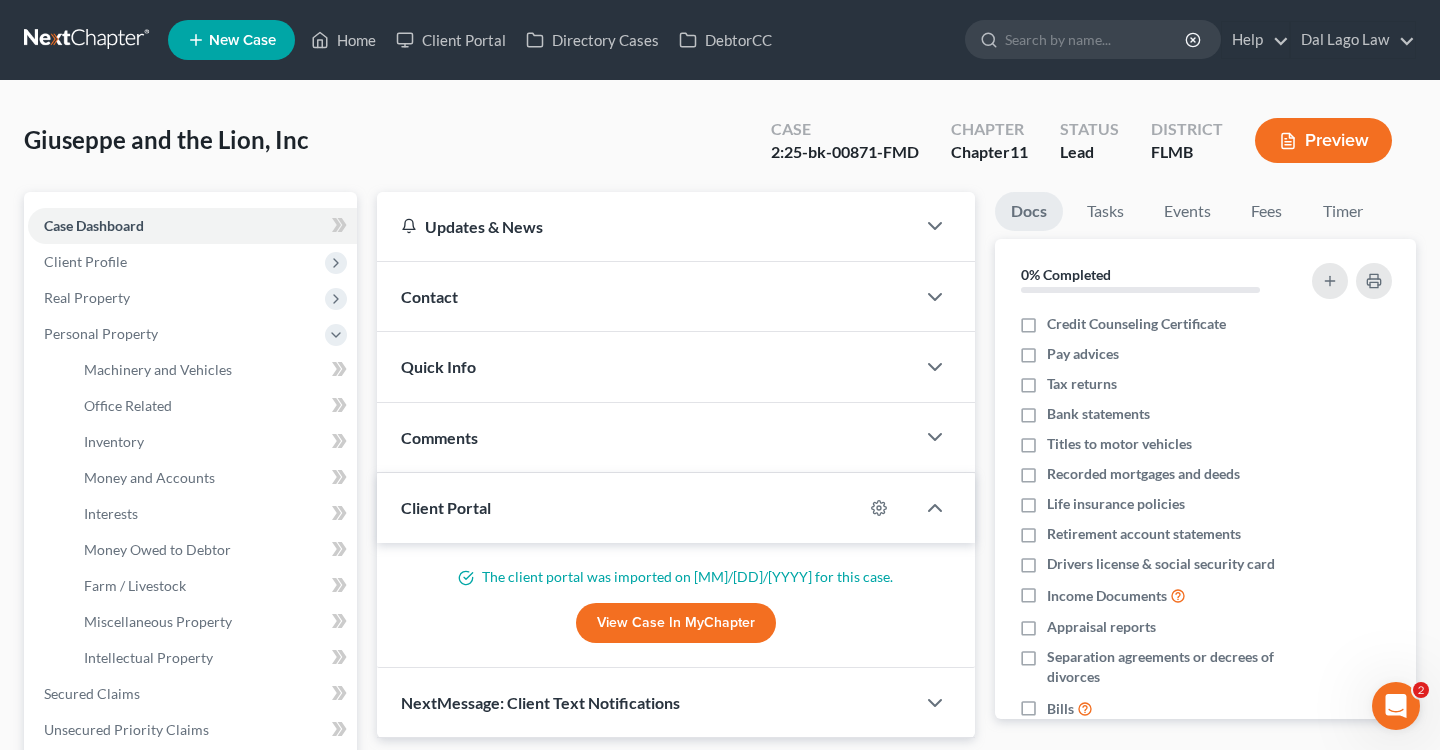 drag, startPoint x: 1394, startPoint y: 142, endPoint x: 1333, endPoint y: 142, distance: 61 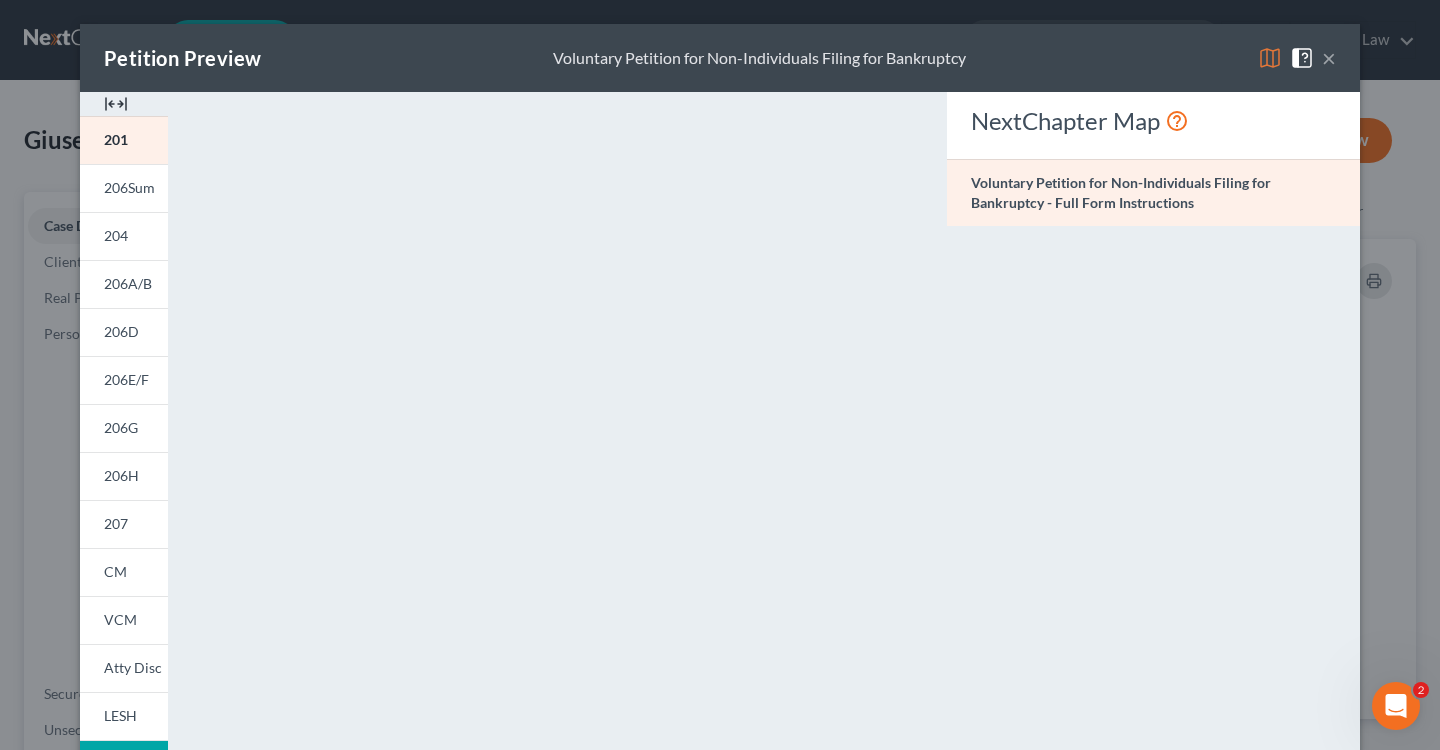 click on "×" at bounding box center [1329, 58] 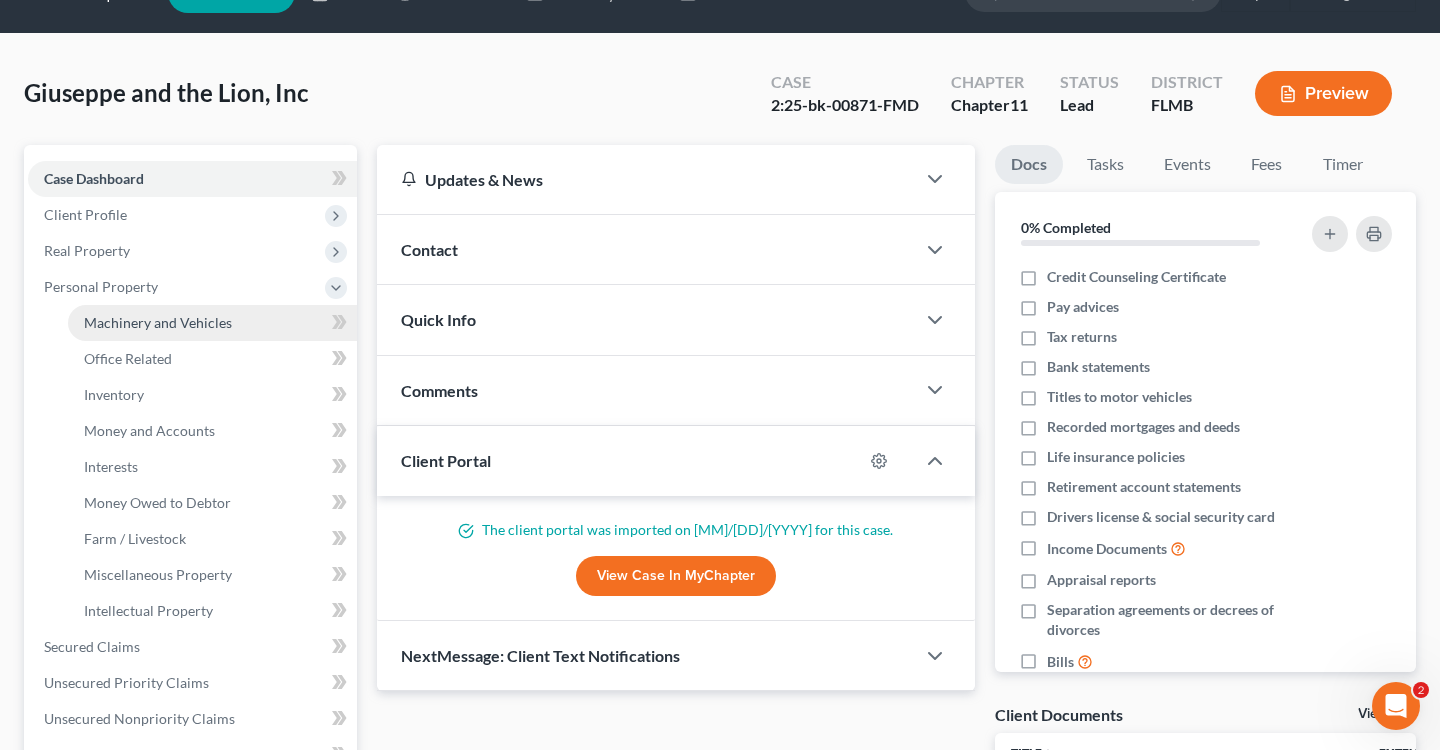 scroll, scrollTop: 45, scrollLeft: 0, axis: vertical 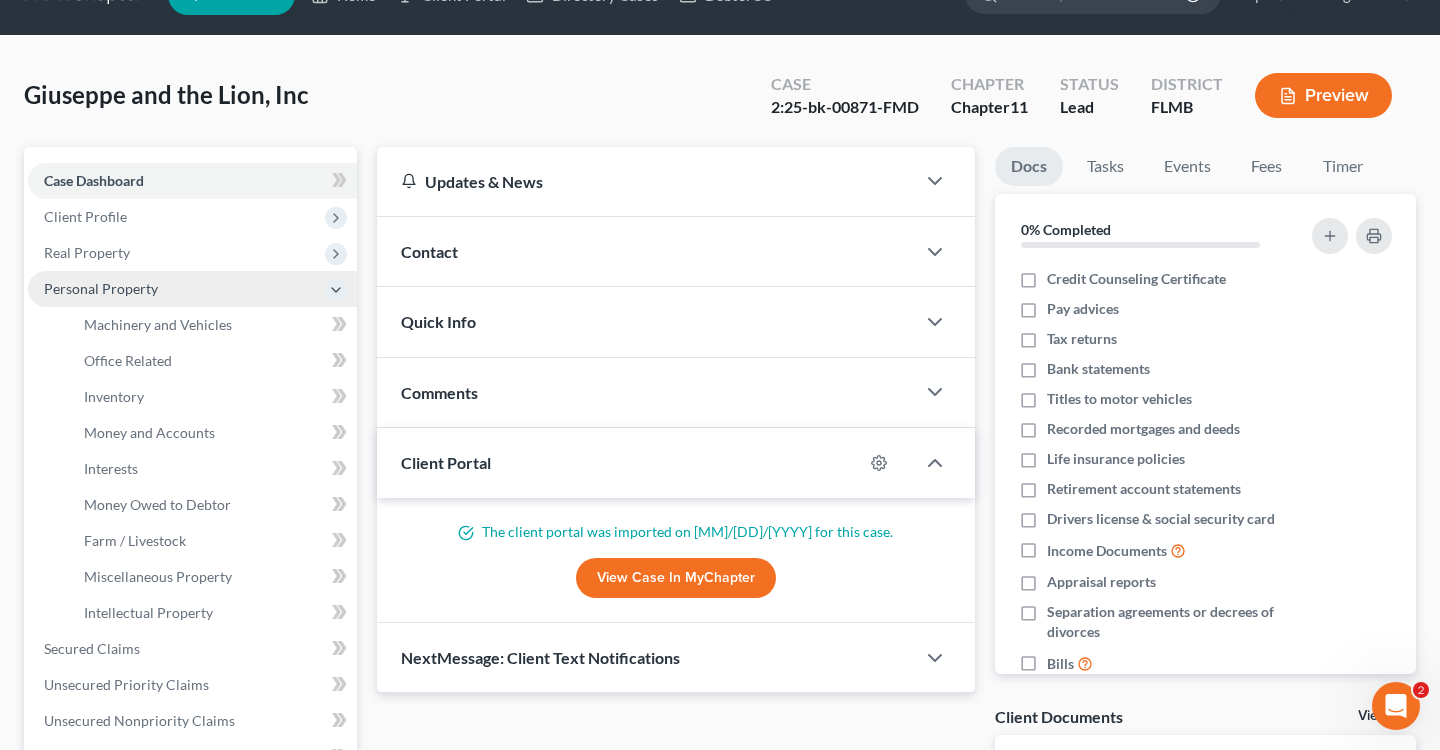 click on "Personal Property" at bounding box center [101, 288] 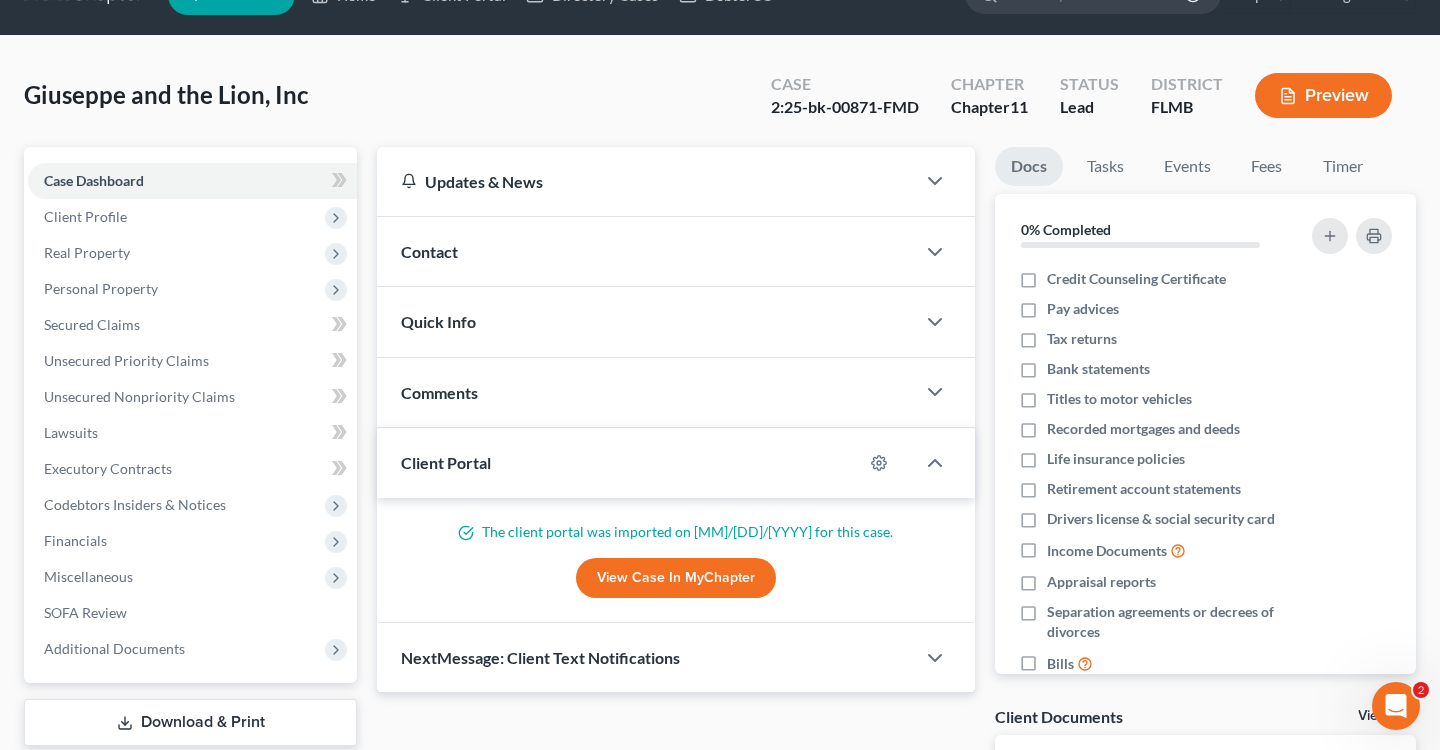 click 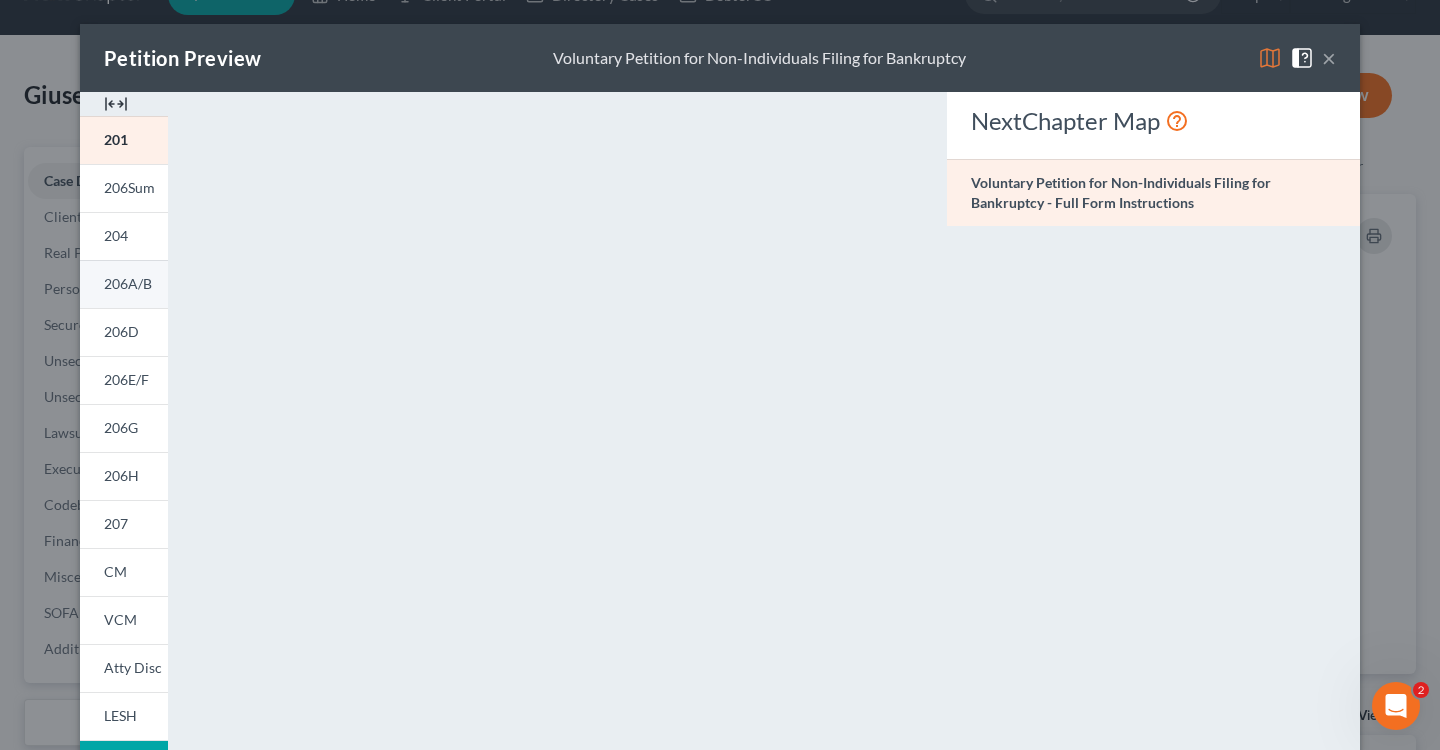 click on "206A/B" at bounding box center (128, 283) 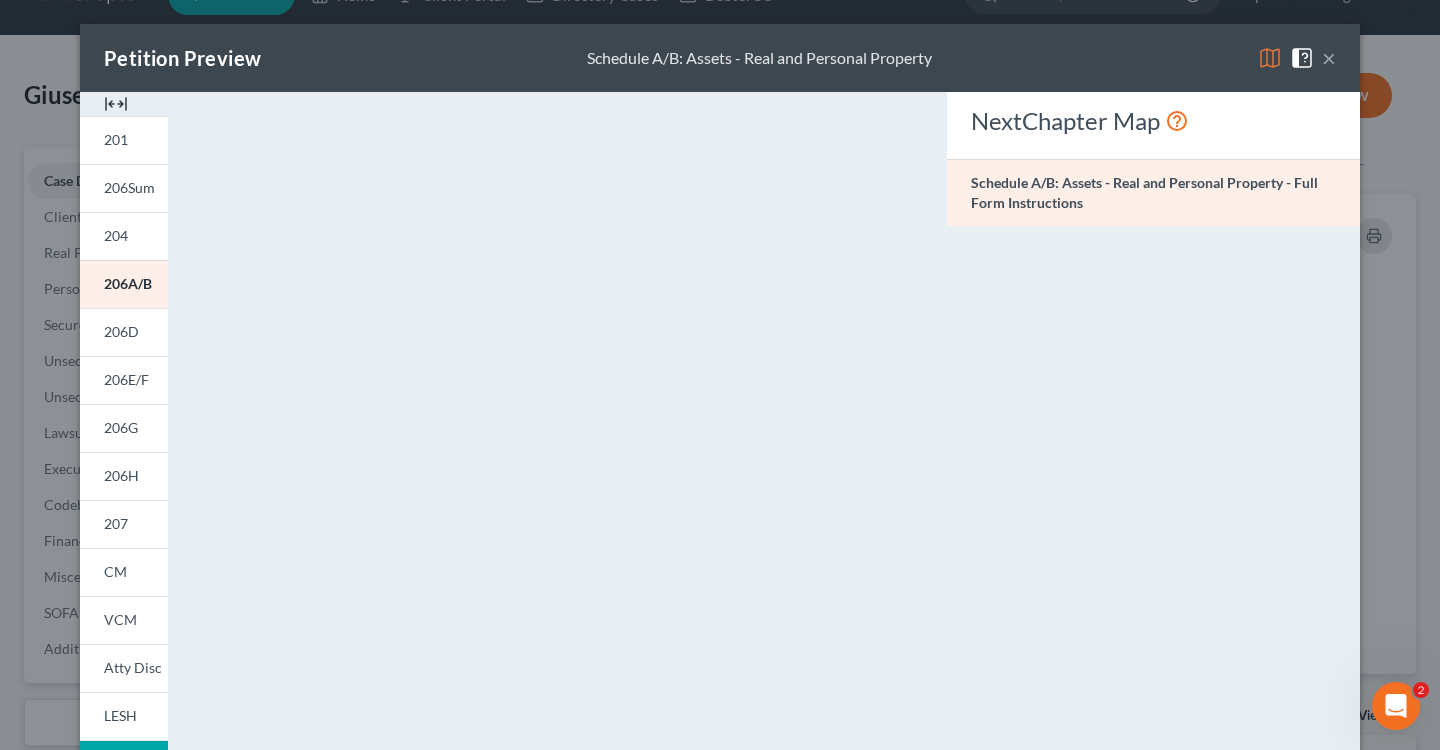 click on "×" at bounding box center [1329, 58] 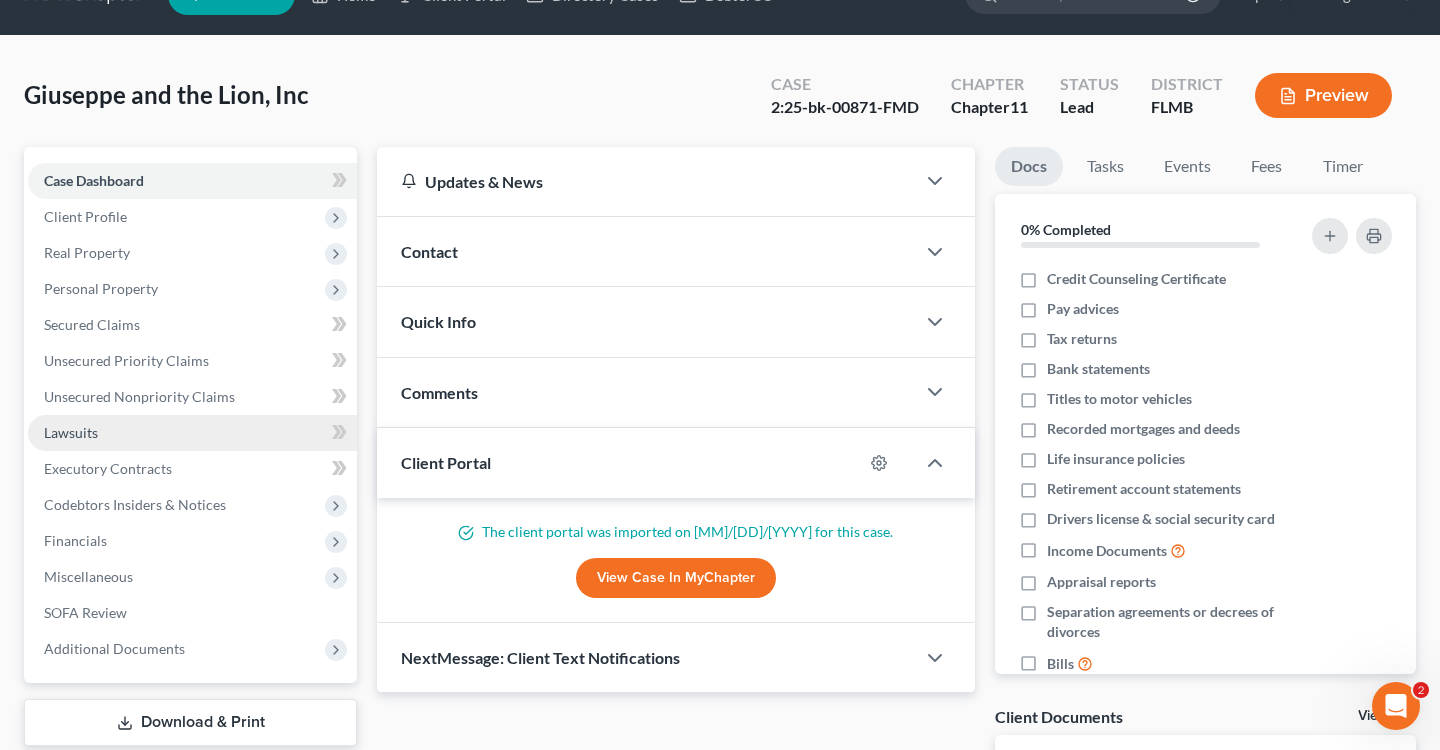 click on "Lawsuits" at bounding box center [192, 433] 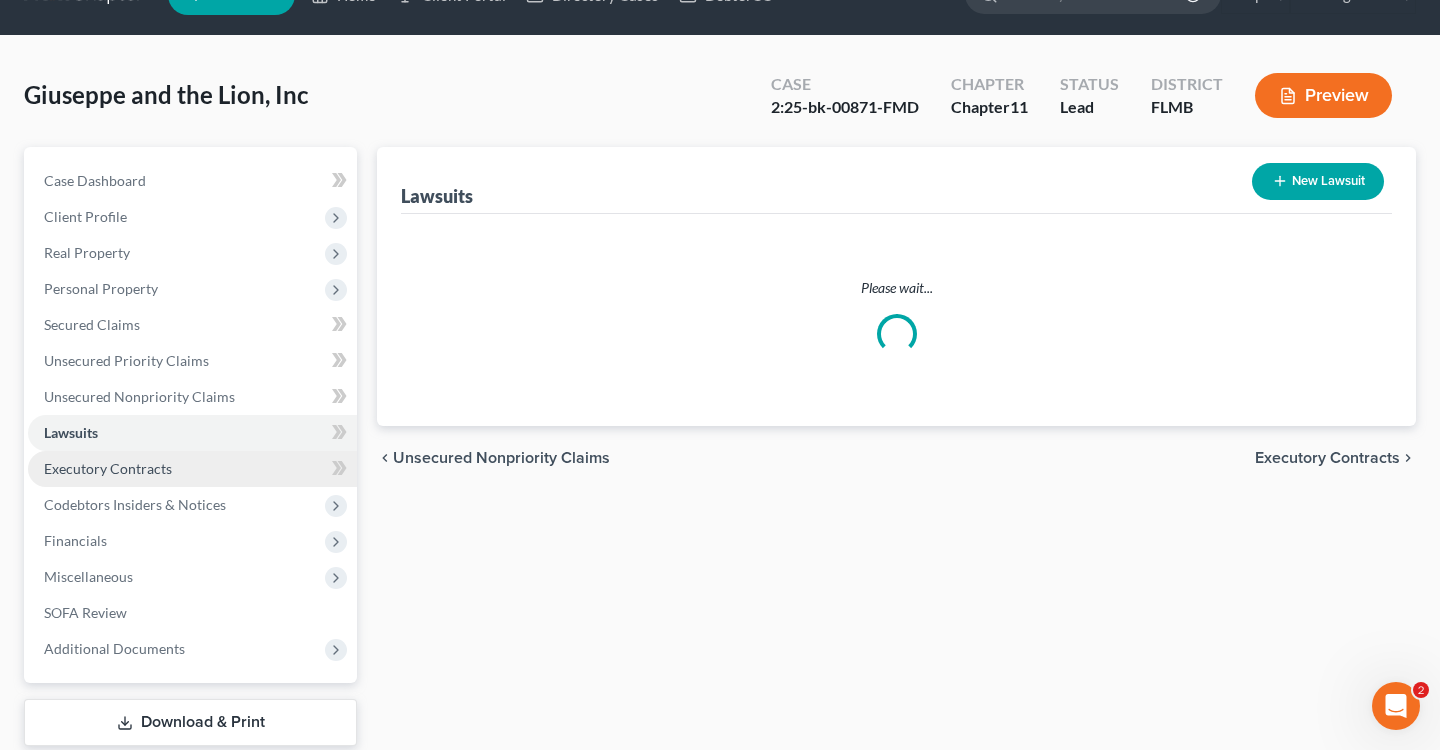 click on "Executory Contracts" at bounding box center (108, 468) 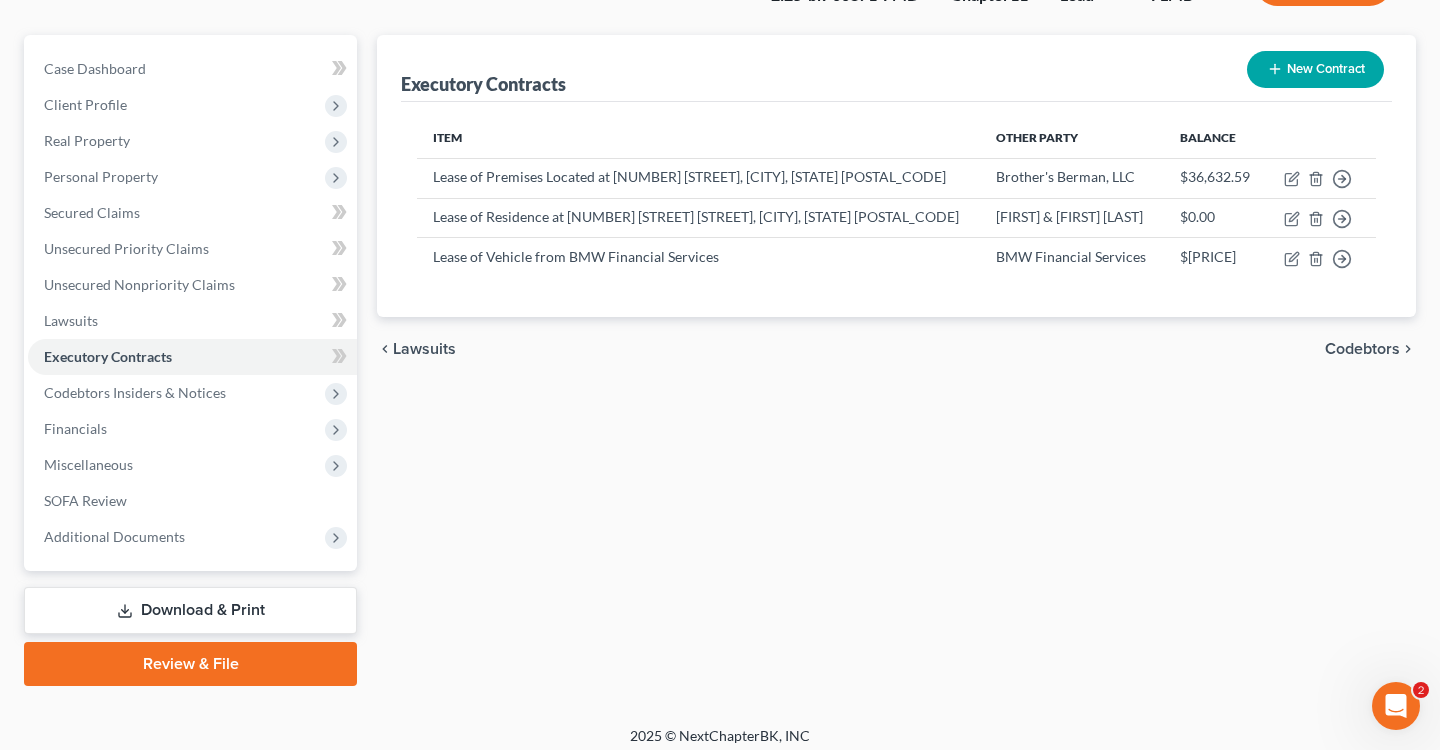 scroll, scrollTop: 163, scrollLeft: 0, axis: vertical 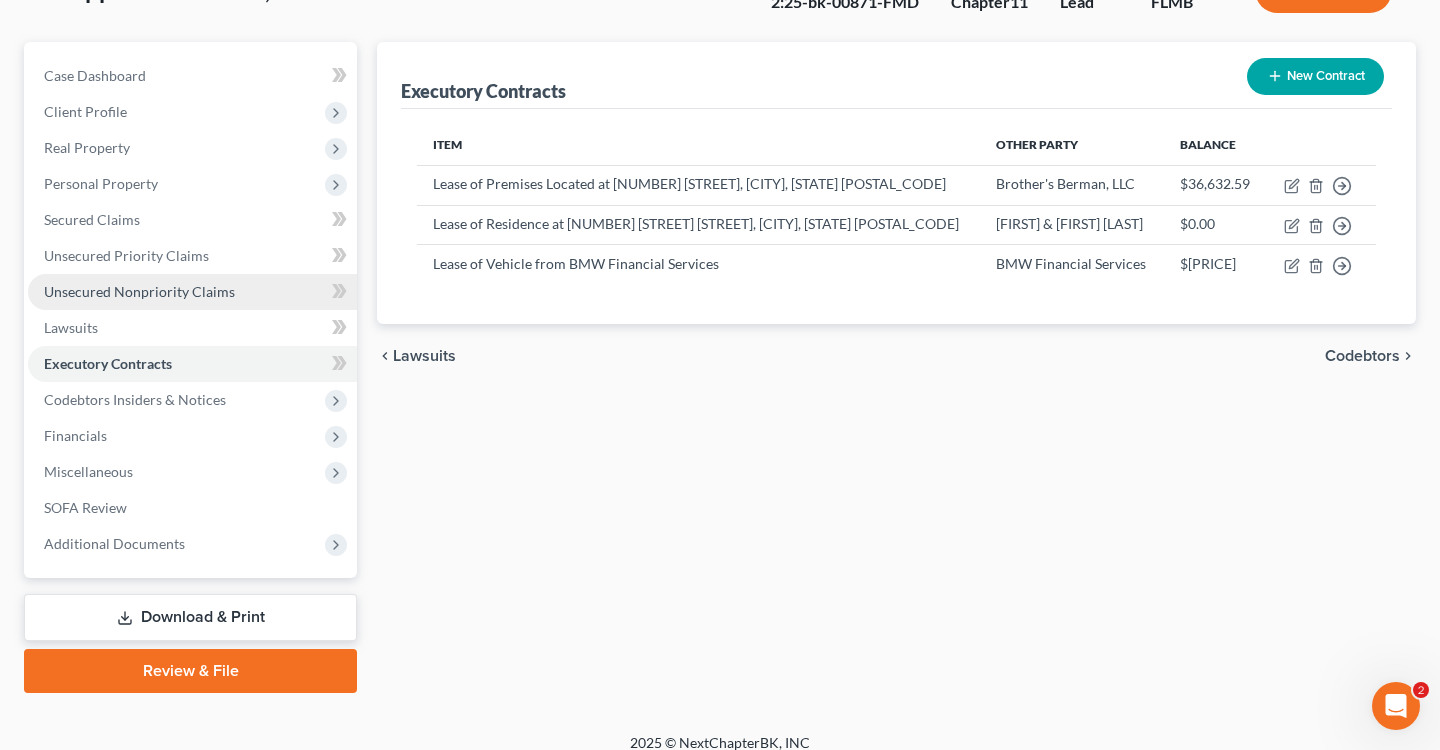 click on "Unsecured Nonpriority Claims" at bounding box center (192, 292) 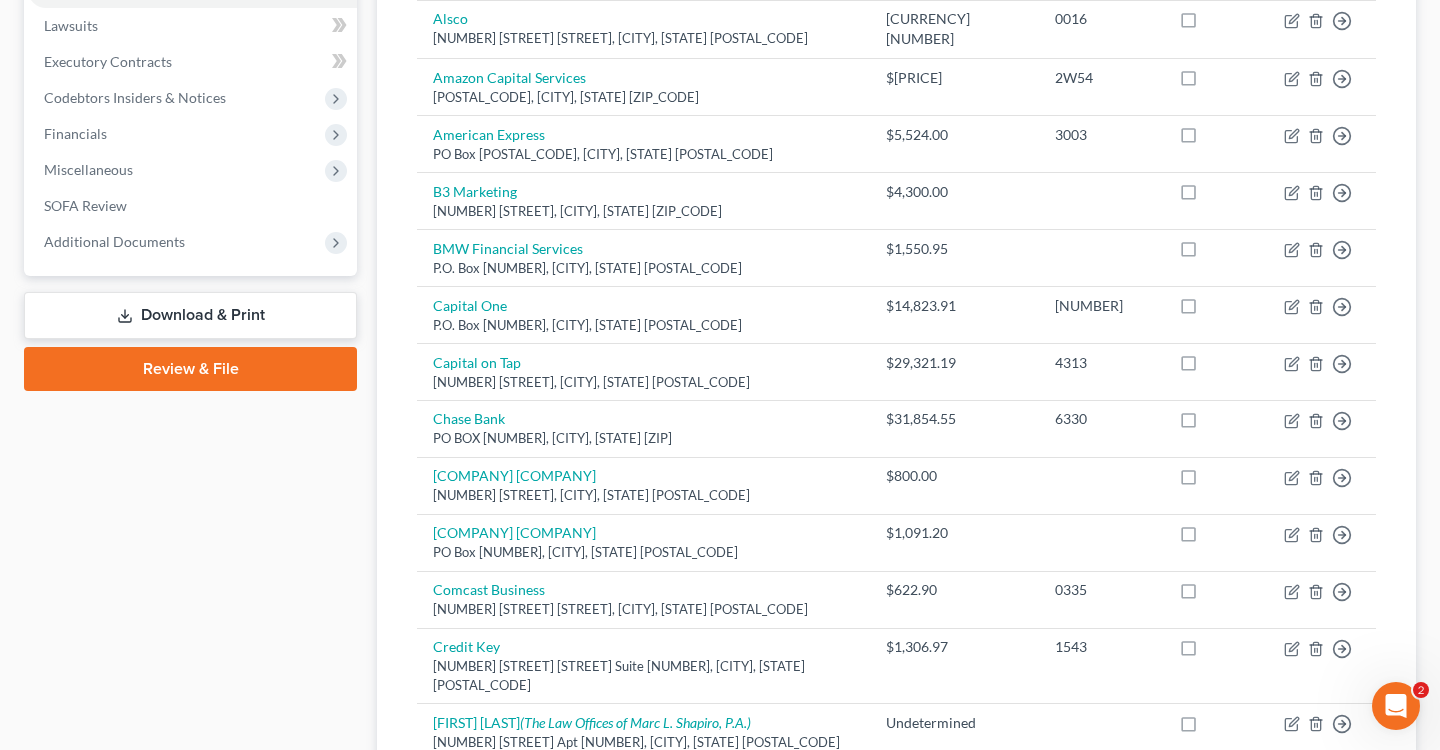 scroll, scrollTop: 453, scrollLeft: 0, axis: vertical 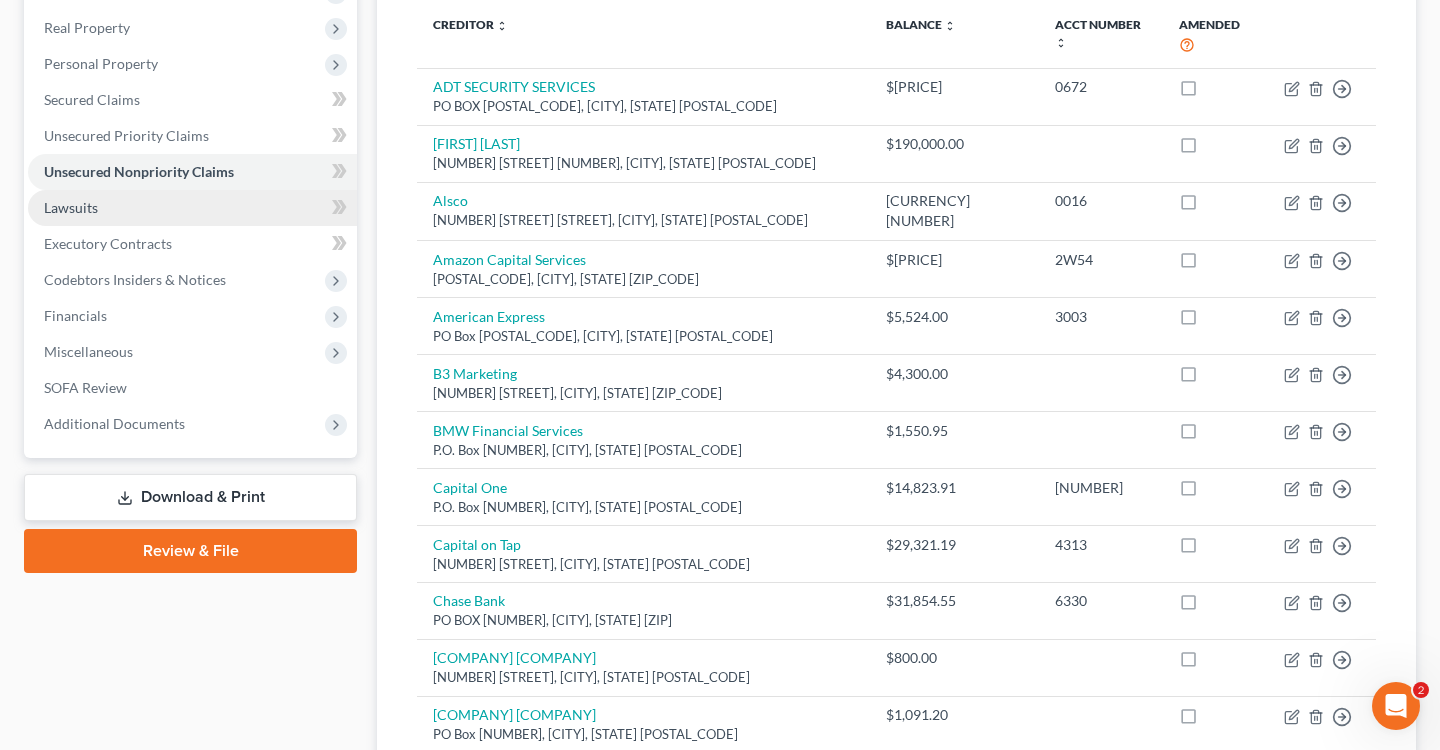click on "Lawsuits" at bounding box center (192, 208) 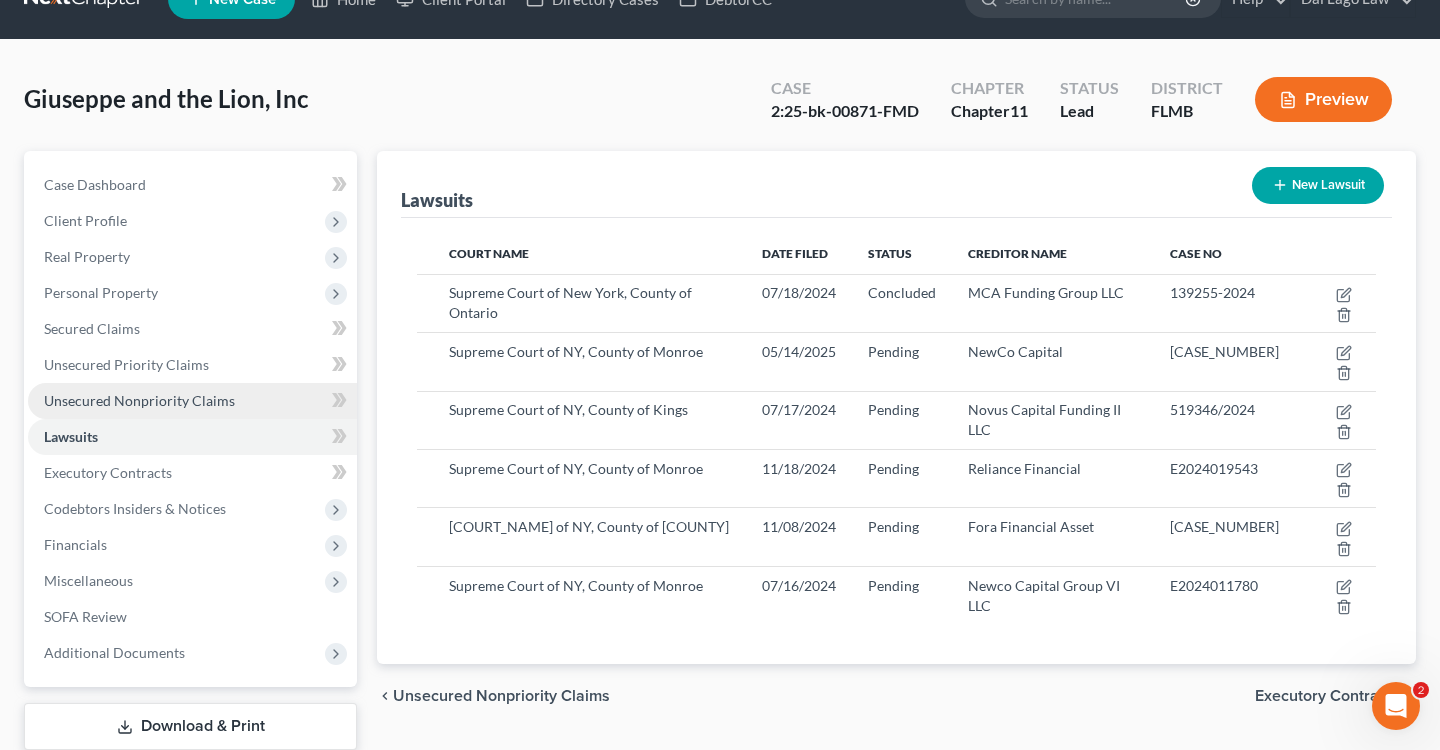 scroll, scrollTop: 0, scrollLeft: 0, axis: both 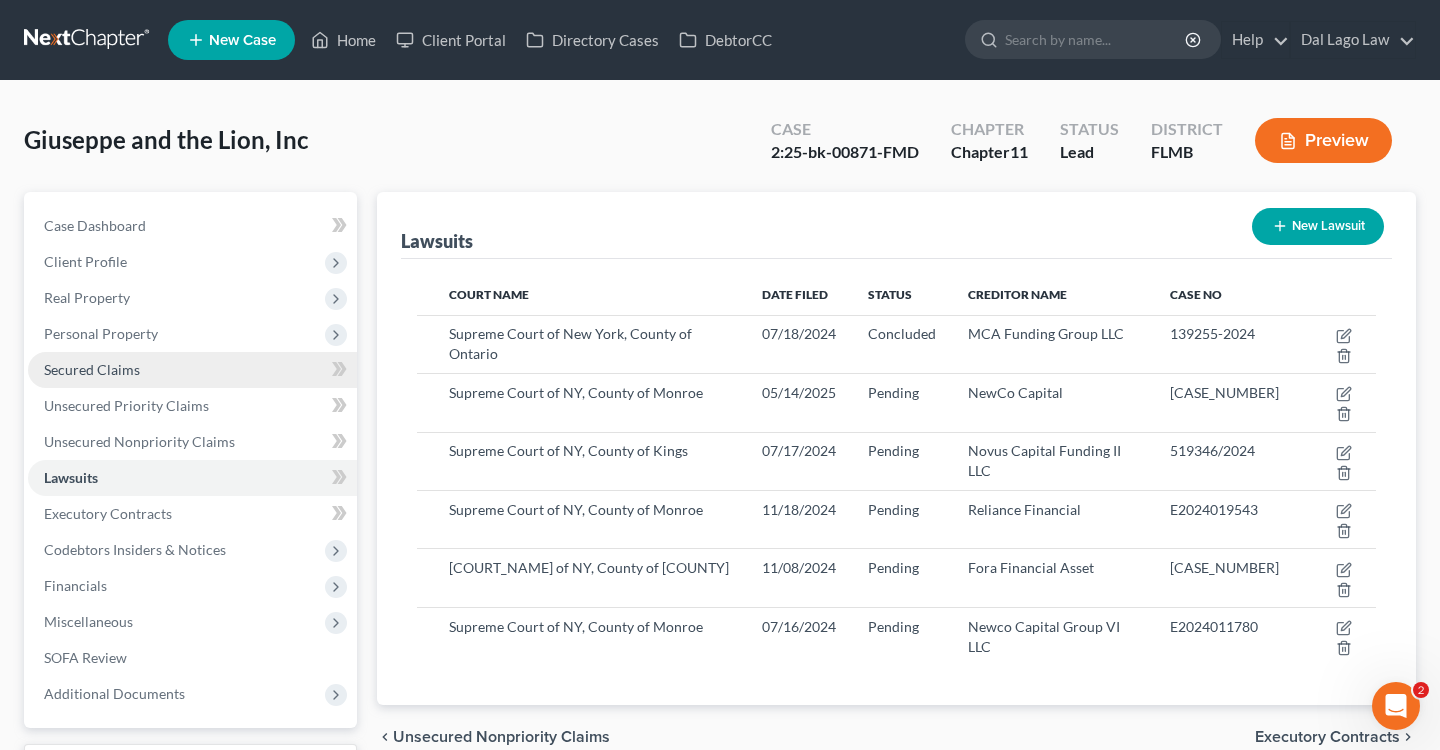 click on "Secured Claims" at bounding box center [192, 370] 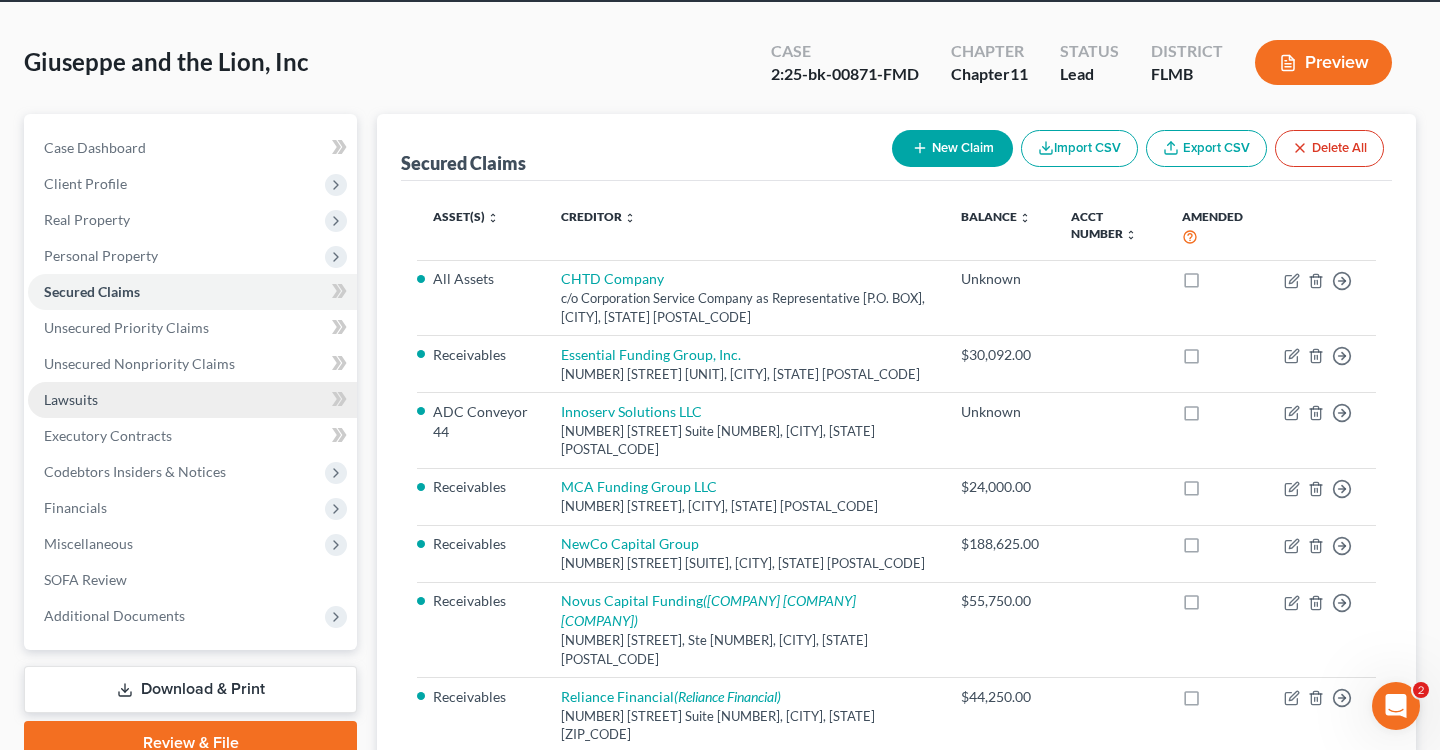 click on "Lawsuits" at bounding box center [192, 400] 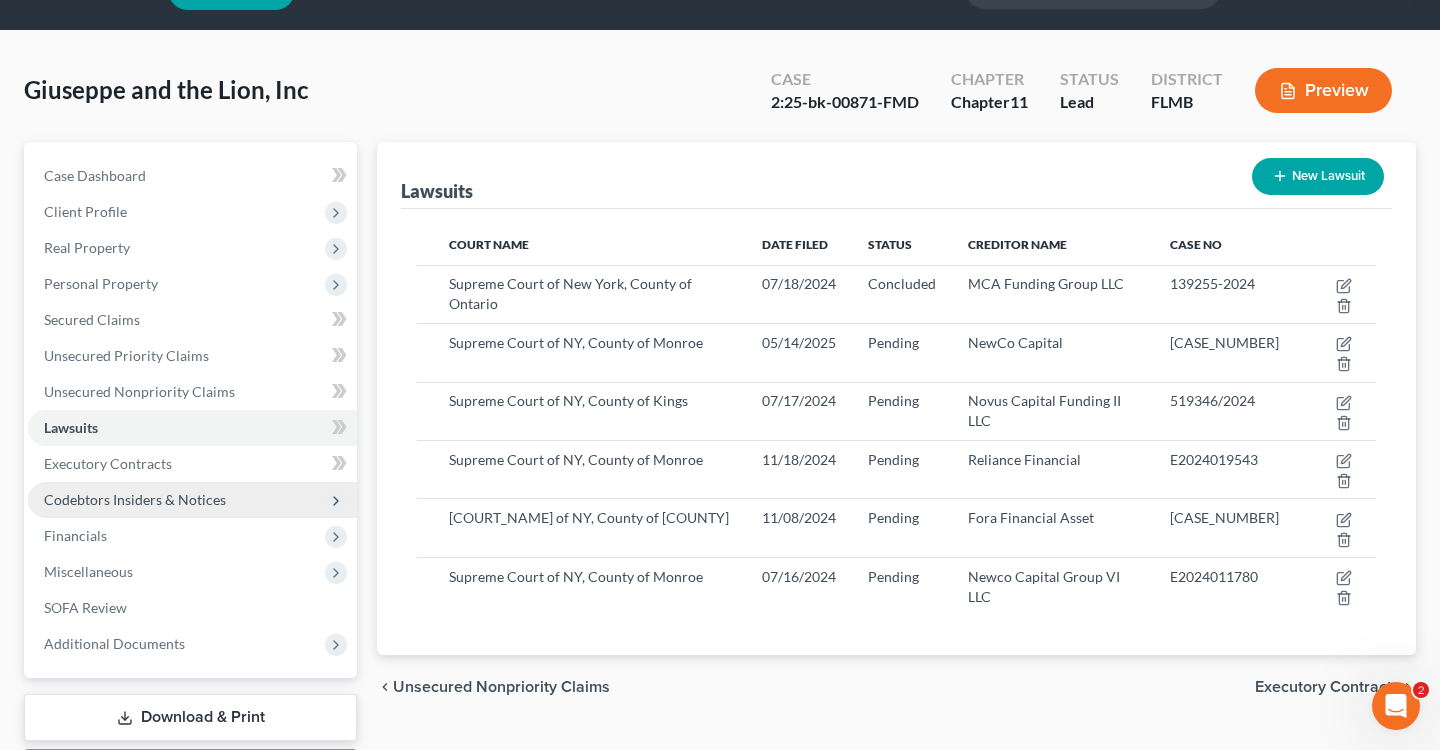 scroll, scrollTop: 57, scrollLeft: 0, axis: vertical 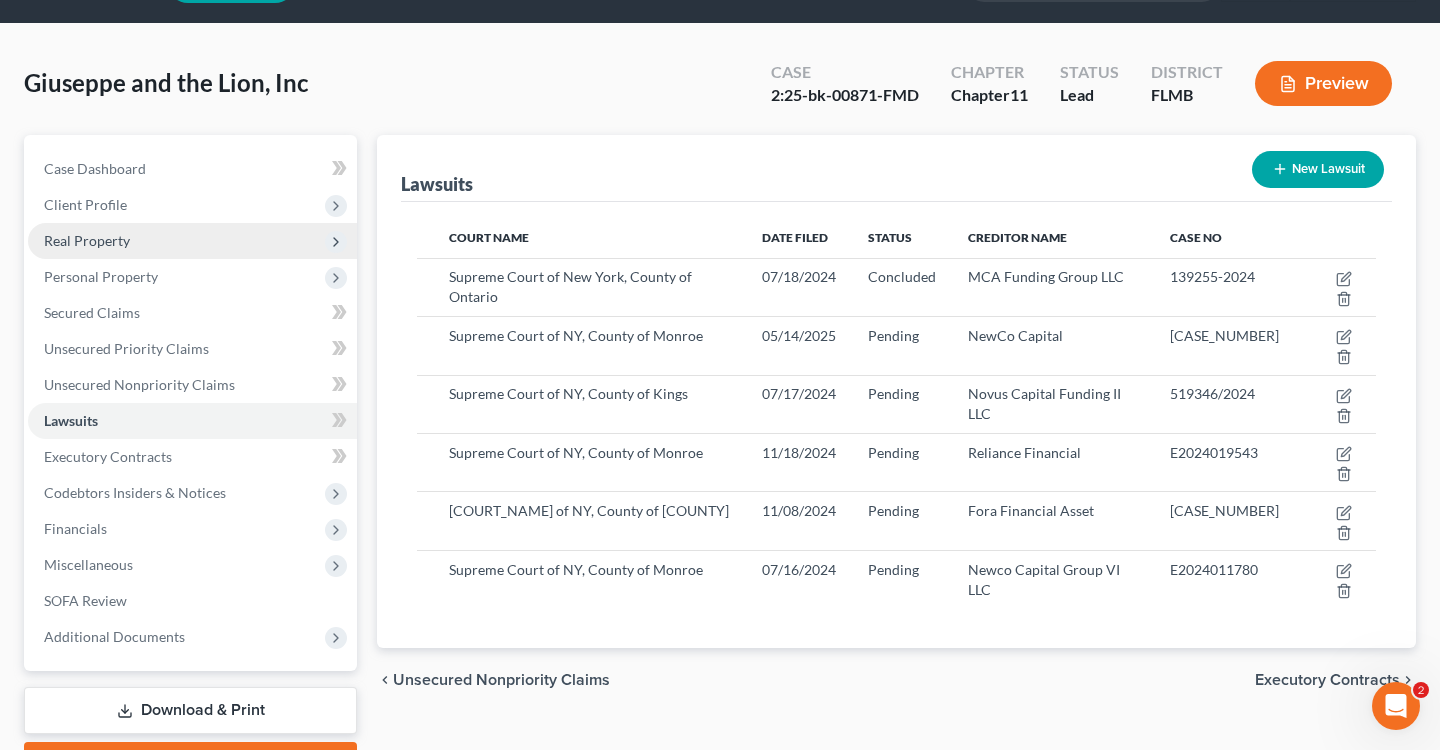 click on "Real Property" at bounding box center [192, 241] 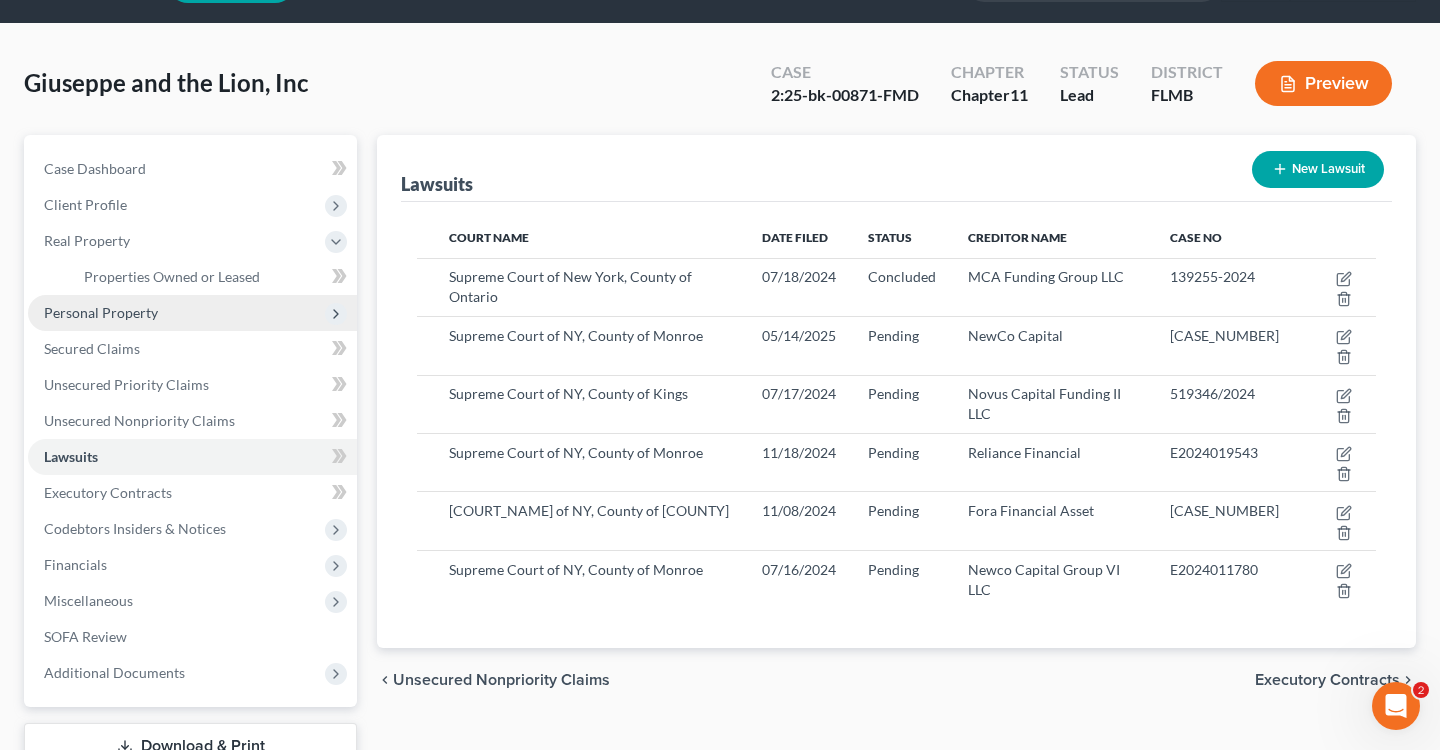 click on "Personal Property" at bounding box center [101, 312] 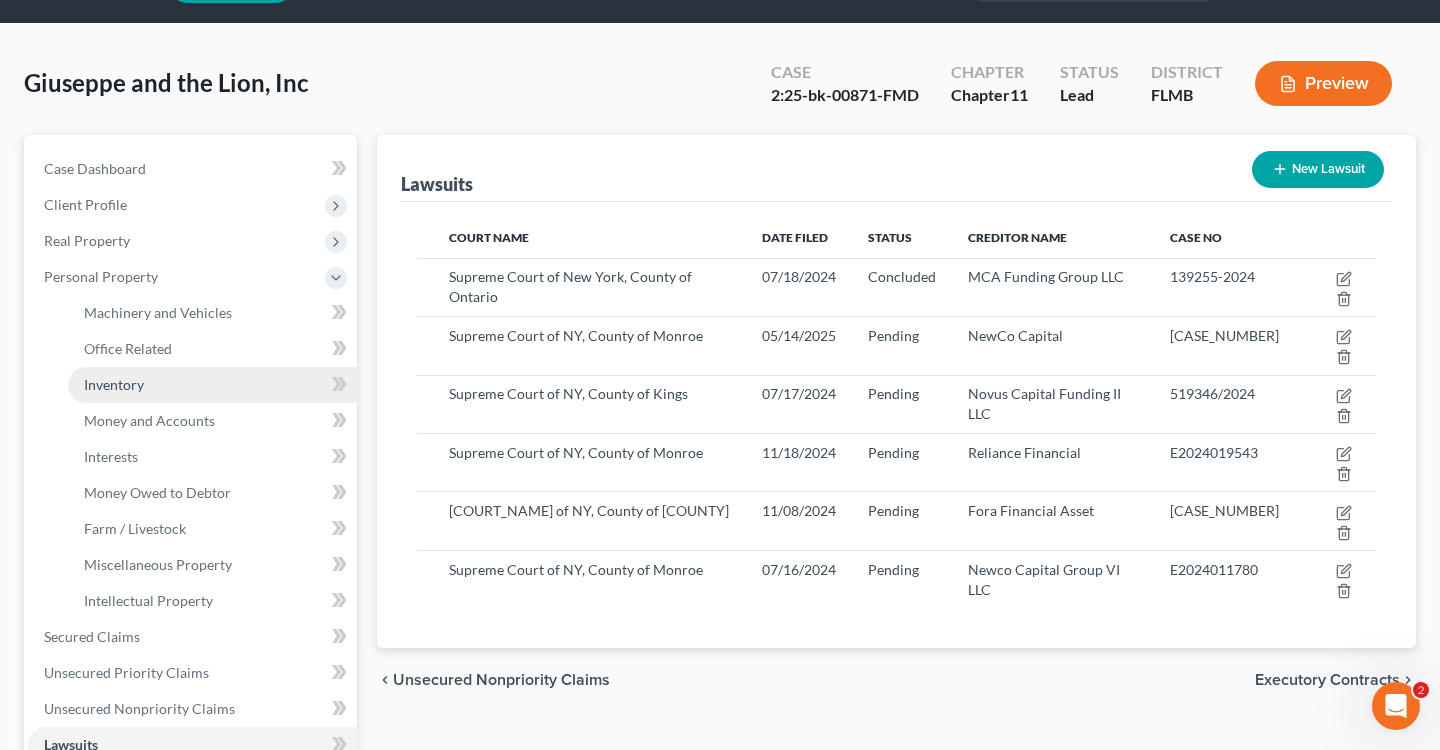 click on "Inventory" at bounding box center (212, 385) 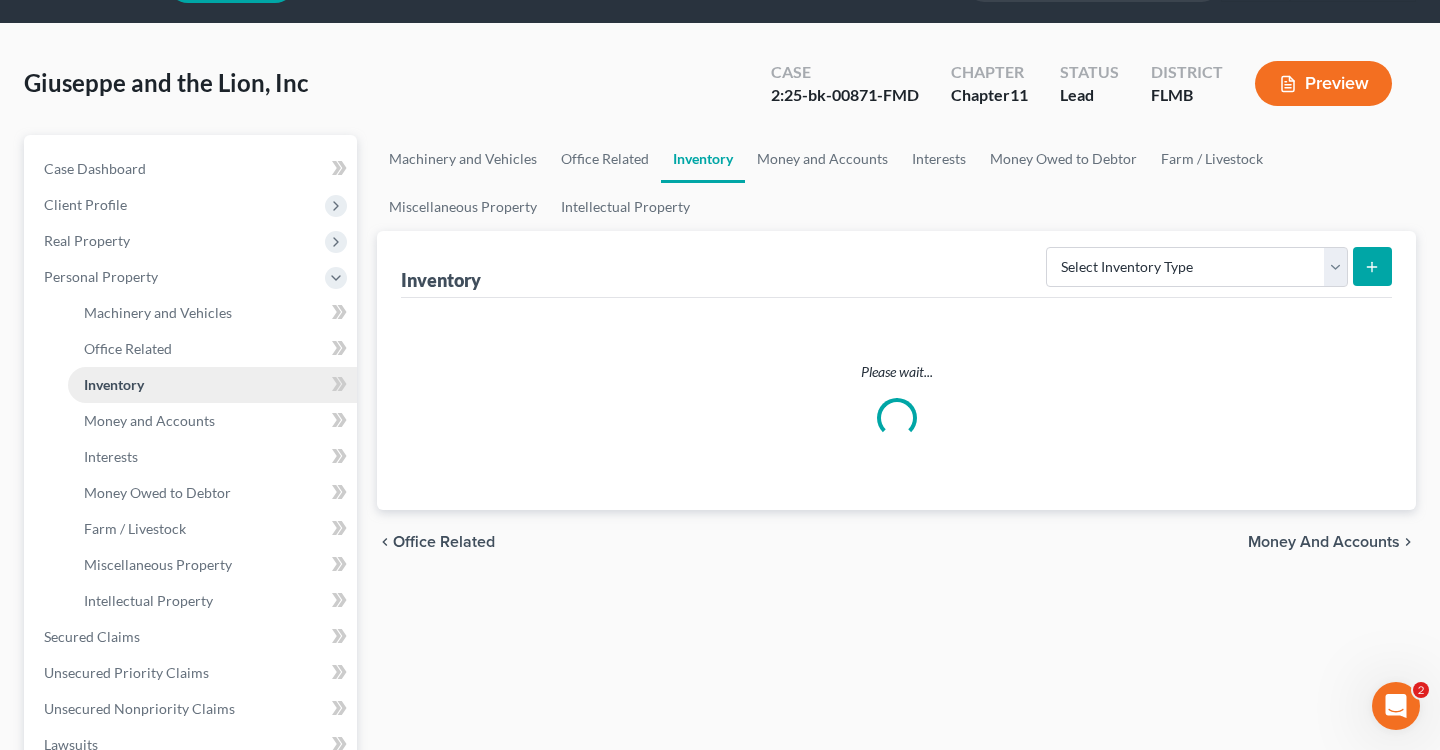 scroll, scrollTop: 0, scrollLeft: 0, axis: both 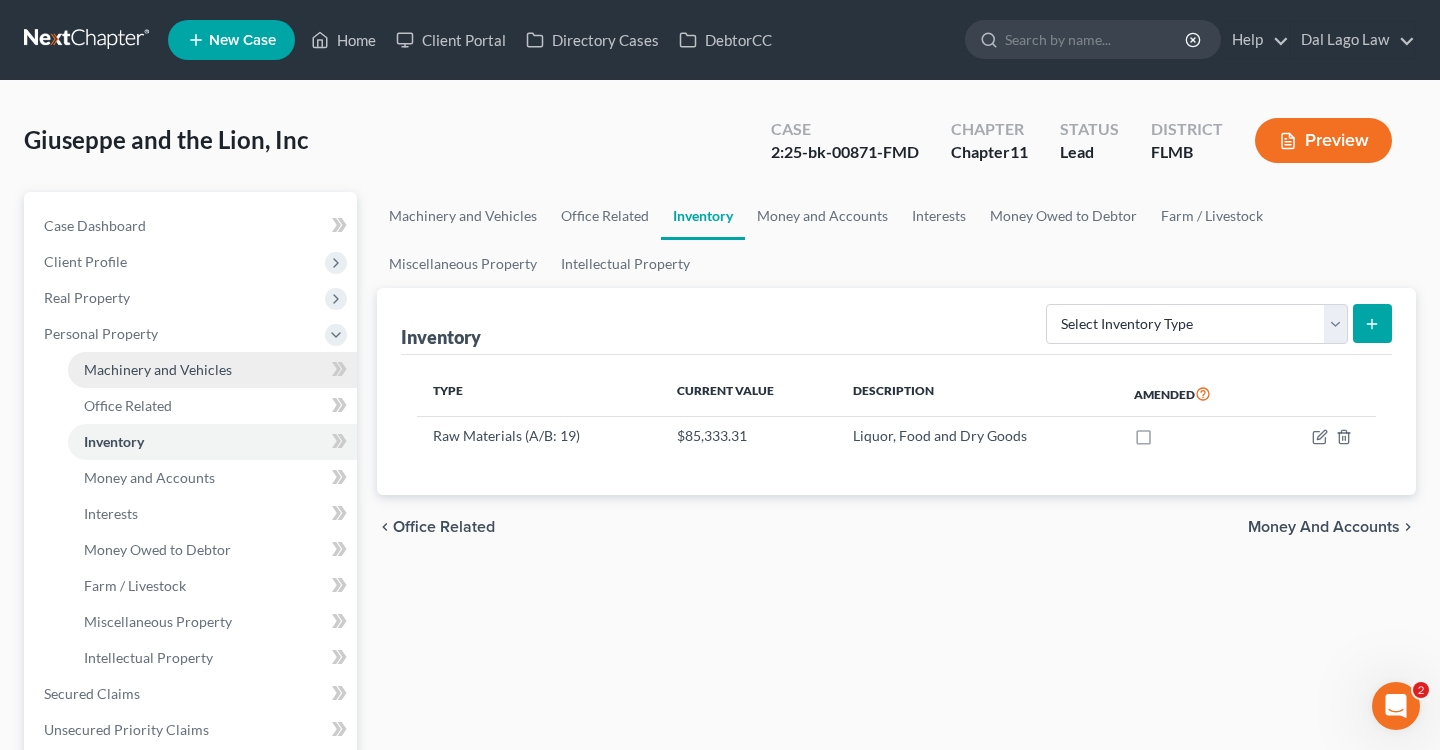 click on "Machinery and Vehicles" at bounding box center [212, 370] 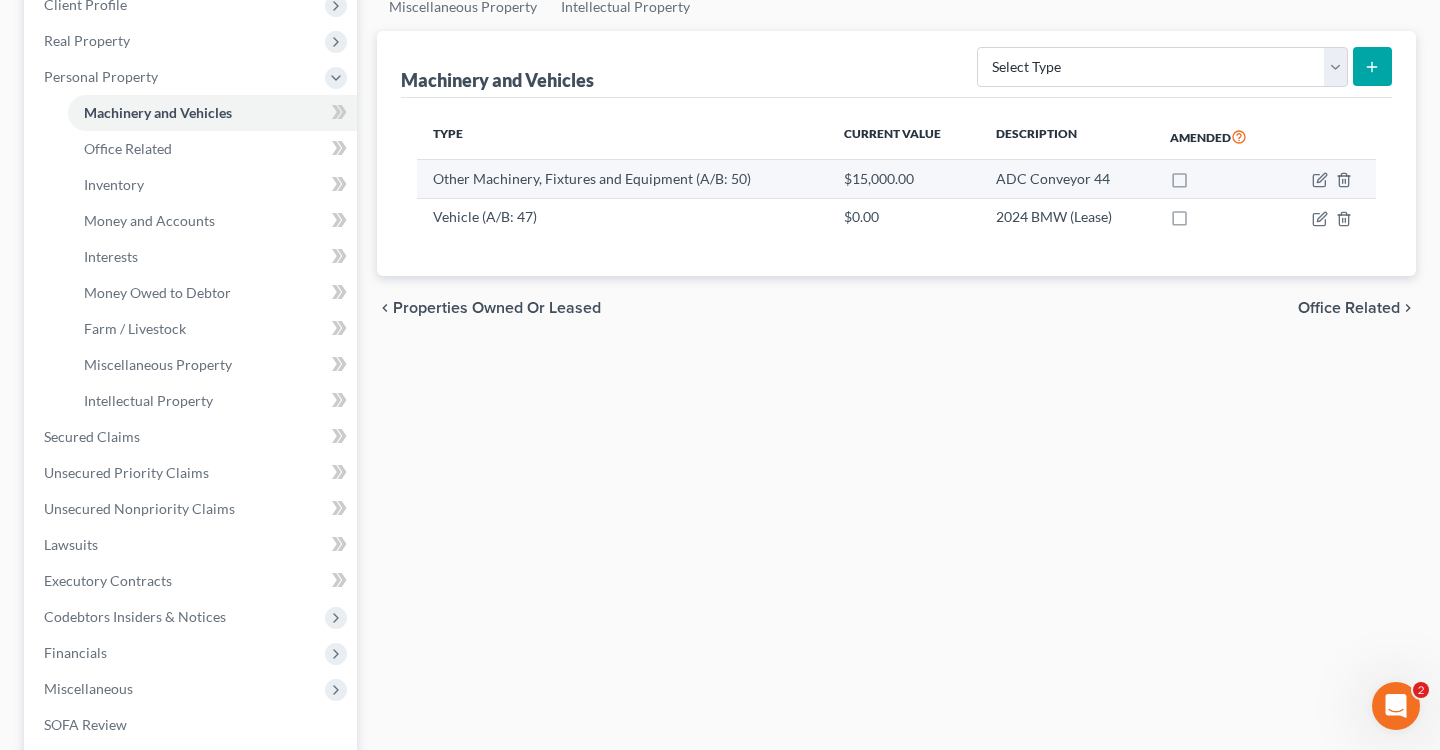 scroll, scrollTop: 137, scrollLeft: 0, axis: vertical 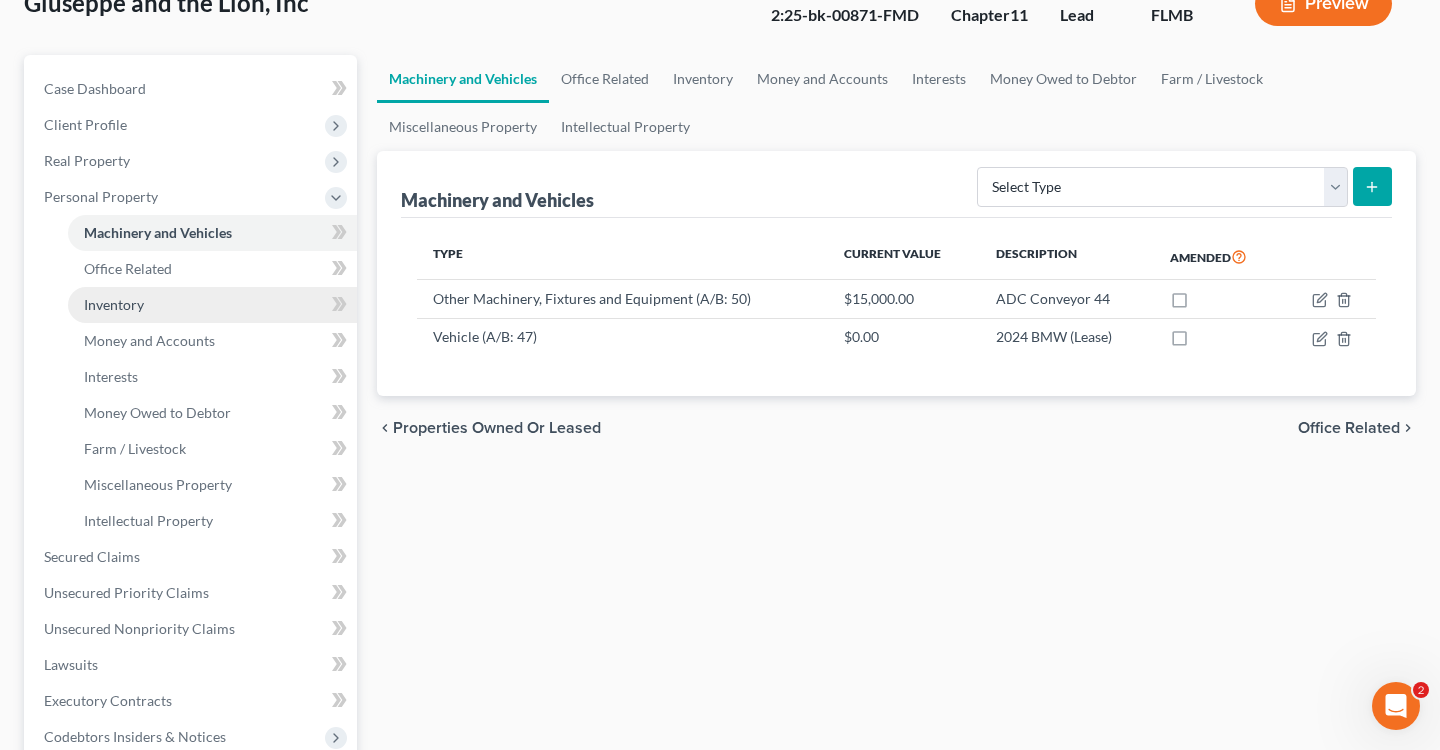click on "Inventory" at bounding box center [212, 305] 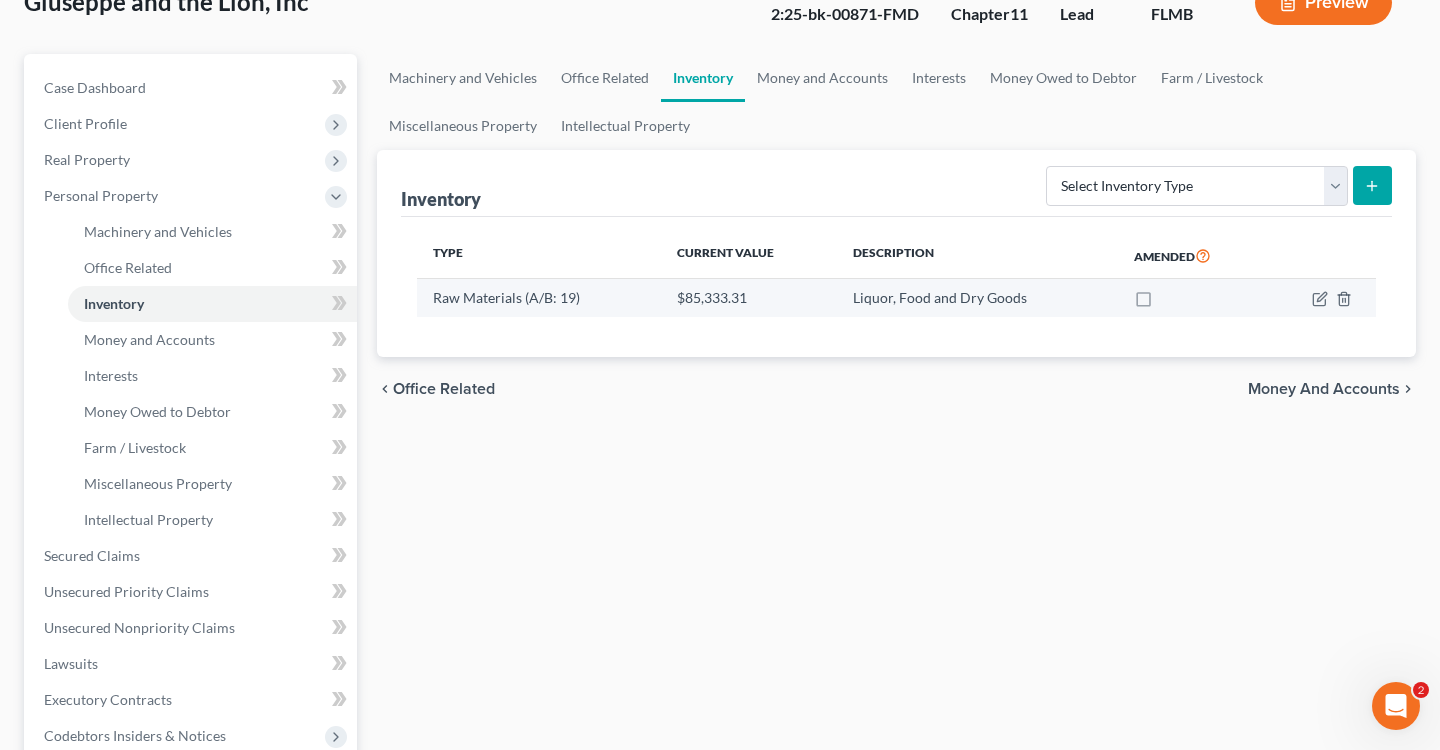 scroll, scrollTop: 174, scrollLeft: 0, axis: vertical 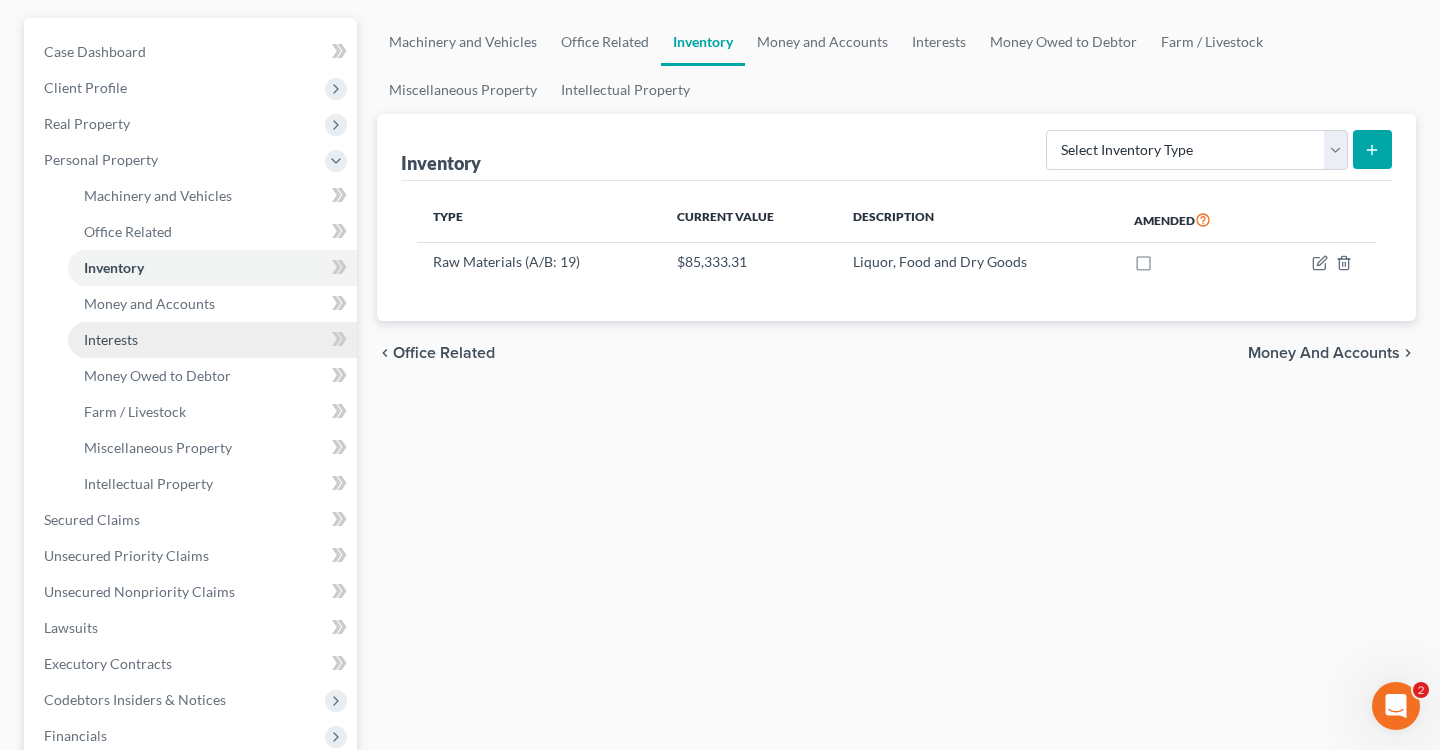 click on "Interests" at bounding box center (111, 339) 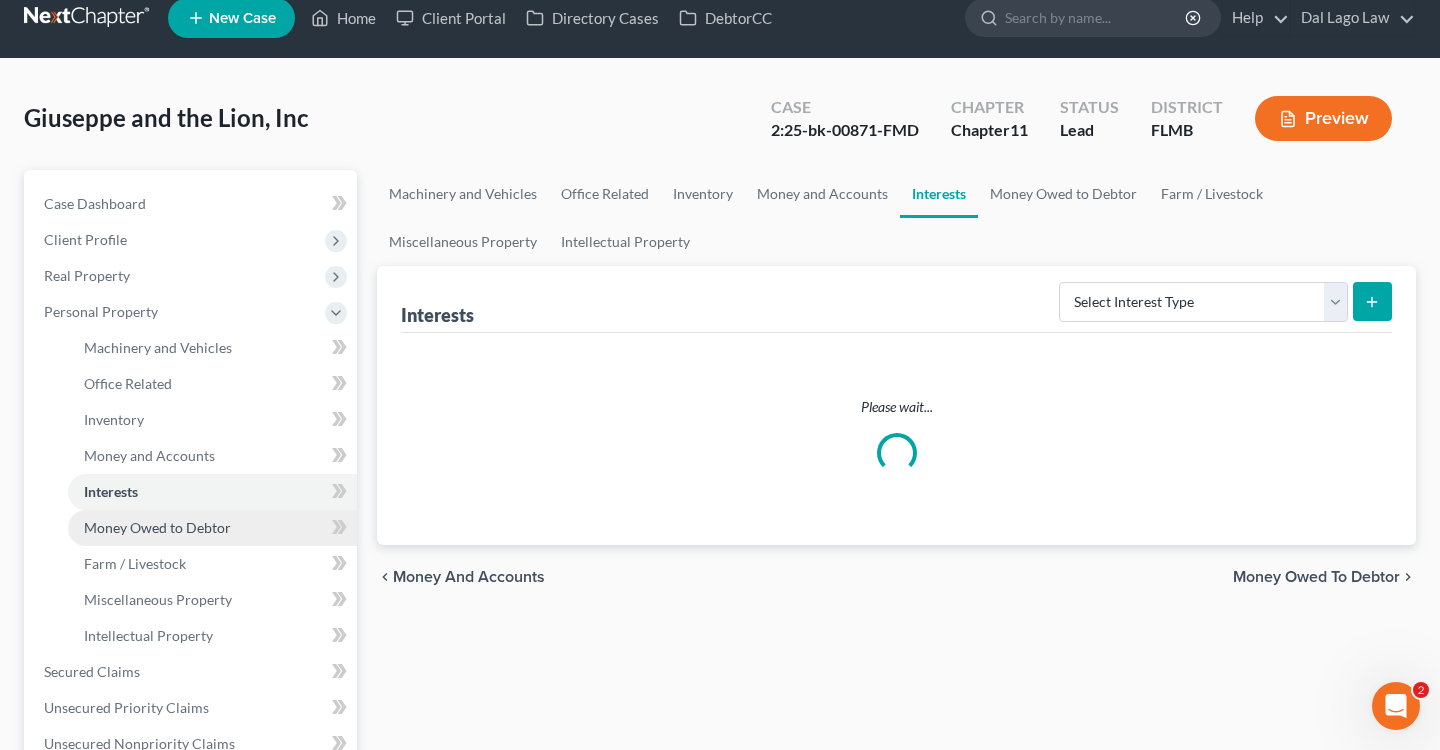 scroll, scrollTop: 0, scrollLeft: 0, axis: both 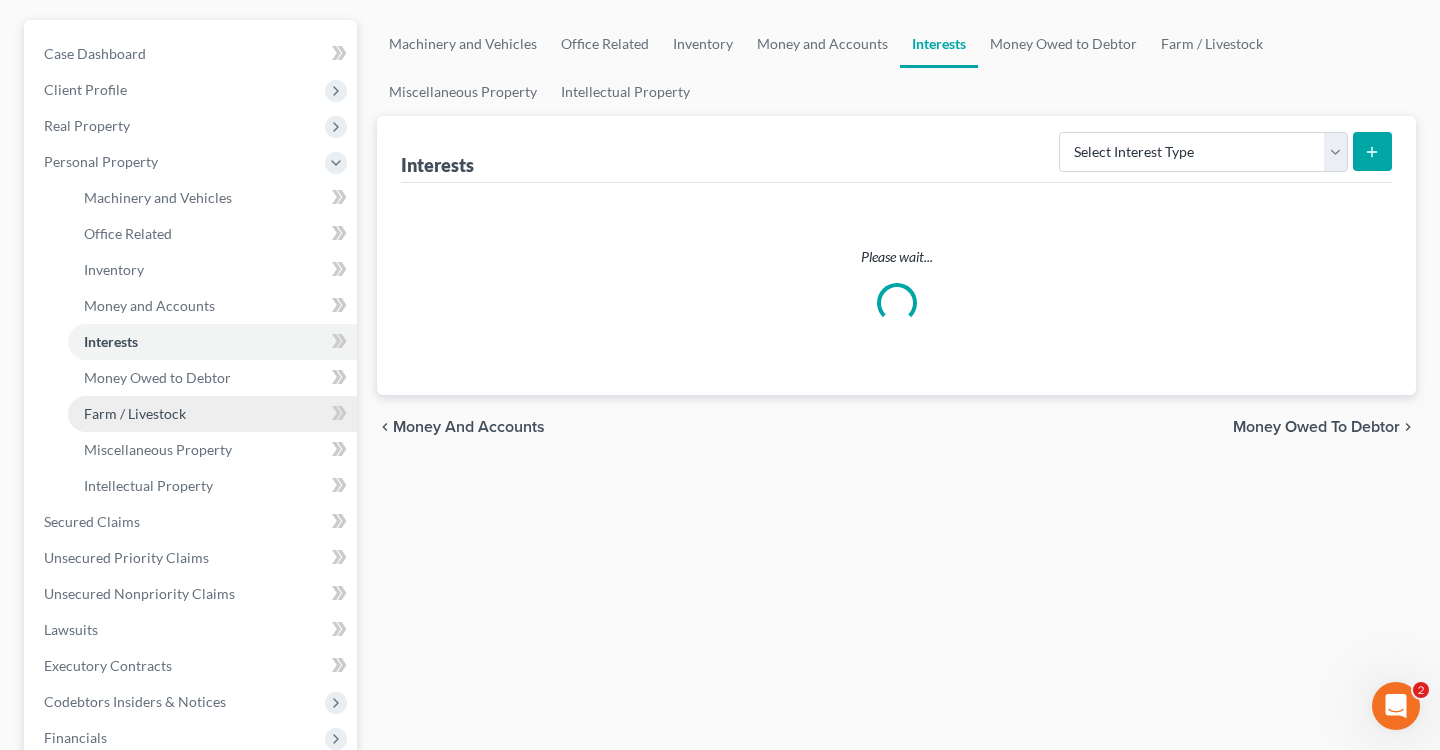 click on "Farm / Livestock" at bounding box center (212, 414) 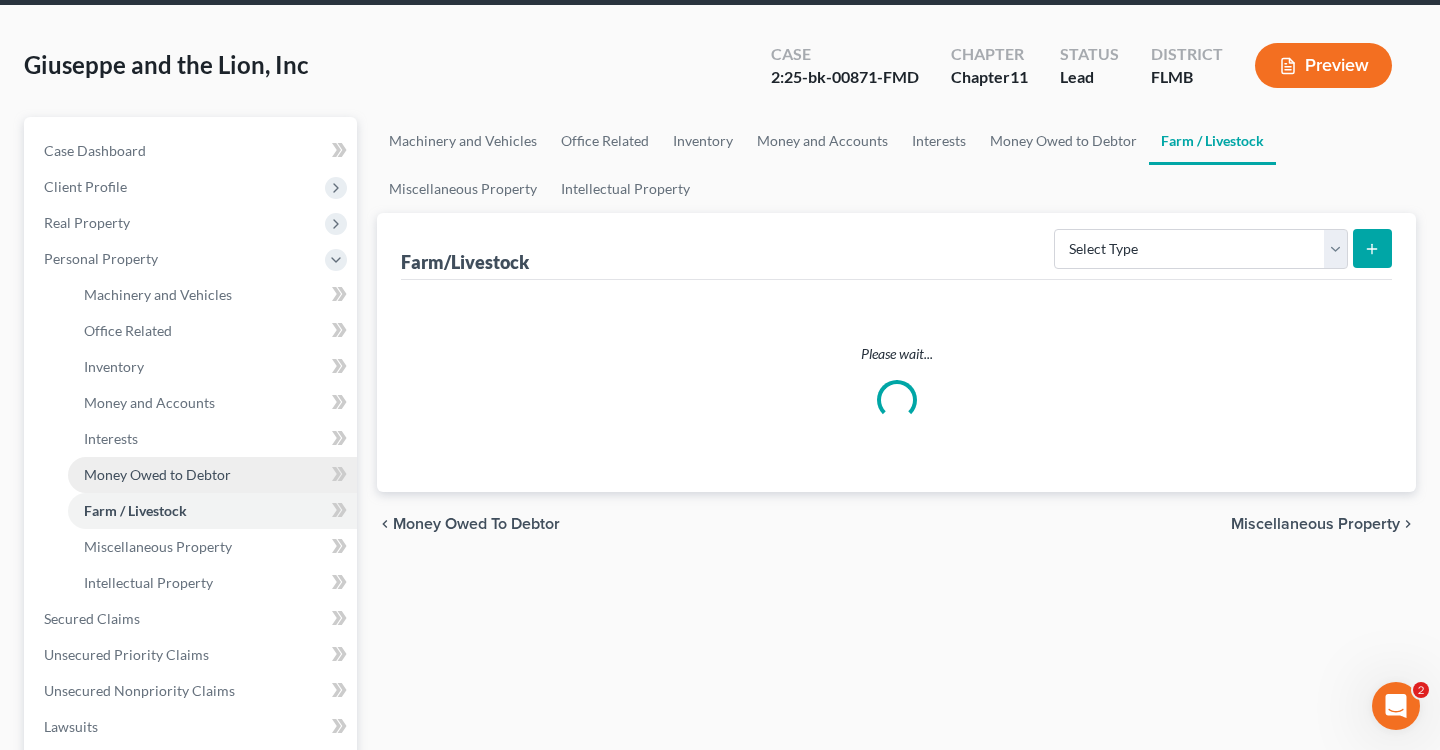 scroll, scrollTop: 0, scrollLeft: 0, axis: both 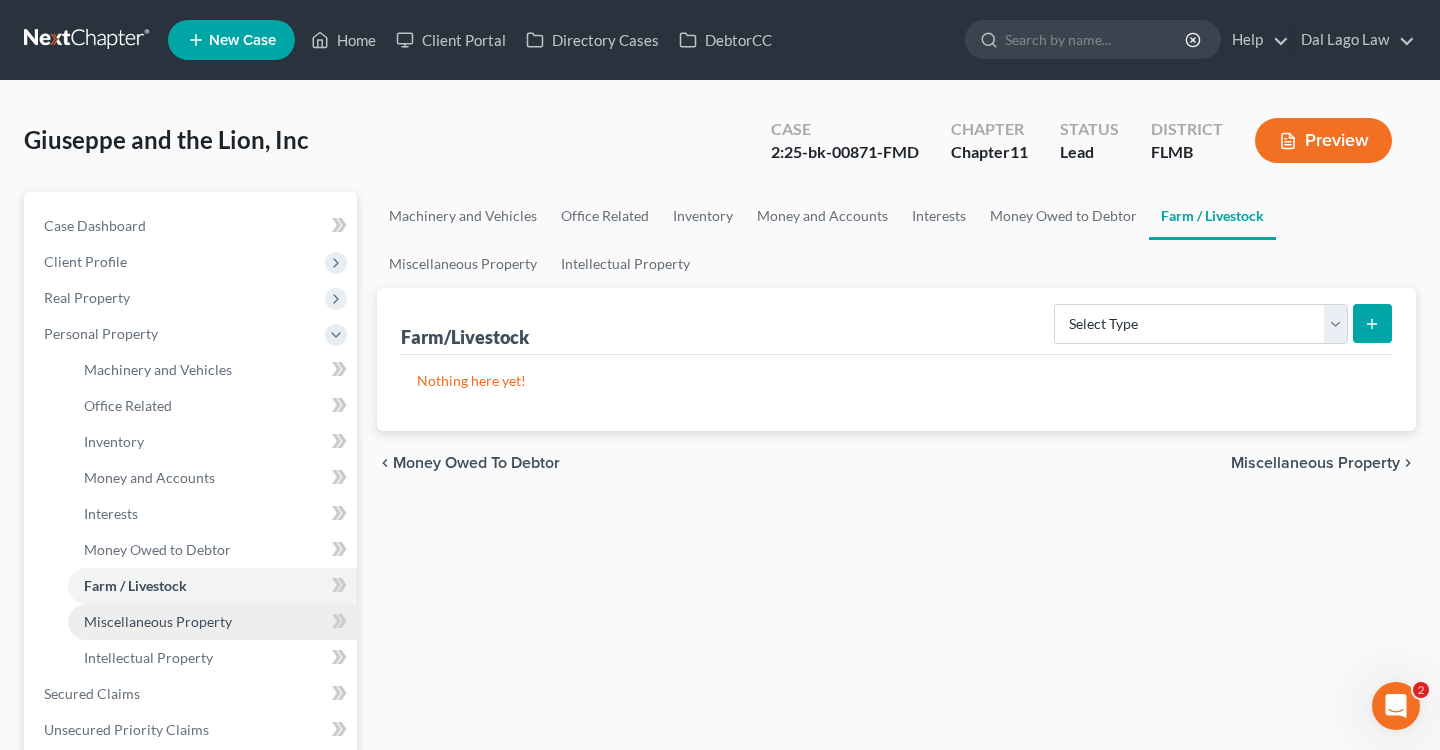 click on "Miscellaneous Property" at bounding box center [158, 621] 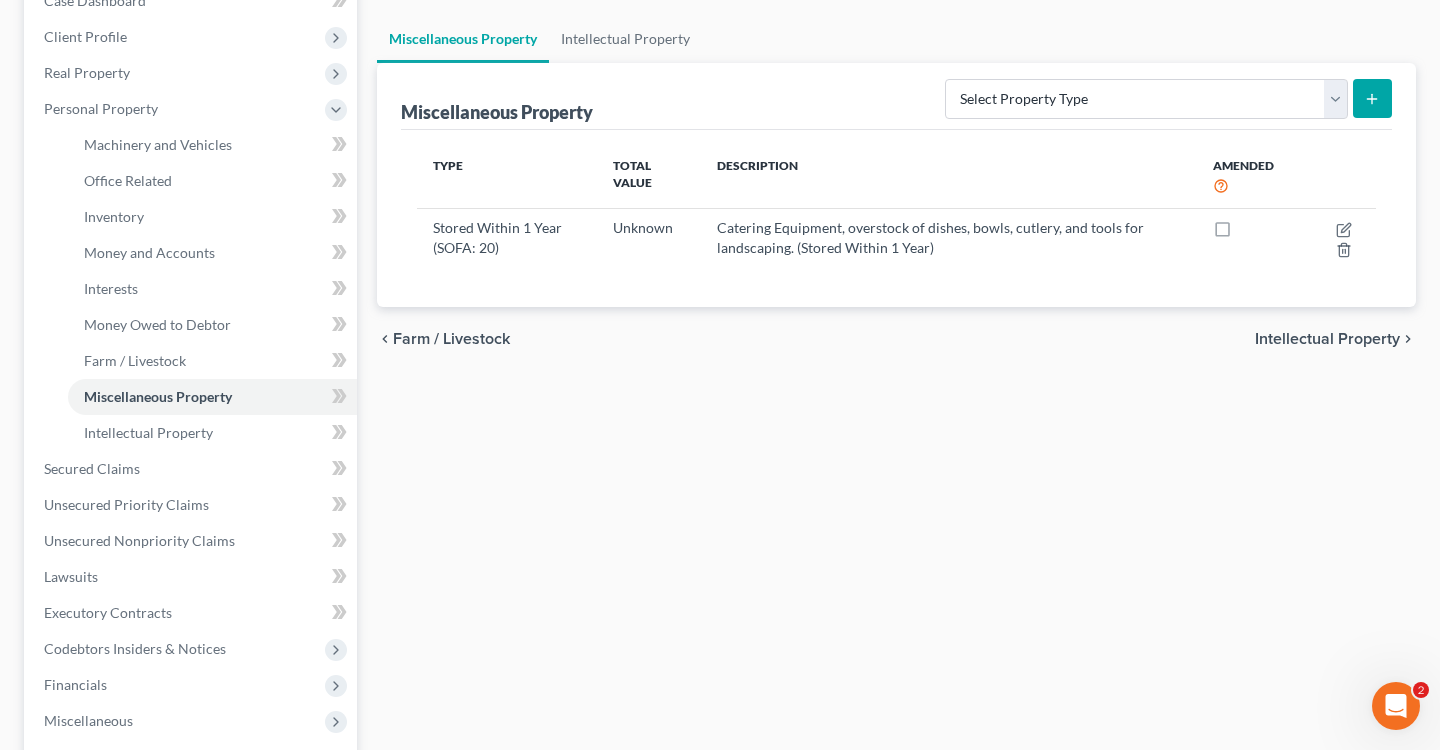 scroll, scrollTop: 223, scrollLeft: 0, axis: vertical 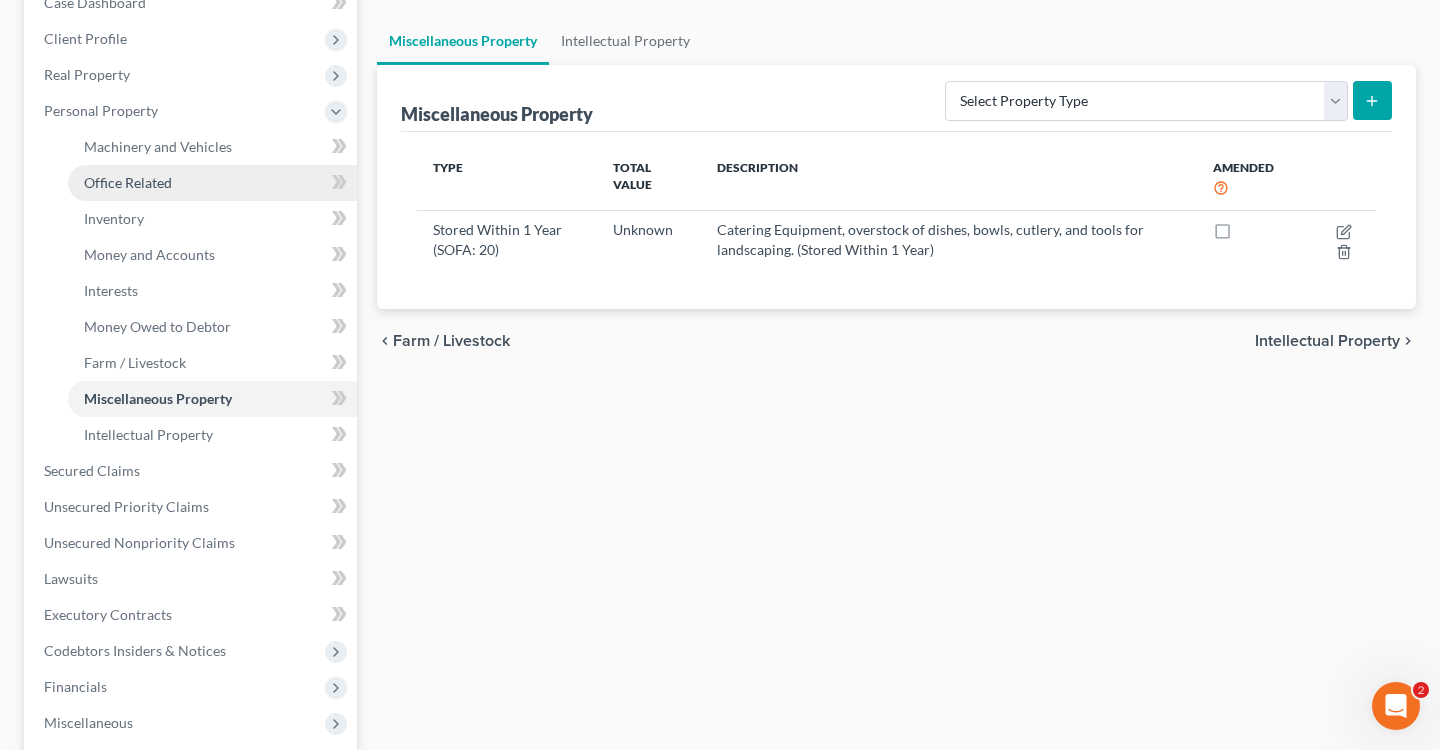 click on "Office Related" at bounding box center [128, 182] 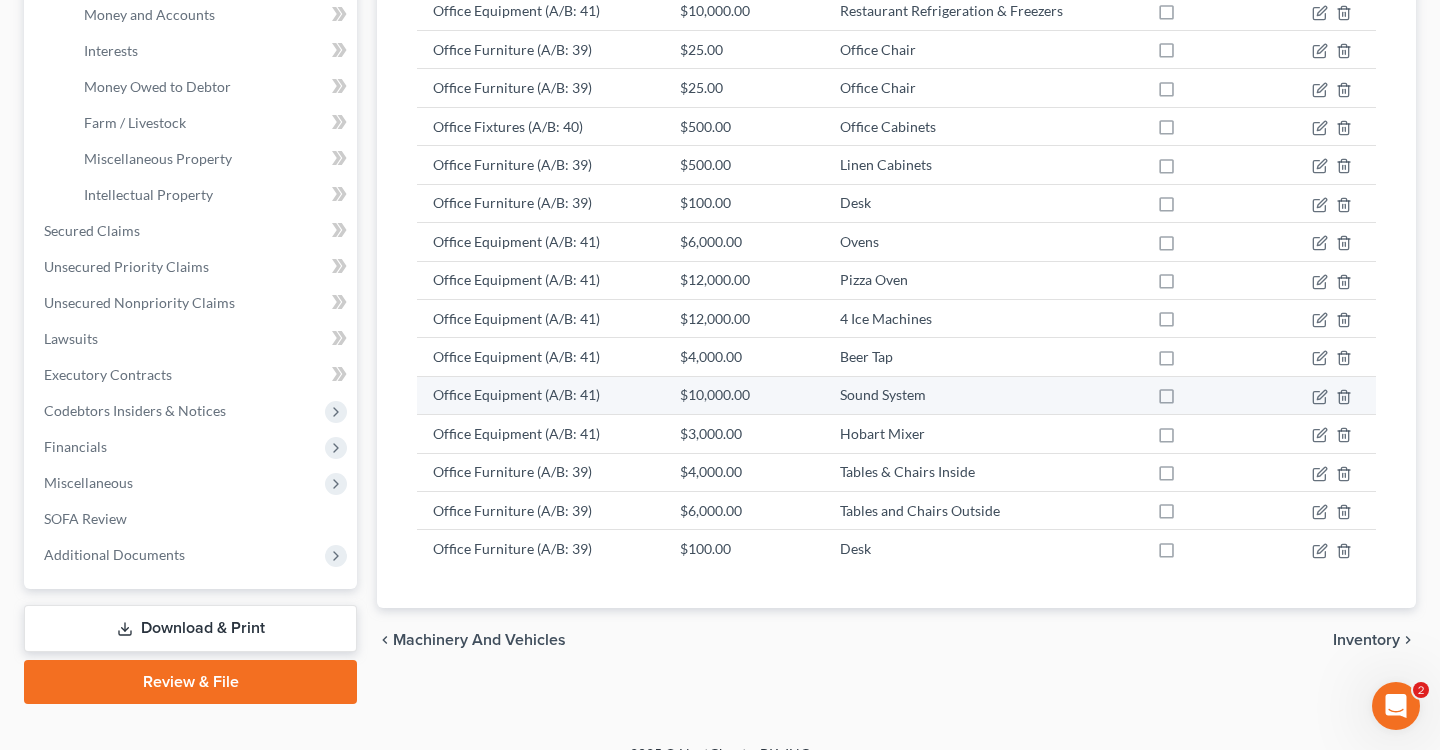 scroll, scrollTop: 446, scrollLeft: 0, axis: vertical 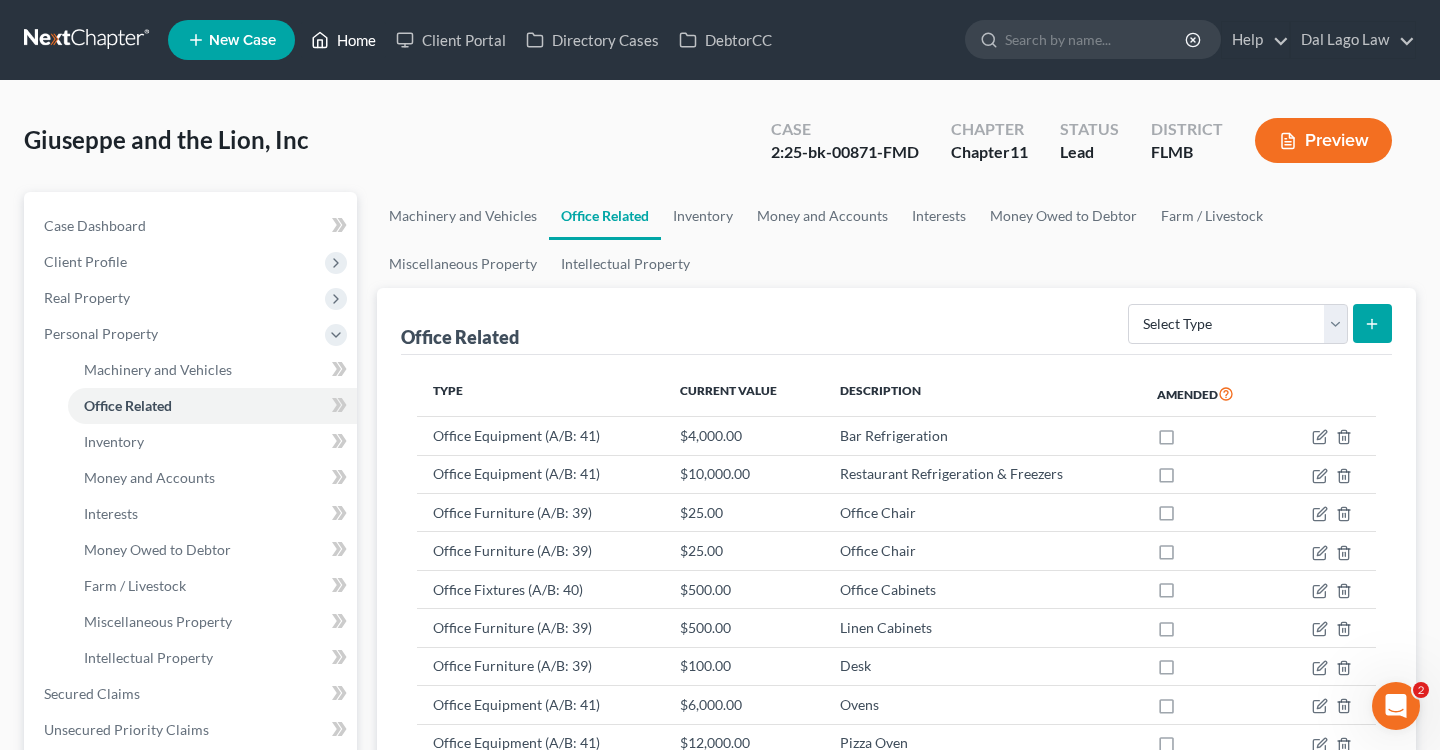 click 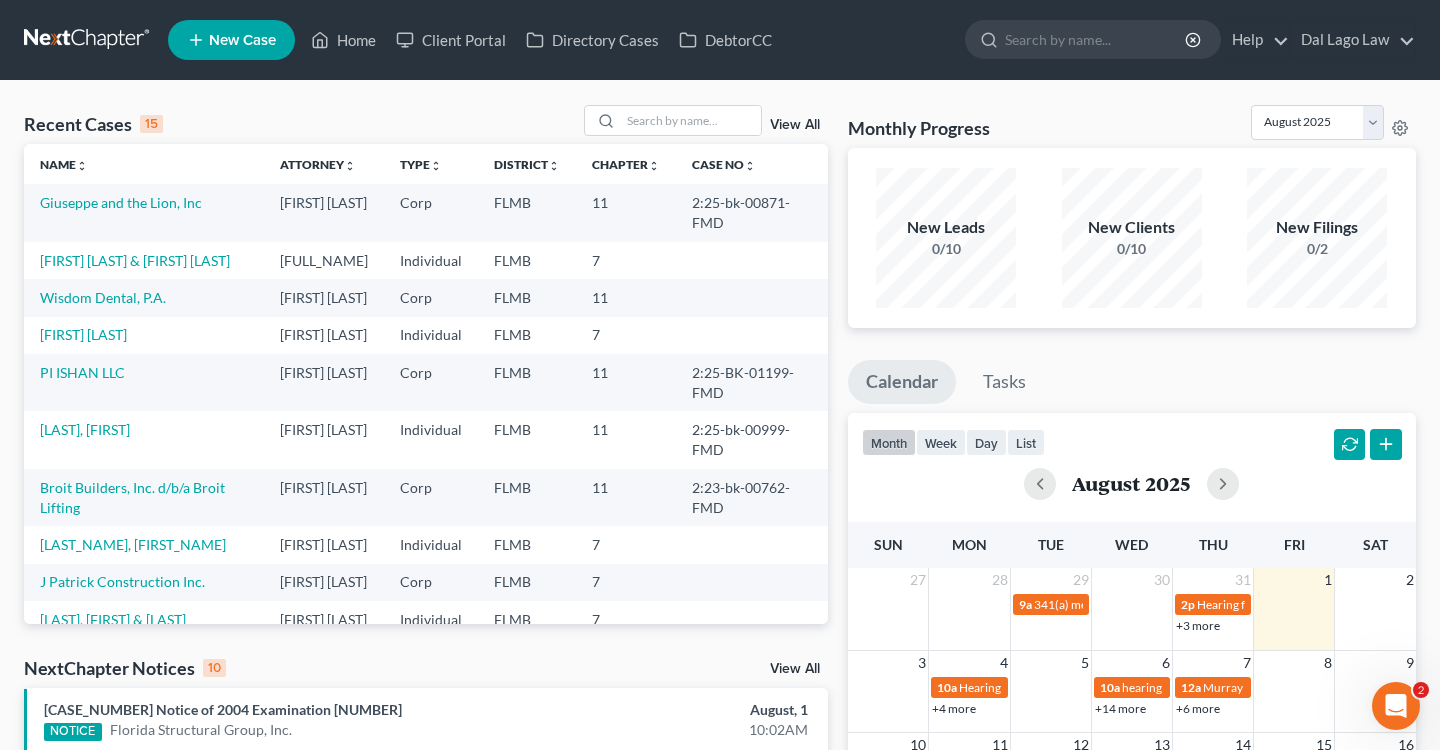 click on "[LAST], [FIRST]" at bounding box center [144, 439] 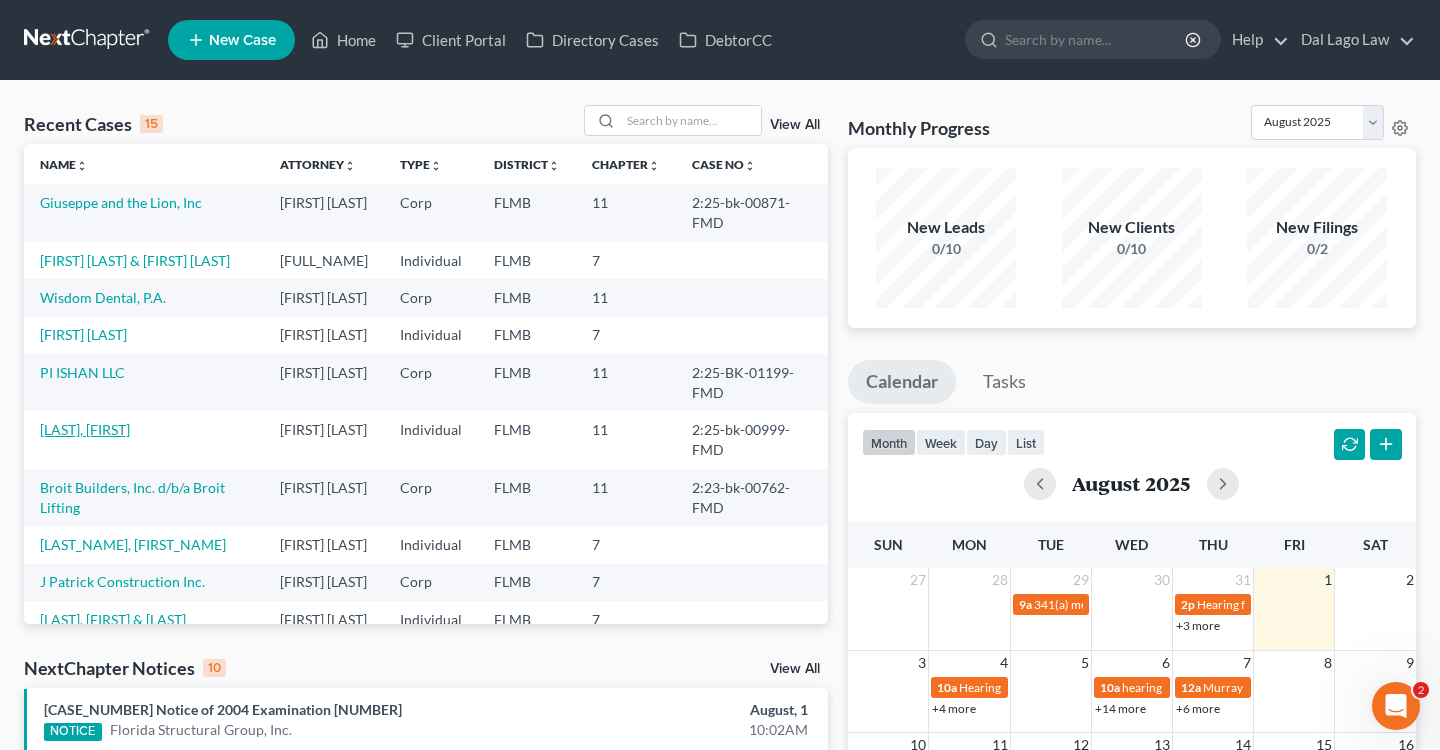 click on "[LAST], [FIRST]" at bounding box center (85, 429) 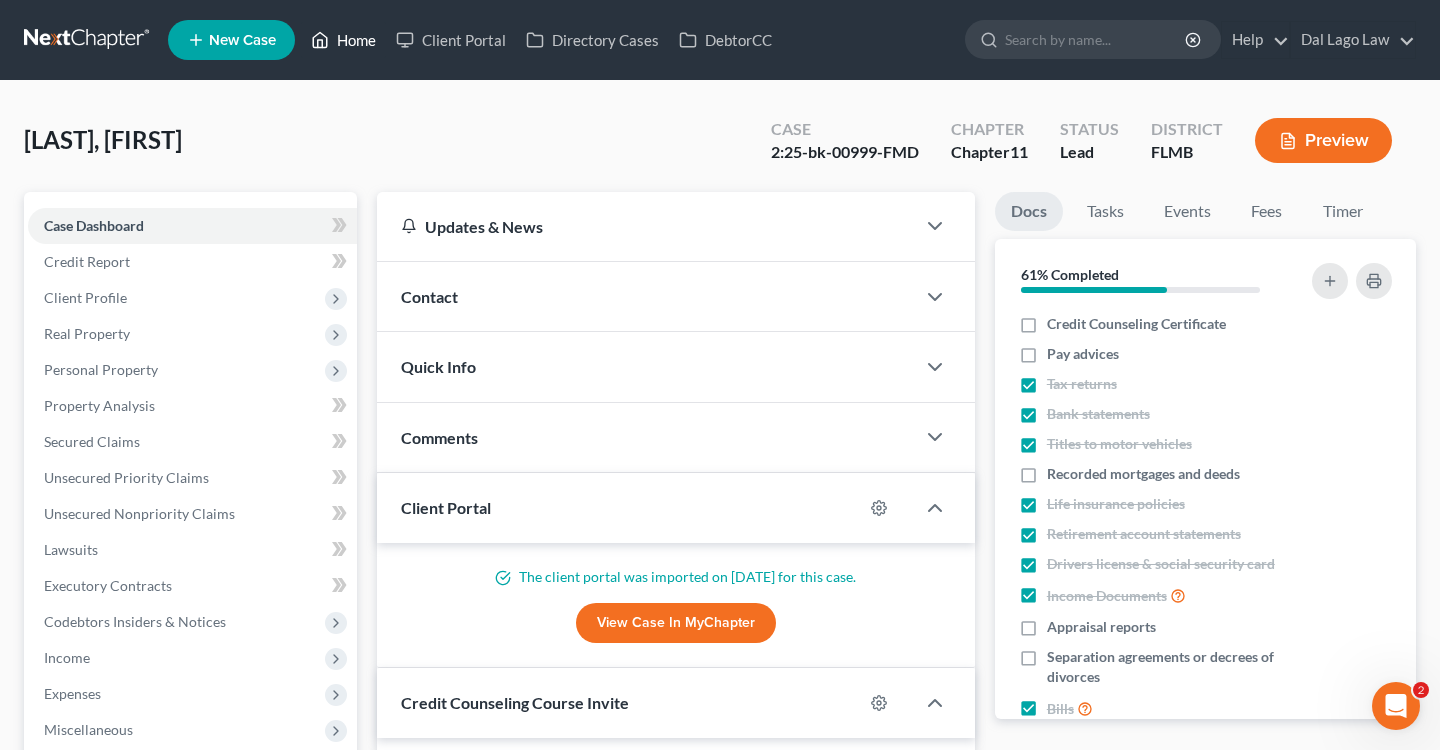 click on "Home New Case Client Portal Directory Cases DebtorCC chaman@example.com My Account Settings Plan + Billing Account Add-Ons Upgrade to Whoa Help Center Webinars Training Videos What's new Log out New Case Home Client Portal Directory Cases DebtorCC         - No Result - See all results Or Press Enter... Help Help Center Webinars Training Videos What's new Dal Lago Law Dal Lago Law chaman@example.com My Account Settings Plan + Billing Account Add-Ons Upgrade to Whoa Log out" at bounding box center (720, 40) 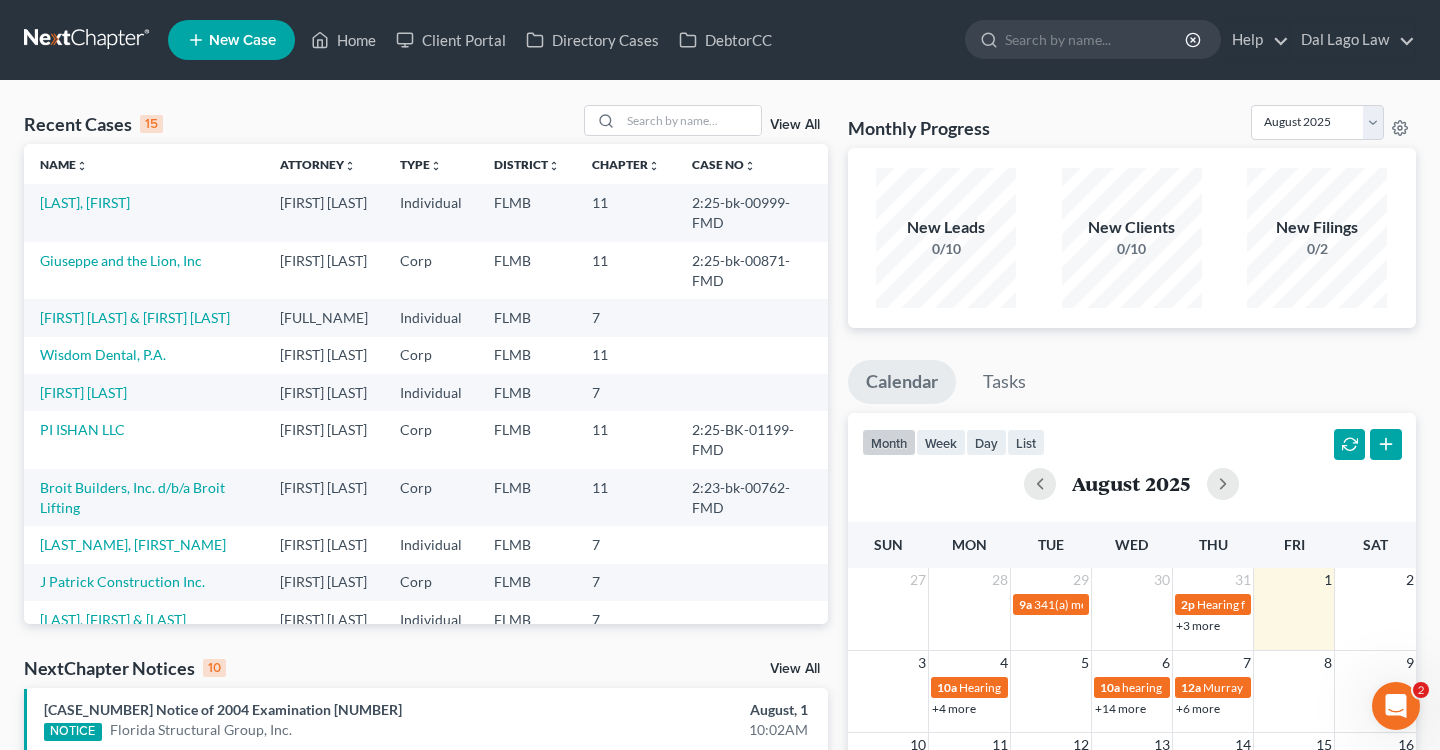 click on "[LAST], [FIRST]" at bounding box center (144, 212) 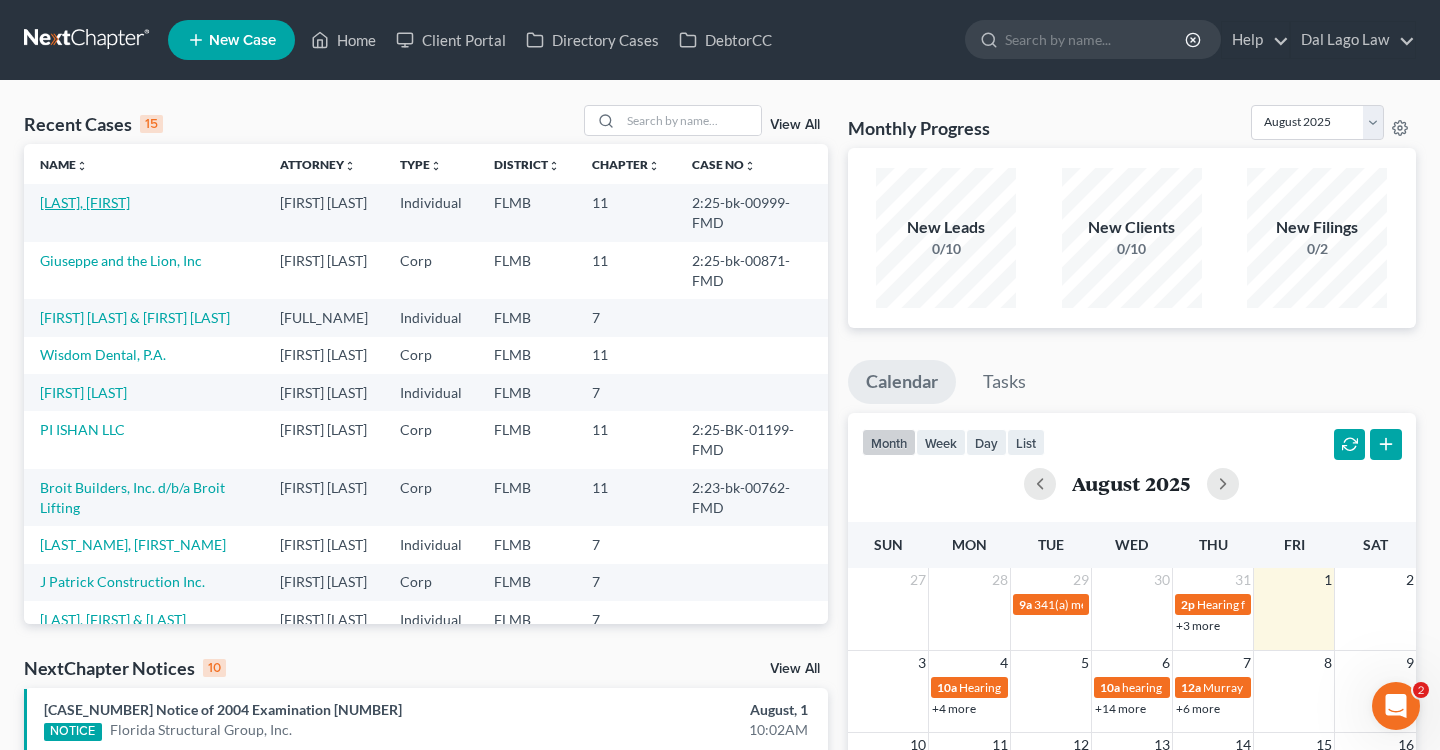 click on "[LAST], [FIRST]" at bounding box center [85, 202] 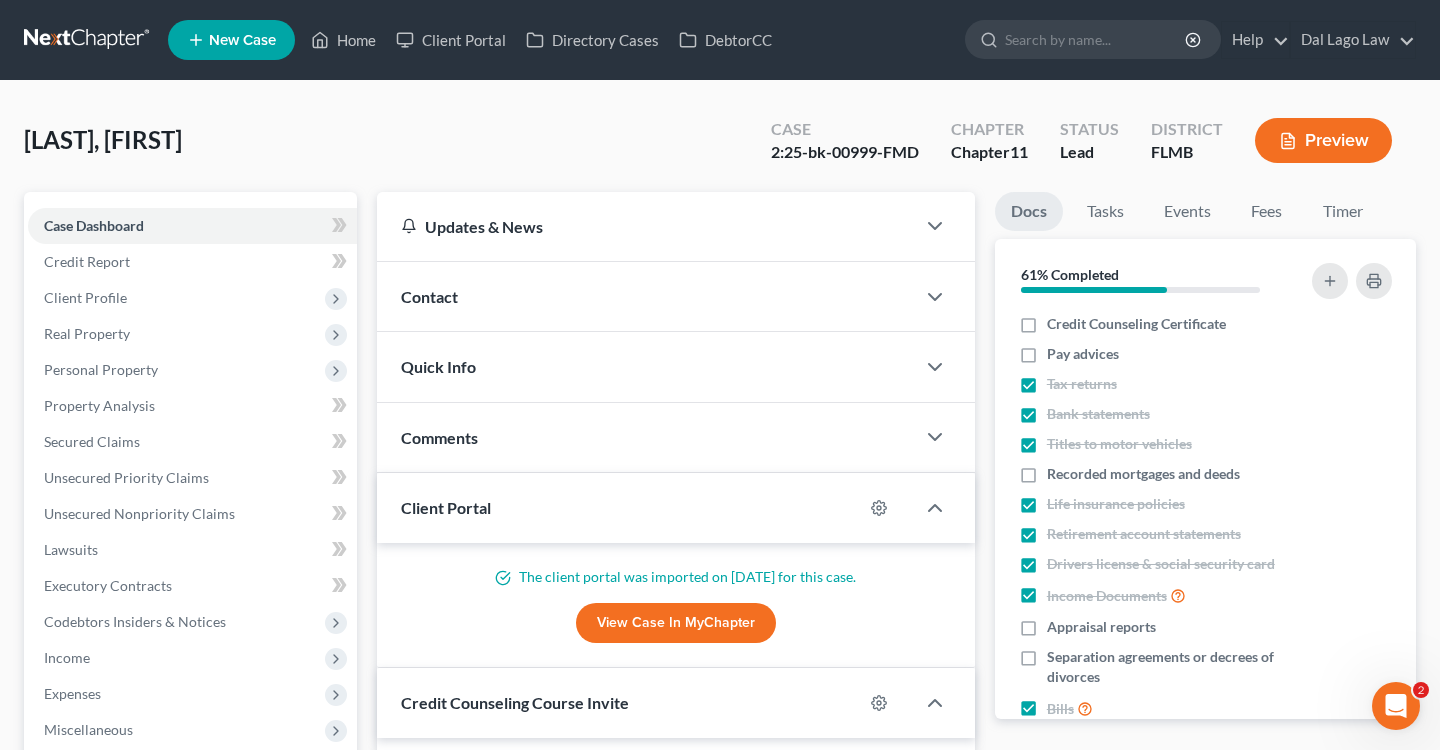 click on "Preview" at bounding box center (1323, 140) 